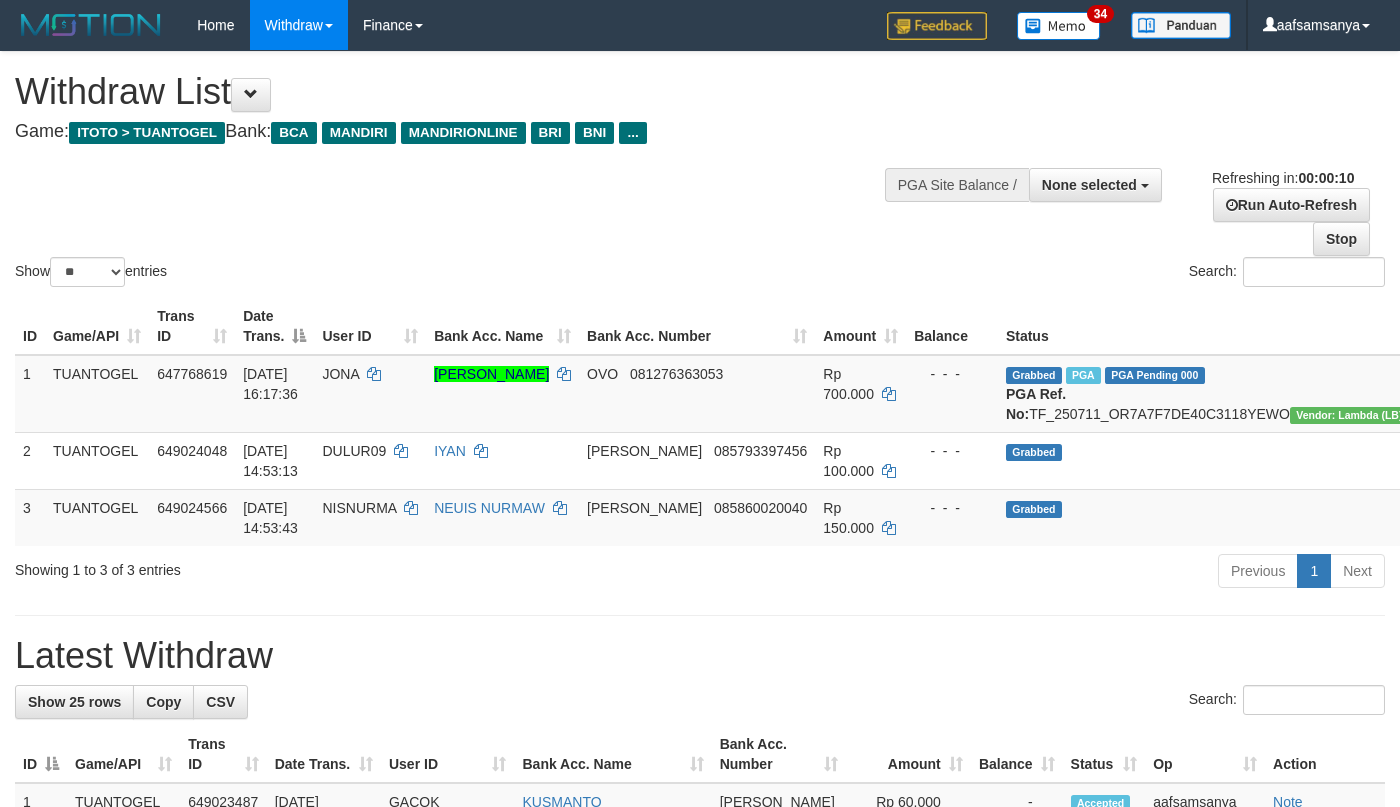 select 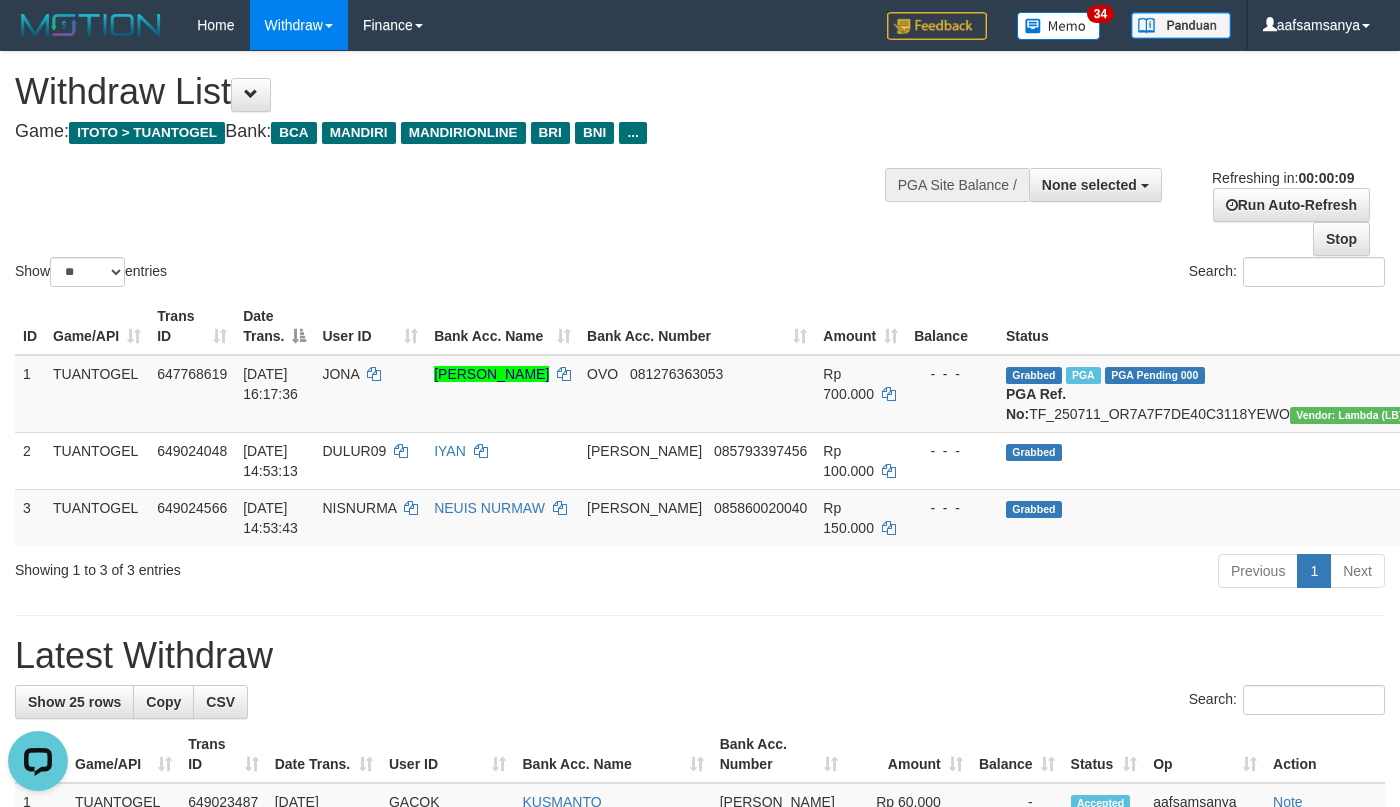 scroll, scrollTop: 0, scrollLeft: 0, axis: both 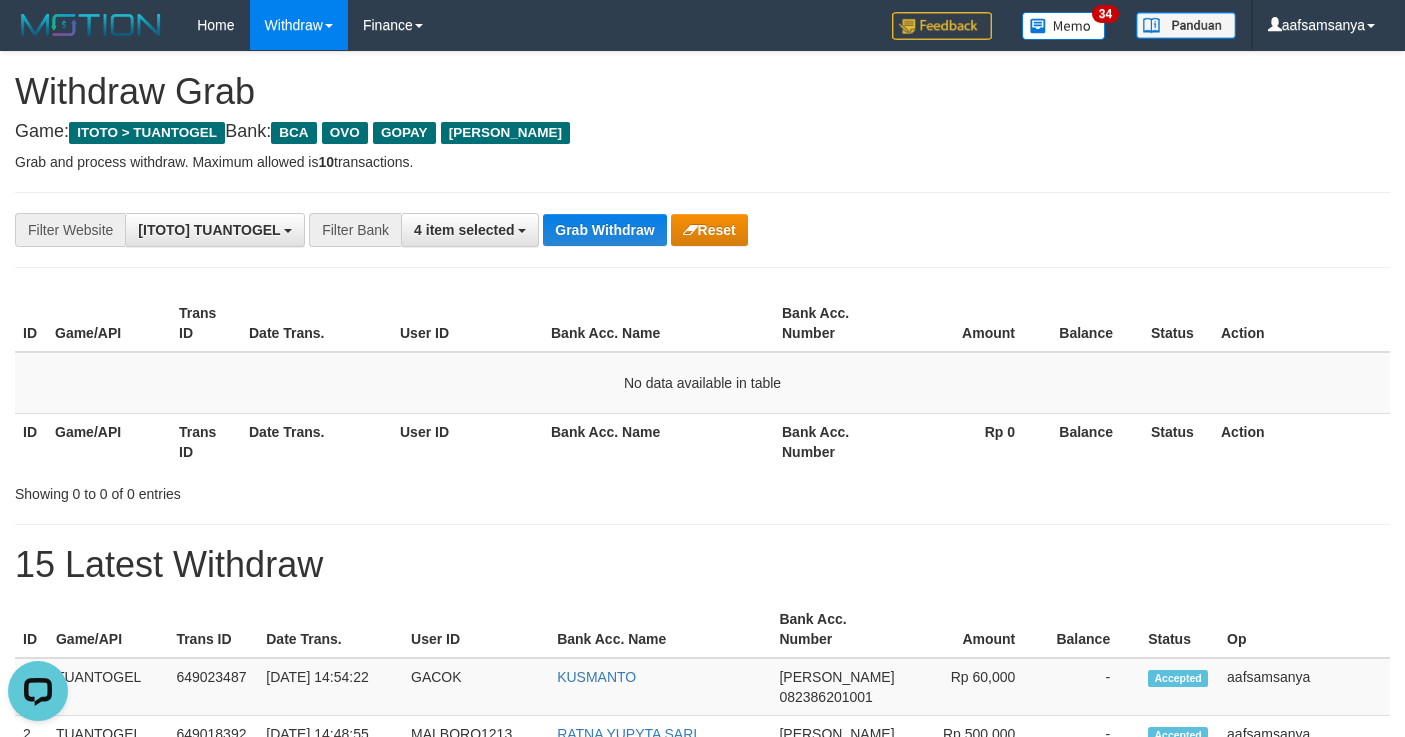 click on "Bank Acc. Name" at bounding box center [658, 441] 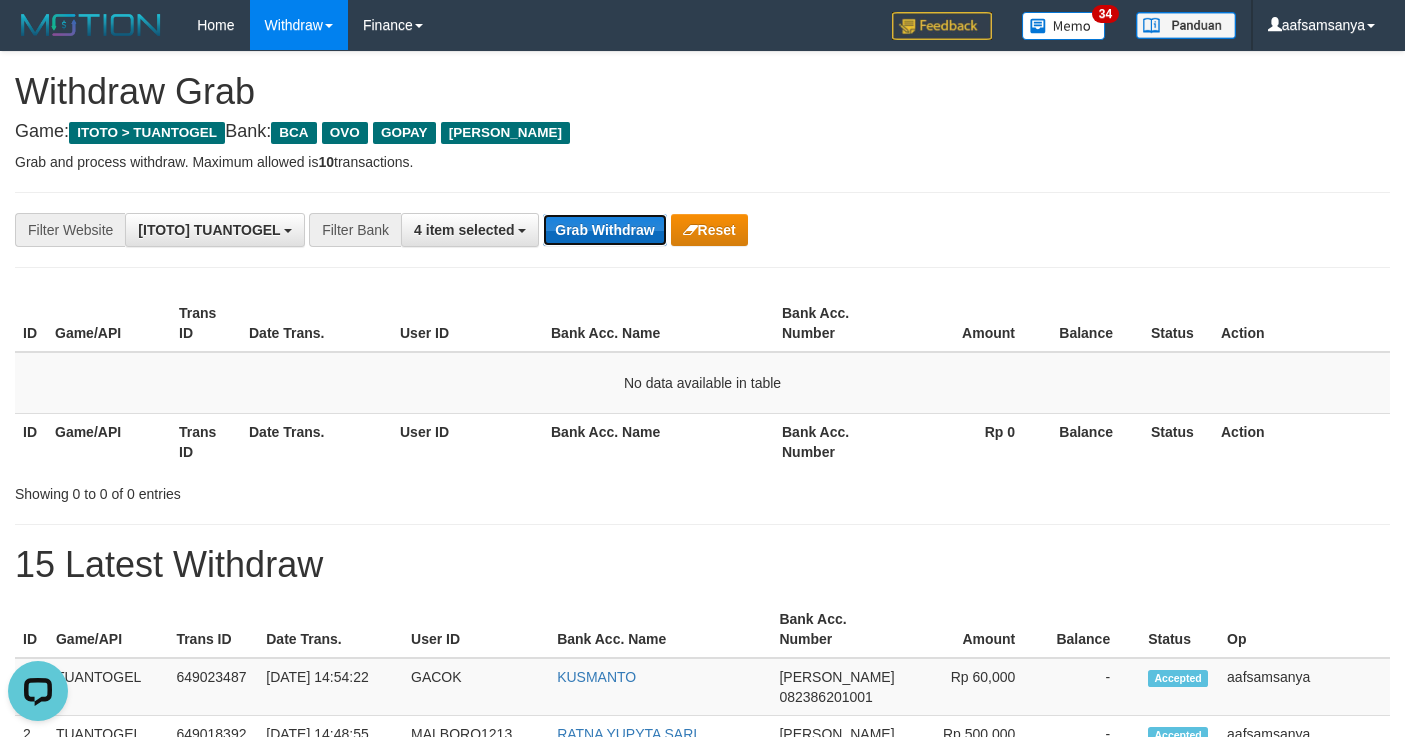 click on "Grab Withdraw" at bounding box center [604, 230] 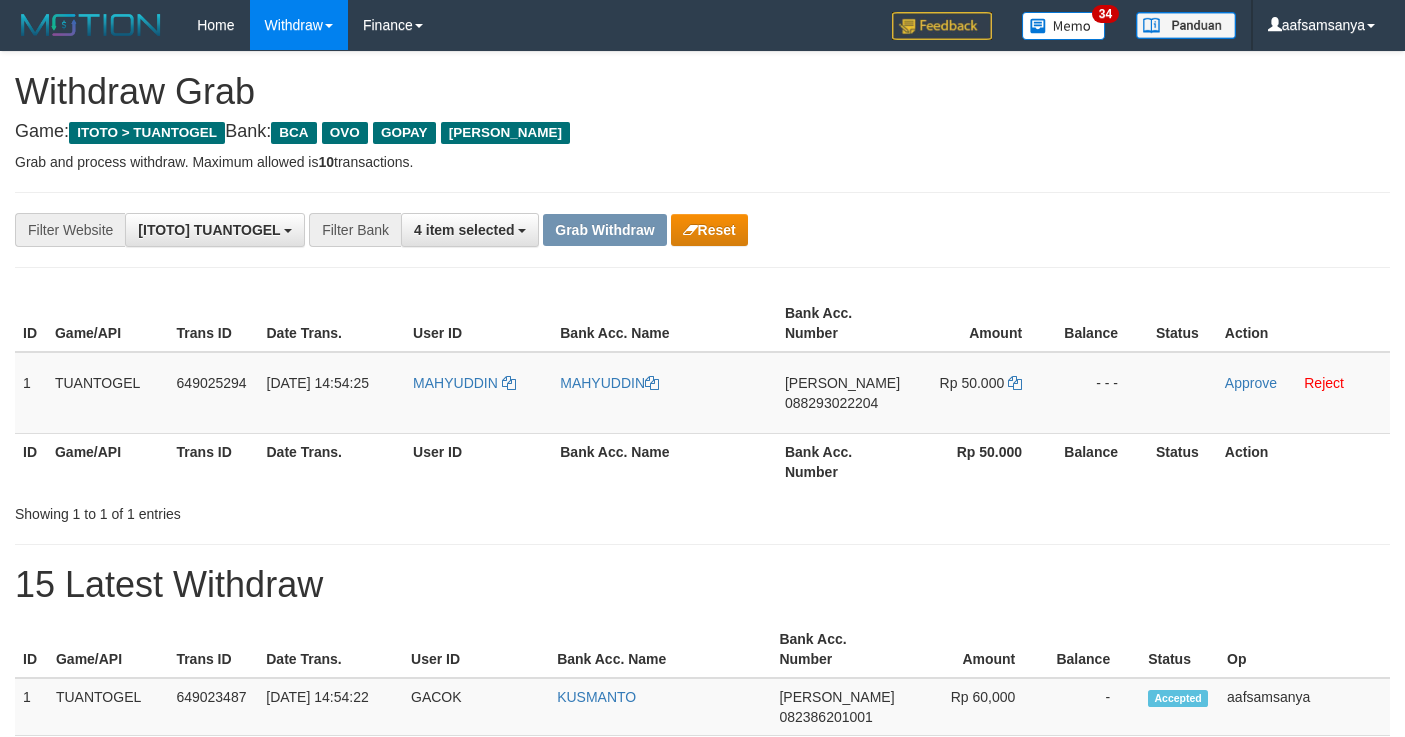 scroll, scrollTop: 0, scrollLeft: 0, axis: both 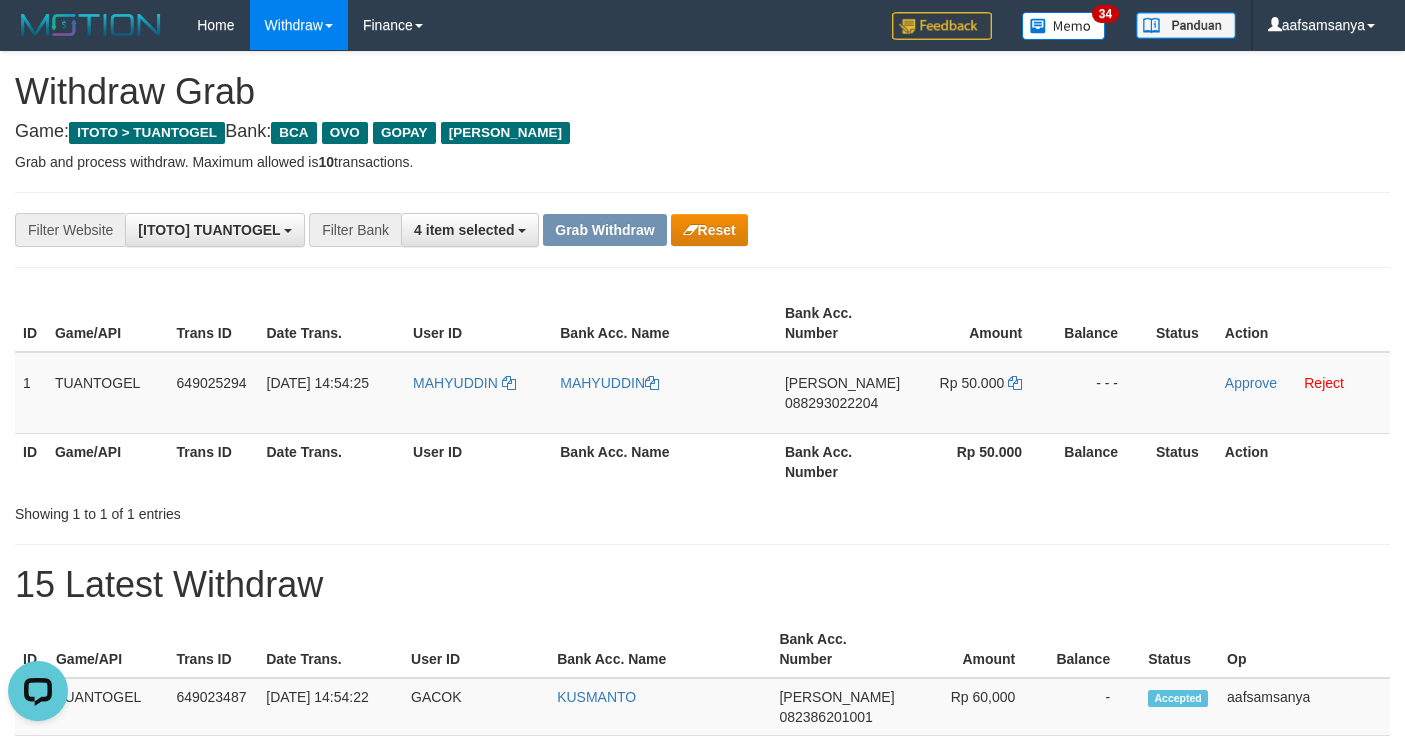 click on "Grab and process withdraw.
Maximum allowed is  10  transactions." at bounding box center [702, 162] 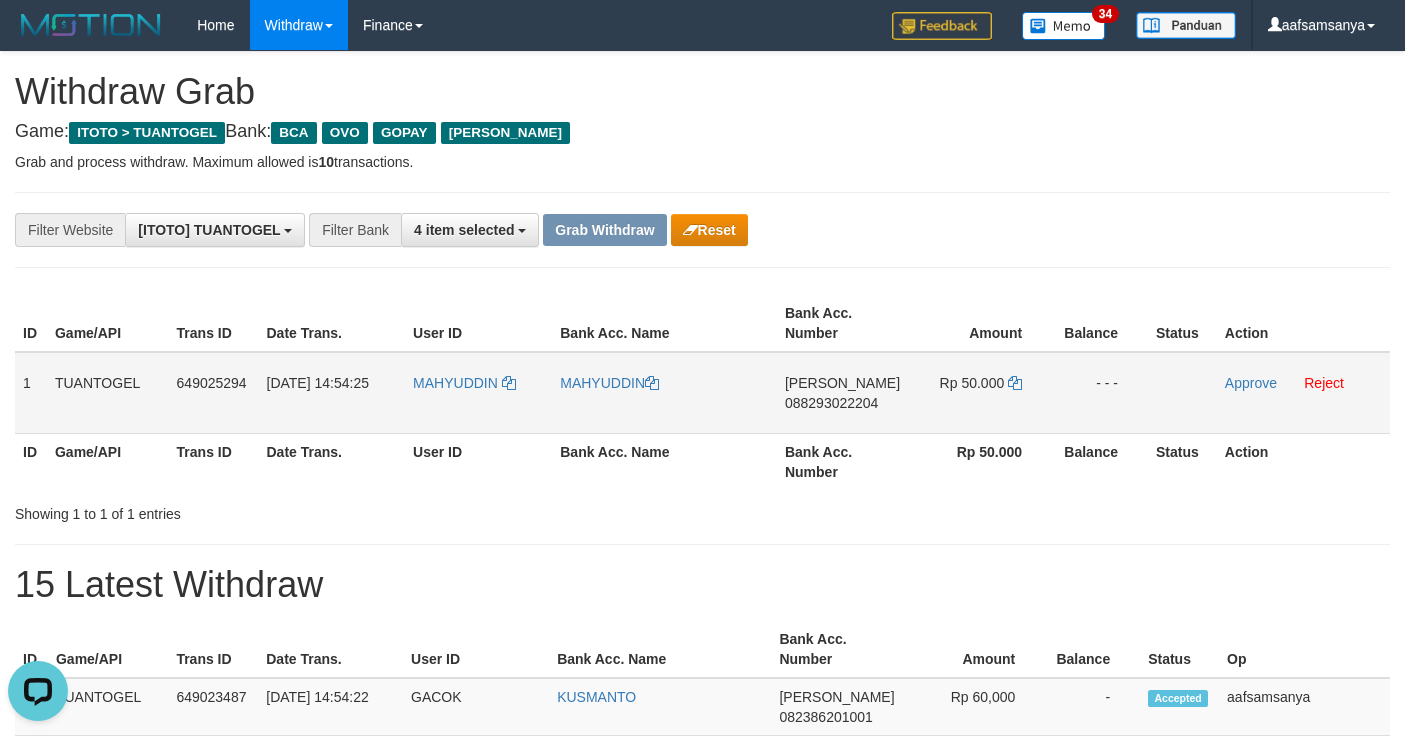 drag, startPoint x: 817, startPoint y: 402, endPoint x: 912, endPoint y: 408, distance: 95.189285 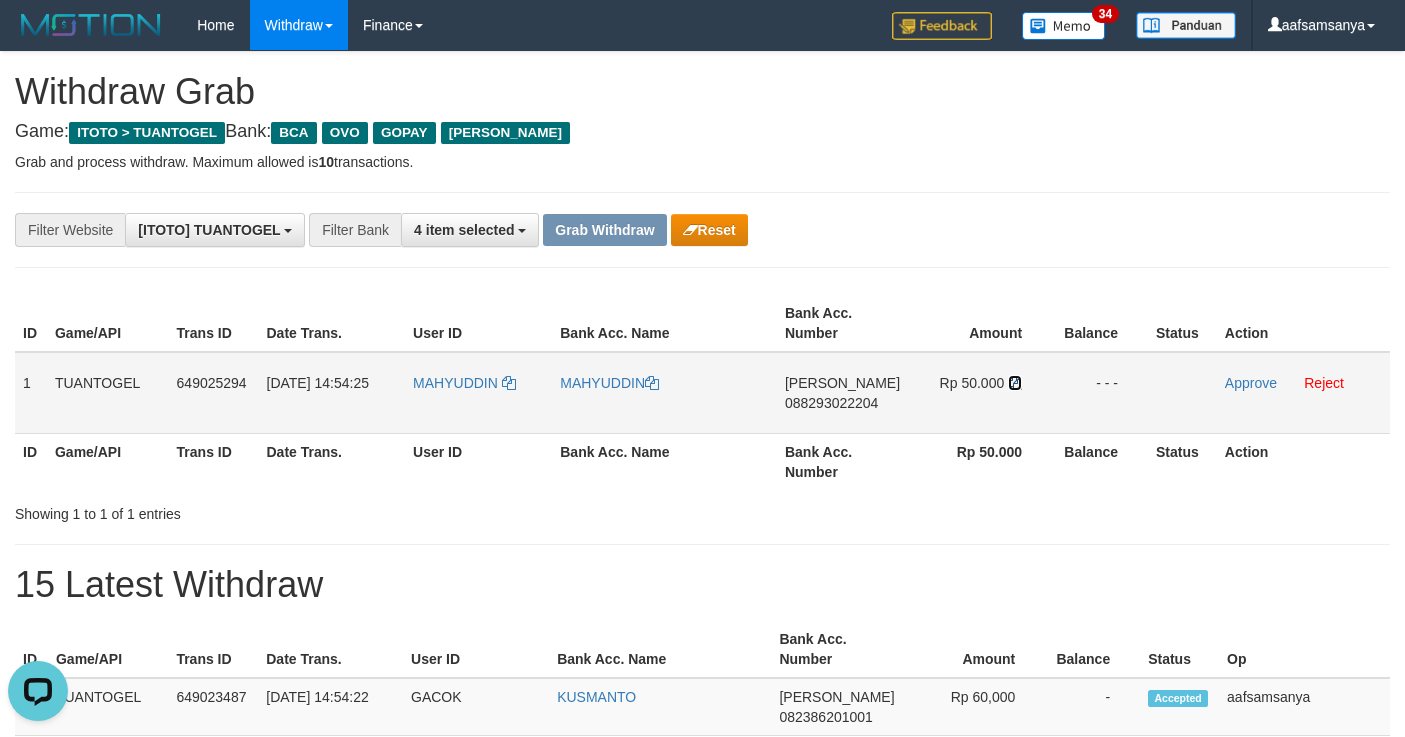 drag, startPoint x: 1016, startPoint y: 378, endPoint x: 1065, endPoint y: 391, distance: 50.695168 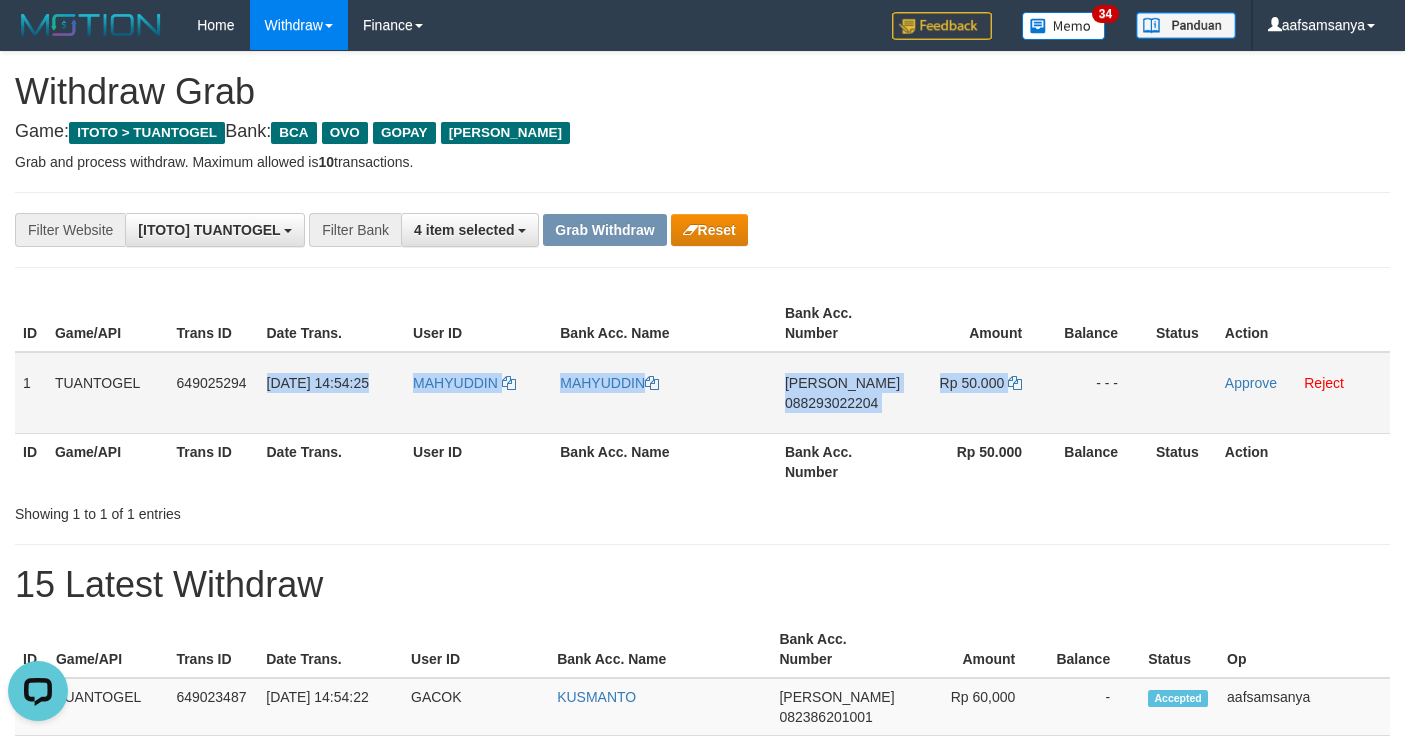 drag, startPoint x: 267, startPoint y: 377, endPoint x: 1061, endPoint y: 417, distance: 795.0069 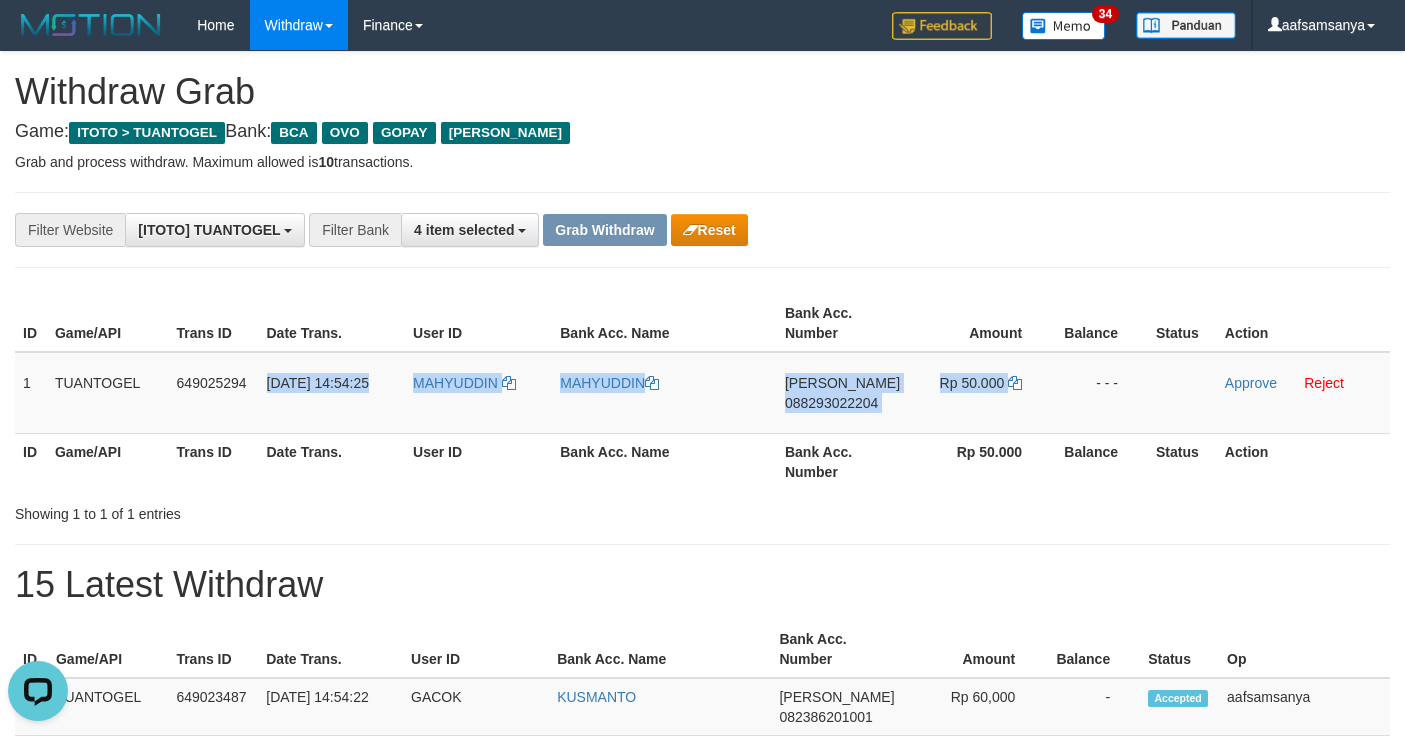 copy on "12/07/2025 14:54:25
MAHYUDDIN
MAHYUDDIN
DANA
088293022204
Rp 50.000" 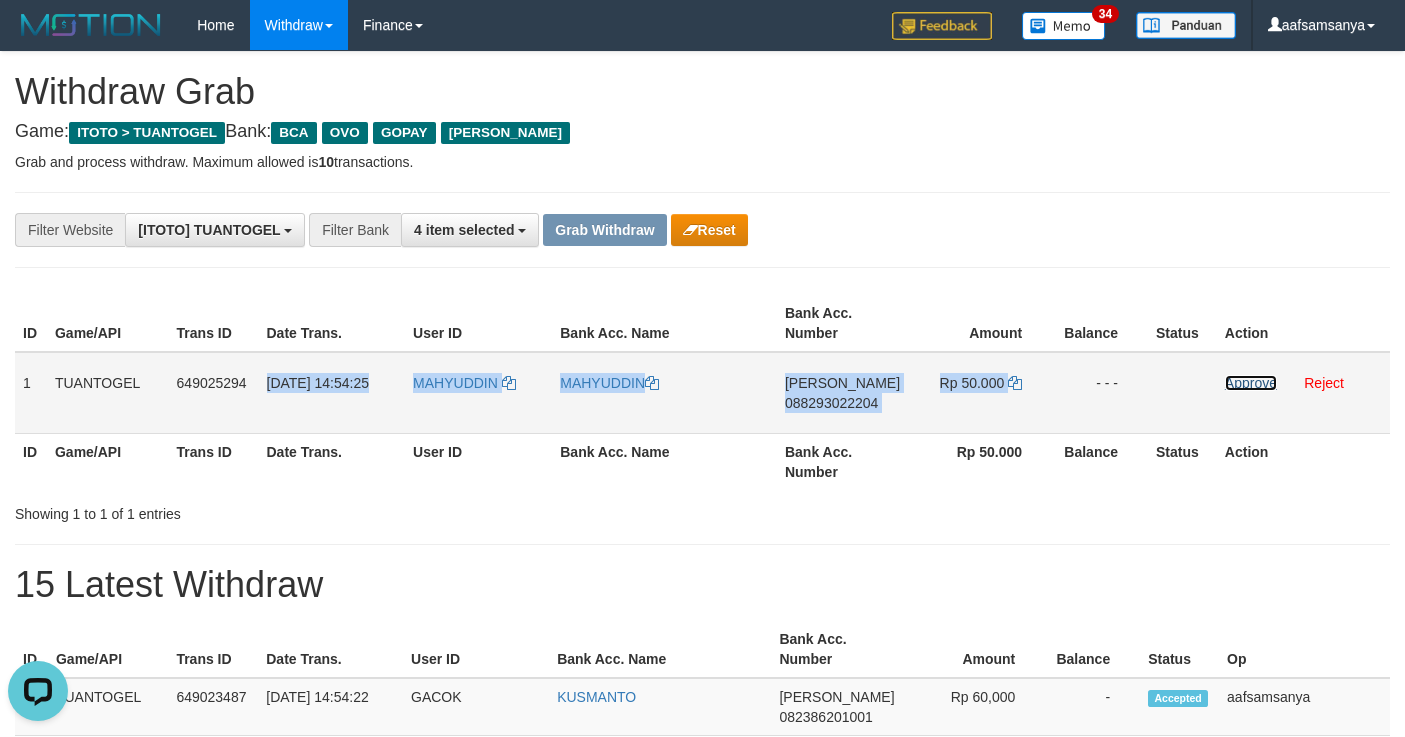 click on "Approve" at bounding box center [1251, 383] 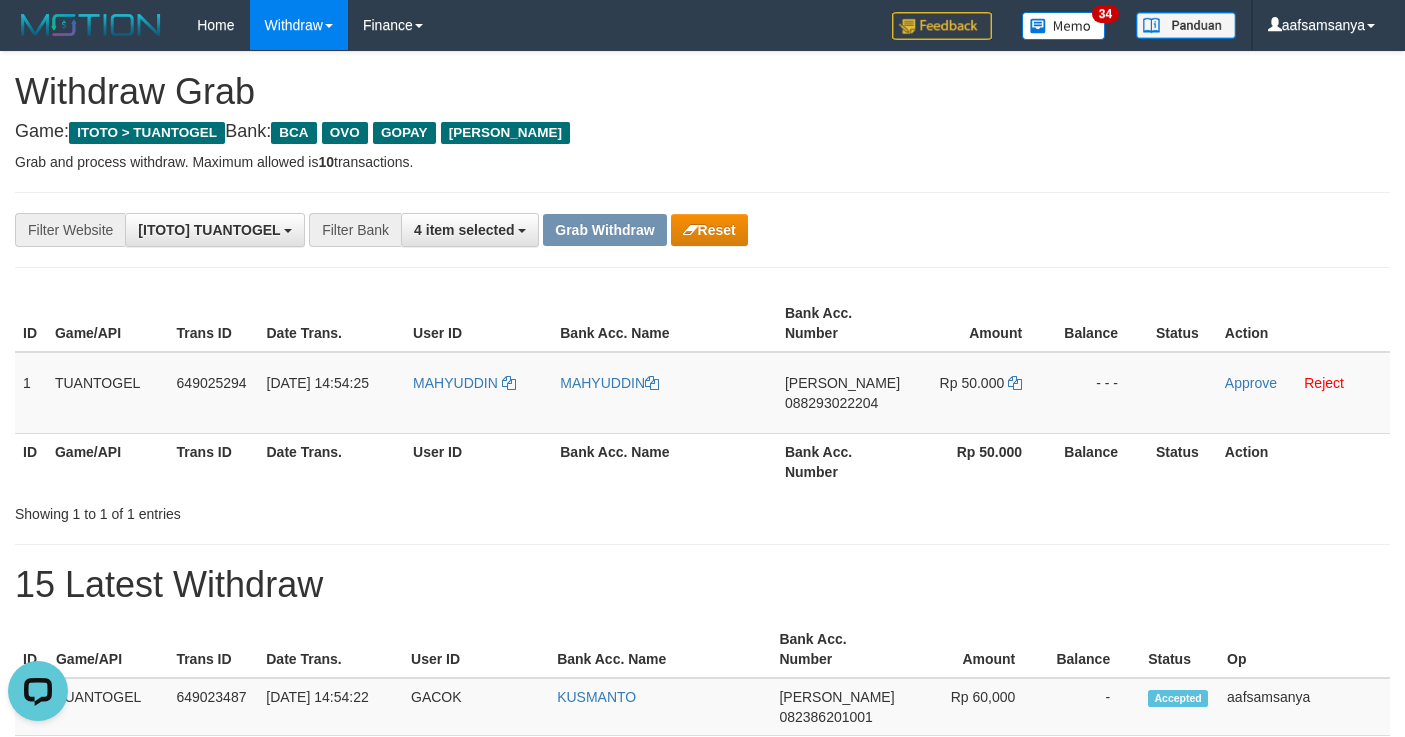 click on "**********" at bounding box center (702, 230) 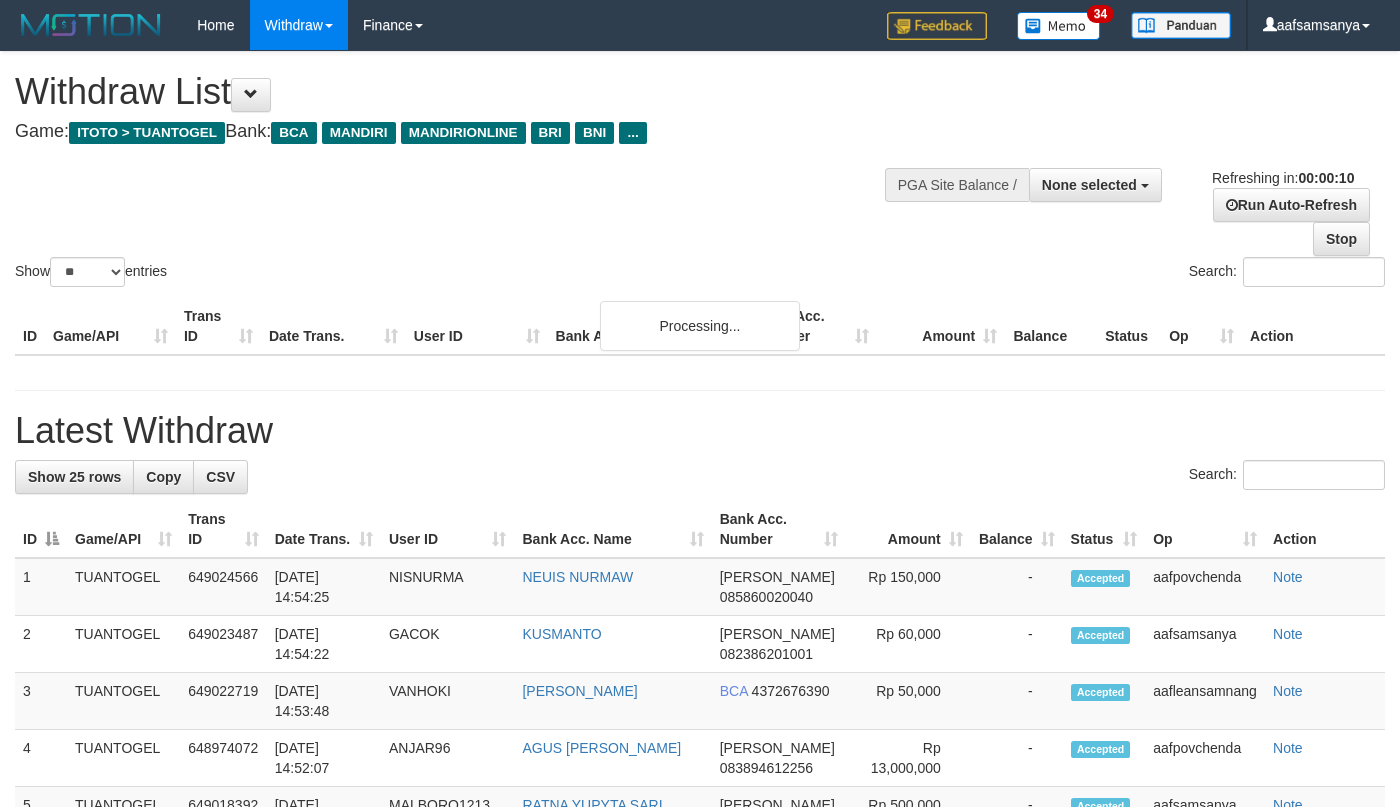 select 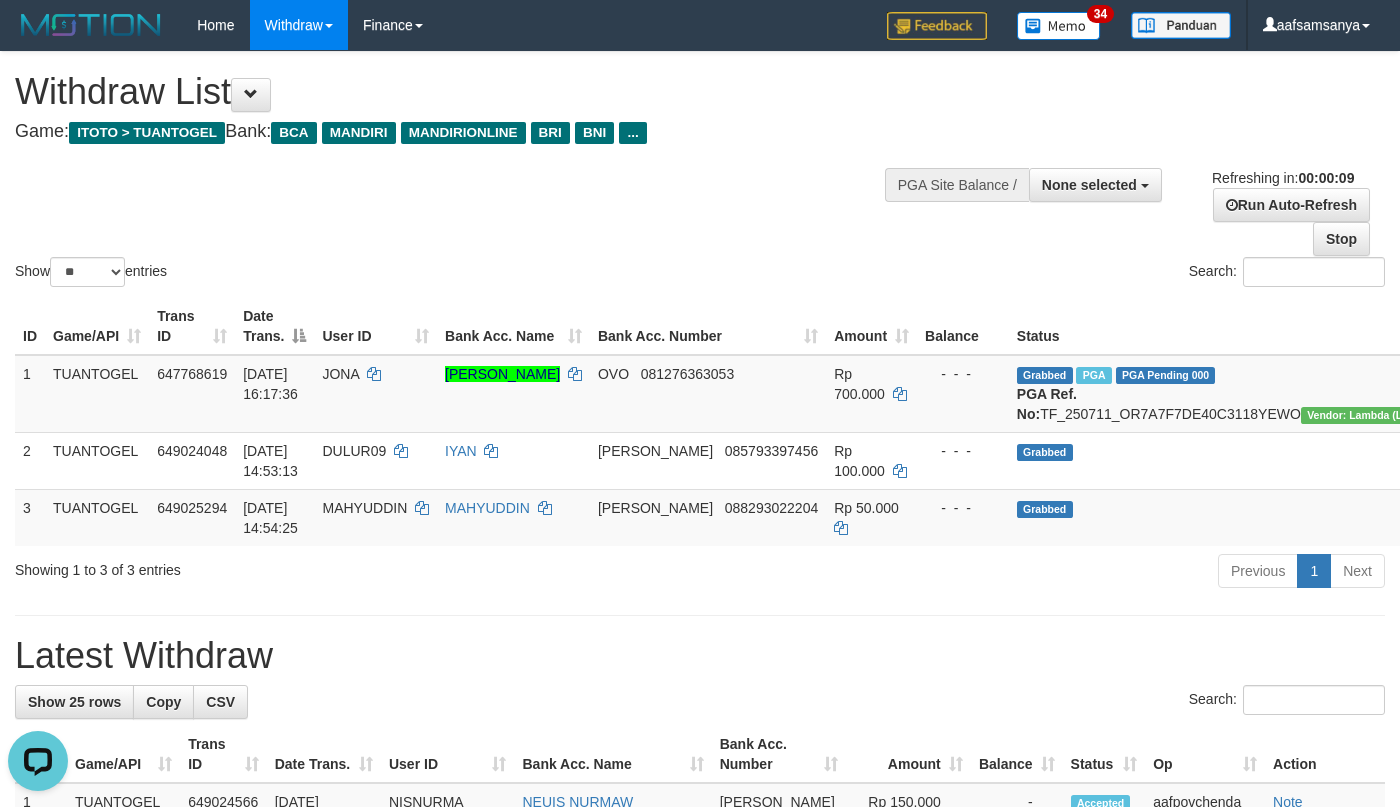 scroll, scrollTop: 0, scrollLeft: 0, axis: both 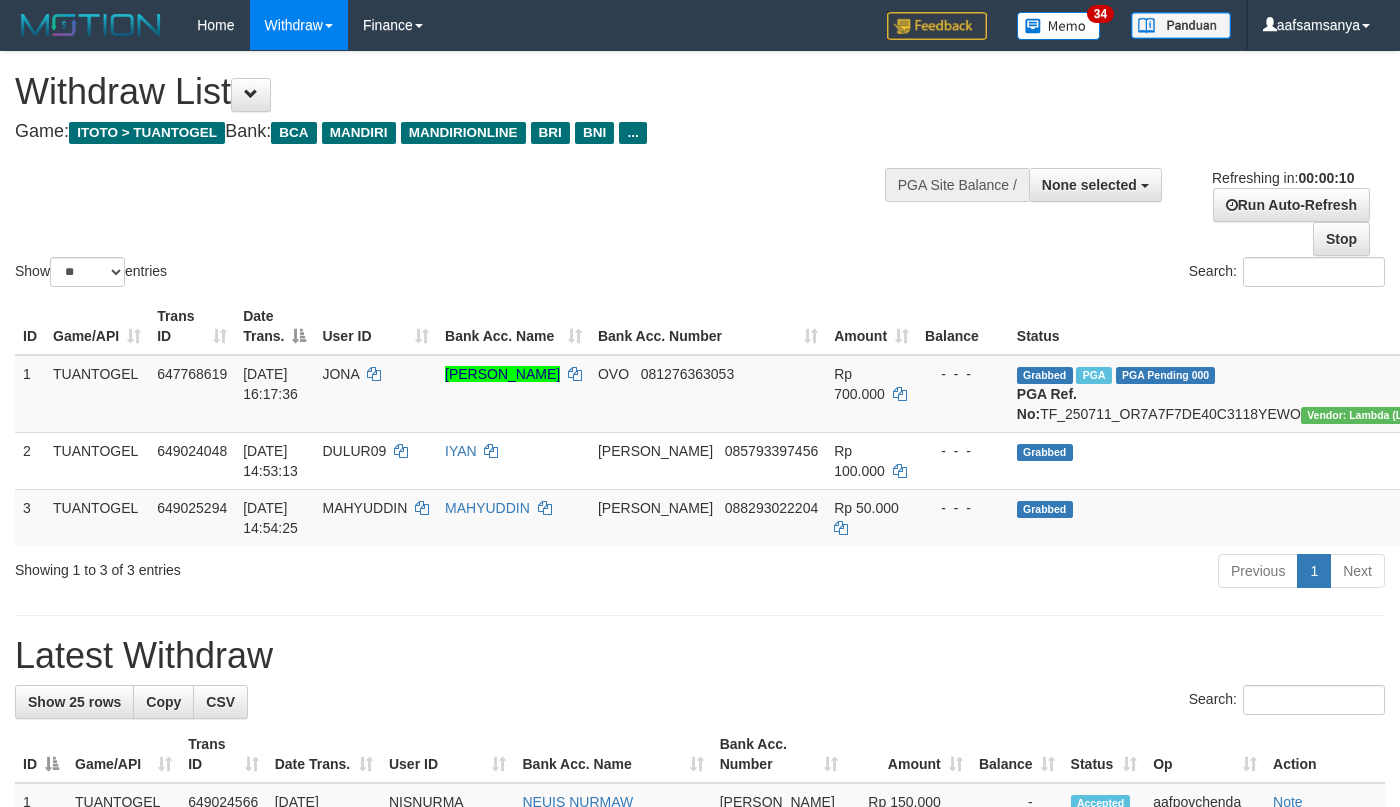 select 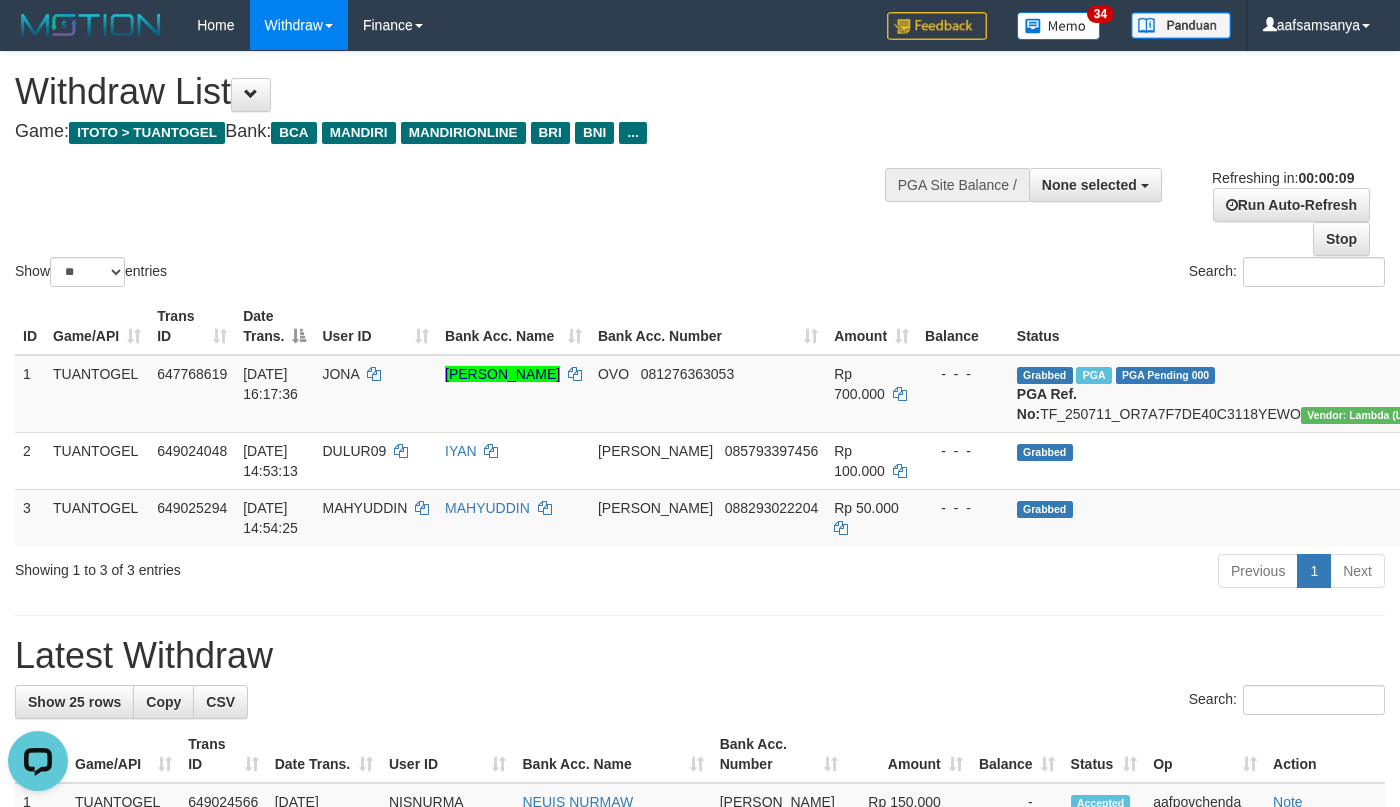scroll, scrollTop: 0, scrollLeft: 0, axis: both 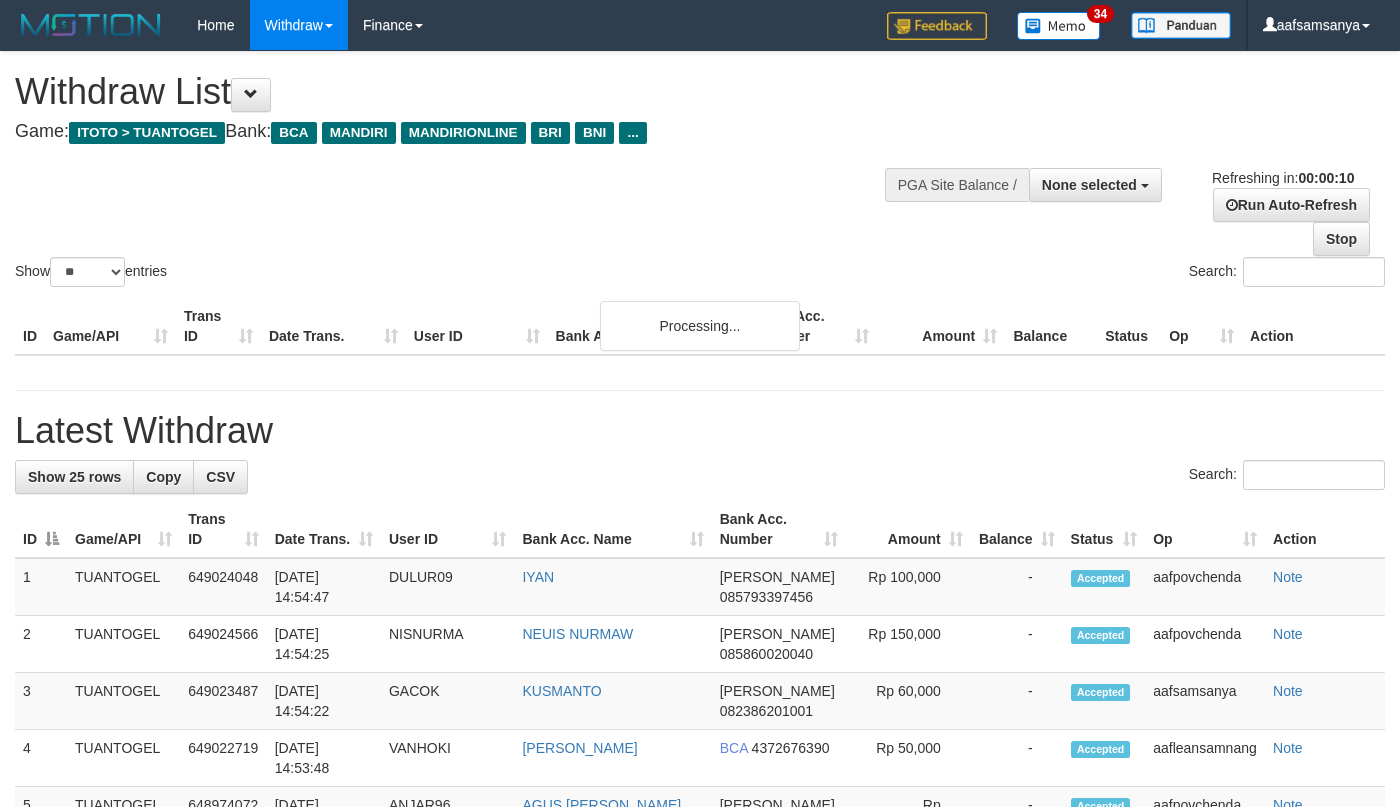 select 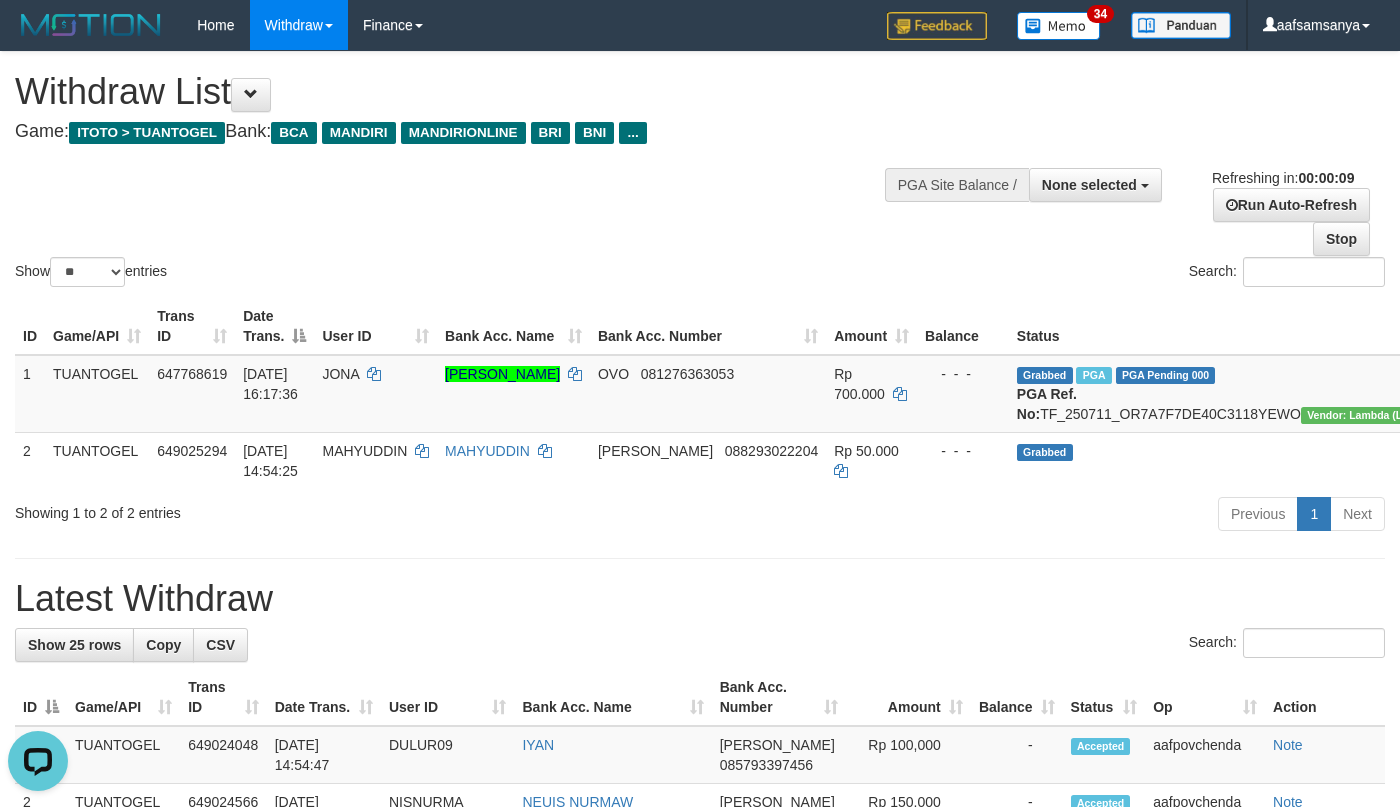 scroll, scrollTop: 0, scrollLeft: 0, axis: both 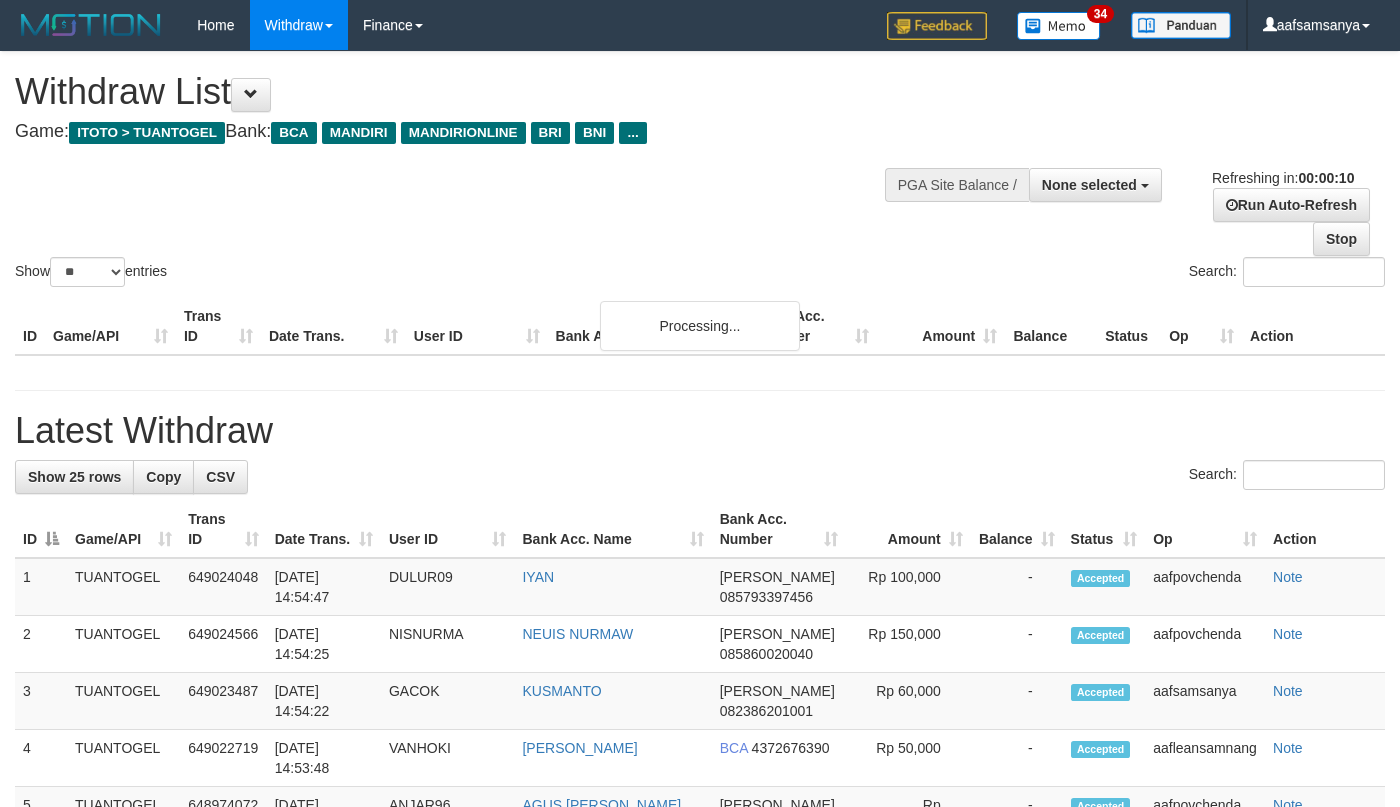 select 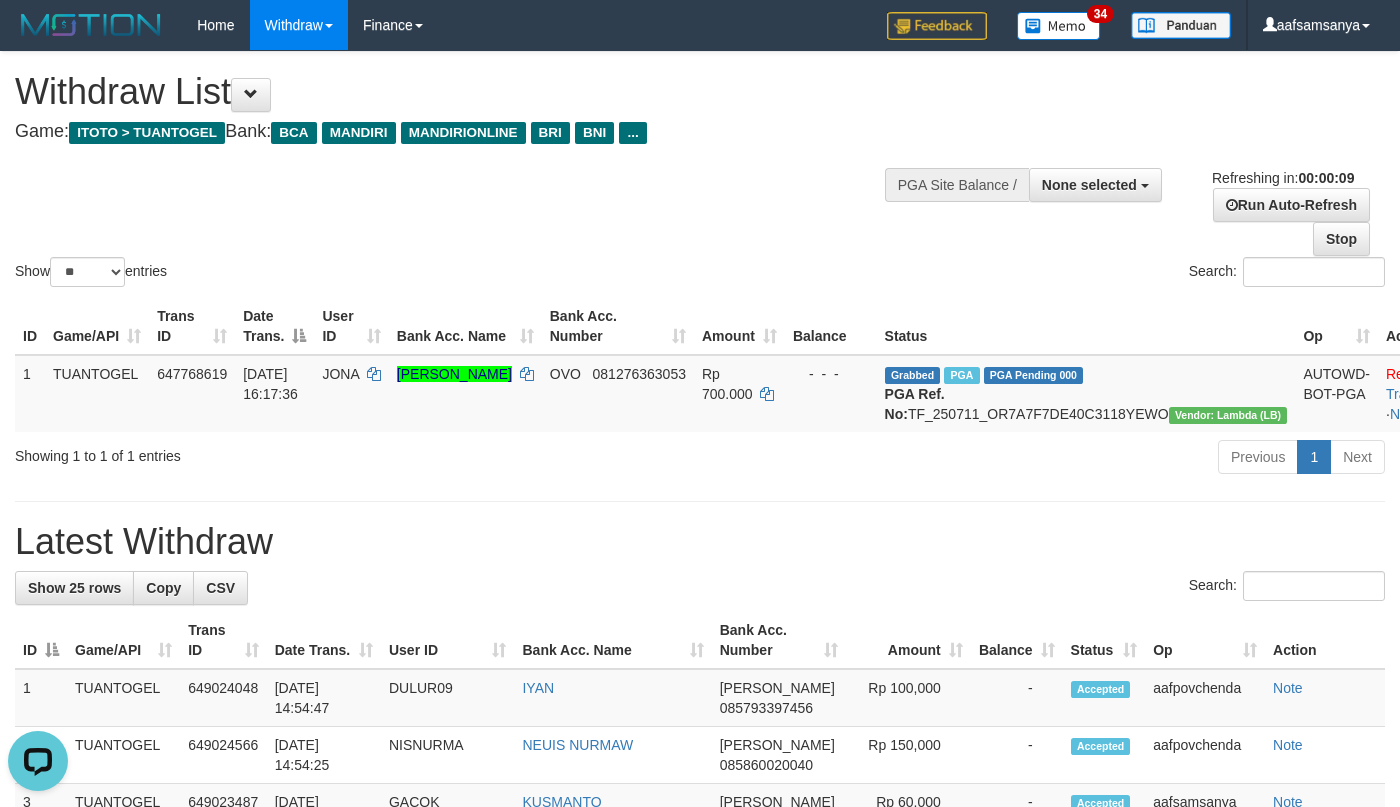 scroll, scrollTop: 0, scrollLeft: 0, axis: both 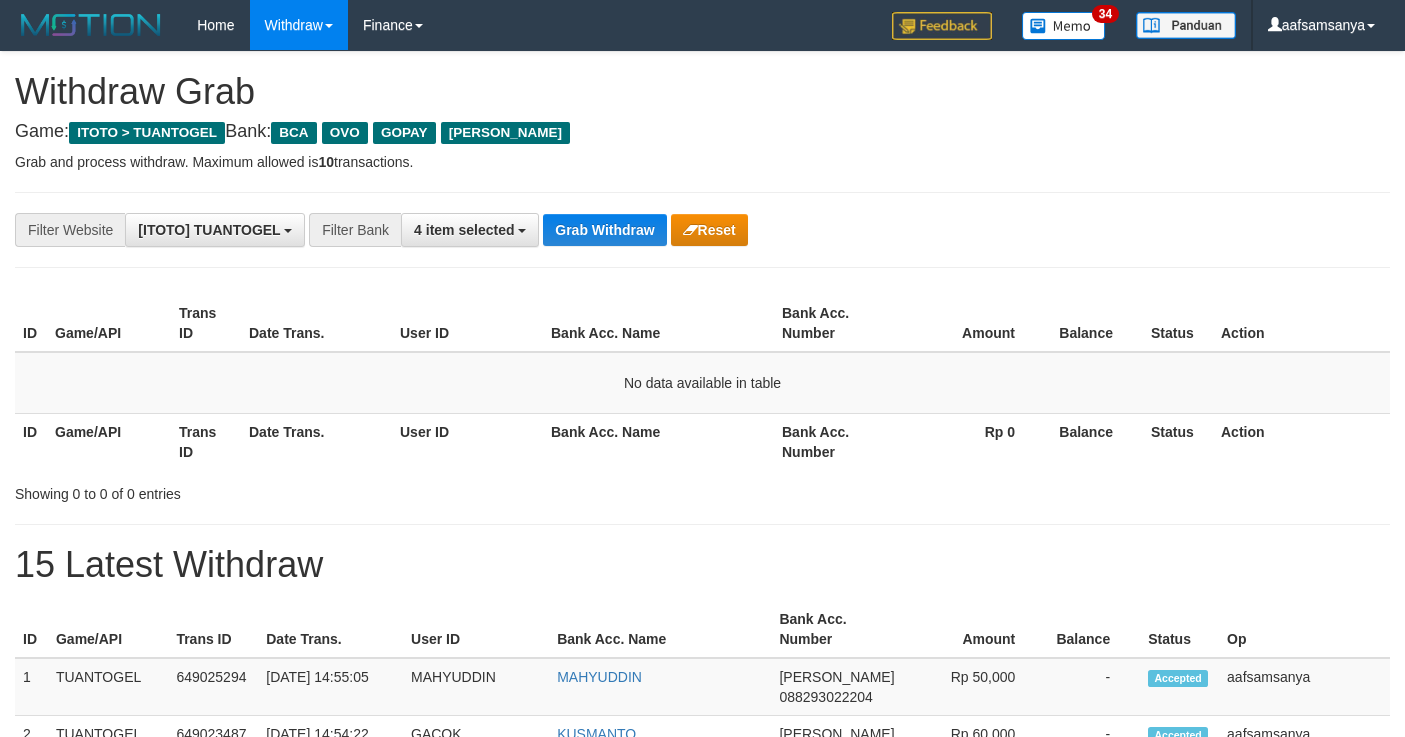 click on "Grab Withdraw" at bounding box center [604, 230] 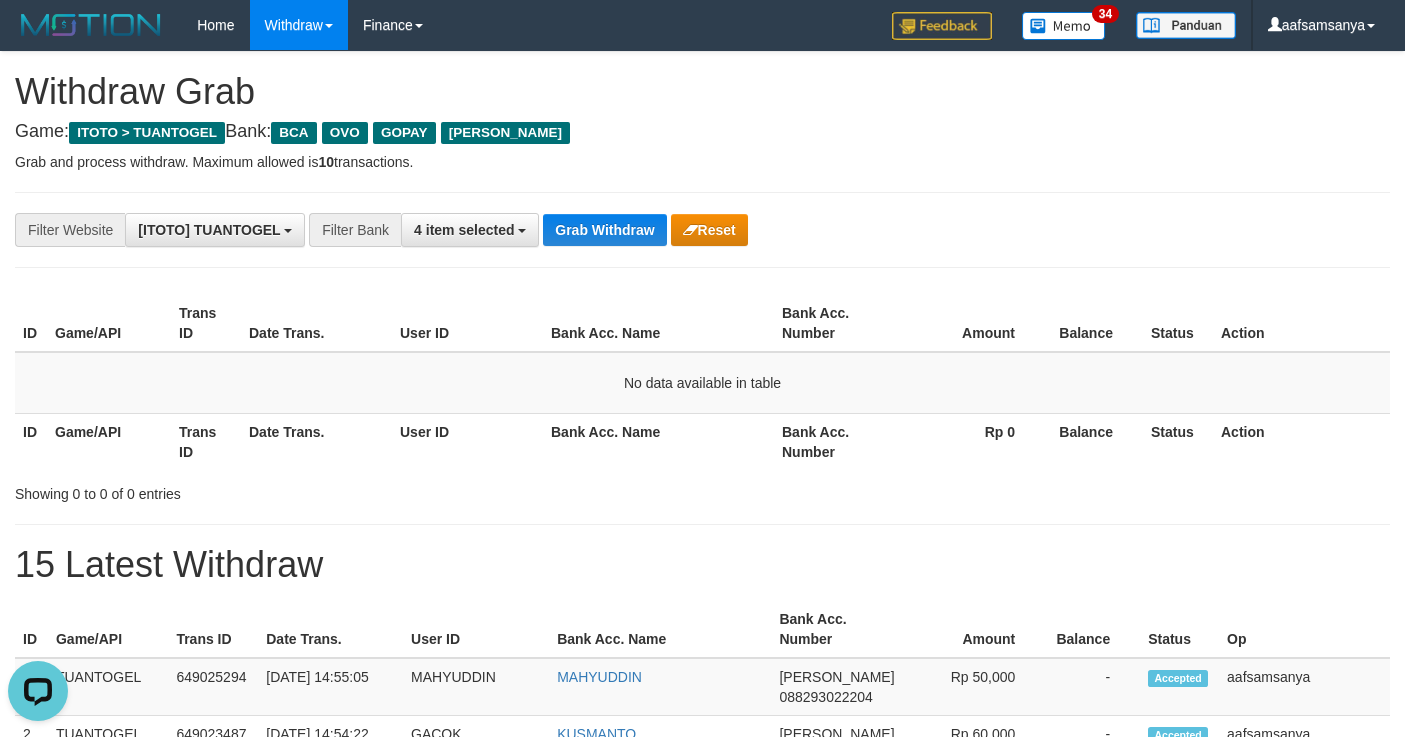 scroll, scrollTop: 0, scrollLeft: 0, axis: both 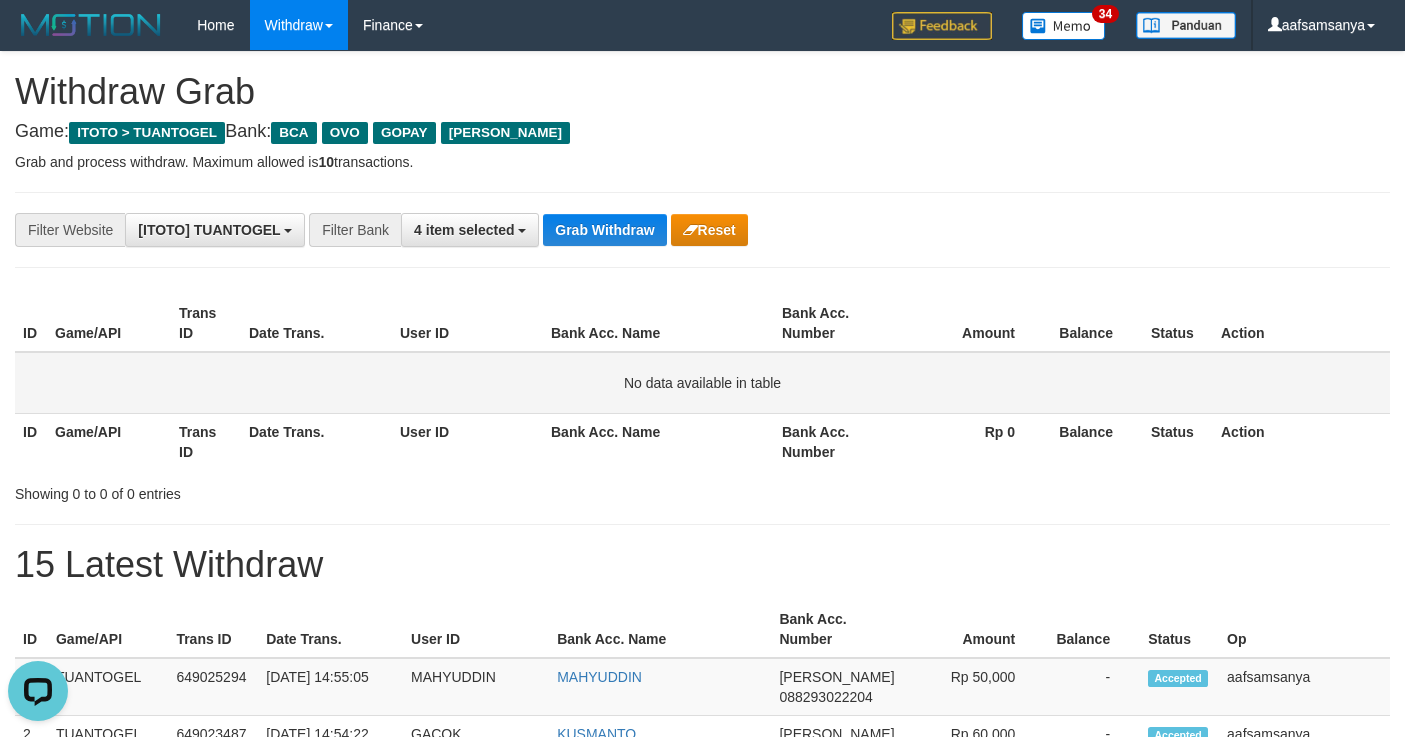 click on "No data available in table" at bounding box center (702, 383) 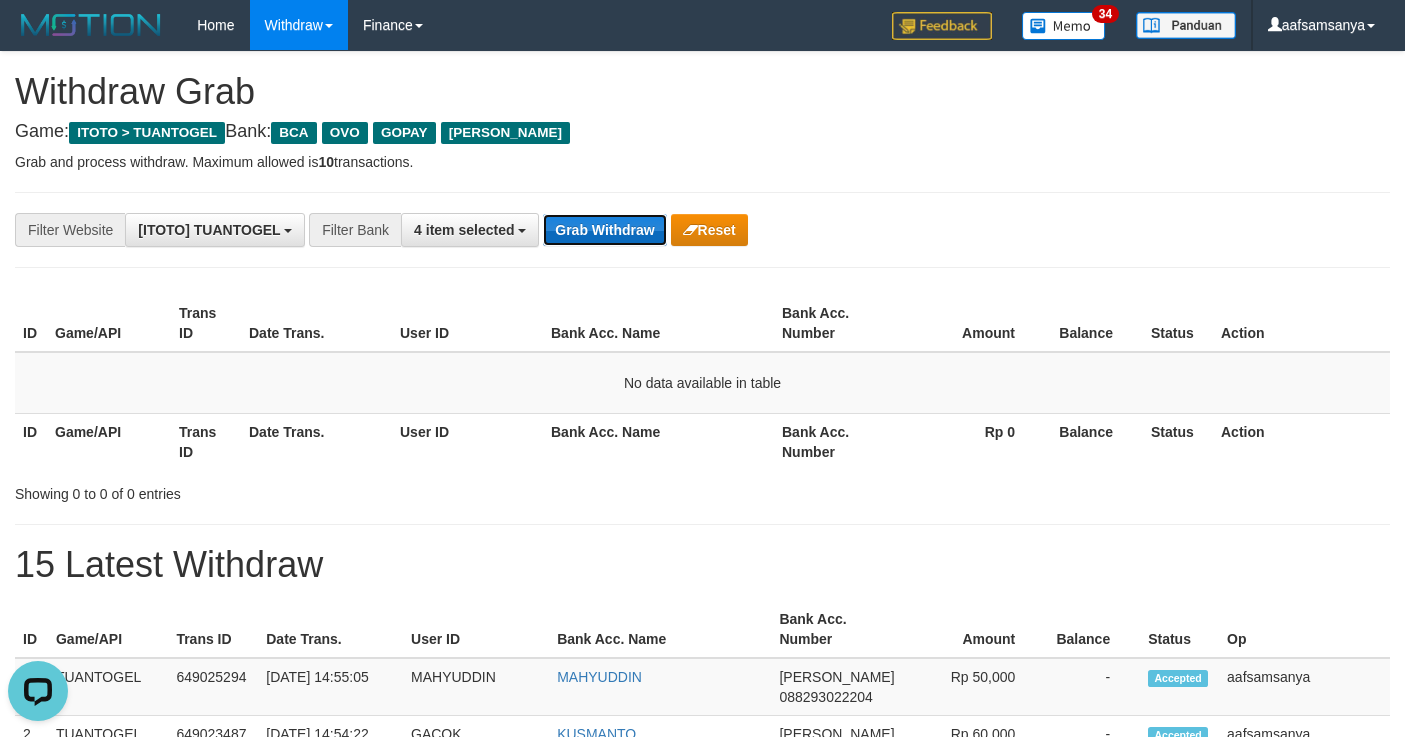 click on "Grab Withdraw" at bounding box center [604, 230] 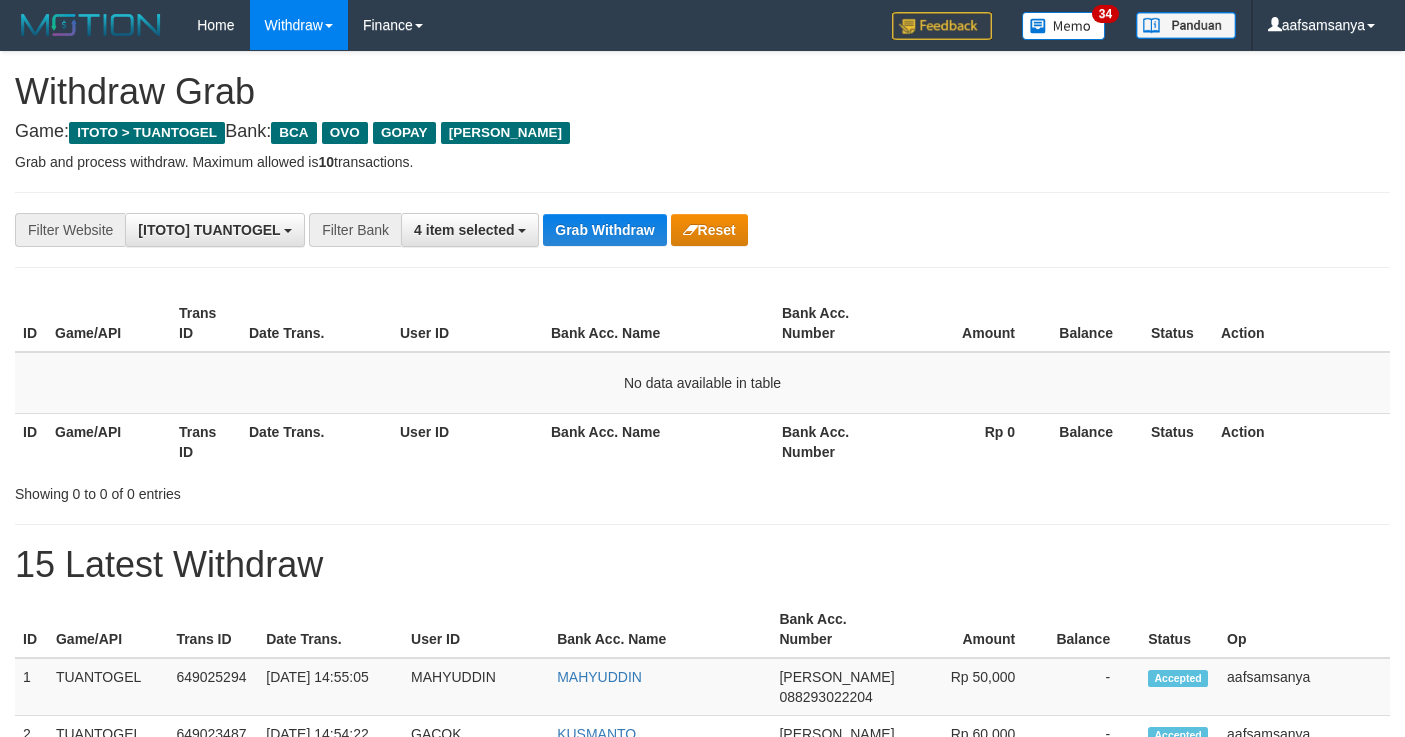 scroll, scrollTop: 0, scrollLeft: 0, axis: both 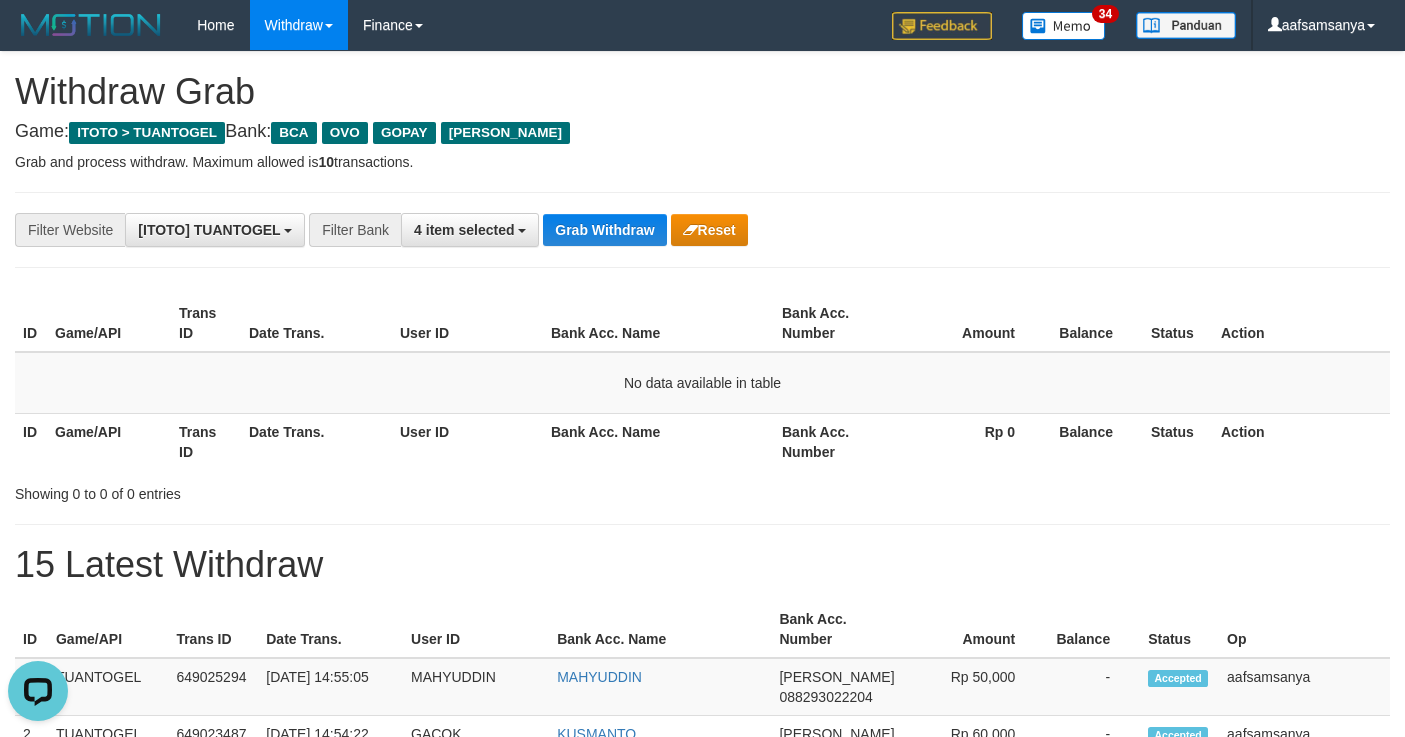 drag, startPoint x: 725, startPoint y: 471, endPoint x: 658, endPoint y: 312, distance: 172.53986 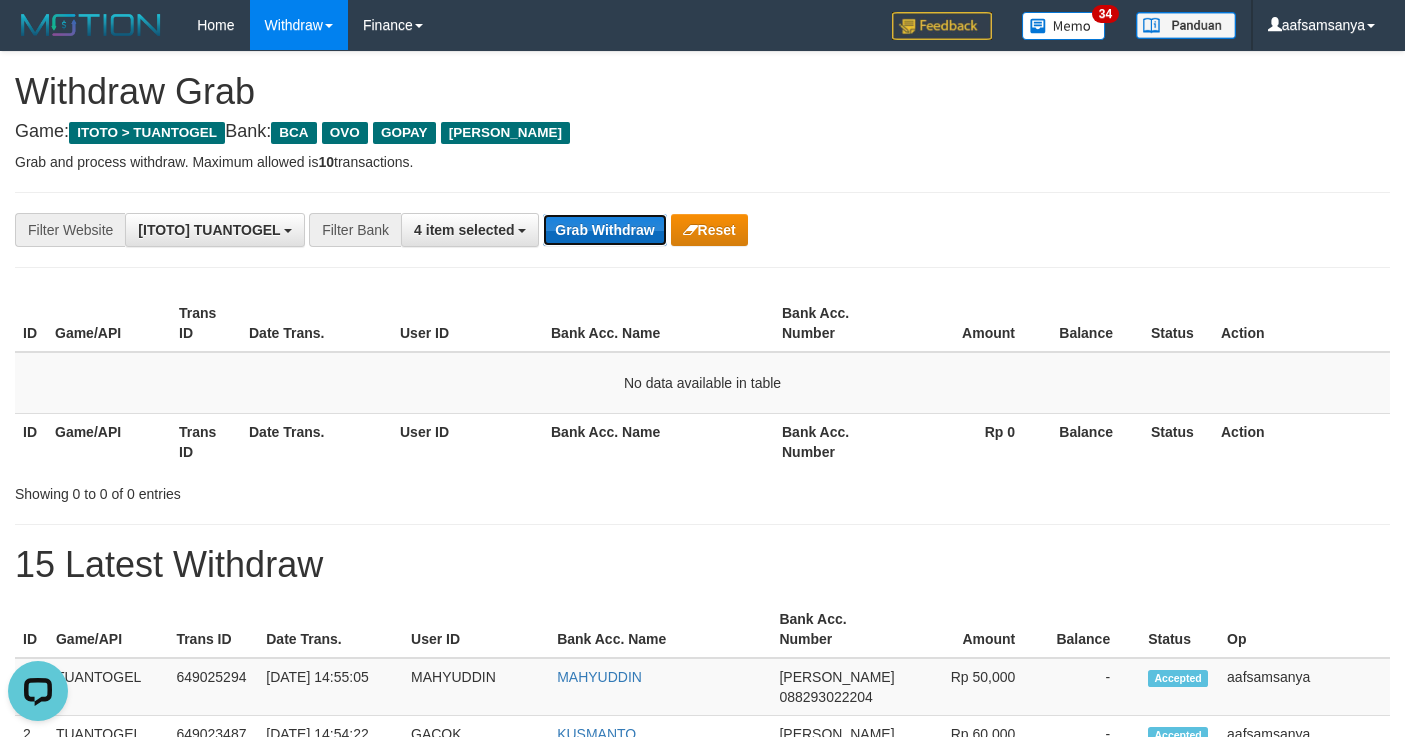 click on "Grab Withdraw" at bounding box center [604, 230] 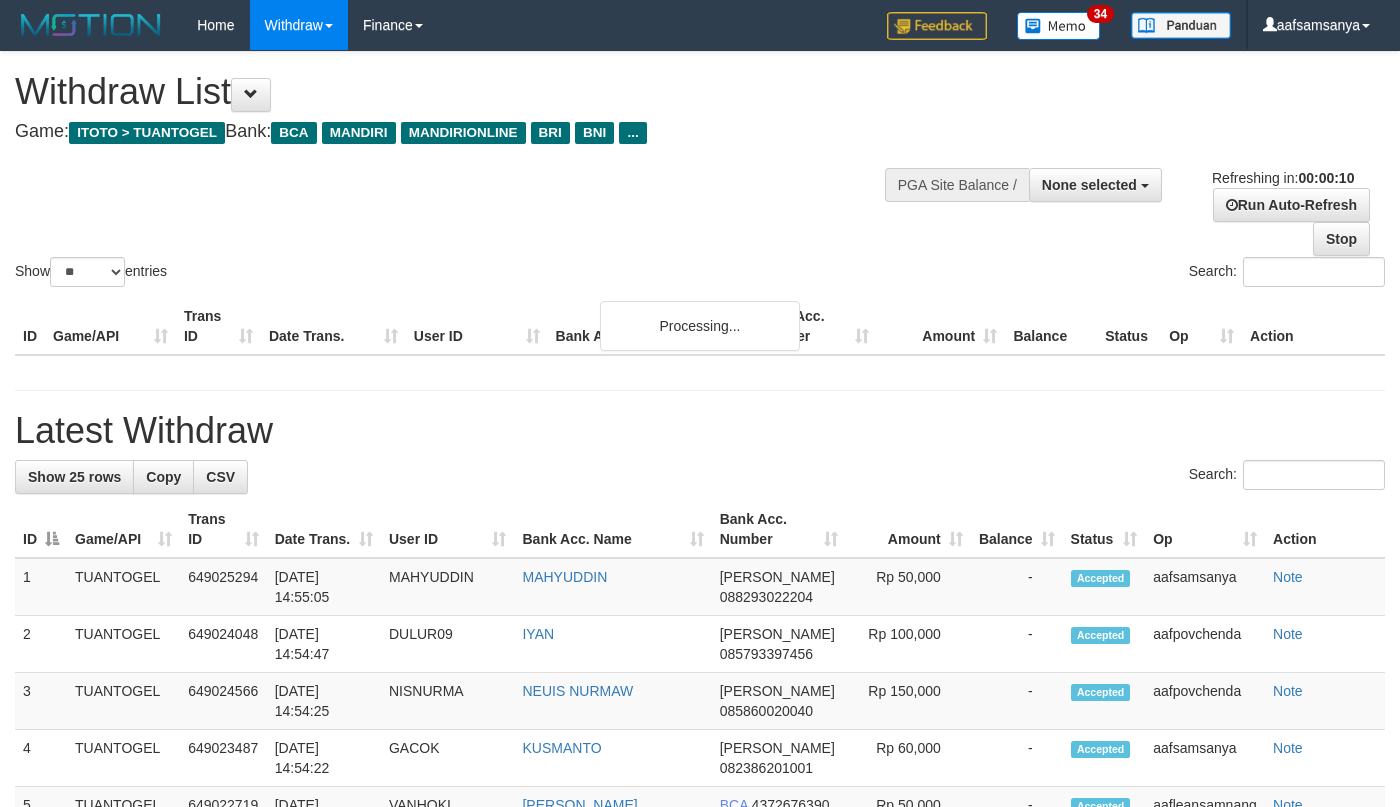 select 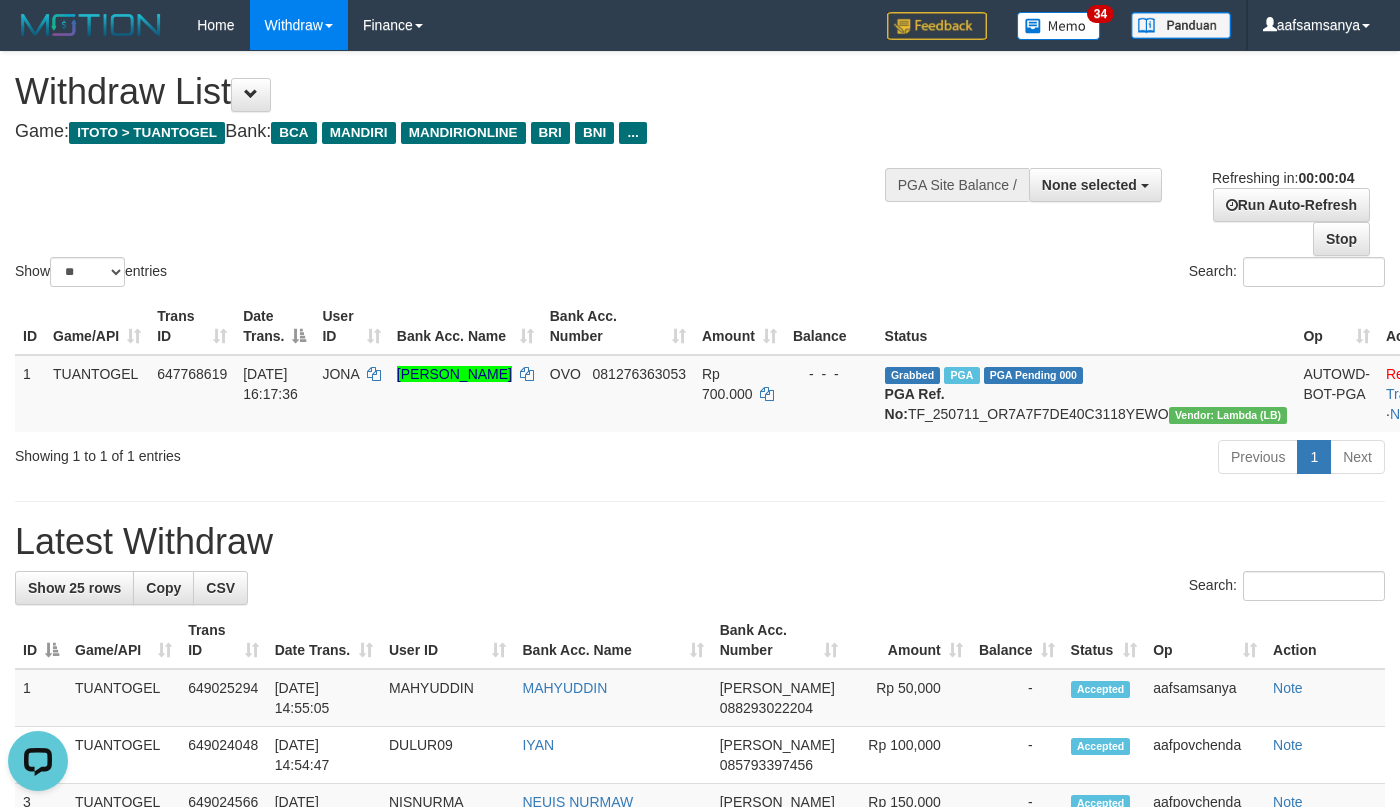 scroll, scrollTop: 0, scrollLeft: 0, axis: both 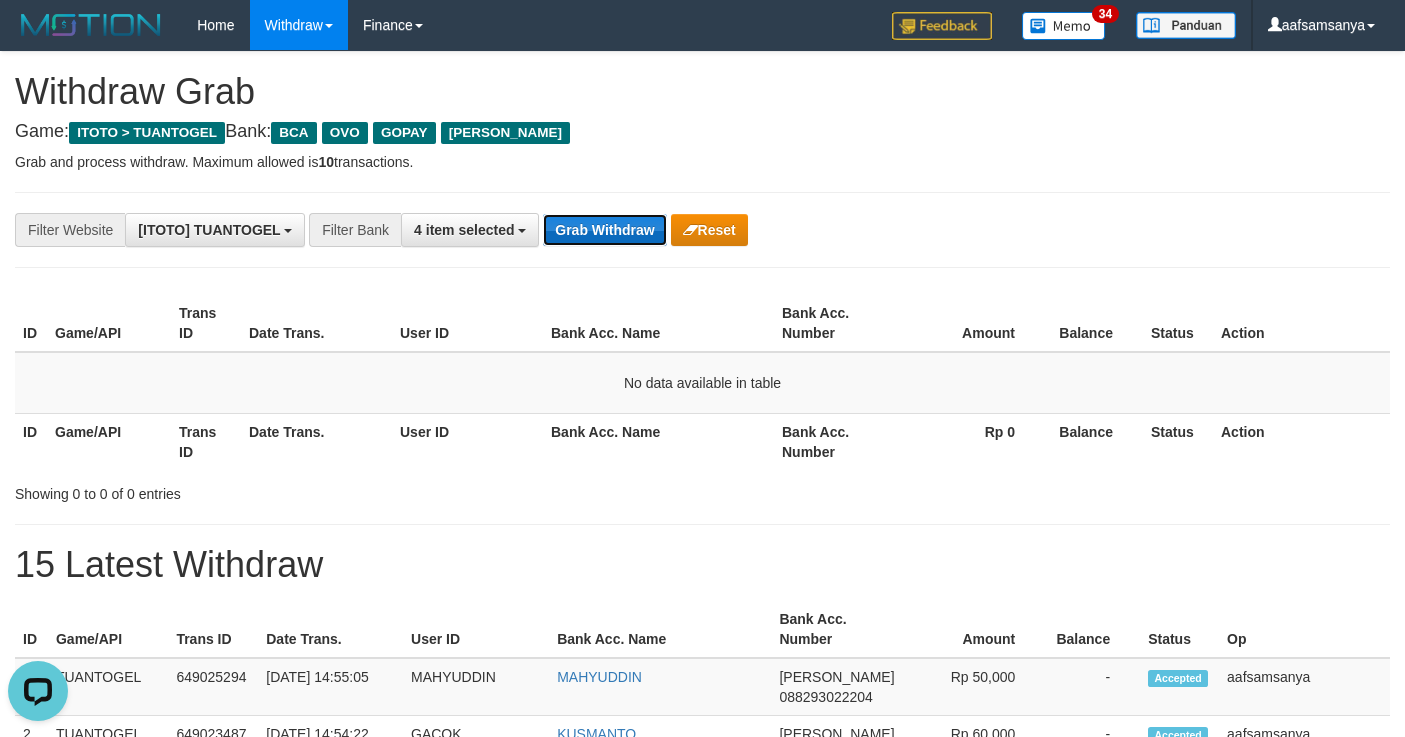 click on "Grab Withdraw" at bounding box center [604, 230] 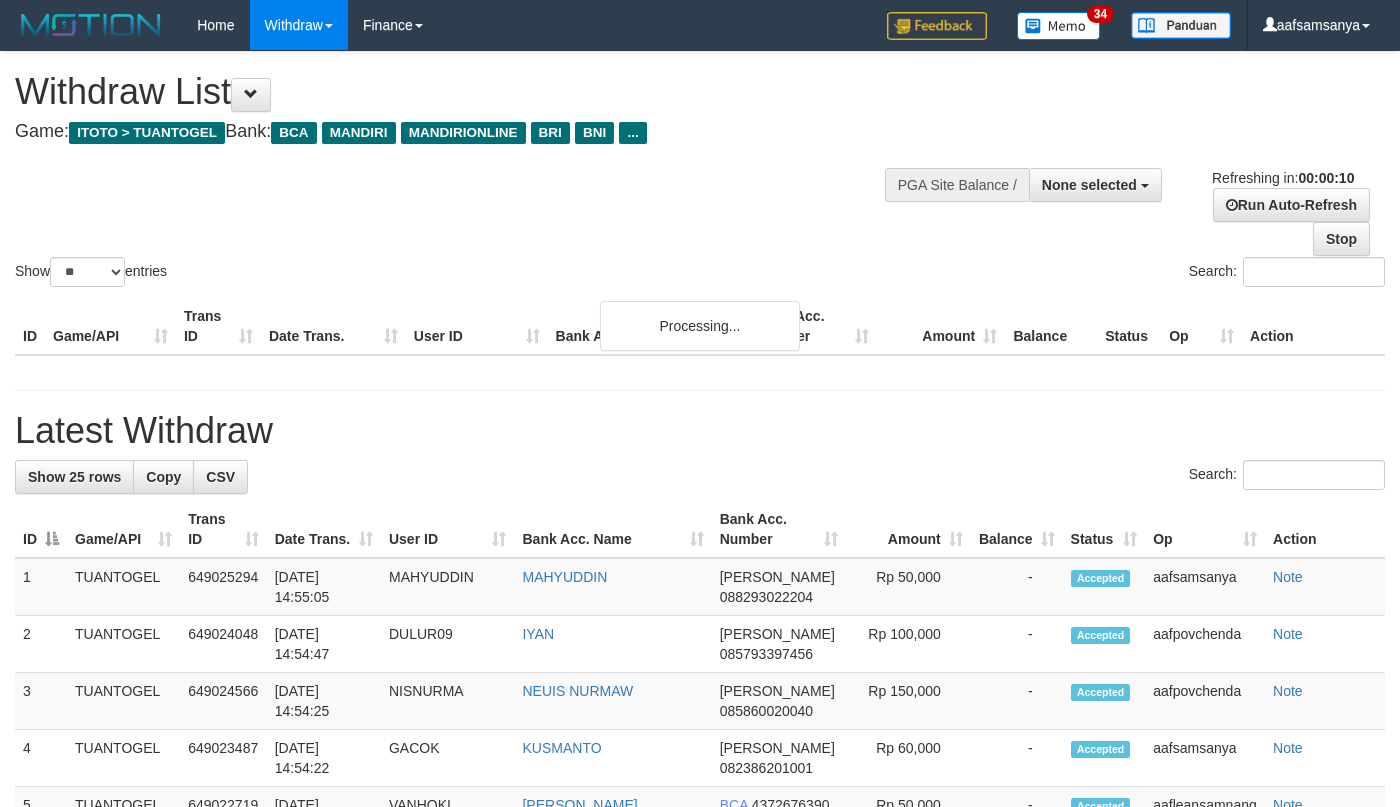 select 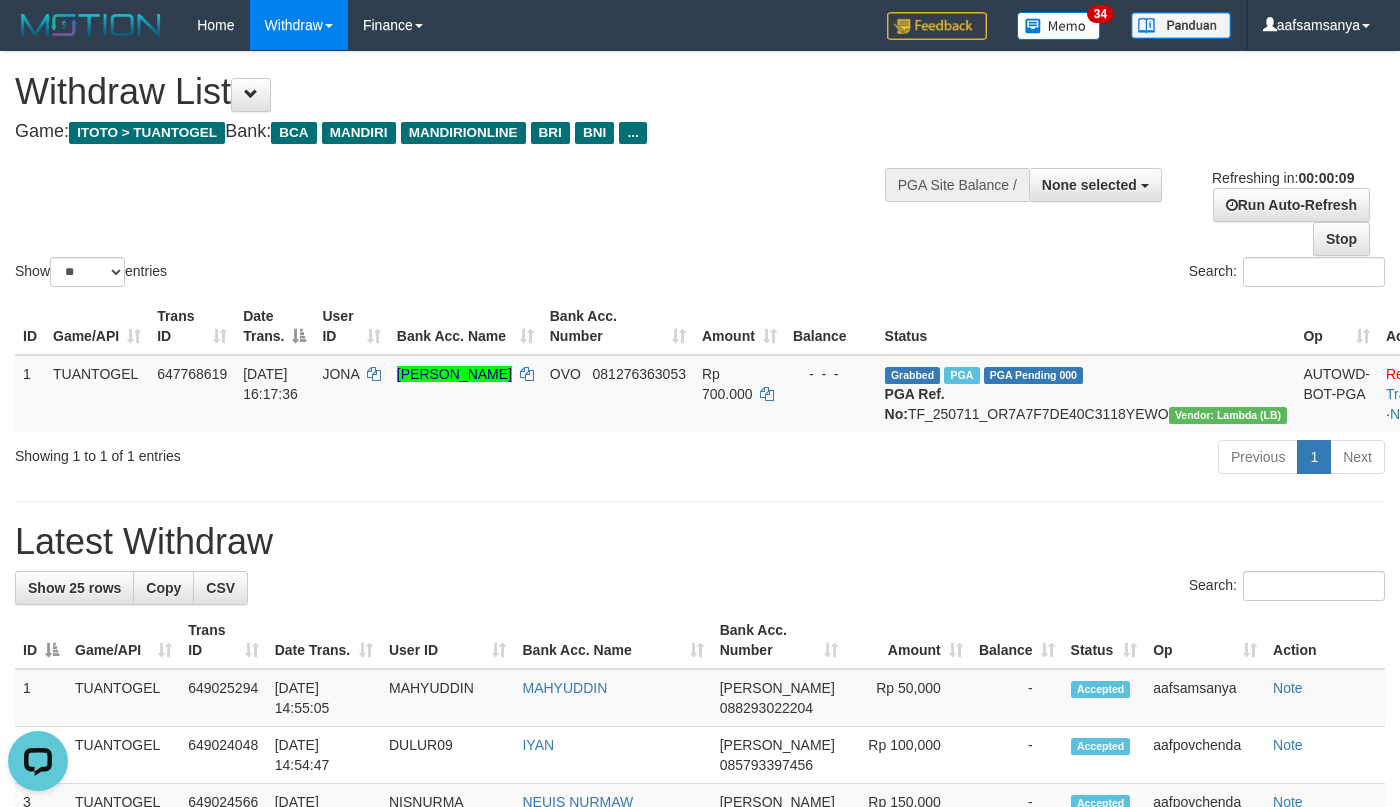 scroll, scrollTop: 0, scrollLeft: 0, axis: both 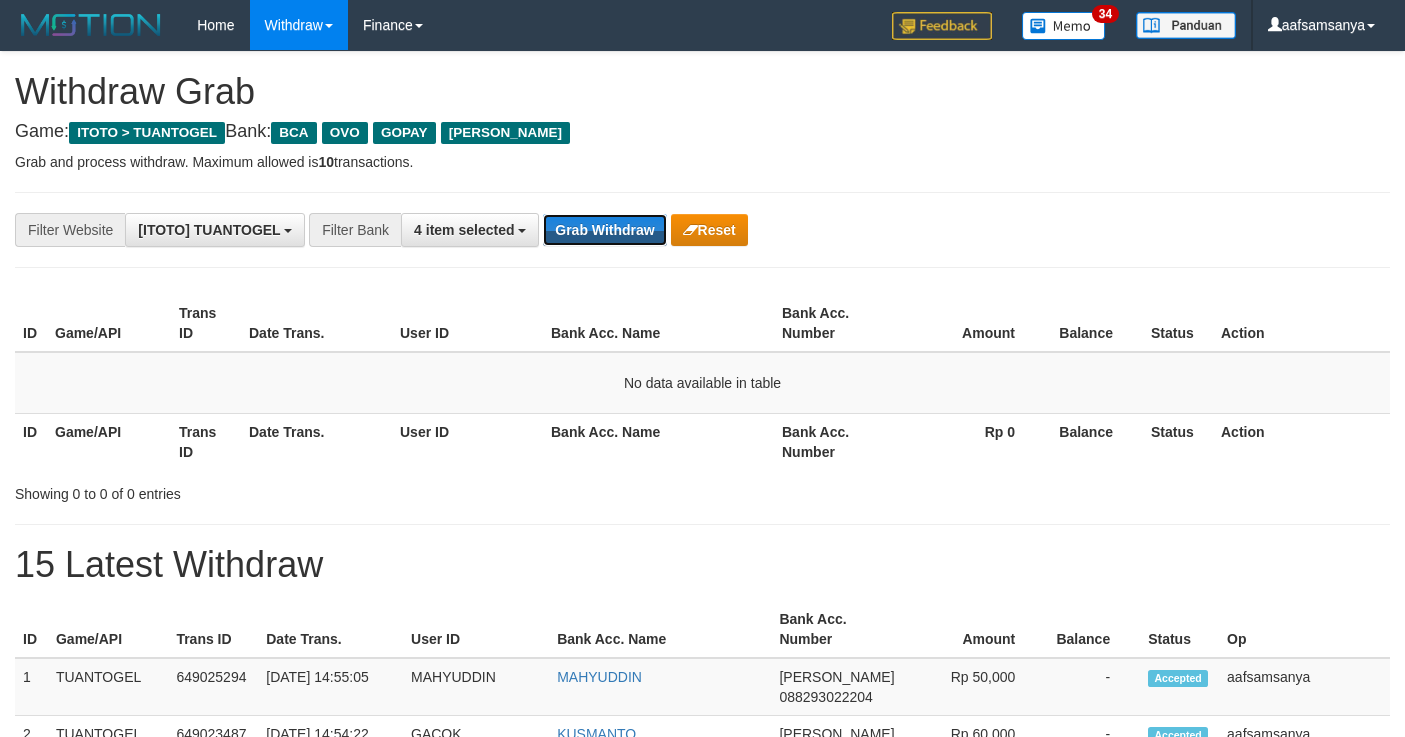 click on "Grab Withdraw" at bounding box center [604, 230] 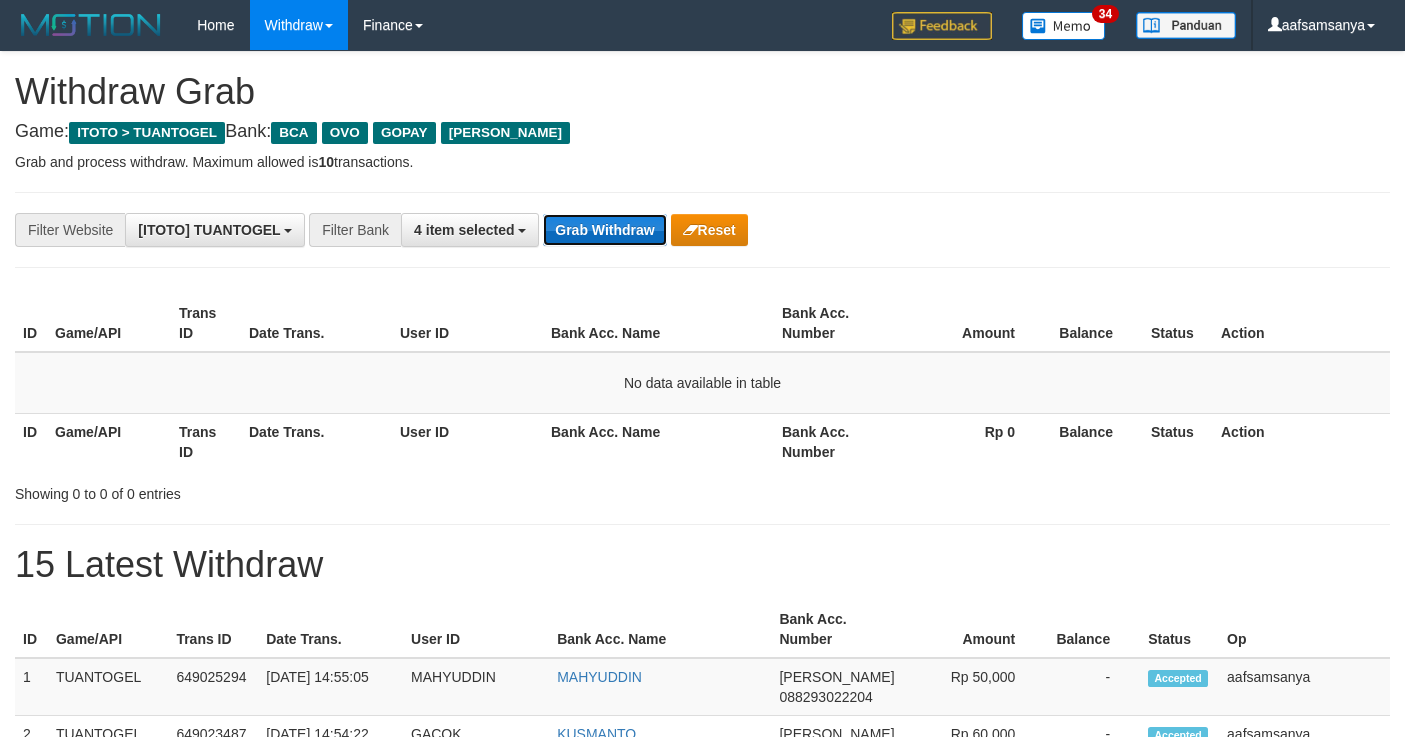 click on "Grab Withdraw" at bounding box center (604, 230) 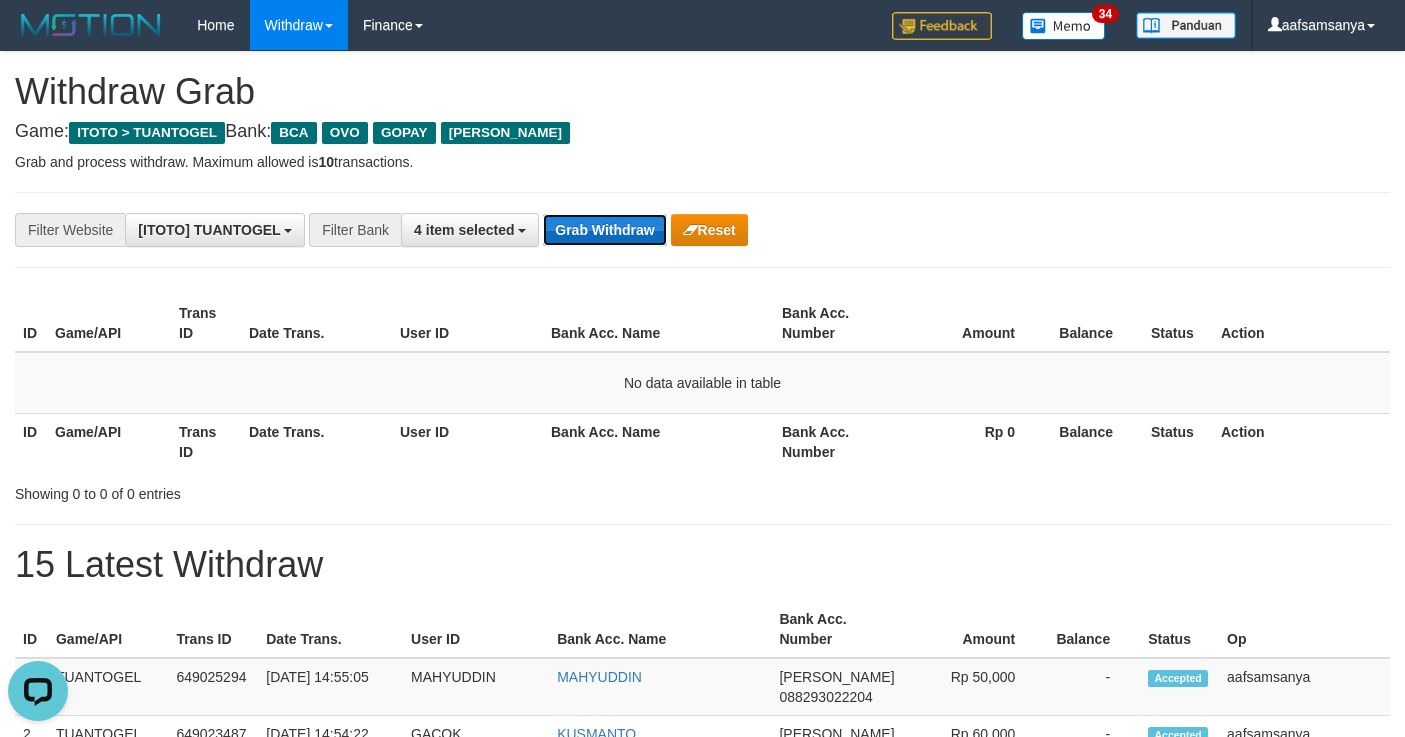 scroll, scrollTop: 0, scrollLeft: 0, axis: both 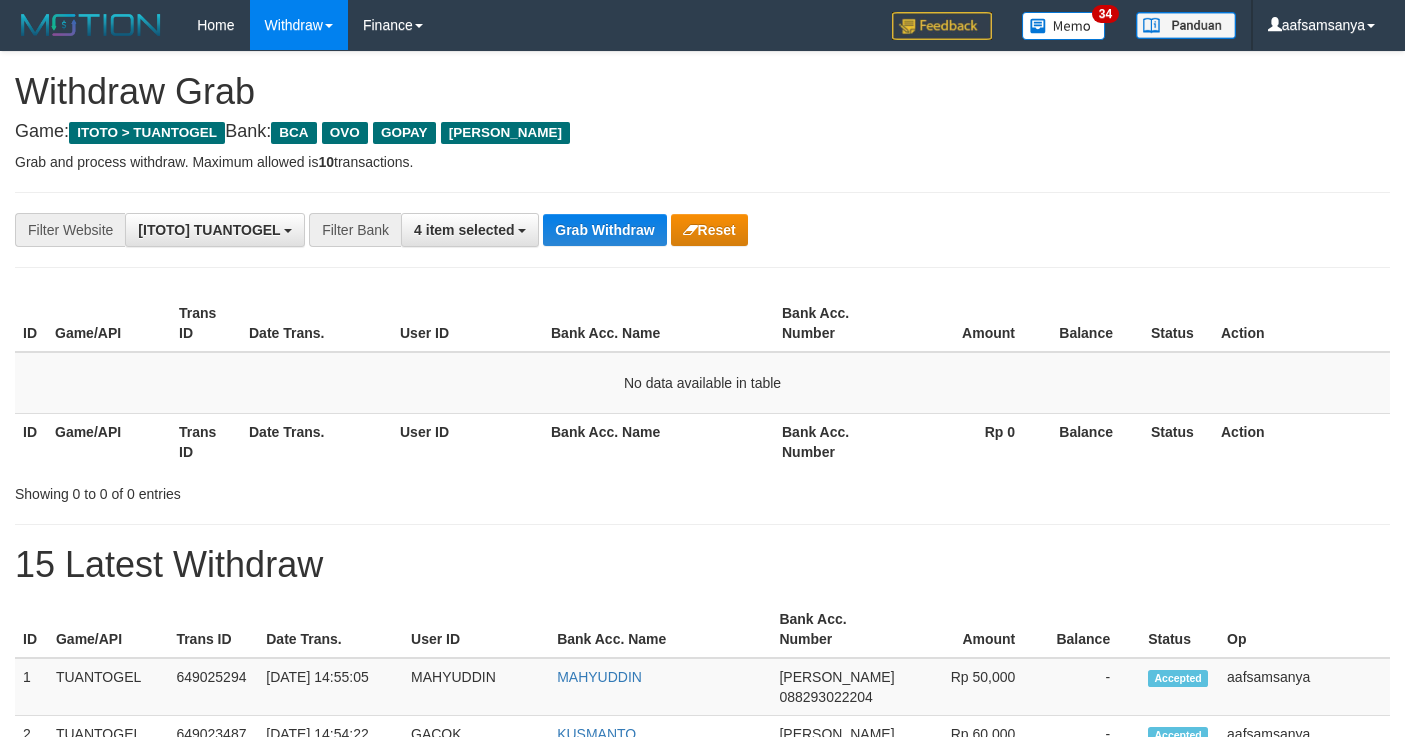 click on "Grab Withdraw" at bounding box center [604, 230] 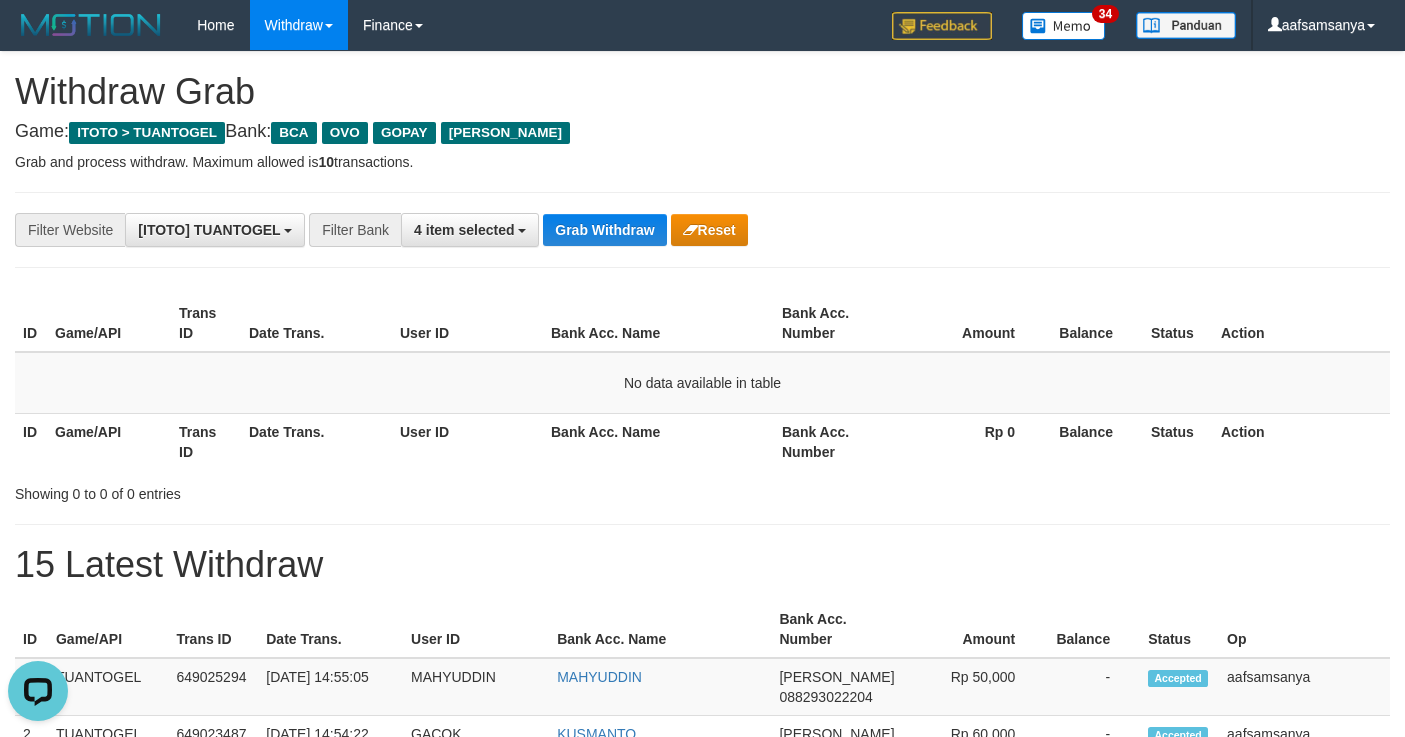 scroll, scrollTop: 0, scrollLeft: 0, axis: both 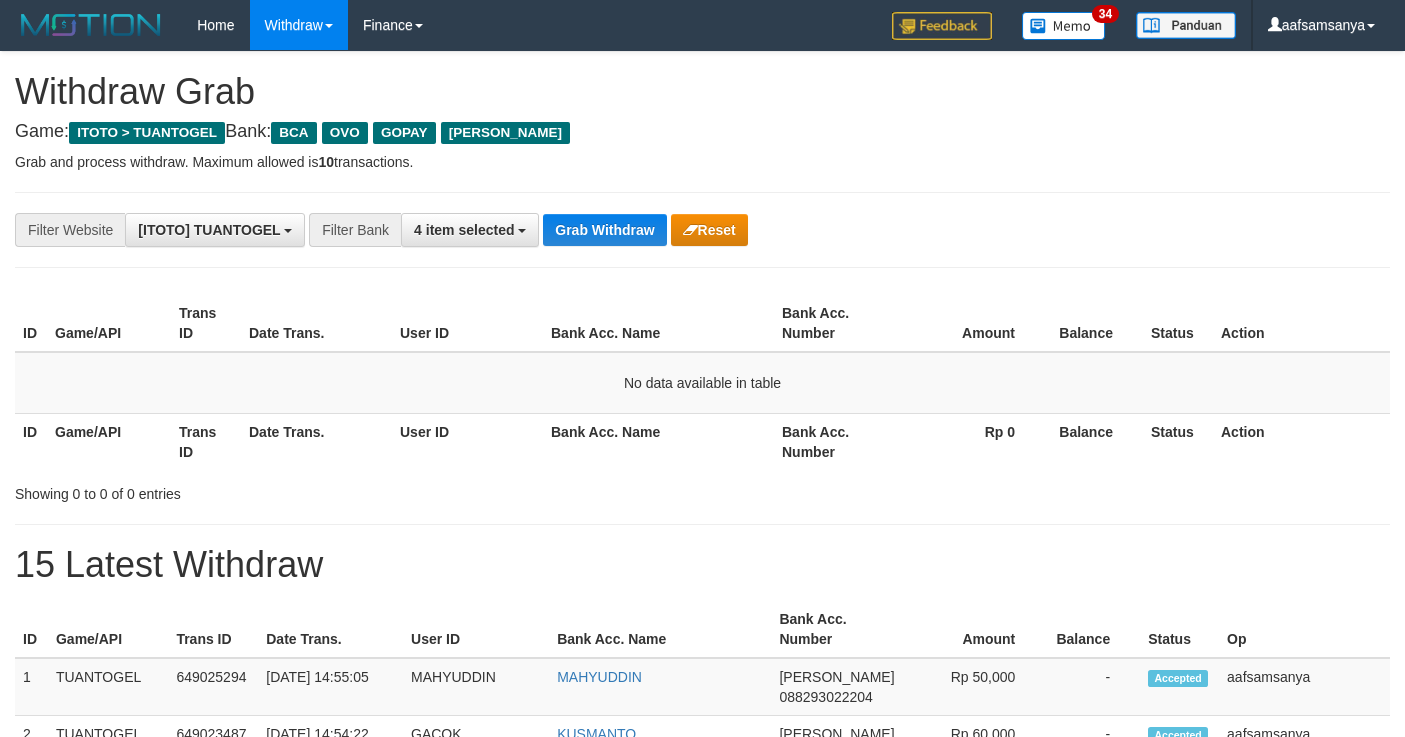 click on "Grab Withdraw" at bounding box center (604, 230) 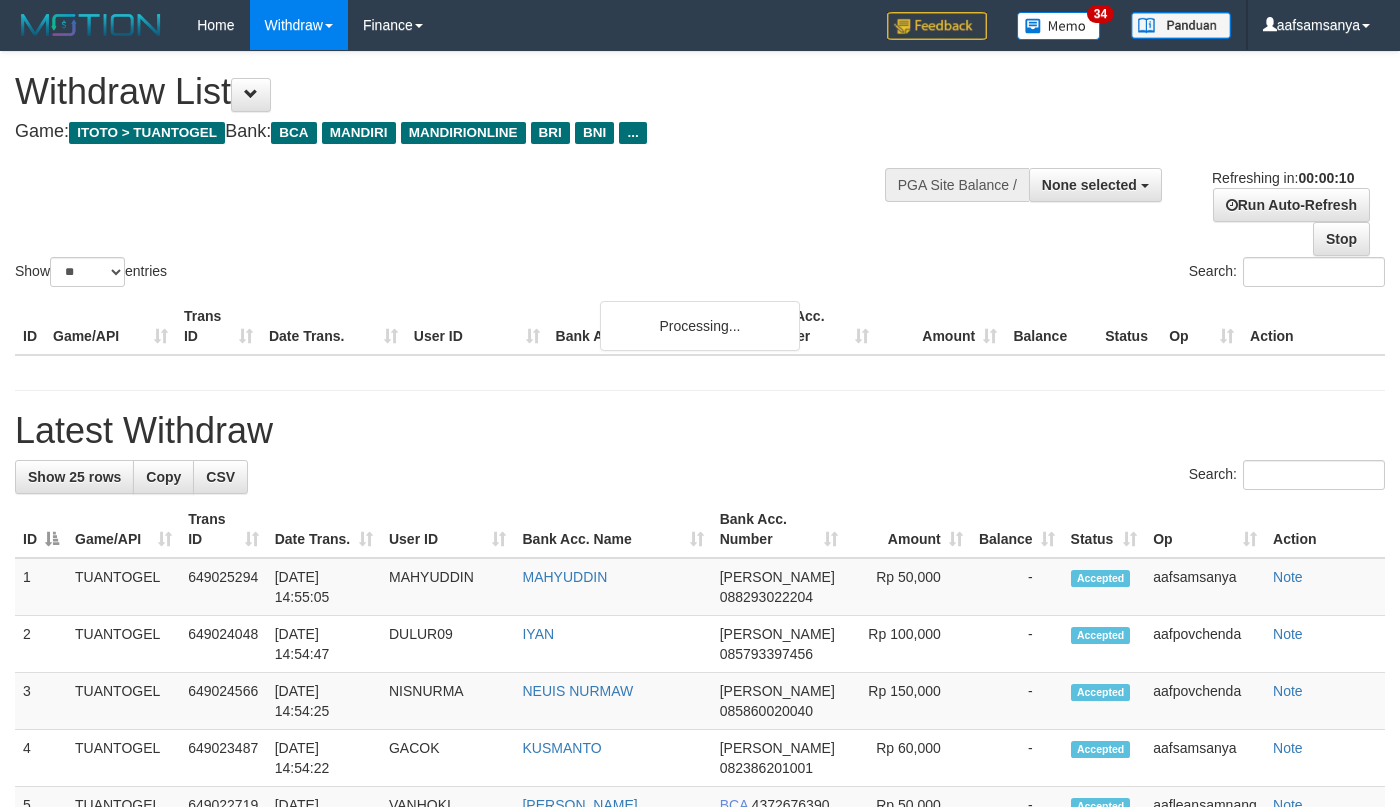 select 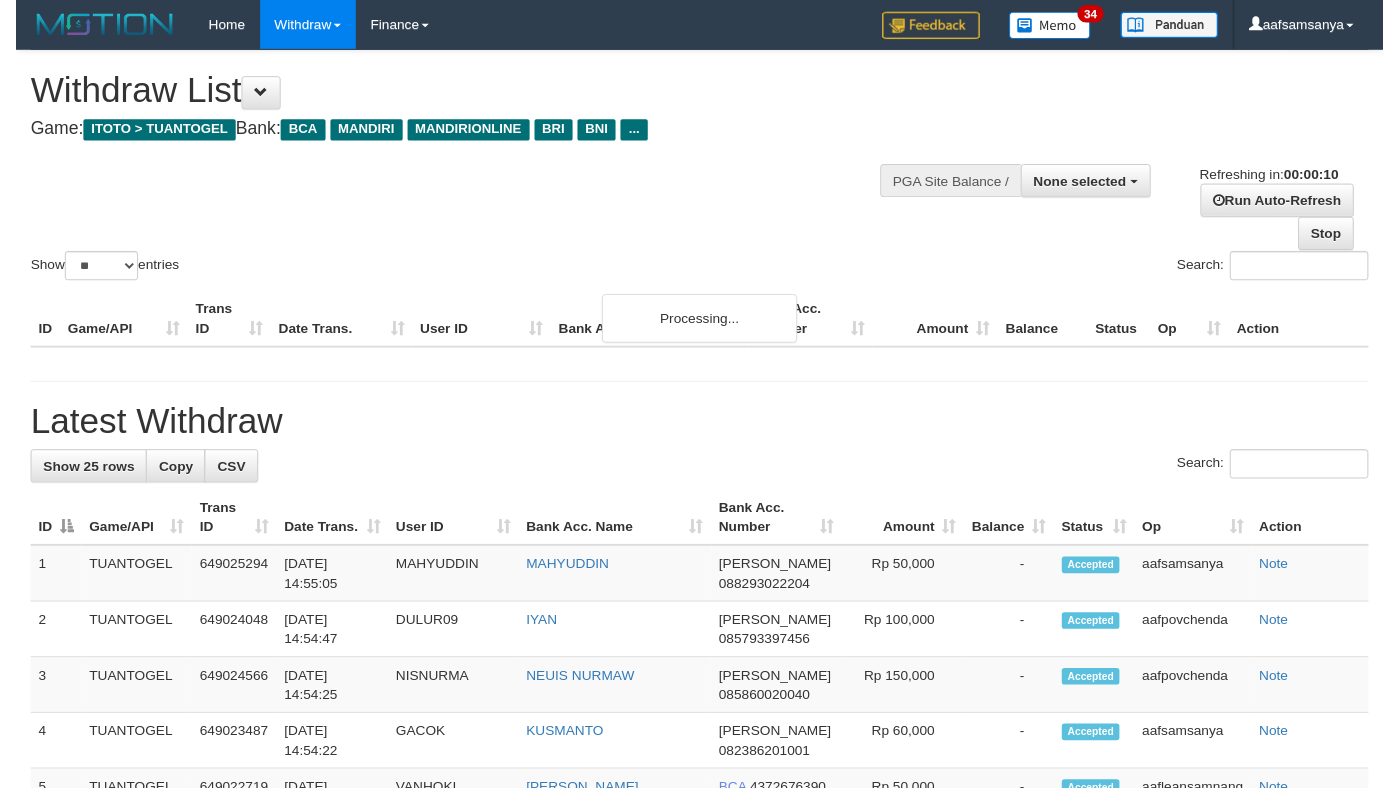 scroll, scrollTop: 0, scrollLeft: 0, axis: both 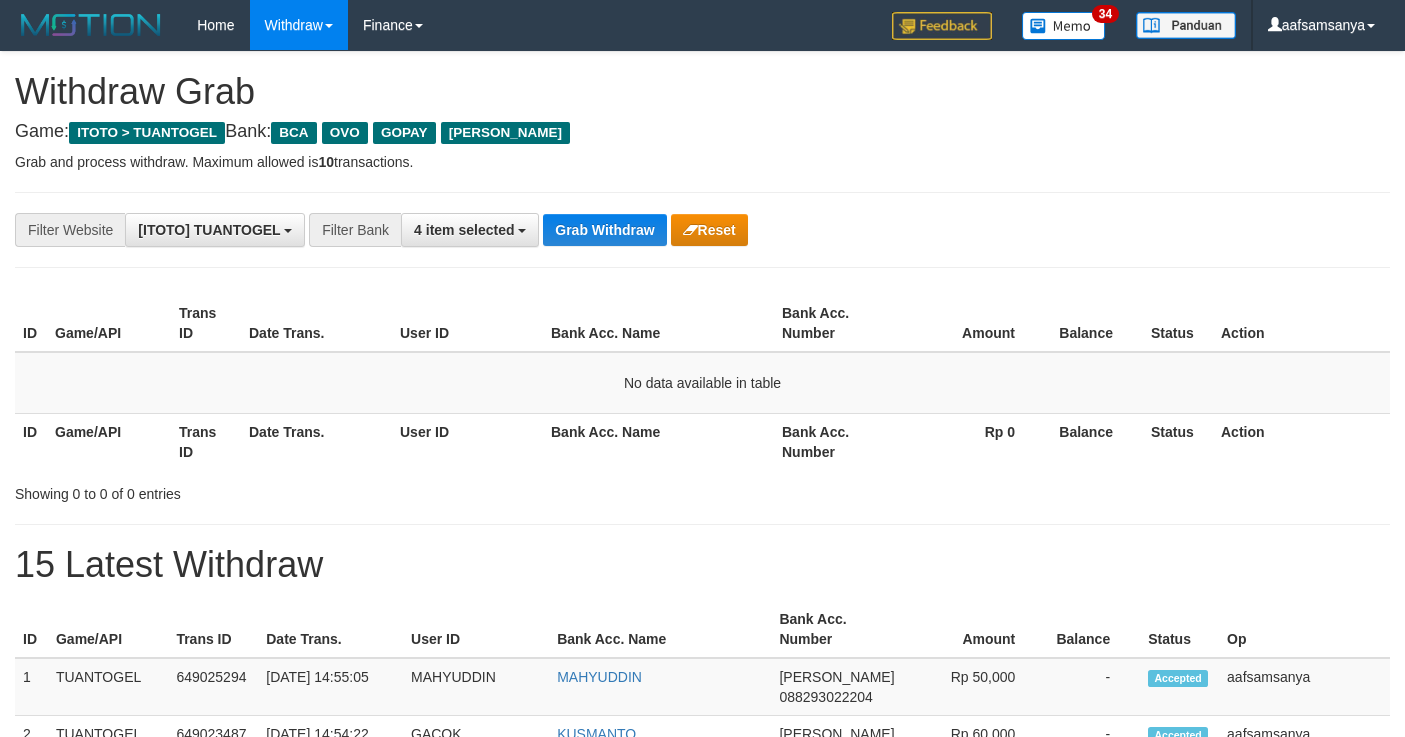 click on "Grab Withdraw" at bounding box center [604, 230] 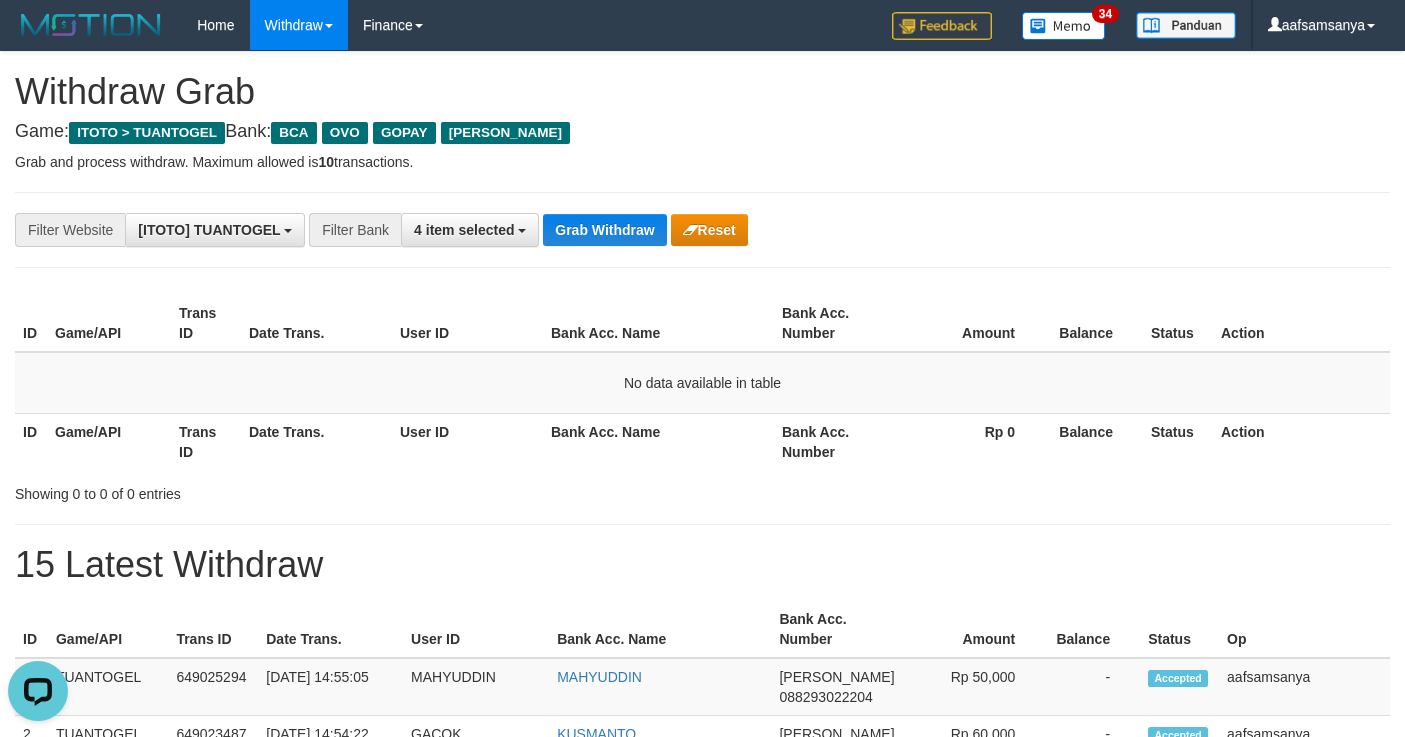 scroll, scrollTop: 0, scrollLeft: 0, axis: both 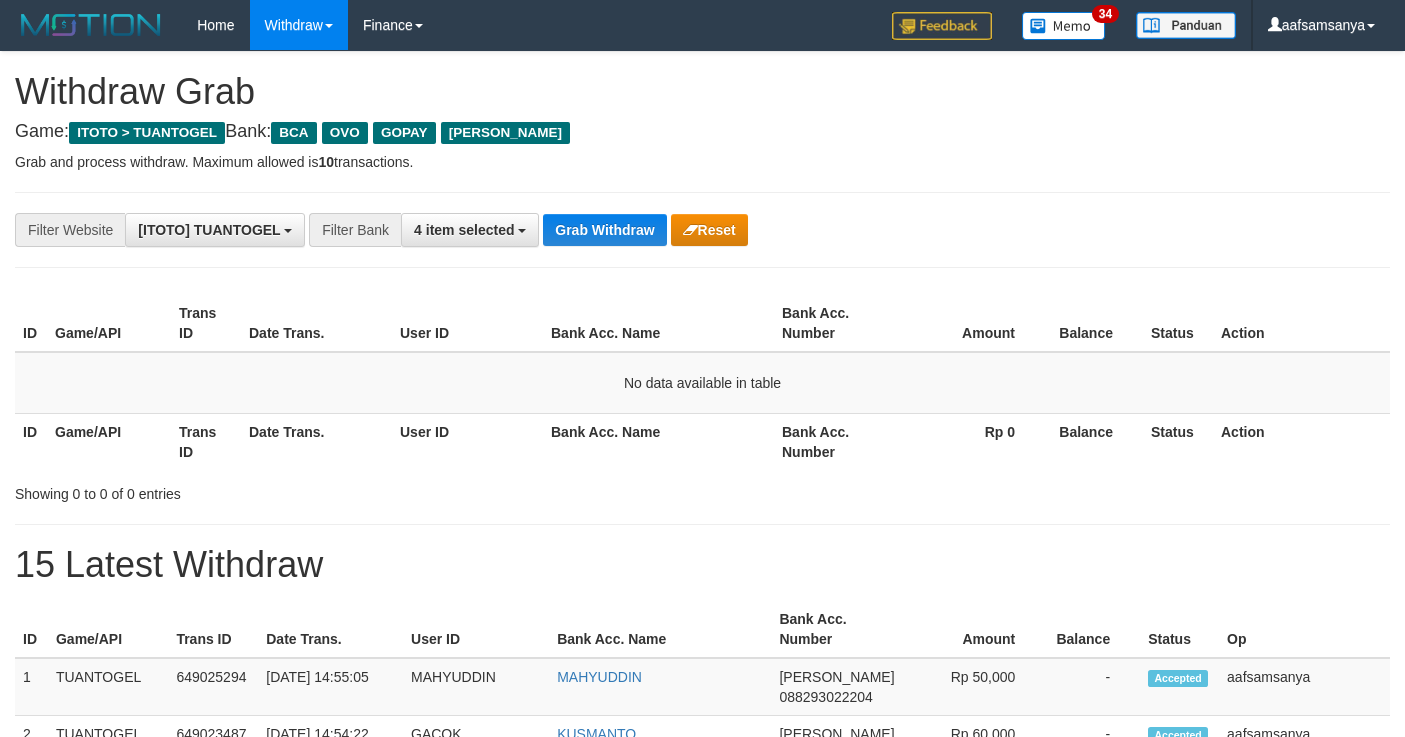 click on "Grab Withdraw" at bounding box center [604, 230] 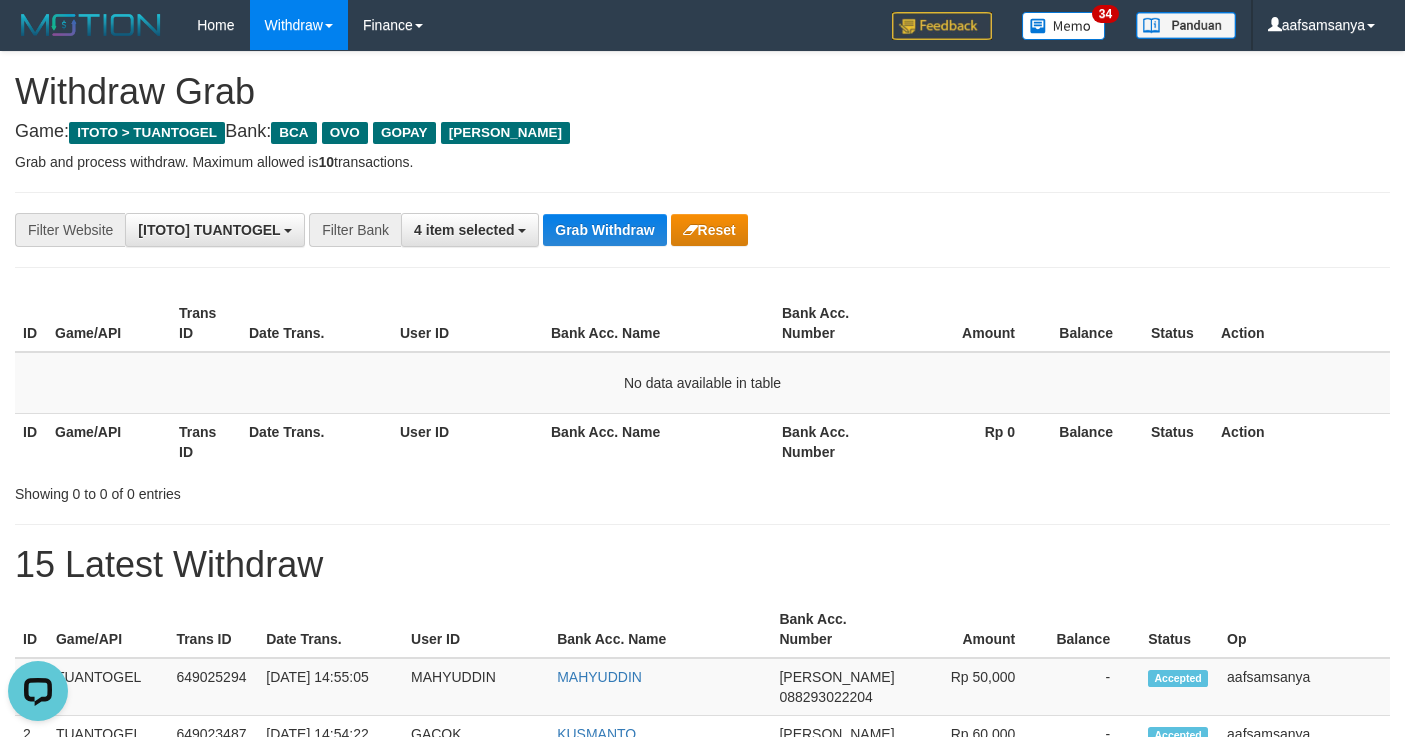 scroll, scrollTop: 0, scrollLeft: 0, axis: both 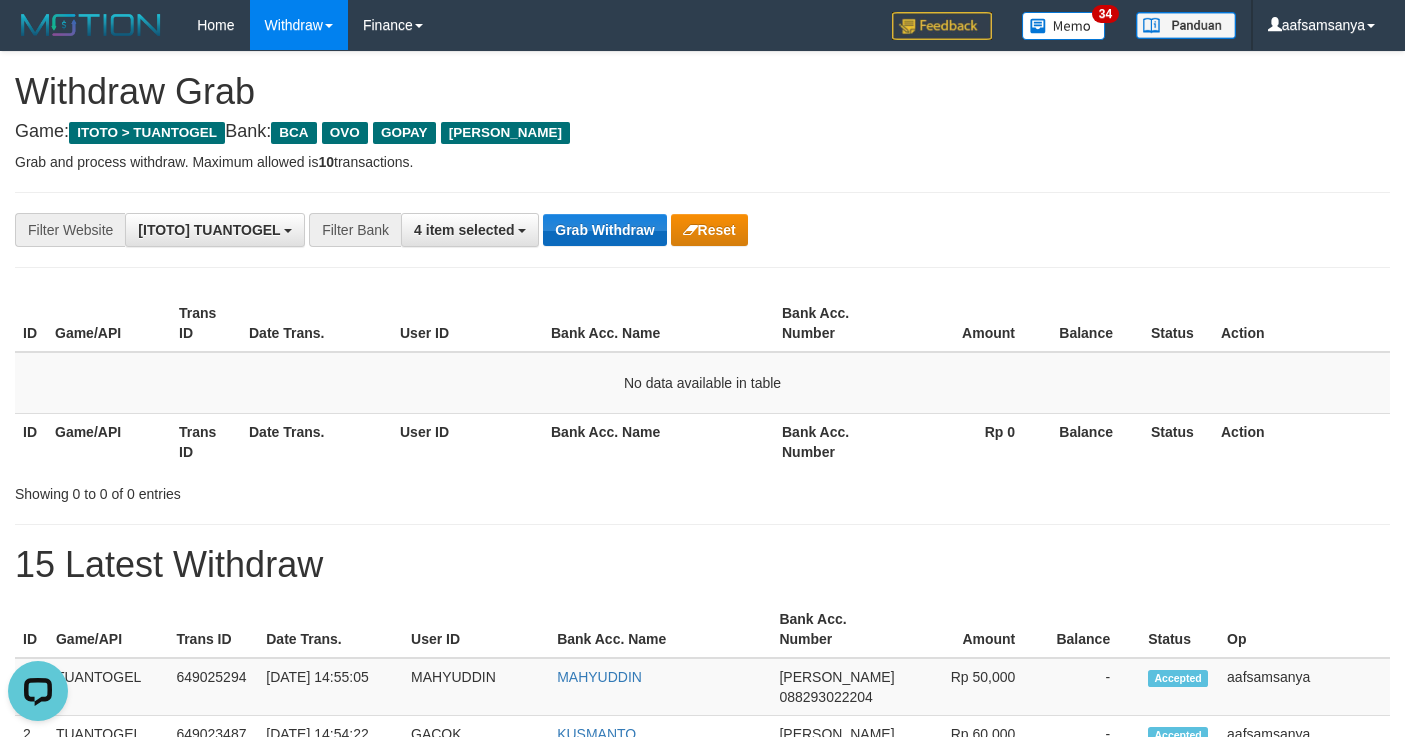 click on "Grab Withdraw" at bounding box center [604, 230] 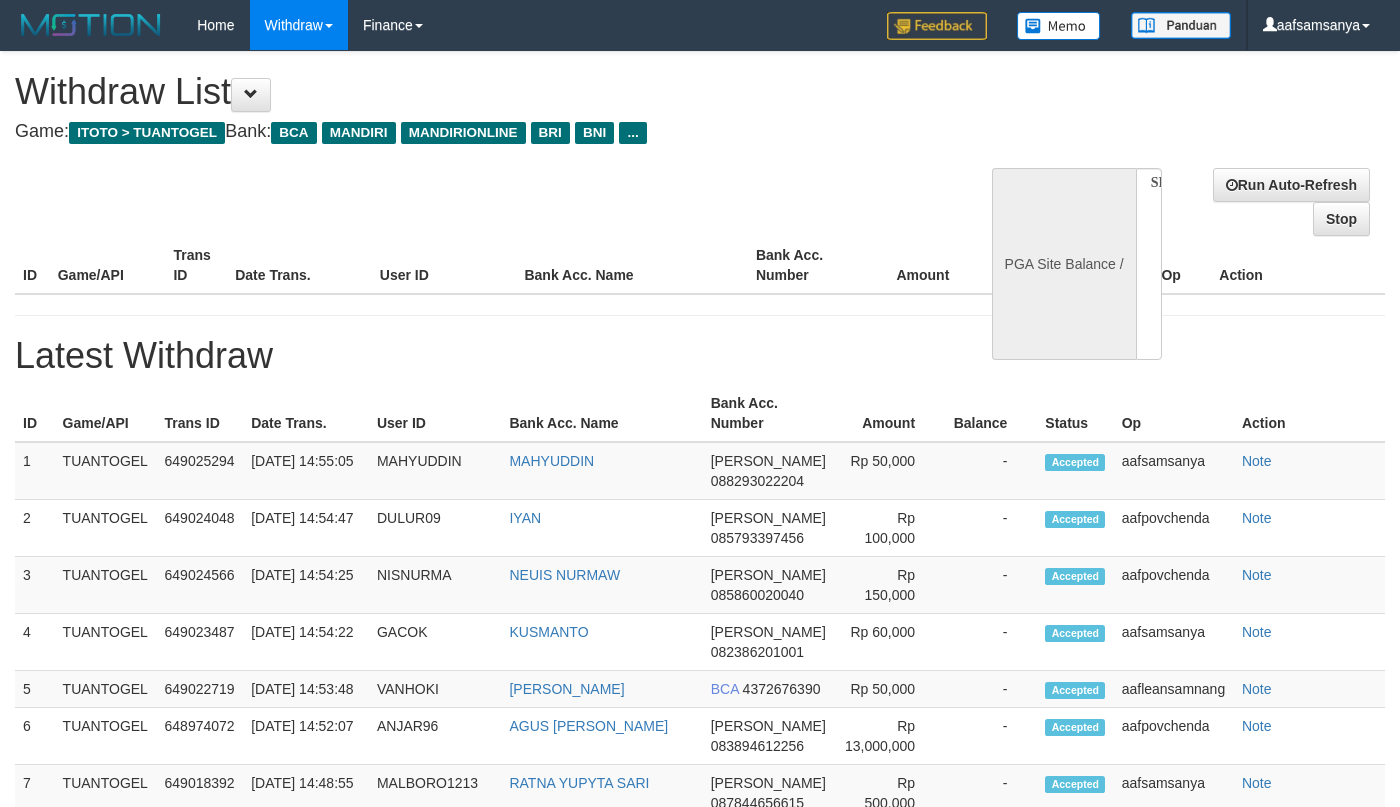 select 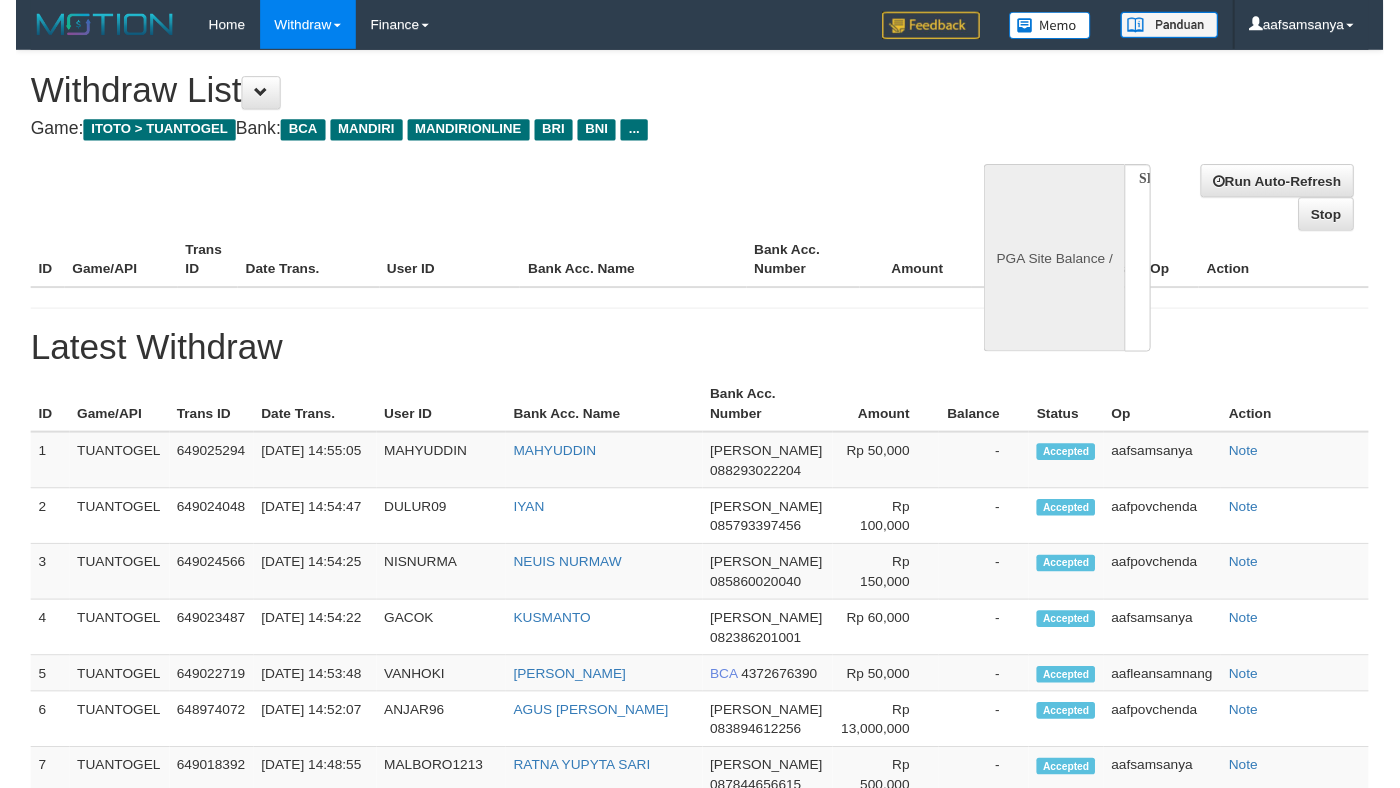 scroll, scrollTop: 0, scrollLeft: 0, axis: both 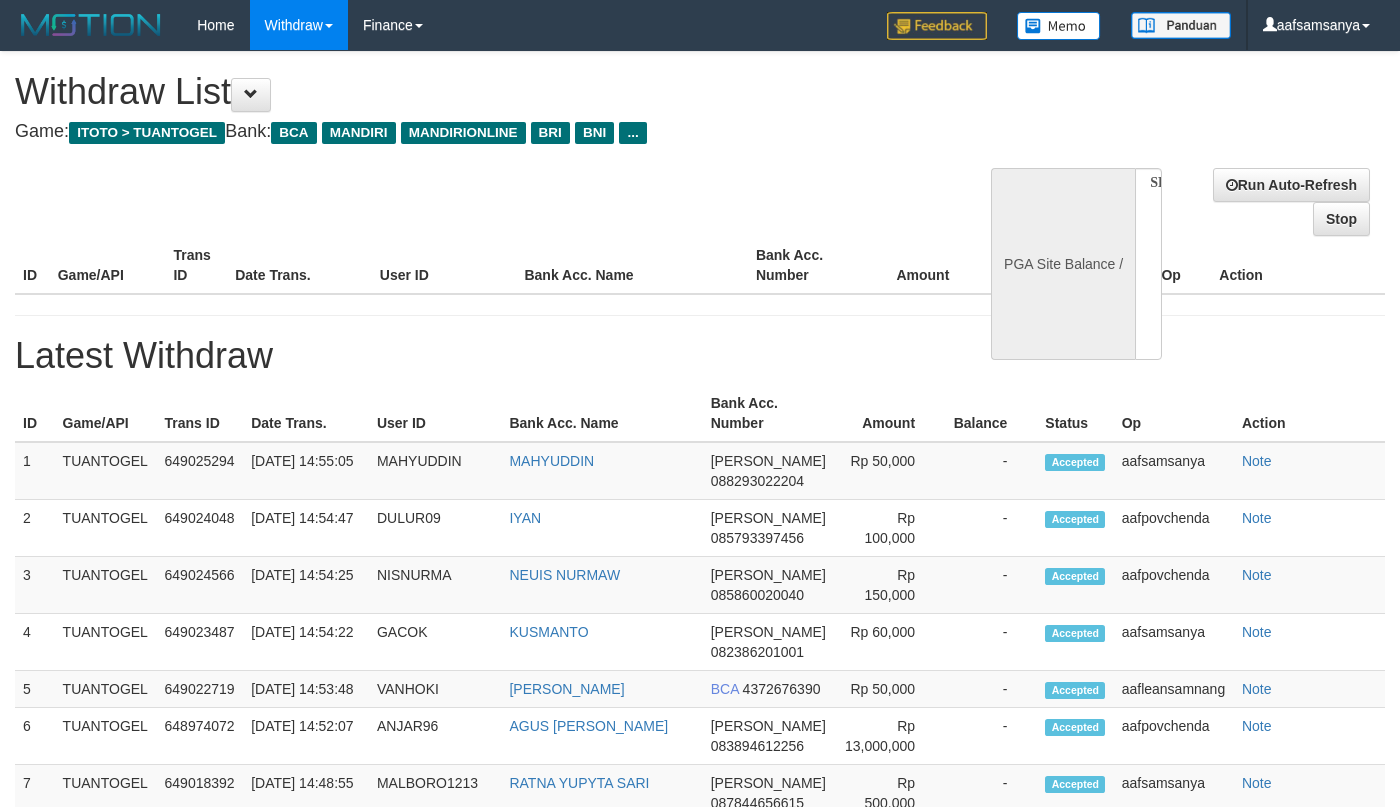 select on "**" 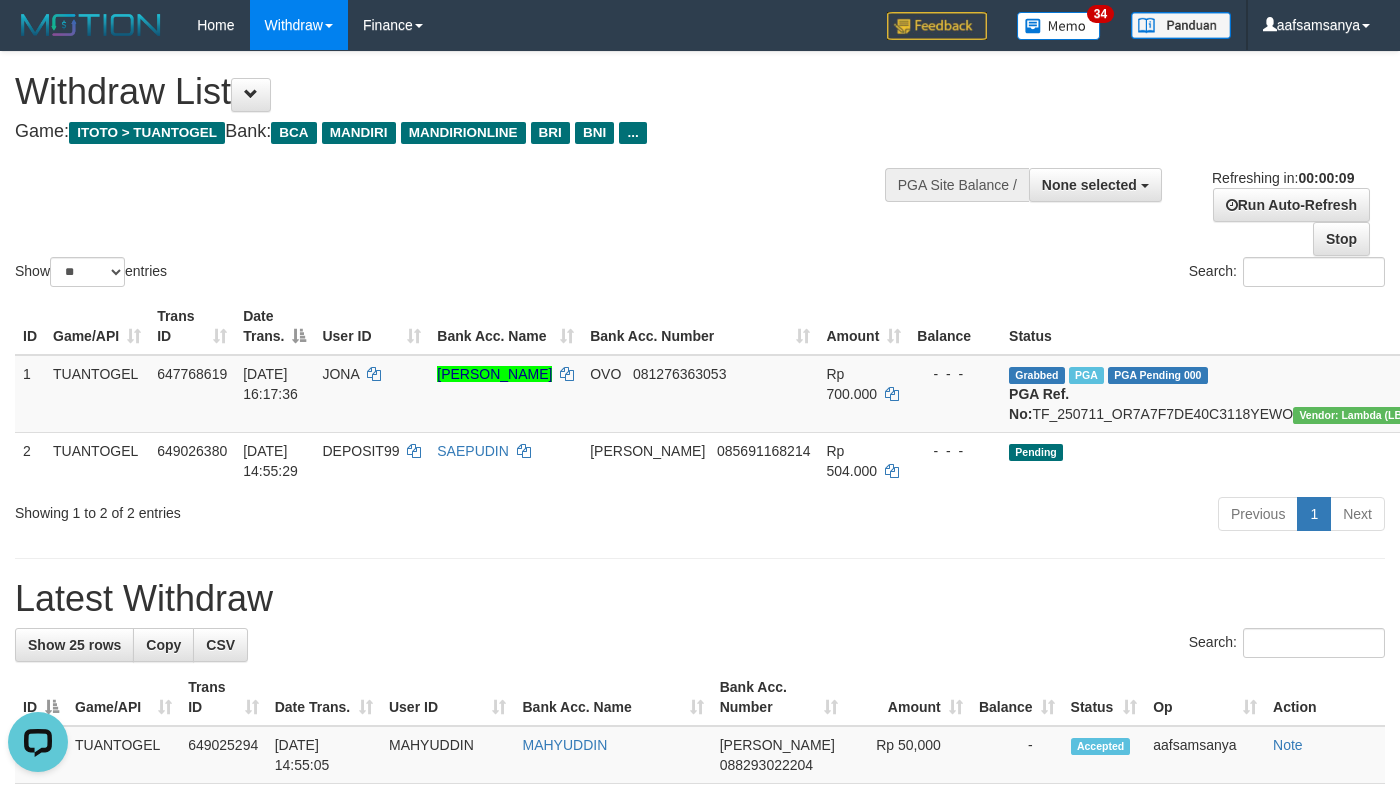 scroll, scrollTop: 0, scrollLeft: 0, axis: both 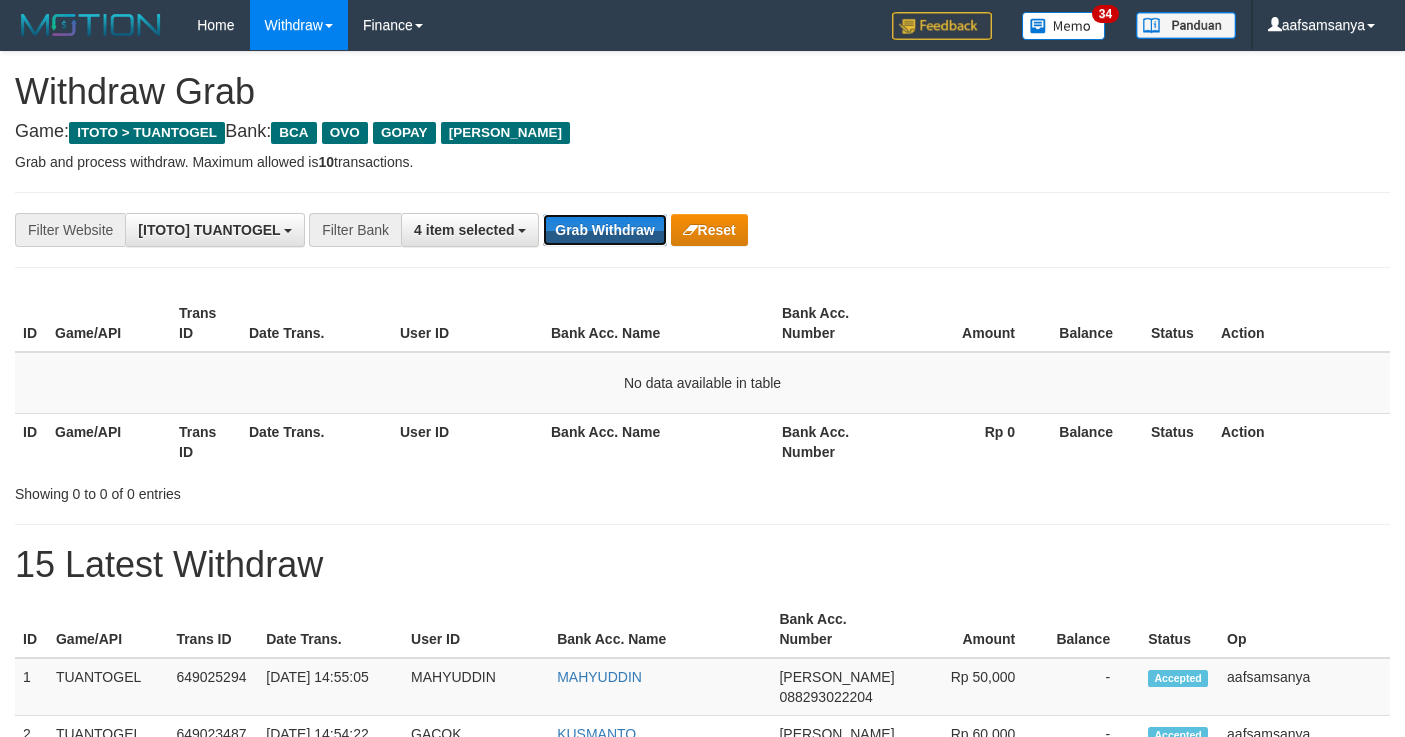 click on "Grab Withdraw" at bounding box center (604, 230) 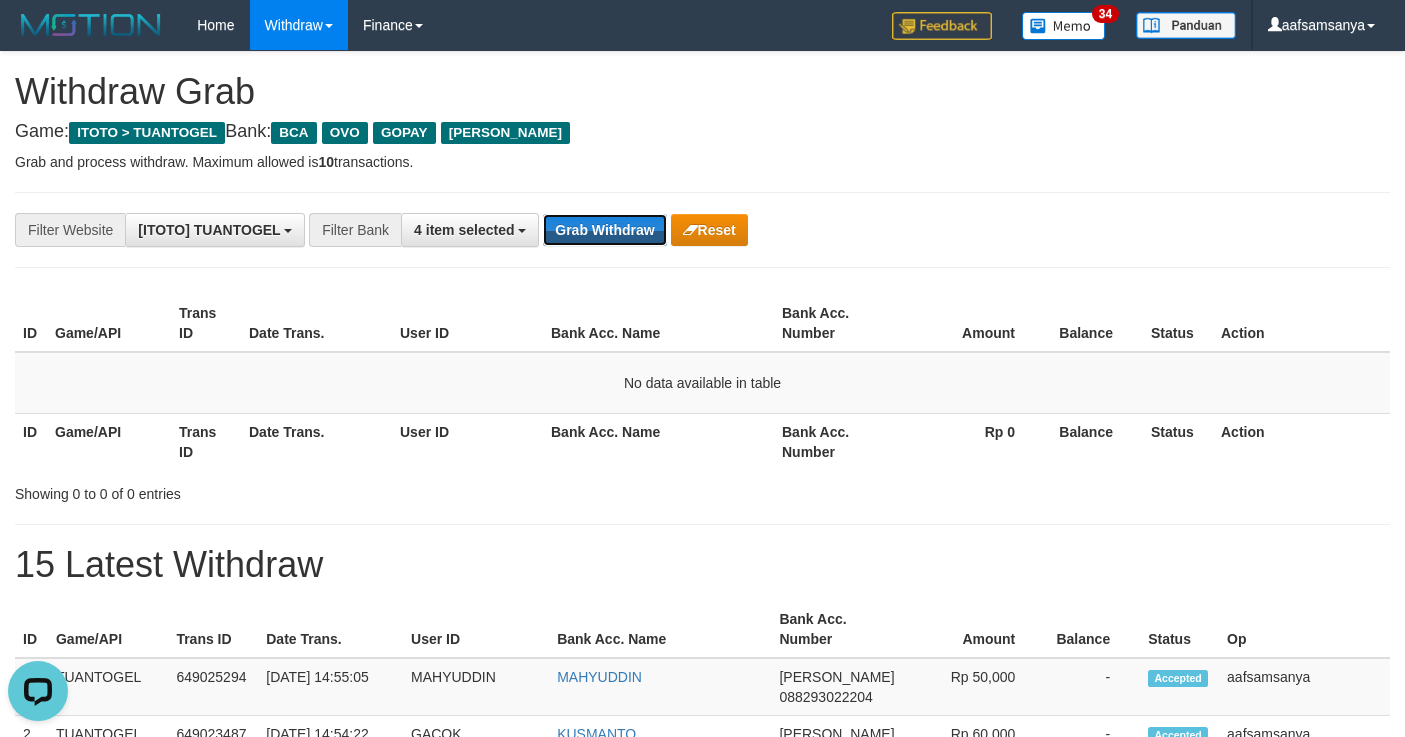 scroll, scrollTop: 0, scrollLeft: 0, axis: both 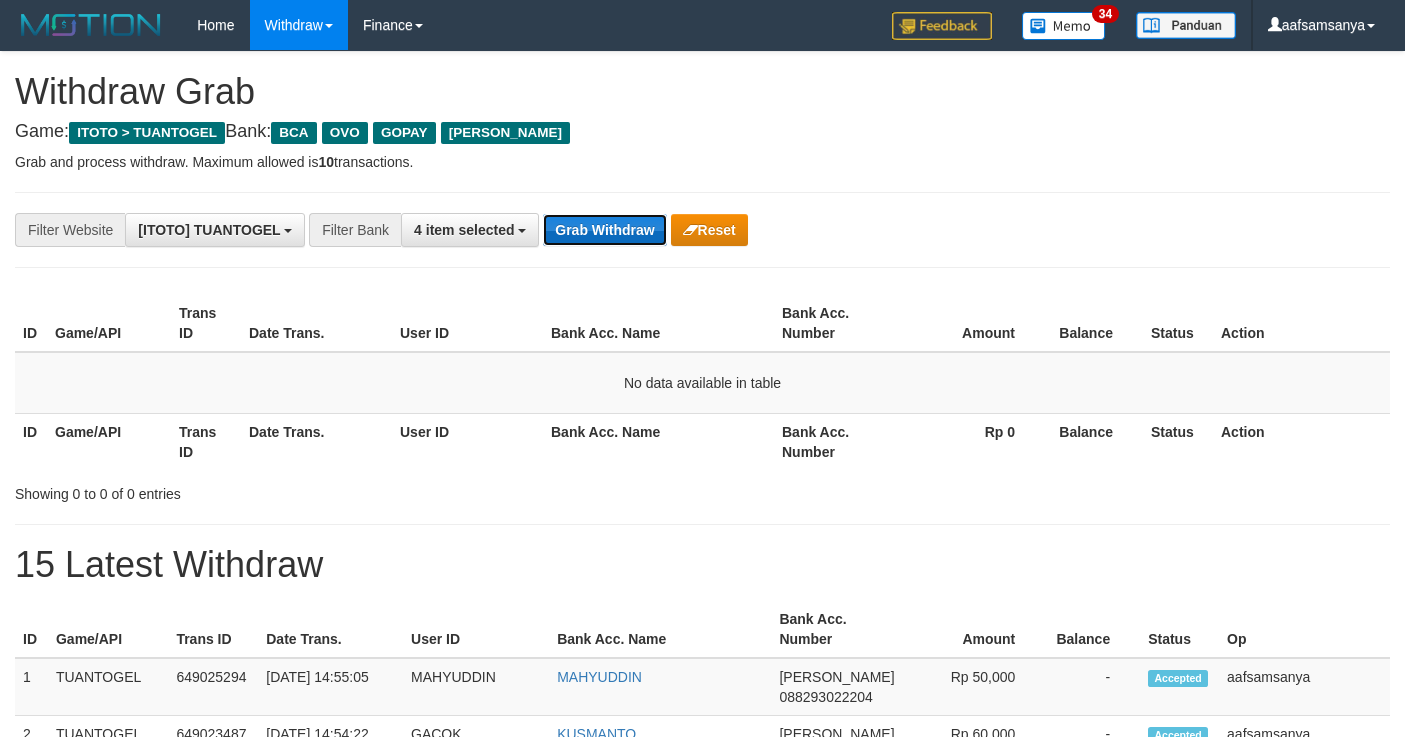 click on "Grab Withdraw" at bounding box center [604, 230] 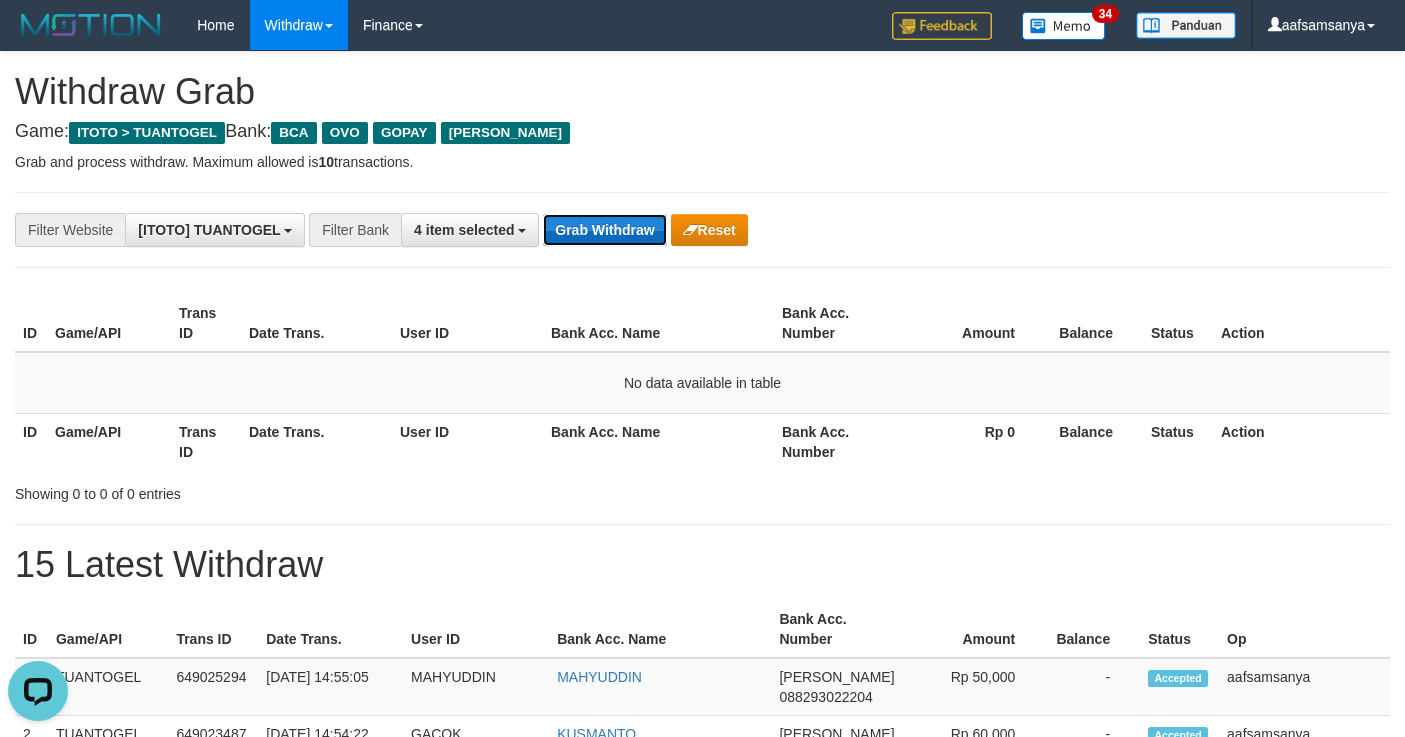 scroll, scrollTop: 0, scrollLeft: 0, axis: both 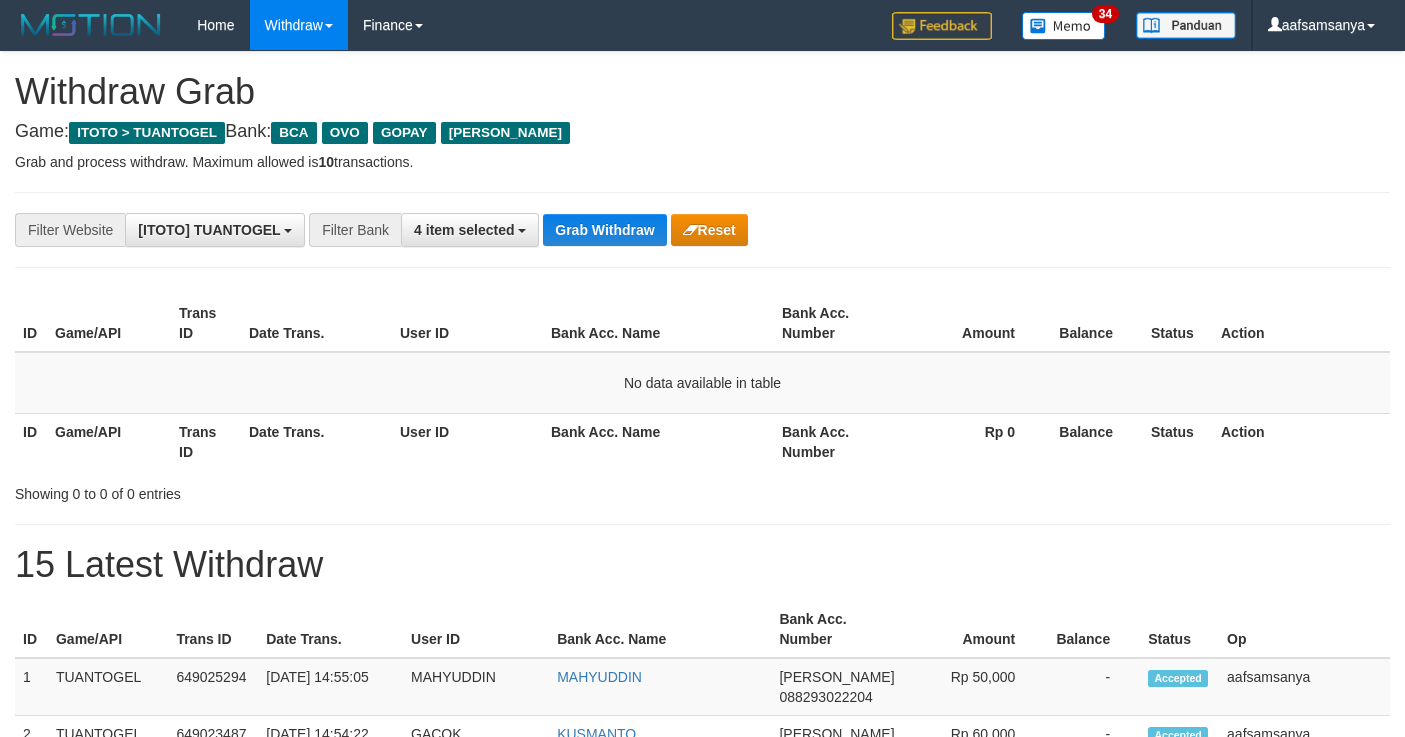 click on "Grab Withdraw" at bounding box center (604, 230) 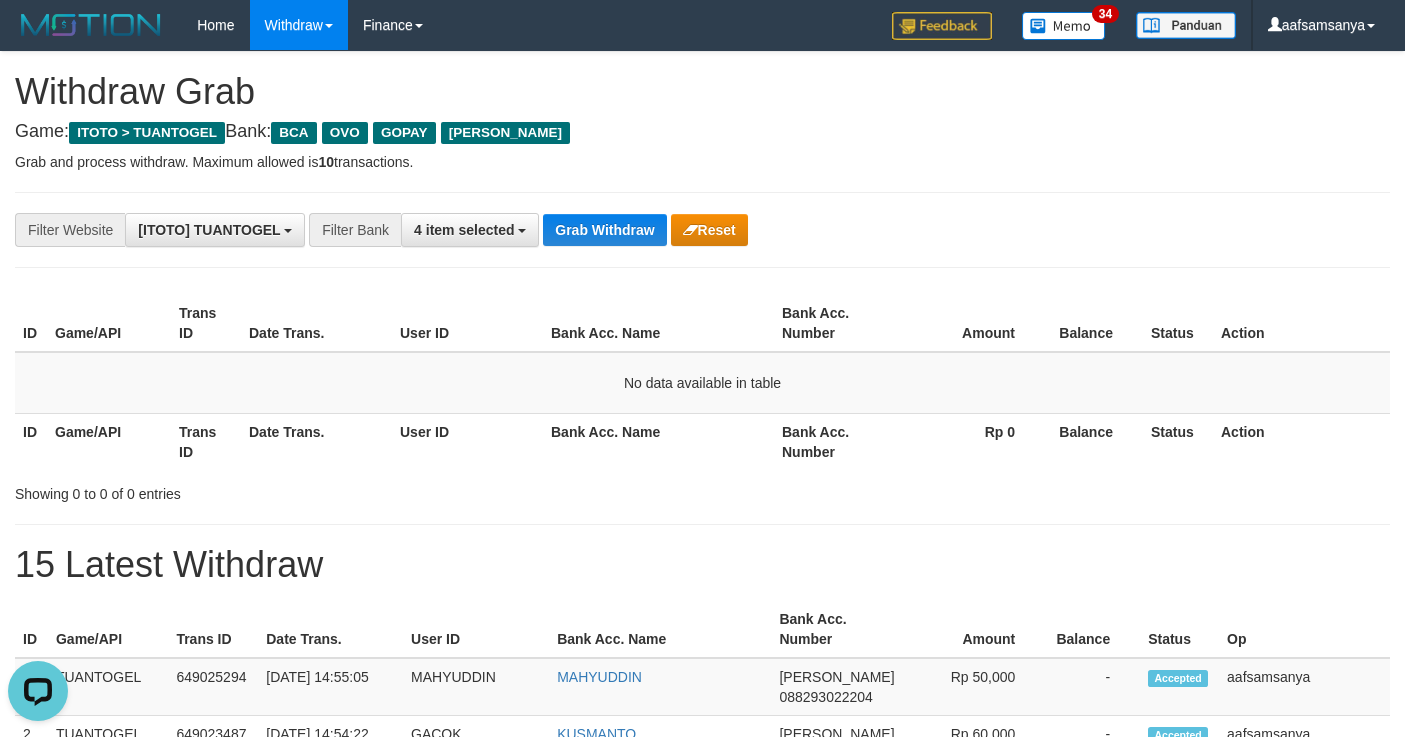 scroll, scrollTop: 0, scrollLeft: 0, axis: both 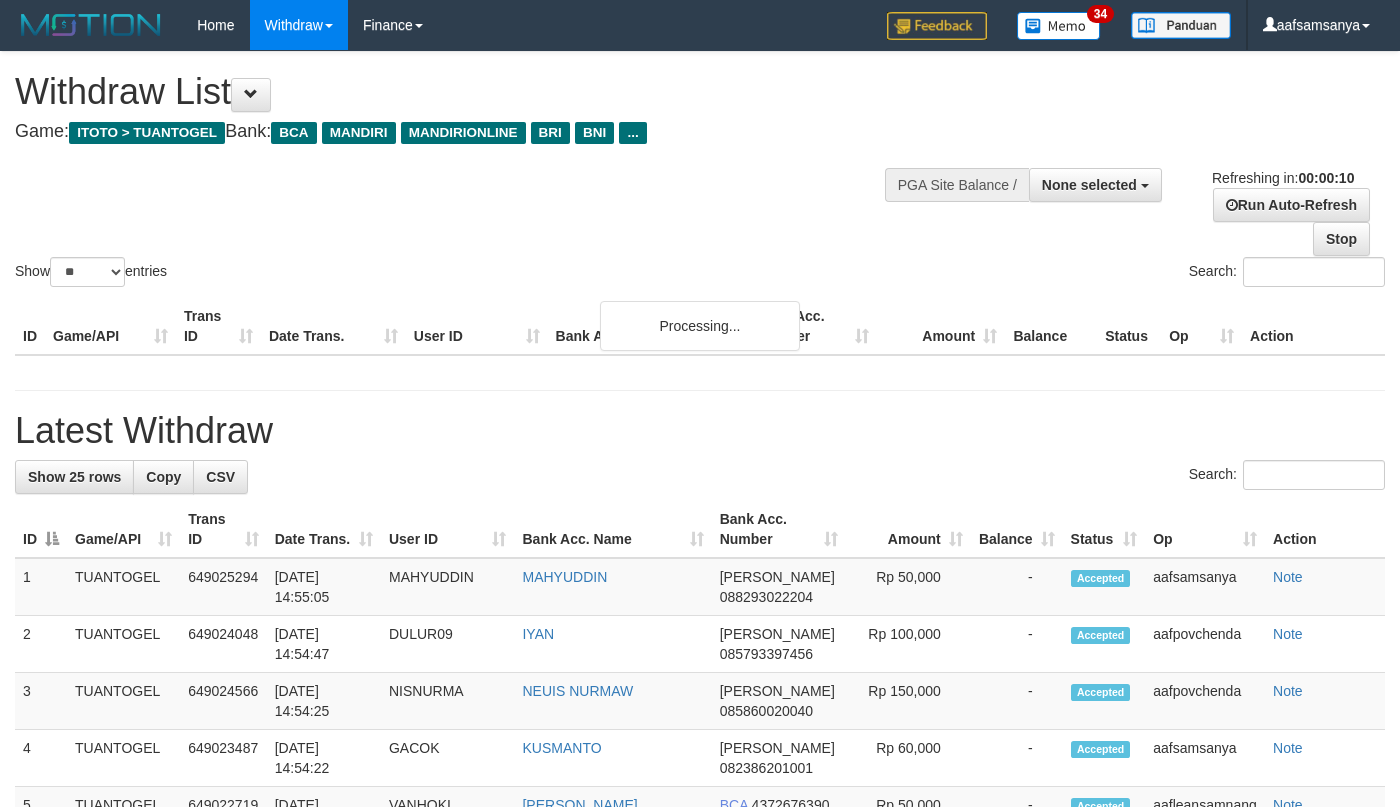 select 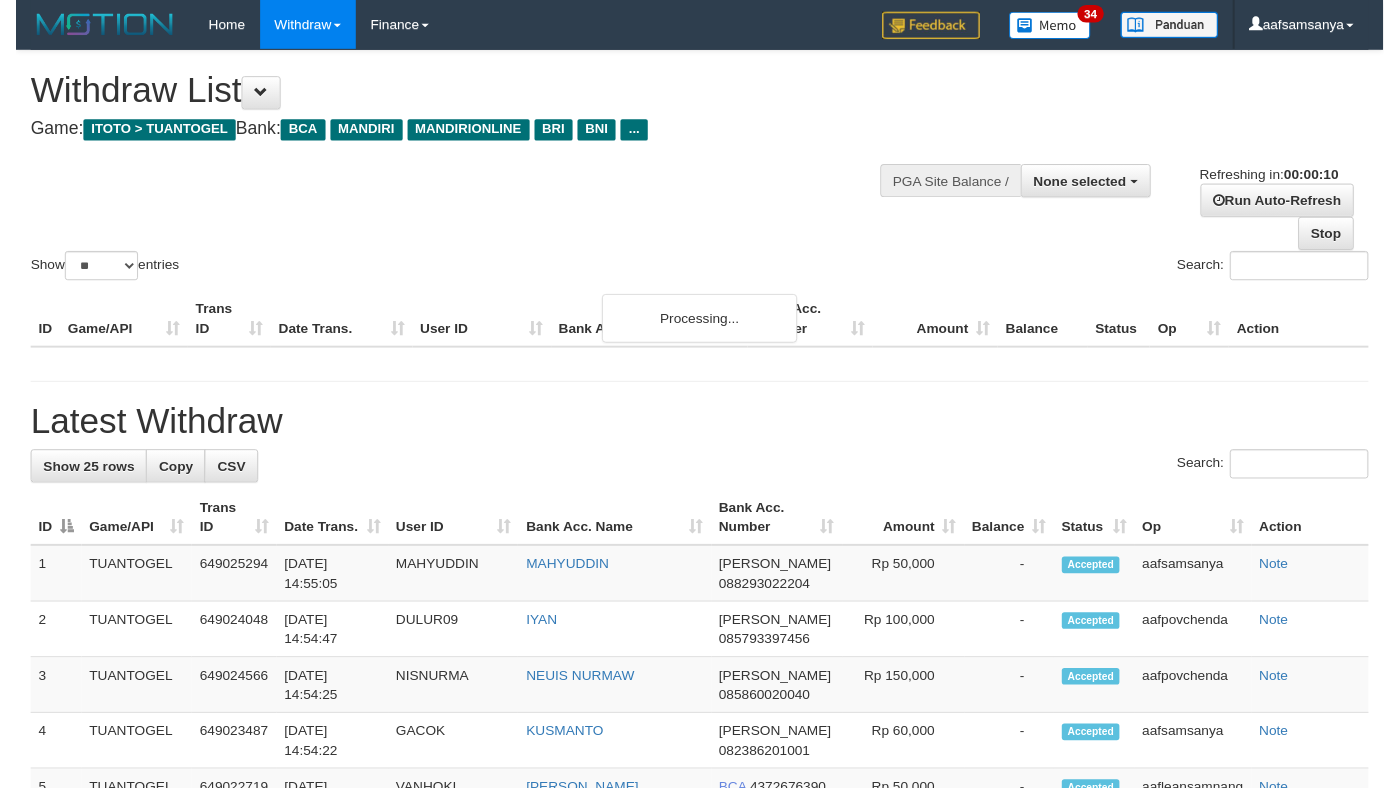 scroll, scrollTop: 0, scrollLeft: 0, axis: both 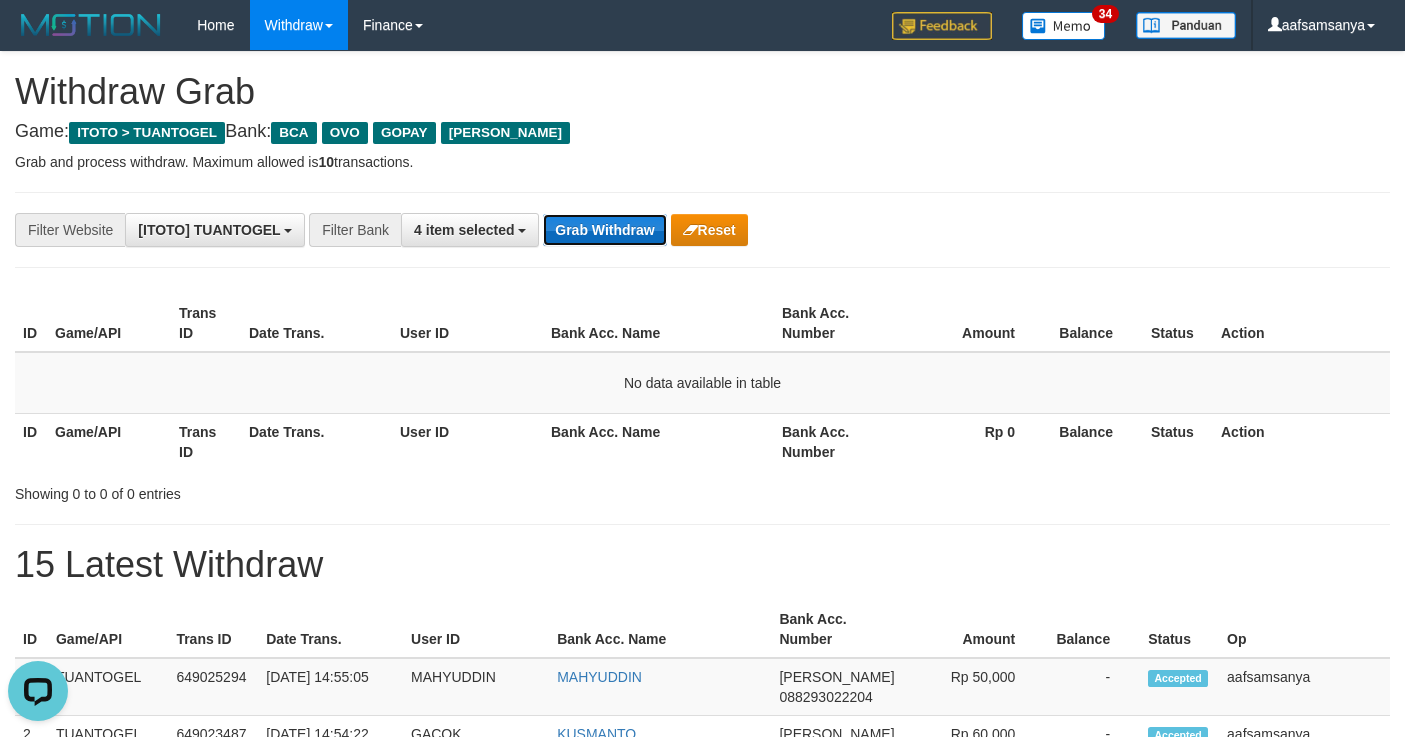 drag, startPoint x: 0, startPoint y: 0, endPoint x: 600, endPoint y: 240, distance: 646.2198 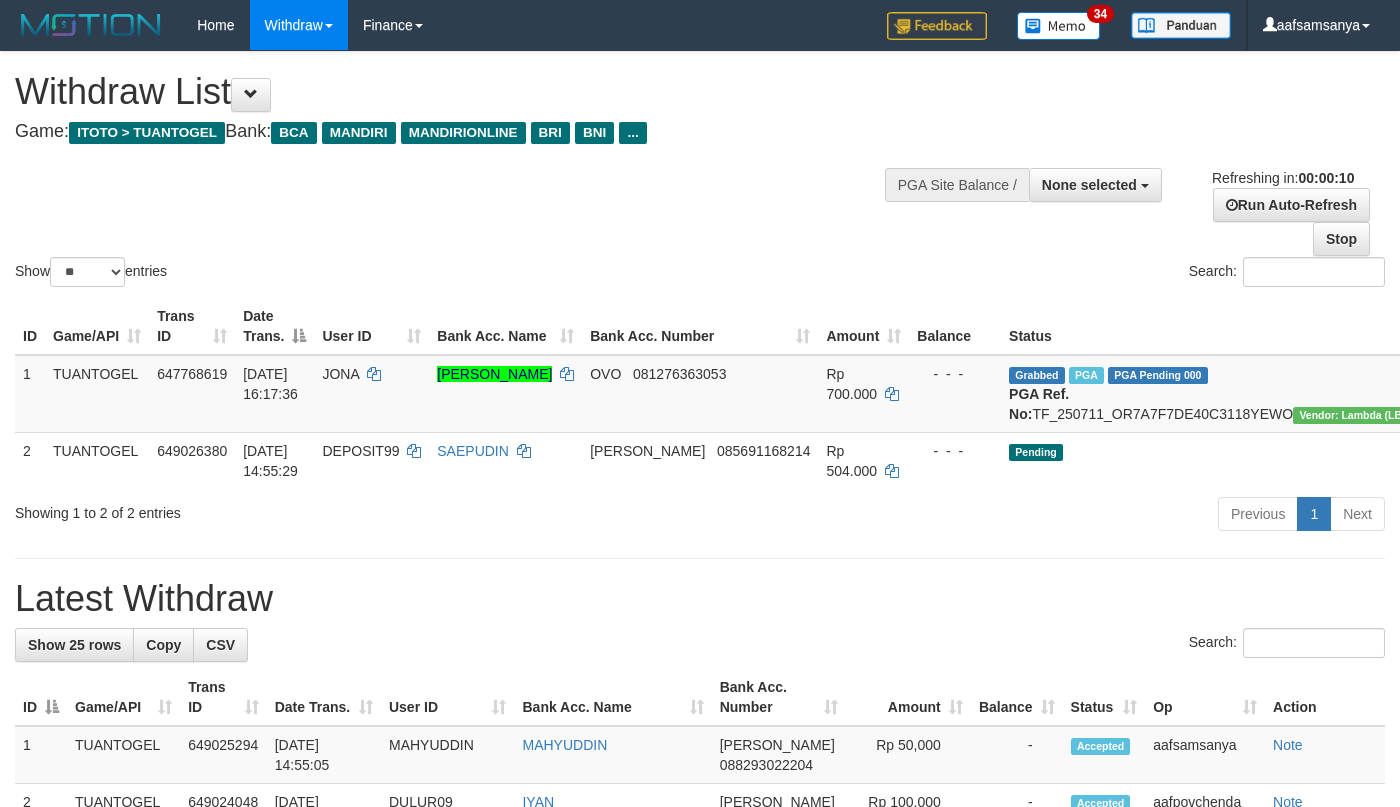 select 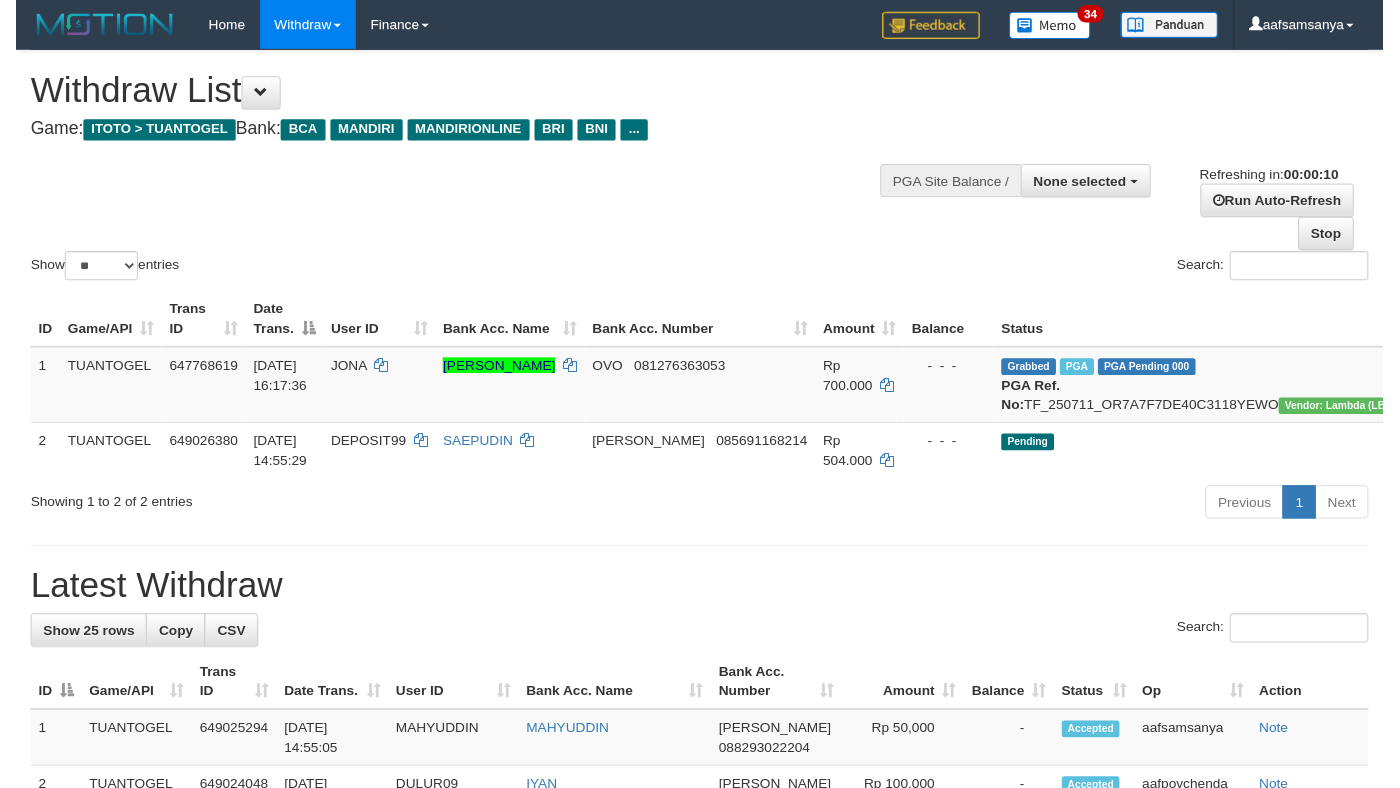 scroll, scrollTop: 0, scrollLeft: 0, axis: both 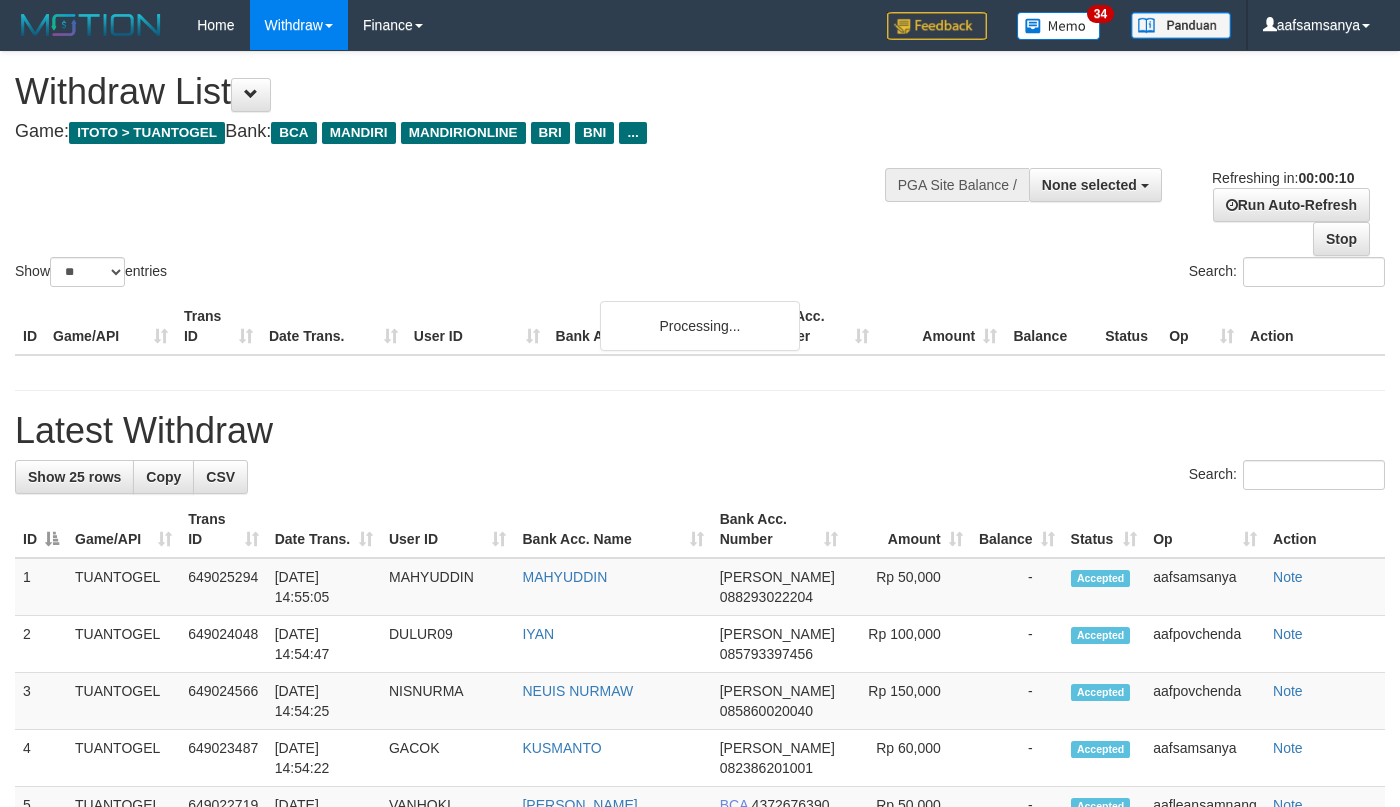 select 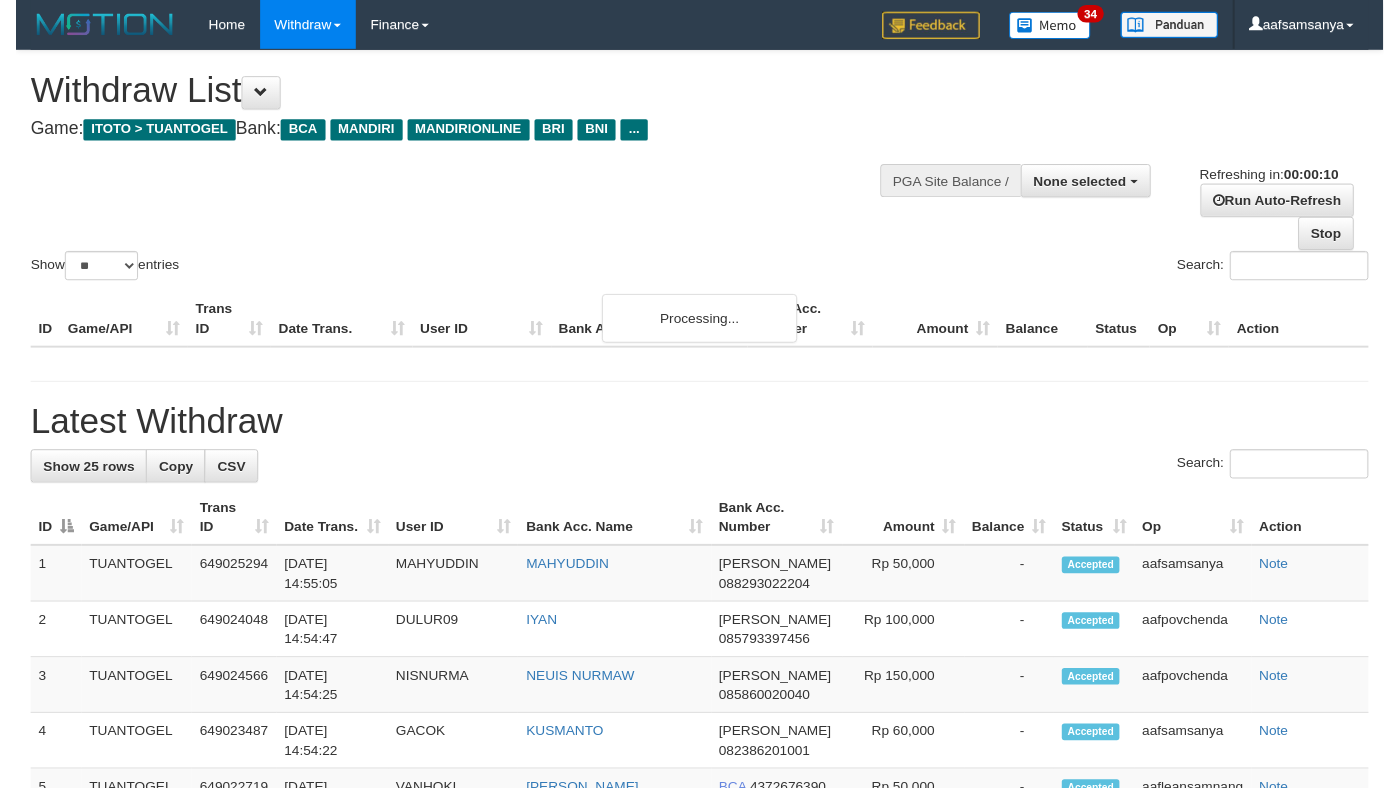 scroll, scrollTop: 0, scrollLeft: 0, axis: both 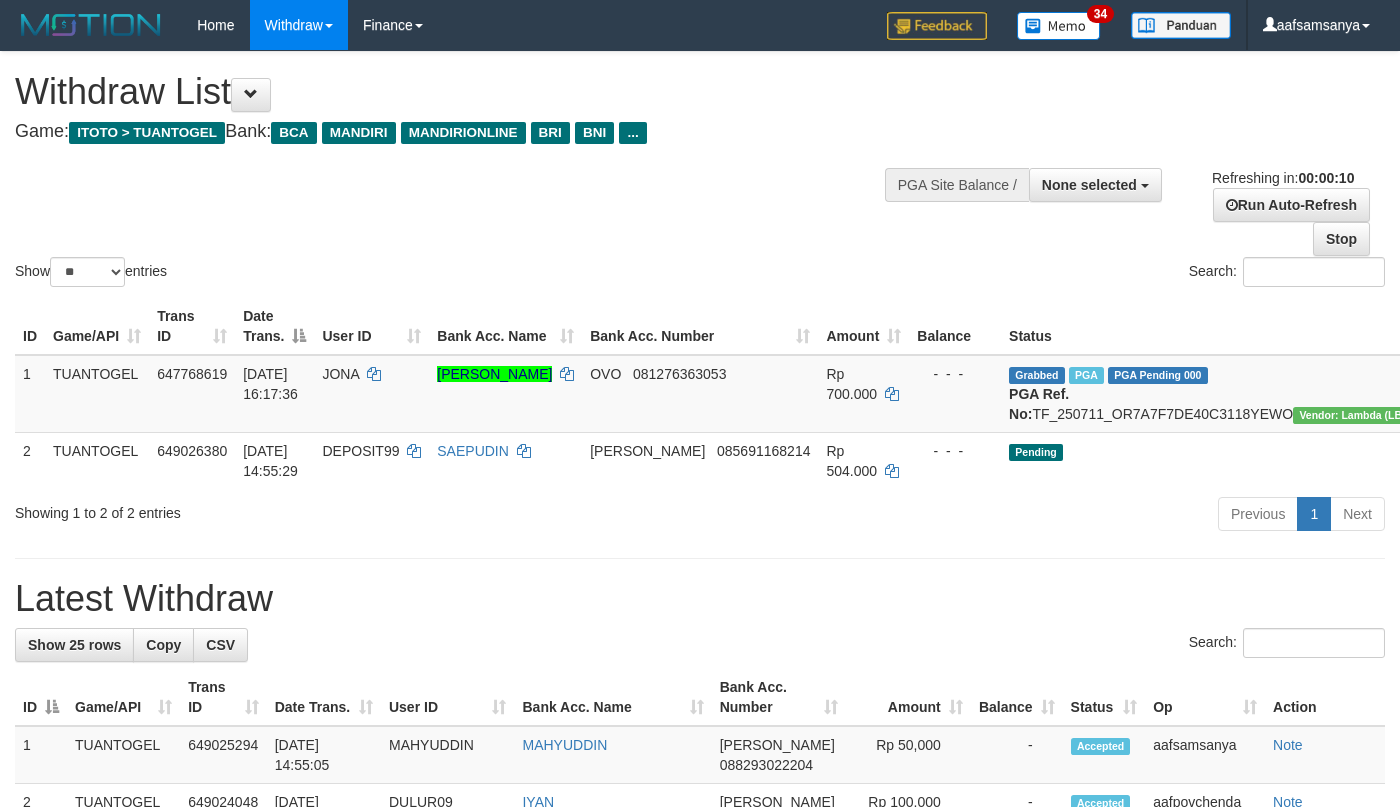 select 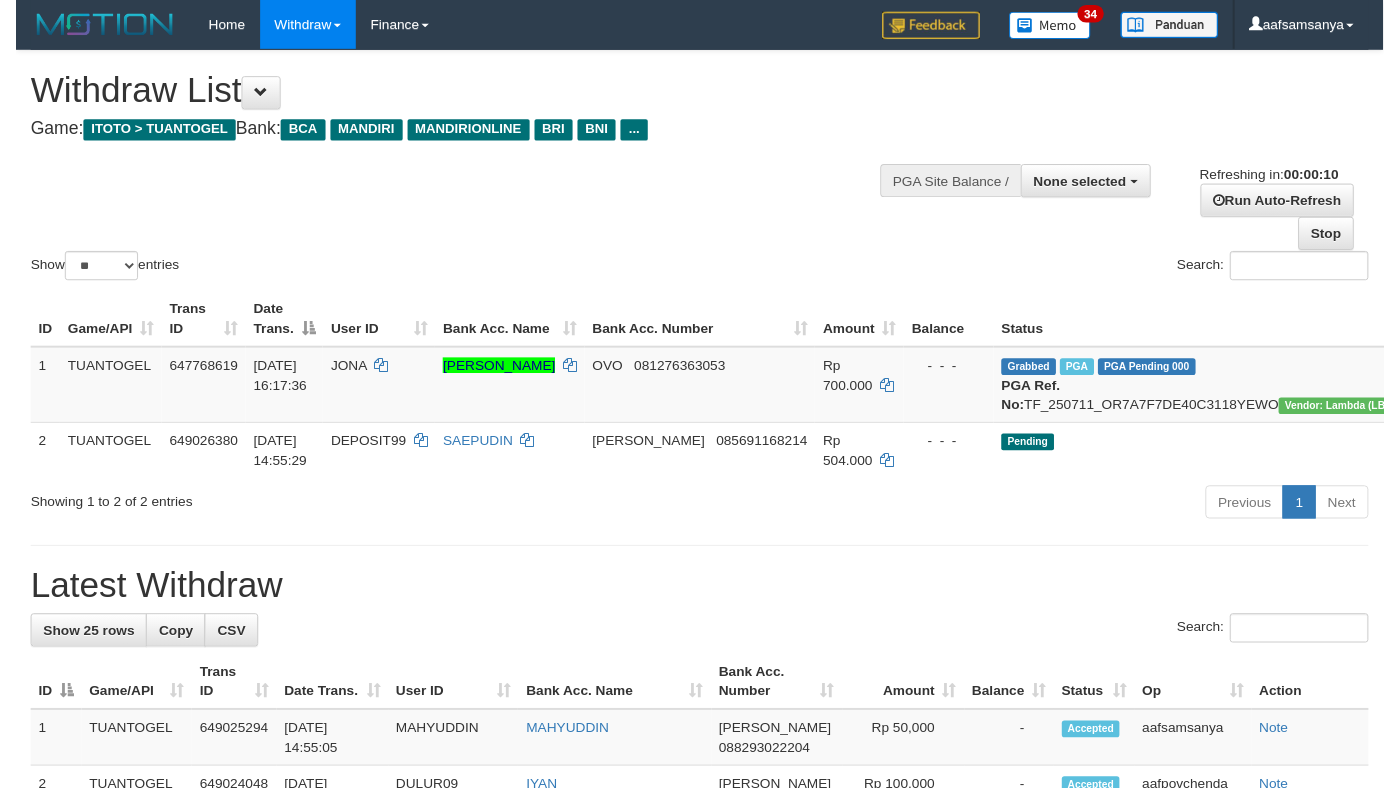 scroll, scrollTop: 0, scrollLeft: 0, axis: both 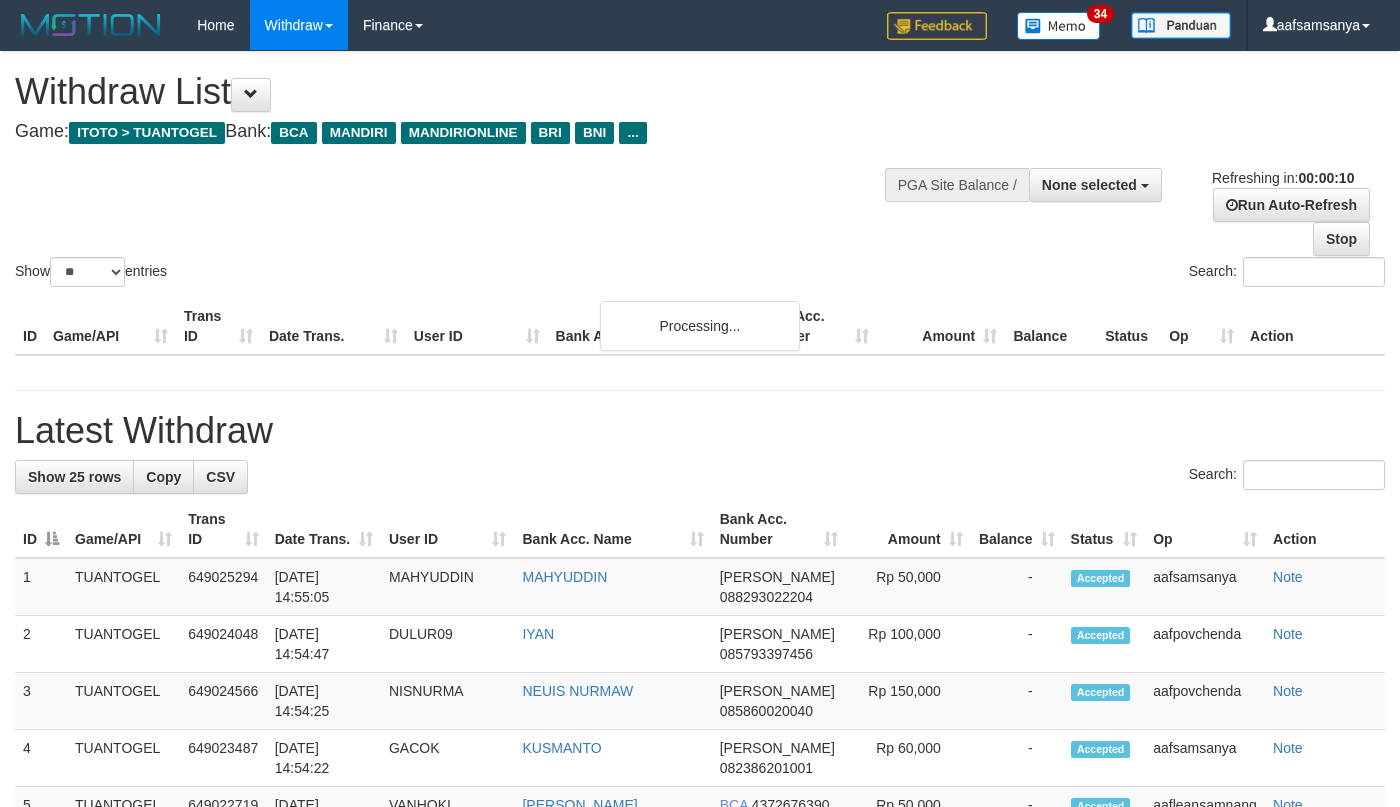 select 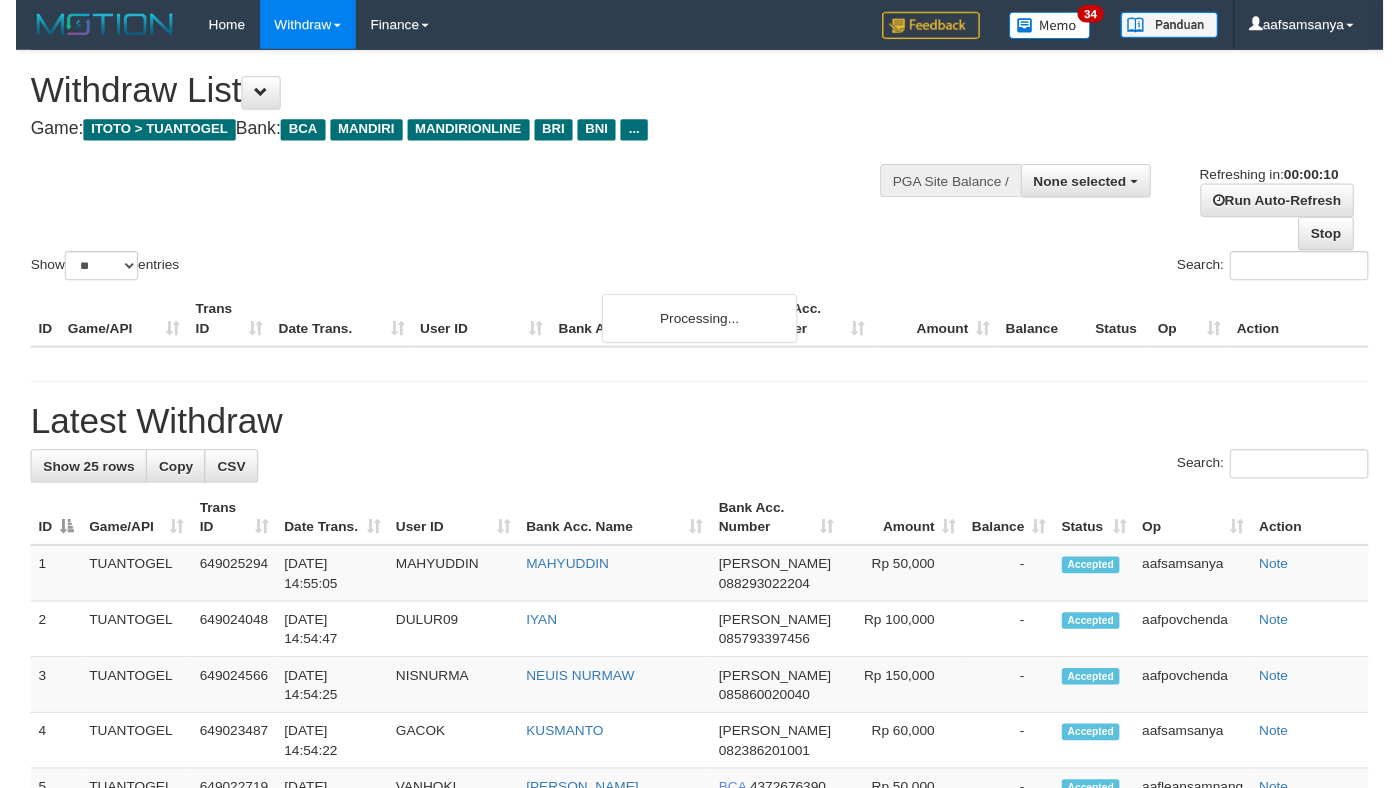 scroll, scrollTop: 0, scrollLeft: 0, axis: both 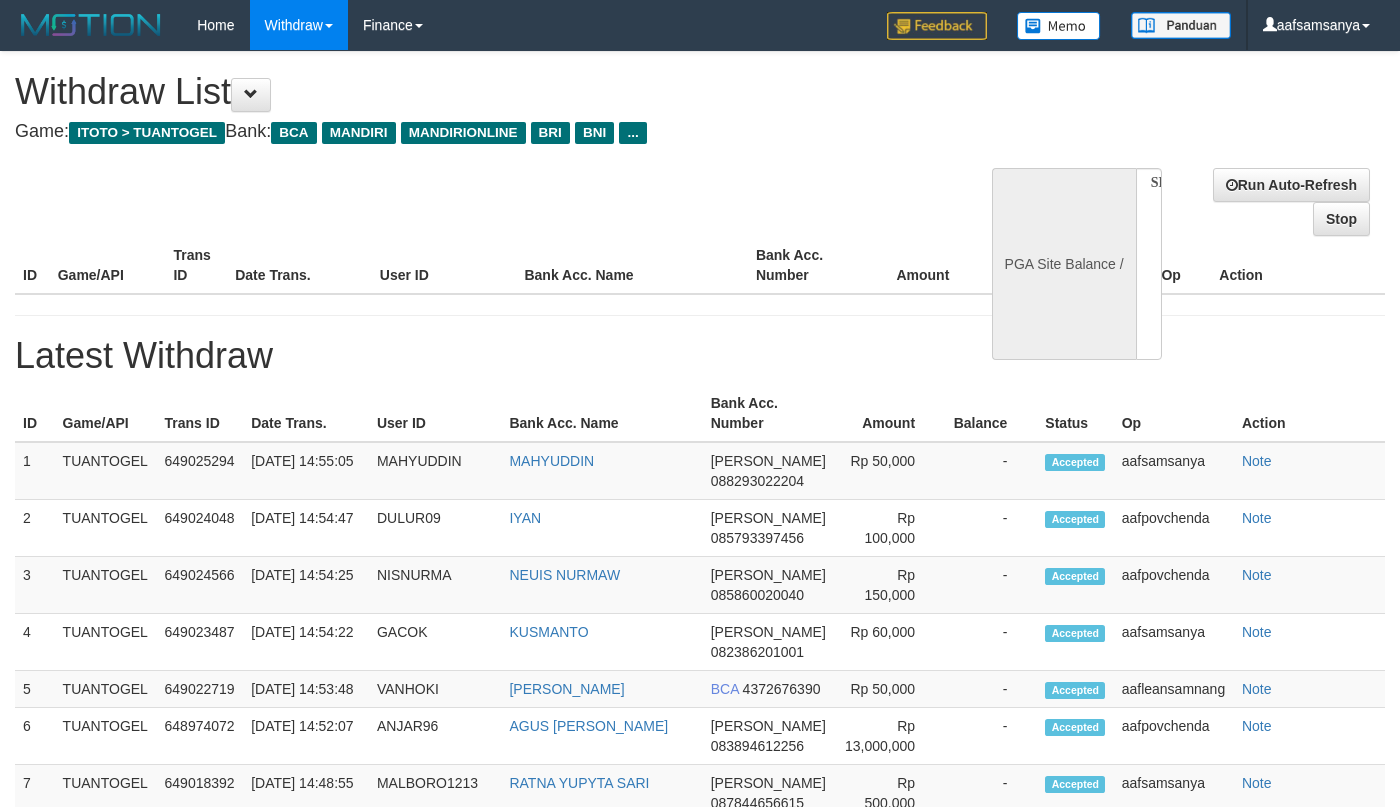 select 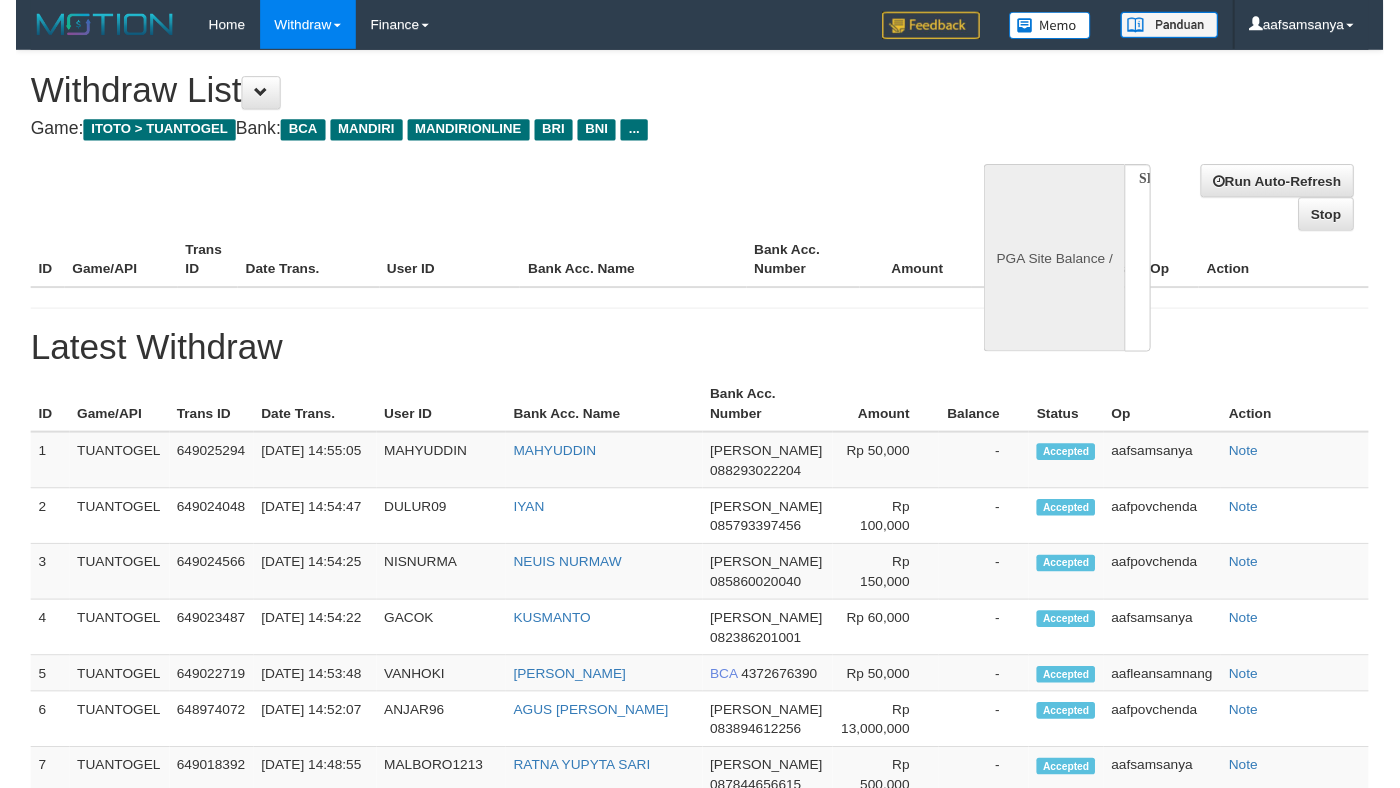 scroll, scrollTop: 0, scrollLeft: 0, axis: both 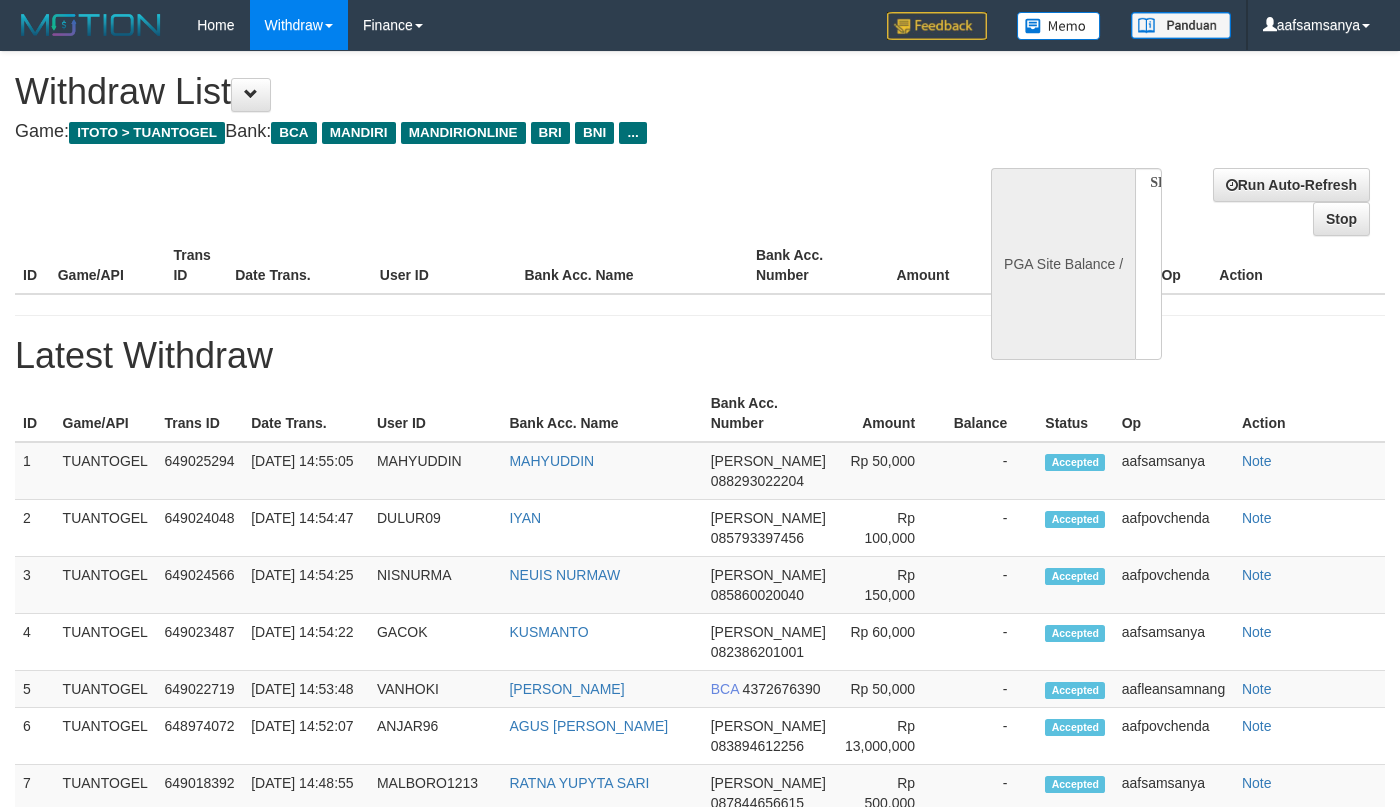 select on "**" 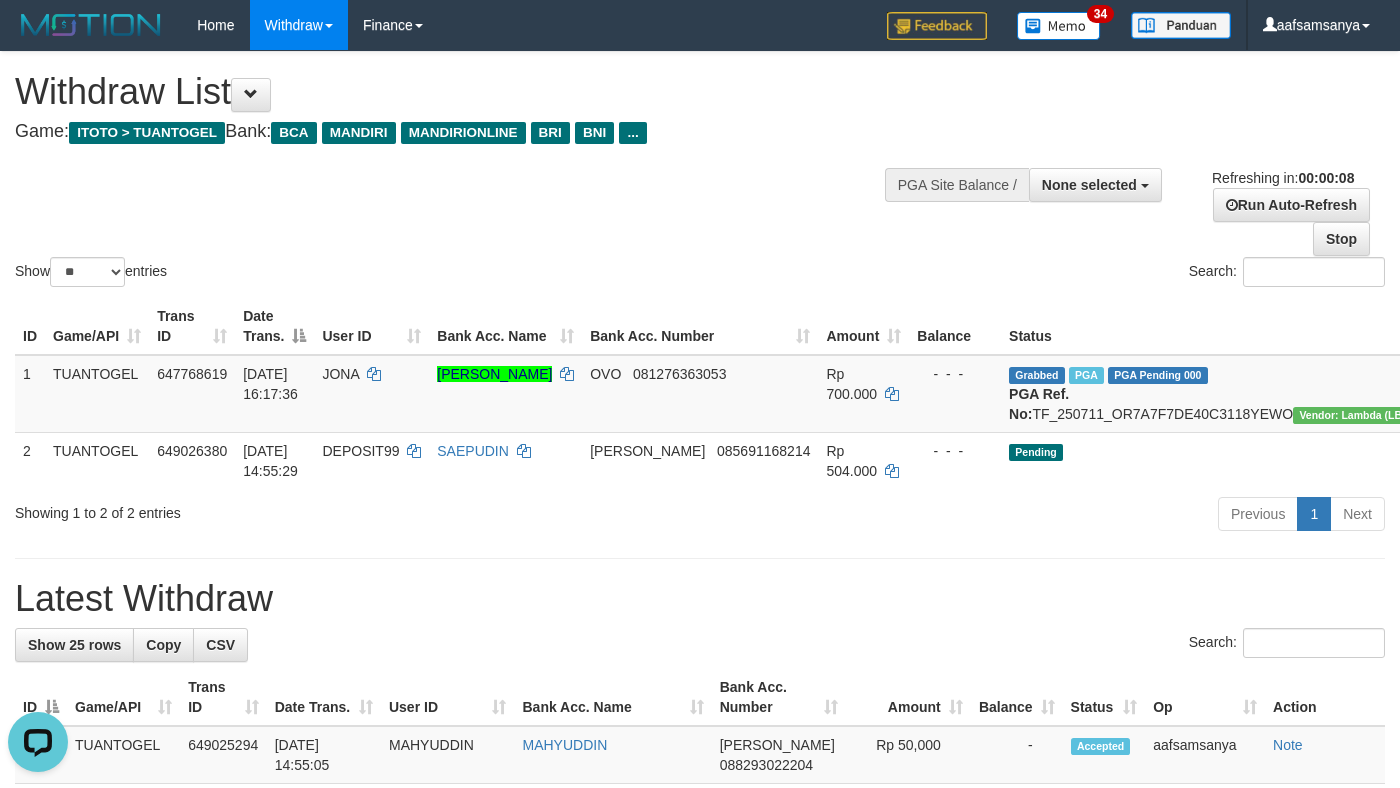 scroll, scrollTop: 0, scrollLeft: 0, axis: both 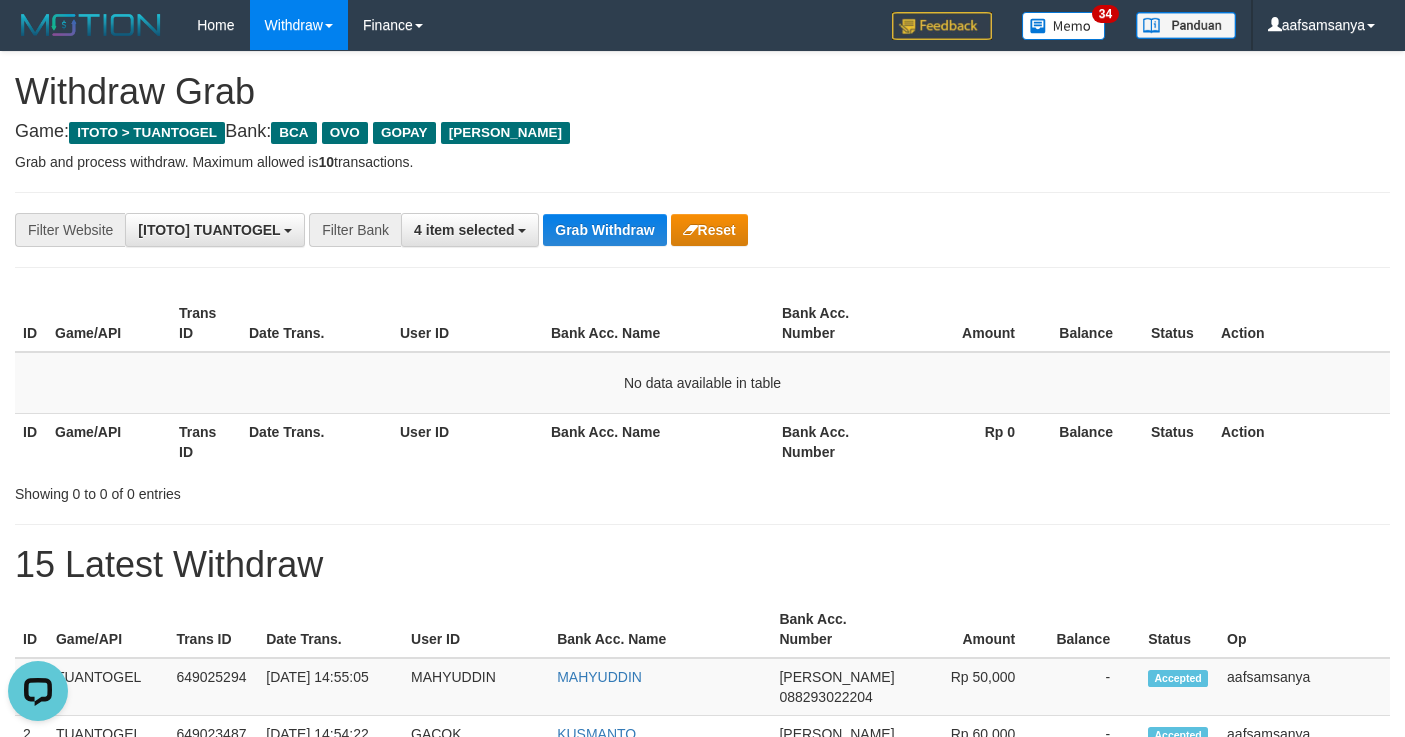 click on "**********" at bounding box center [702, 1063] 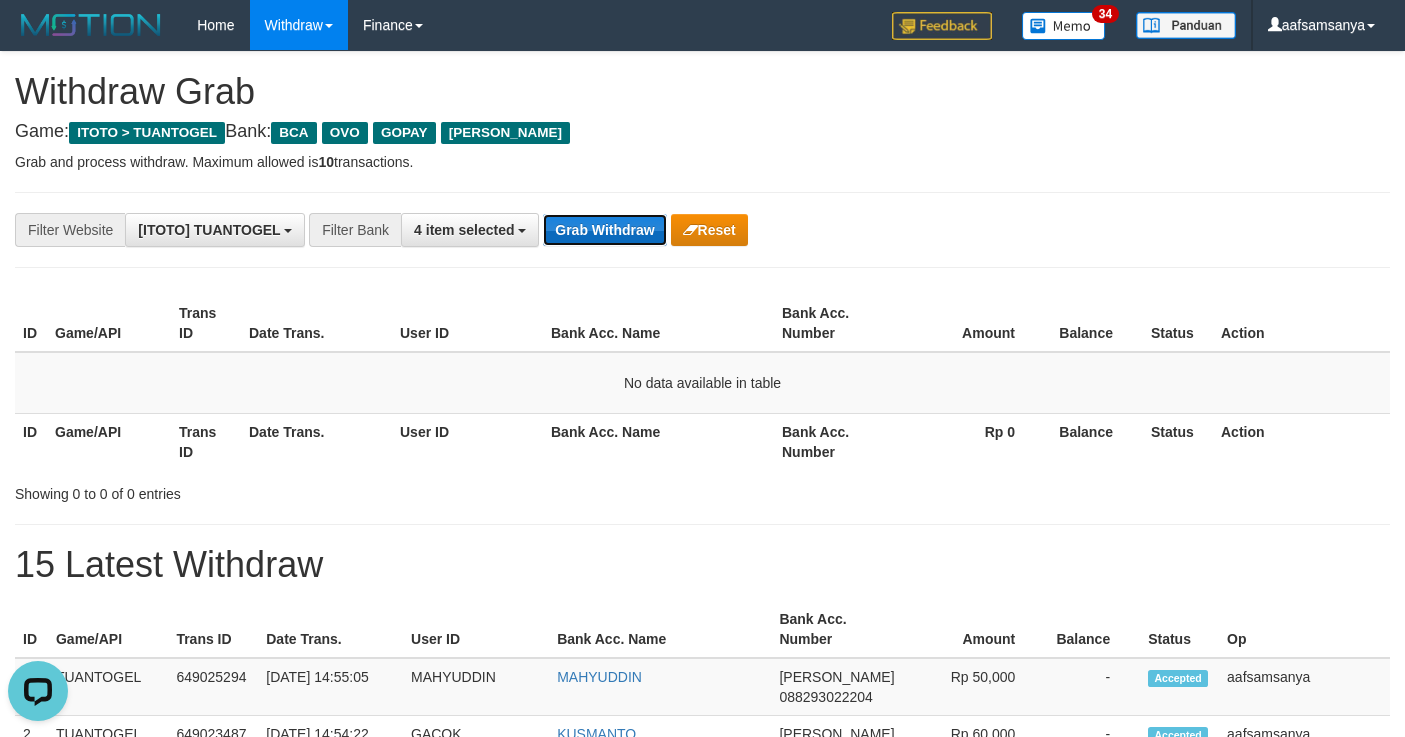click on "Grab Withdraw" at bounding box center [604, 230] 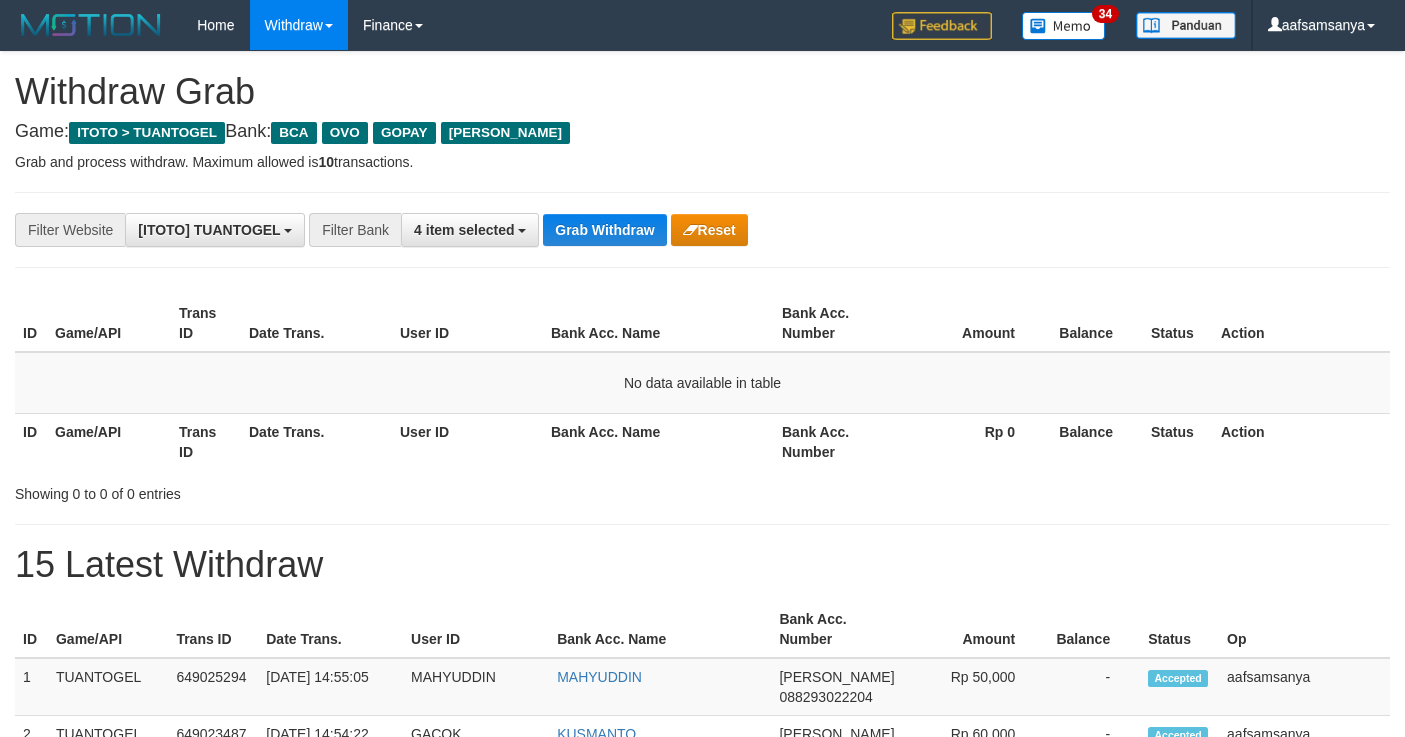 scroll, scrollTop: 0, scrollLeft: 0, axis: both 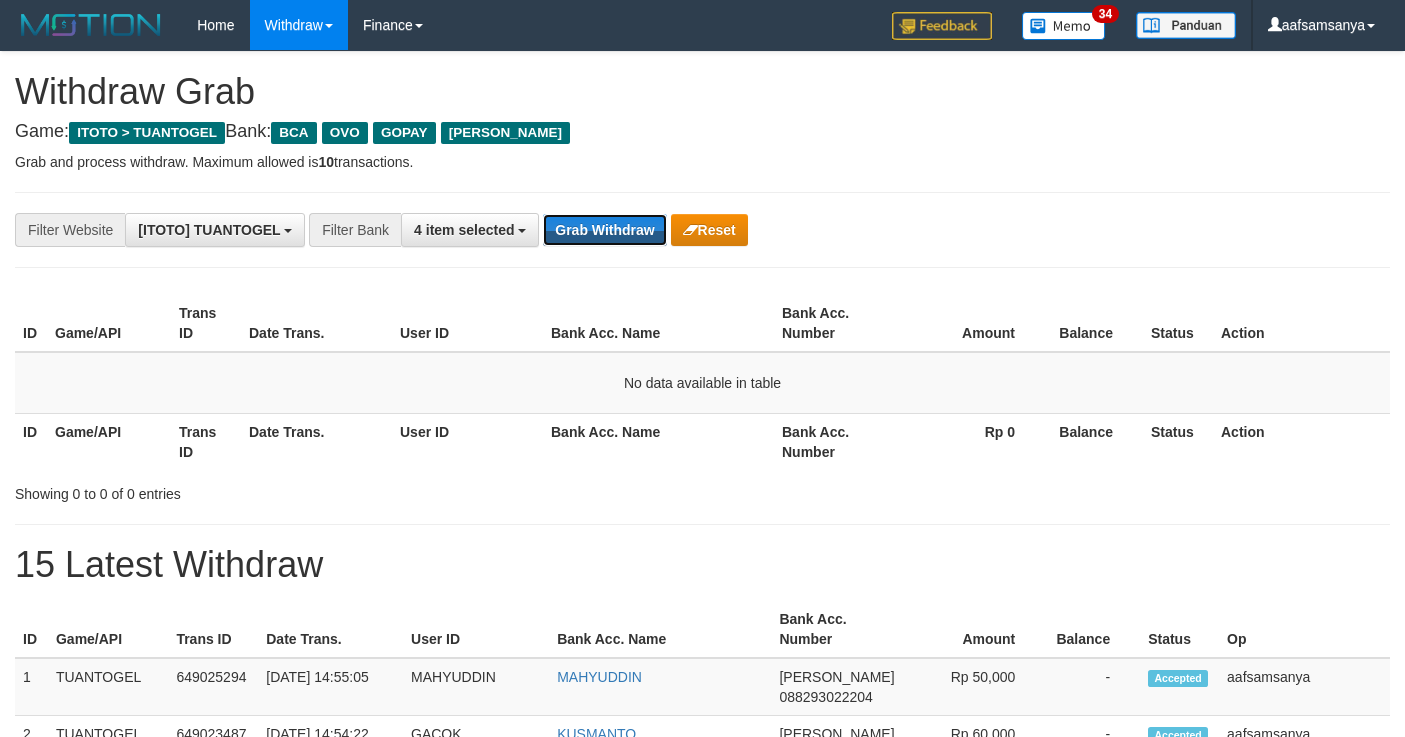 click on "Grab Withdraw" at bounding box center [604, 230] 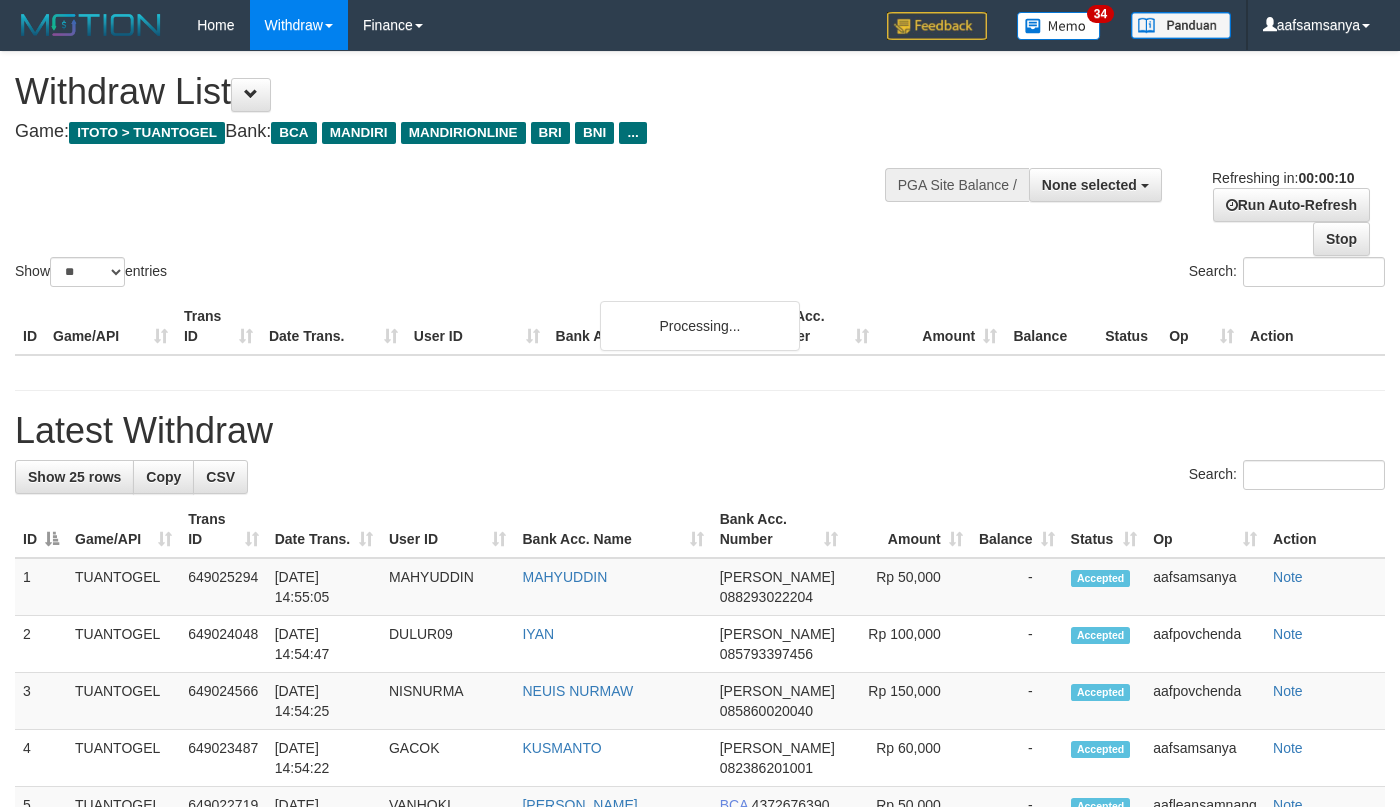 select 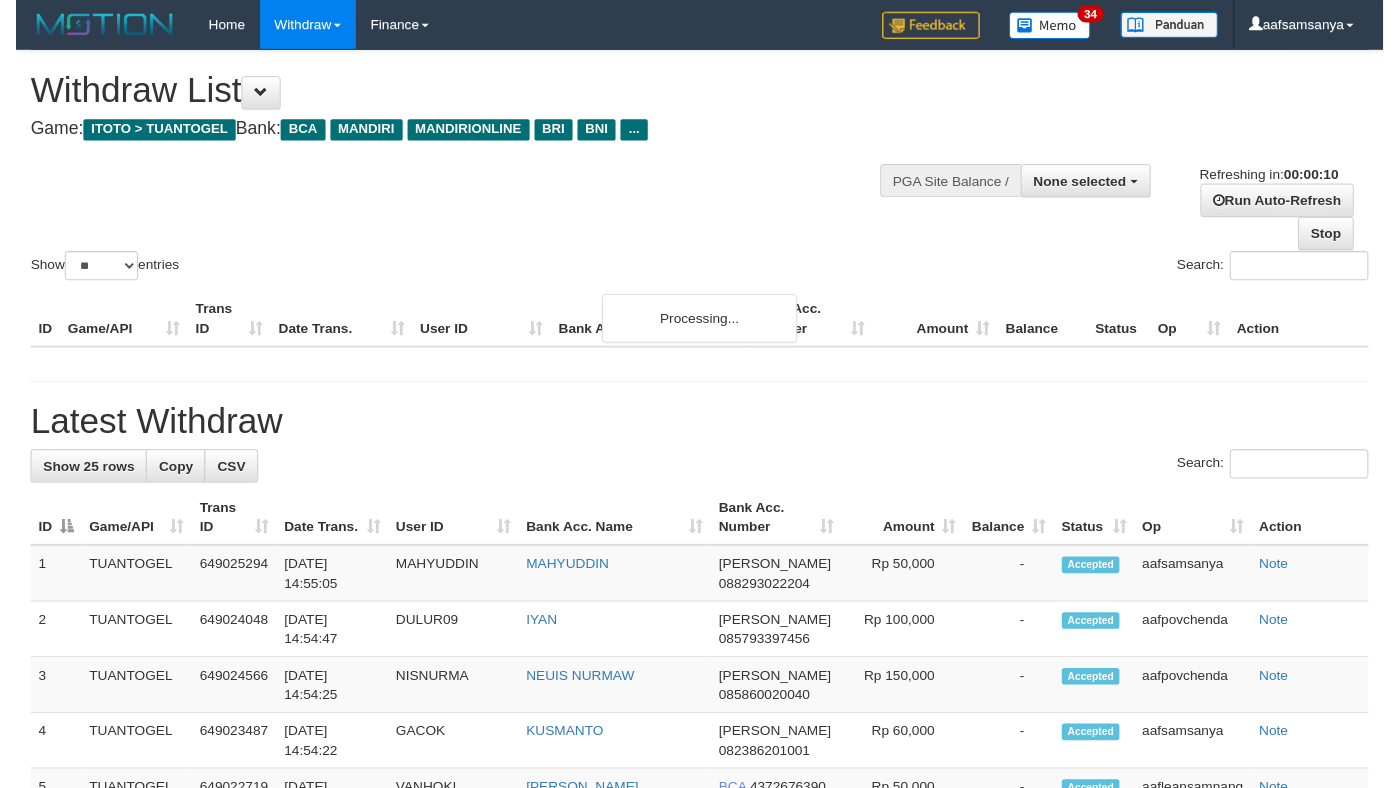 scroll, scrollTop: 0, scrollLeft: 0, axis: both 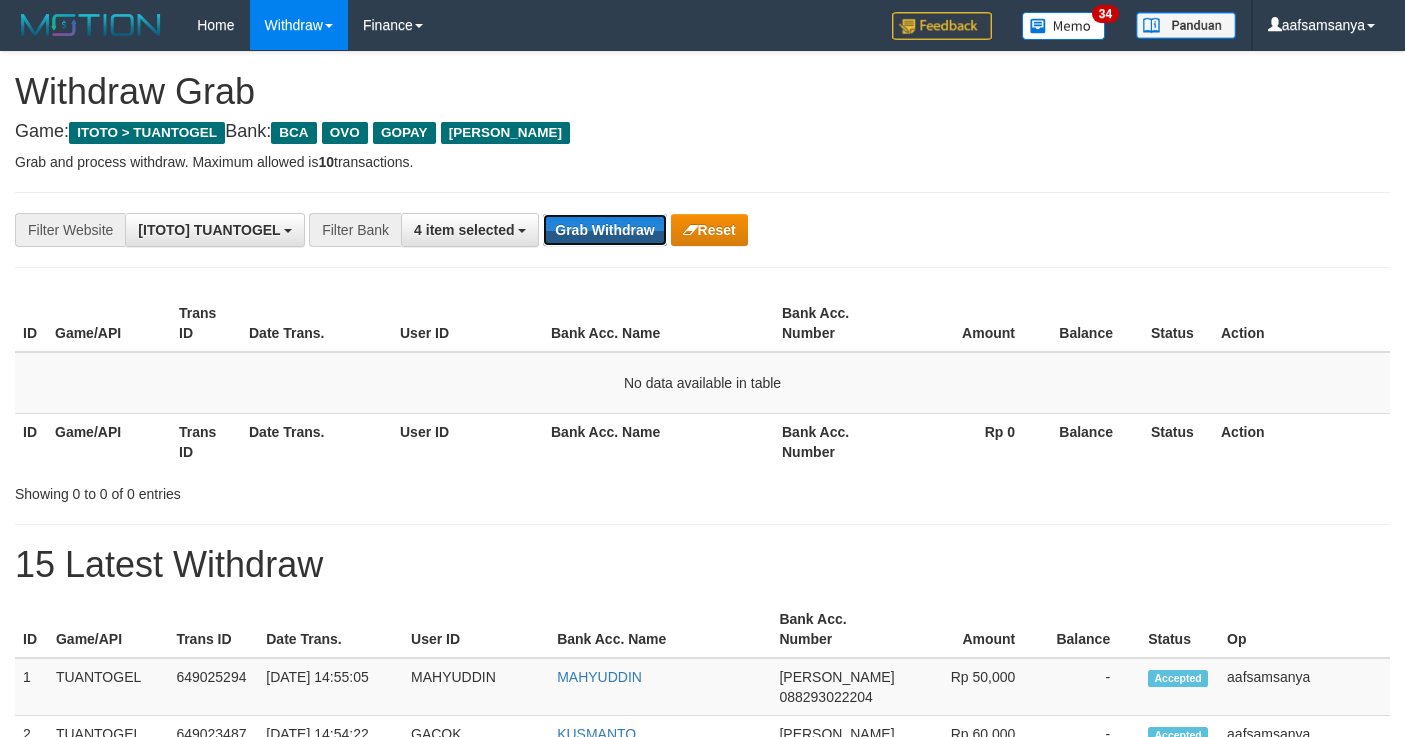 click on "Grab Withdraw" at bounding box center [604, 230] 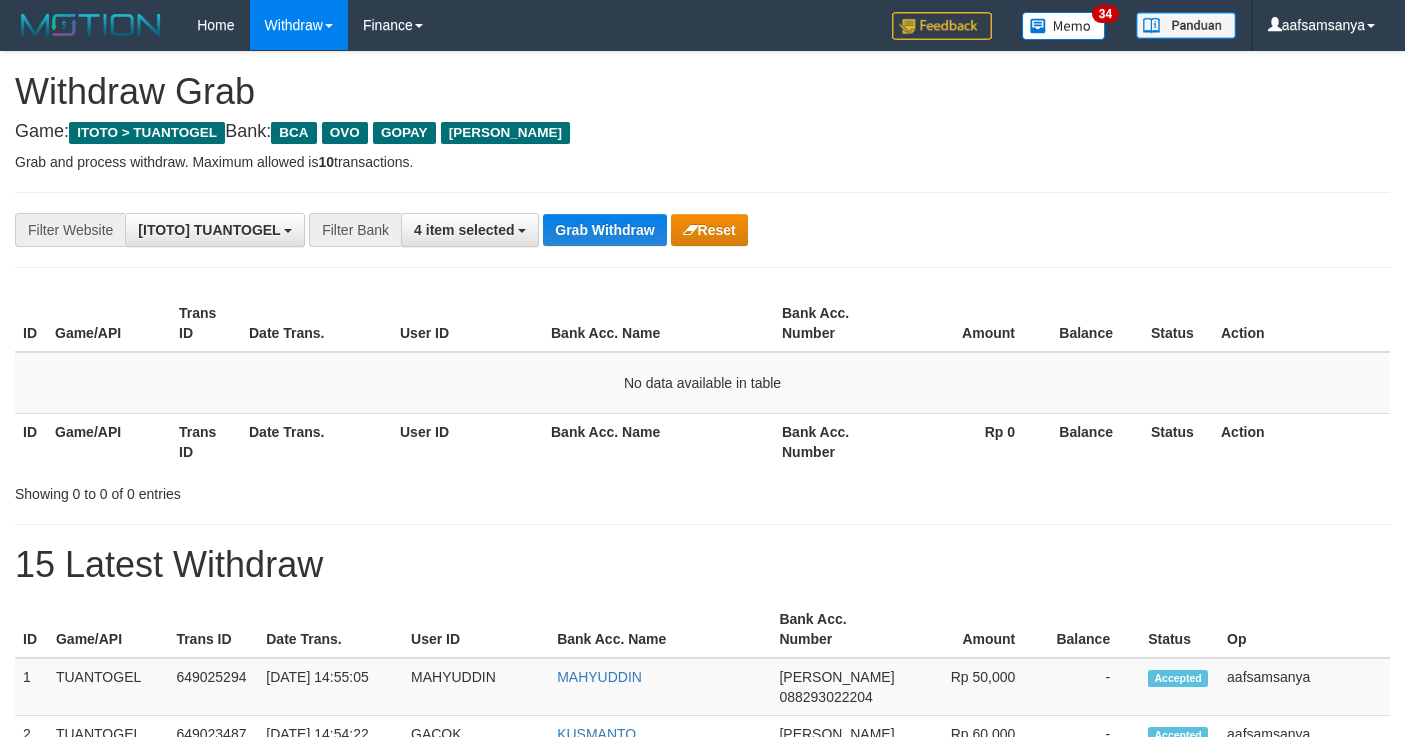 scroll, scrollTop: 0, scrollLeft: 0, axis: both 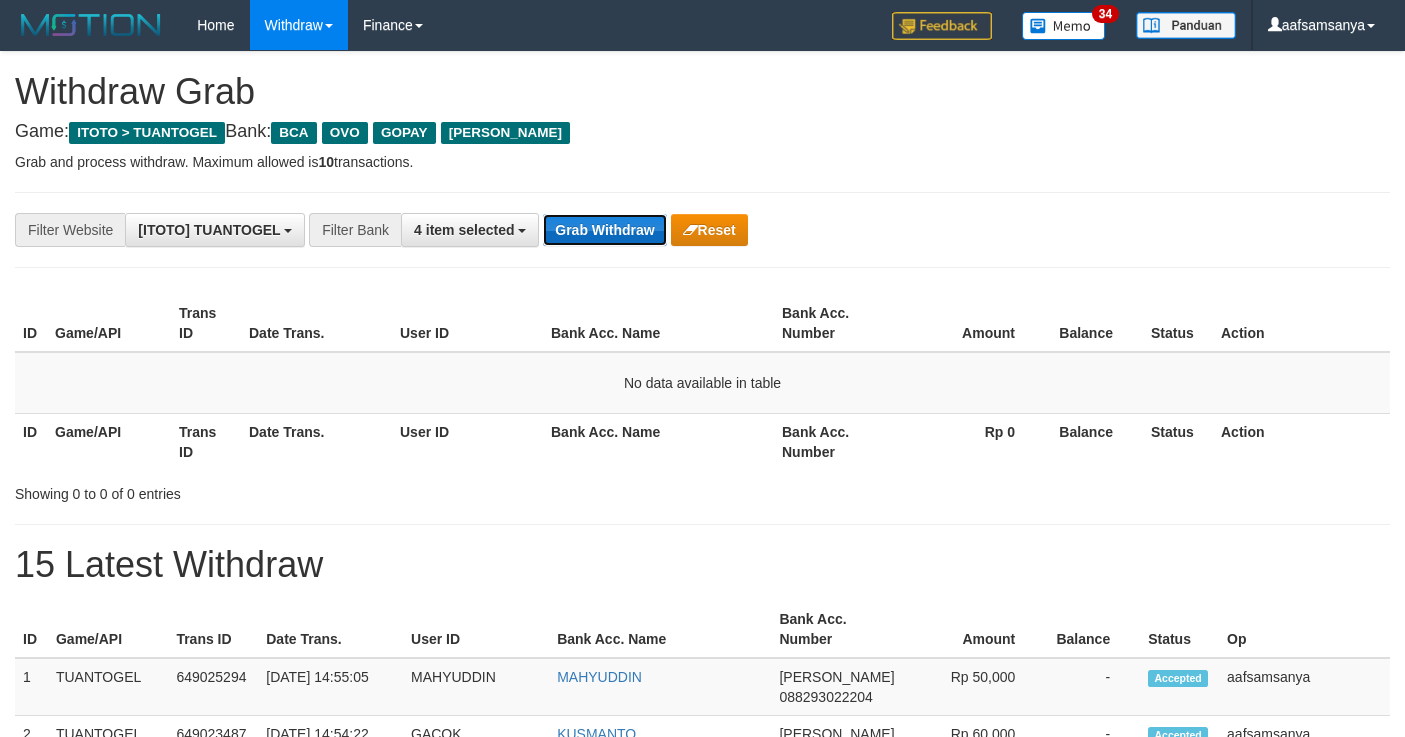 click on "Grab Withdraw" at bounding box center [604, 230] 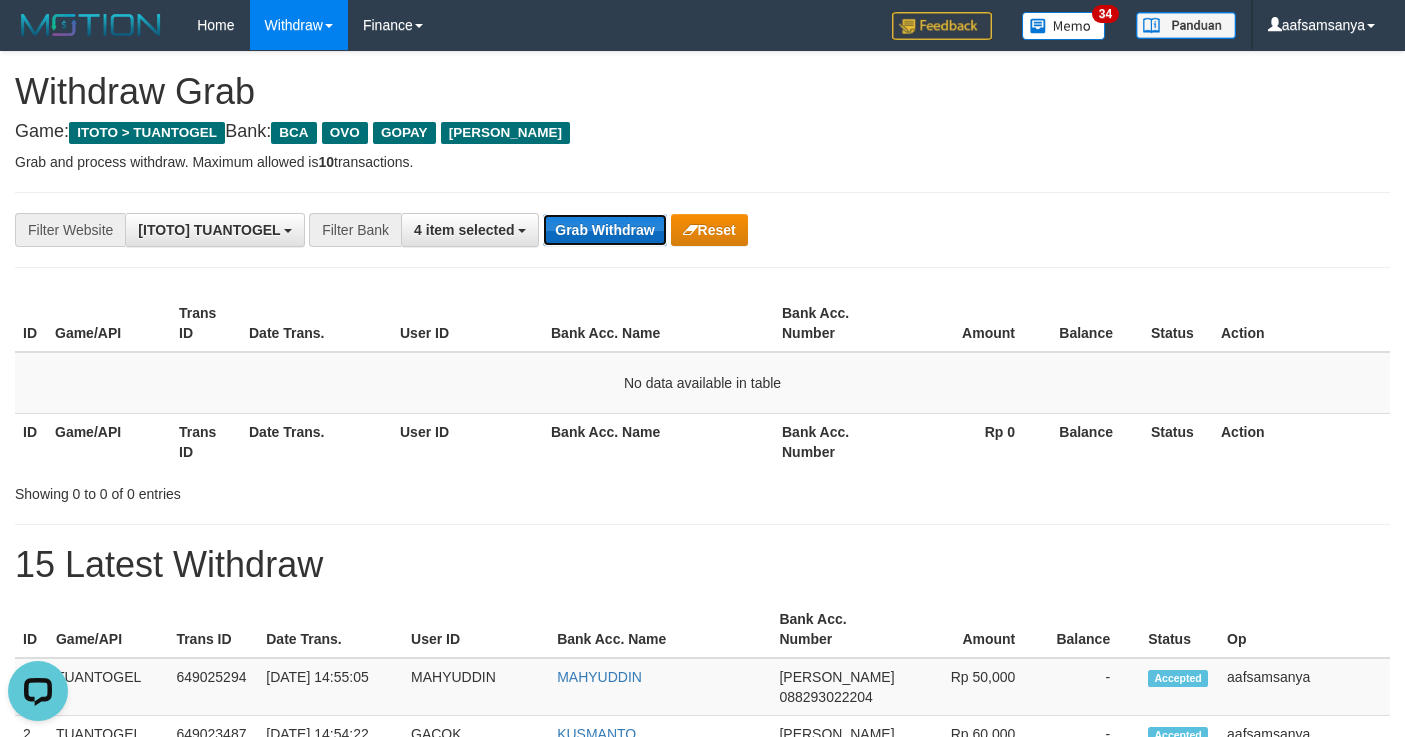scroll, scrollTop: 0, scrollLeft: 0, axis: both 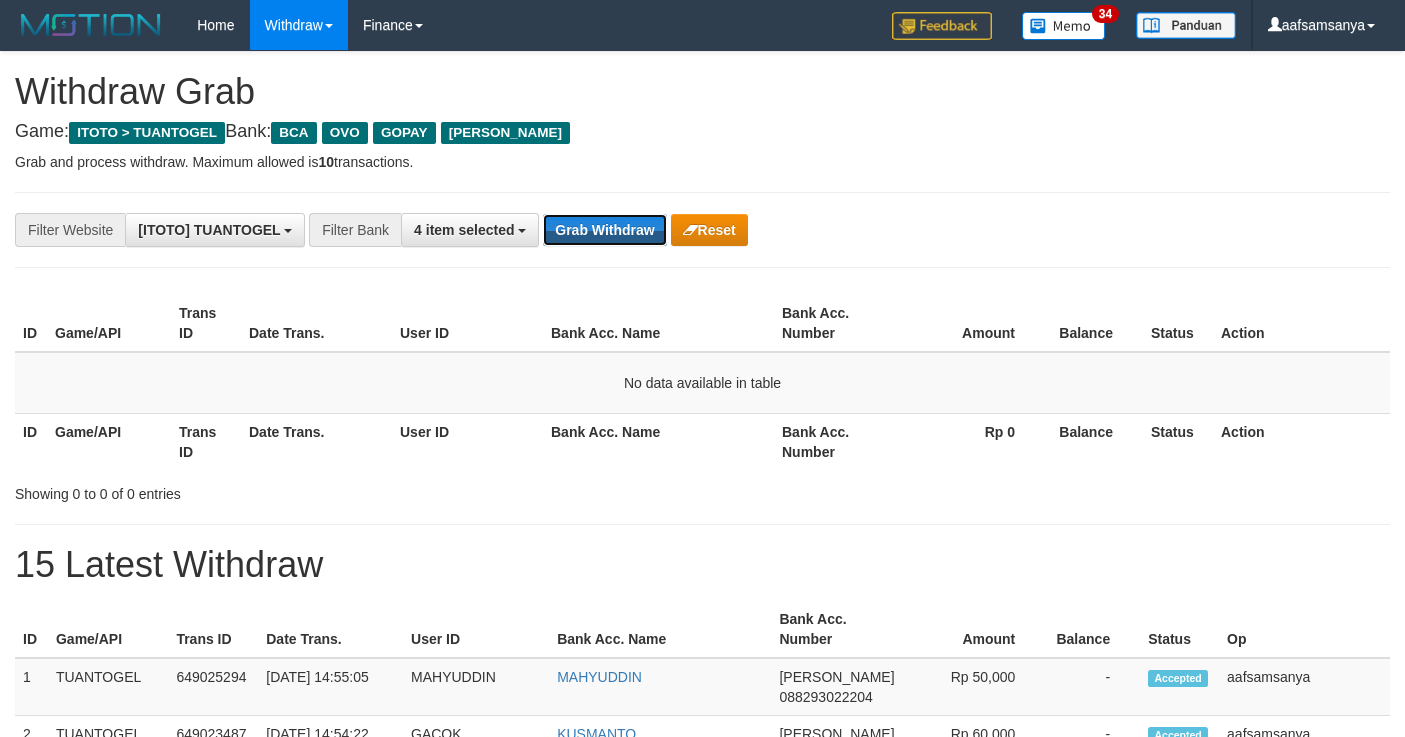 click on "Grab Withdraw" at bounding box center [604, 230] 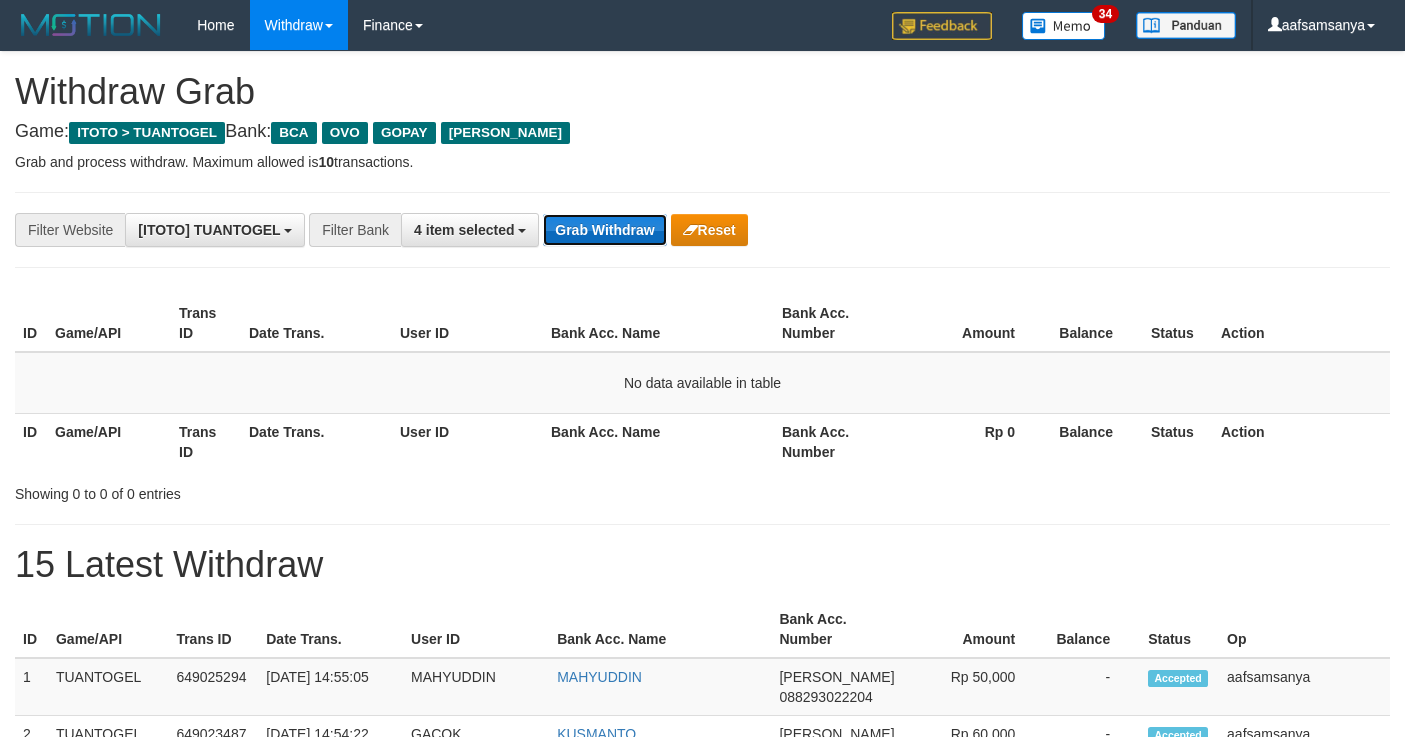 click on "Grab Withdraw" at bounding box center [604, 230] 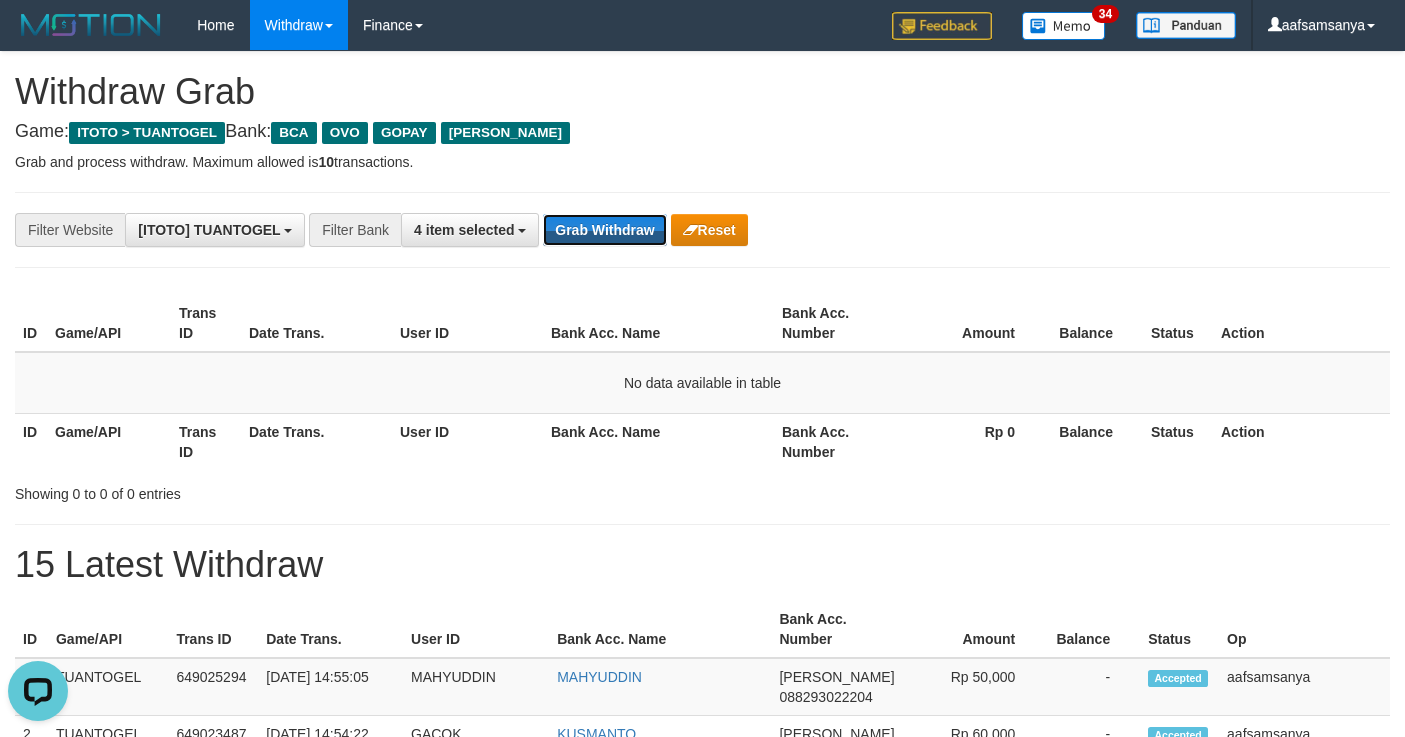 scroll, scrollTop: 0, scrollLeft: 0, axis: both 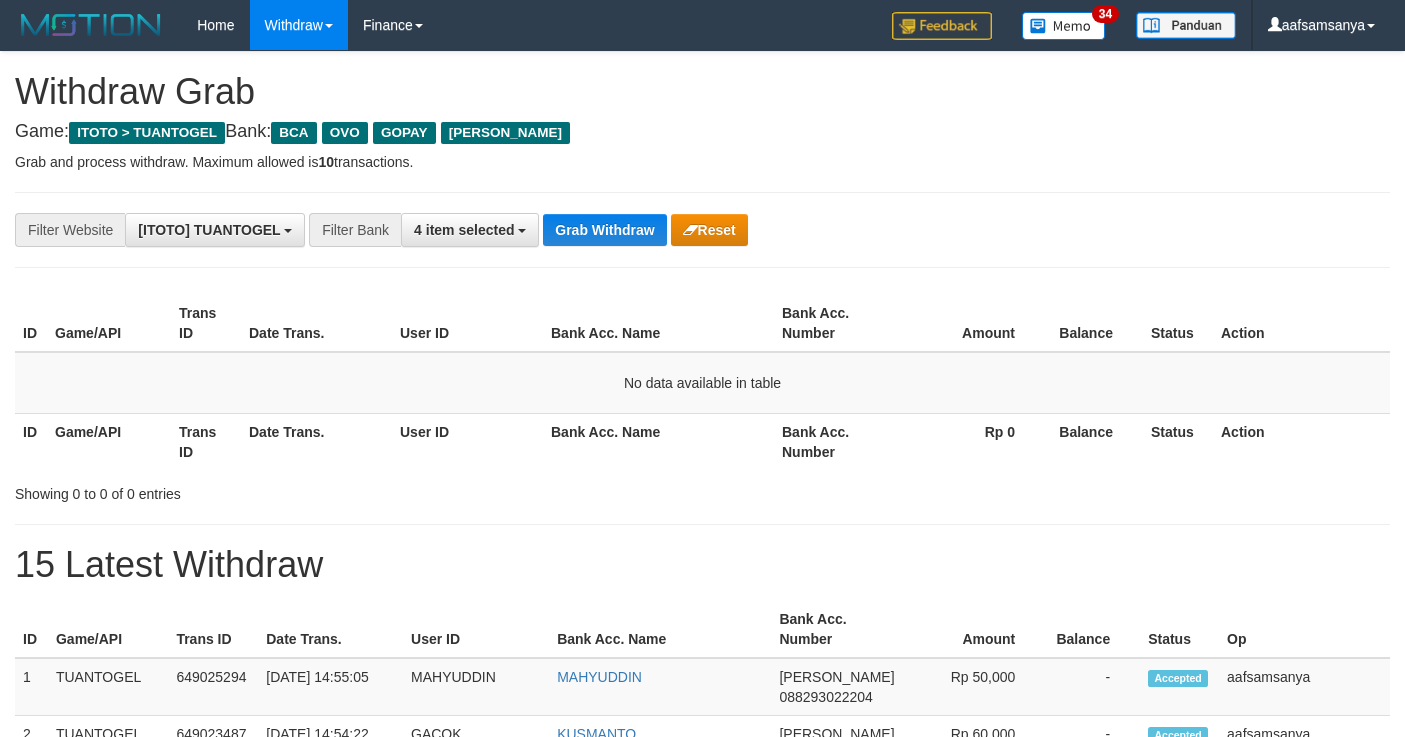 click on "Bank Acc. Name" at bounding box center [658, 441] 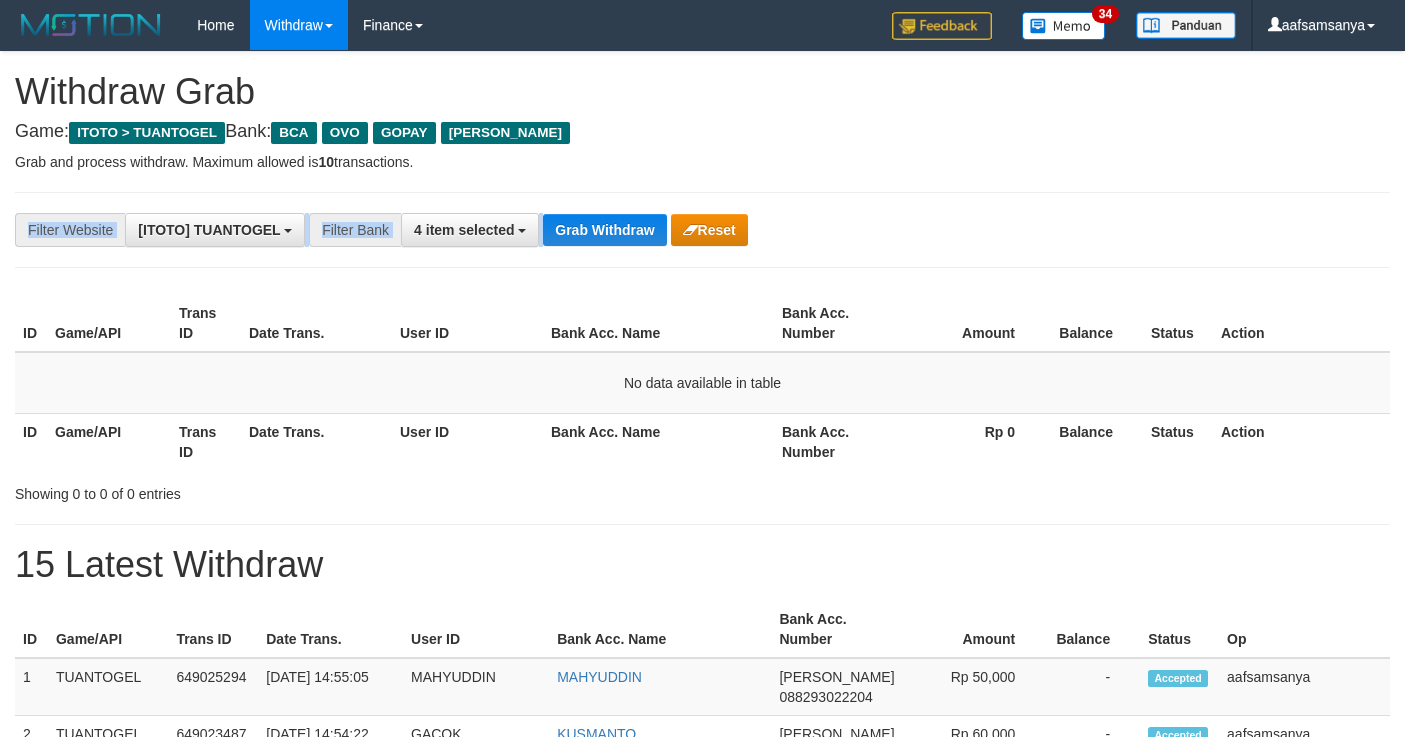click on "**********" at bounding box center [702, 230] 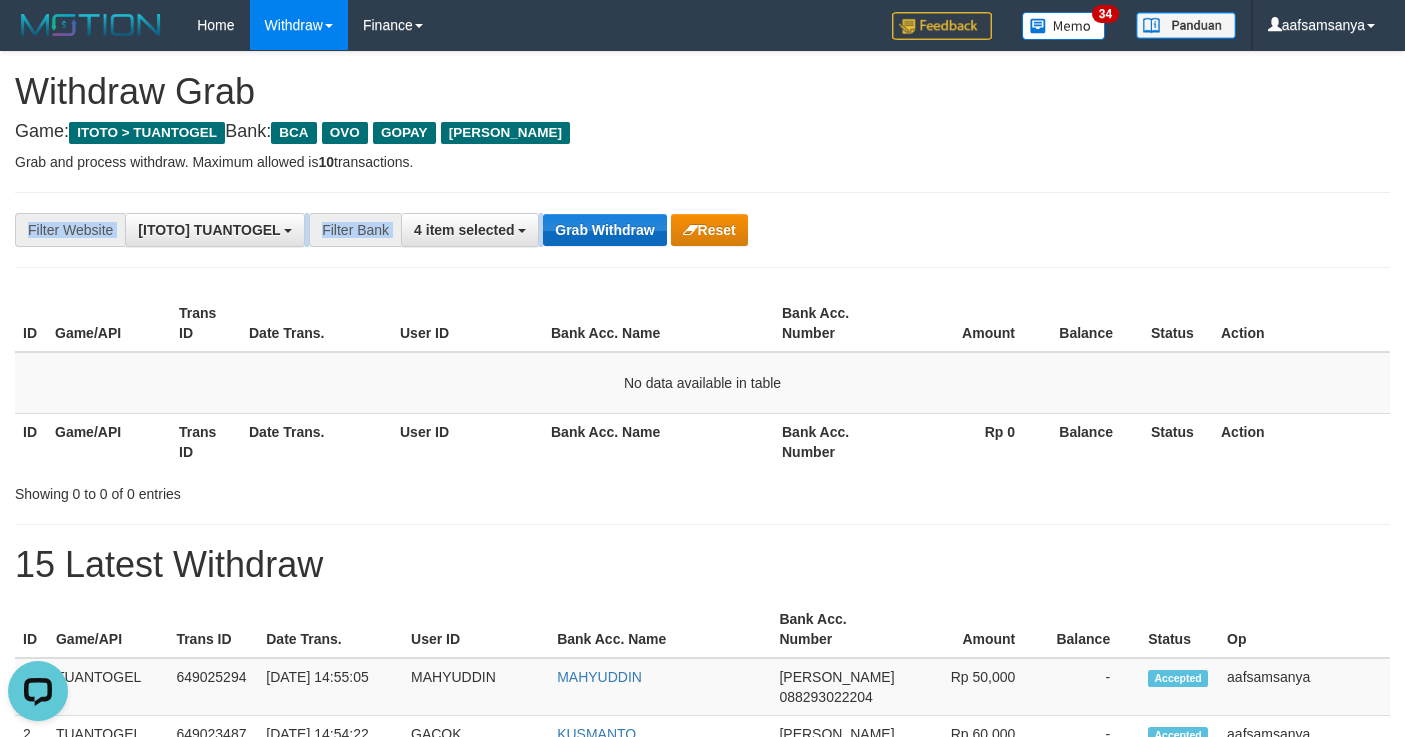 scroll, scrollTop: 0, scrollLeft: 0, axis: both 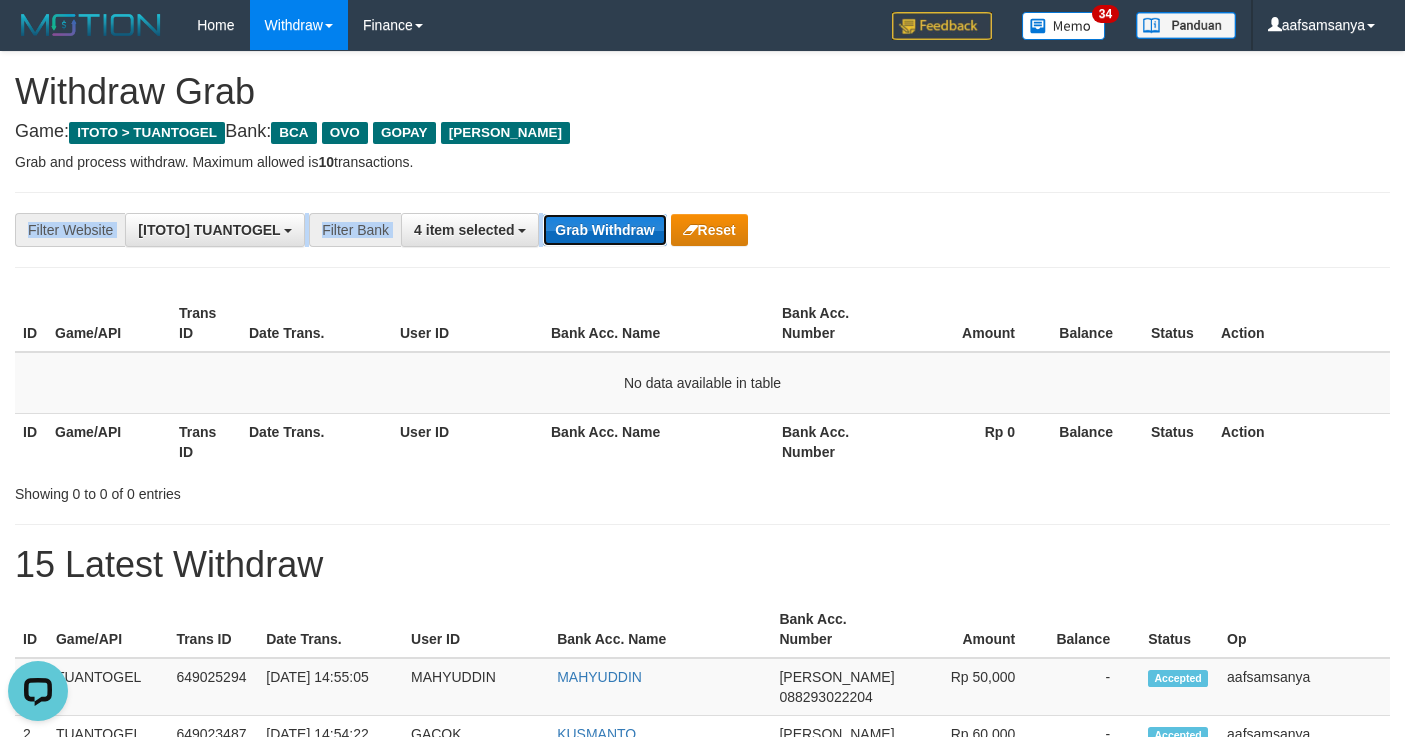 click on "Grab Withdraw" at bounding box center (604, 230) 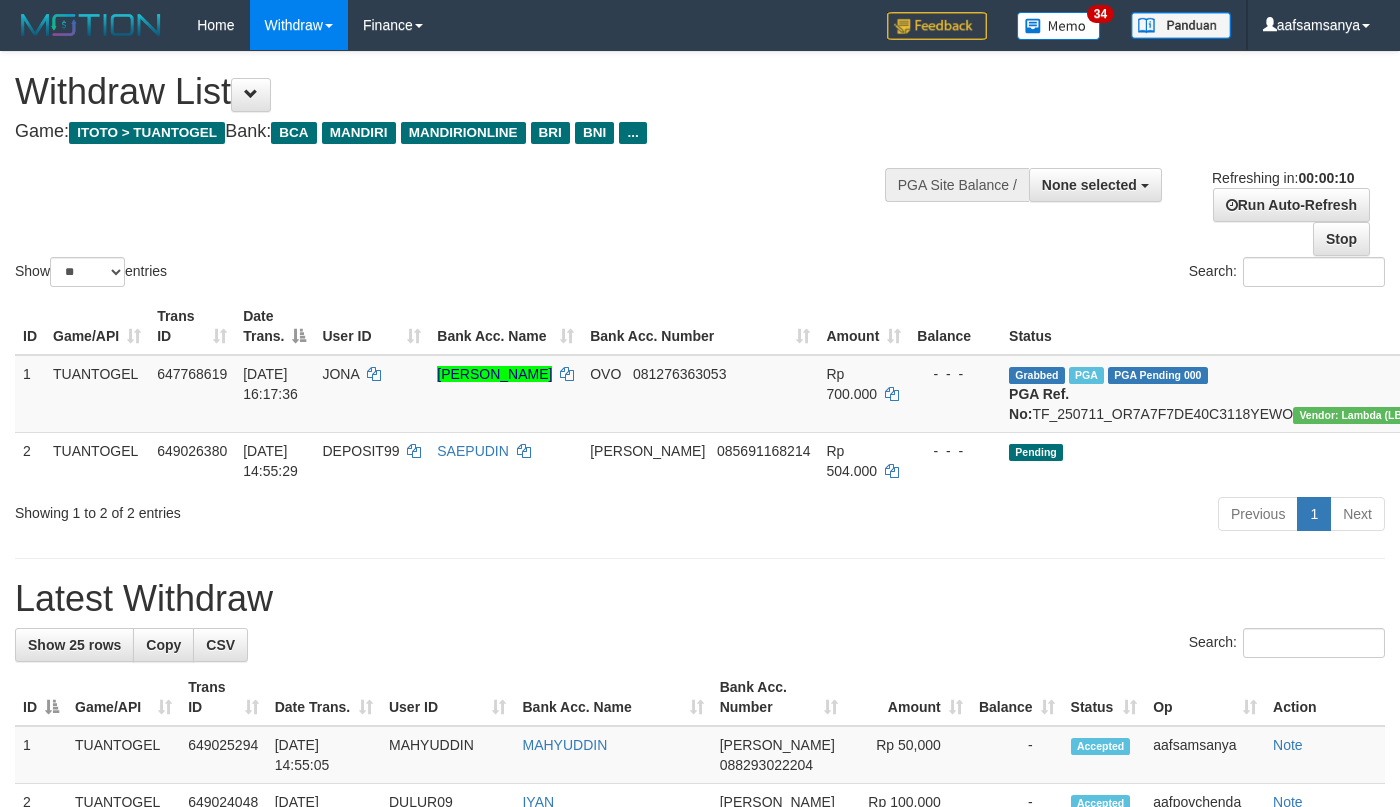 select 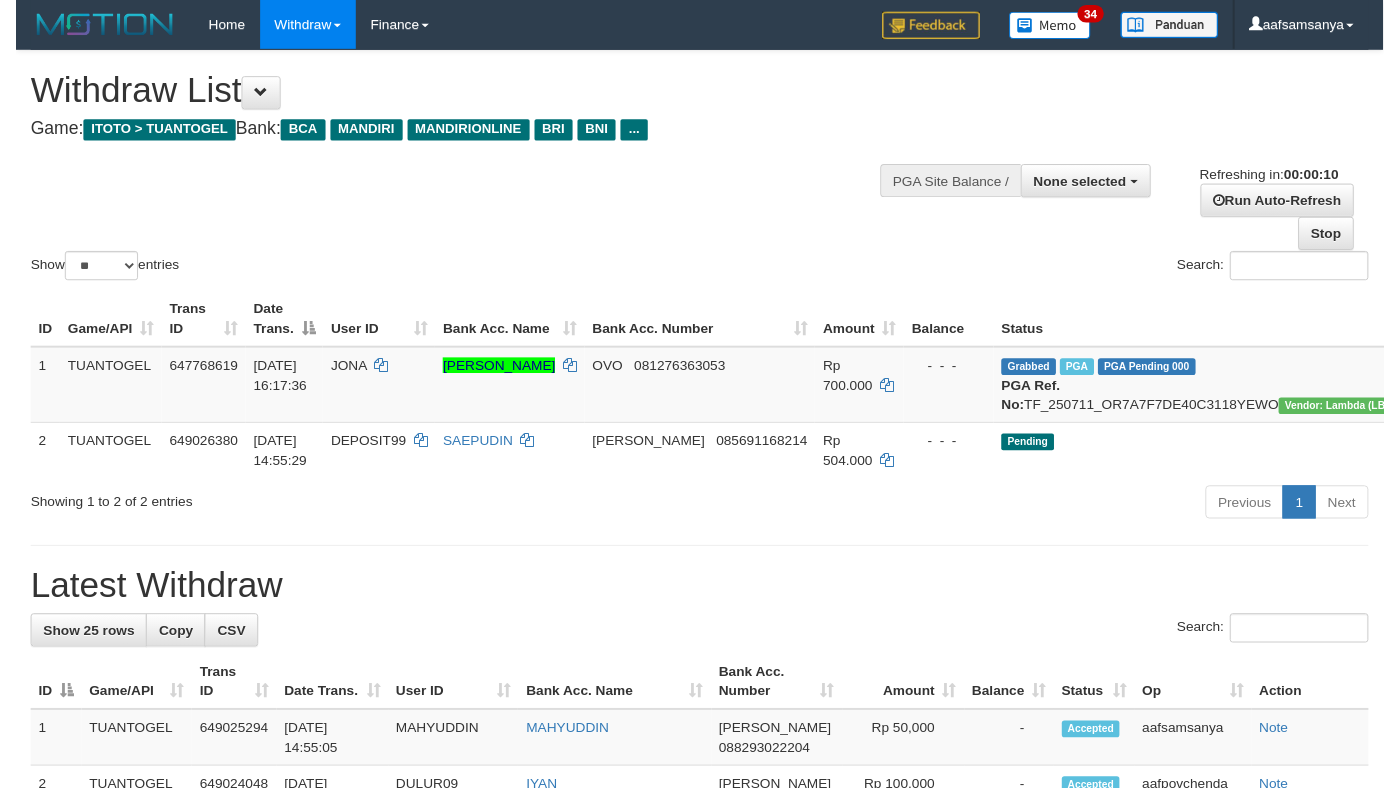 scroll, scrollTop: 0, scrollLeft: 0, axis: both 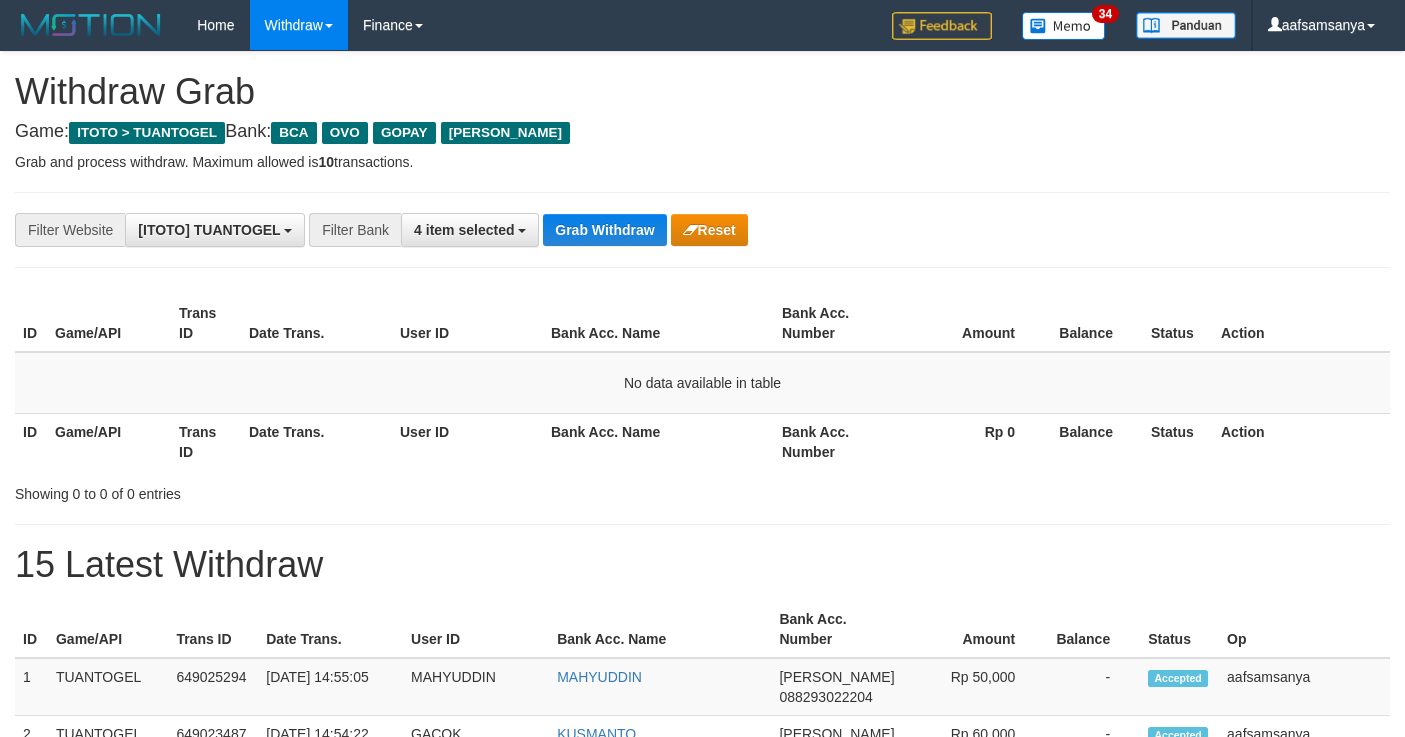 click on "Grab Withdraw" at bounding box center [604, 230] 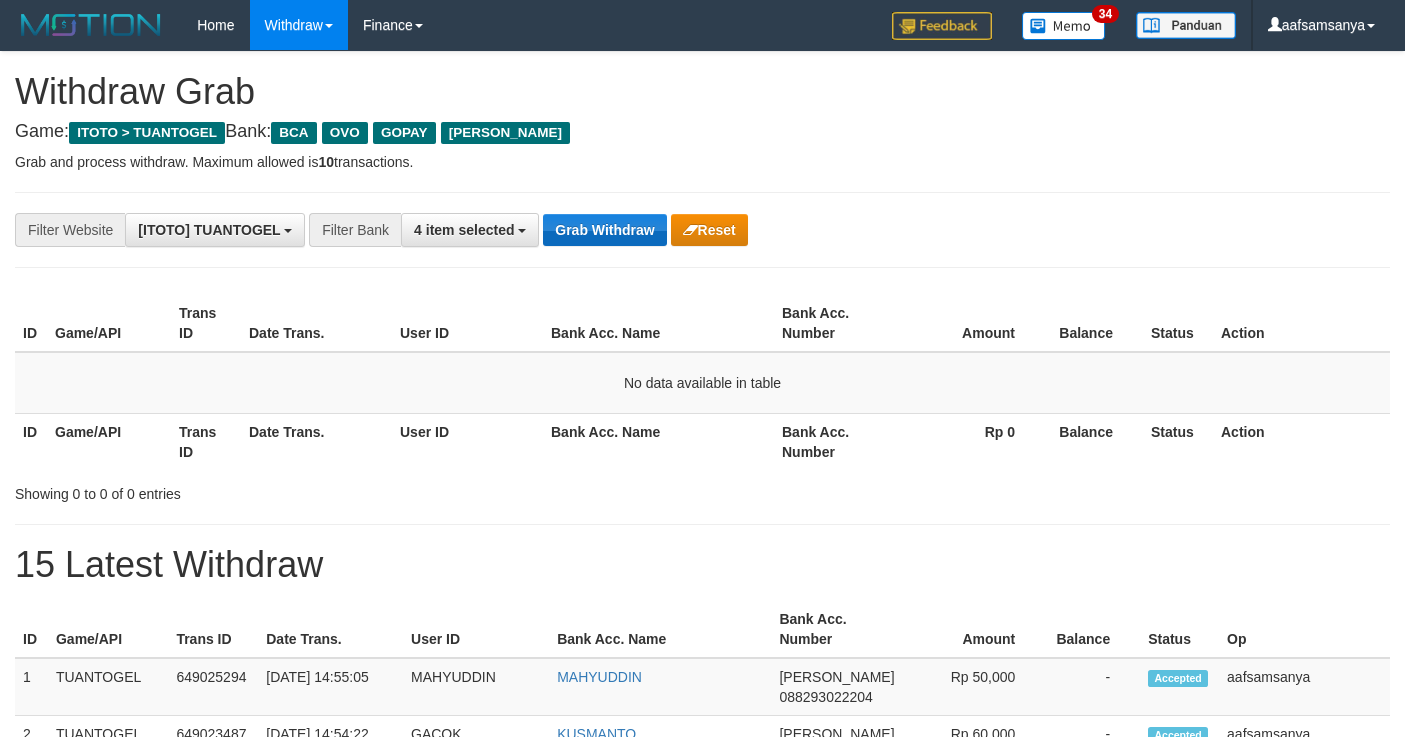 scroll, scrollTop: 0, scrollLeft: 0, axis: both 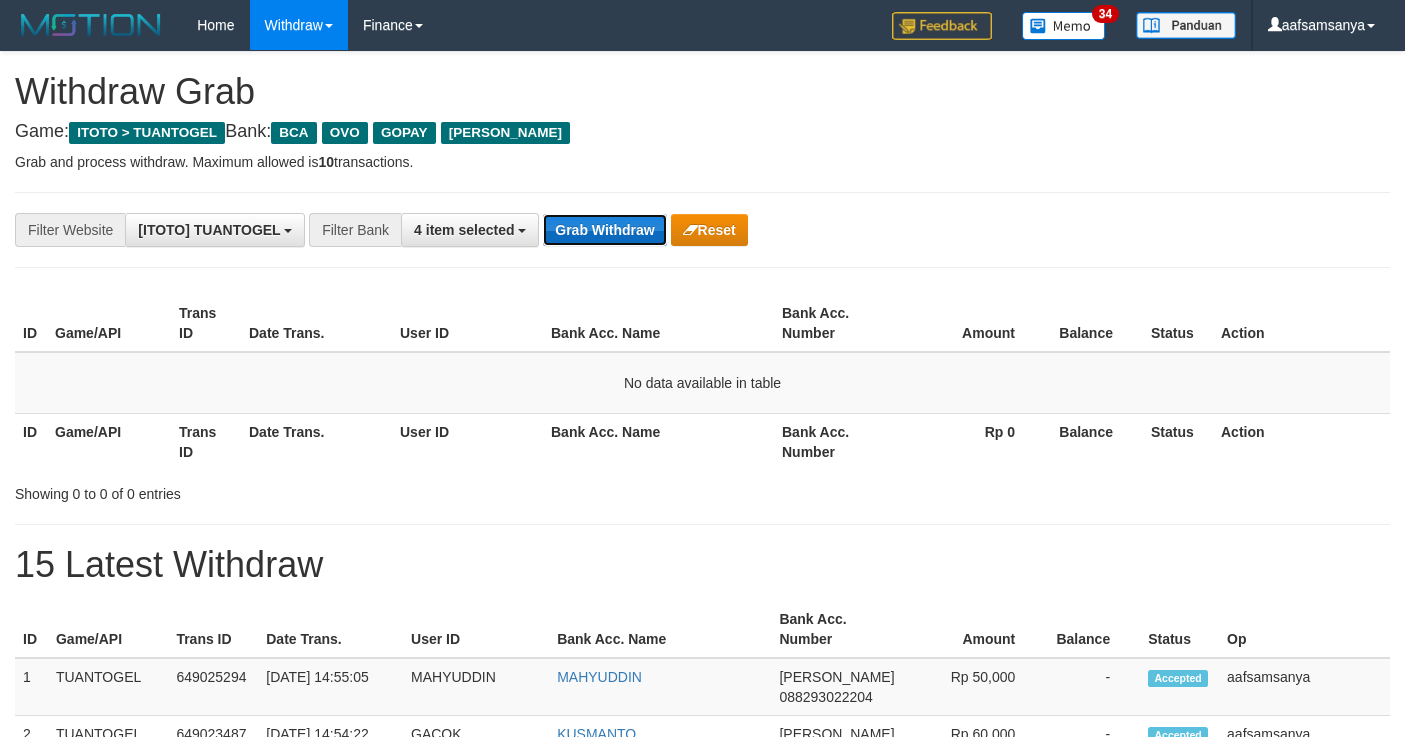 click on "Grab Withdraw" at bounding box center [604, 230] 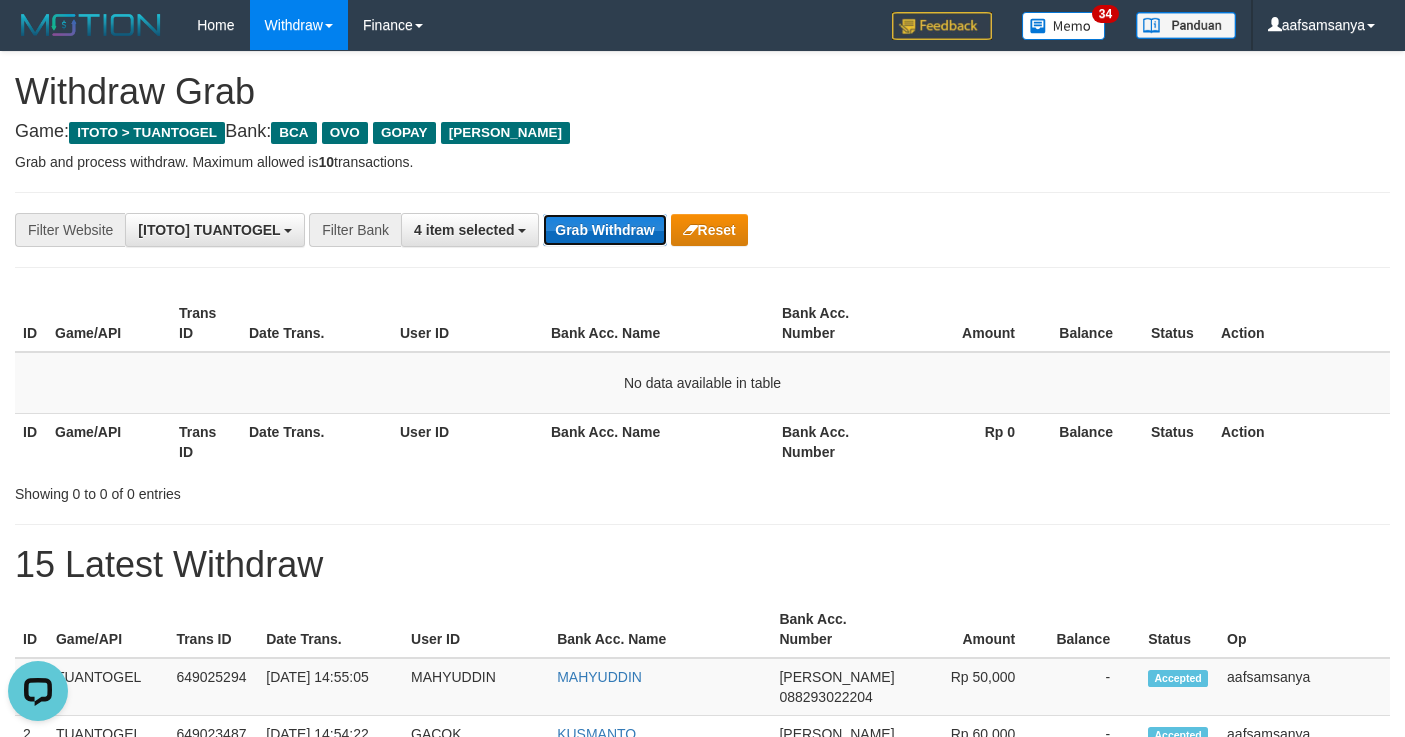 scroll, scrollTop: 0, scrollLeft: 0, axis: both 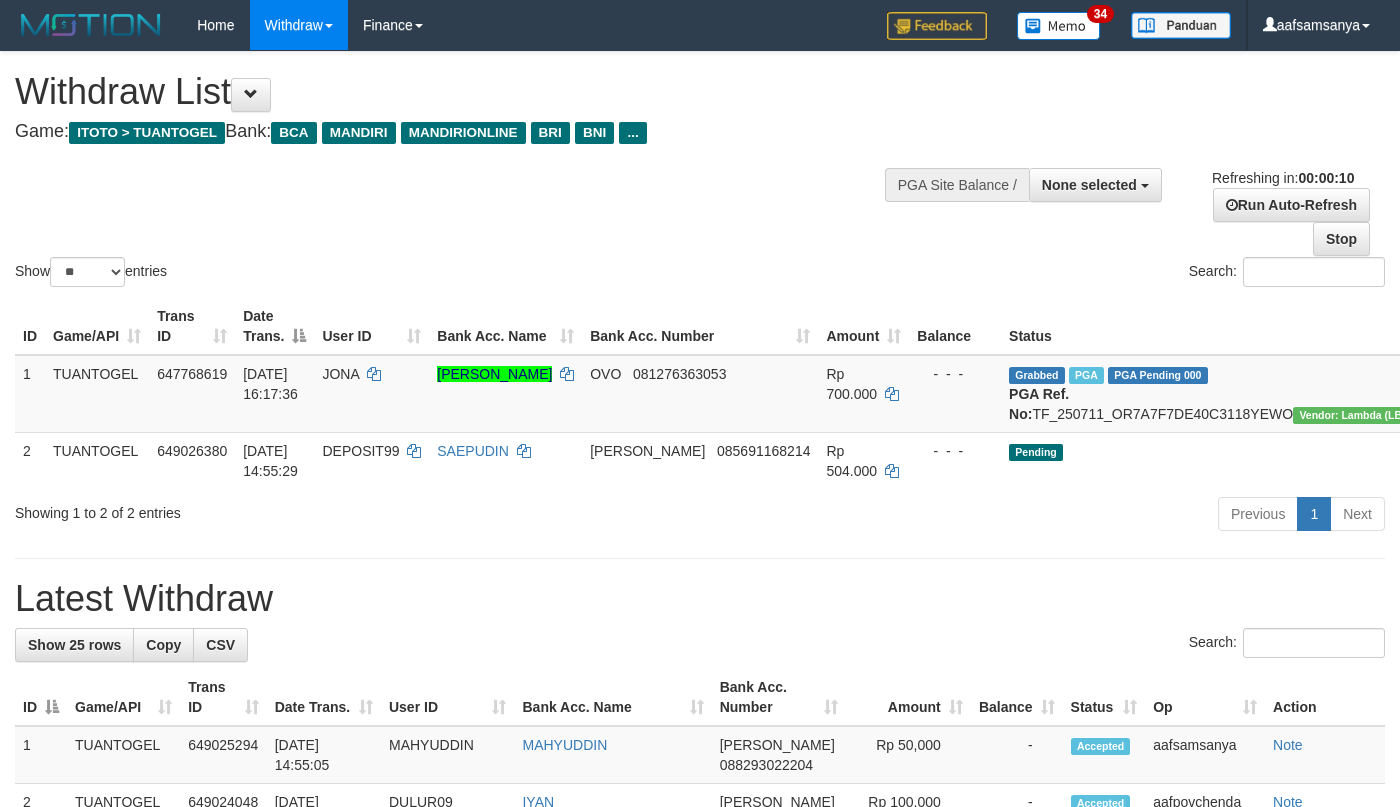 select 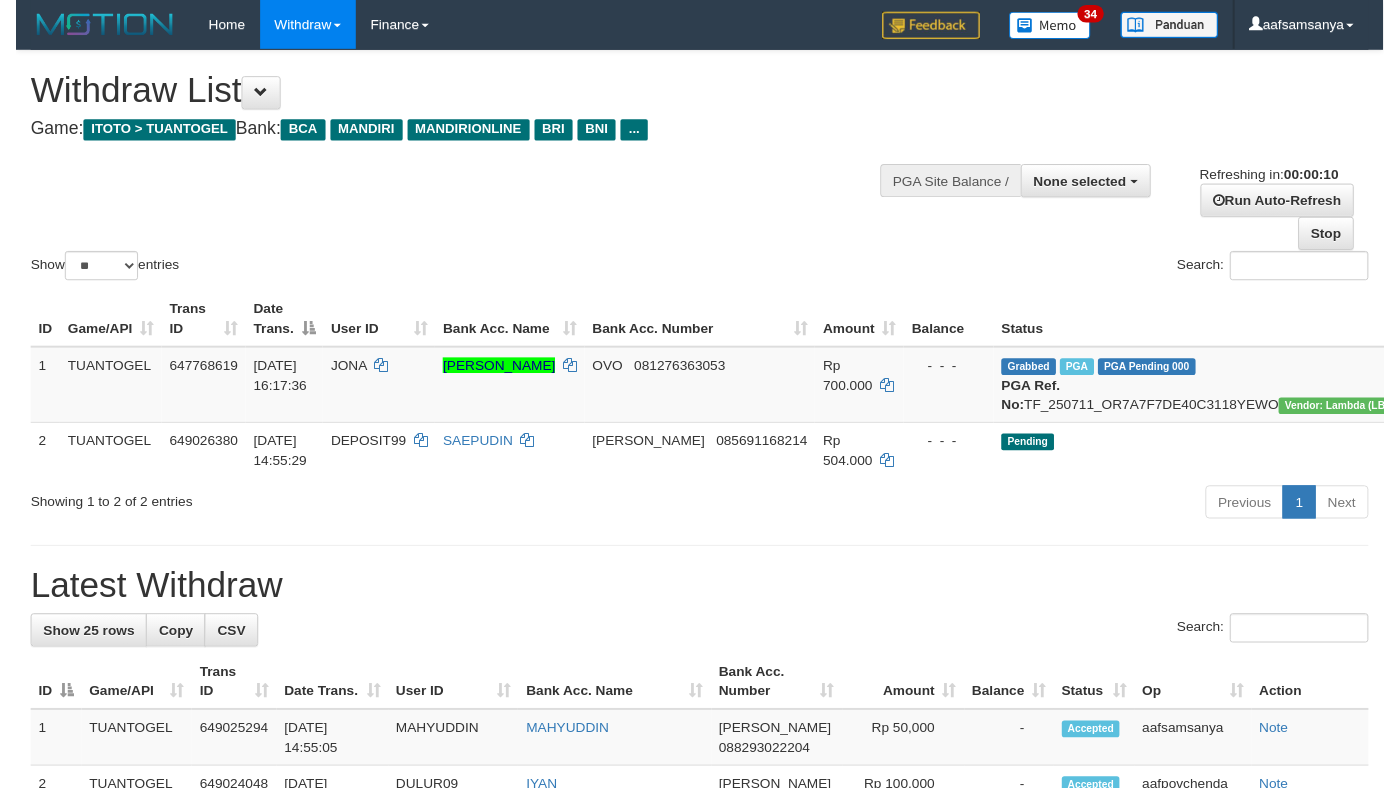 scroll, scrollTop: 0, scrollLeft: 0, axis: both 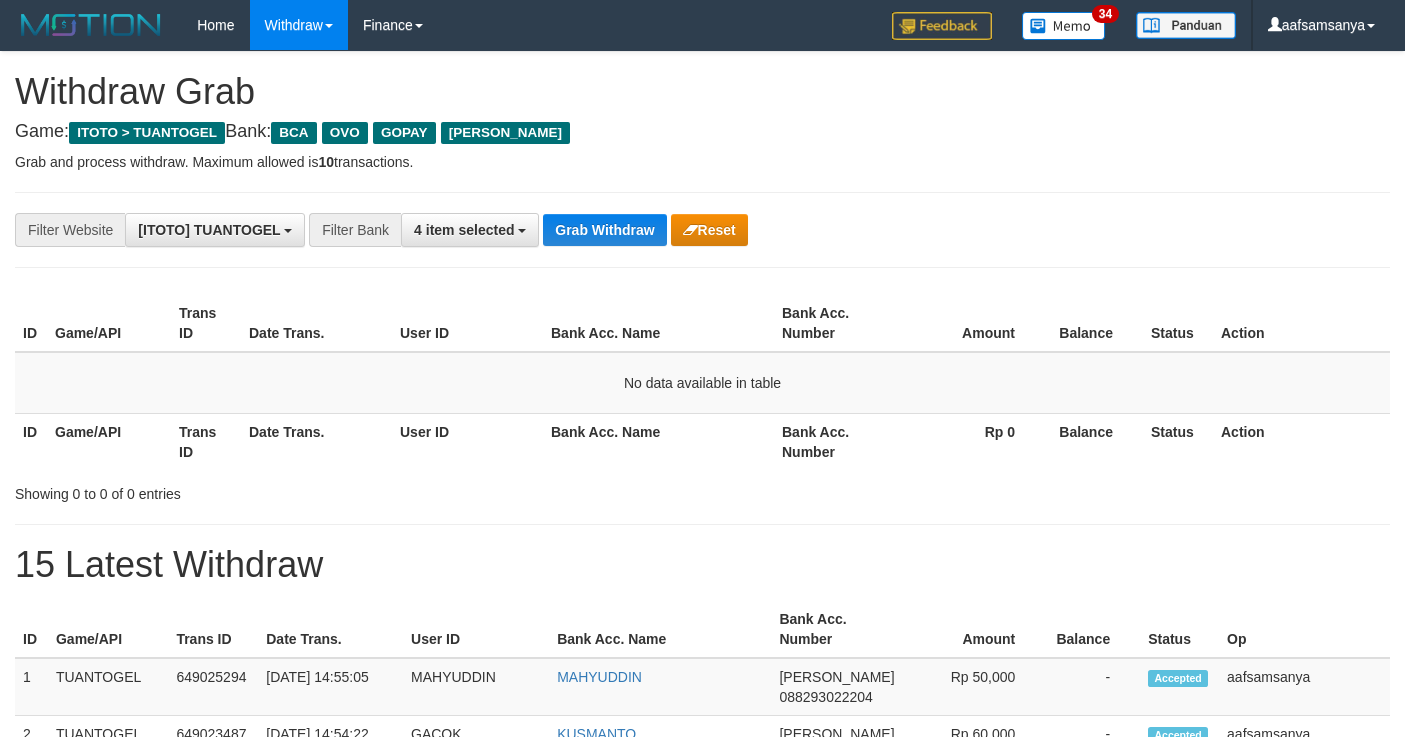 click on "**********" at bounding box center [702, 230] 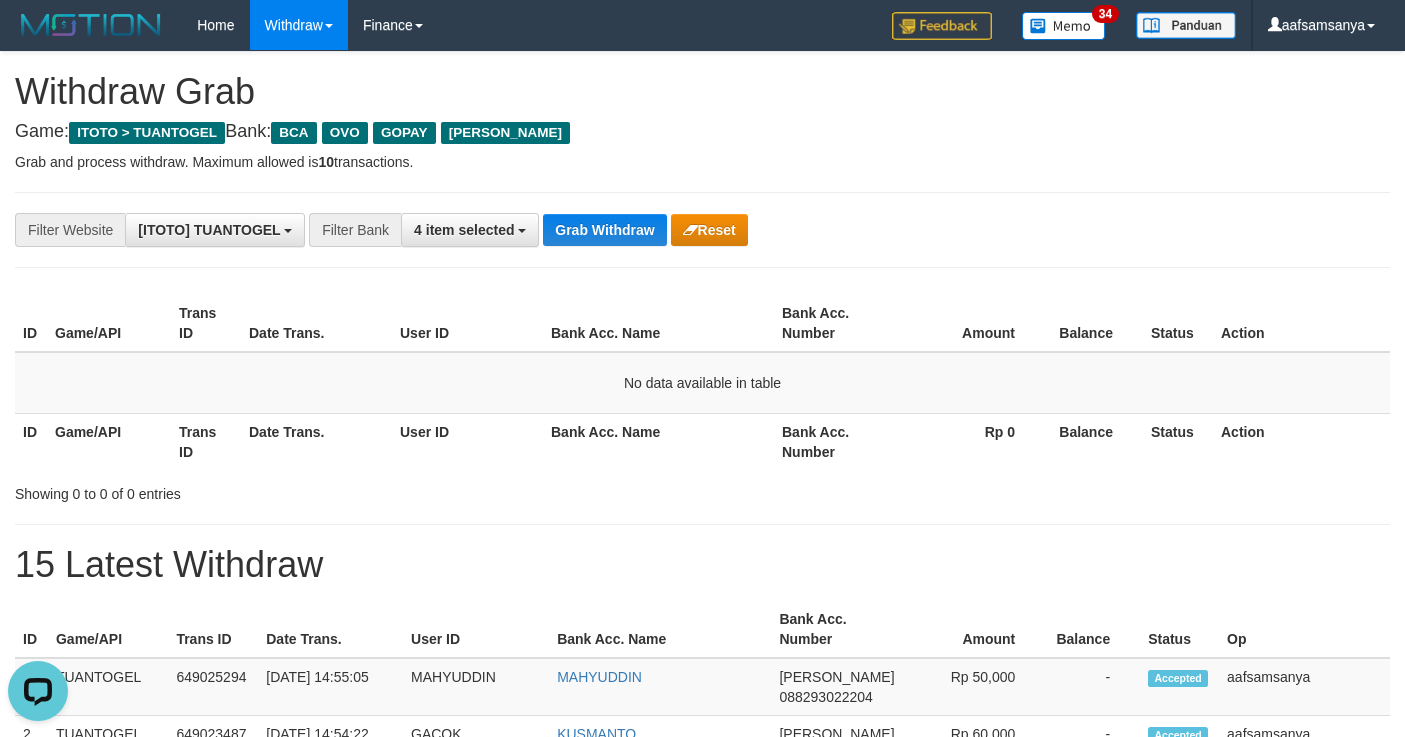 scroll, scrollTop: 0, scrollLeft: 0, axis: both 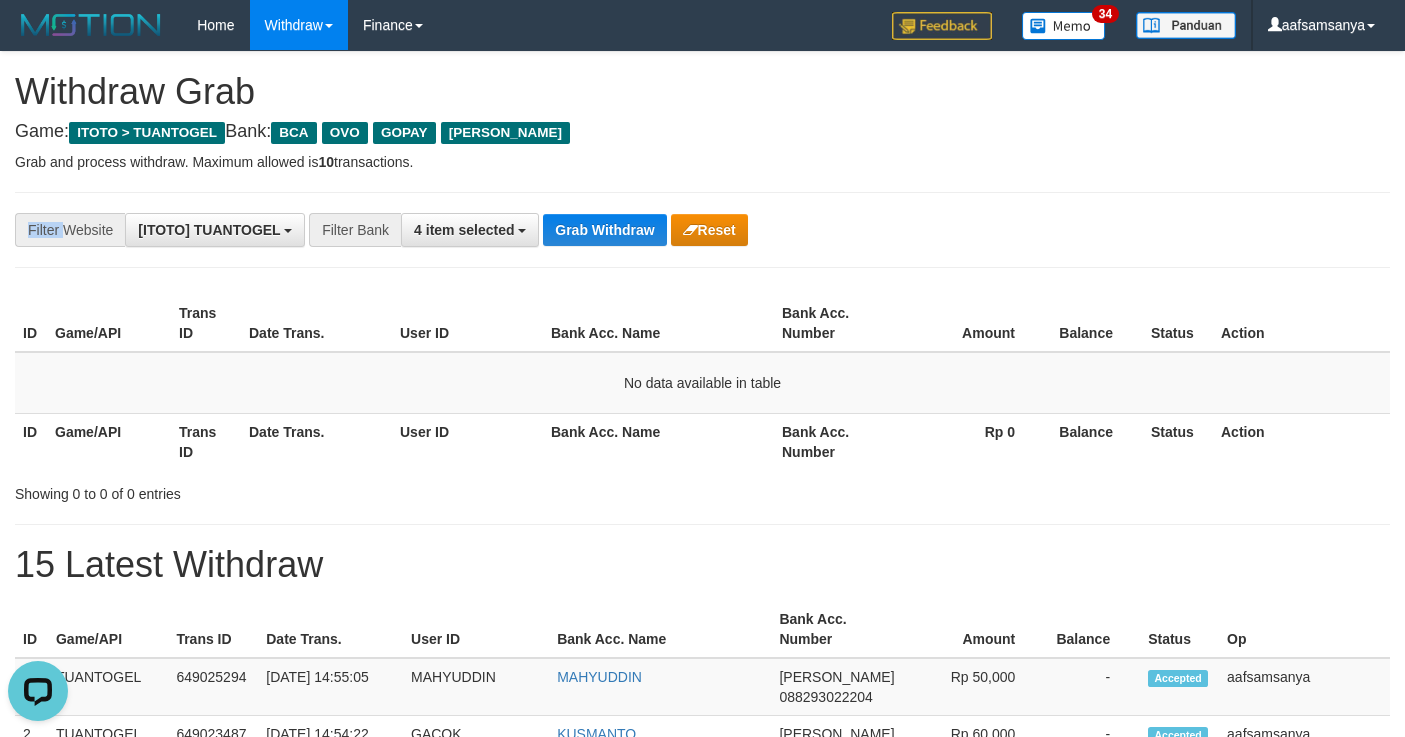 click on "**********" at bounding box center (702, 230) 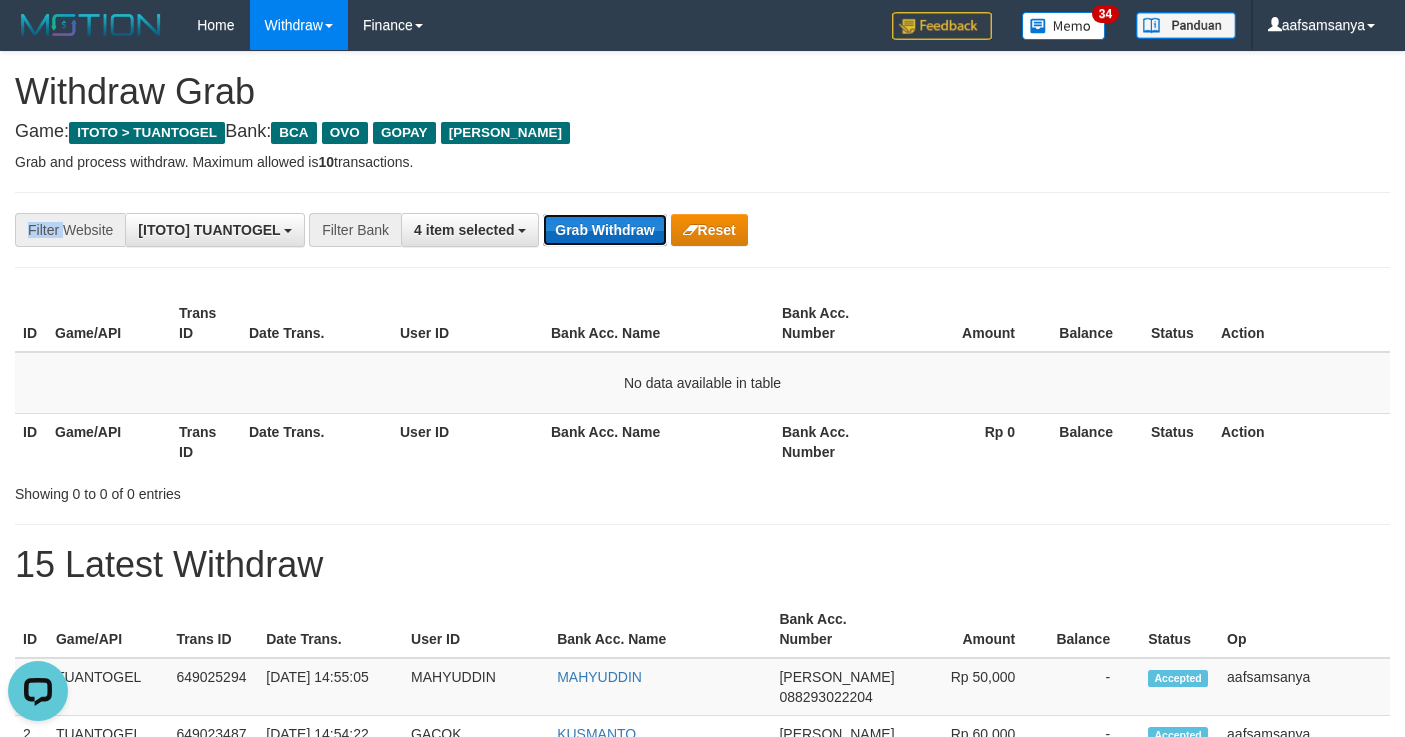 click on "Grab Withdraw" at bounding box center [604, 230] 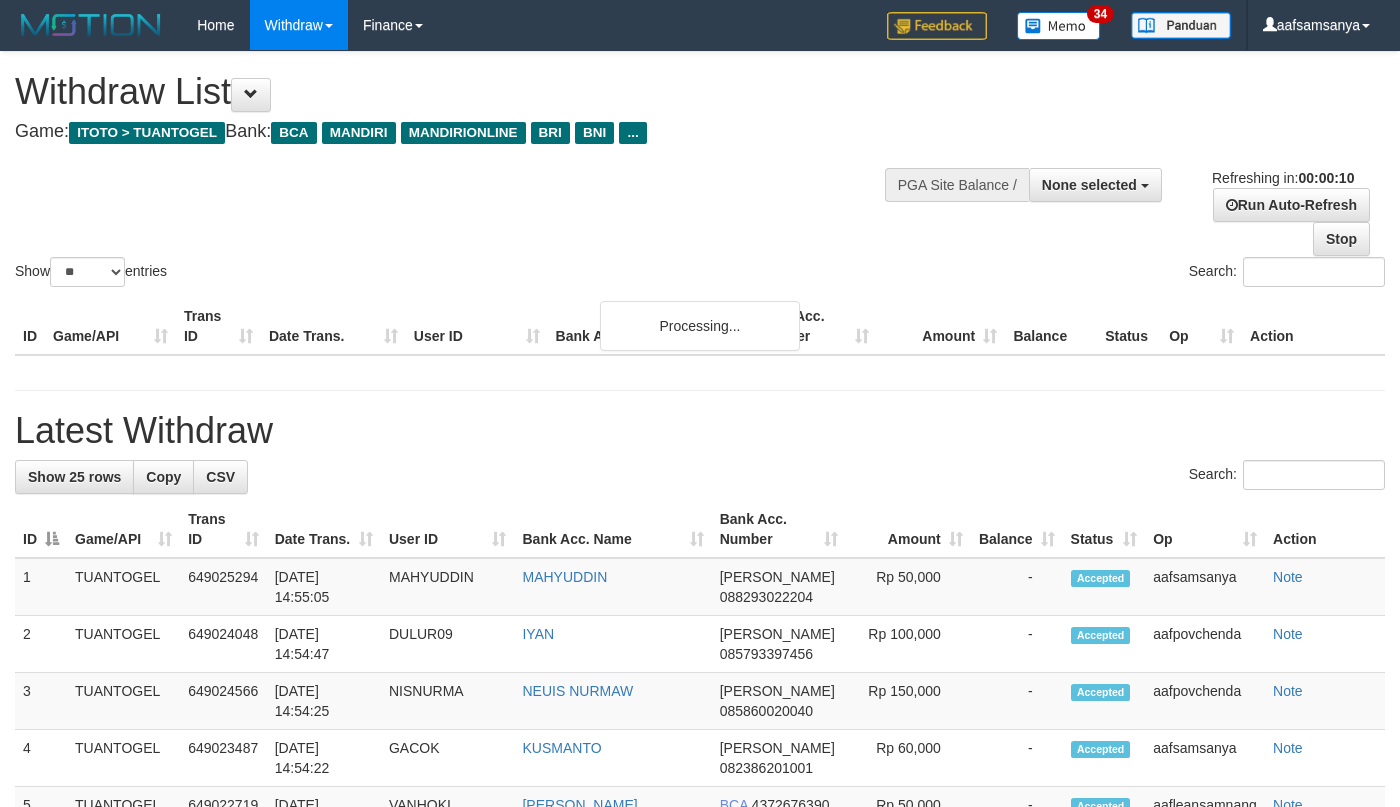 select 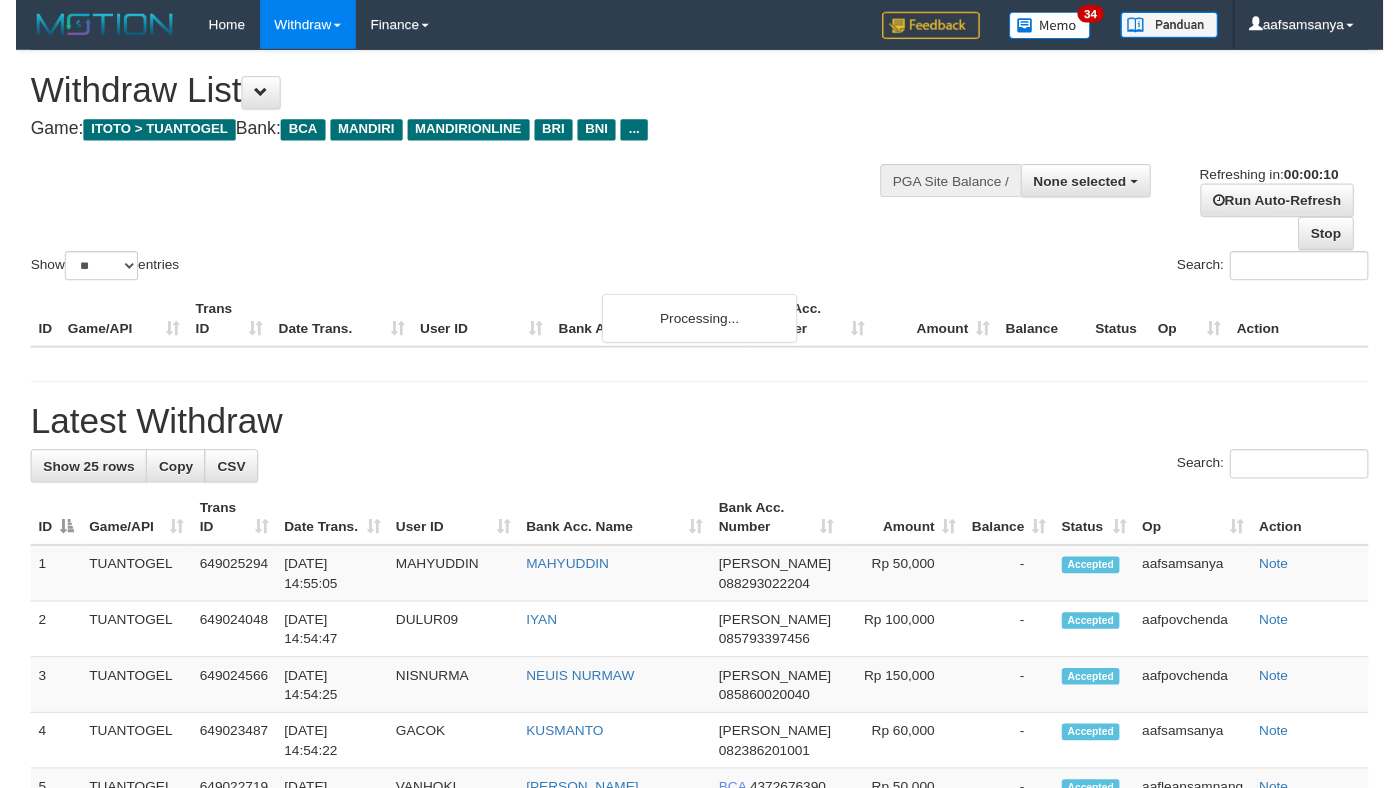 scroll, scrollTop: 0, scrollLeft: 0, axis: both 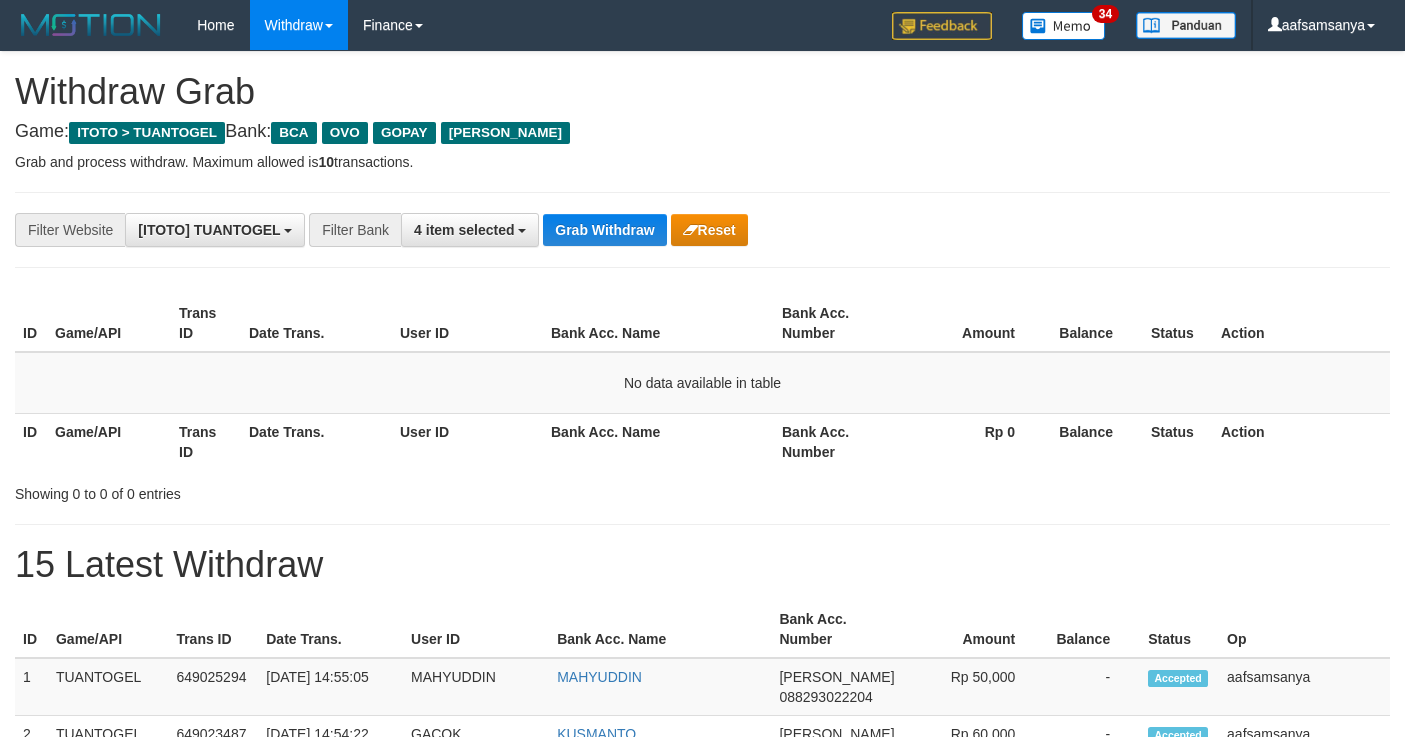 click on "**********" at bounding box center (702, 230) 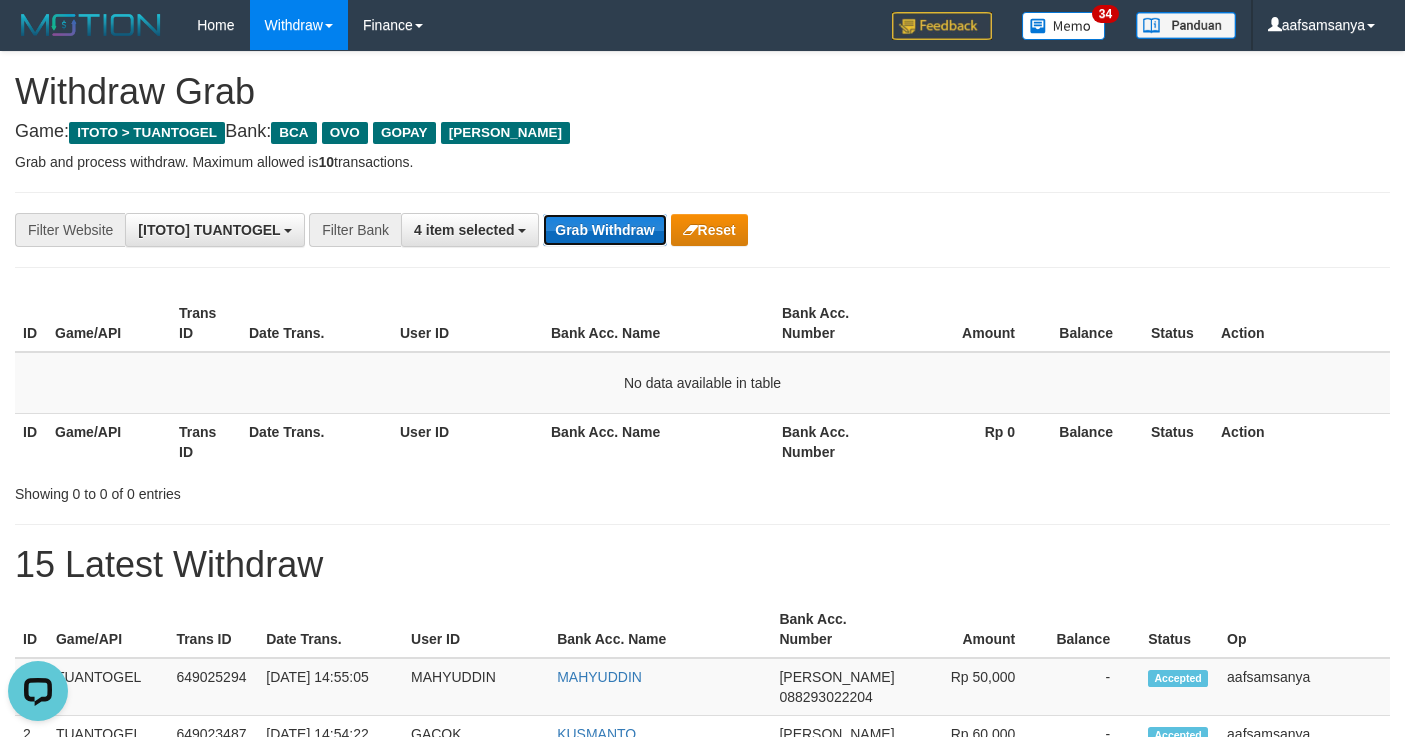 scroll, scrollTop: 0, scrollLeft: 0, axis: both 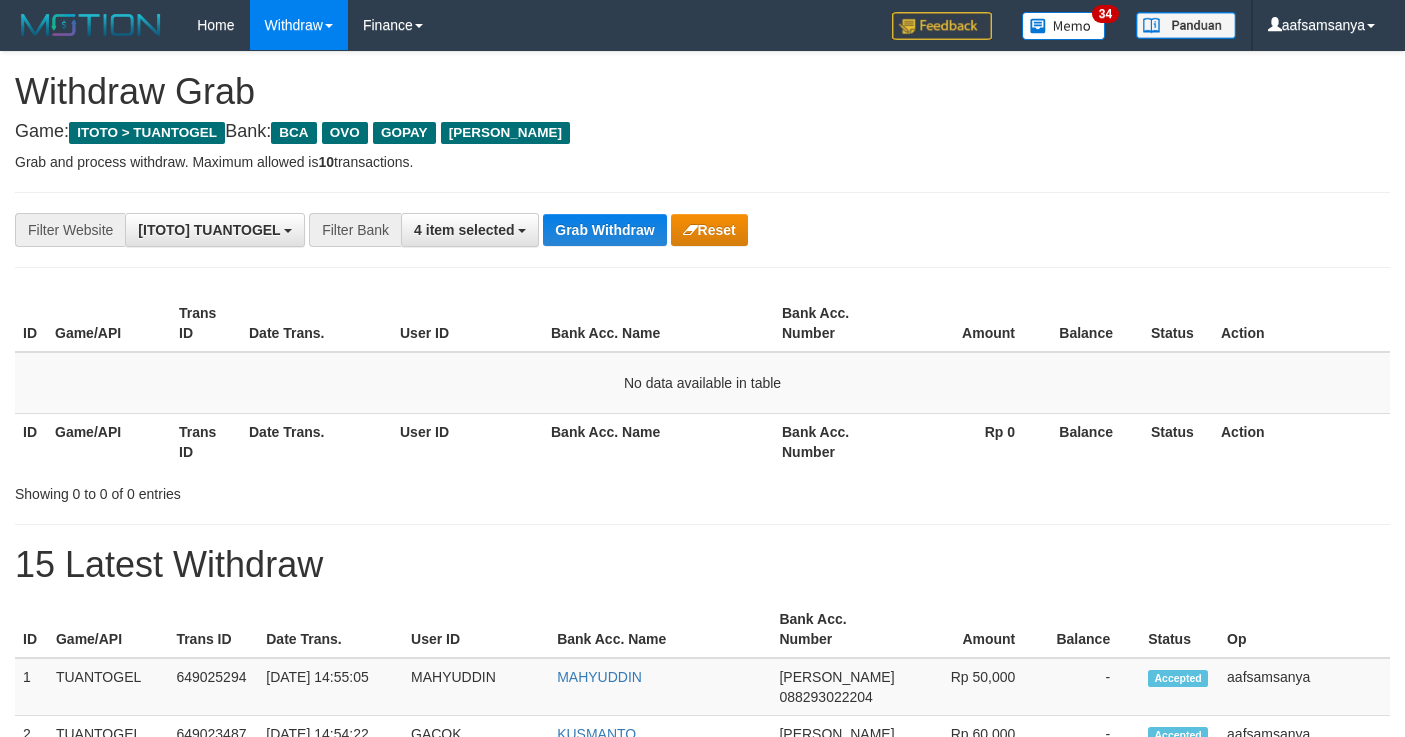 click on "Bank Acc. Name" at bounding box center (658, 441) 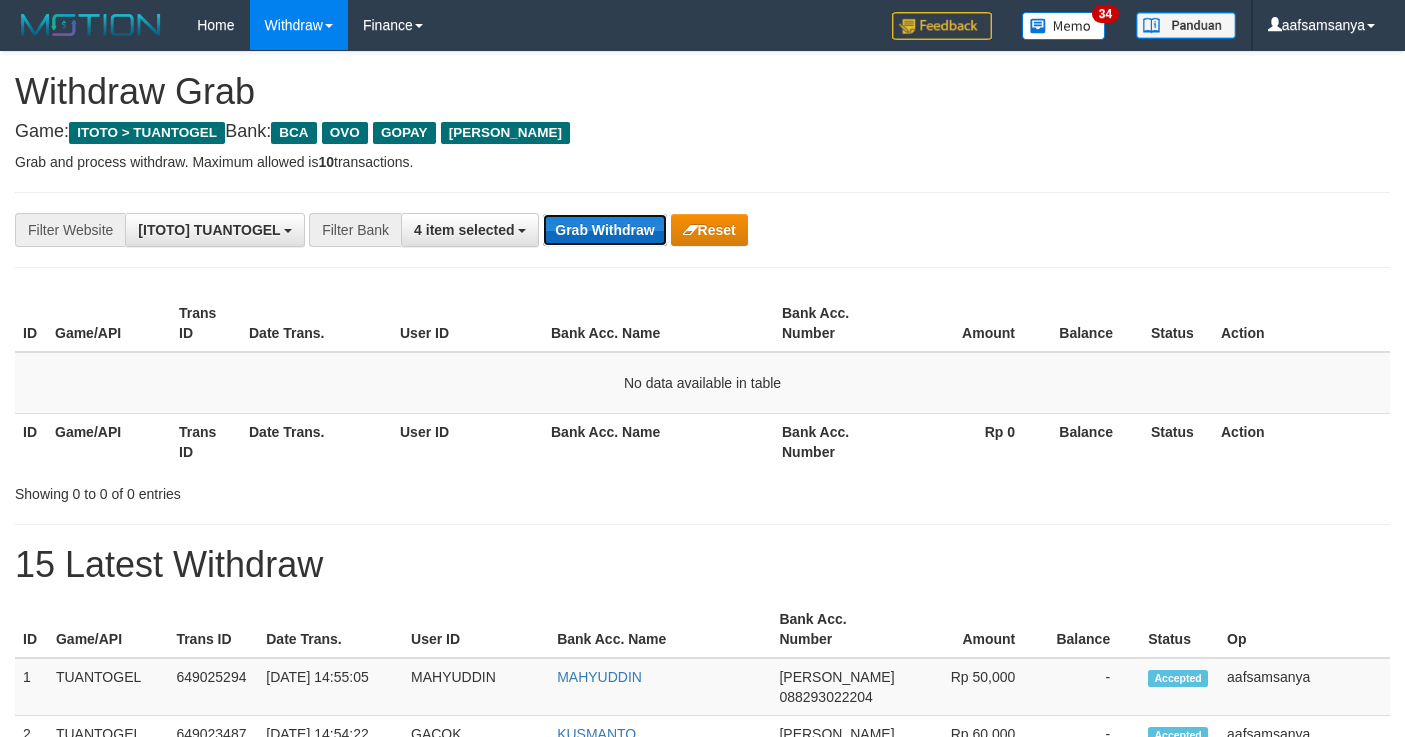 click on "Grab Withdraw" at bounding box center [604, 230] 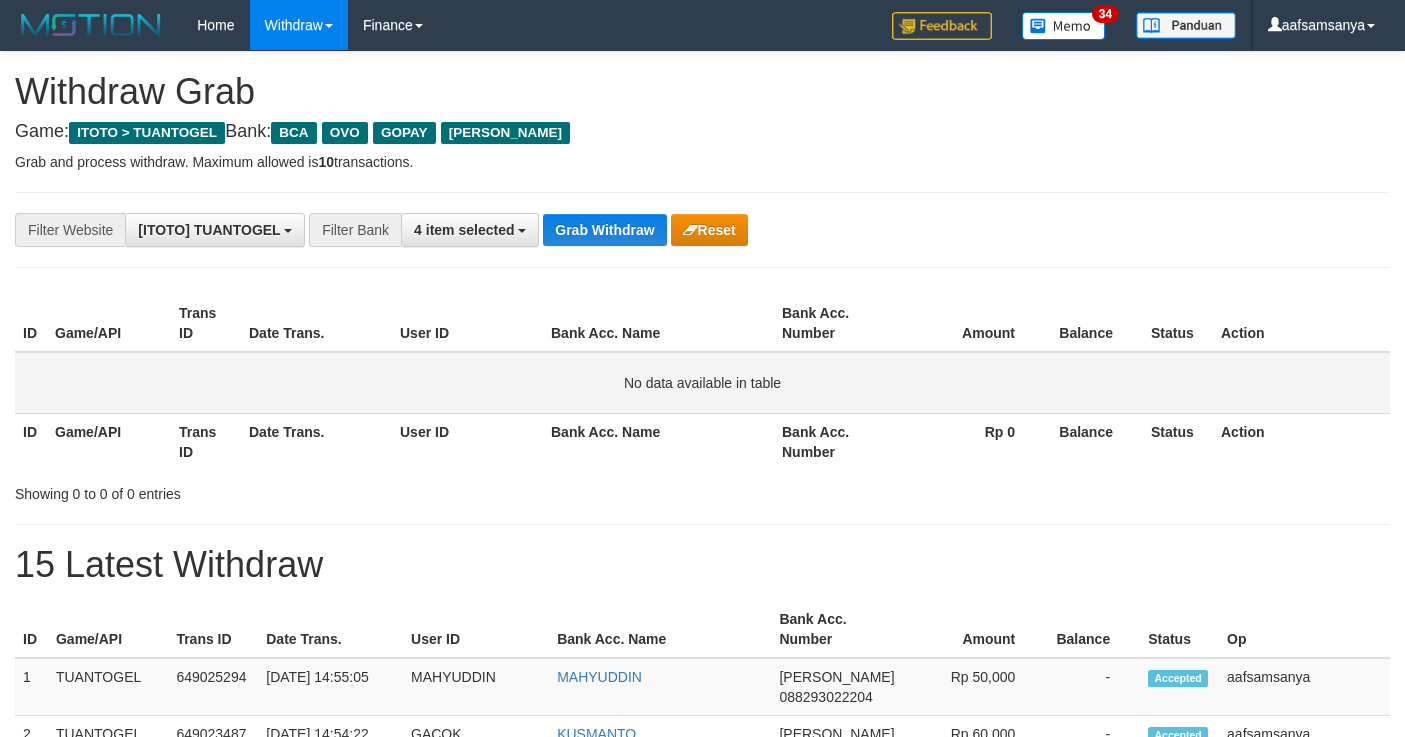 scroll, scrollTop: 0, scrollLeft: 0, axis: both 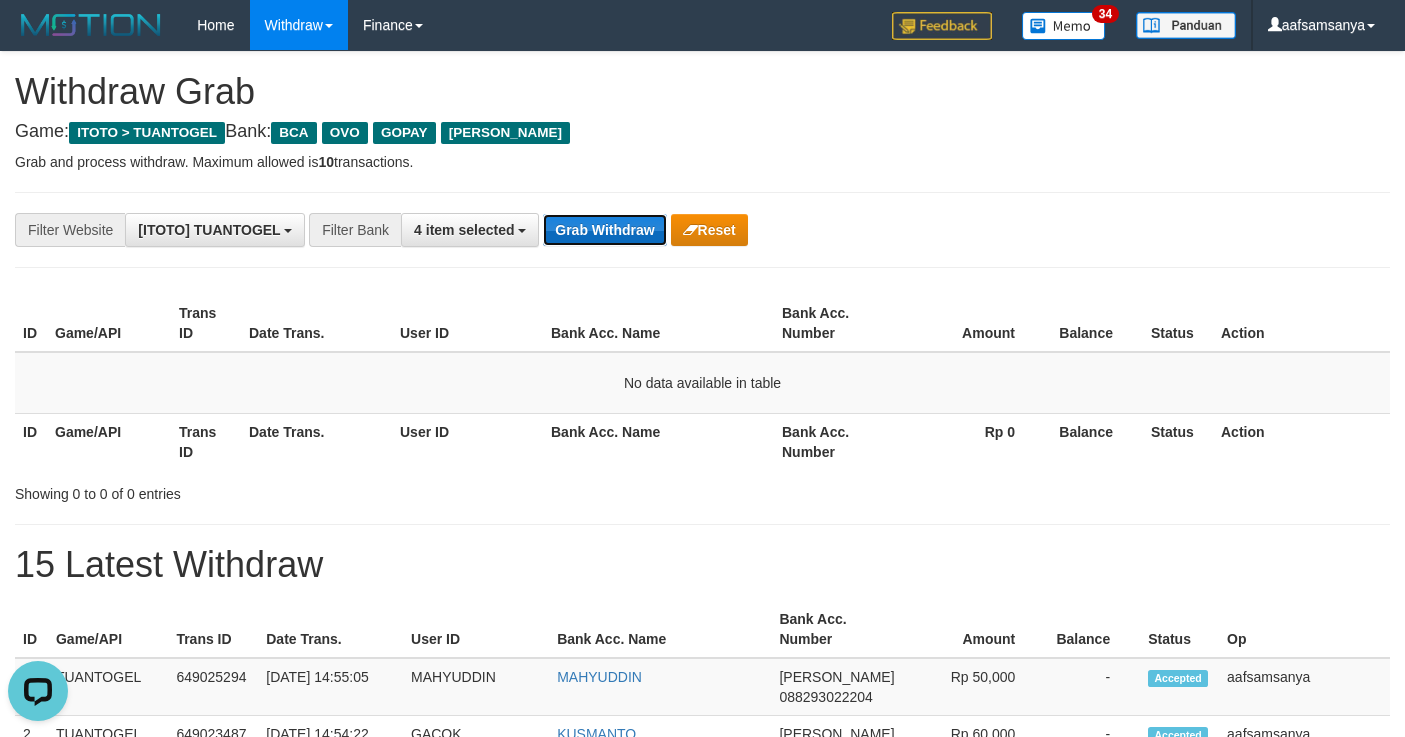 click on "Grab Withdraw" at bounding box center [604, 230] 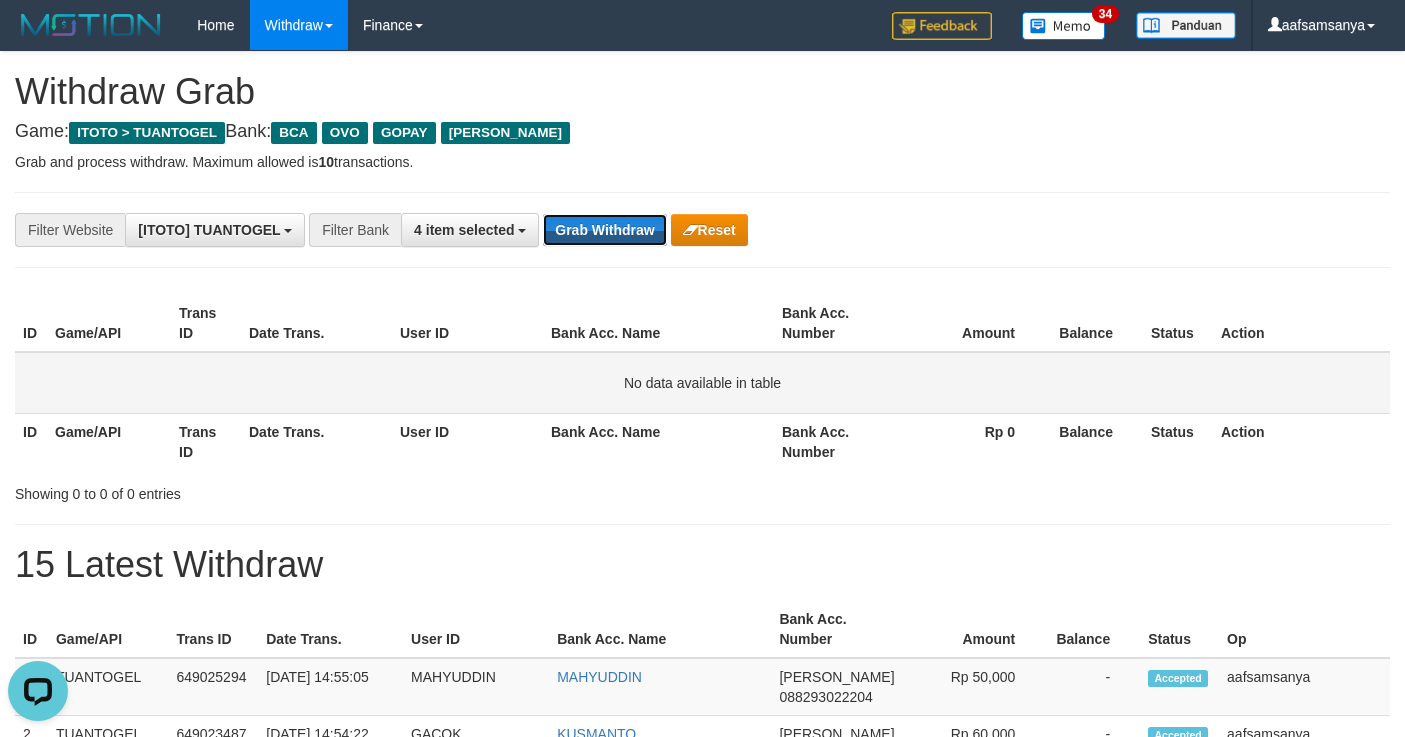 drag, startPoint x: 603, startPoint y: 230, endPoint x: 973, endPoint y: 371, distance: 395.9558 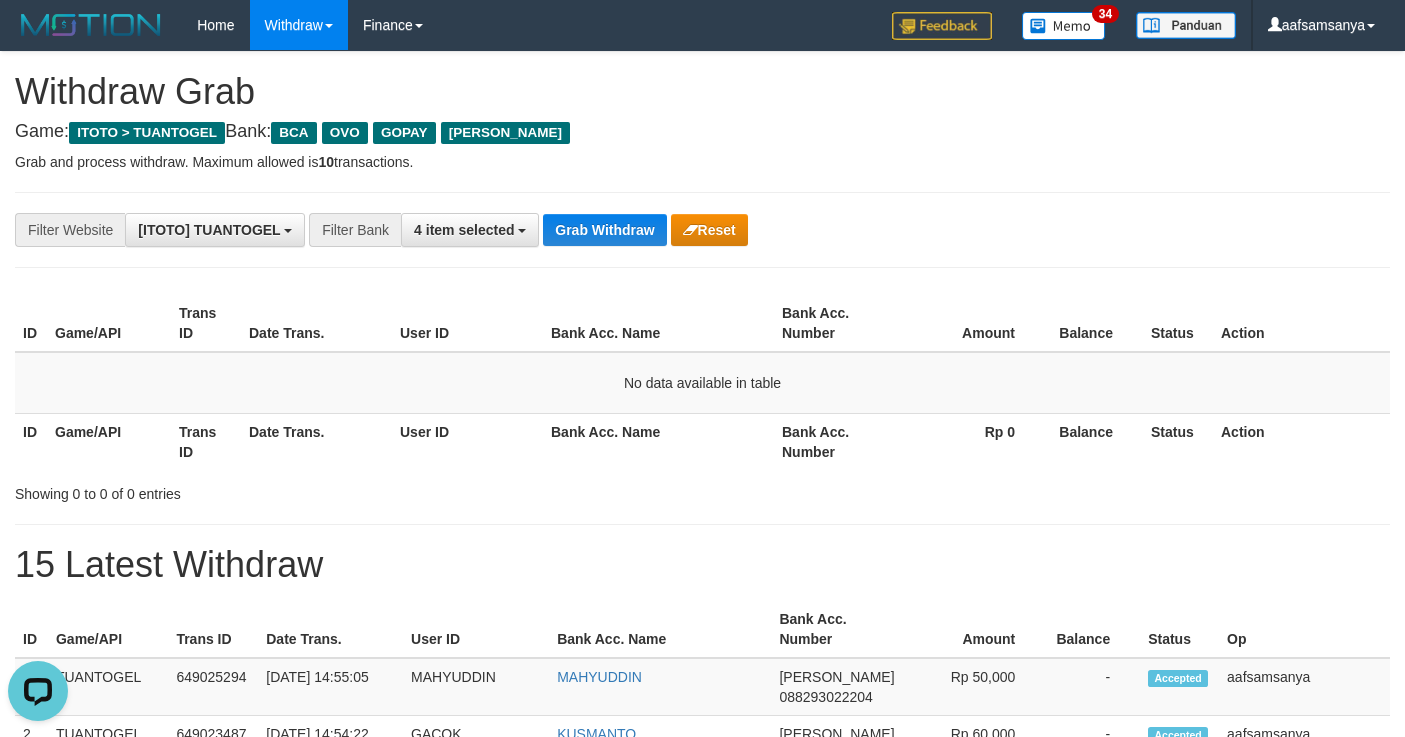 click on "Bank Acc. Name" at bounding box center [658, 441] 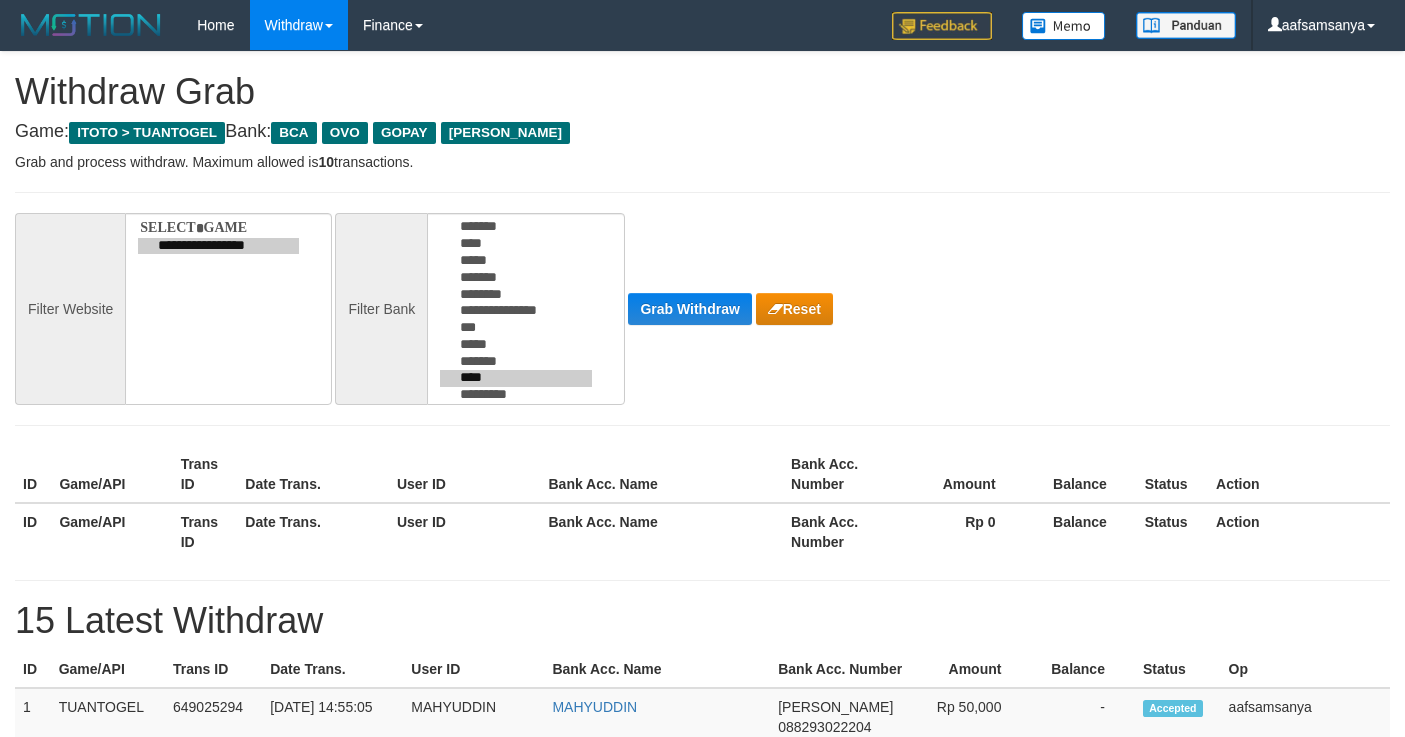 scroll, scrollTop: 0, scrollLeft: 0, axis: both 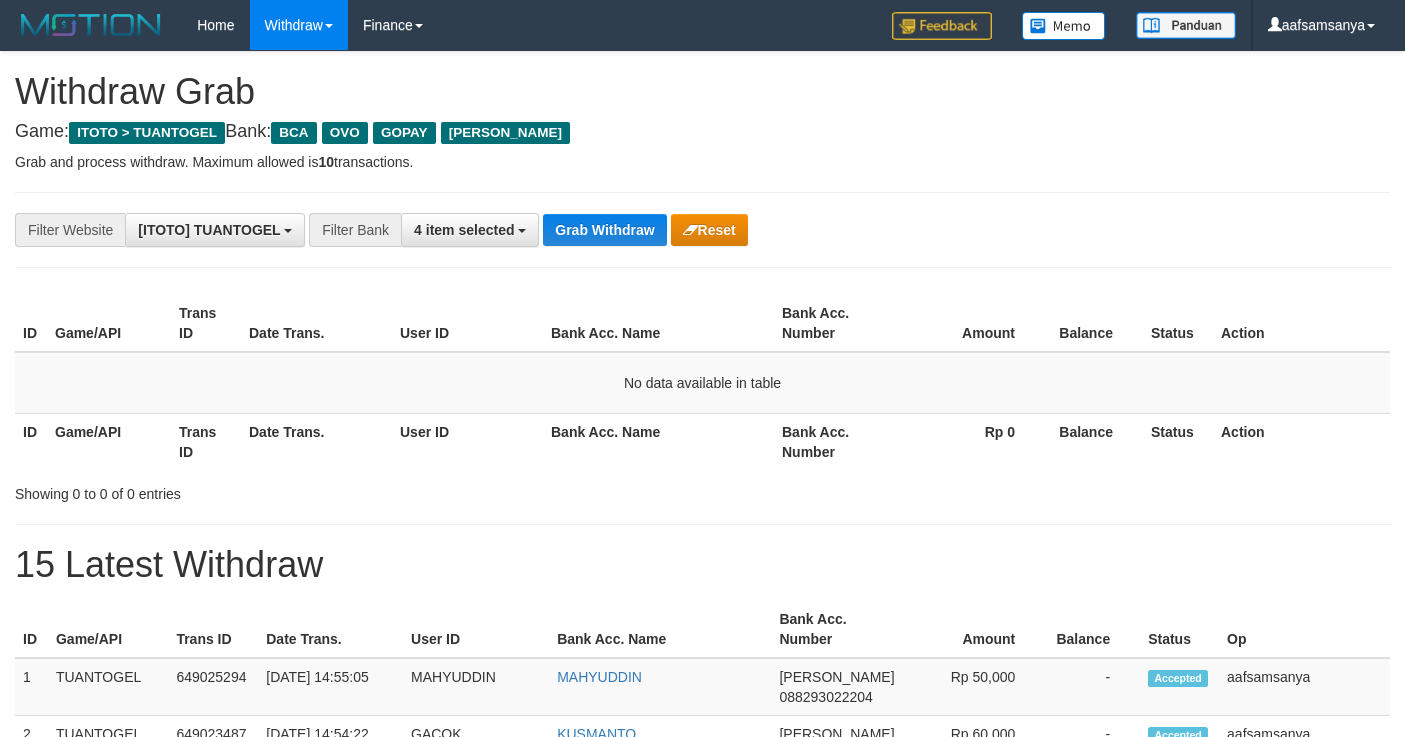 click on "Grab and process withdraw.
Maximum allowed is  10  transactions." at bounding box center [702, 162] 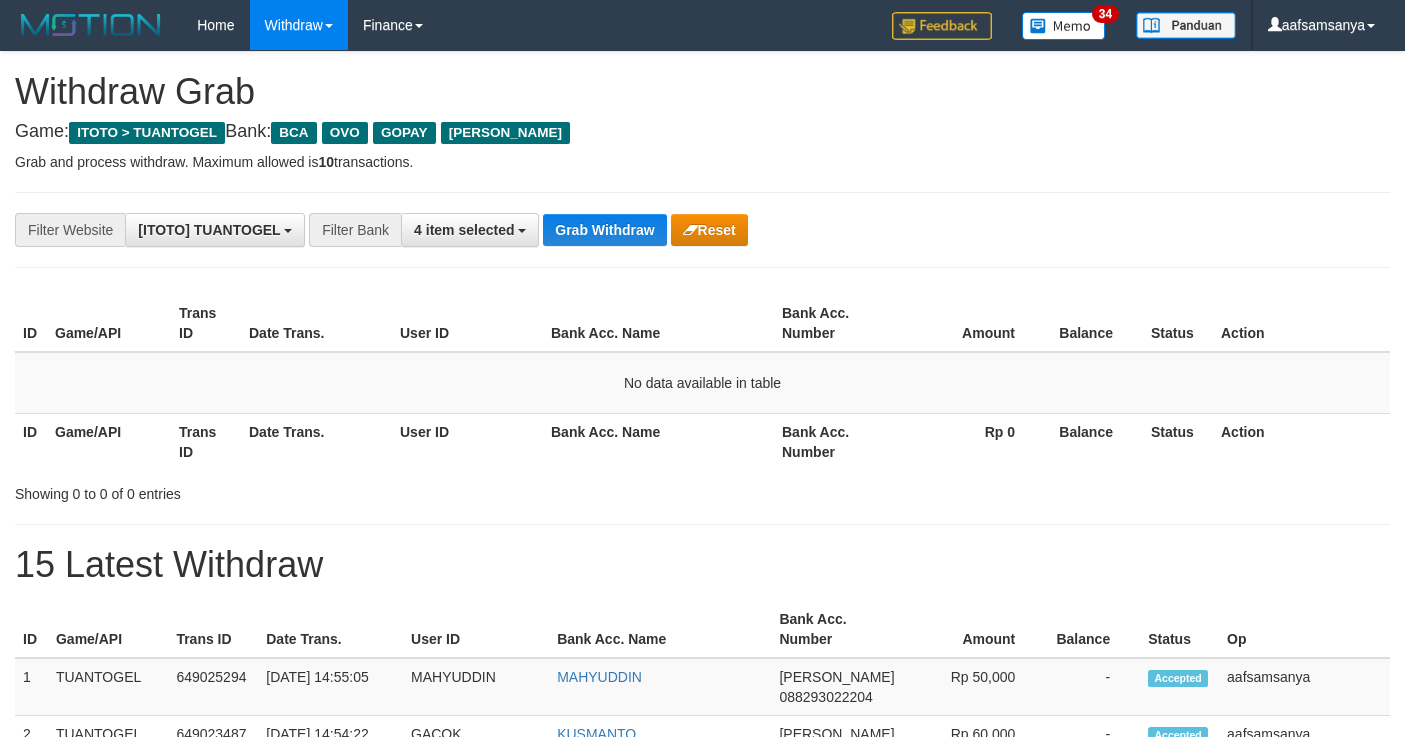 scroll, scrollTop: 0, scrollLeft: 0, axis: both 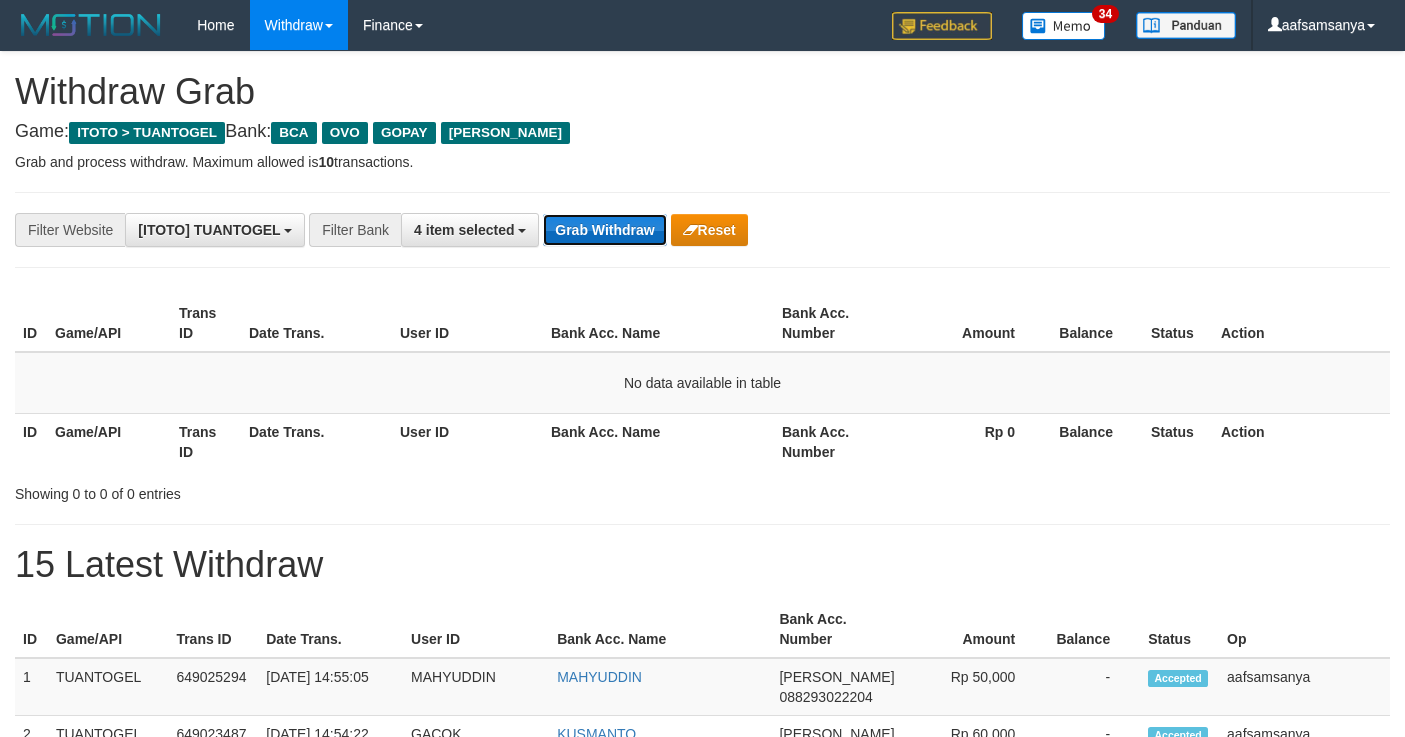 click on "Grab Withdraw" at bounding box center [604, 230] 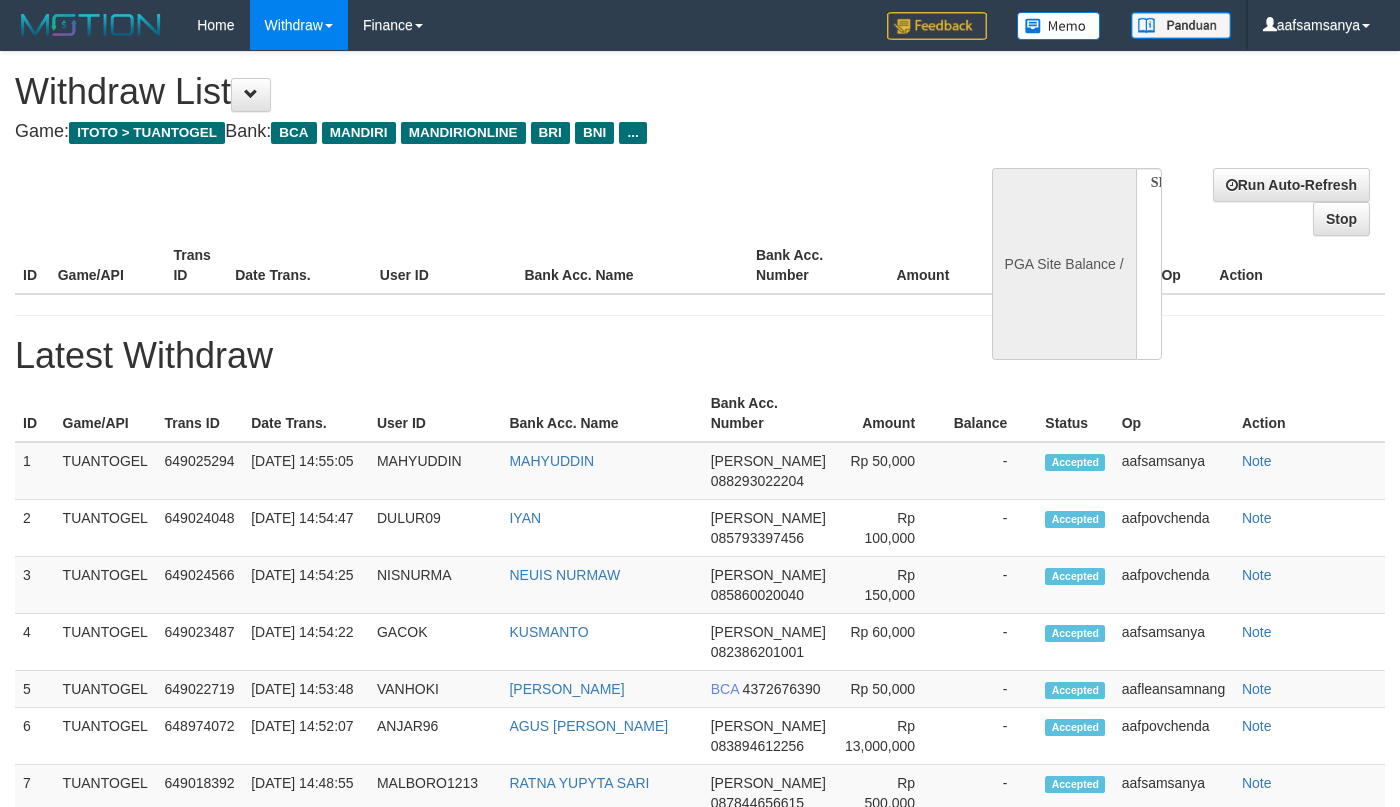 select 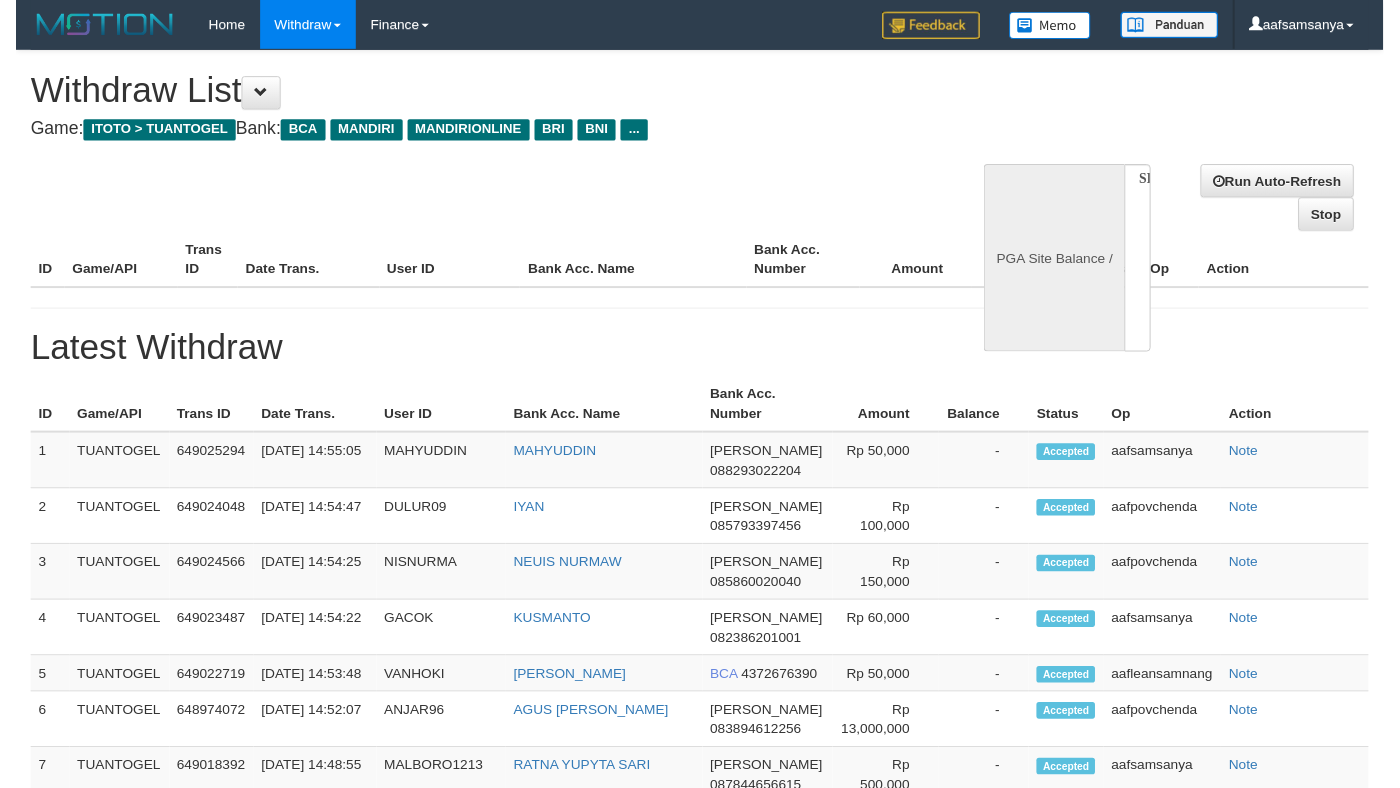 scroll, scrollTop: 0, scrollLeft: 0, axis: both 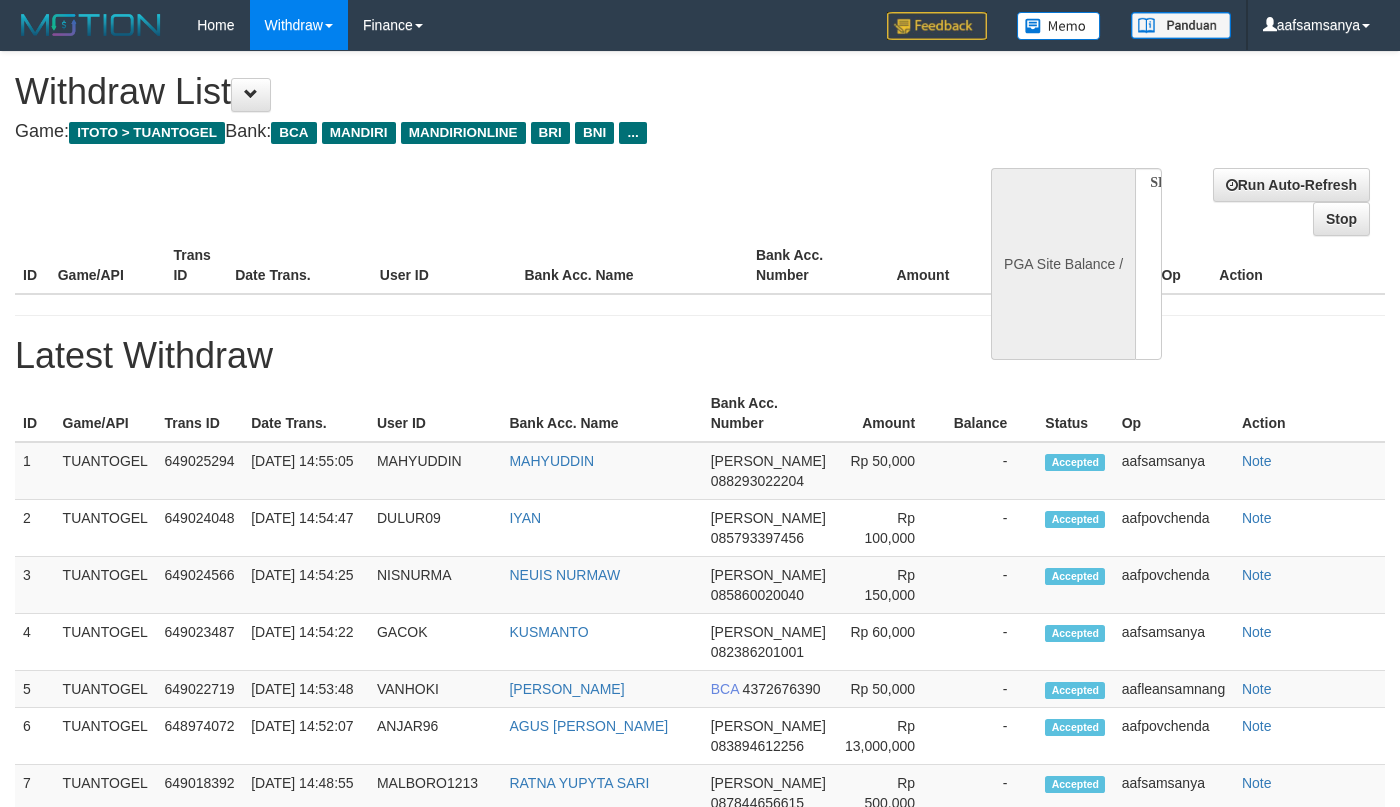 select on "**" 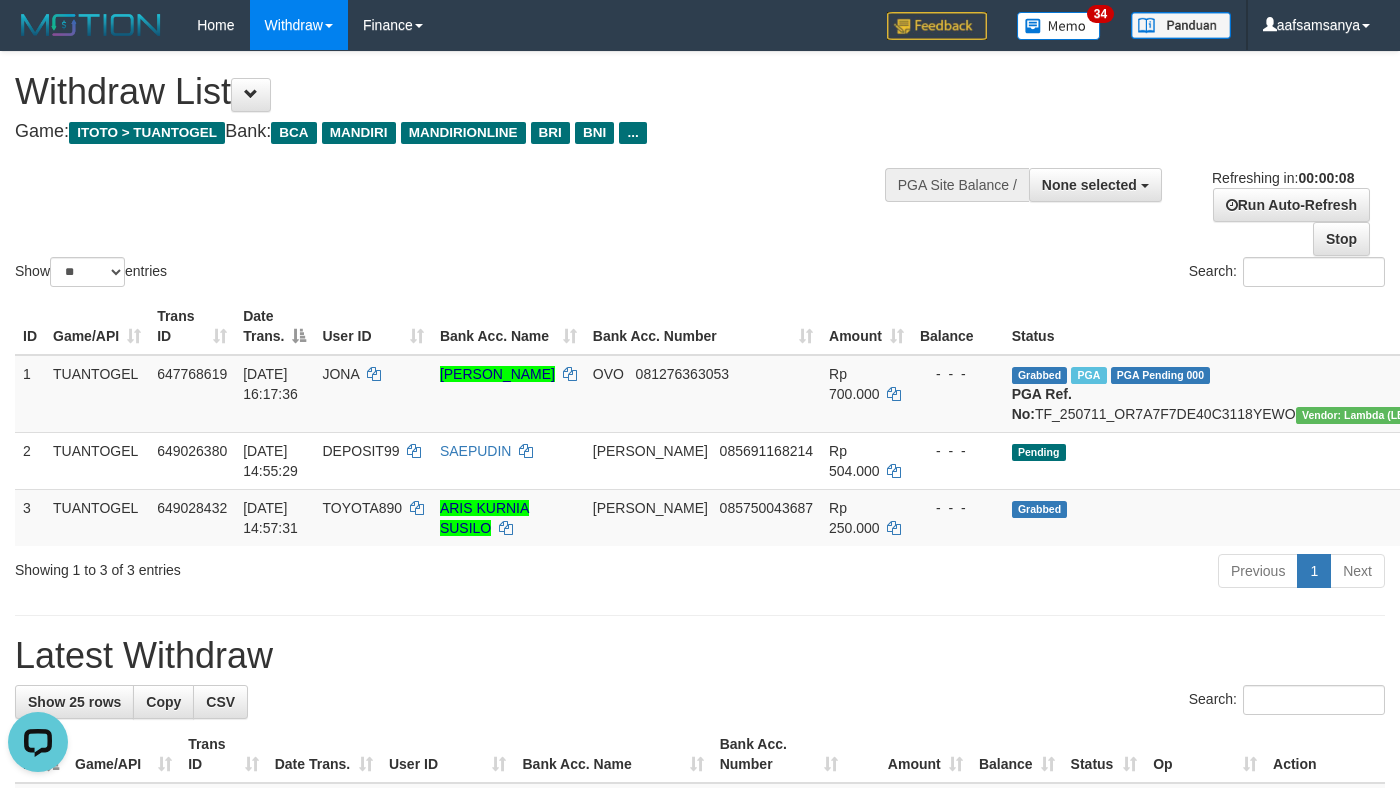 scroll, scrollTop: 0, scrollLeft: 0, axis: both 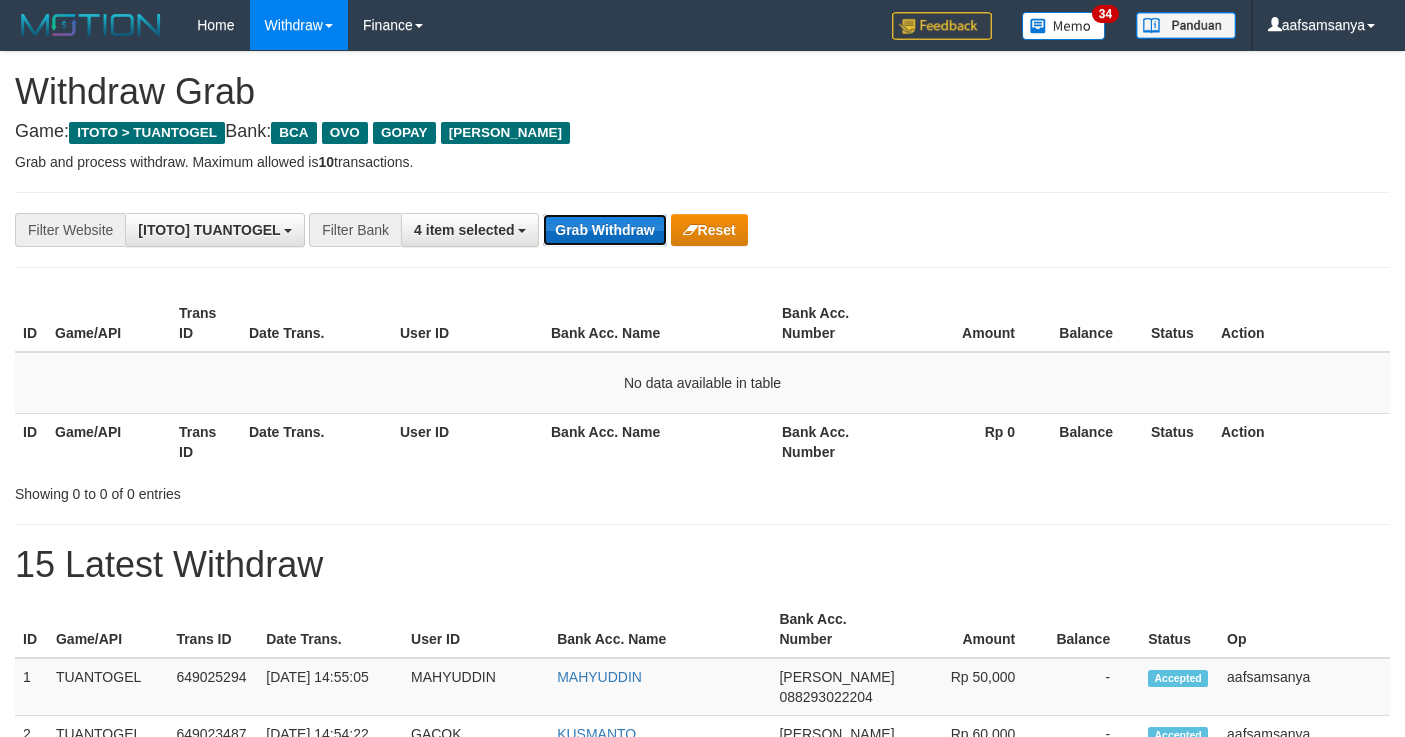 click on "Grab Withdraw" at bounding box center (604, 230) 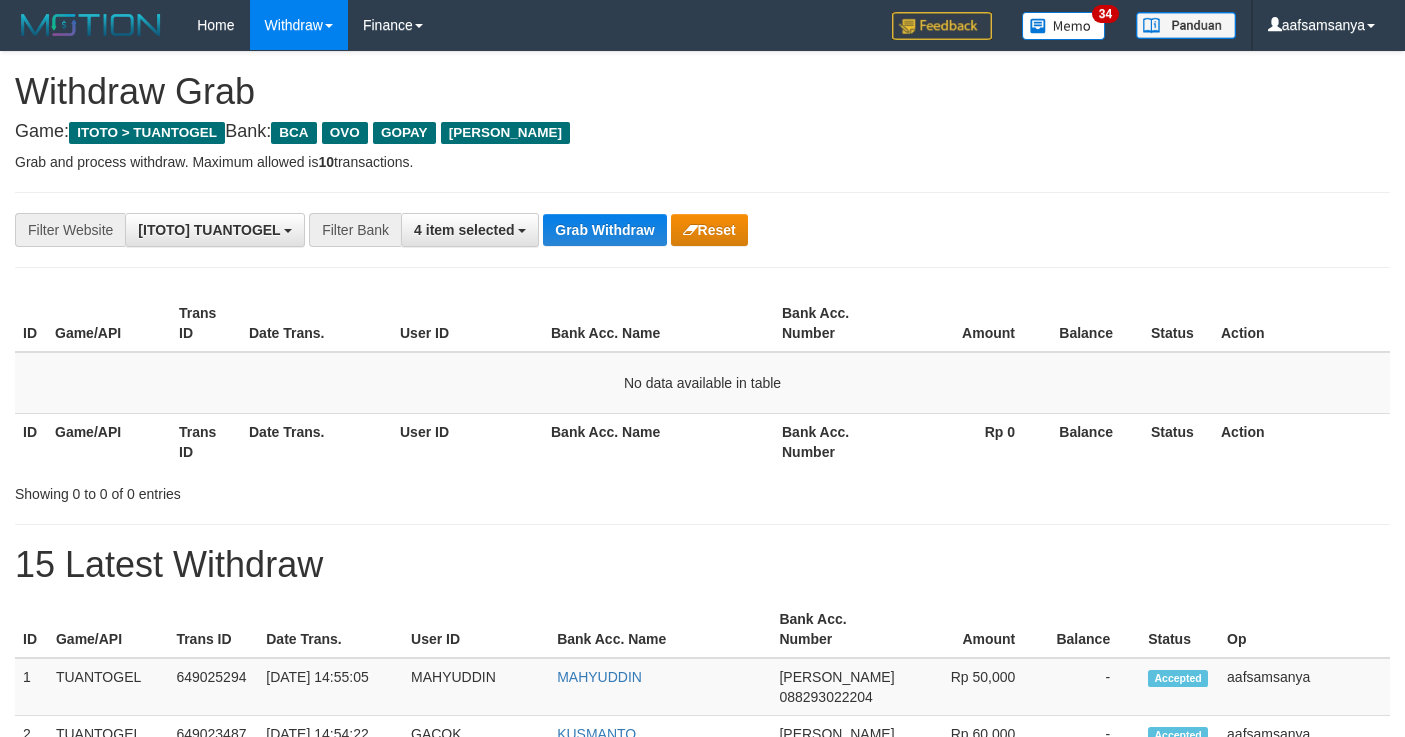 scroll, scrollTop: 0, scrollLeft: 0, axis: both 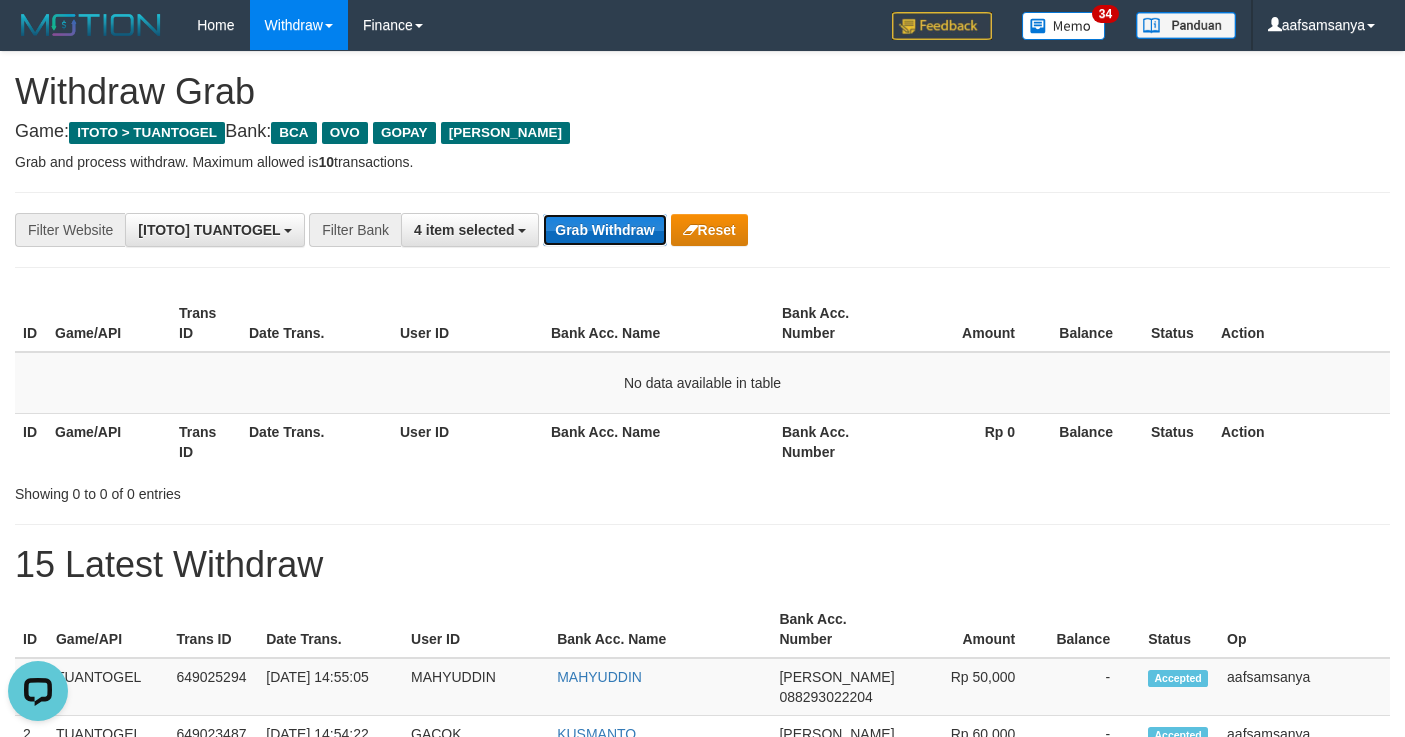 click on "Grab Withdraw" at bounding box center (604, 230) 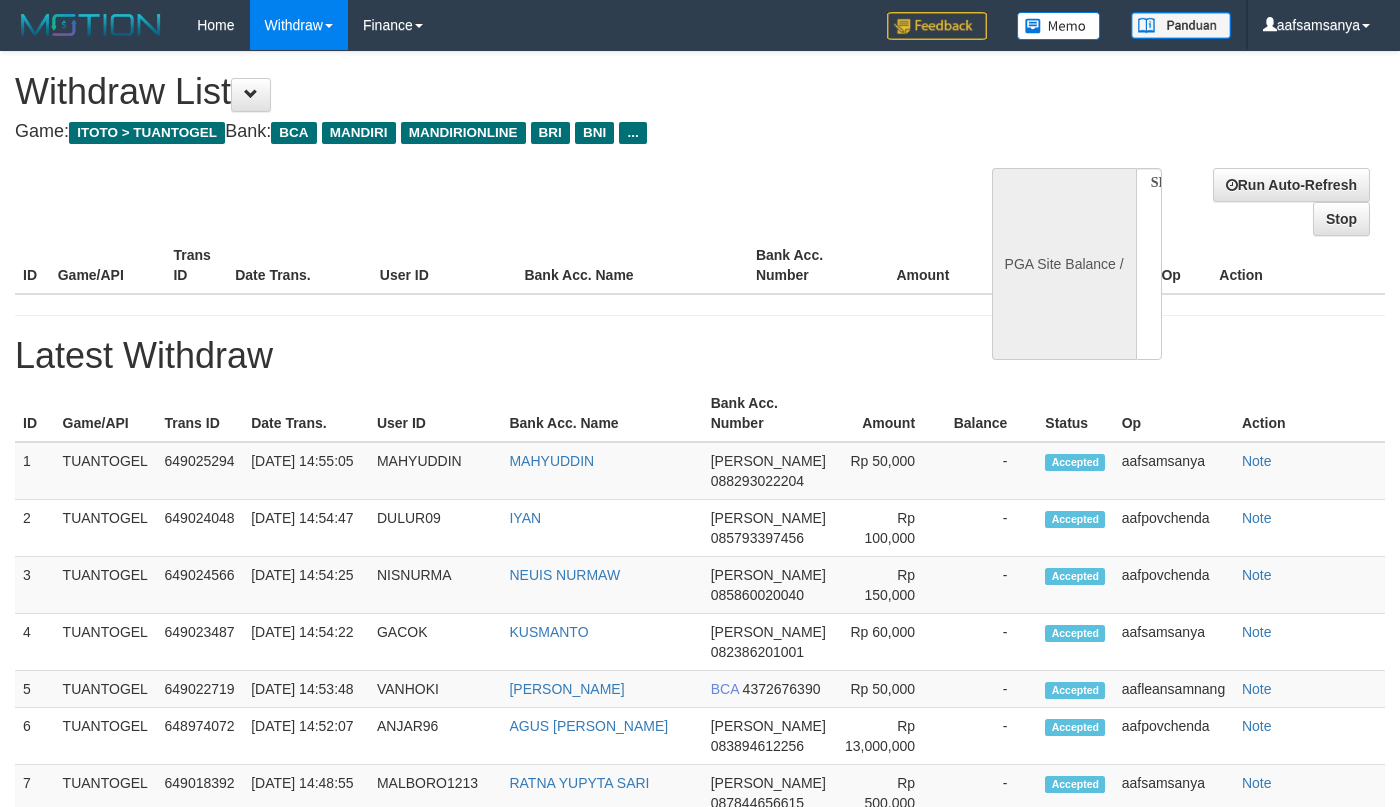 select 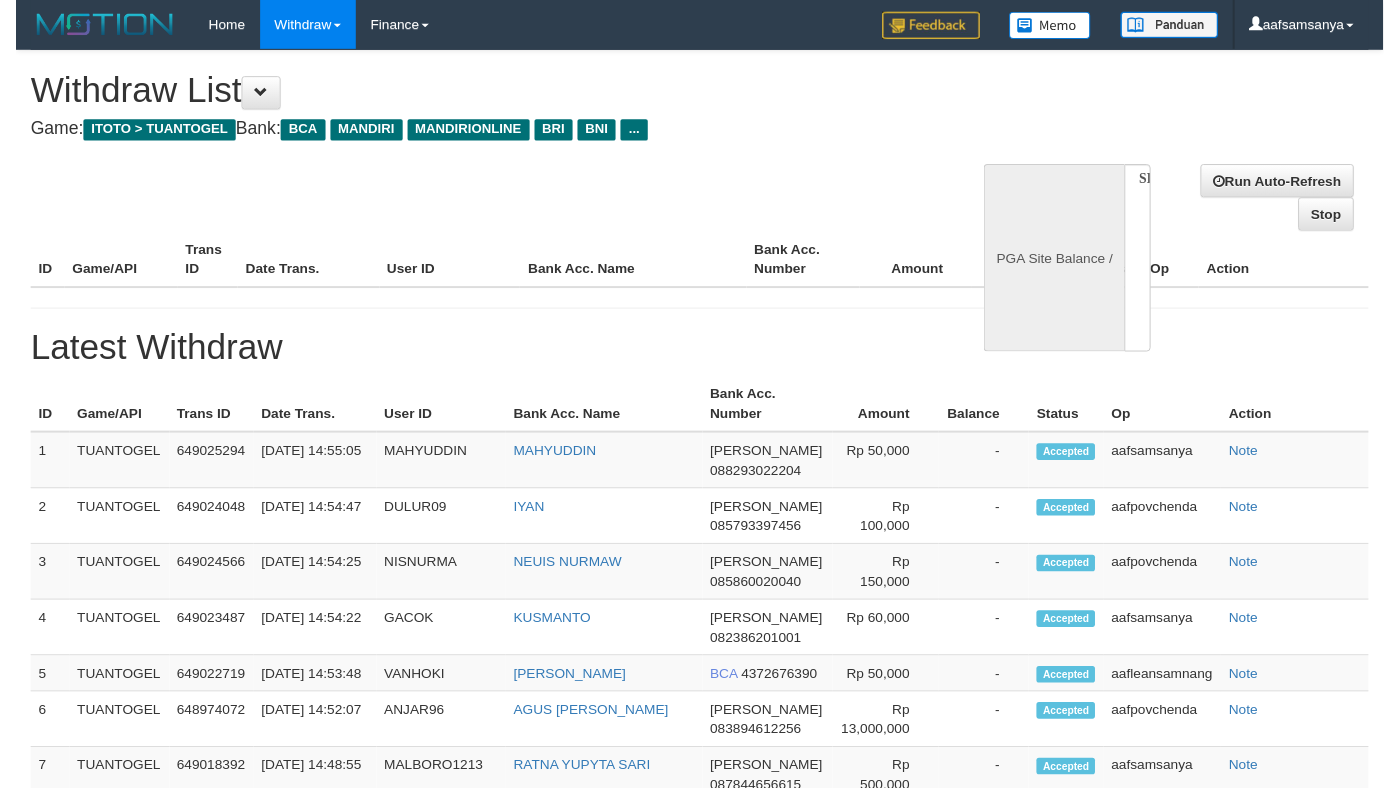 scroll, scrollTop: 0, scrollLeft: 0, axis: both 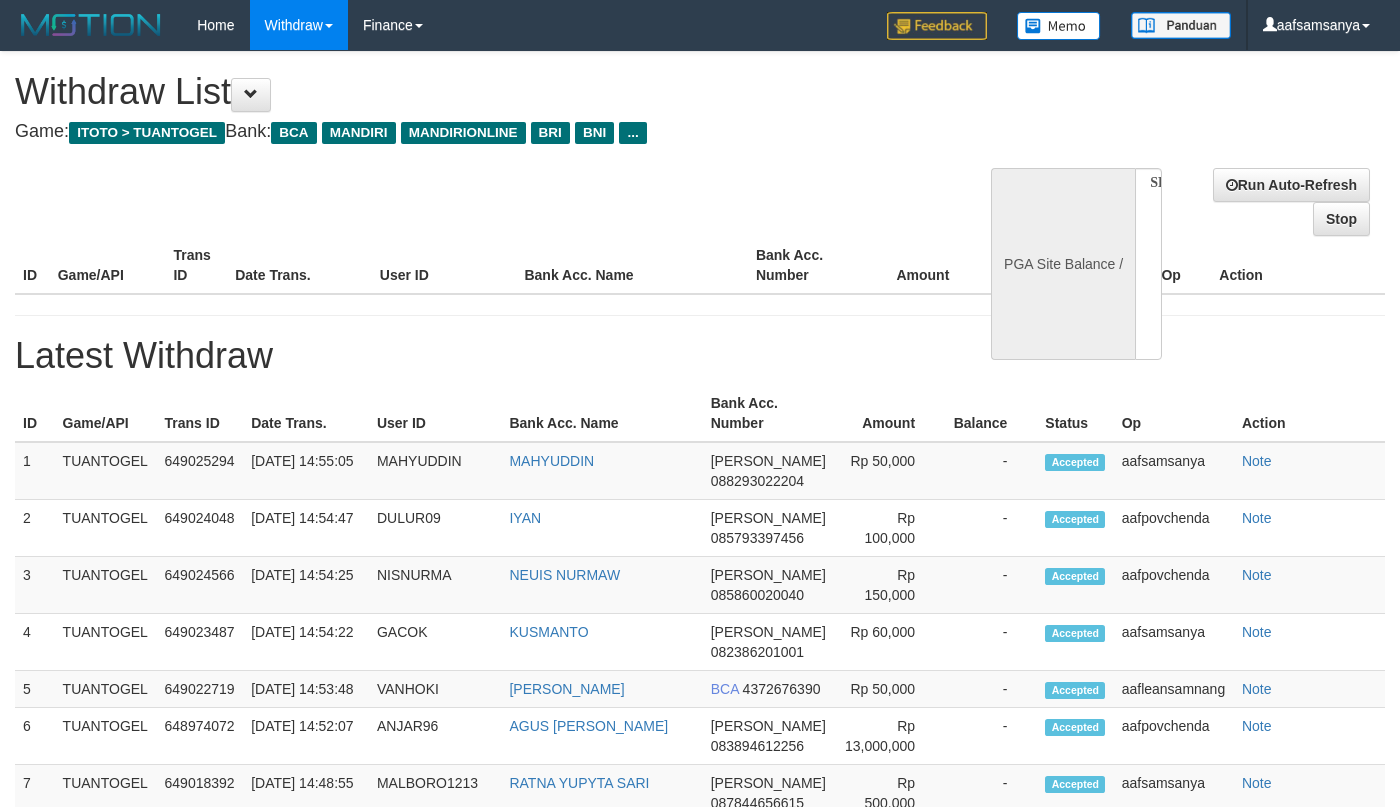 select on "**" 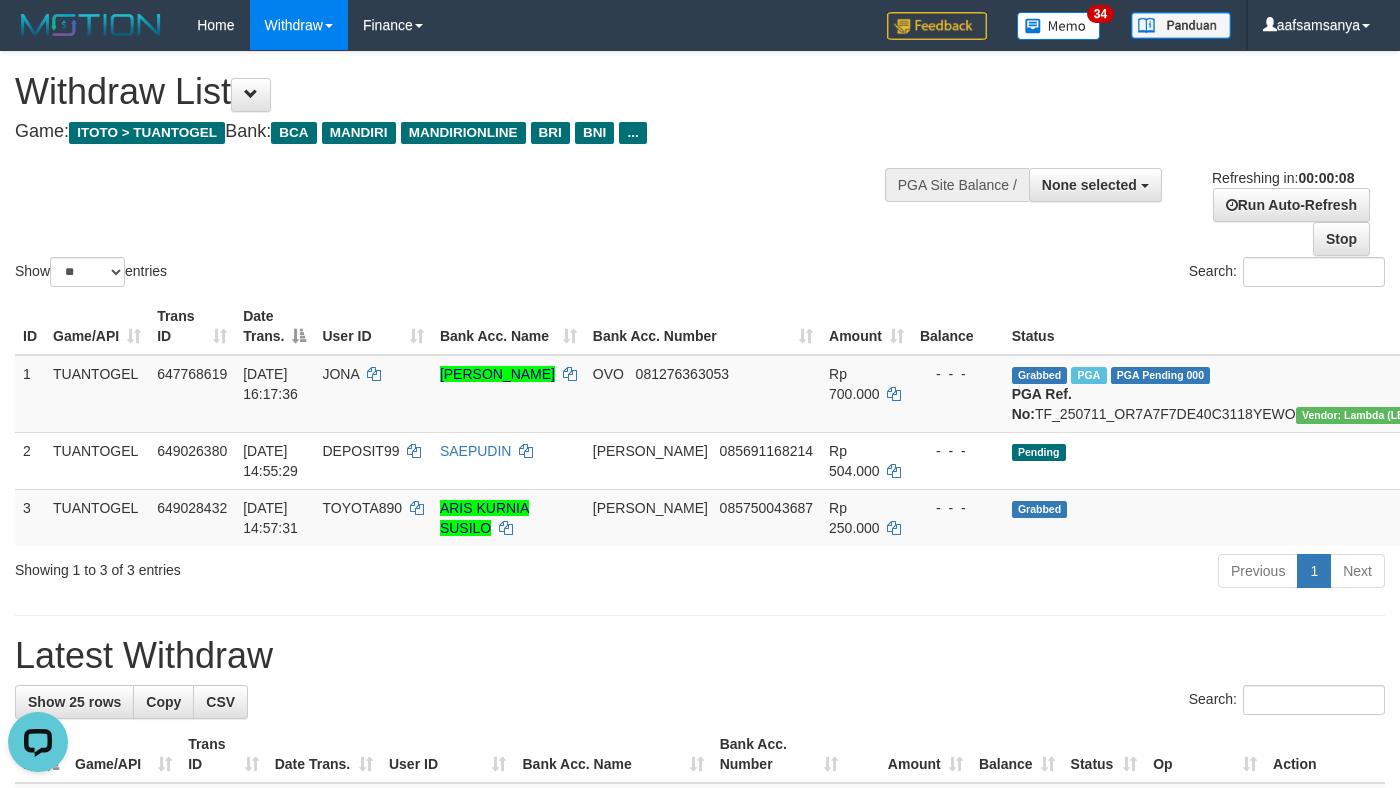 scroll, scrollTop: 0, scrollLeft: 0, axis: both 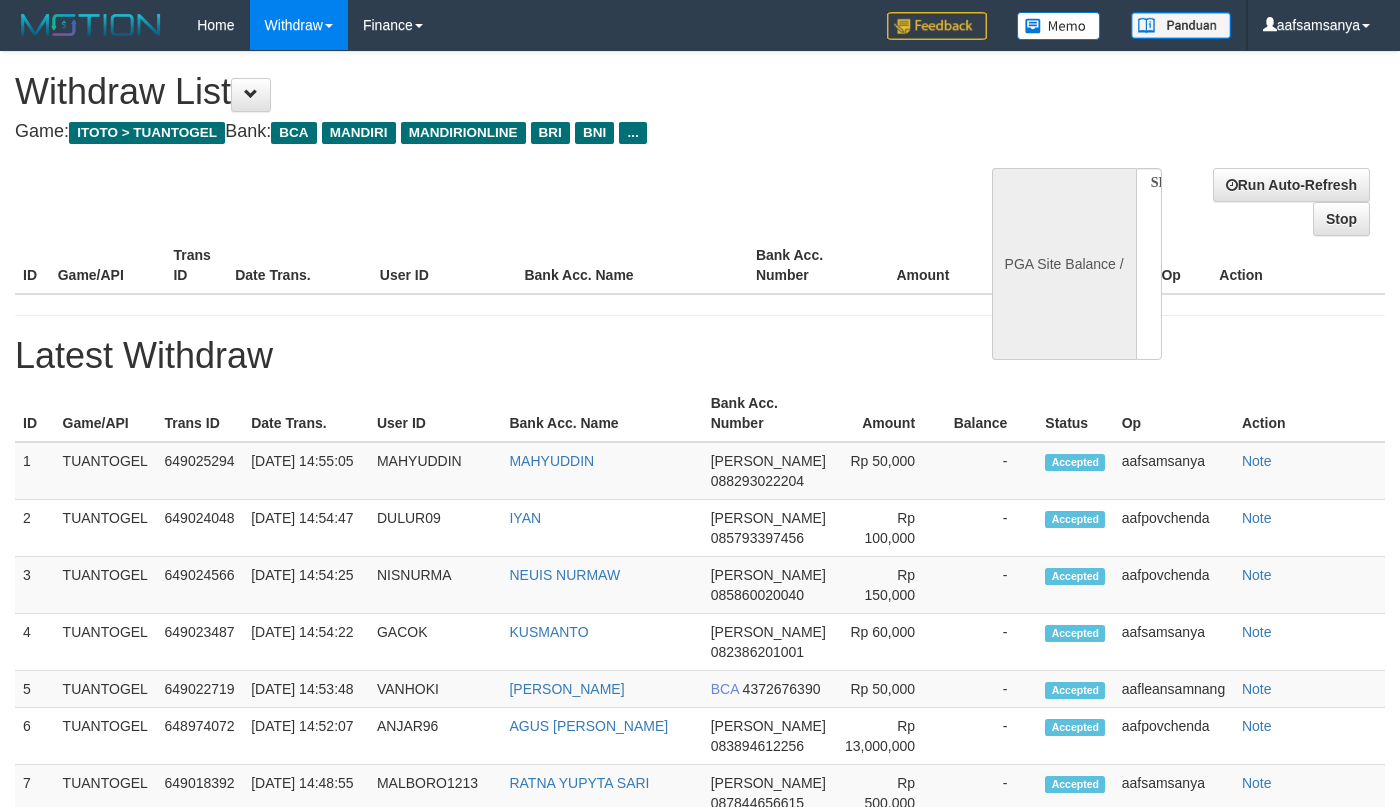 select 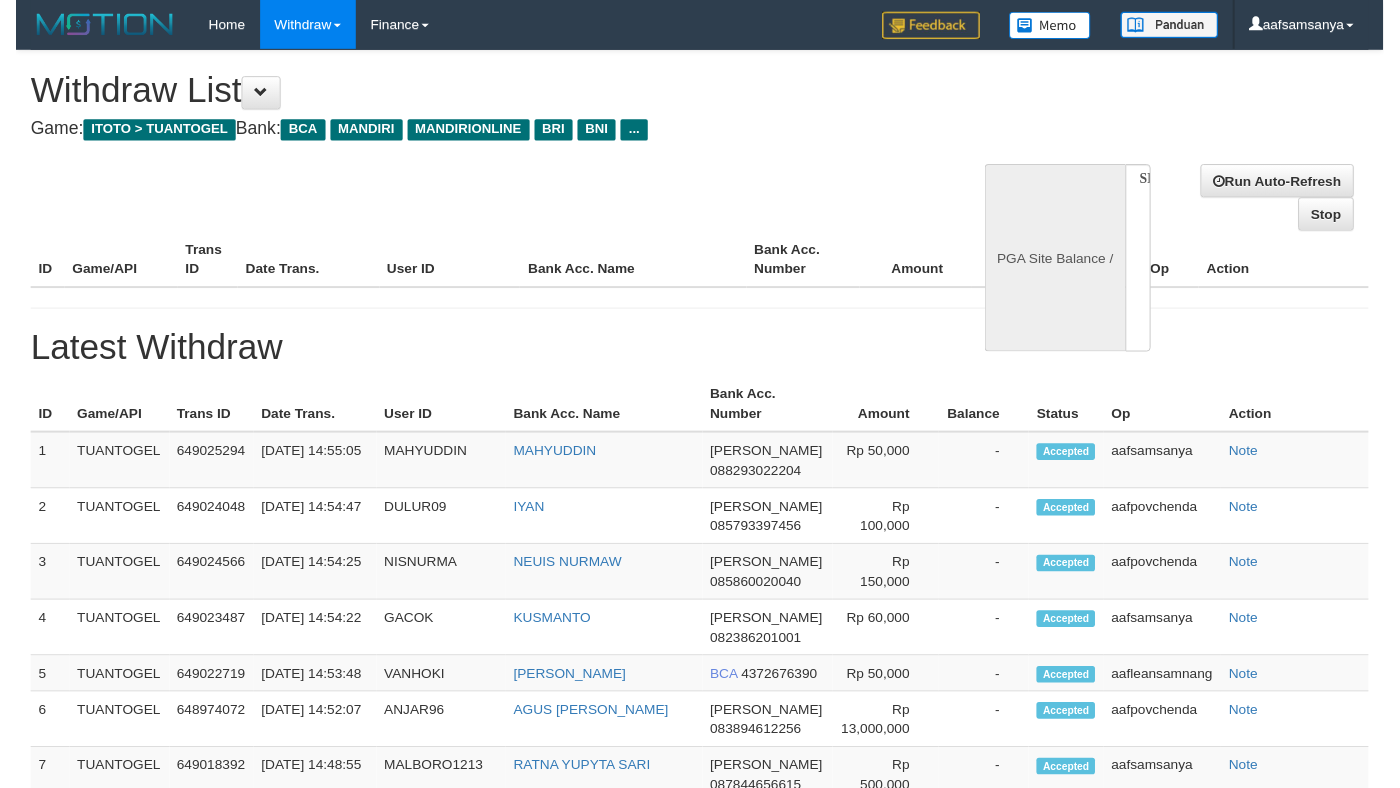 scroll, scrollTop: 0, scrollLeft: 0, axis: both 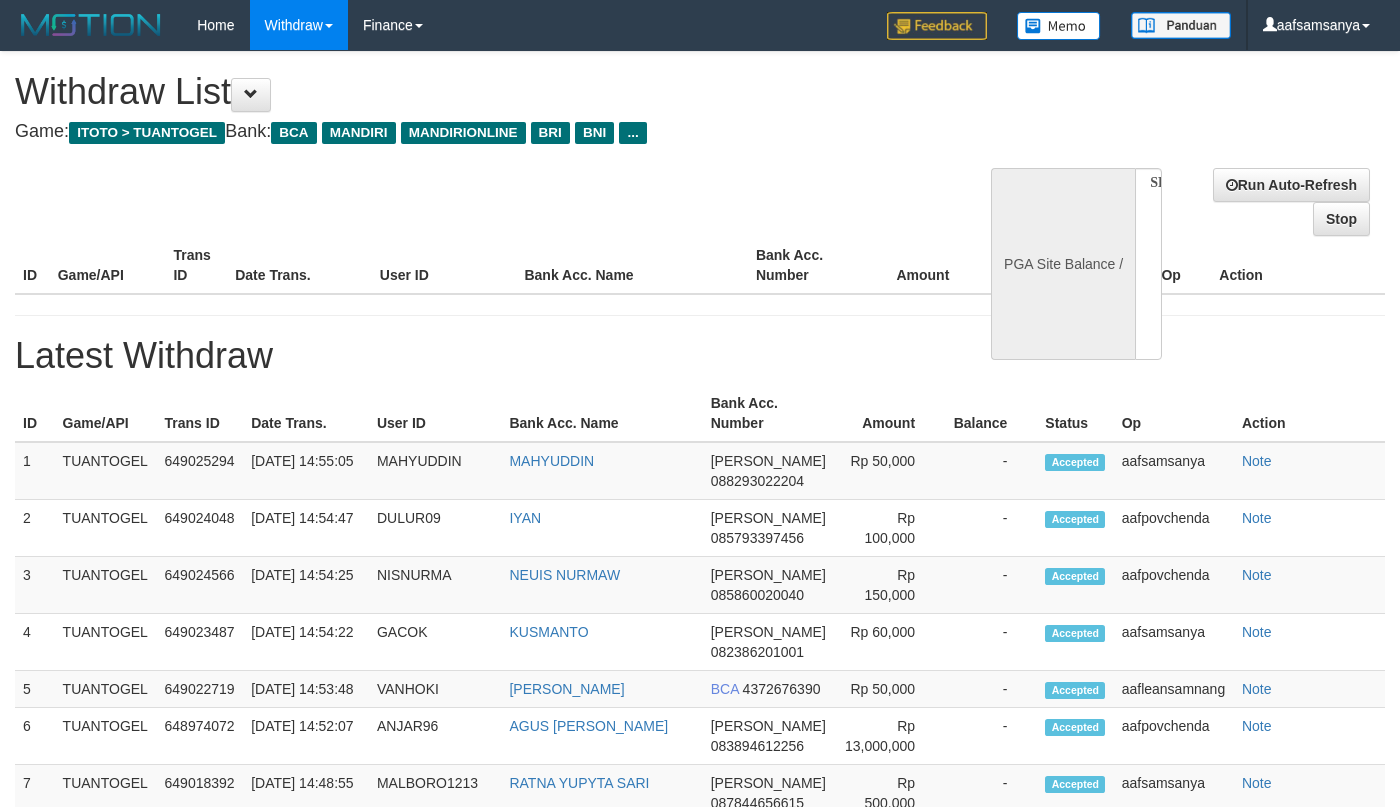 select on "**" 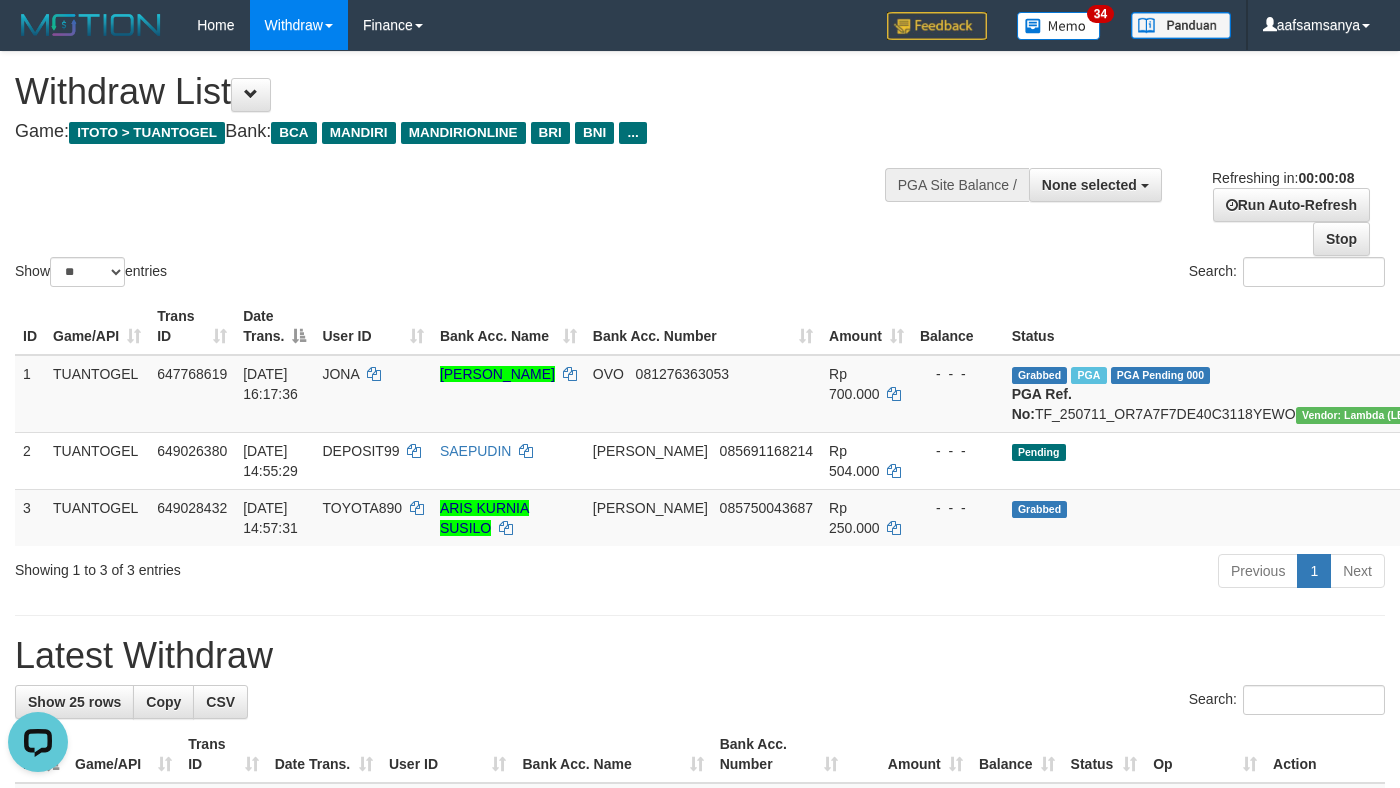 scroll, scrollTop: 0, scrollLeft: 0, axis: both 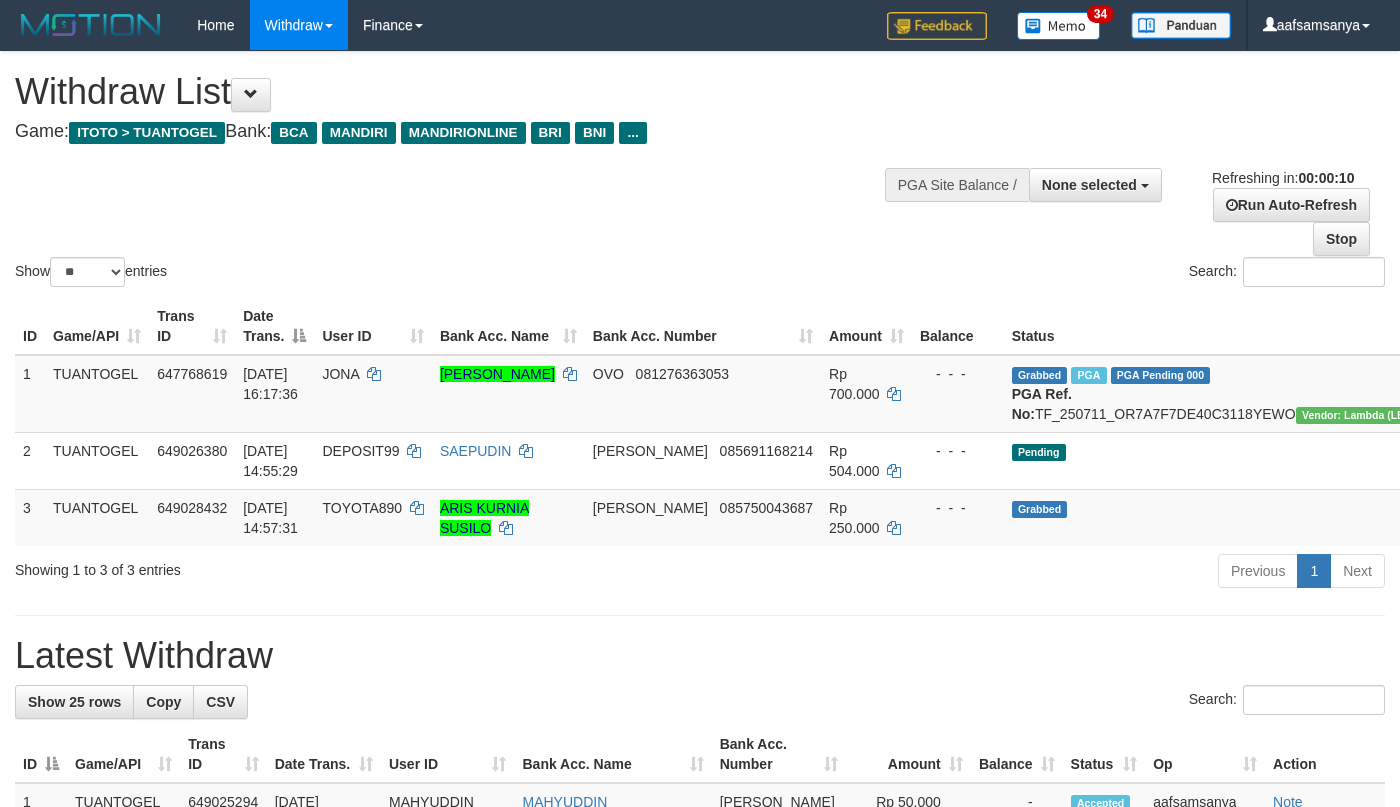 select 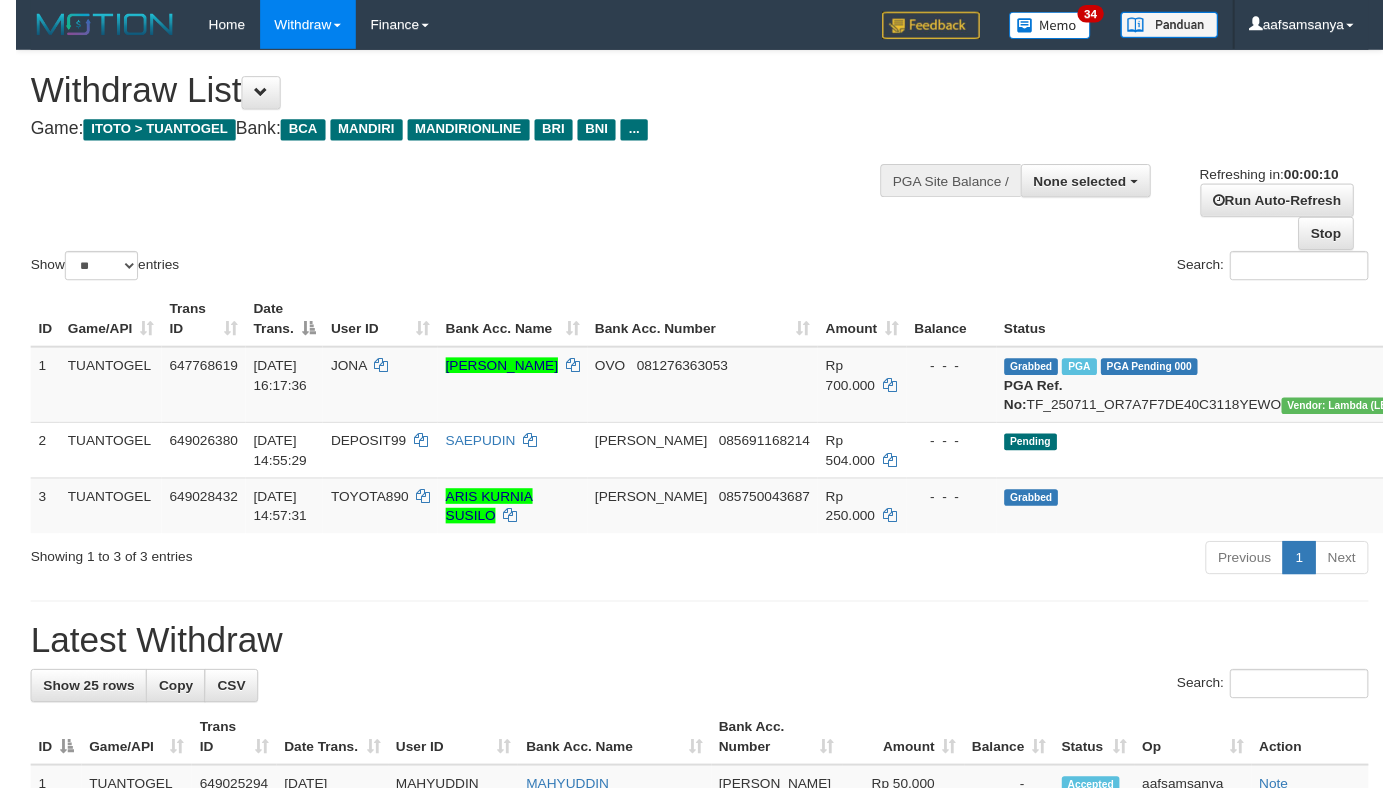 scroll, scrollTop: 0, scrollLeft: 0, axis: both 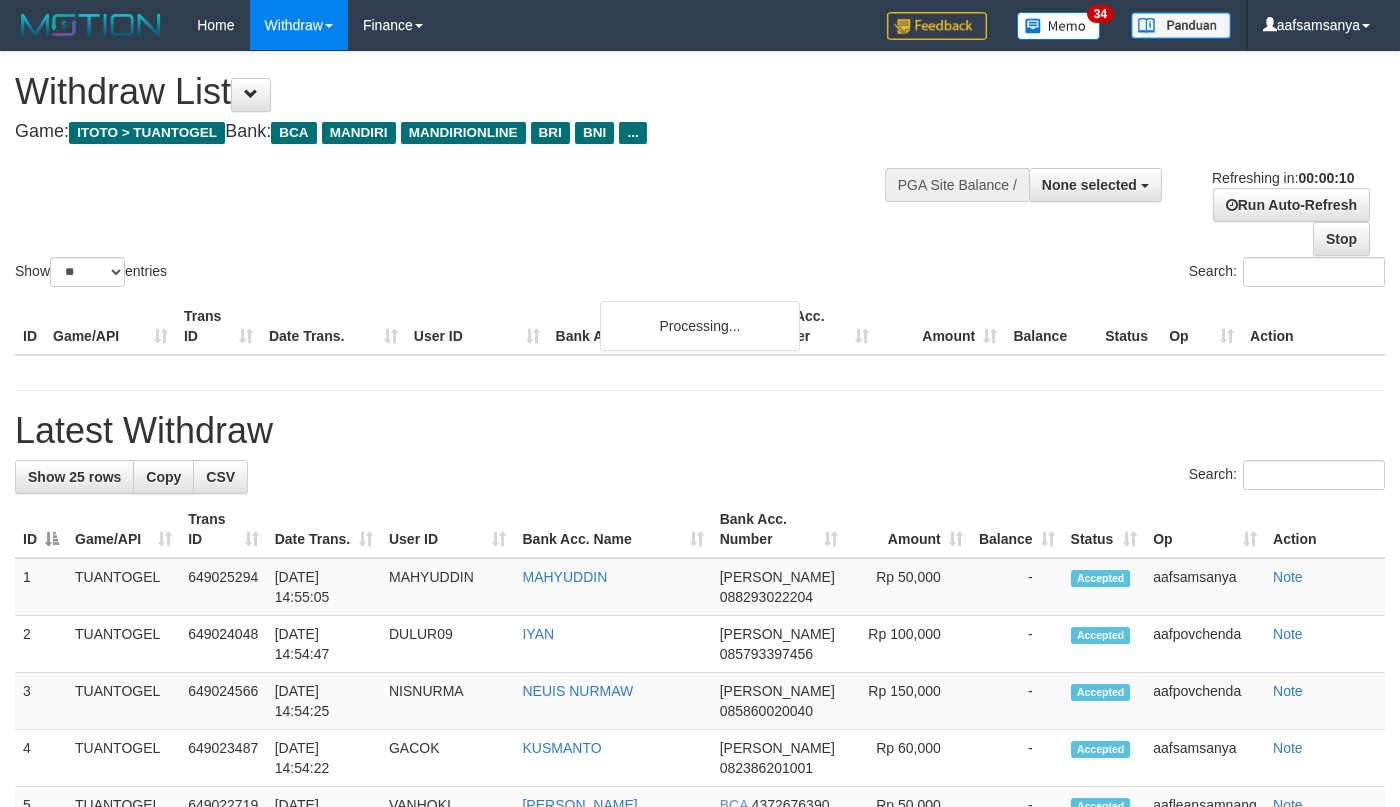 select 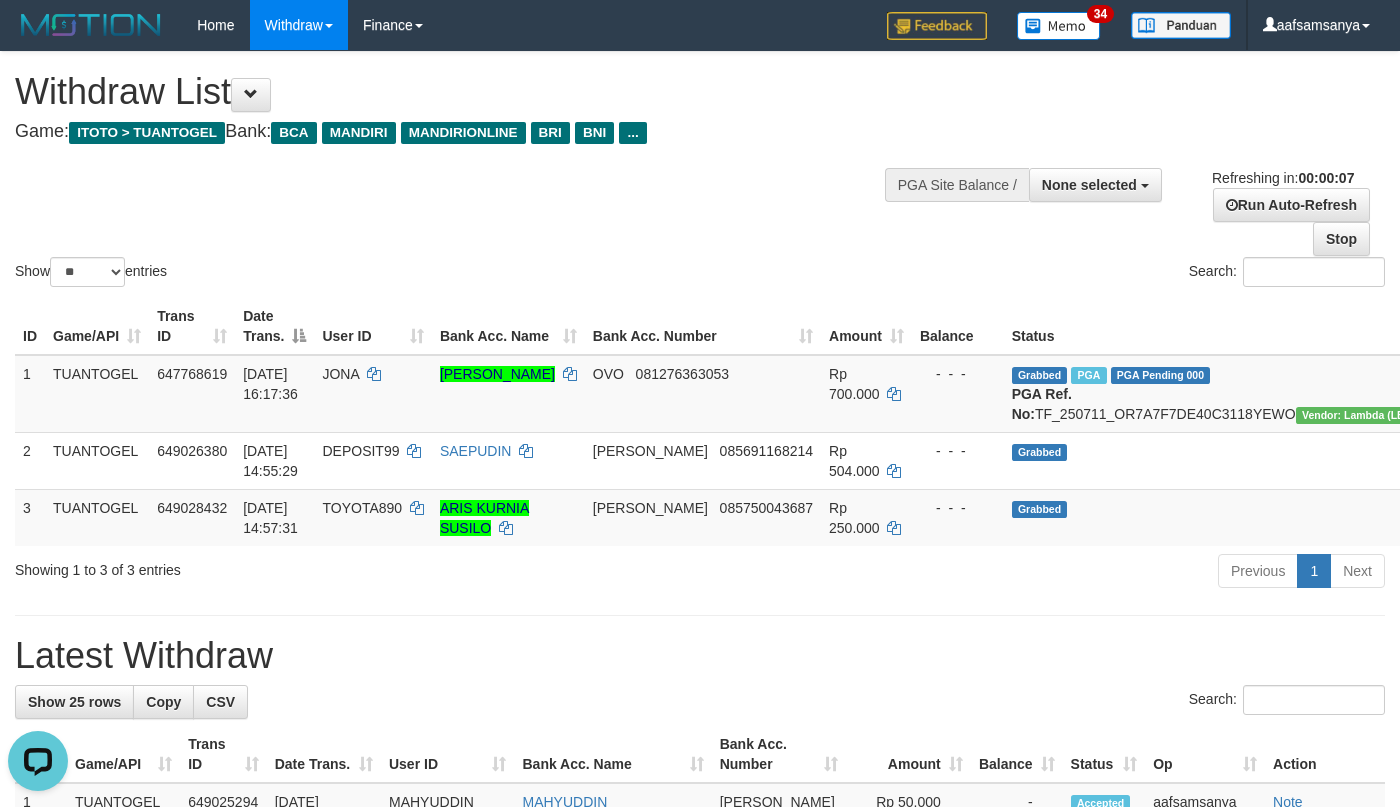 scroll, scrollTop: 0, scrollLeft: 0, axis: both 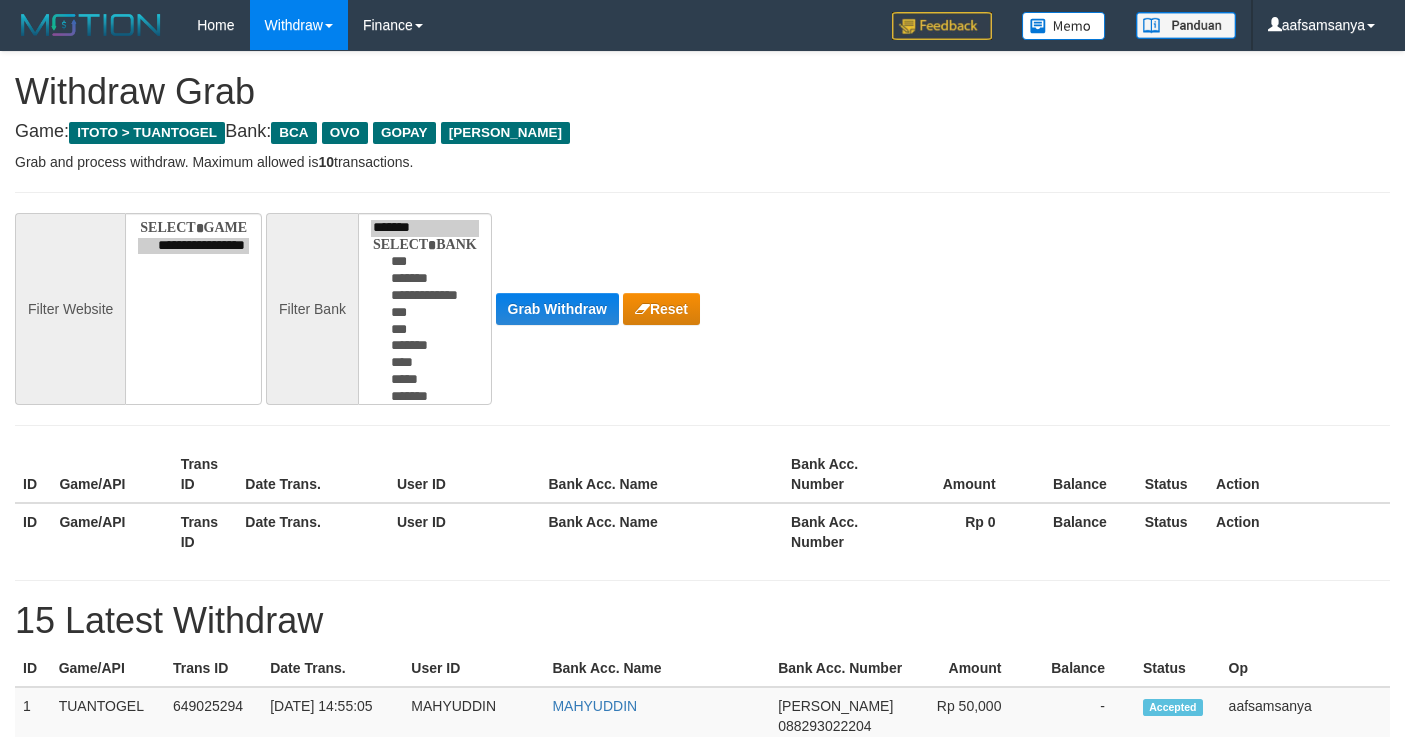 select on "***" 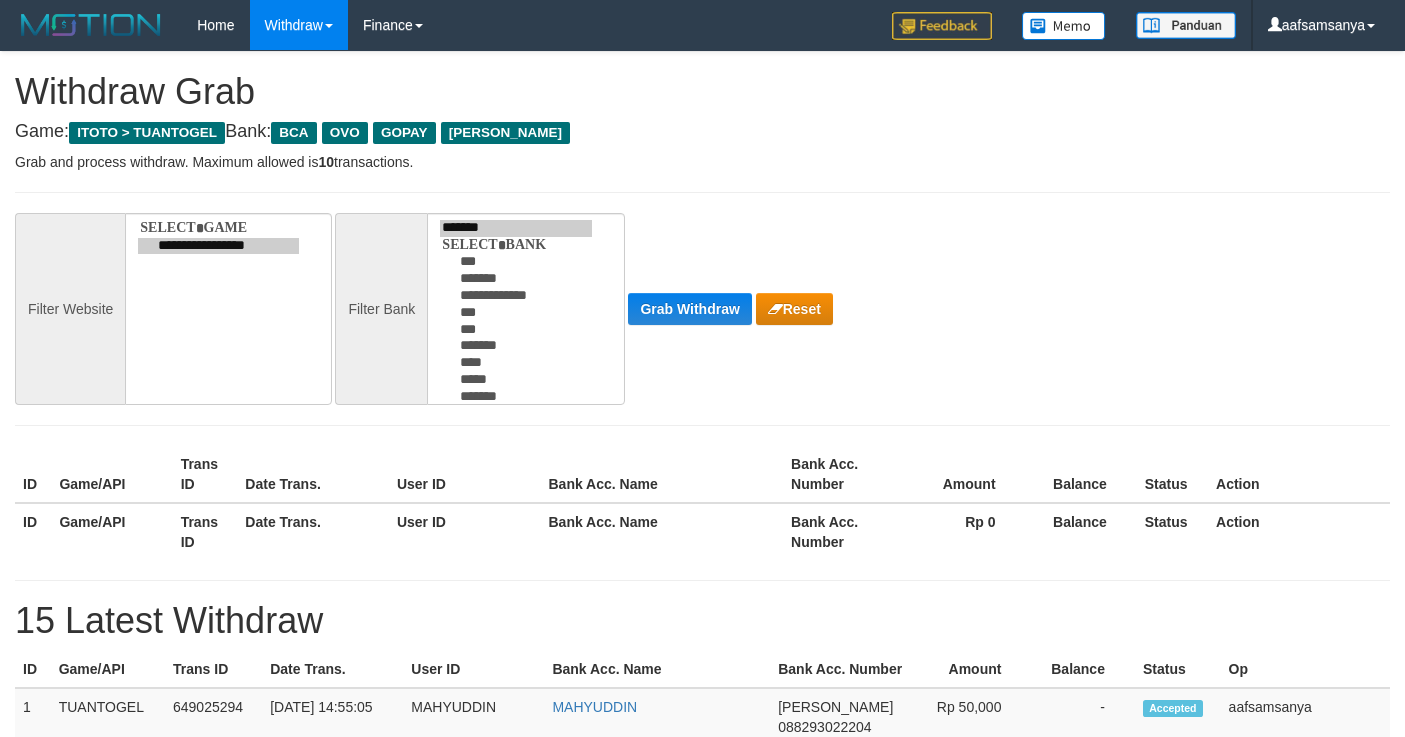 scroll, scrollTop: 0, scrollLeft: 0, axis: both 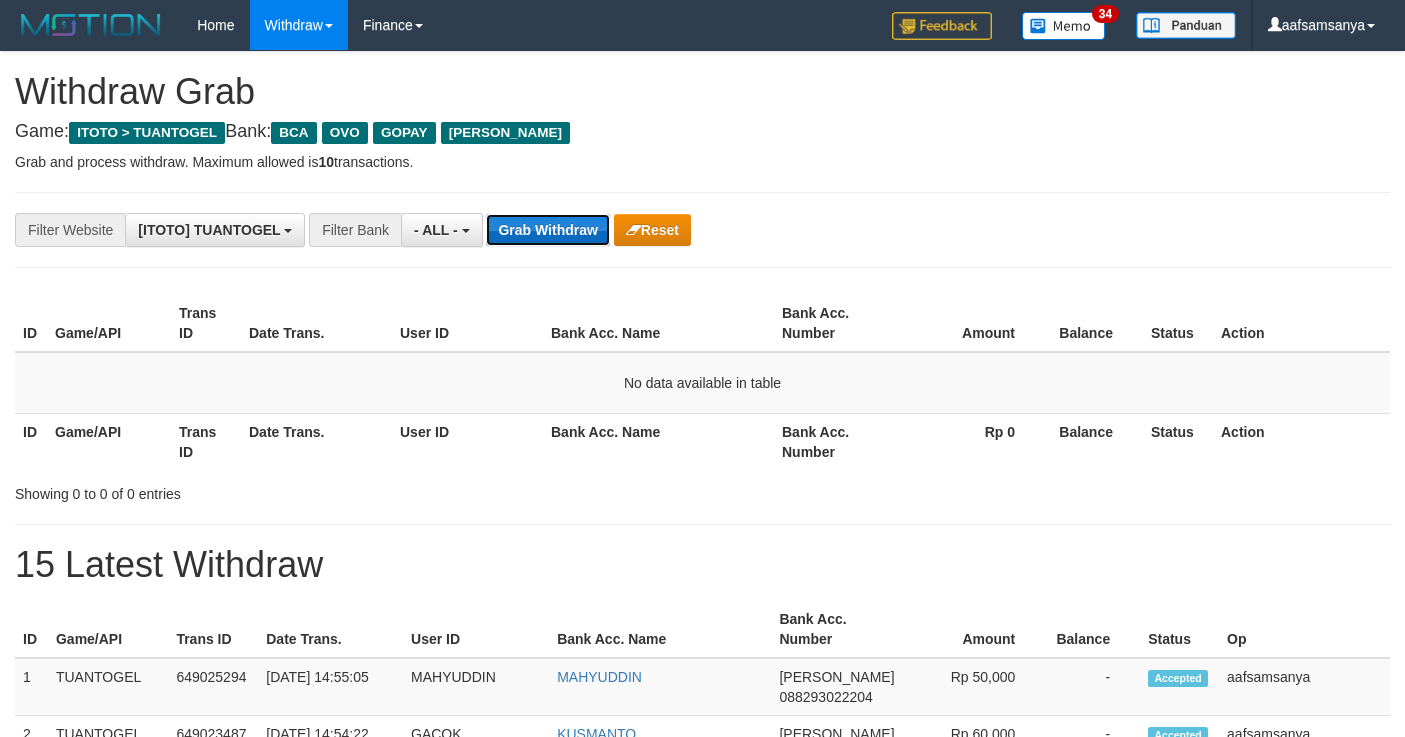 click on "Grab Withdraw" at bounding box center (547, 230) 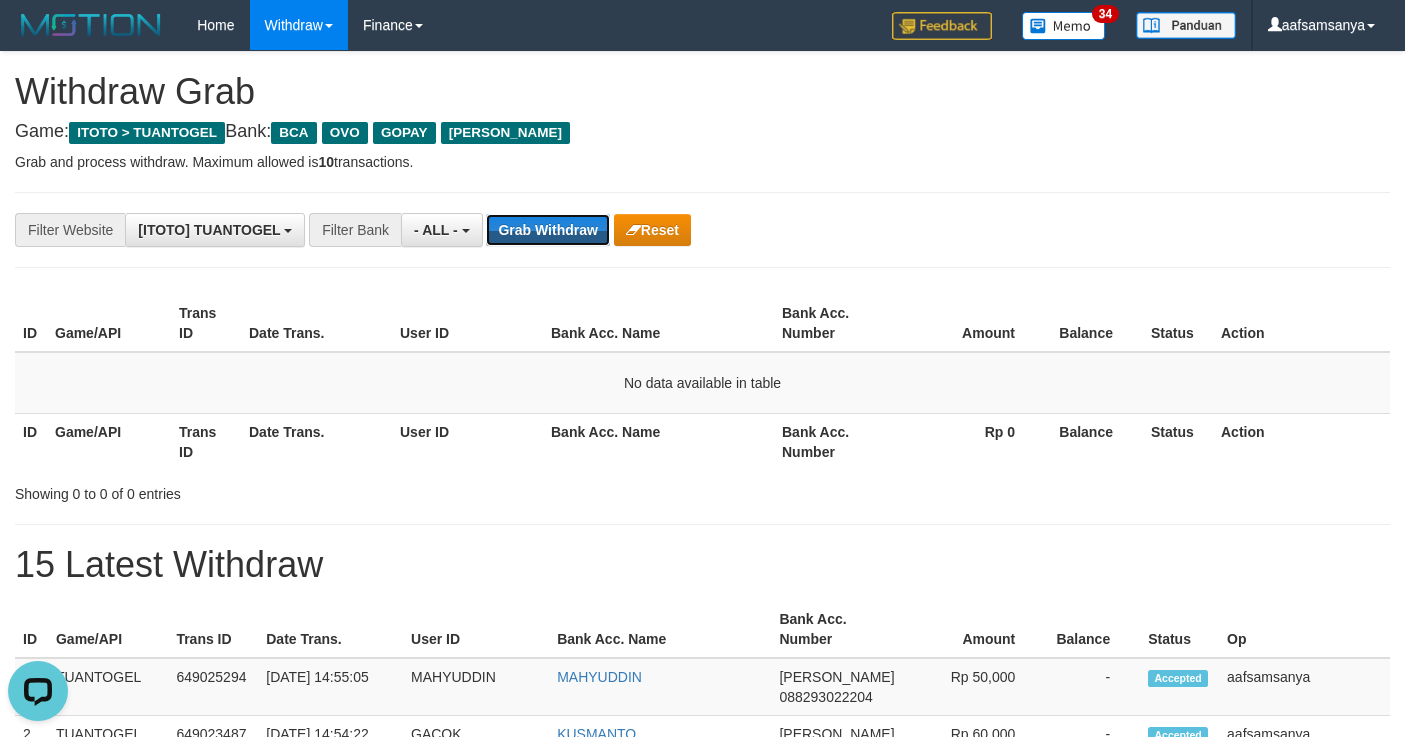 scroll, scrollTop: 0, scrollLeft: 0, axis: both 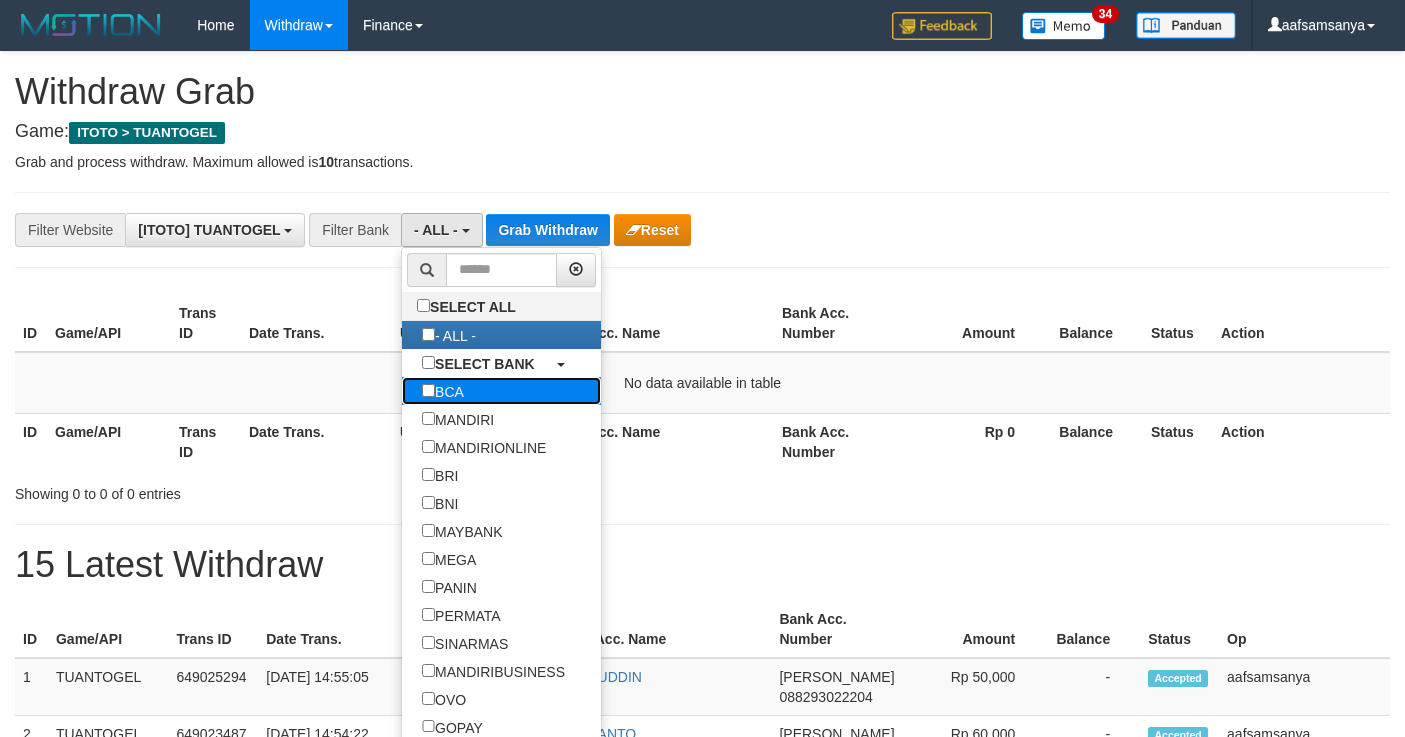 click on "BCA" at bounding box center (501, 391) 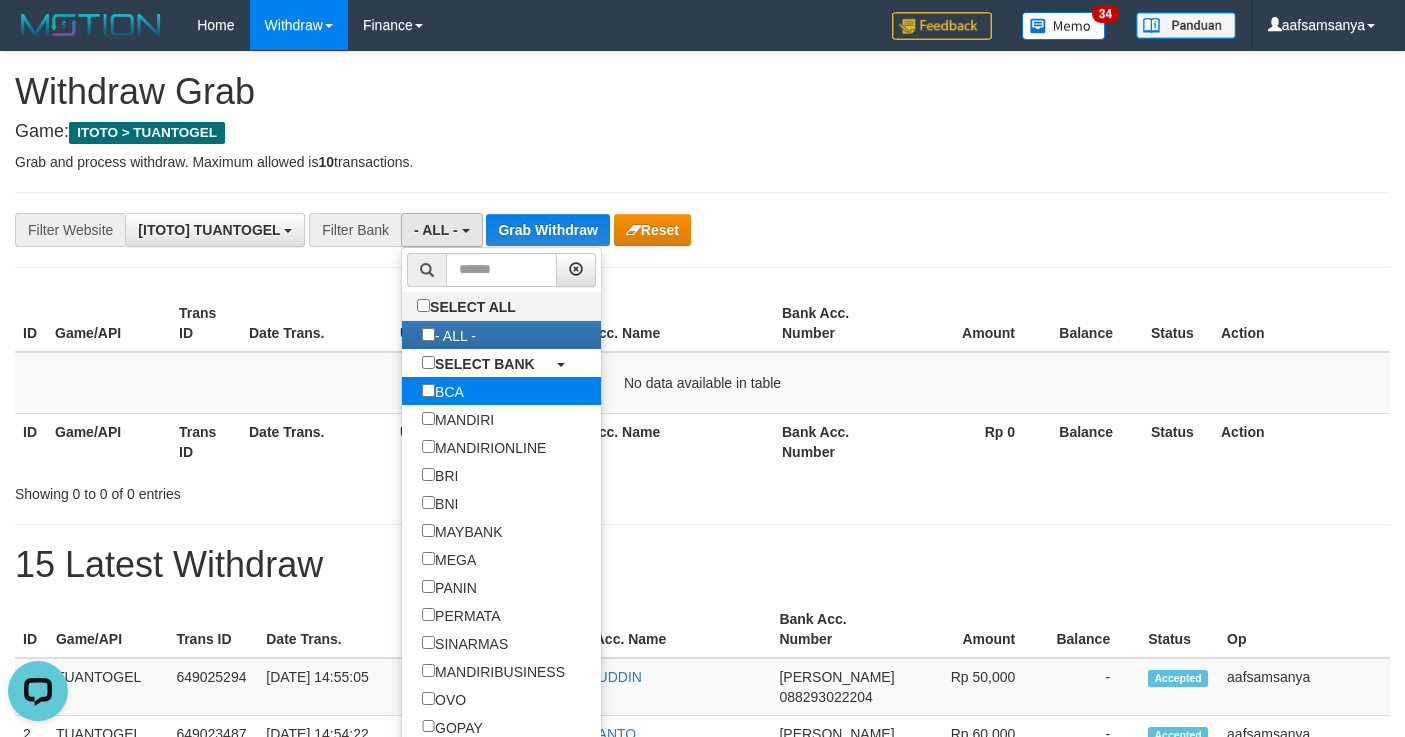 scroll, scrollTop: 0, scrollLeft: 0, axis: both 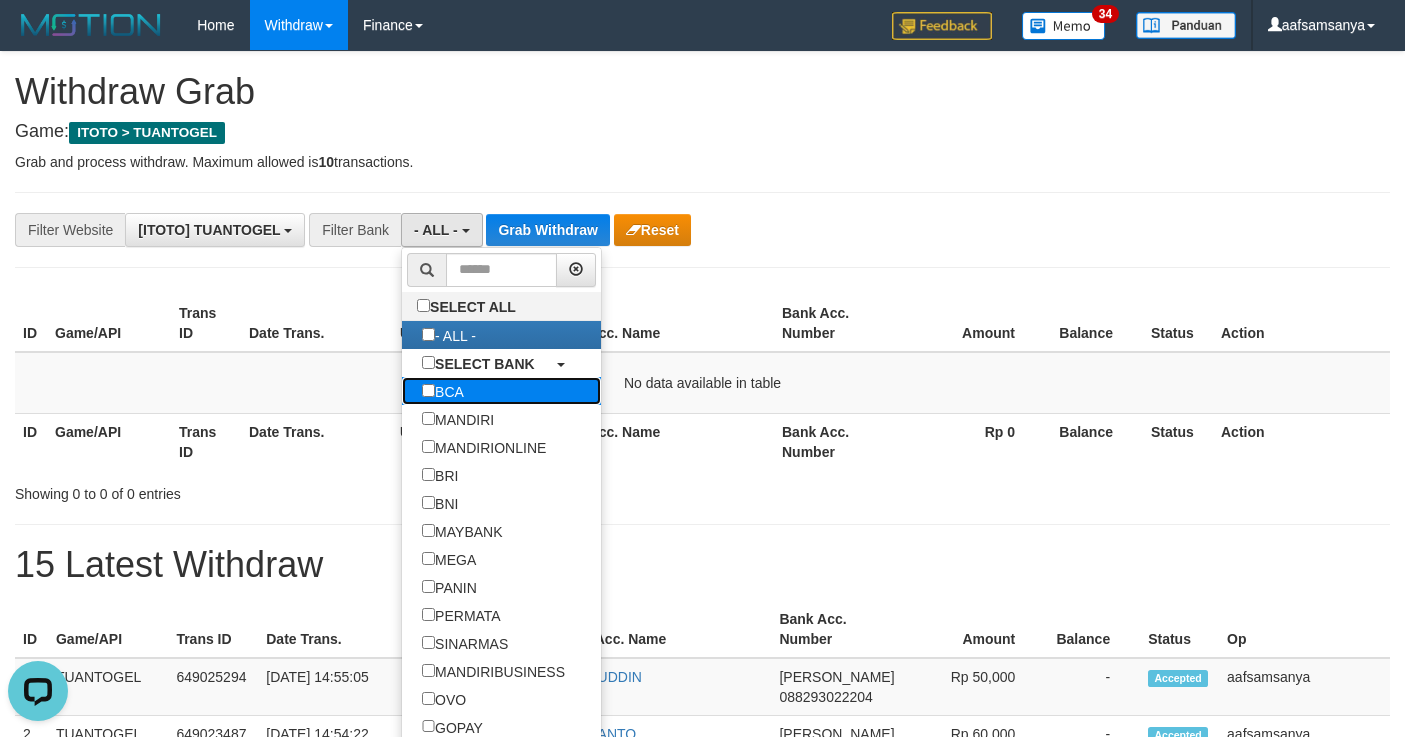 click on "BCA" at bounding box center [443, 391] 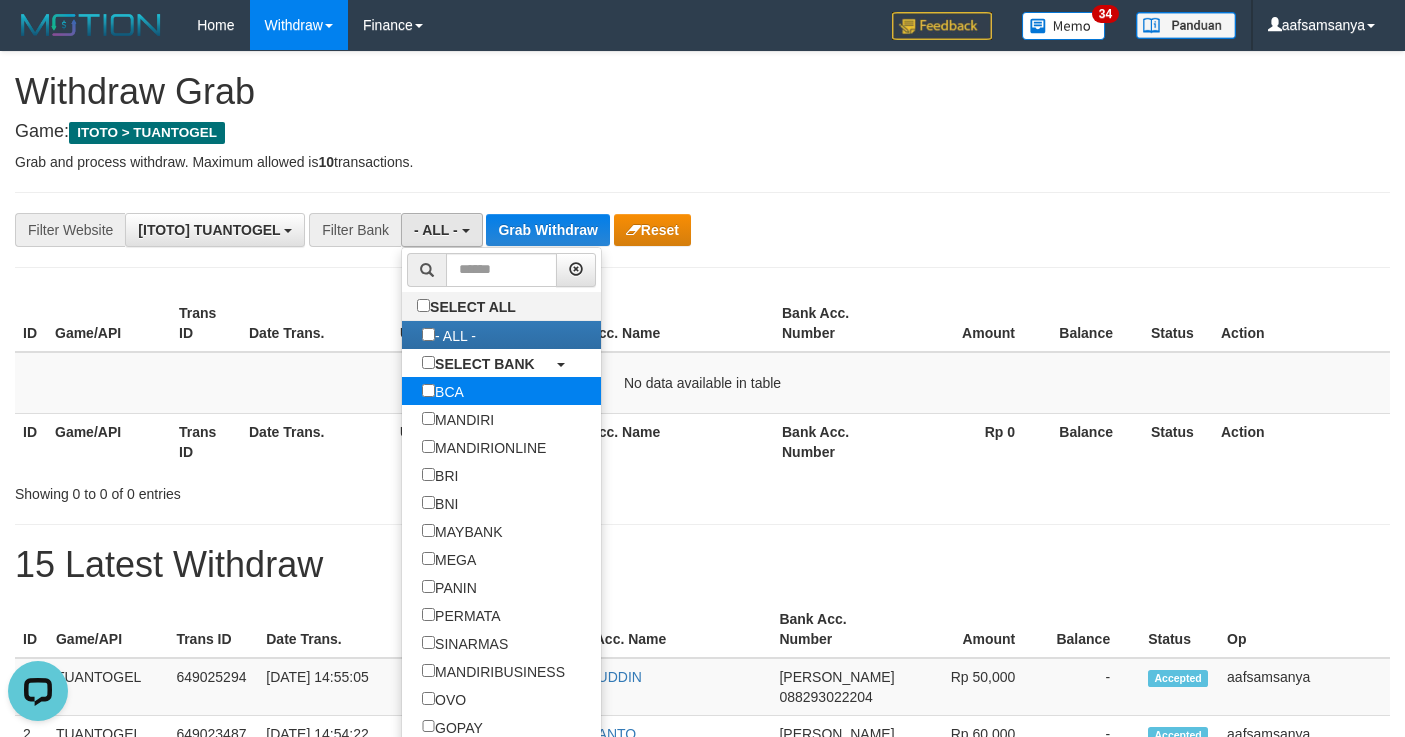 select on "***" 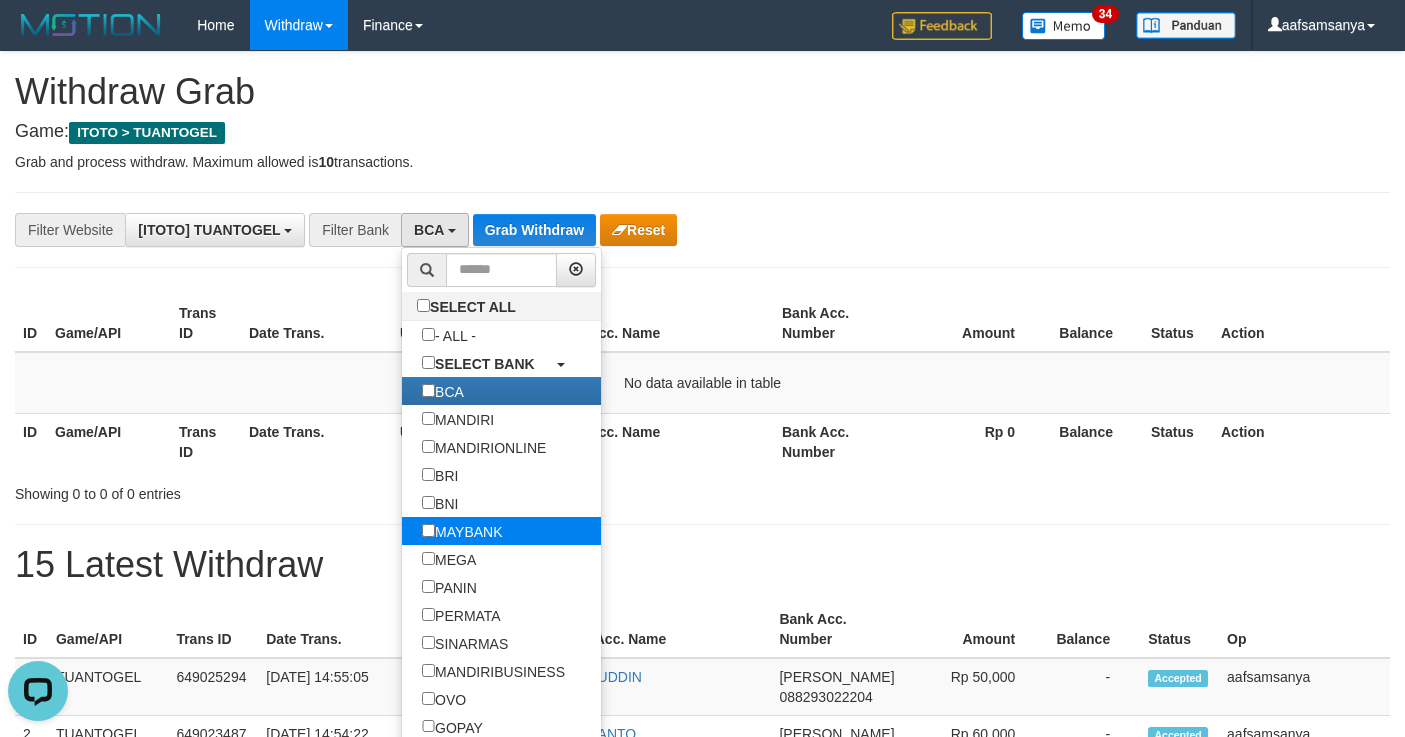 scroll, scrollTop: 358, scrollLeft: 0, axis: vertical 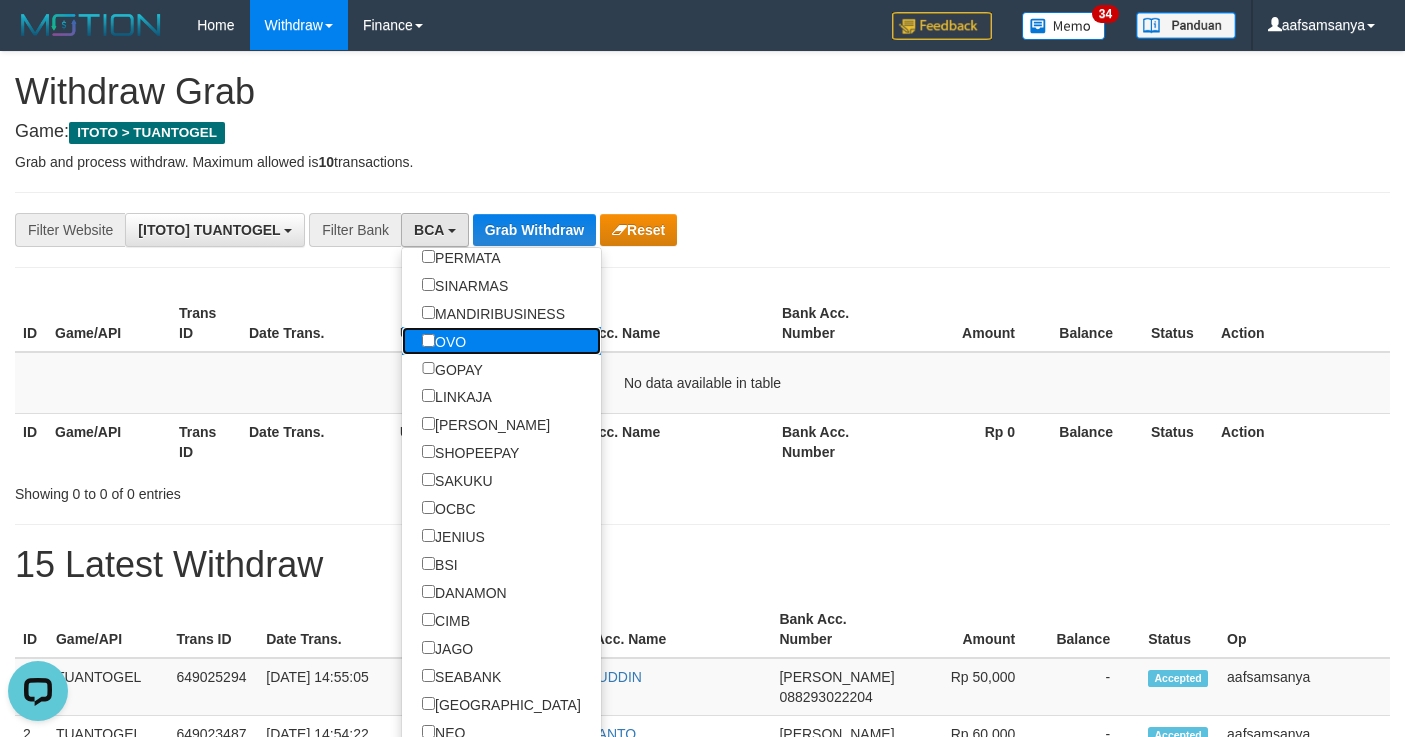 click on "OVO" at bounding box center (444, 341) 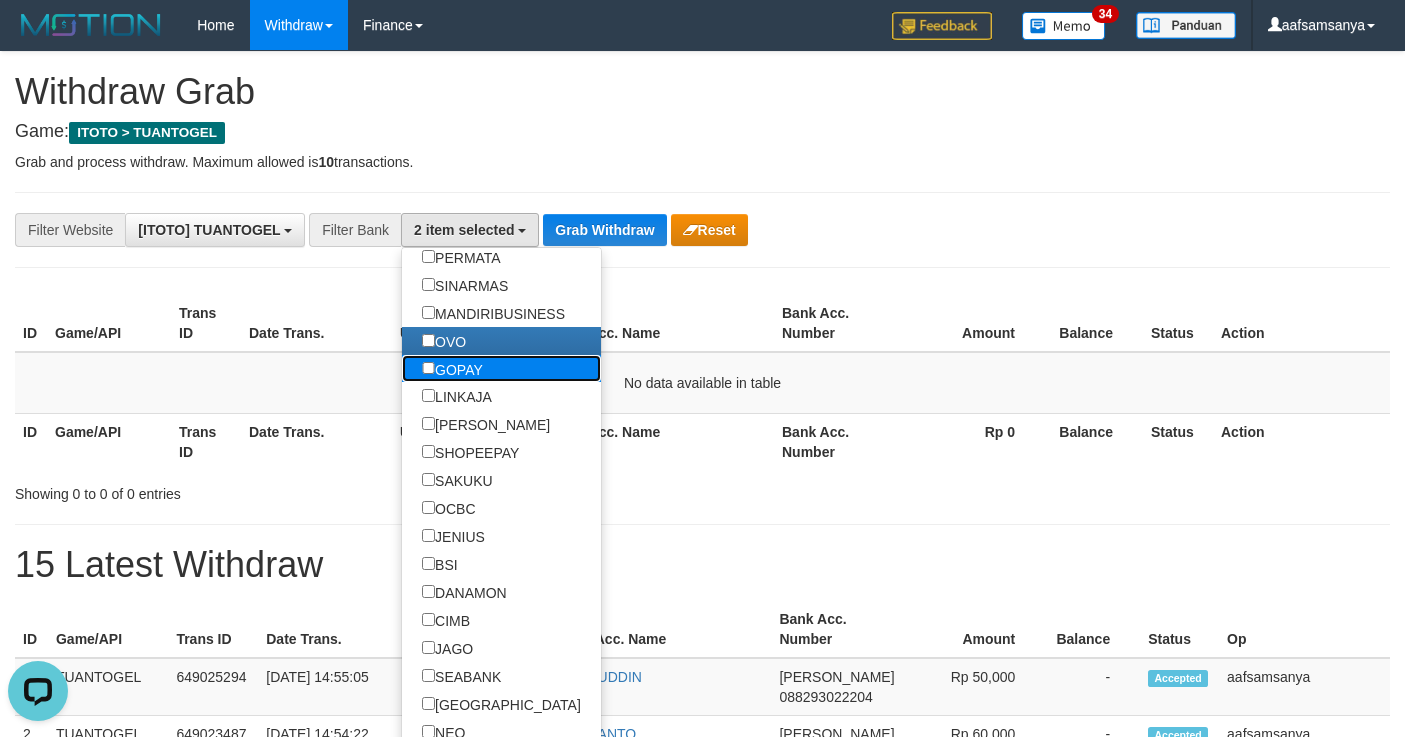 click on "GOPAY" at bounding box center [452, 369] 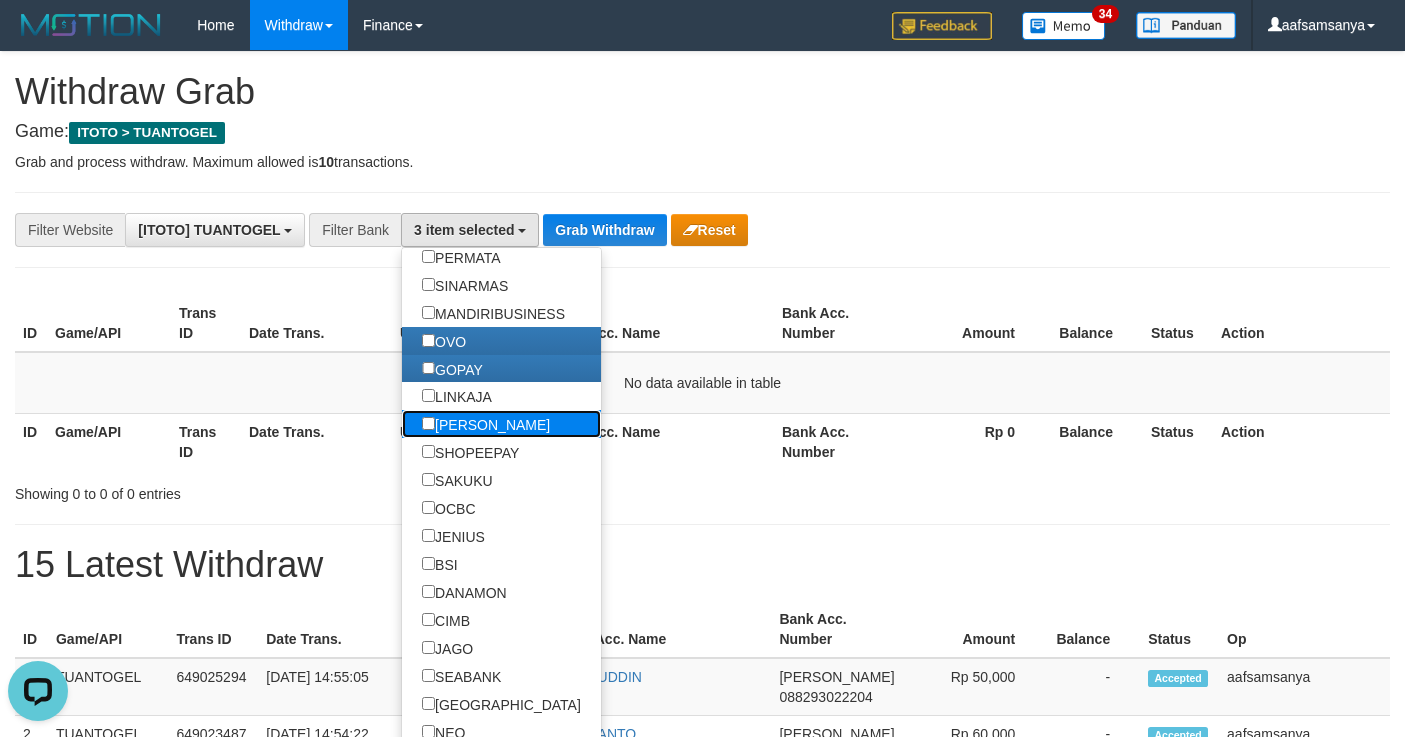 click on "[PERSON_NAME]" at bounding box center [486, 424] 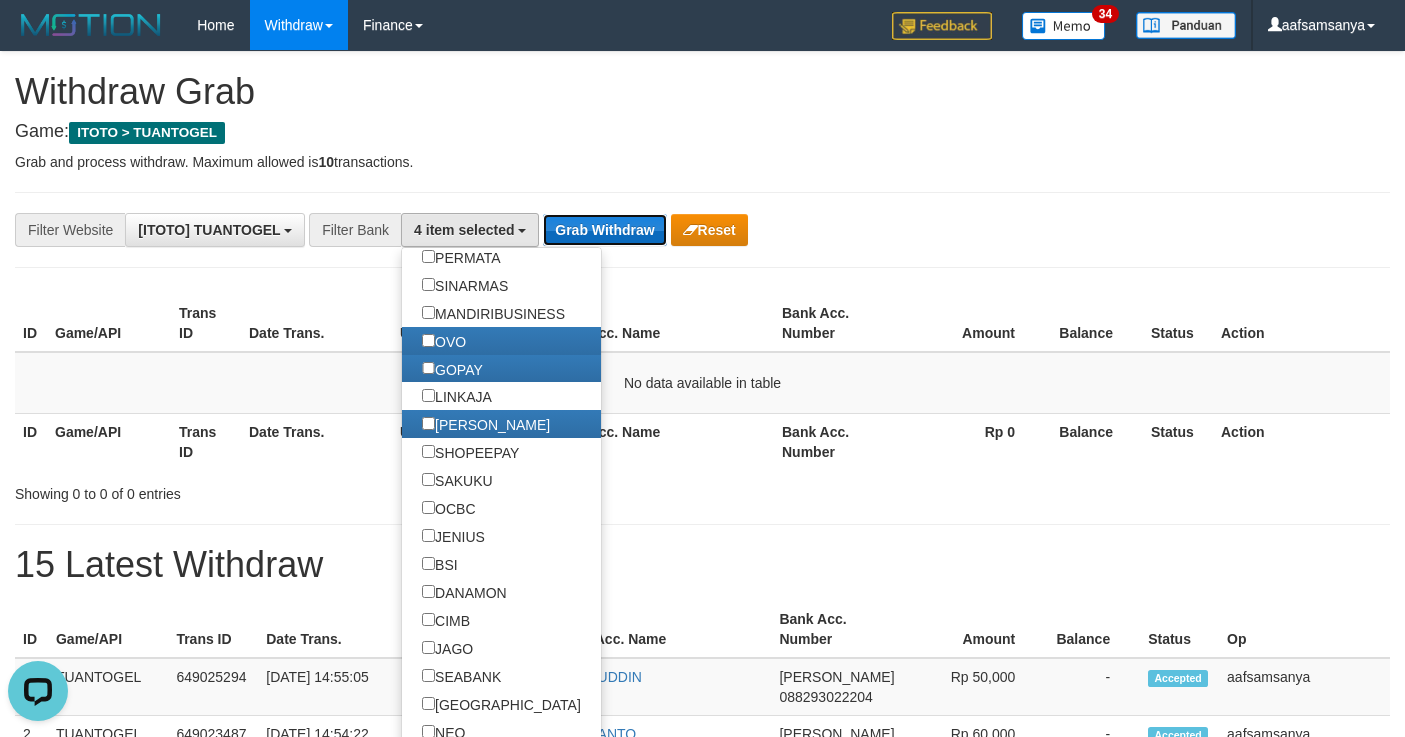 click on "Grab Withdraw" at bounding box center (604, 230) 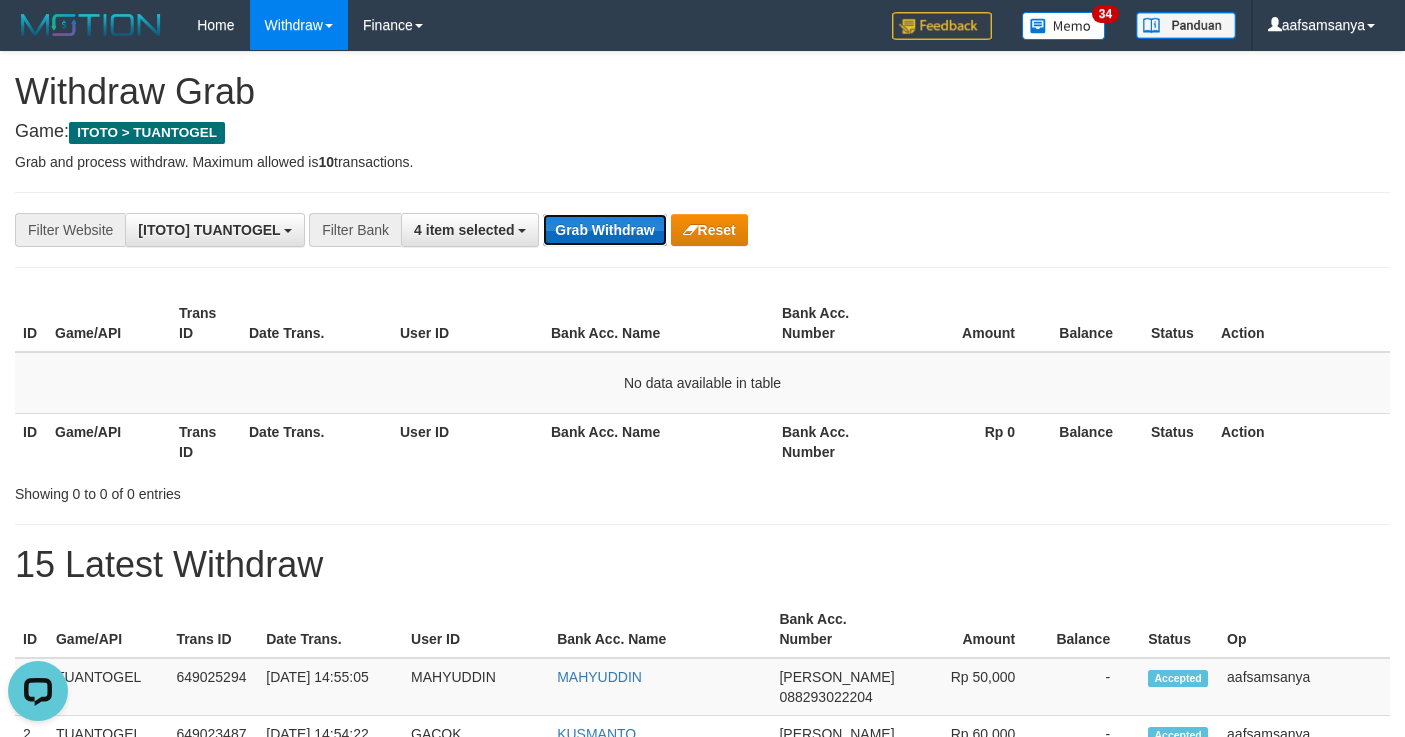 click on "Grab Withdraw" at bounding box center [604, 230] 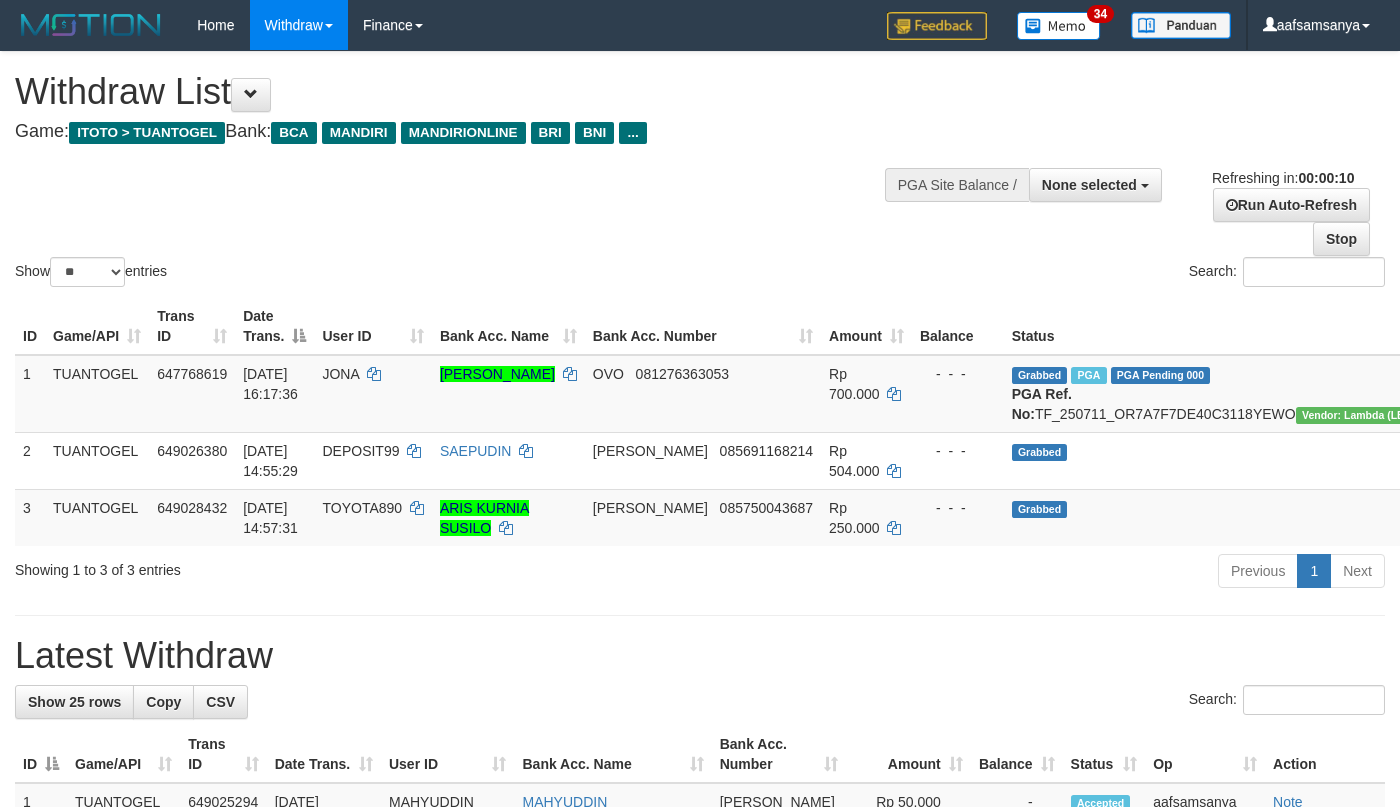 select 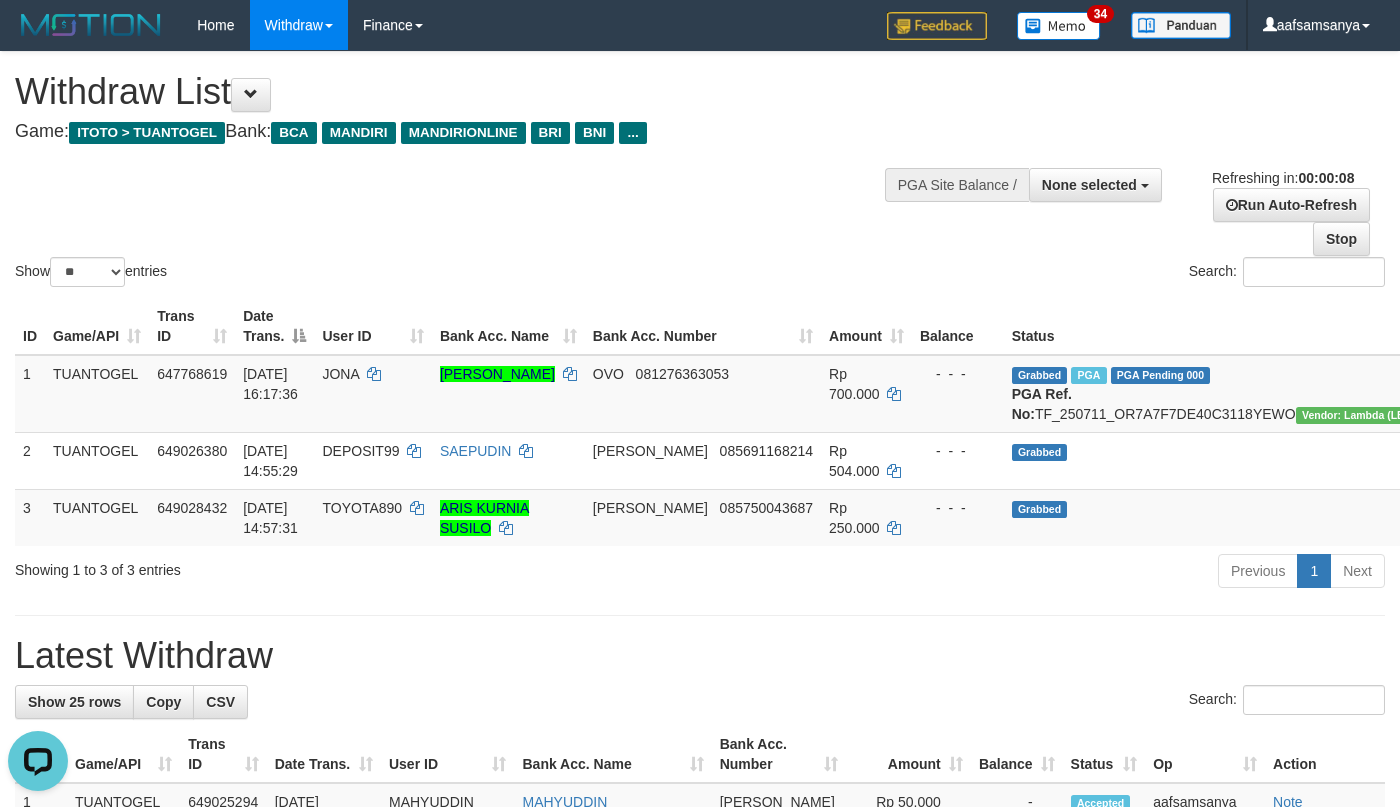 scroll, scrollTop: 0, scrollLeft: 0, axis: both 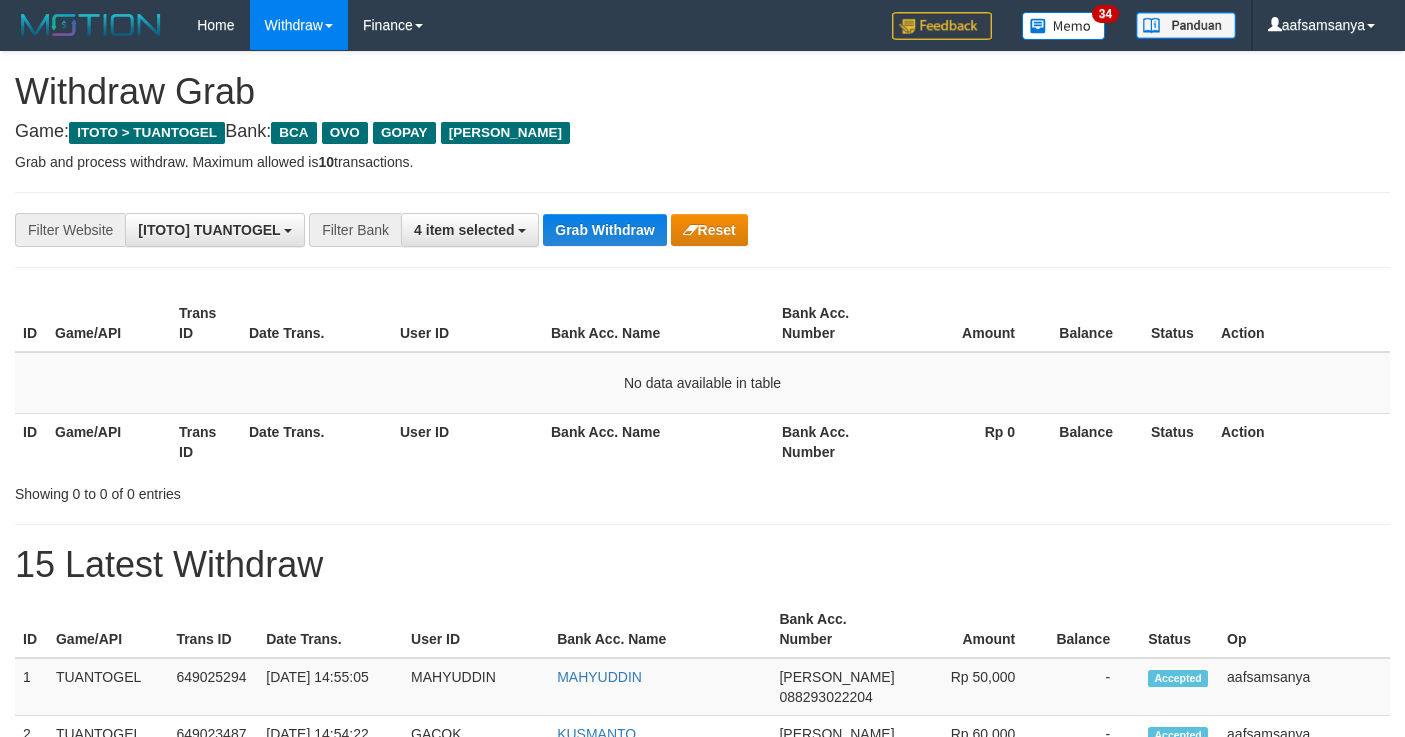 click on "Grab Withdraw" at bounding box center [604, 230] 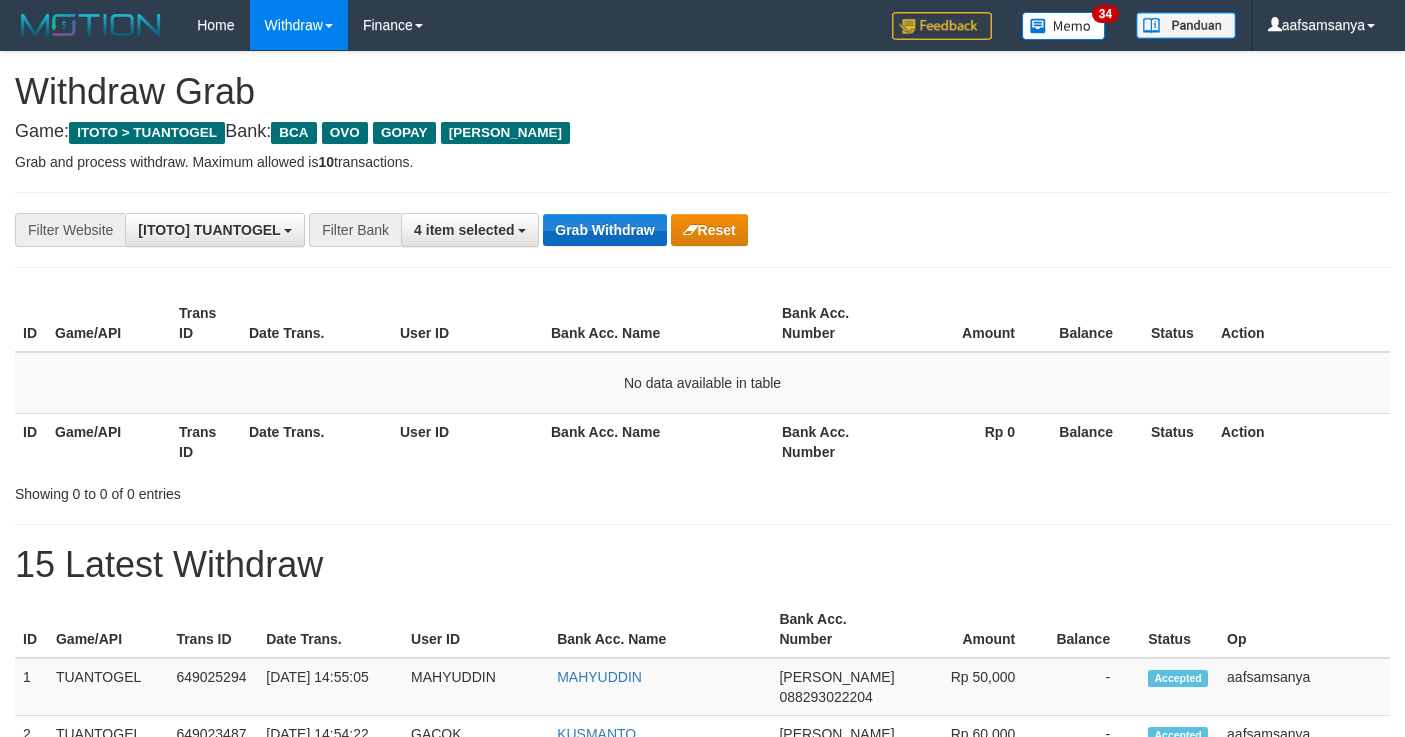 click on "Grab Withdraw" at bounding box center [604, 230] 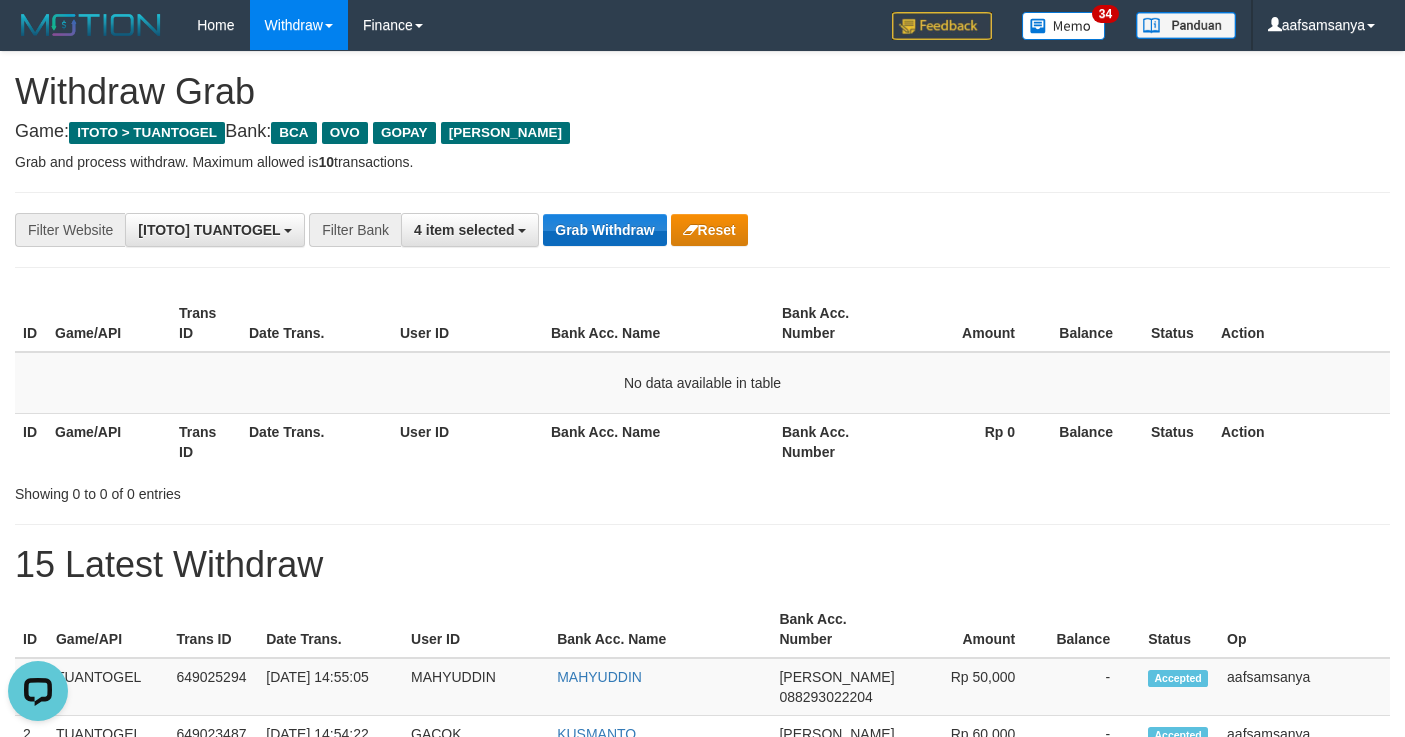 scroll, scrollTop: 0, scrollLeft: 0, axis: both 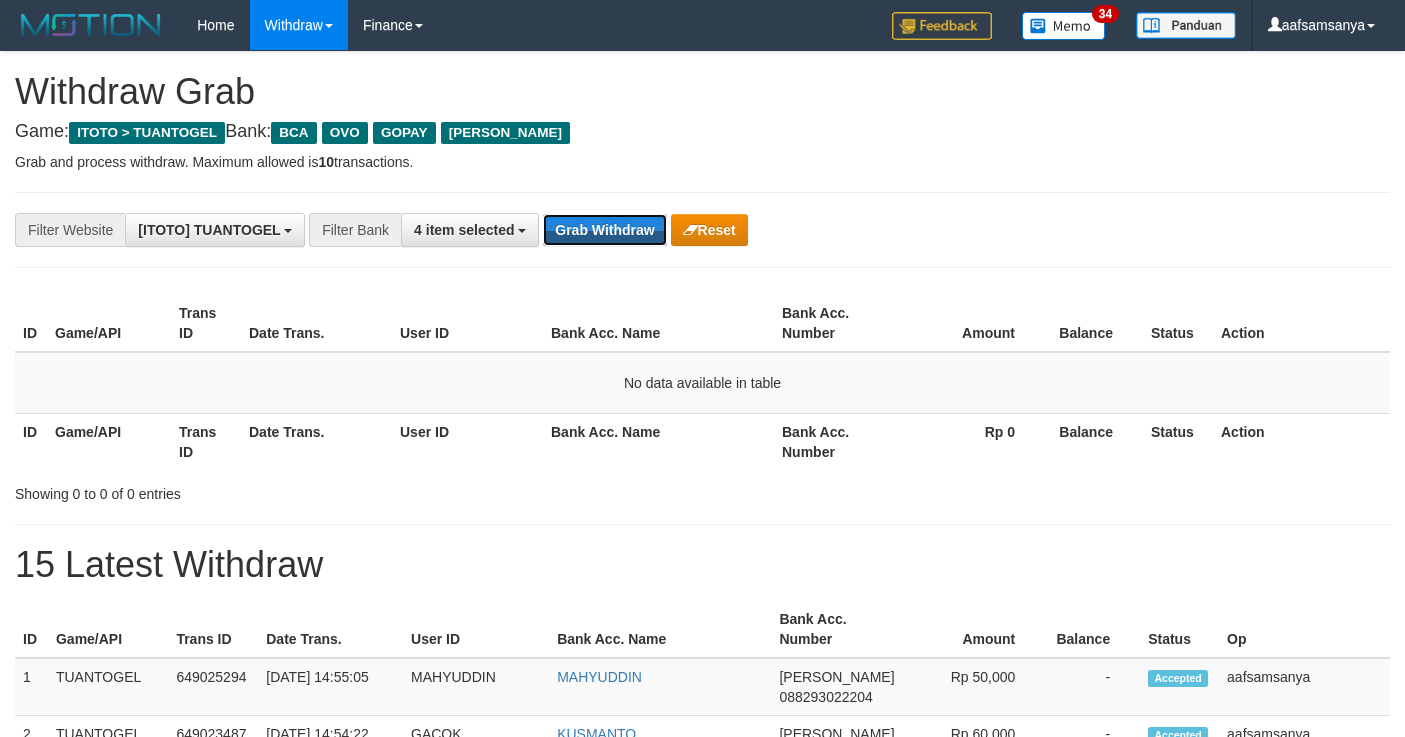 click on "Grab Withdraw" at bounding box center [604, 230] 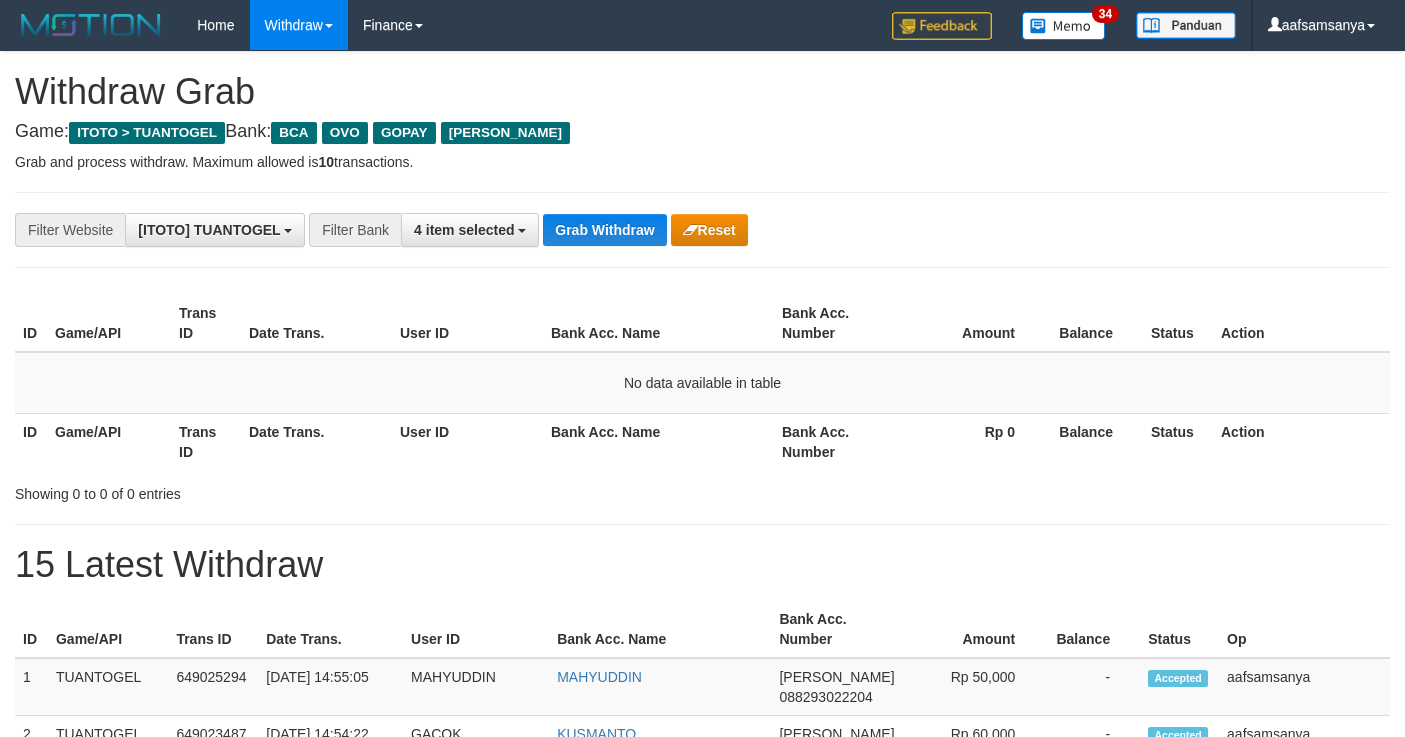 scroll, scrollTop: 0, scrollLeft: 0, axis: both 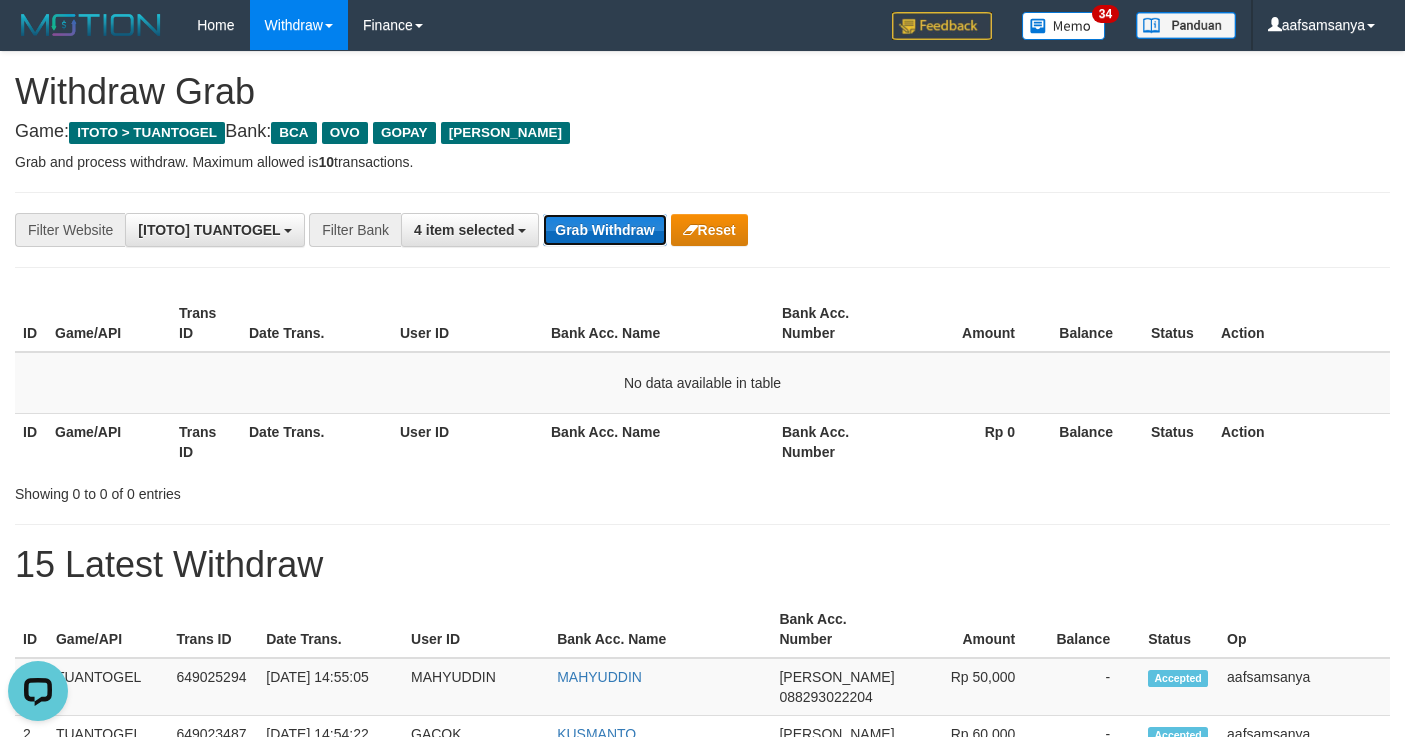 click on "Grab Withdraw" at bounding box center [604, 230] 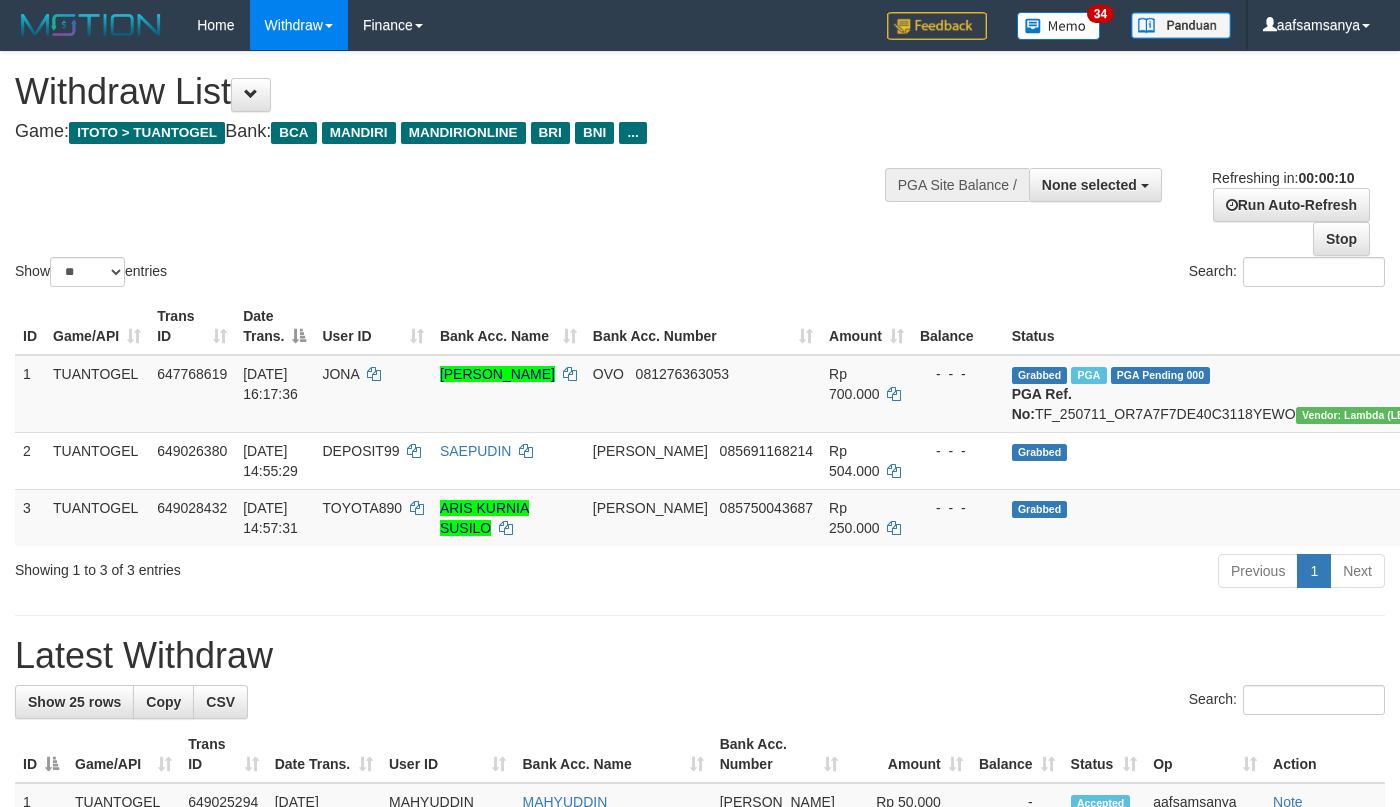 select 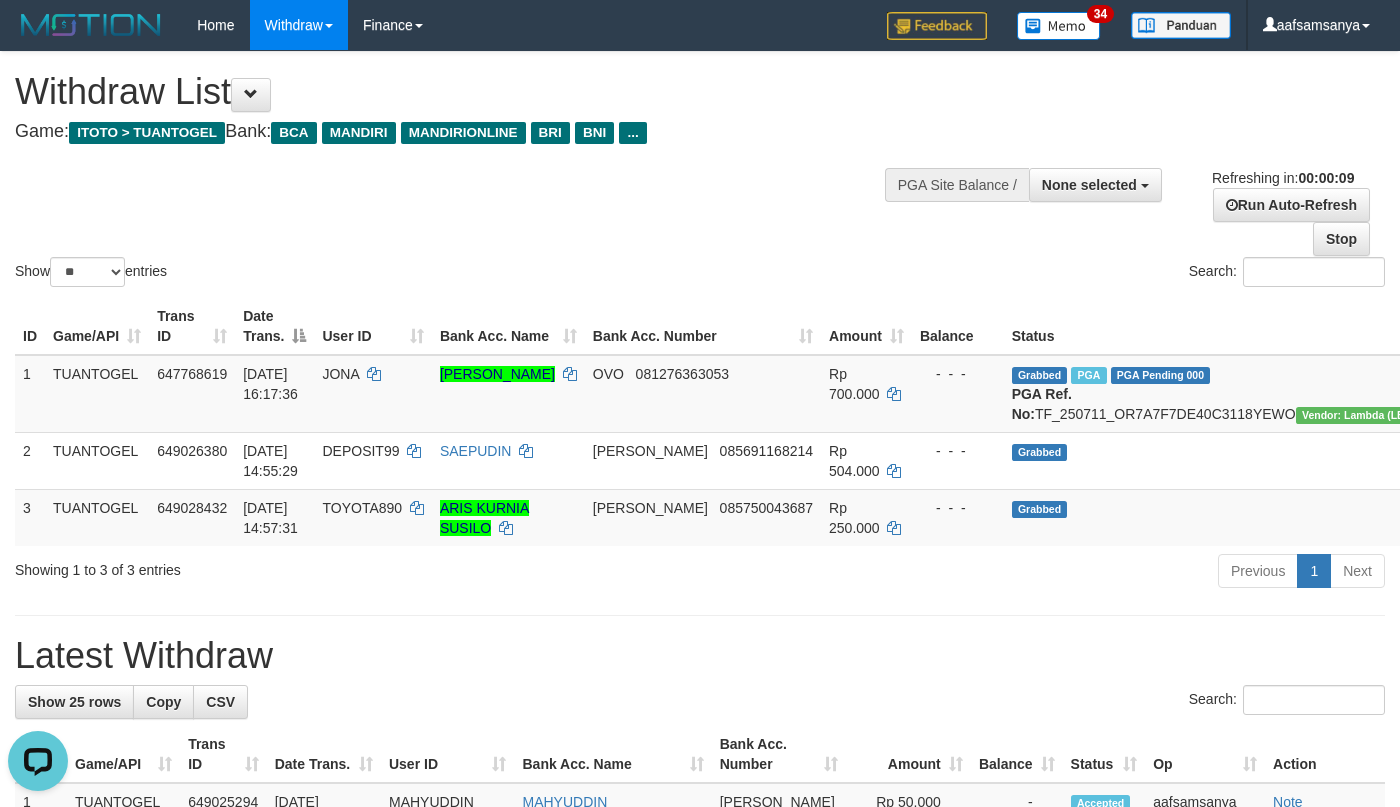scroll, scrollTop: 0, scrollLeft: 0, axis: both 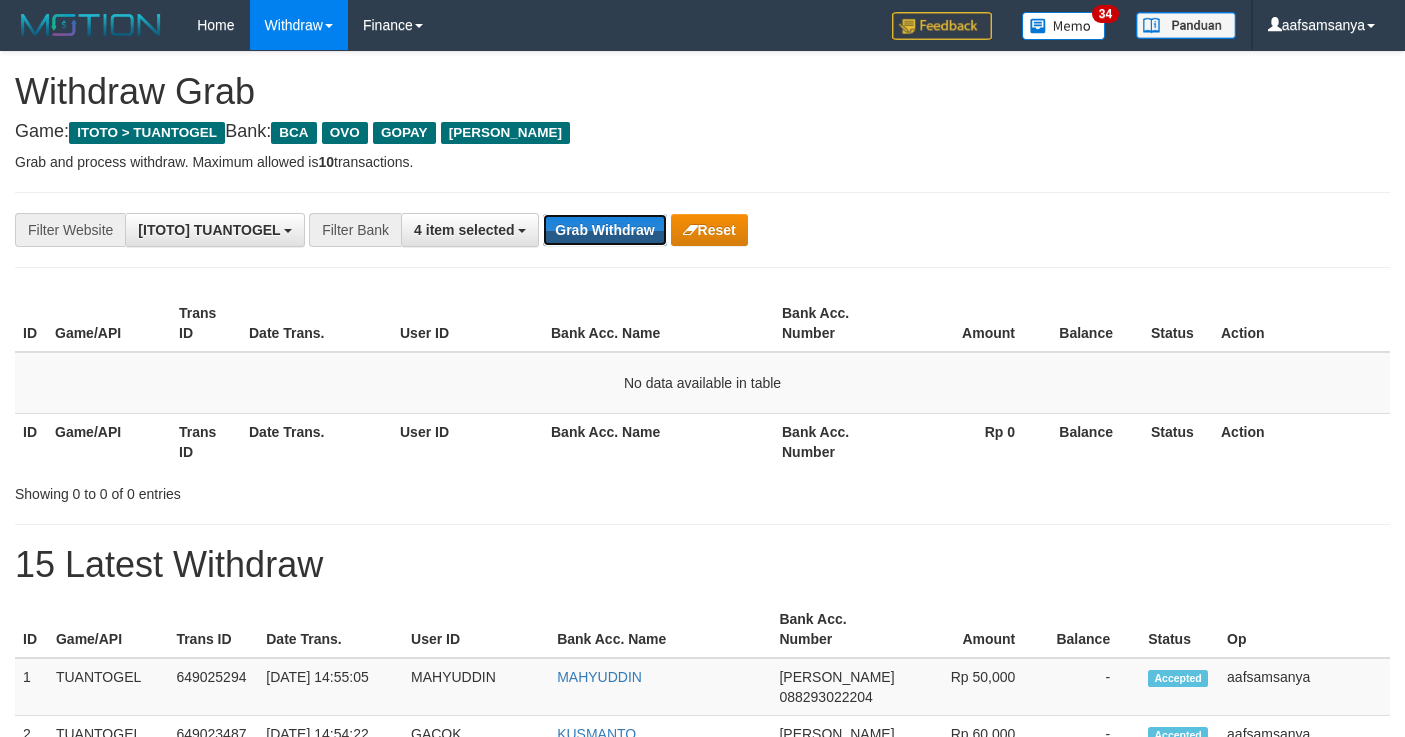 click on "Grab Withdraw" at bounding box center [604, 230] 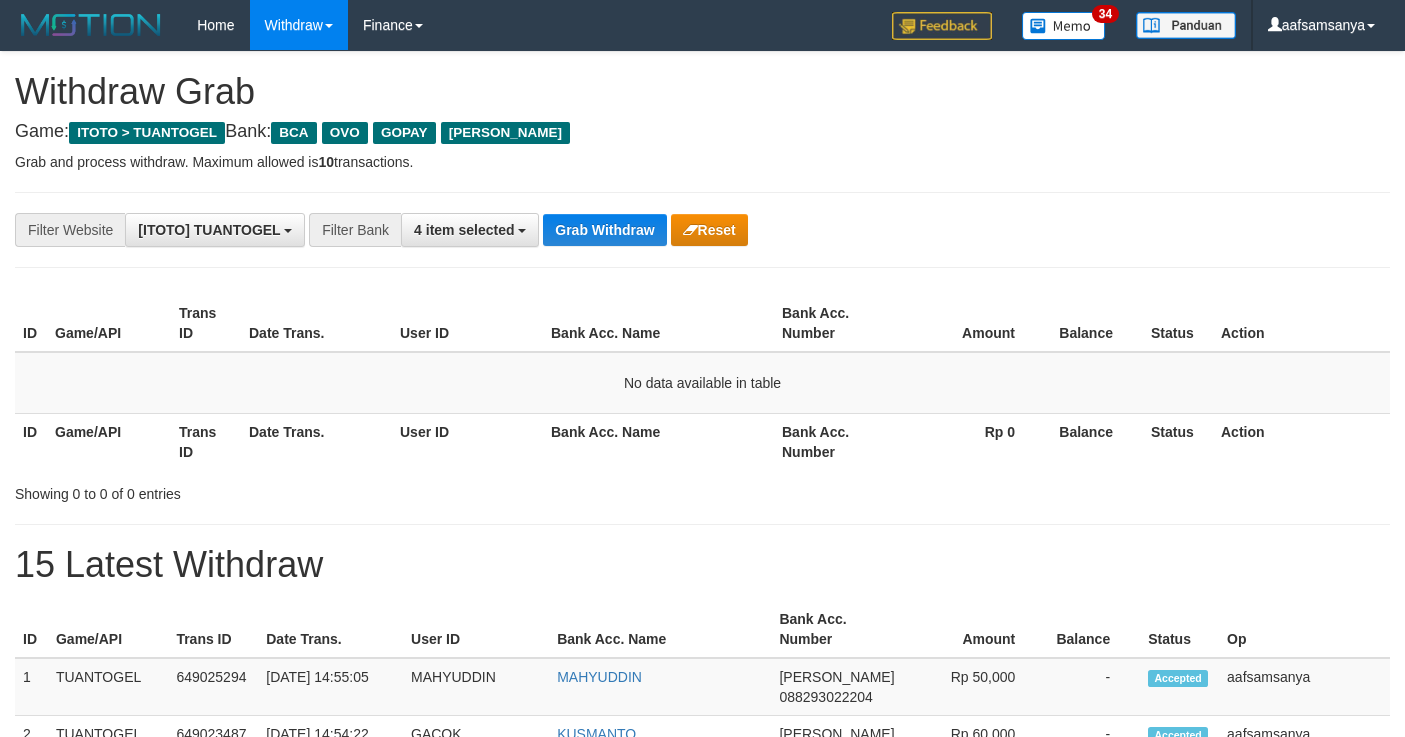 scroll, scrollTop: 0, scrollLeft: 0, axis: both 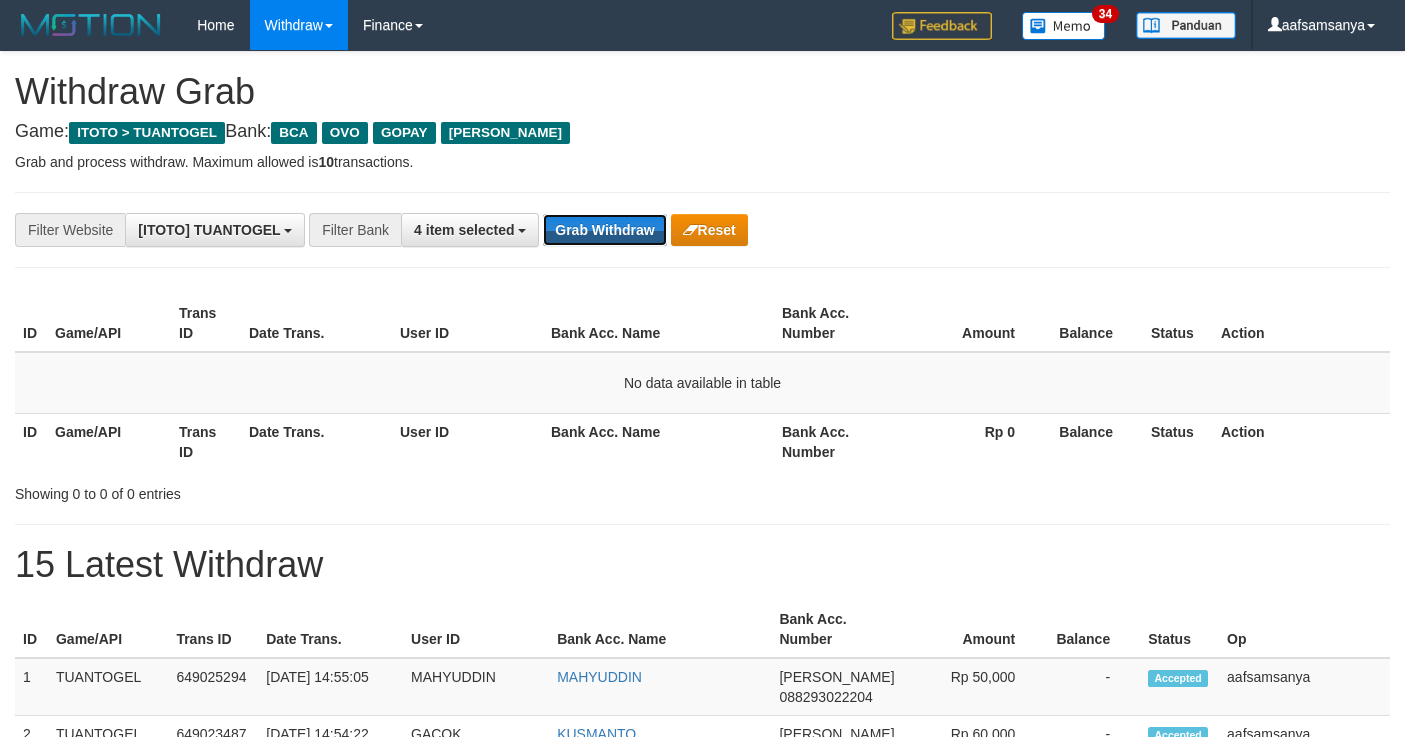 click on "Grab Withdraw" at bounding box center [604, 230] 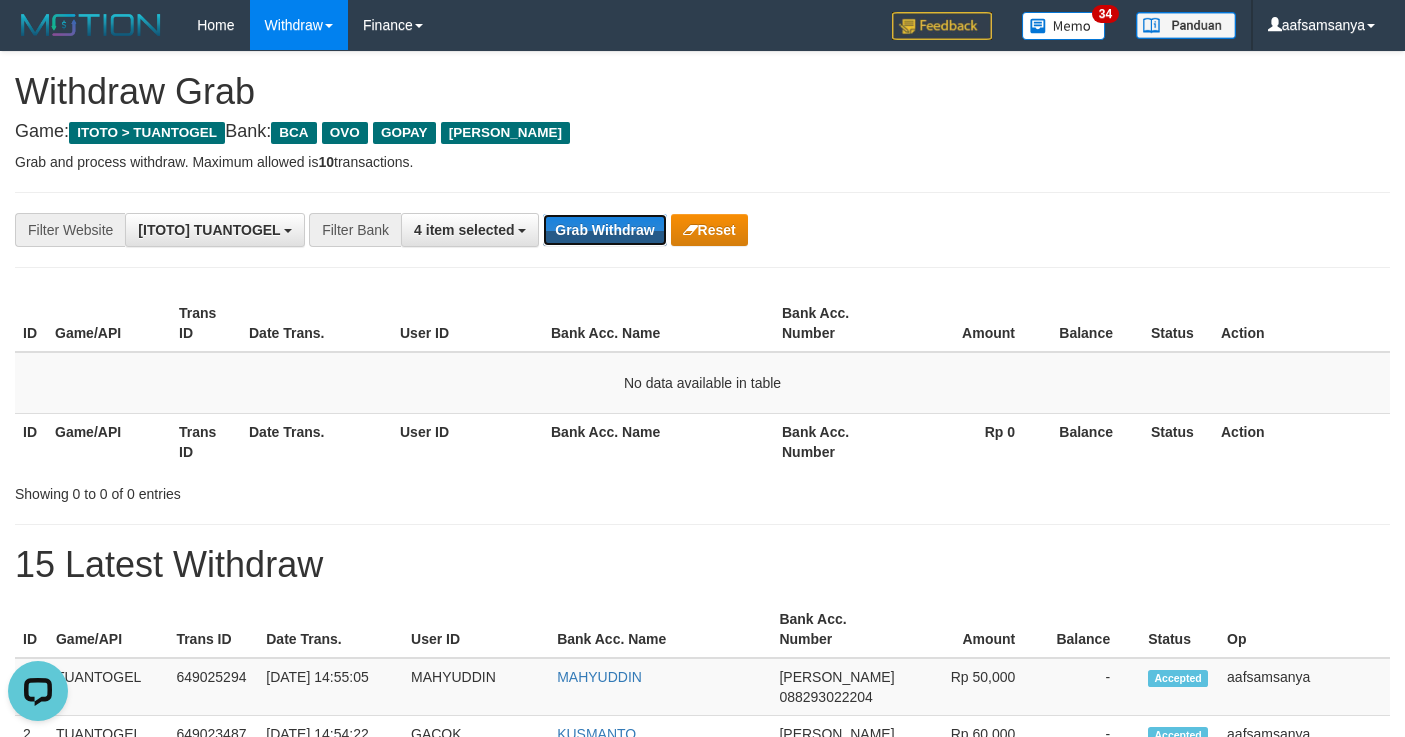 scroll, scrollTop: 0, scrollLeft: 0, axis: both 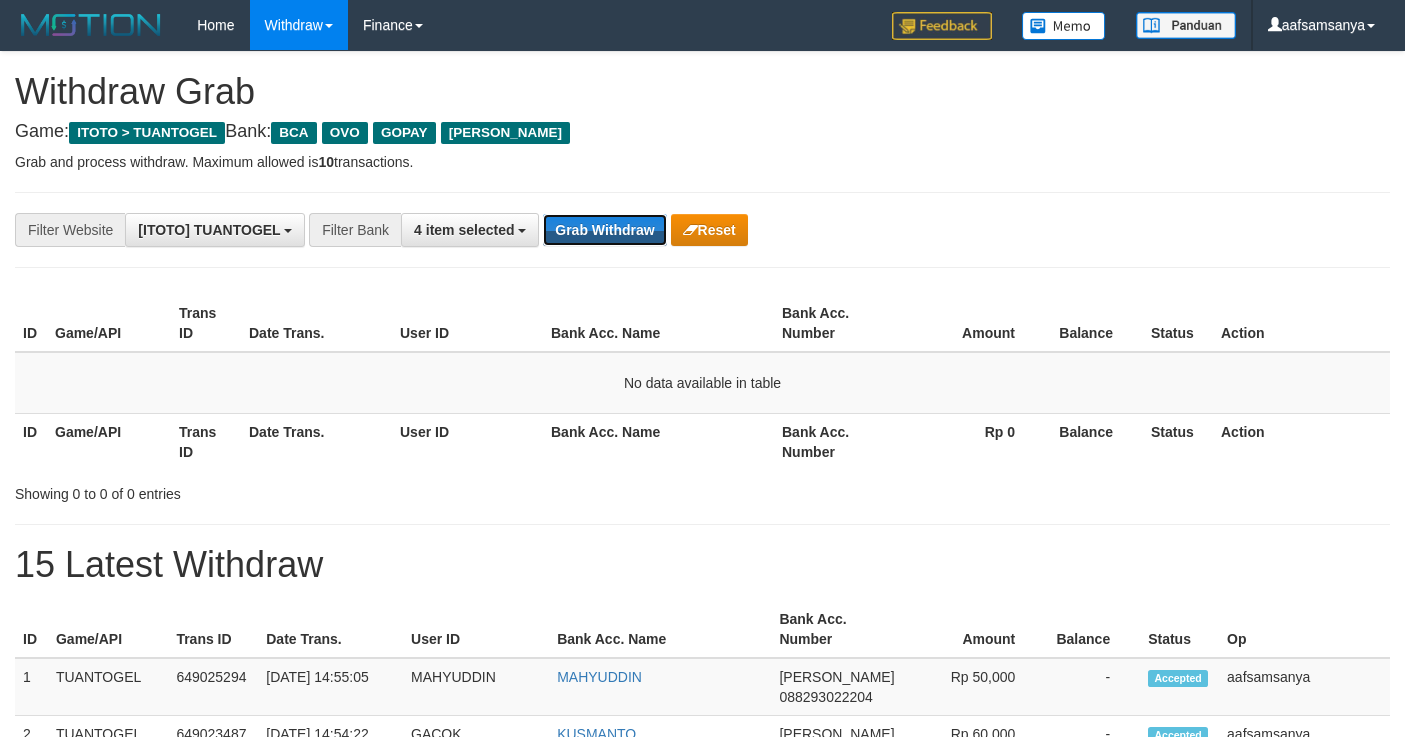 click on "Grab Withdraw" at bounding box center [604, 230] 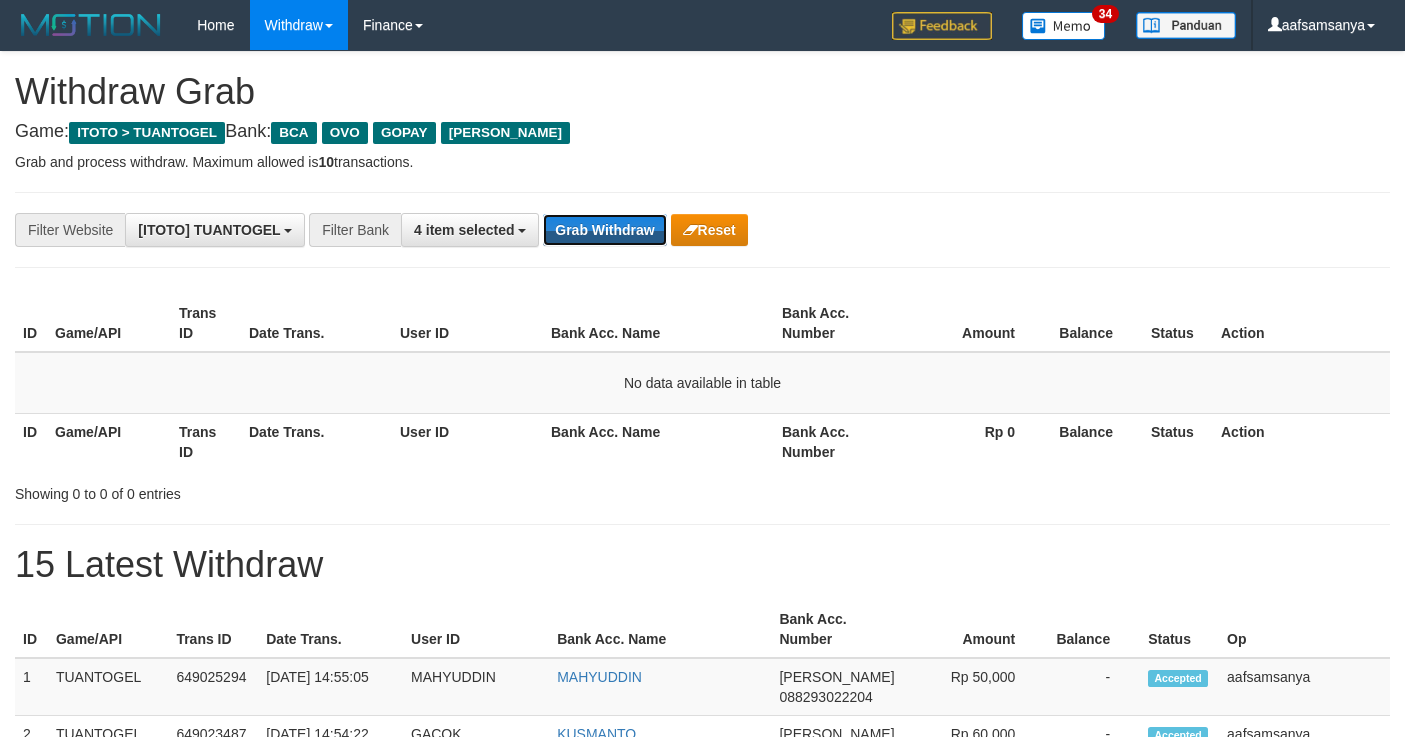 click on "Grab Withdraw" at bounding box center [604, 230] 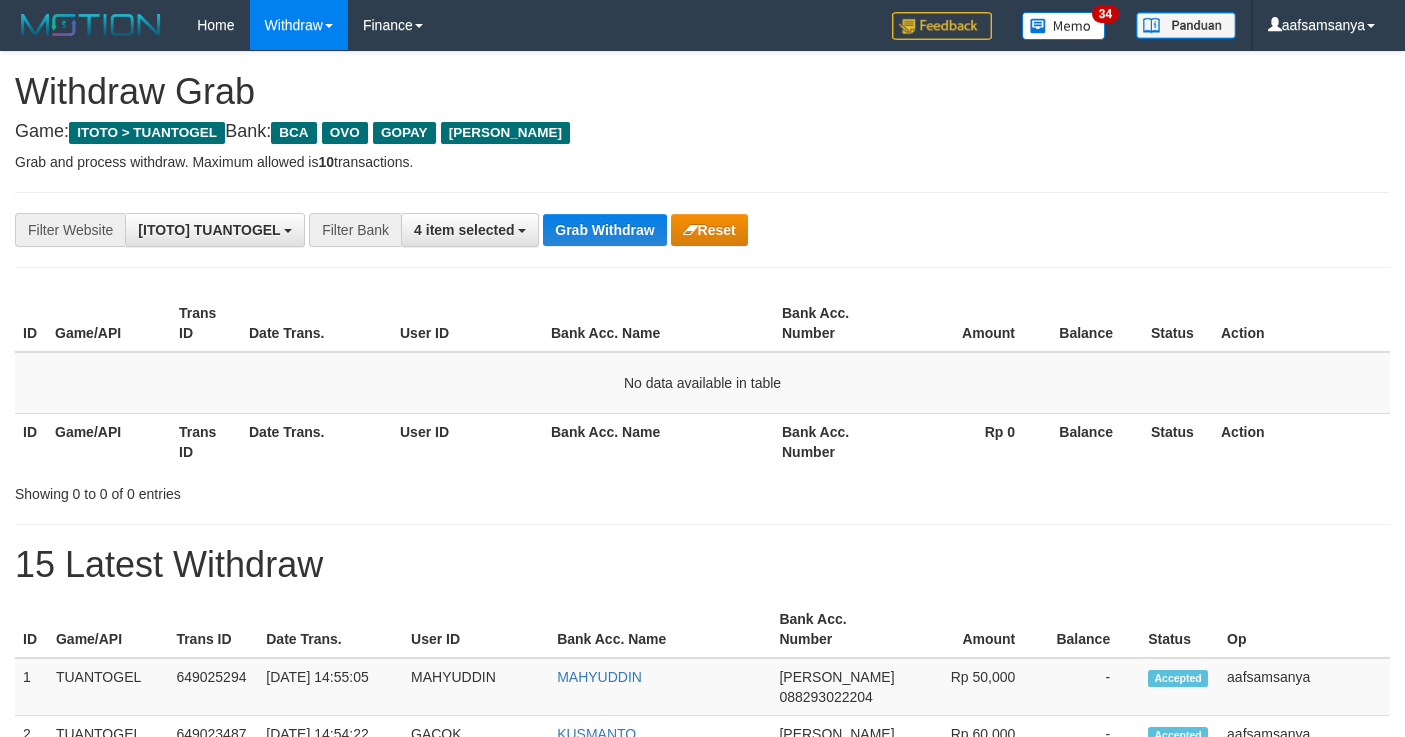 click on "Grab Withdraw" at bounding box center (604, 230) 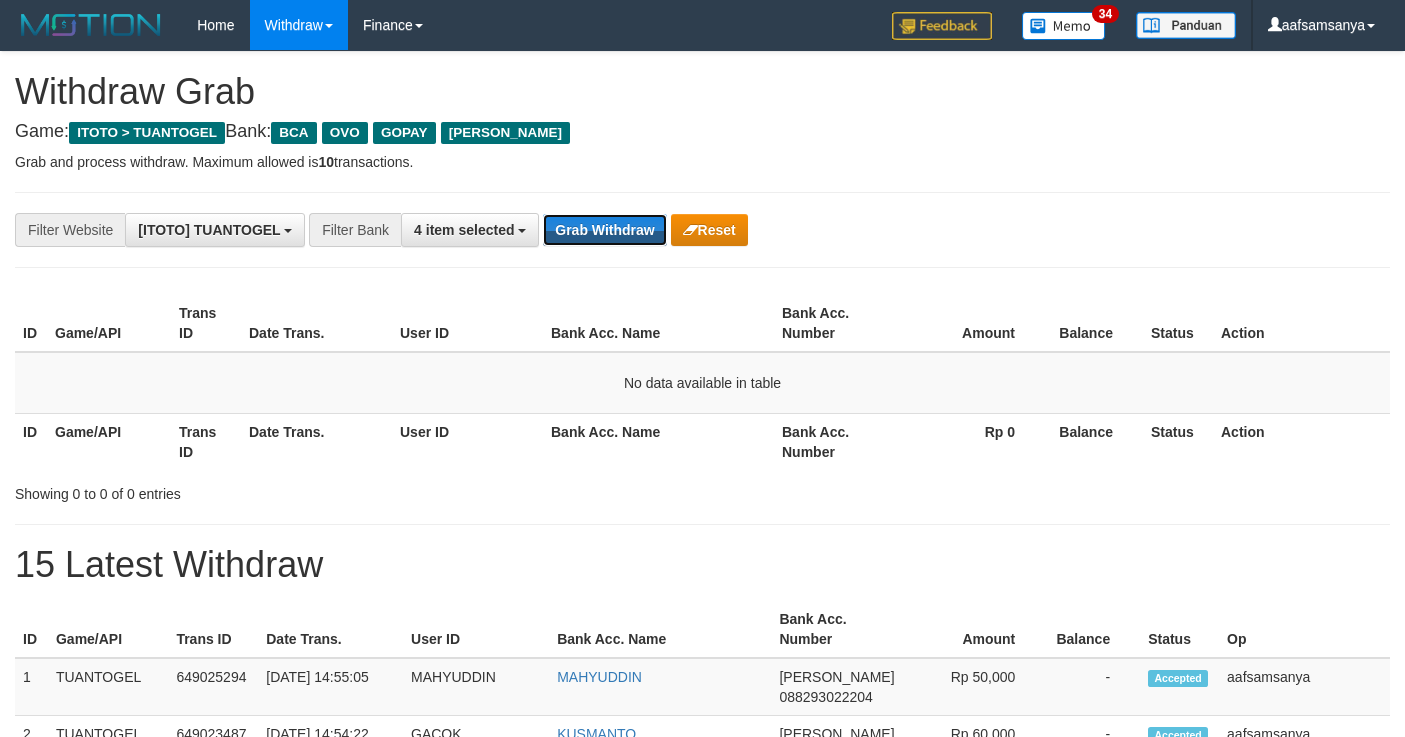 click on "Grab Withdraw" at bounding box center [604, 230] 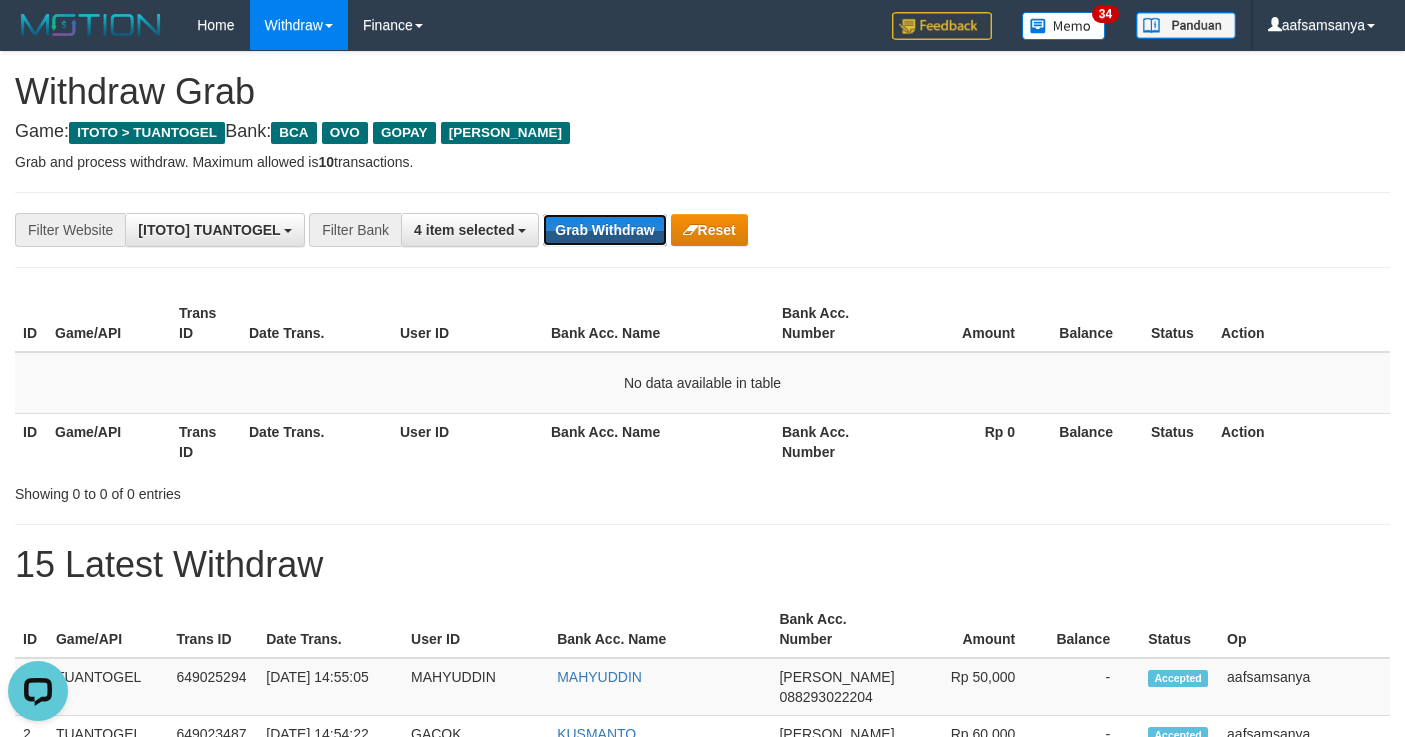 scroll, scrollTop: 0, scrollLeft: 0, axis: both 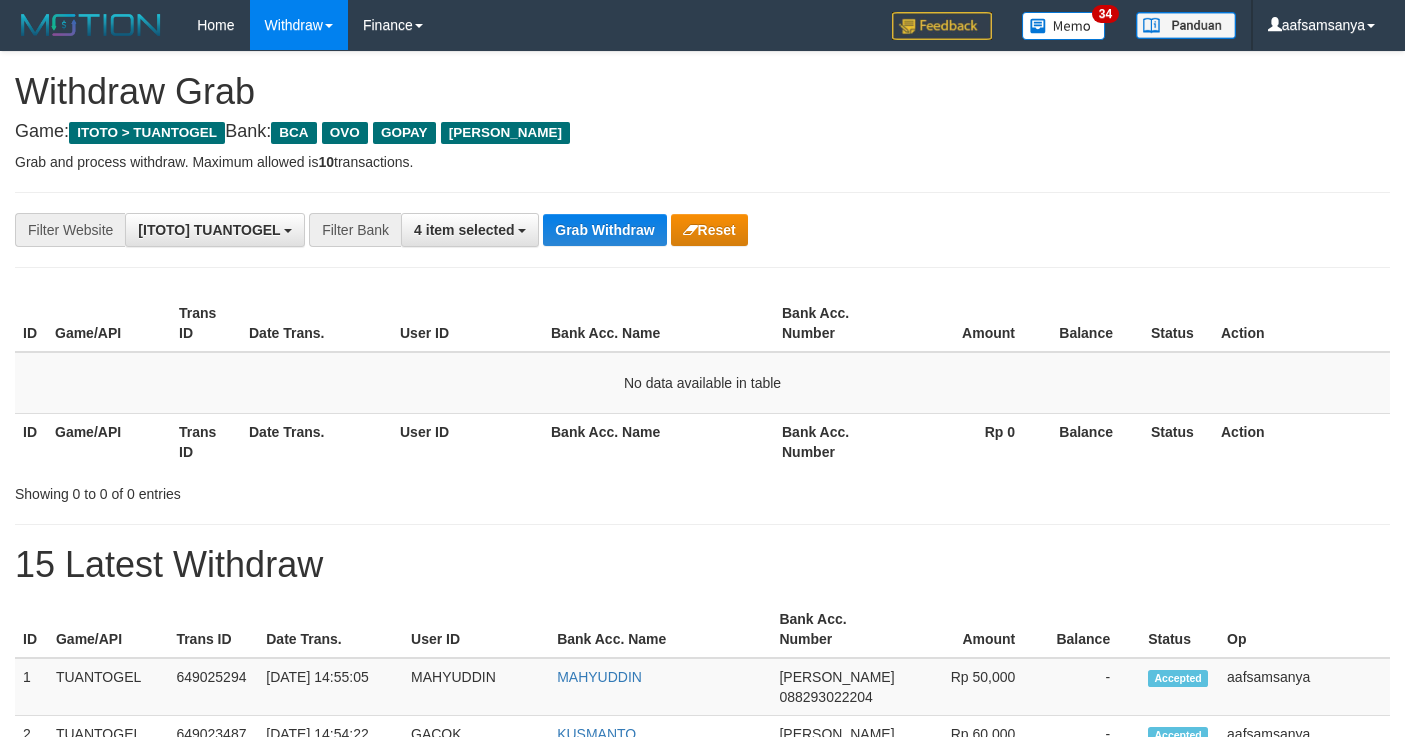 click on "Grab Withdraw" at bounding box center [604, 230] 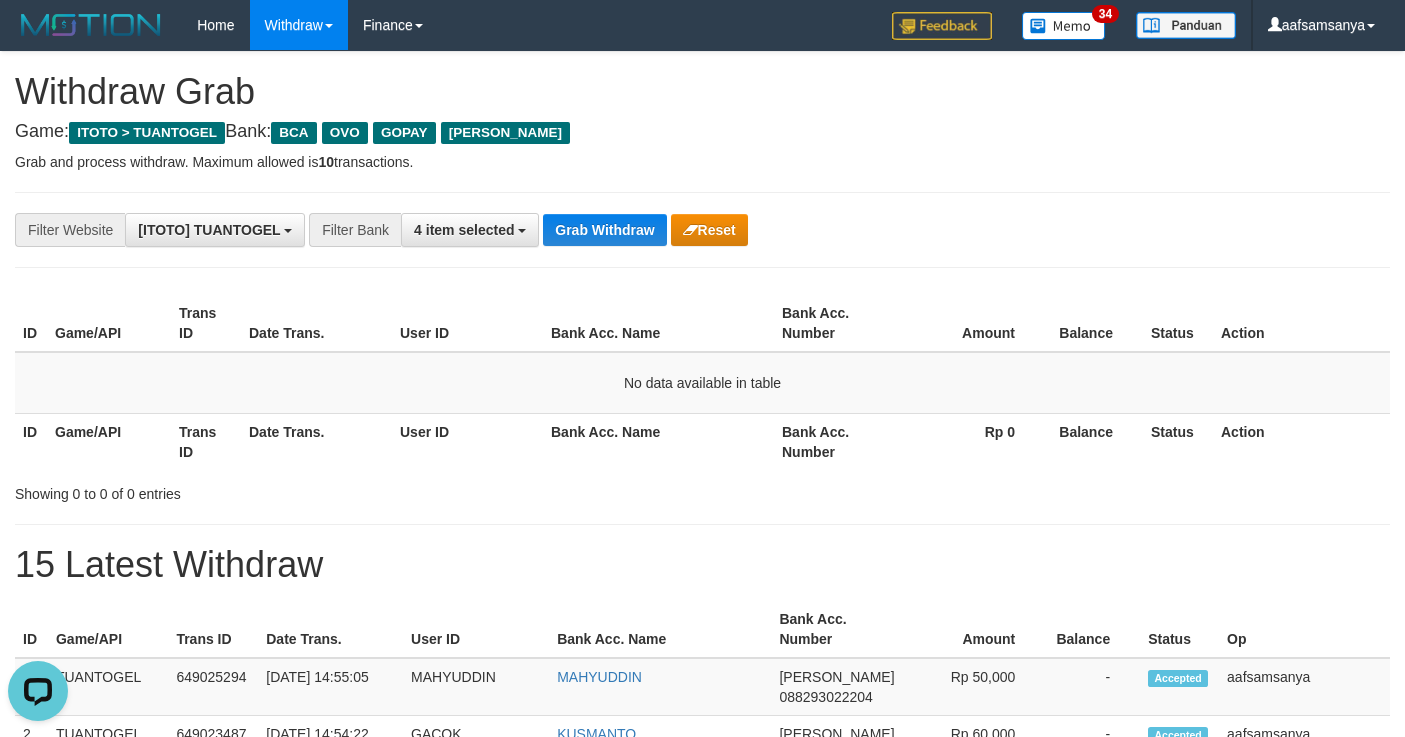 scroll, scrollTop: 0, scrollLeft: 0, axis: both 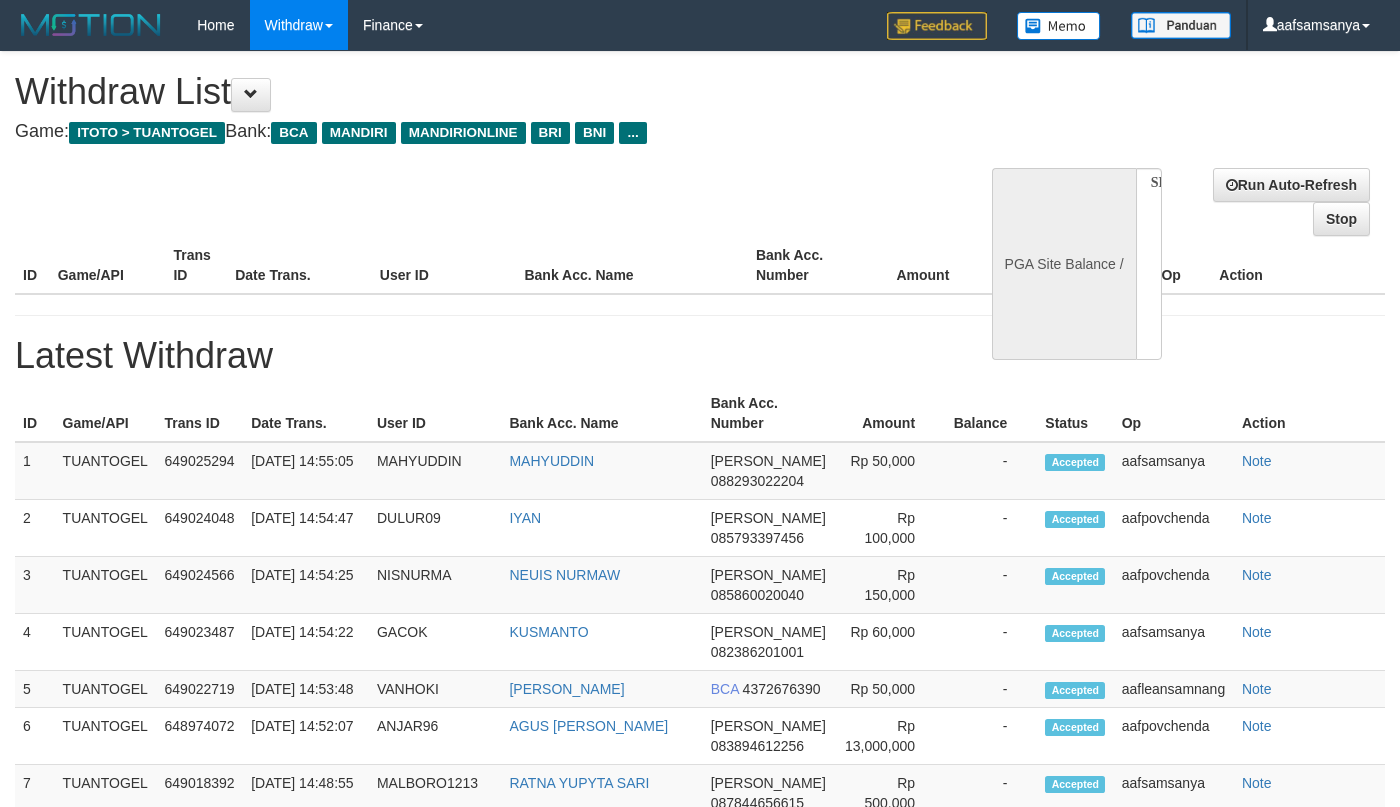 select 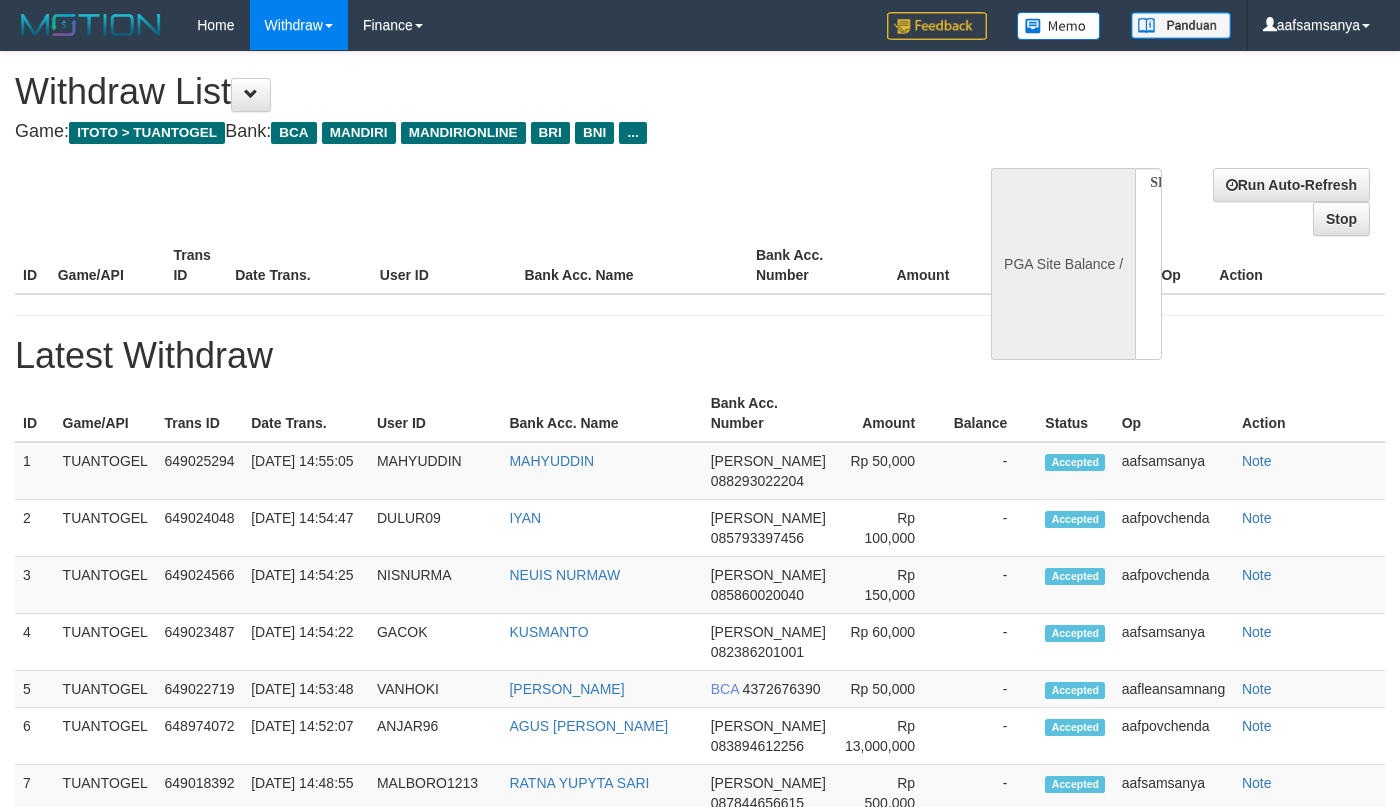 select on "**" 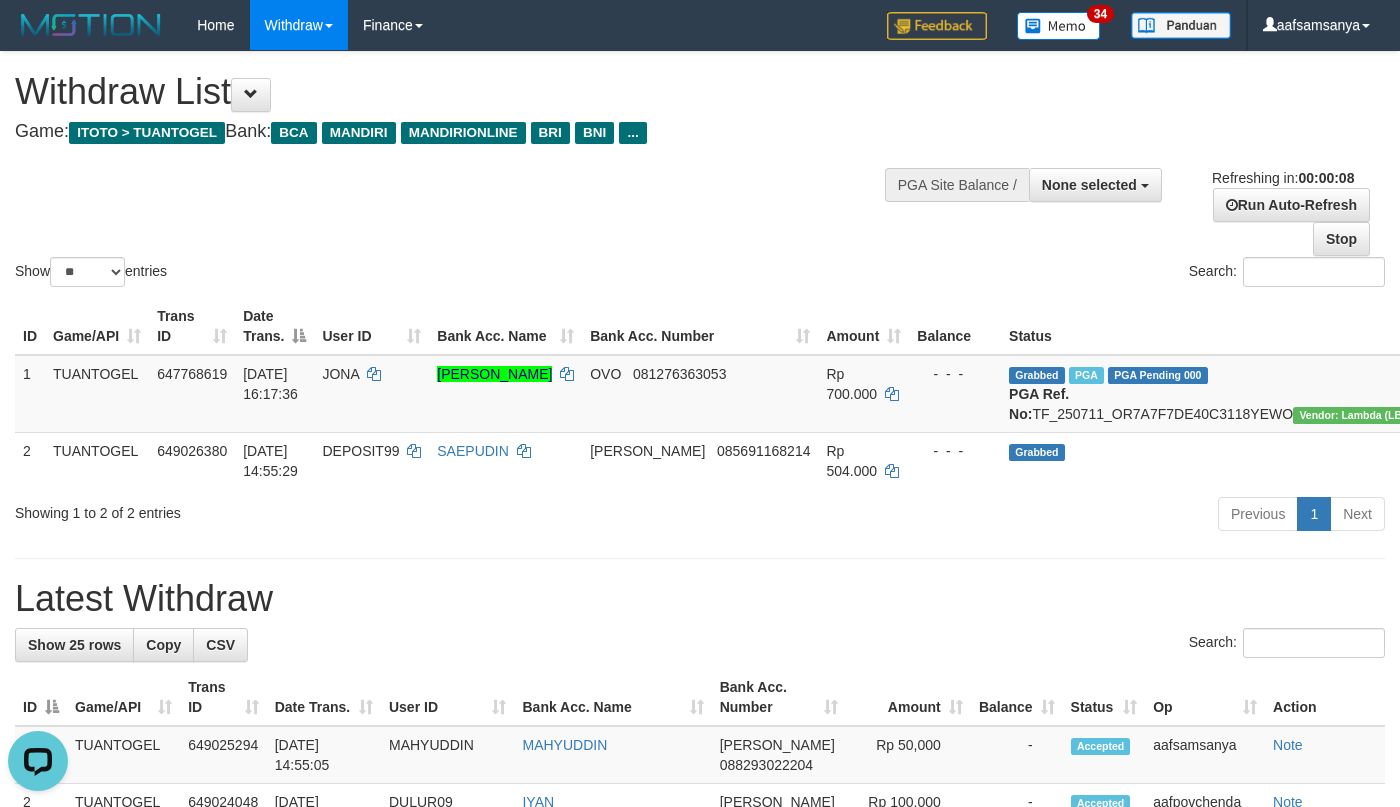 scroll, scrollTop: 0, scrollLeft: 0, axis: both 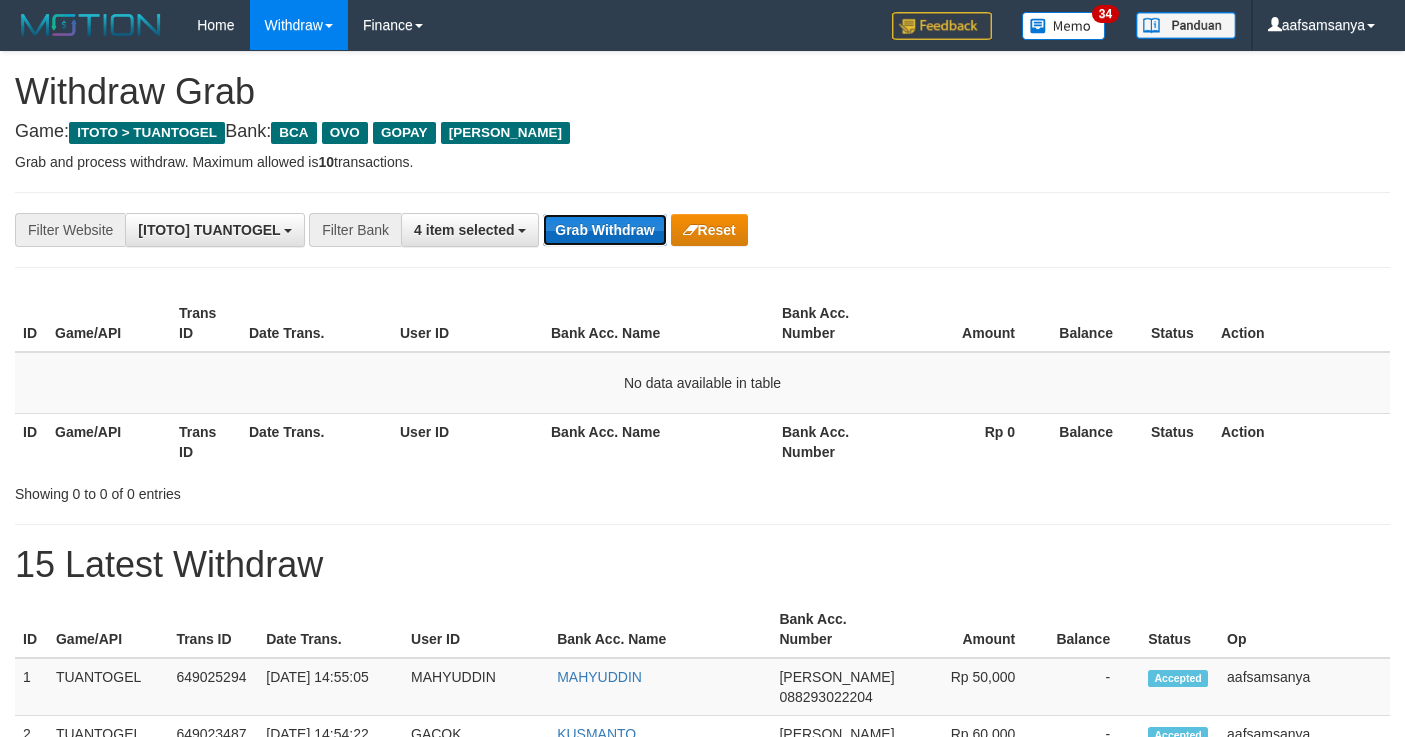 click on "Grab Withdraw" at bounding box center [604, 230] 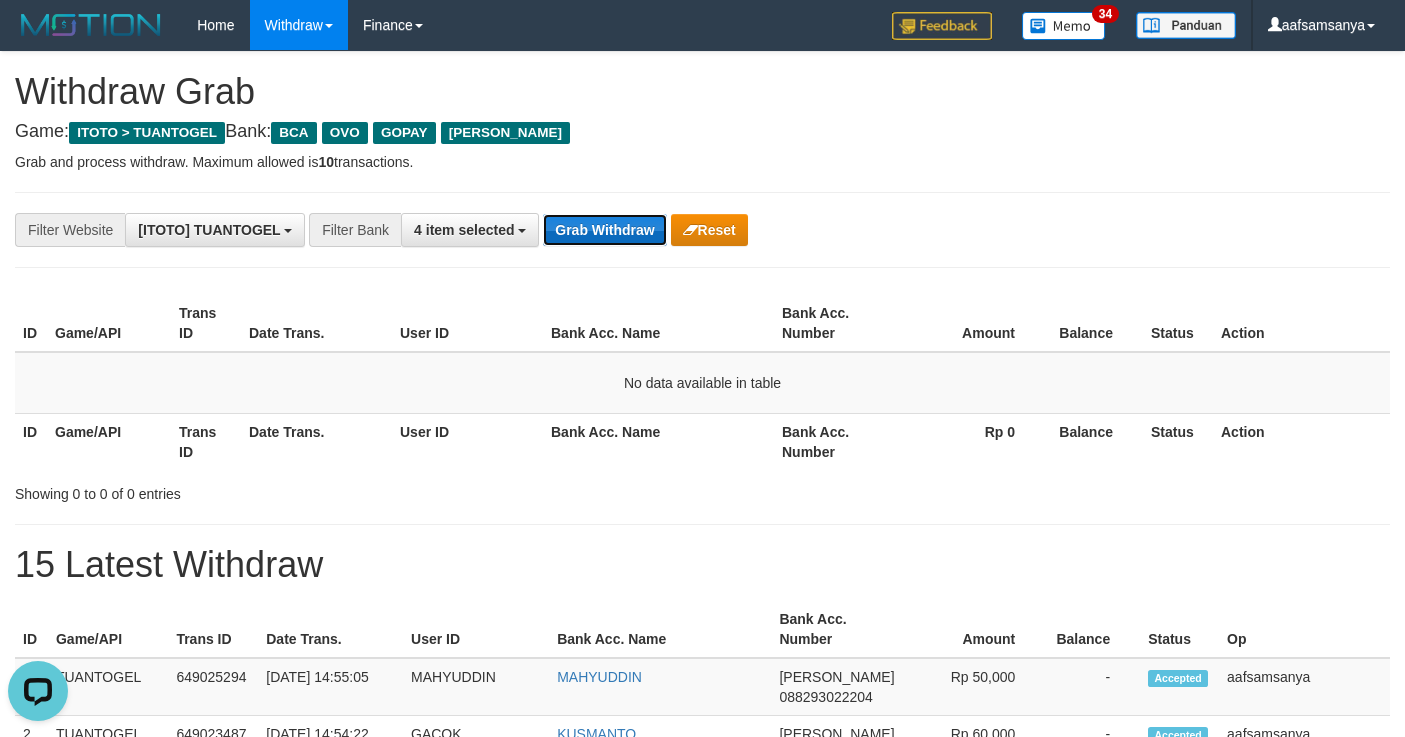 click on "Grab Withdraw" at bounding box center (604, 230) 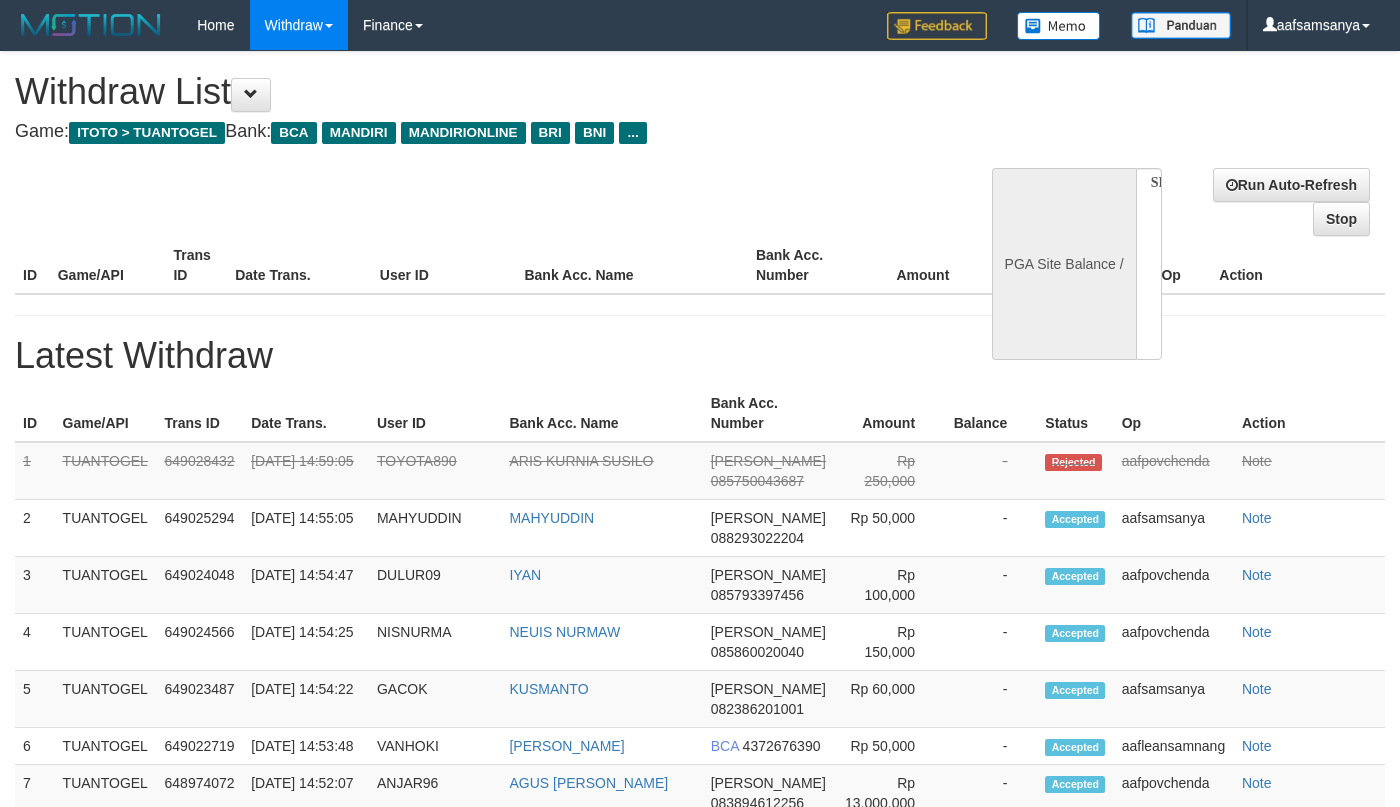 select 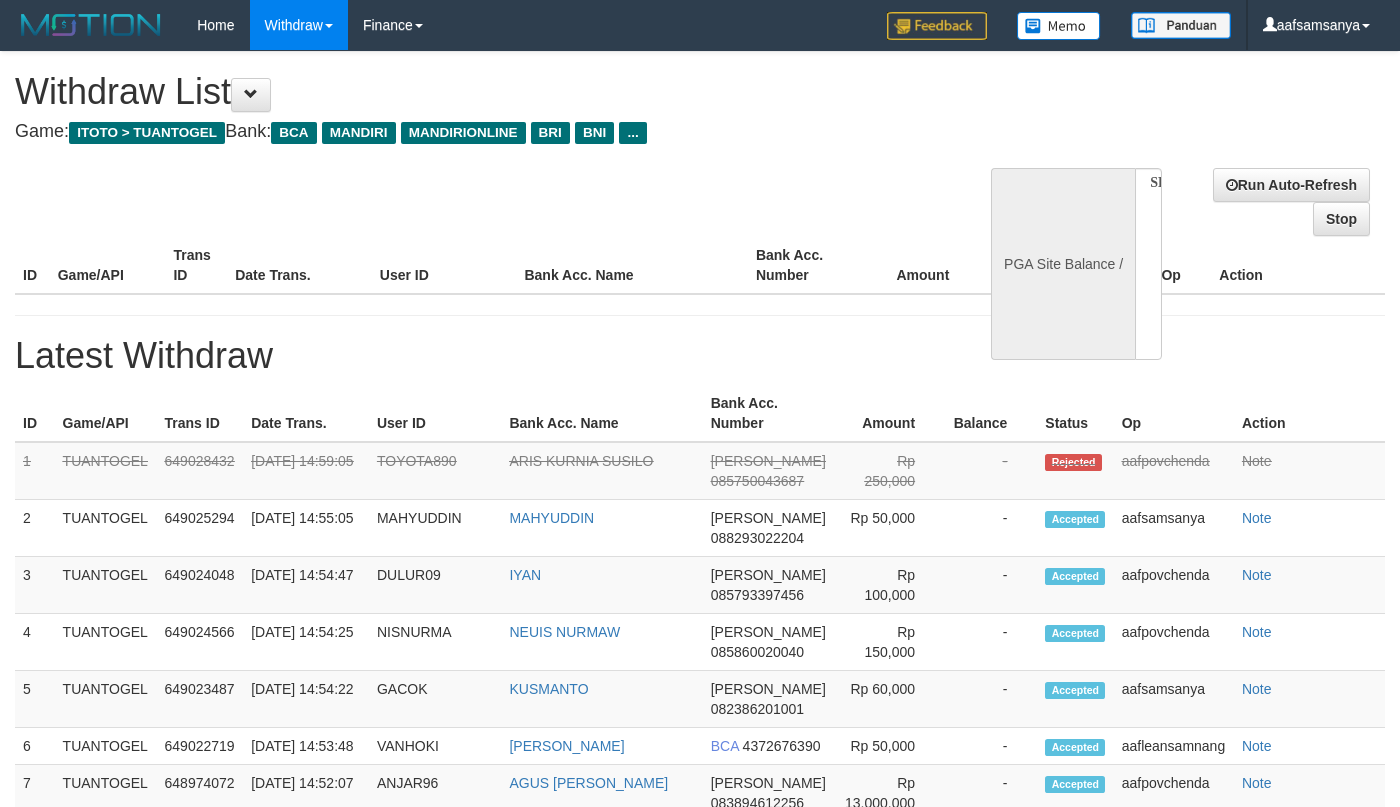 scroll, scrollTop: 0, scrollLeft: 0, axis: both 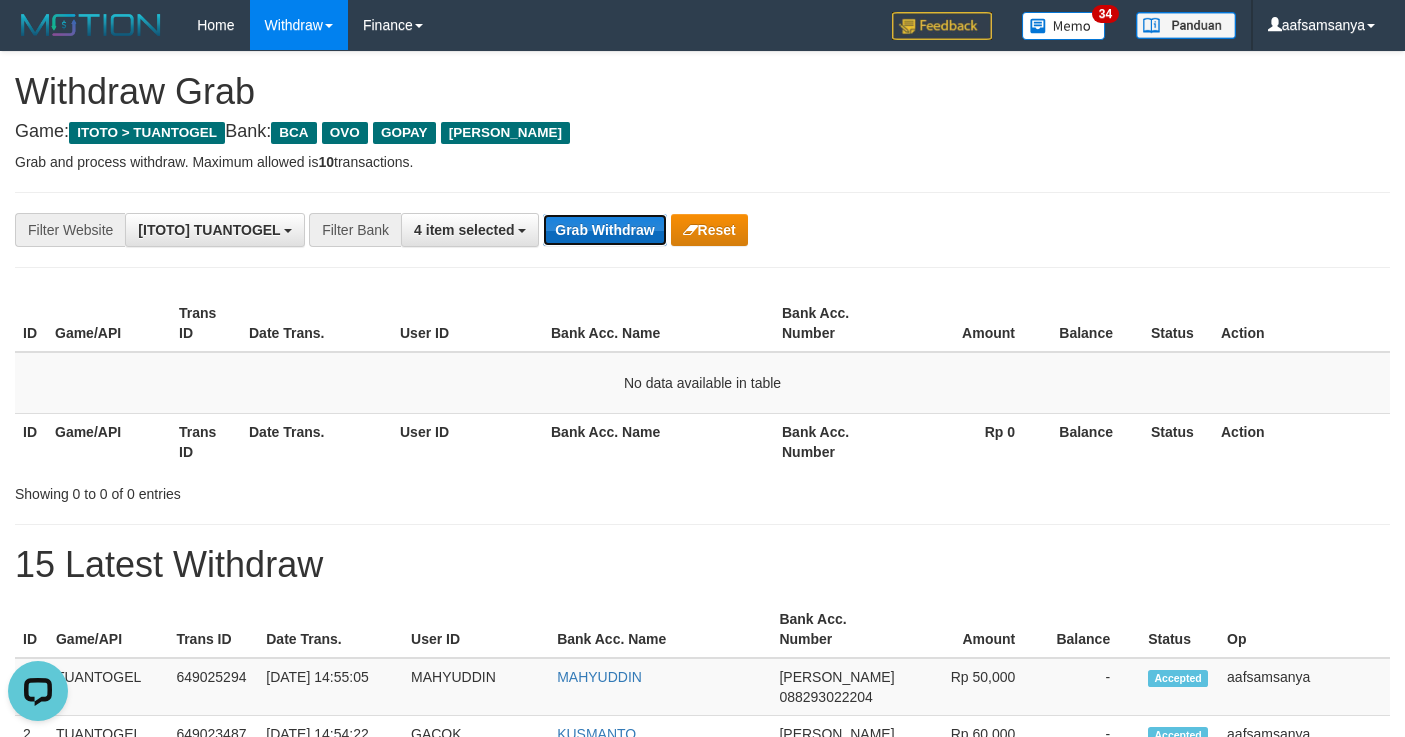 click on "Grab Withdraw" at bounding box center (604, 230) 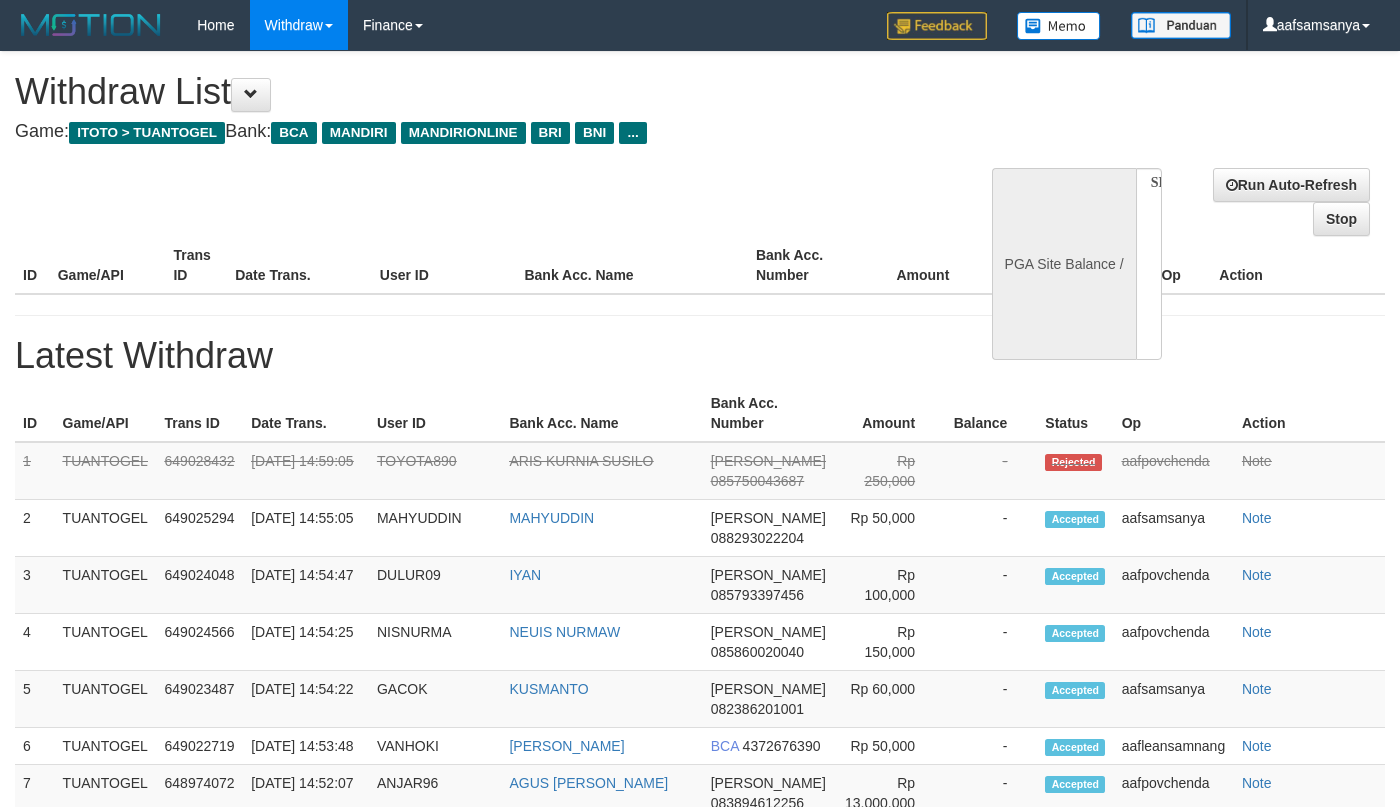 select 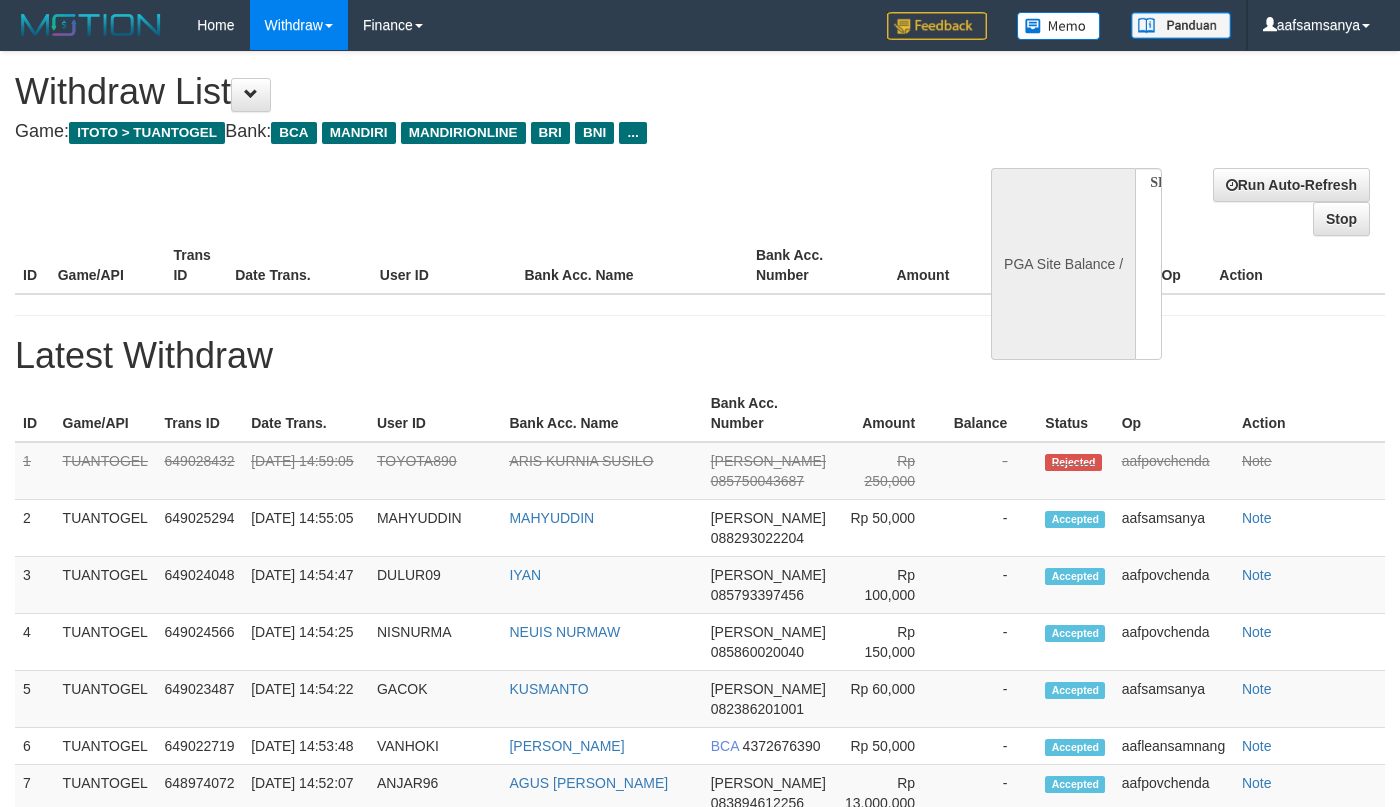 select on "**" 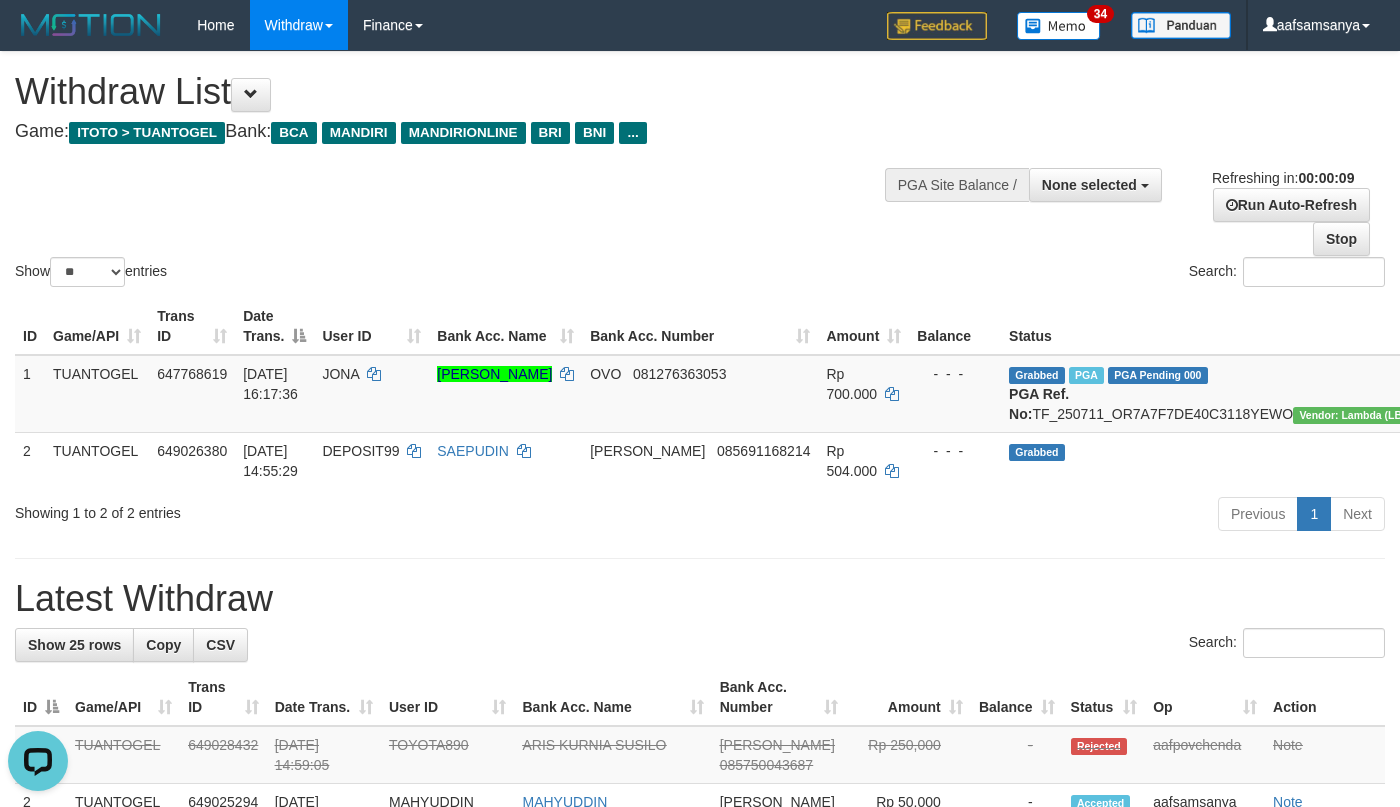 scroll, scrollTop: 0, scrollLeft: 0, axis: both 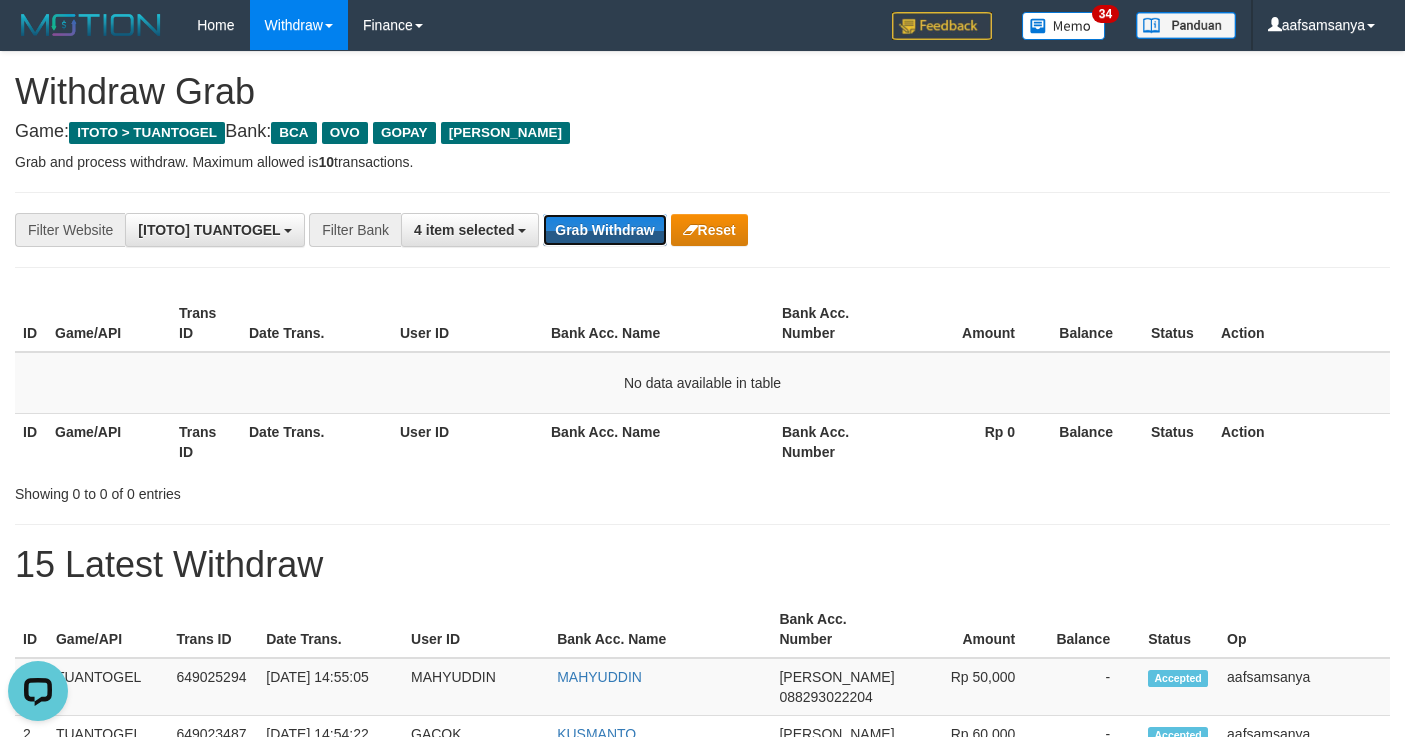 click on "Grab Withdraw" at bounding box center [604, 230] 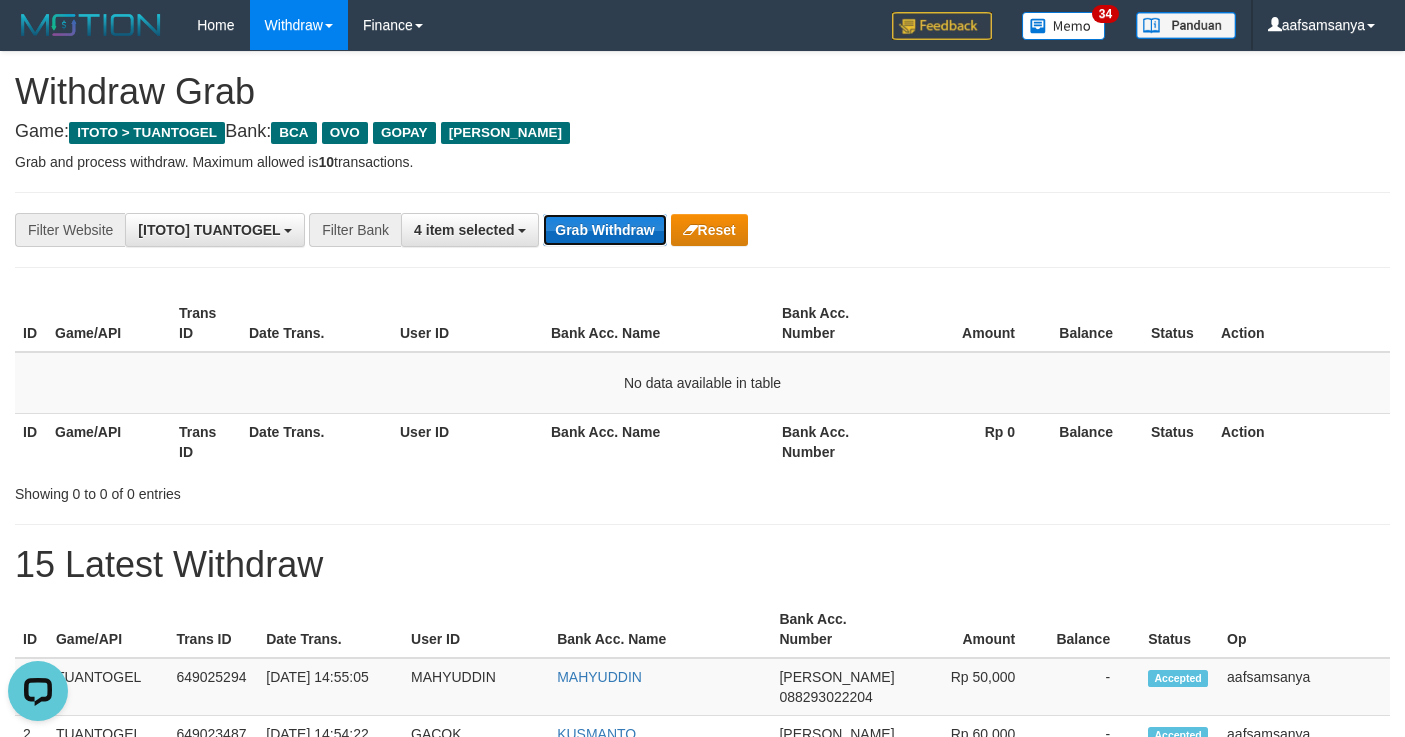 click on "Grab Withdraw" at bounding box center (604, 230) 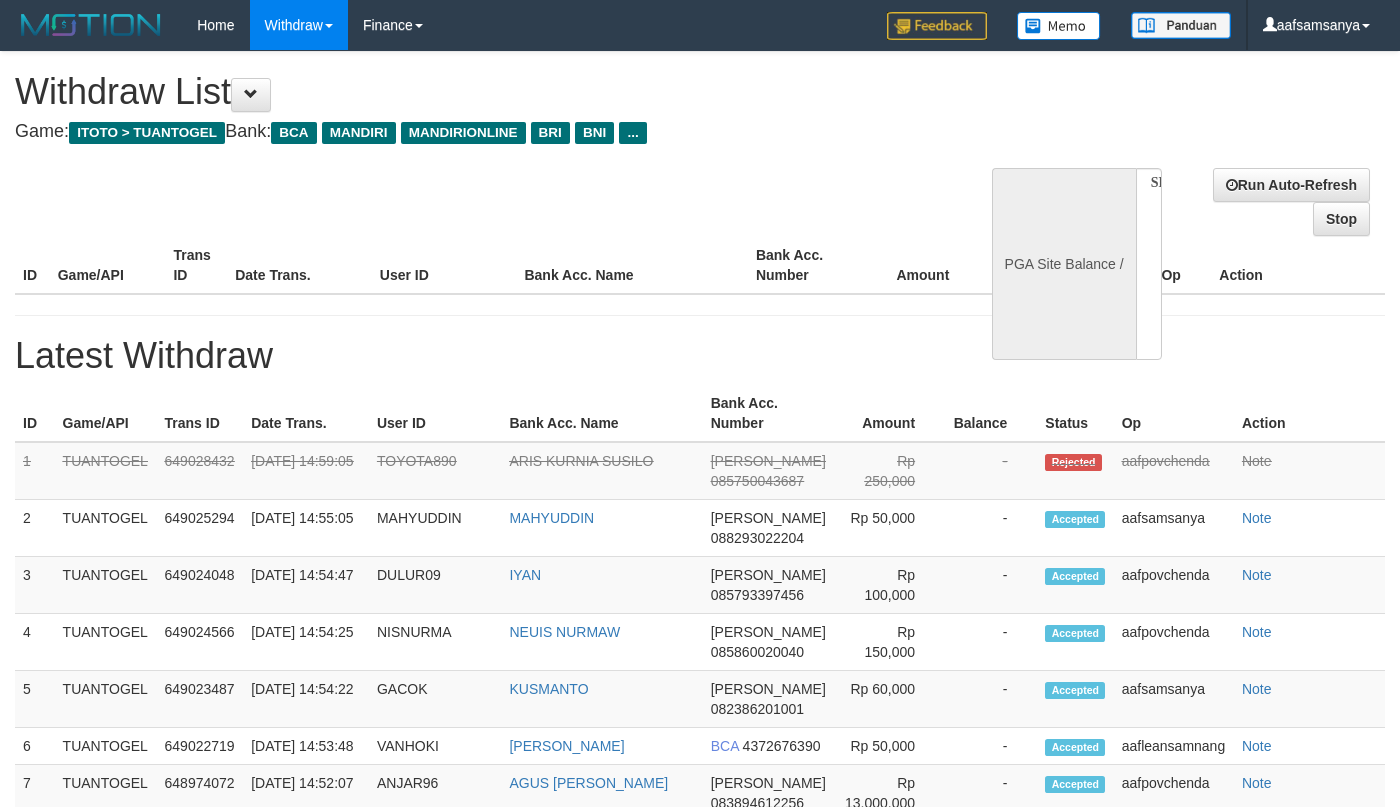 select 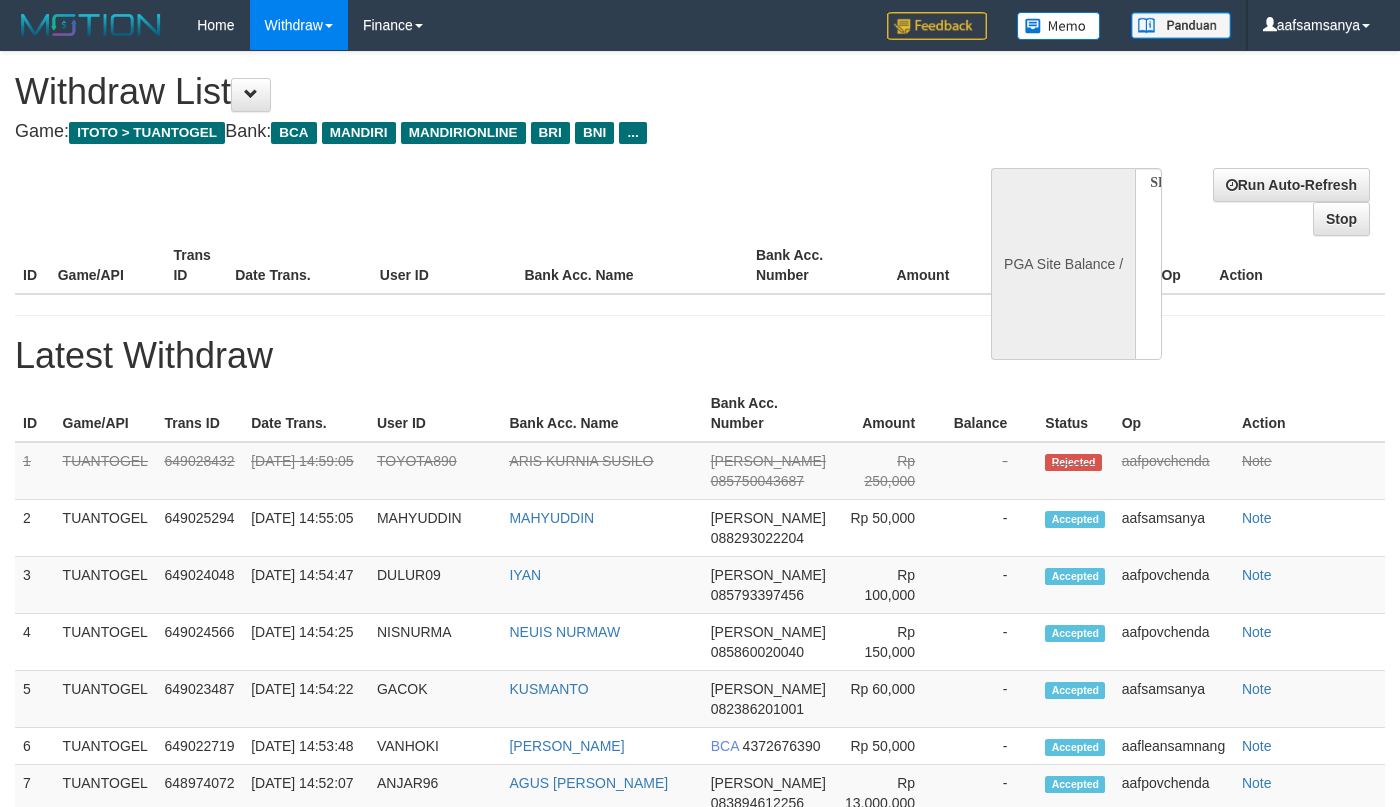 scroll, scrollTop: 0, scrollLeft: 0, axis: both 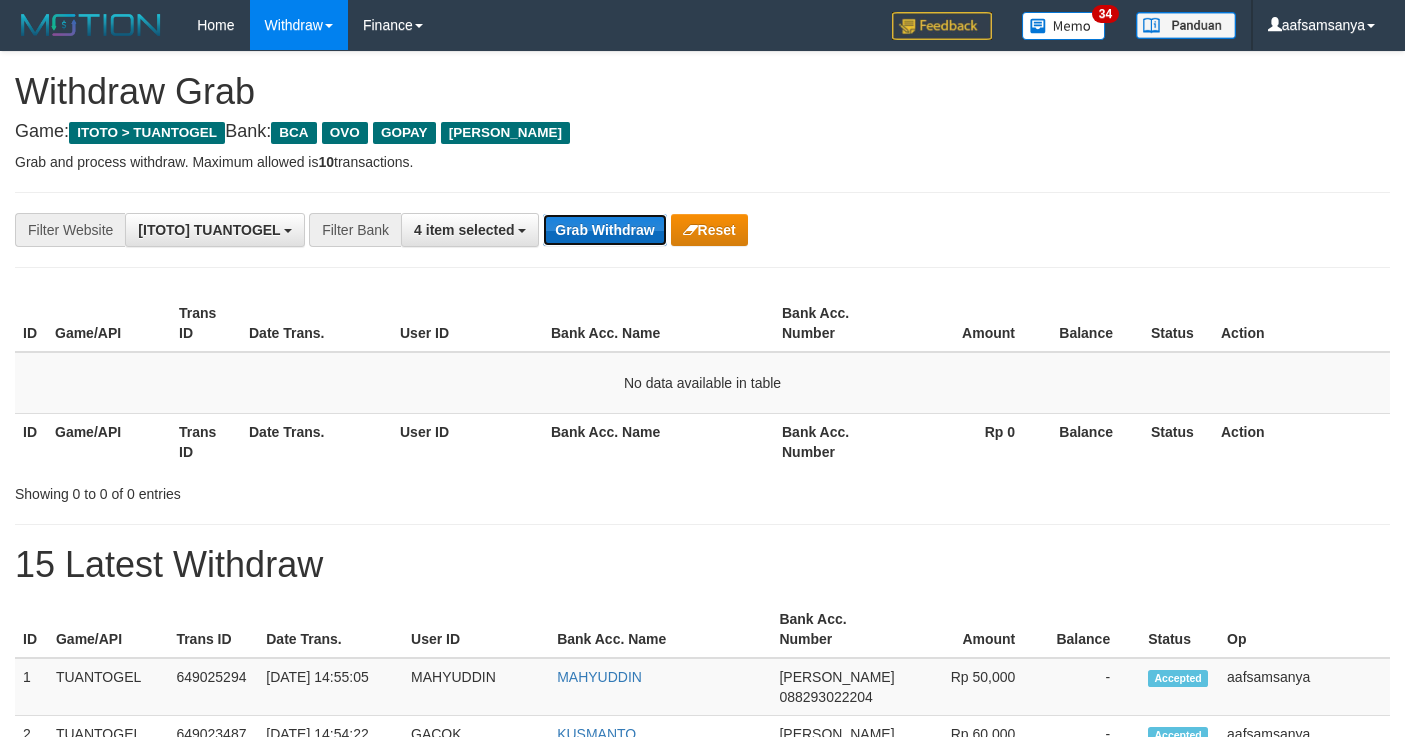 click on "Grab Withdraw" at bounding box center (604, 230) 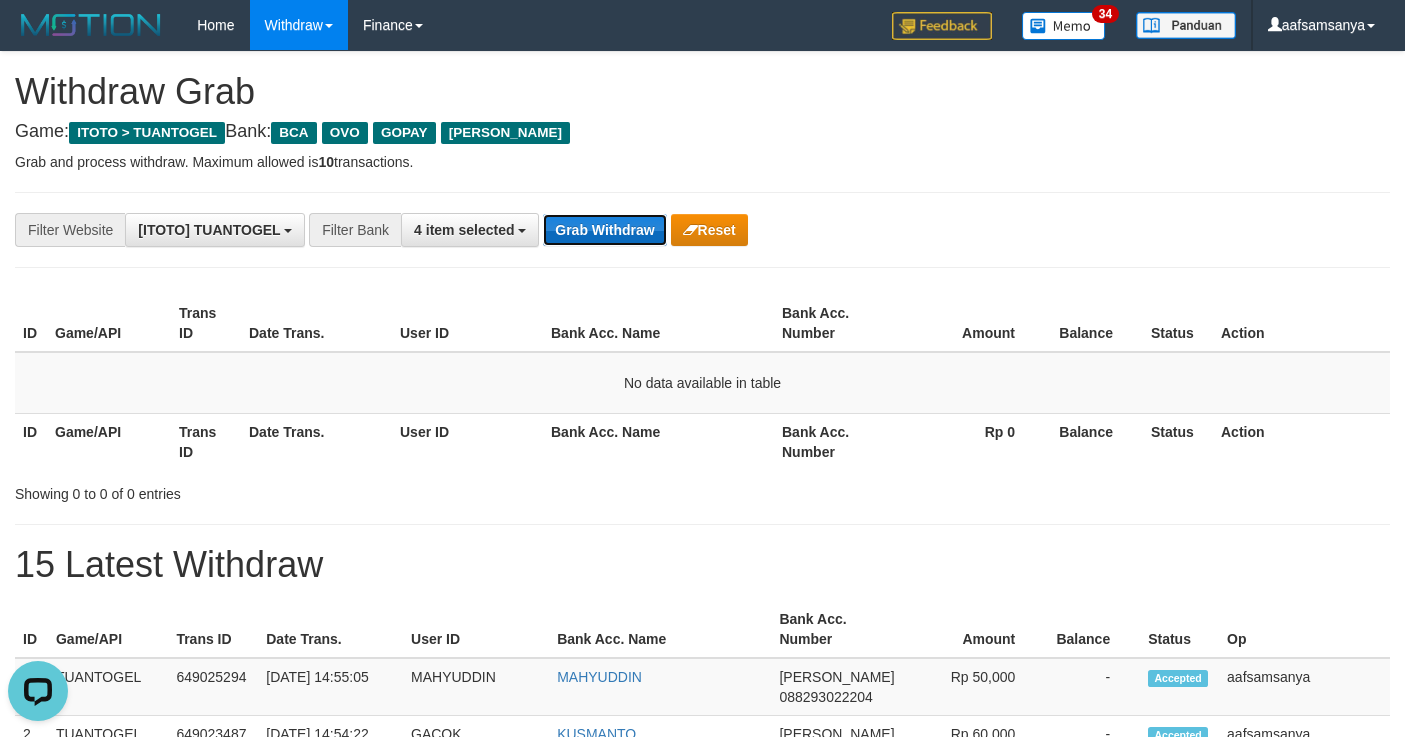 scroll, scrollTop: 0, scrollLeft: 0, axis: both 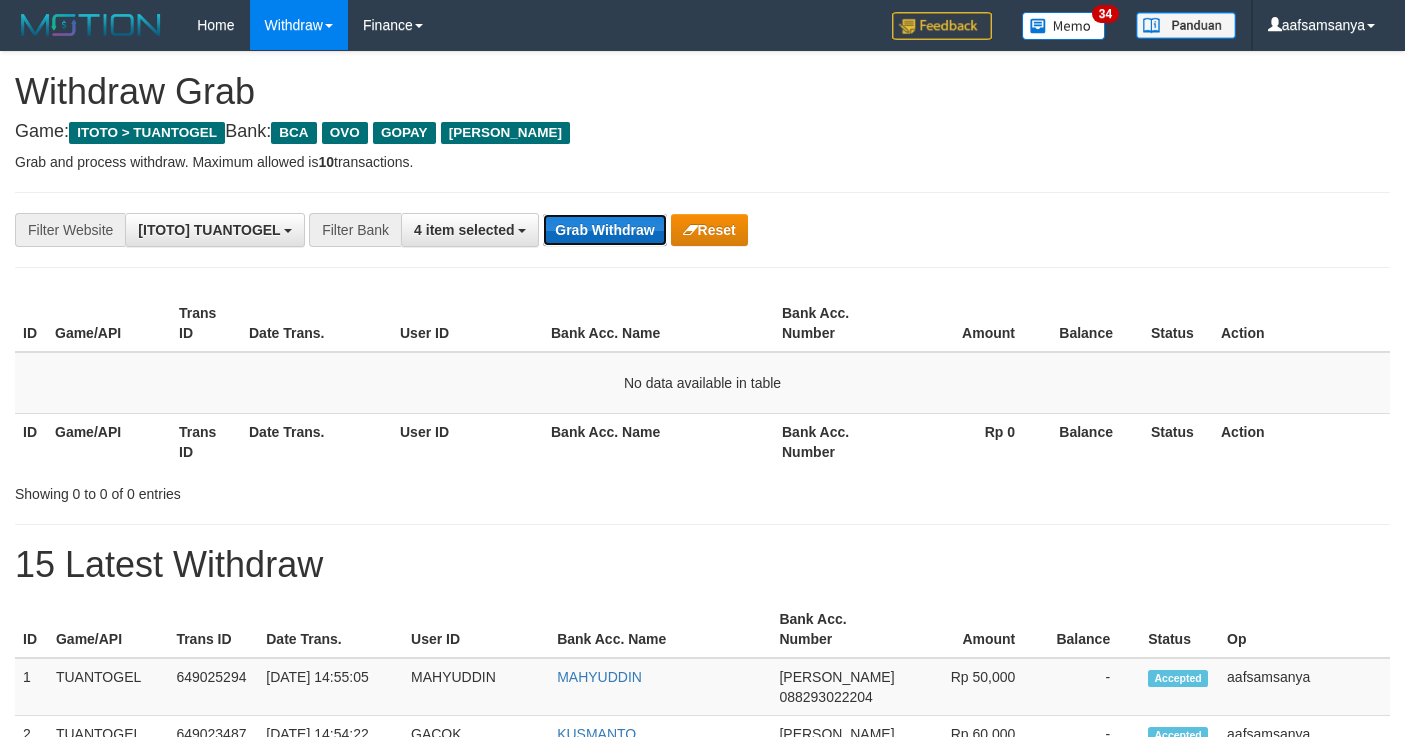 click on "Grab Withdraw" at bounding box center (604, 230) 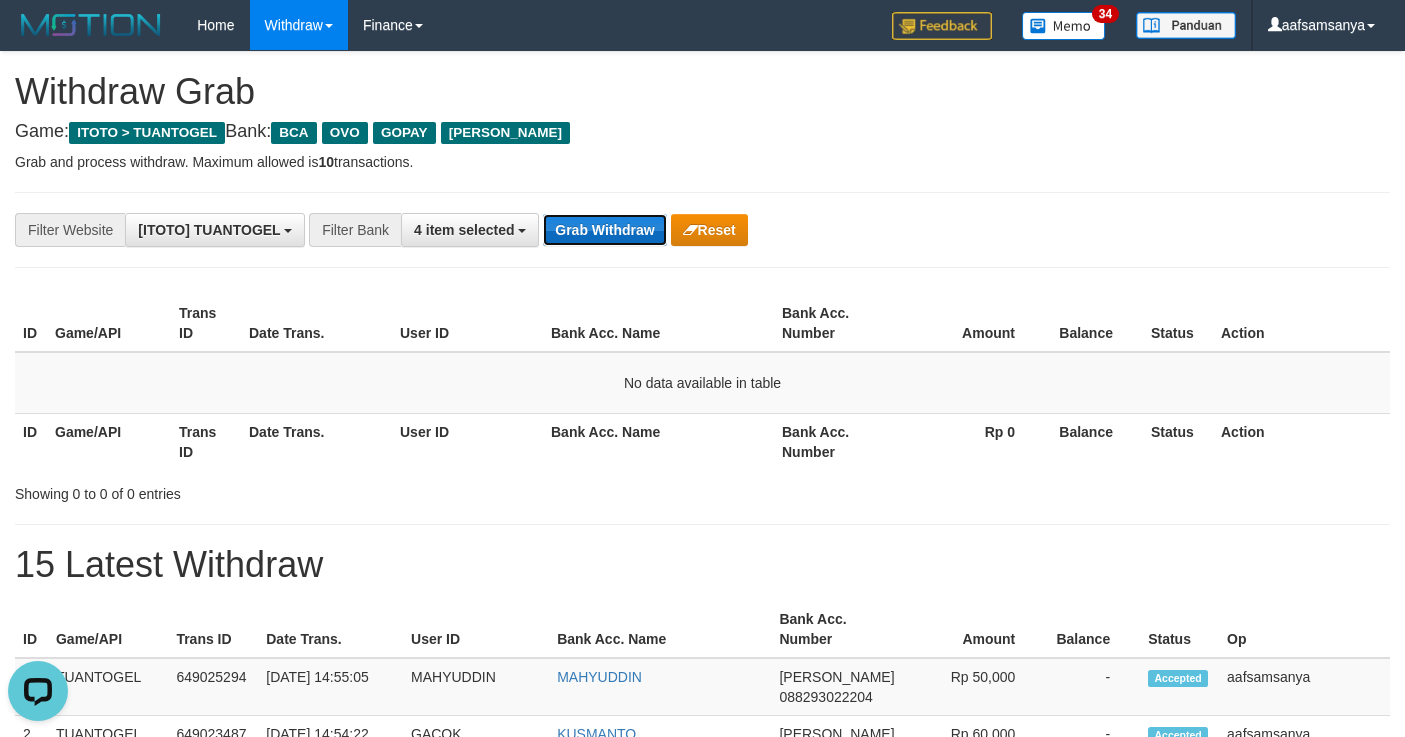 scroll, scrollTop: 0, scrollLeft: 0, axis: both 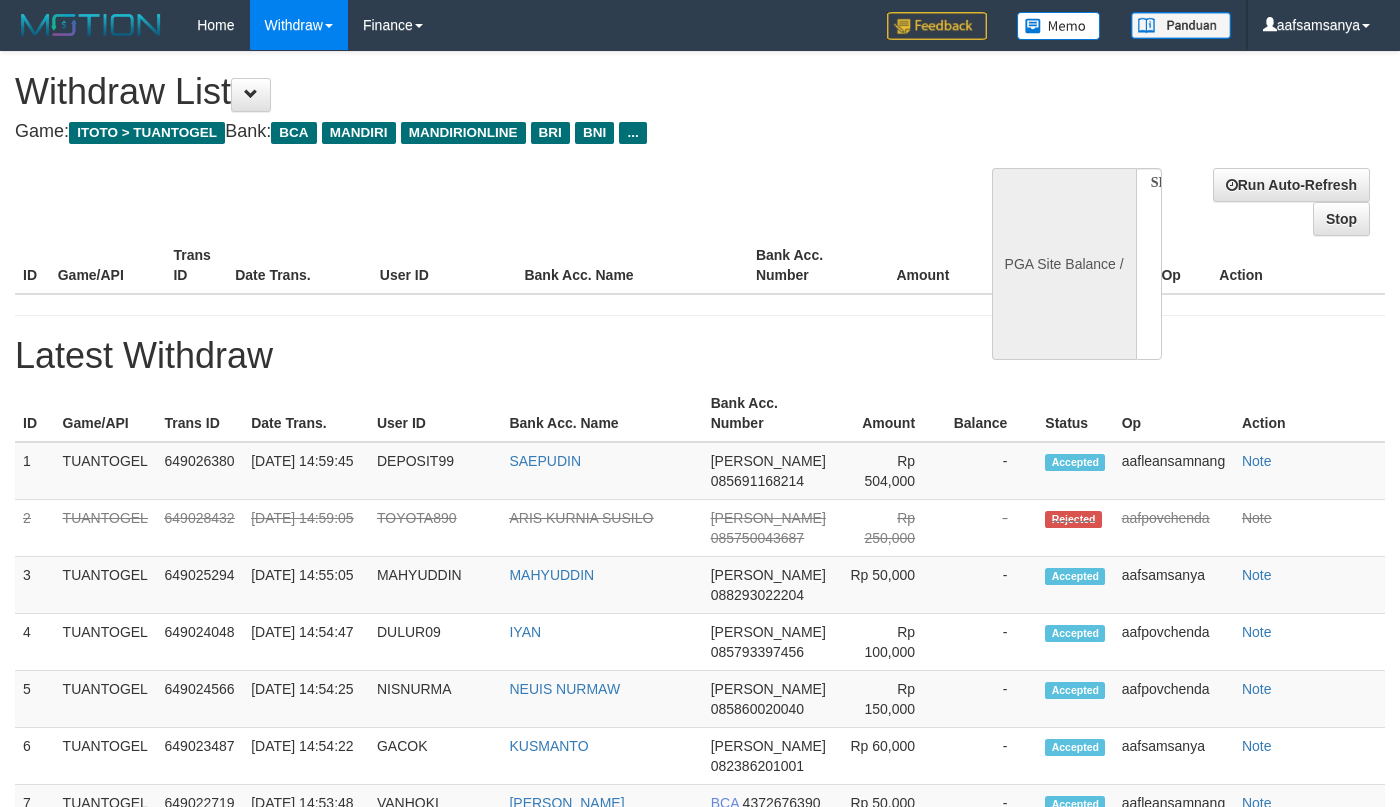 select 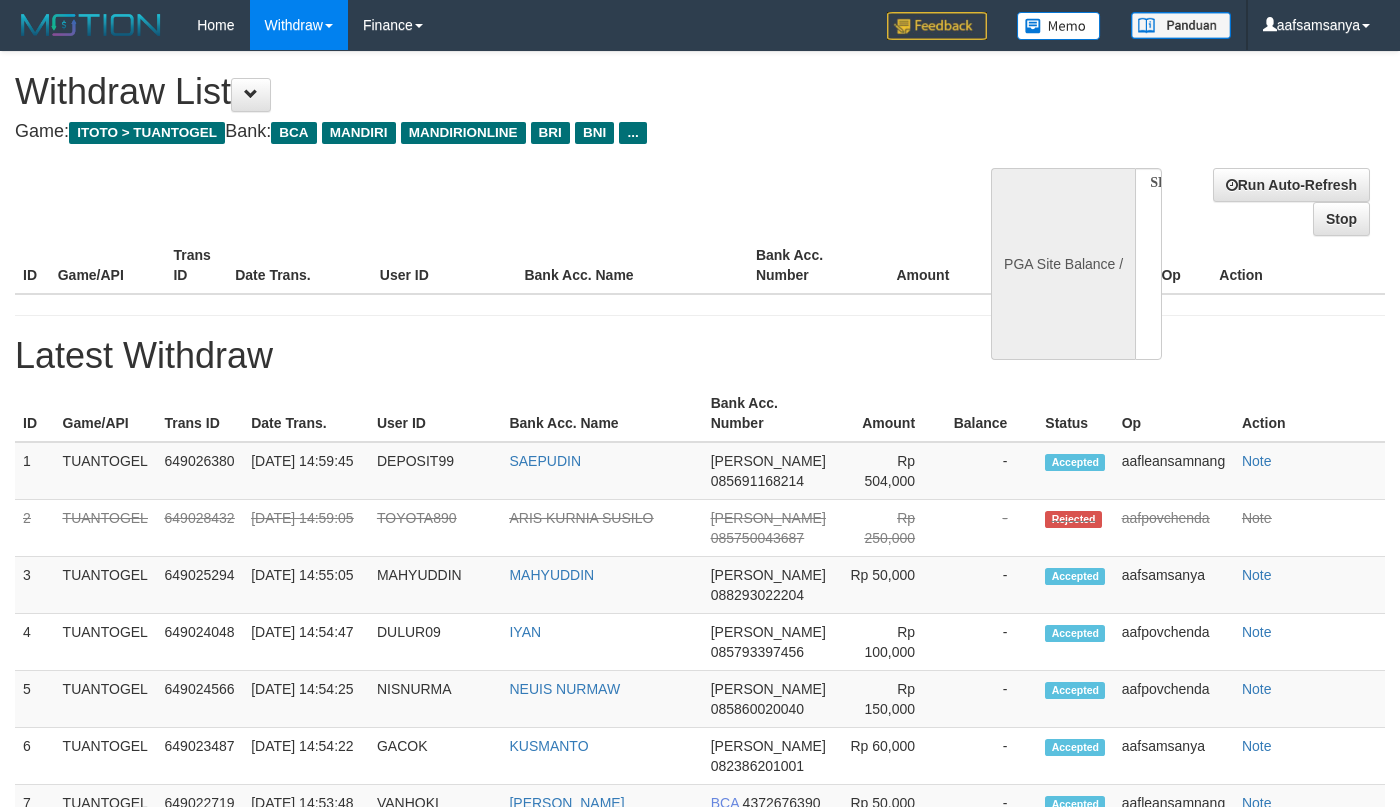 select on "**" 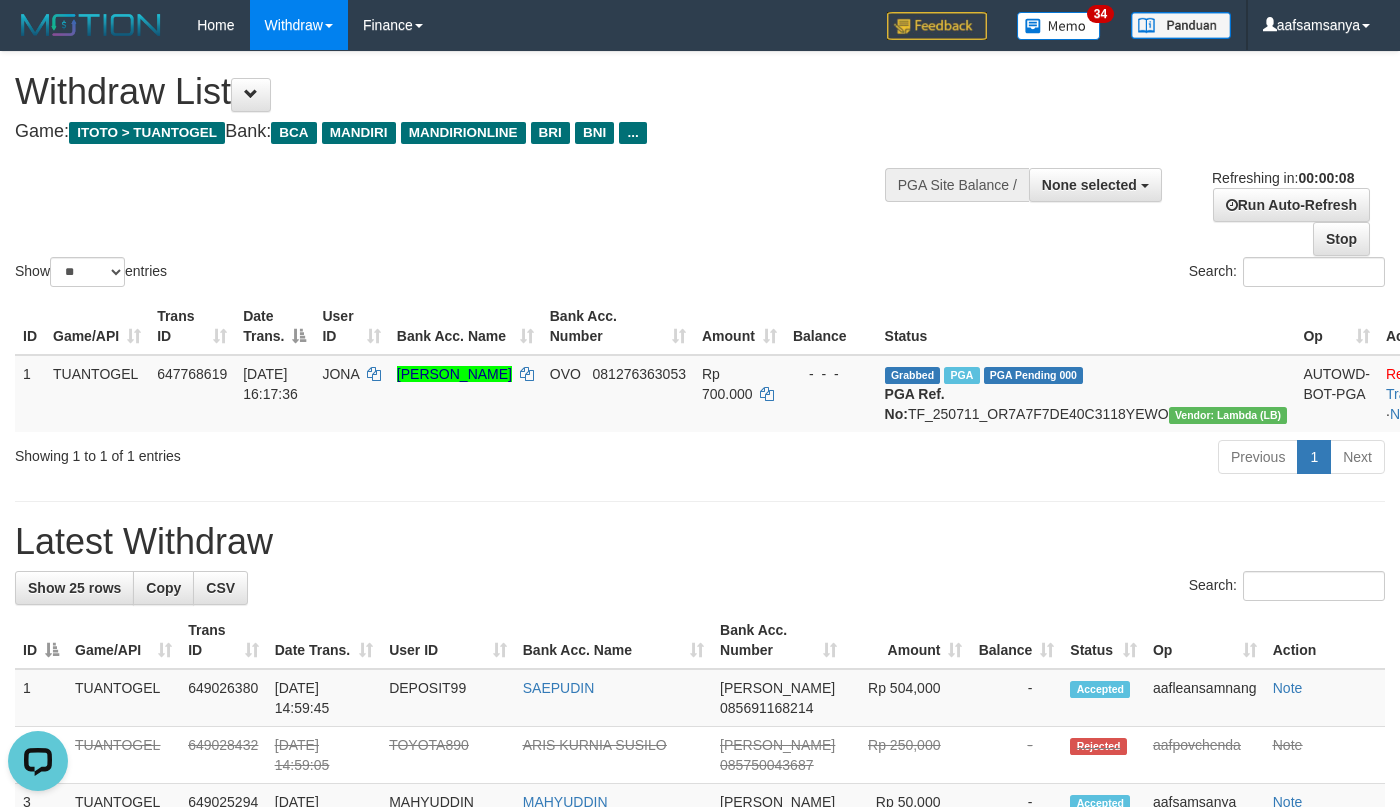 scroll, scrollTop: 0, scrollLeft: 0, axis: both 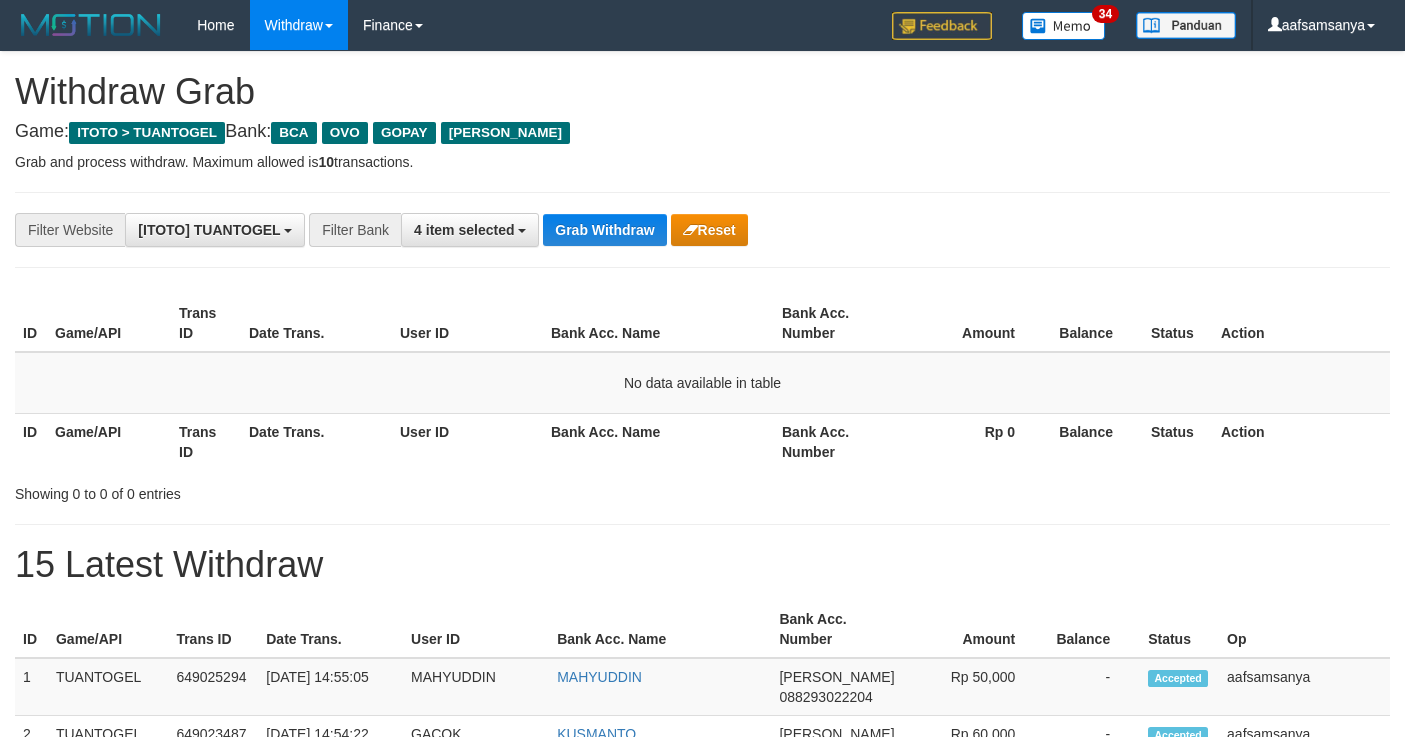 click on "Grab Withdraw" at bounding box center (604, 230) 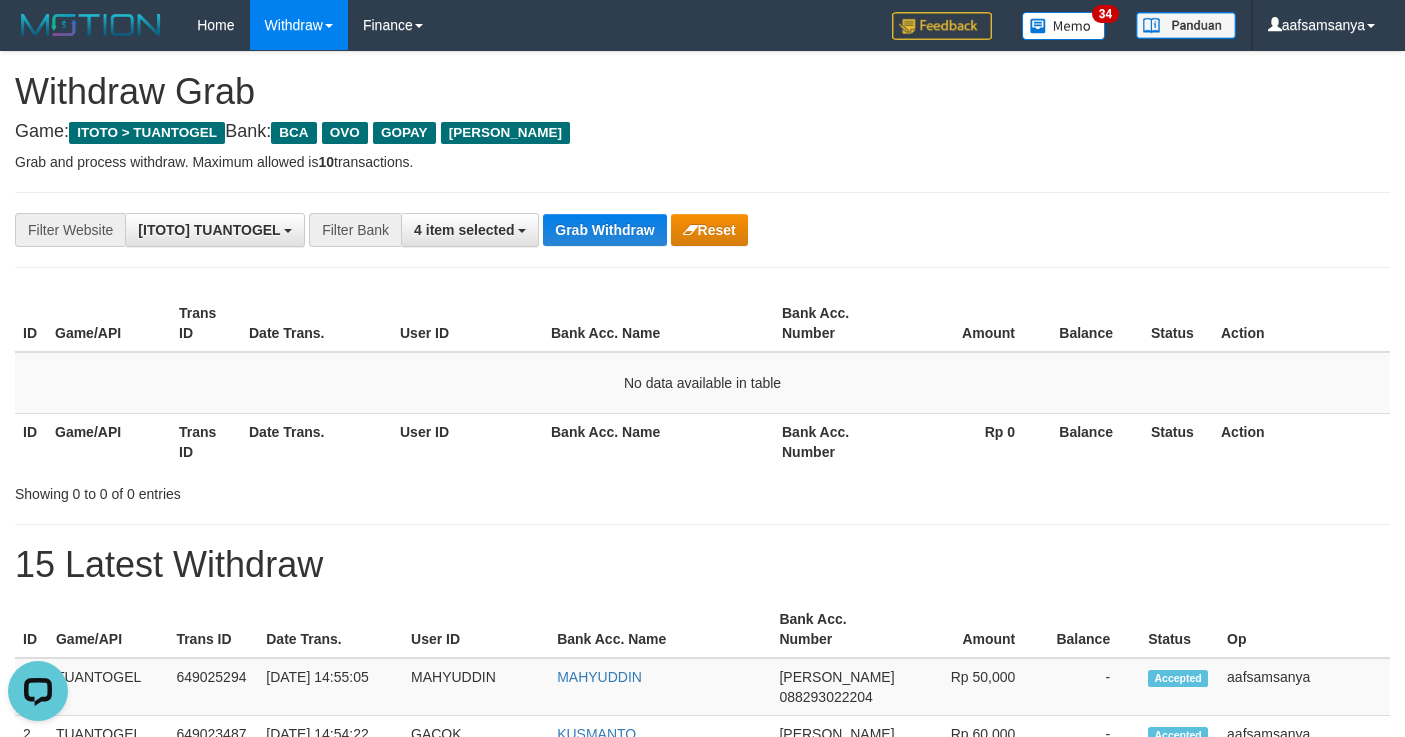 scroll, scrollTop: 0, scrollLeft: 0, axis: both 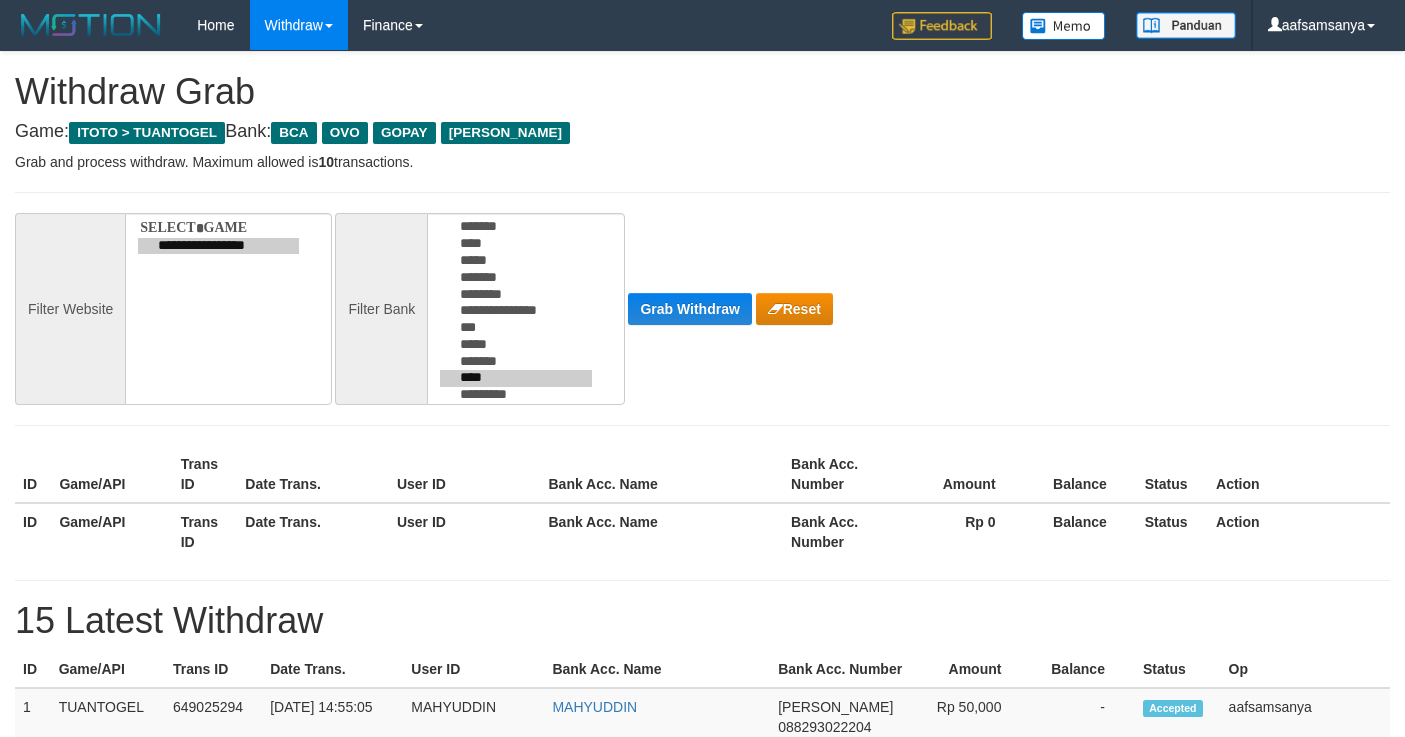 click on "**********" at bounding box center (585, 309) 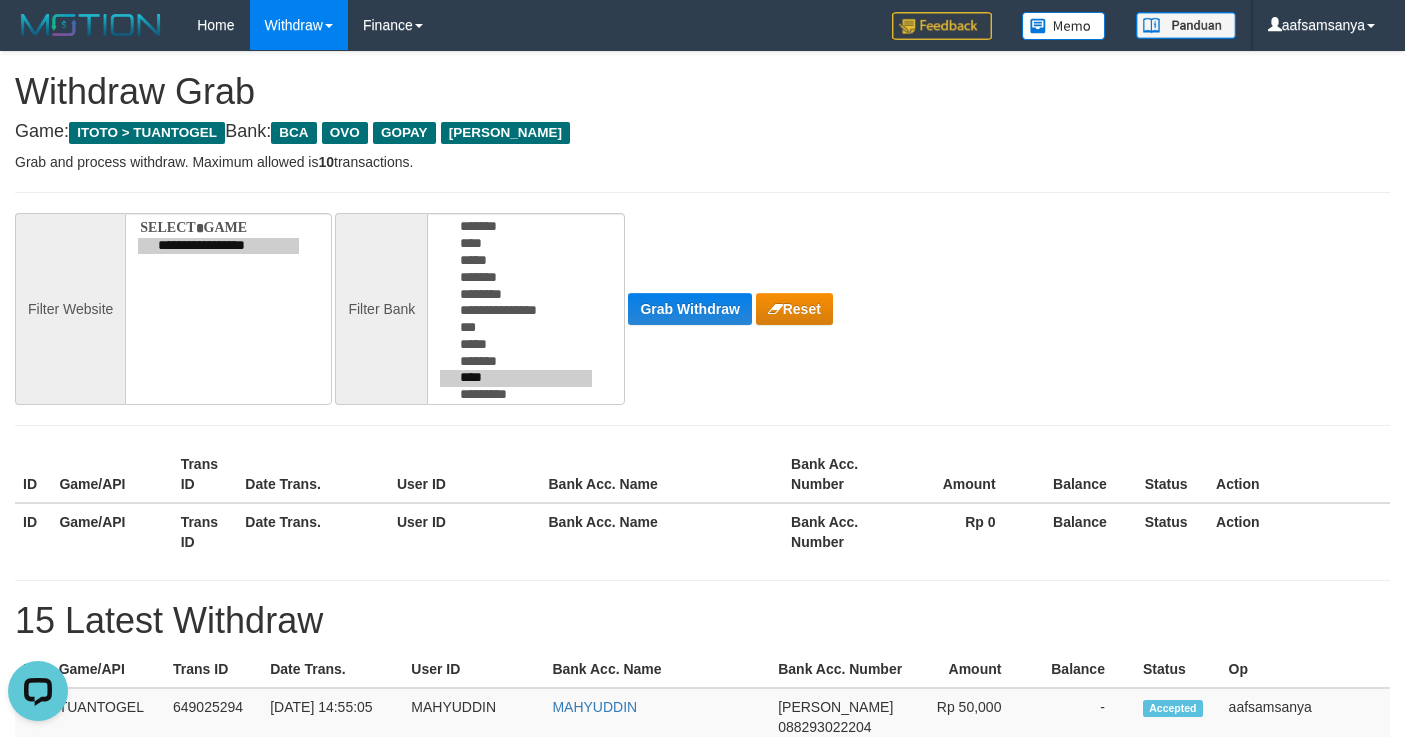 scroll, scrollTop: 0, scrollLeft: 0, axis: both 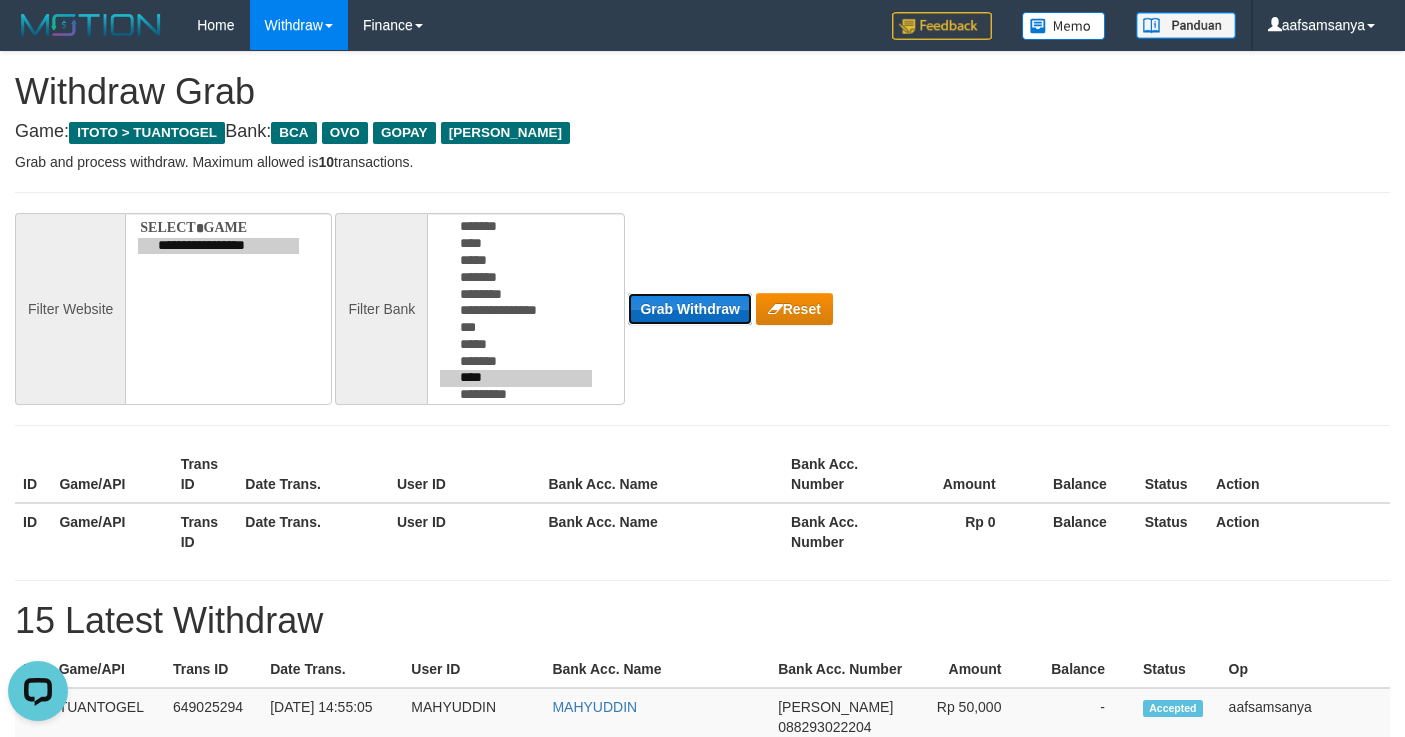 click on "Grab Withdraw" at bounding box center [689, 309] 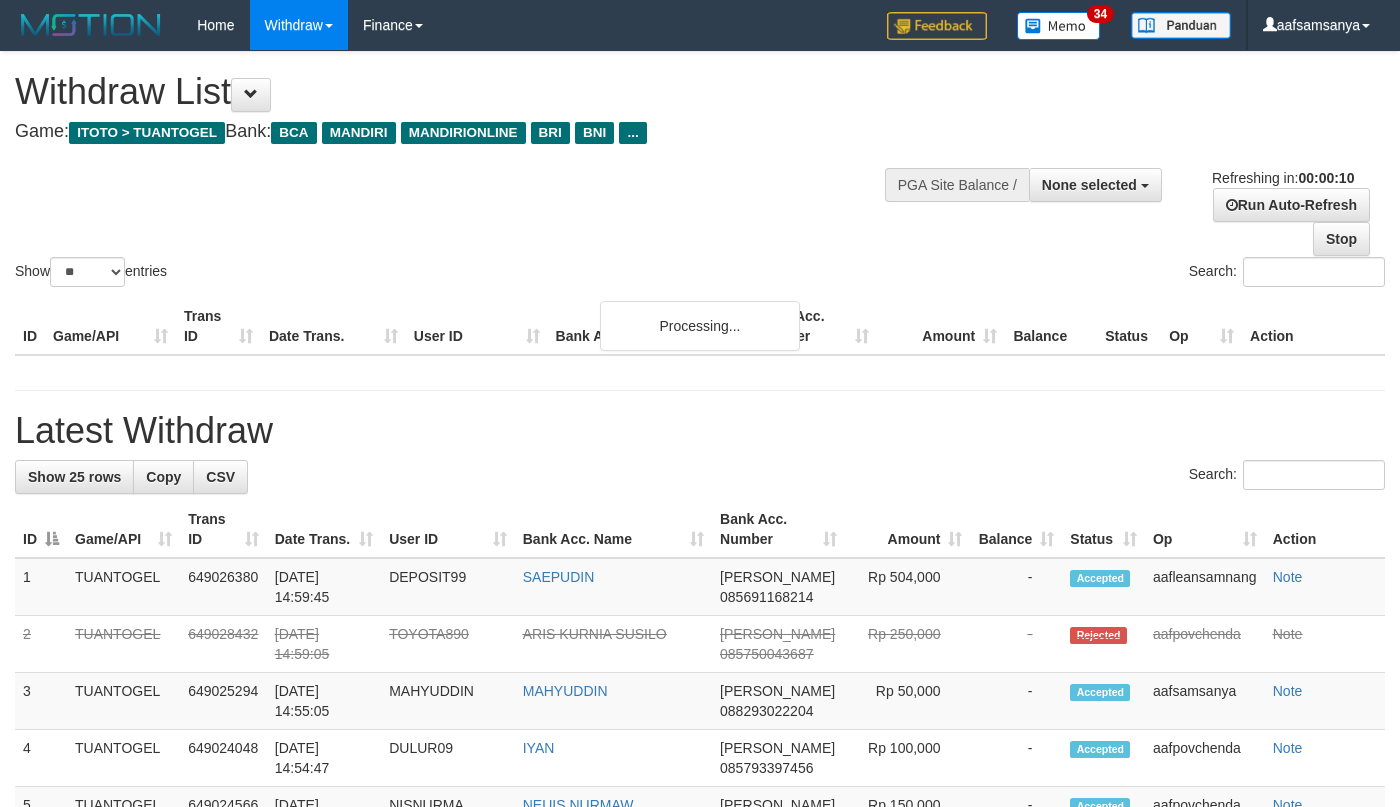 select 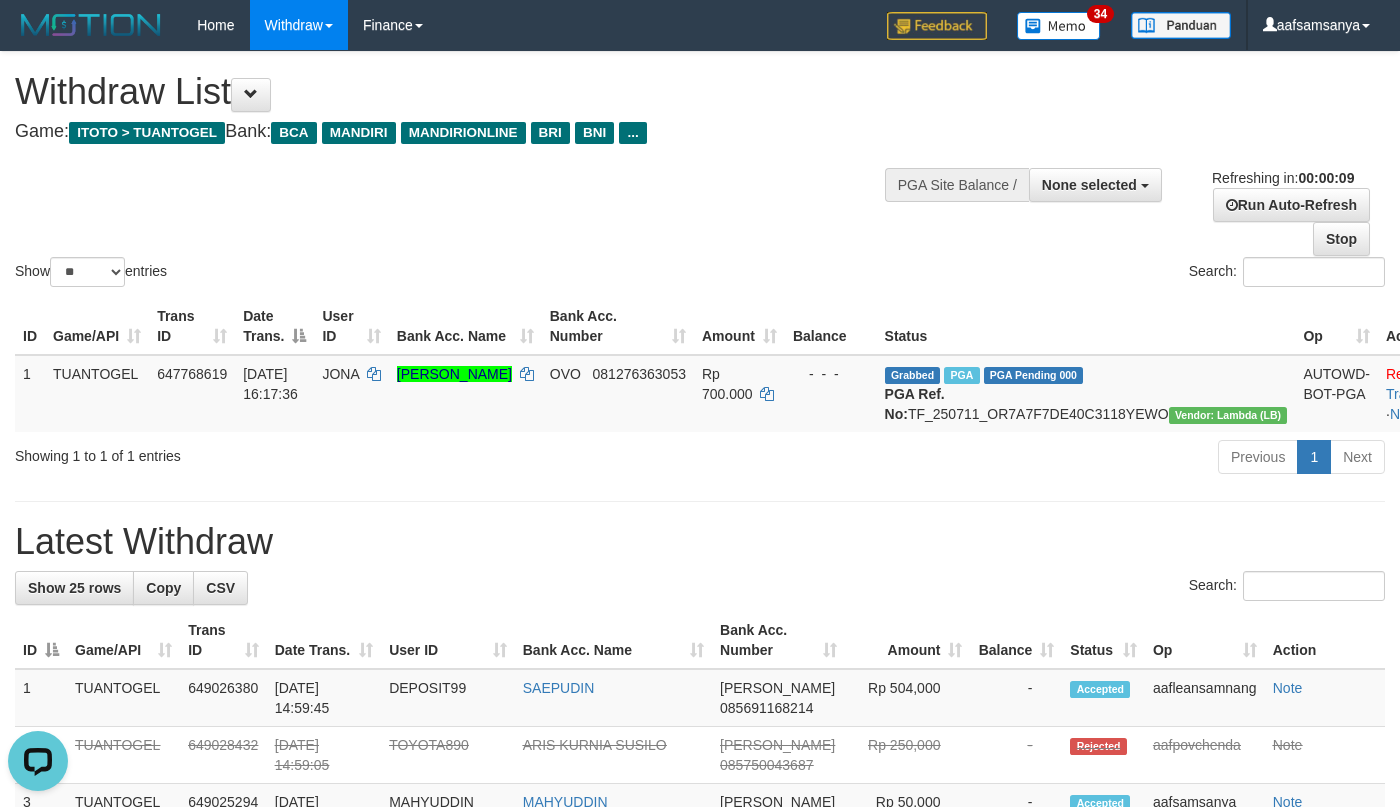 scroll, scrollTop: 0, scrollLeft: 0, axis: both 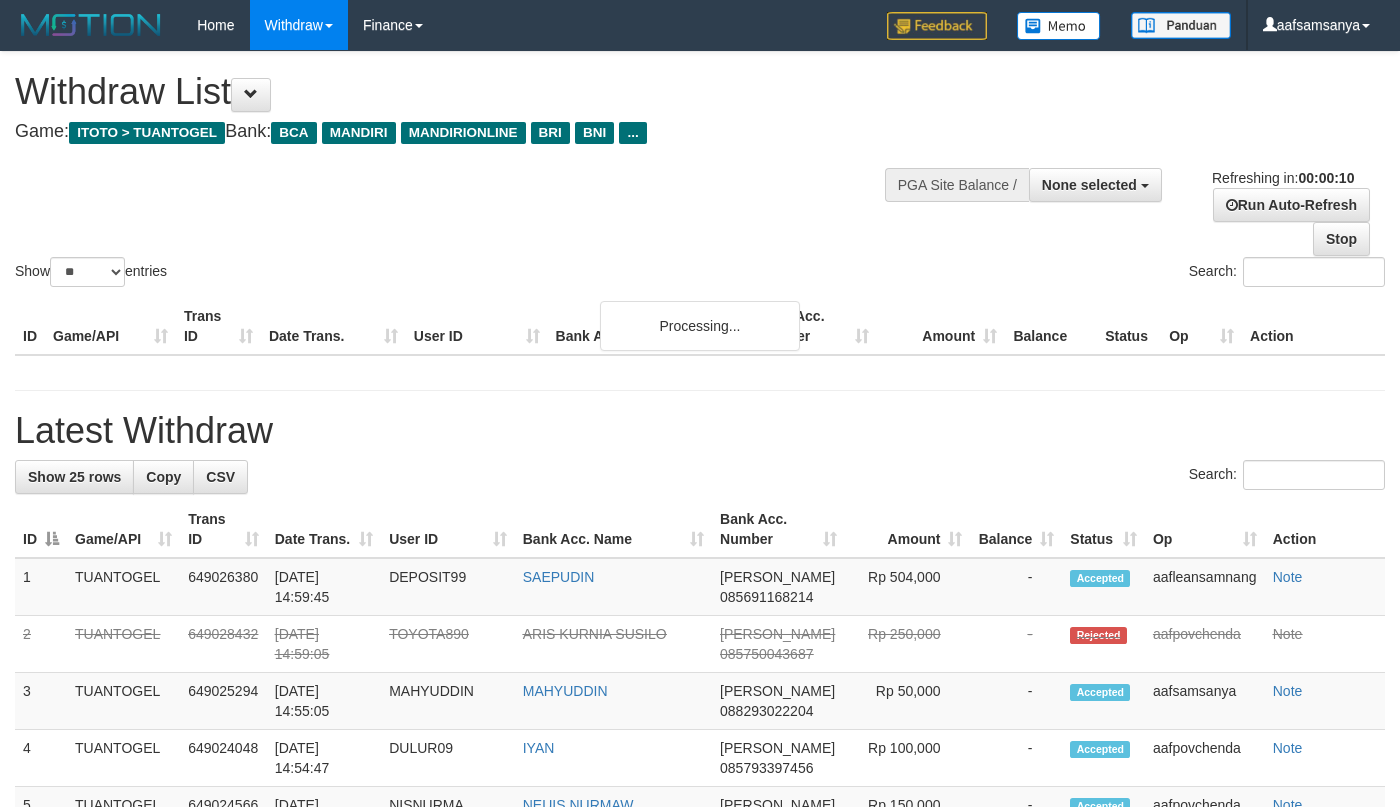 select 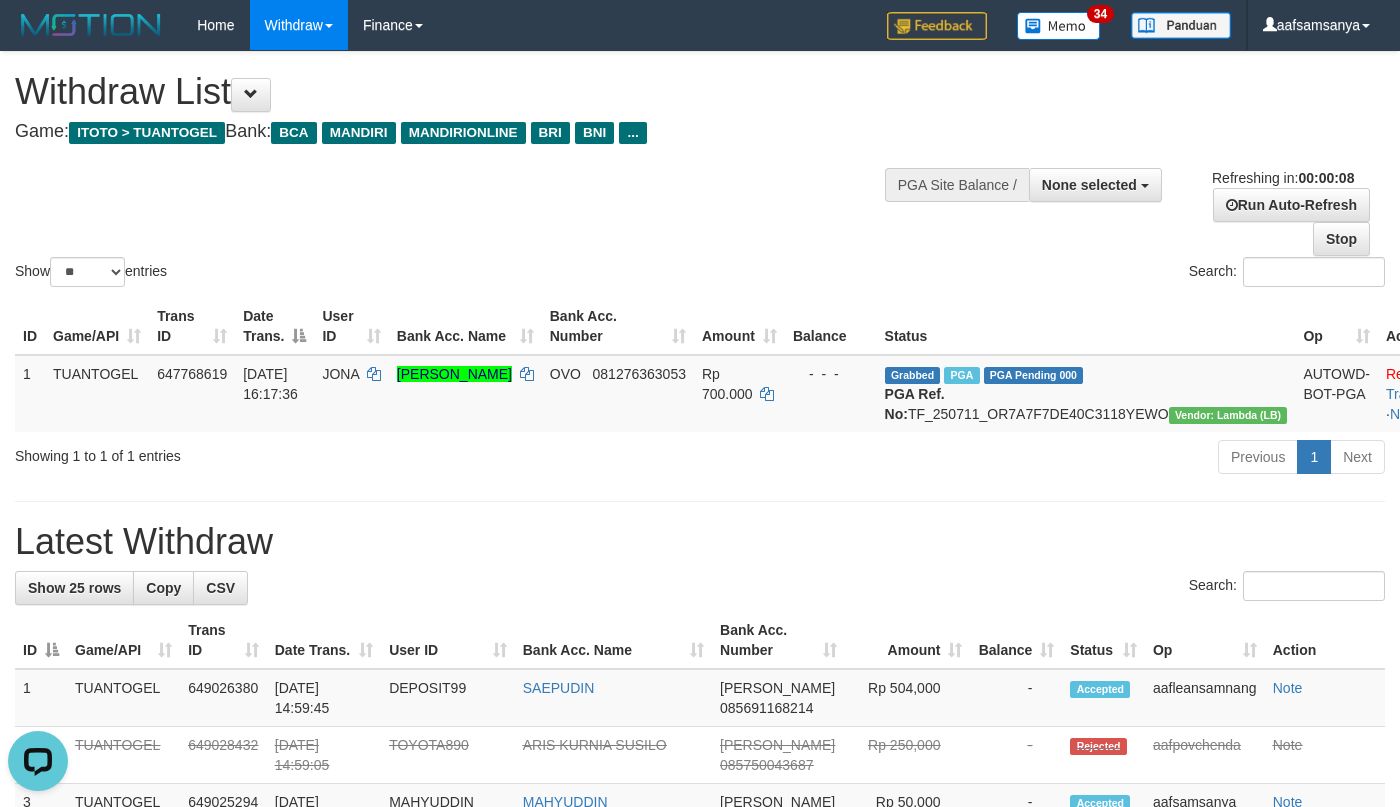 scroll, scrollTop: 0, scrollLeft: 0, axis: both 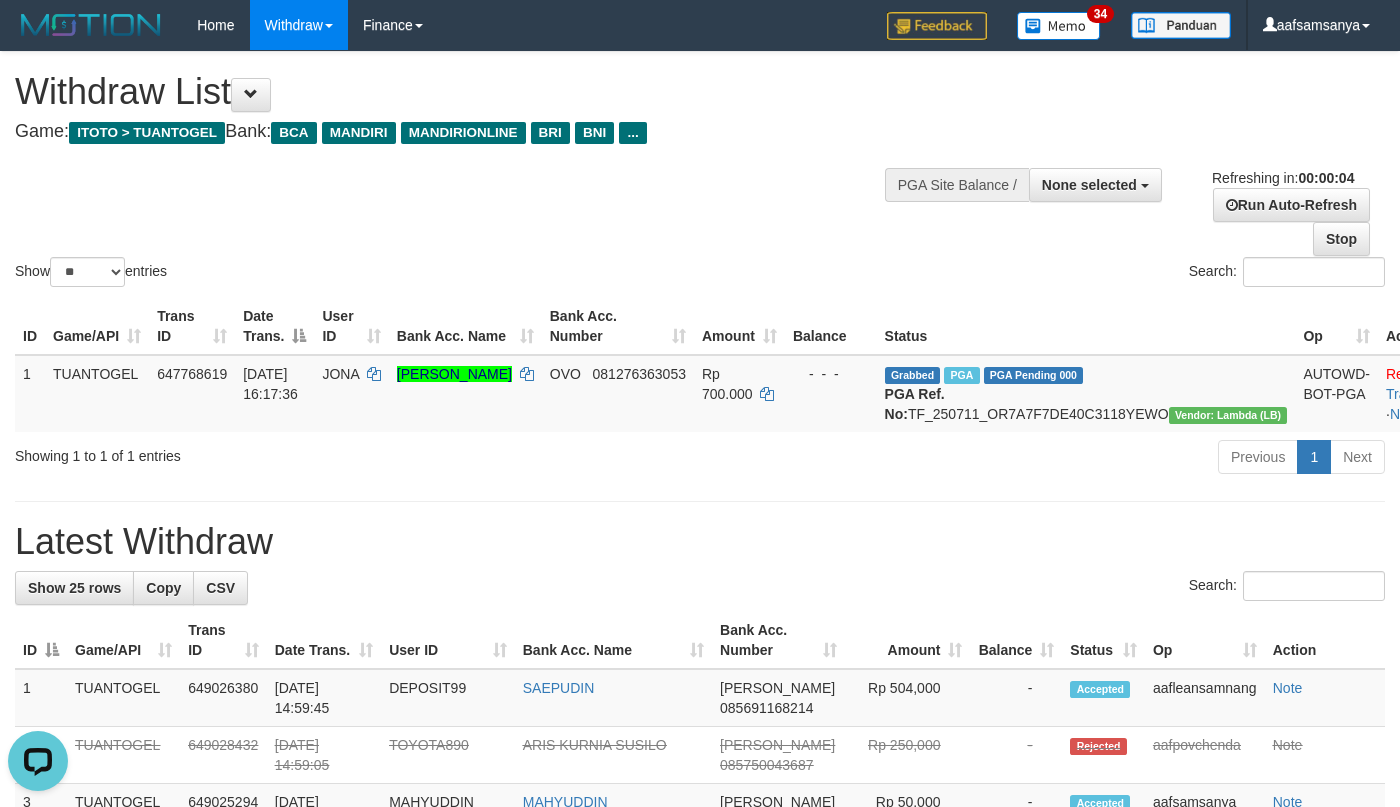 click on "**********" at bounding box center [700, 1140] 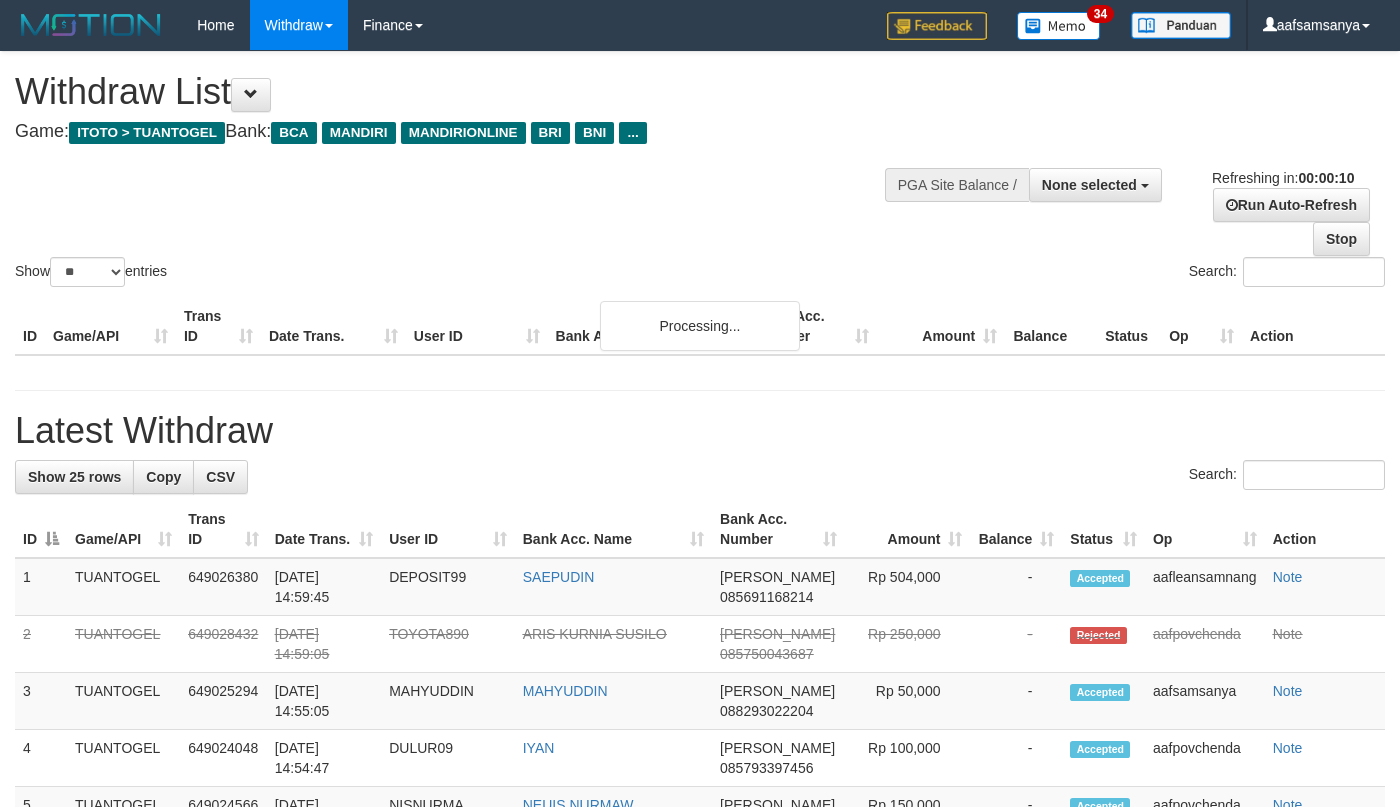 select 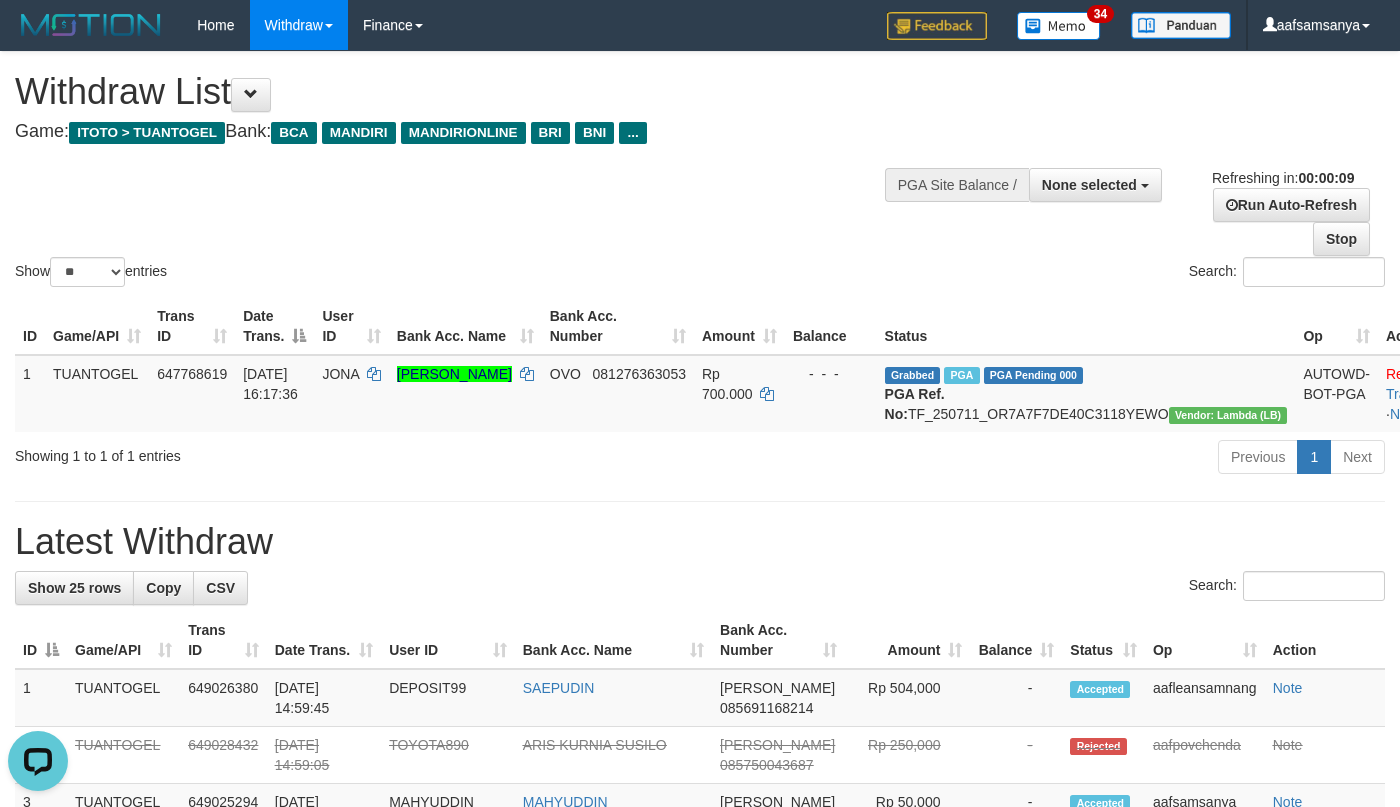 scroll, scrollTop: 0, scrollLeft: 0, axis: both 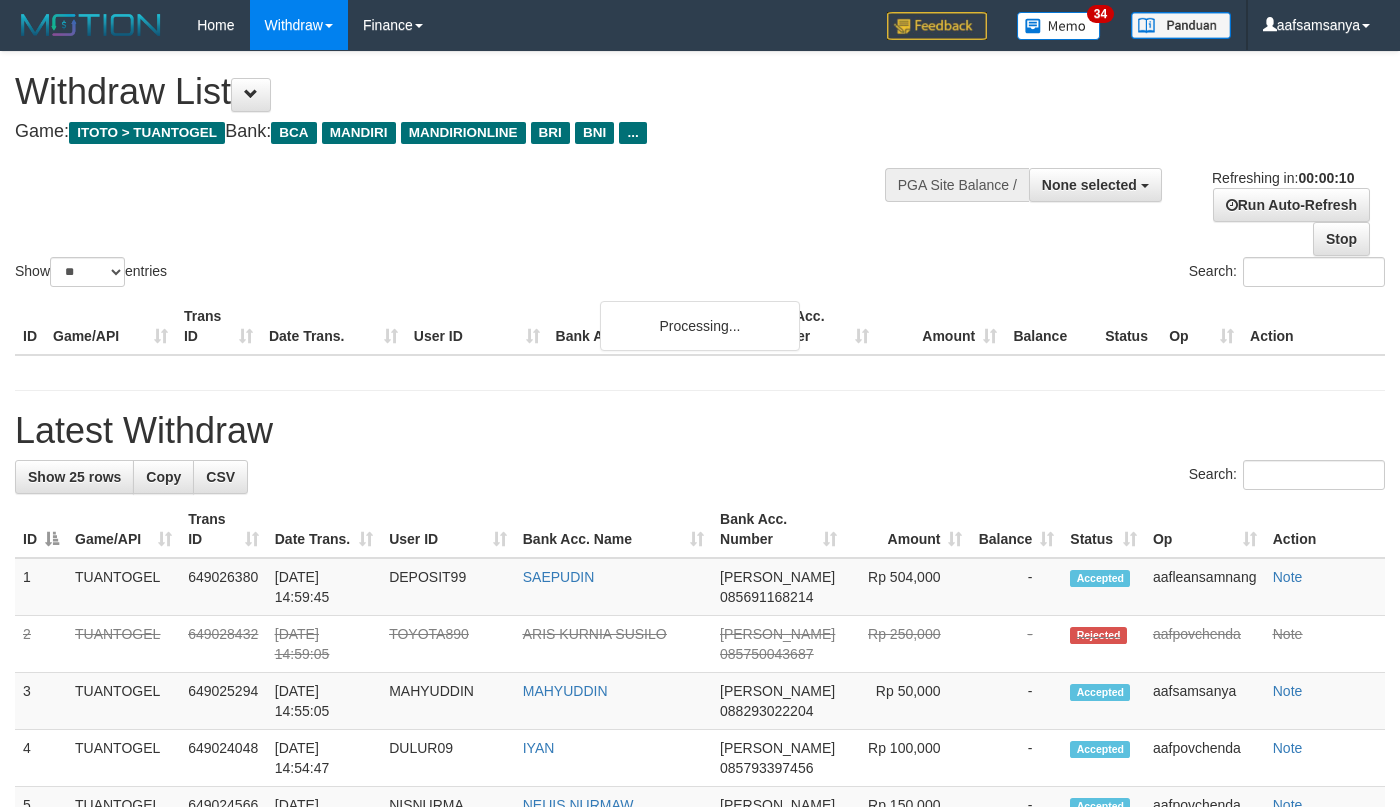 select 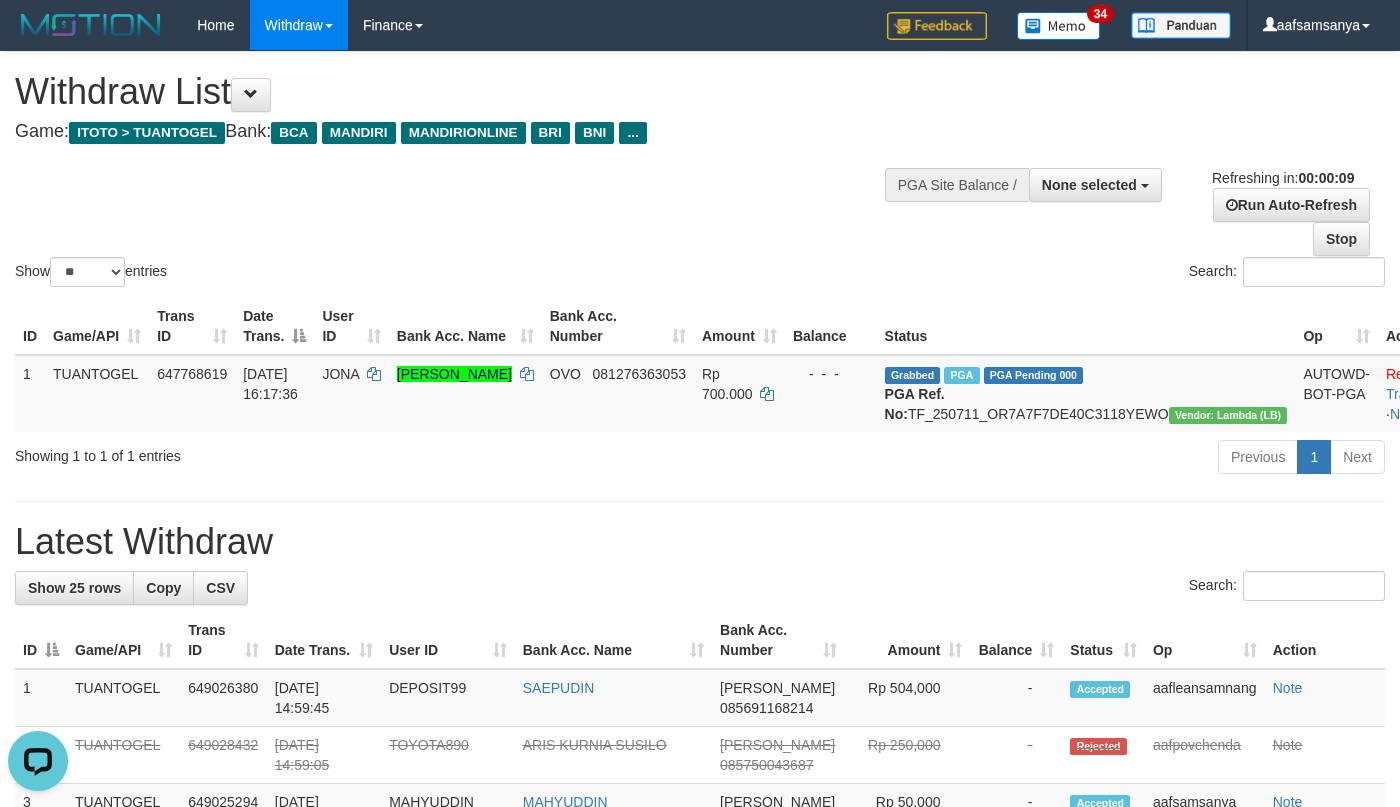scroll, scrollTop: 0, scrollLeft: 0, axis: both 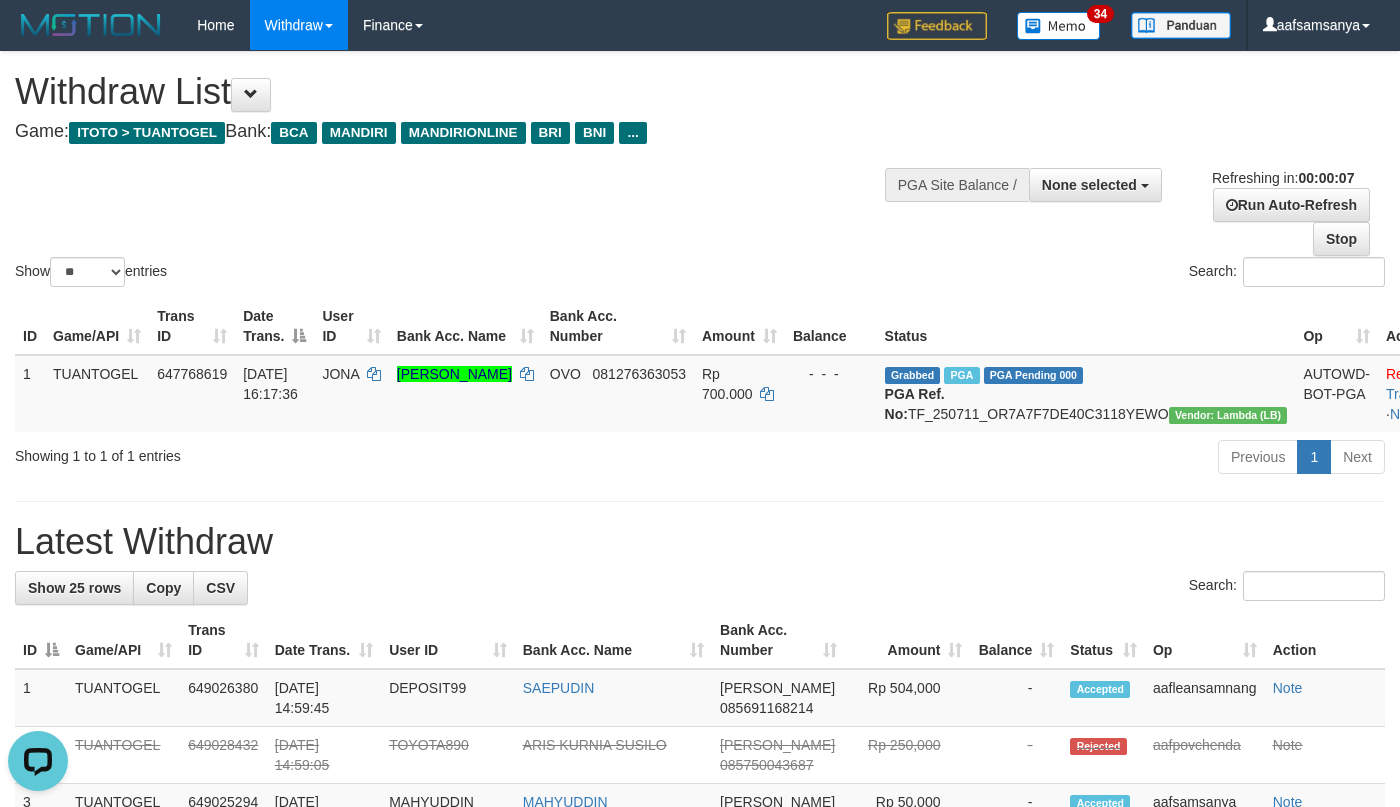 click on "Previous 1 Next" at bounding box center [991, 459] 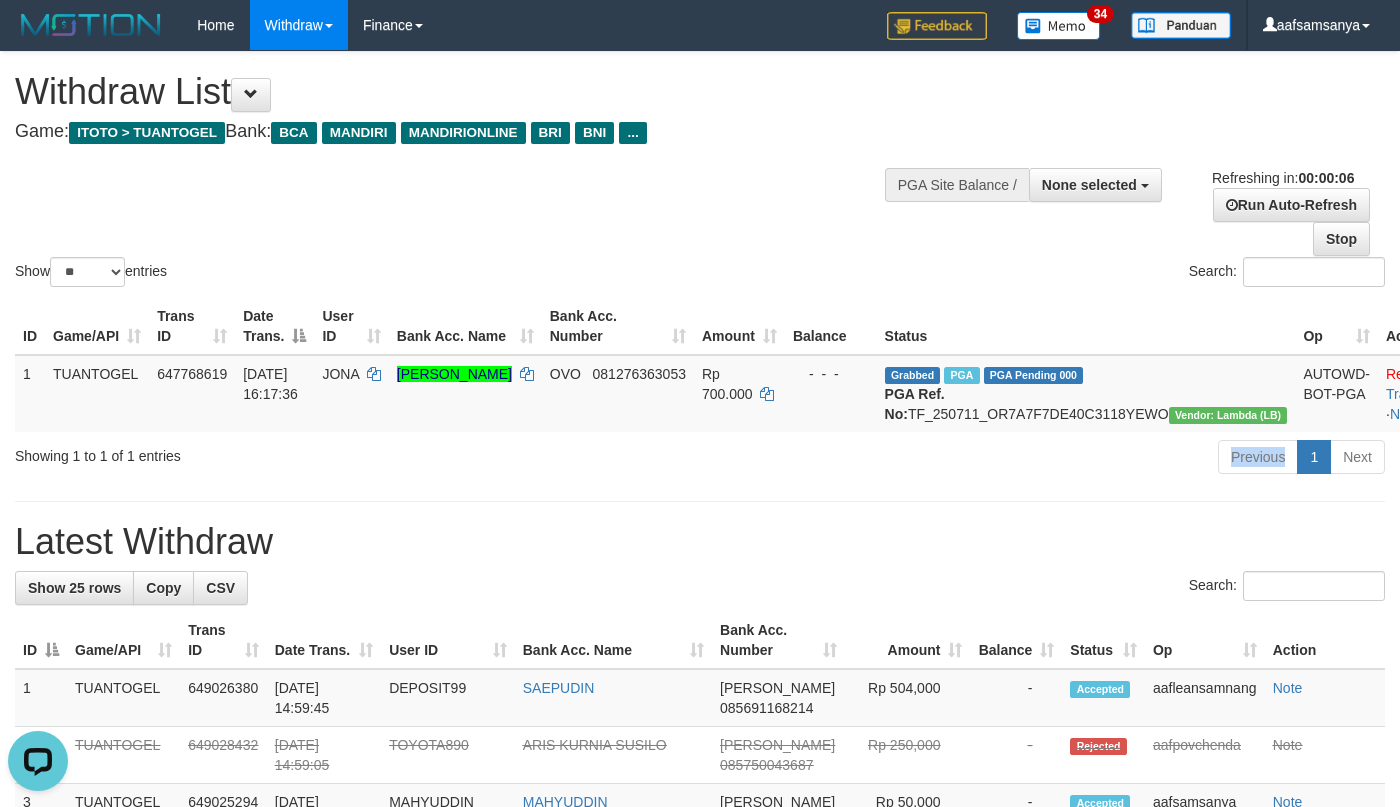 click on "Previous 1 Next" at bounding box center [991, 459] 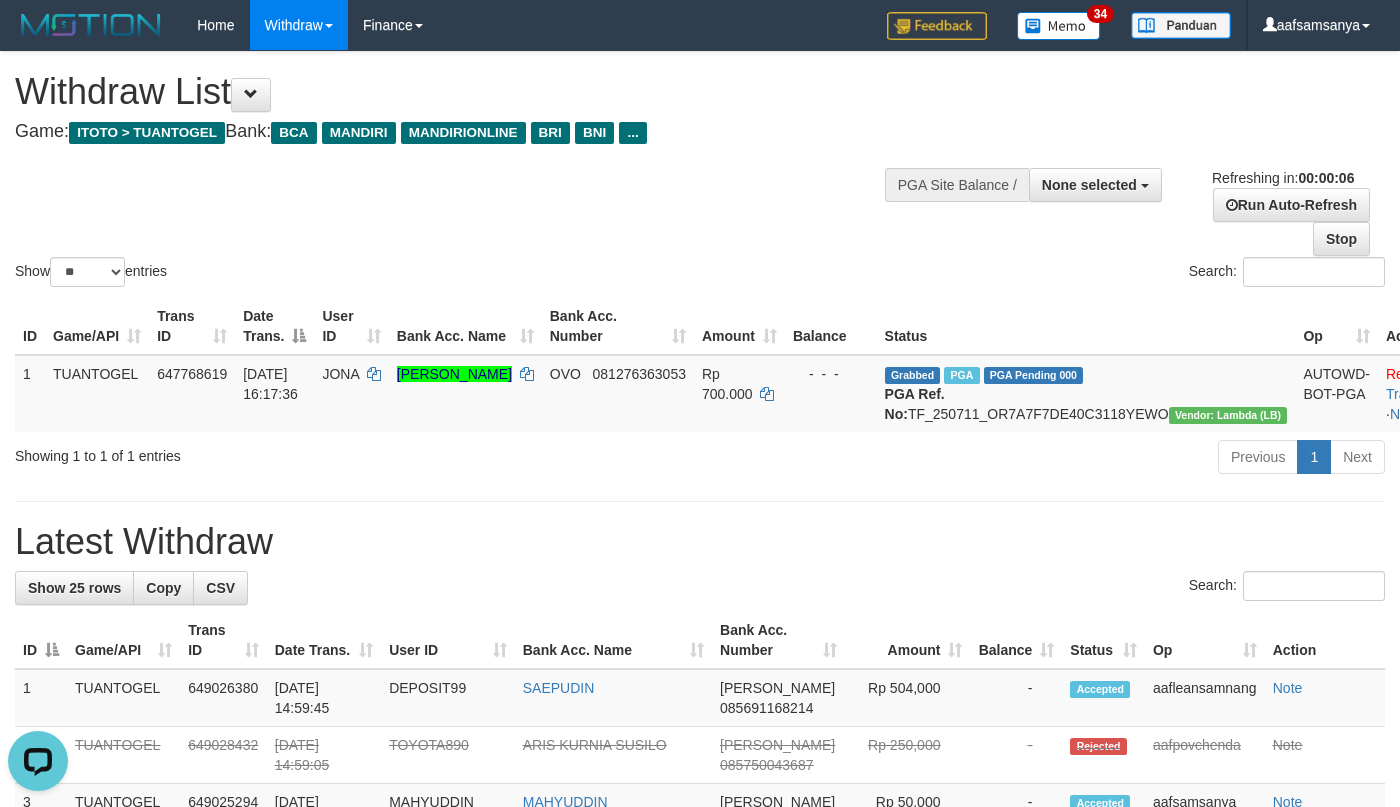 click on "Withdraw List" at bounding box center (464, 92) 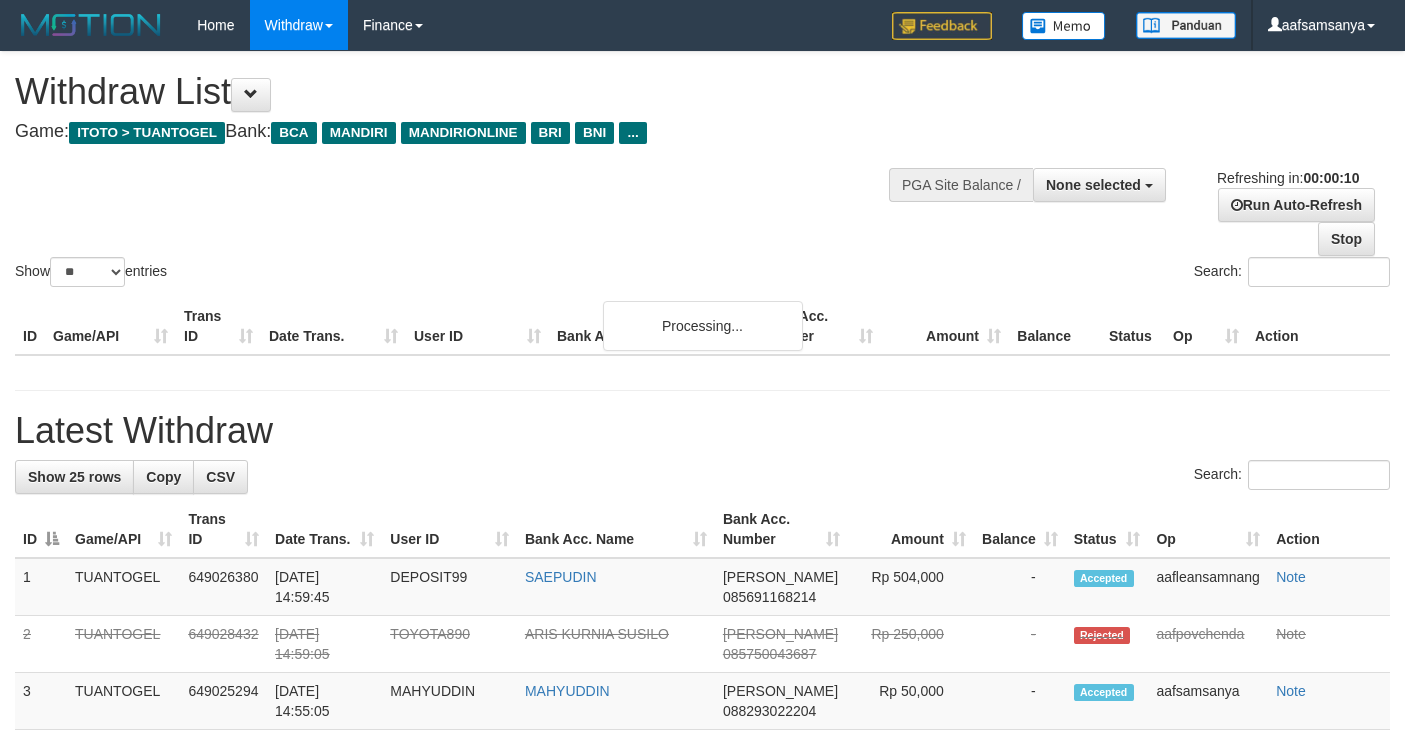select 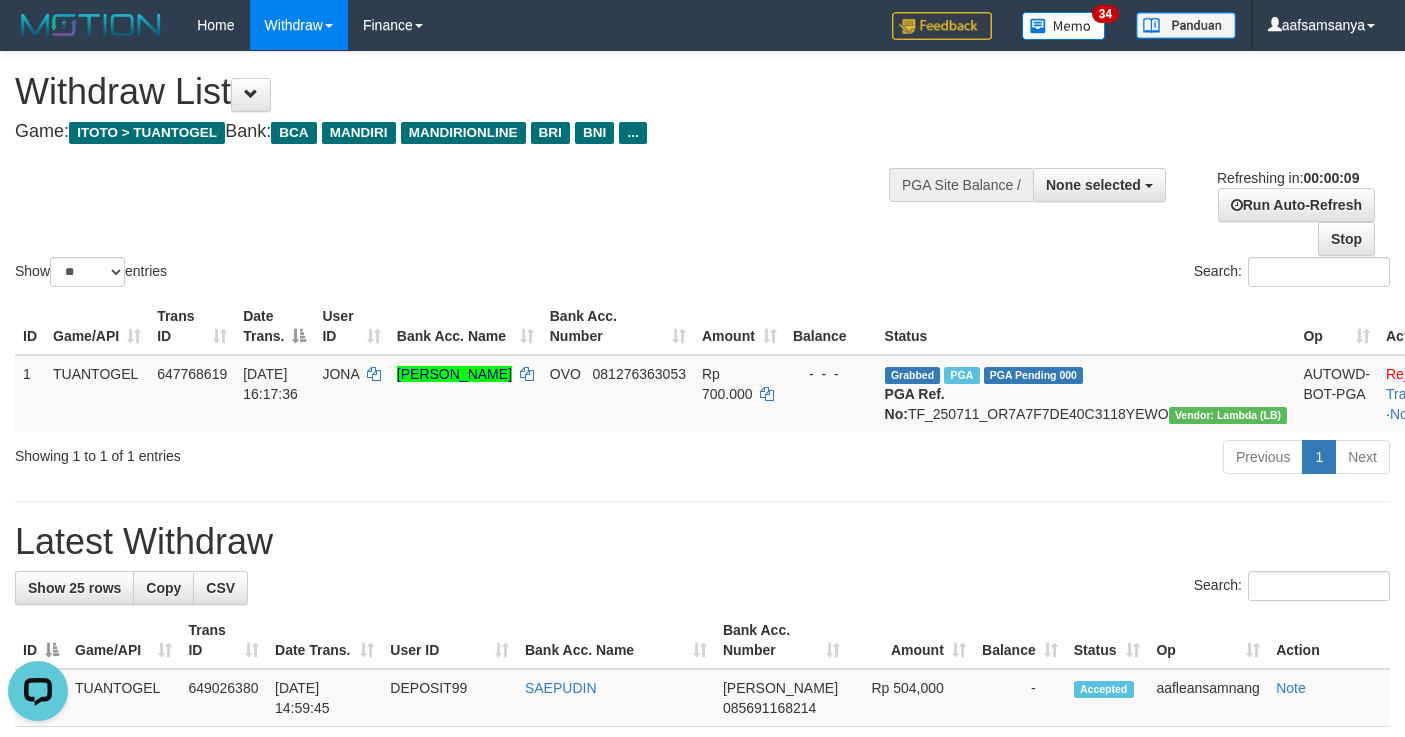 scroll, scrollTop: 0, scrollLeft: 0, axis: both 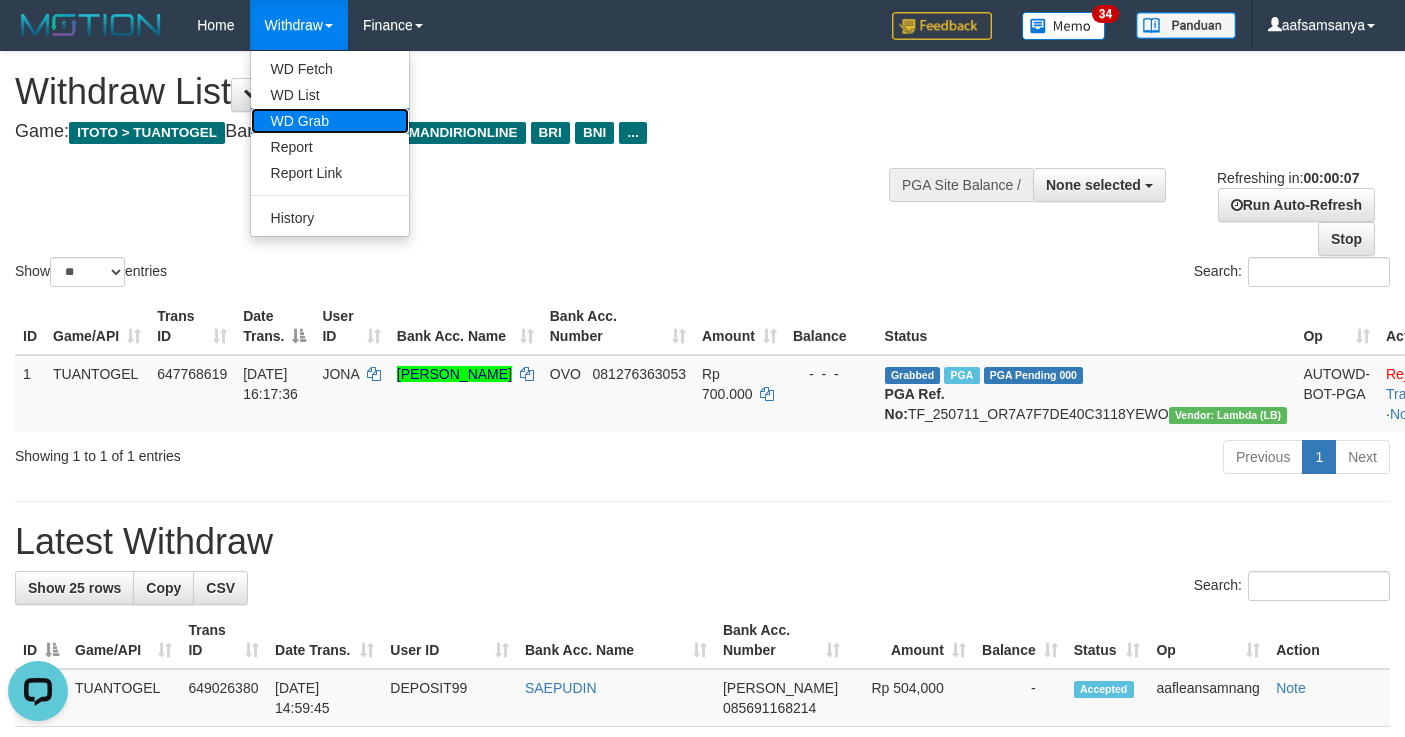 click on "WD Grab" at bounding box center [330, 121] 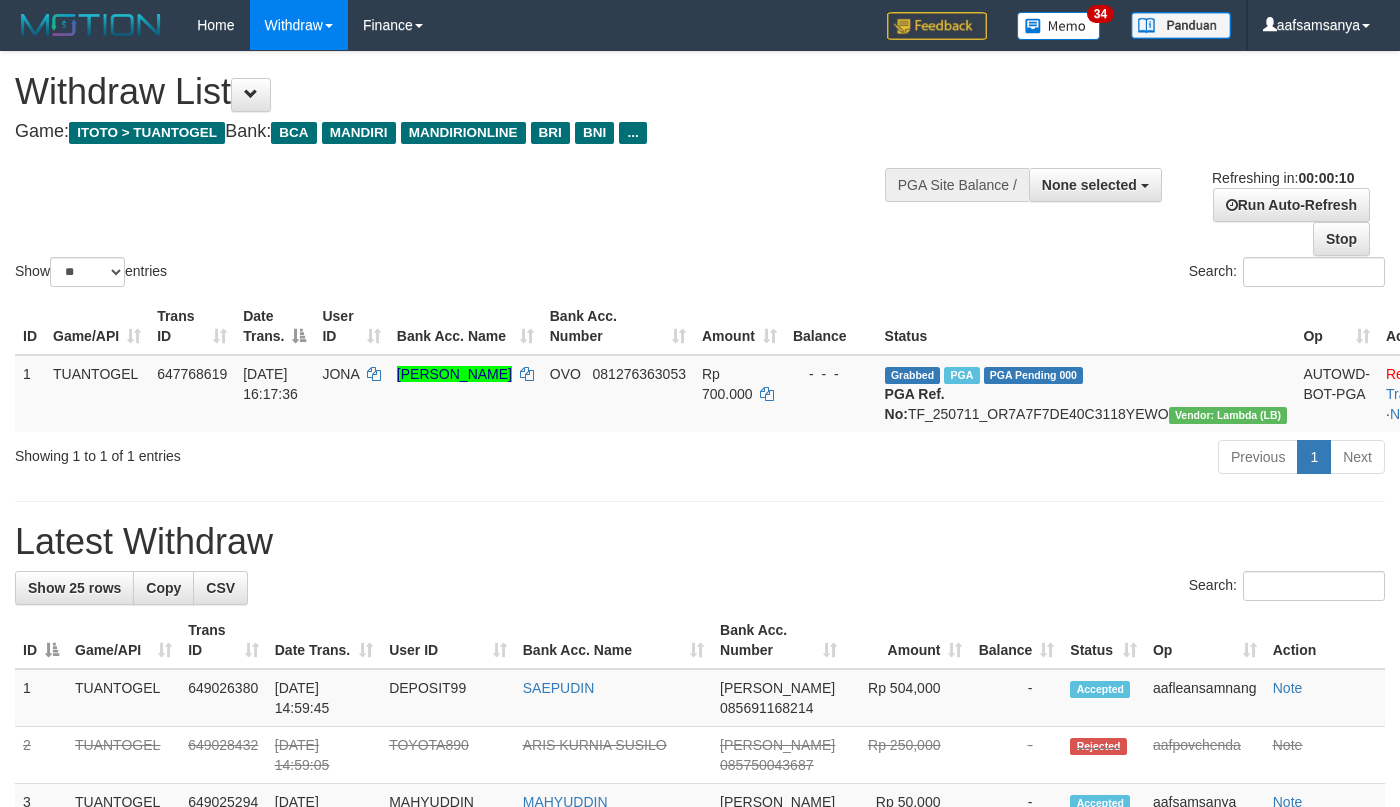 select 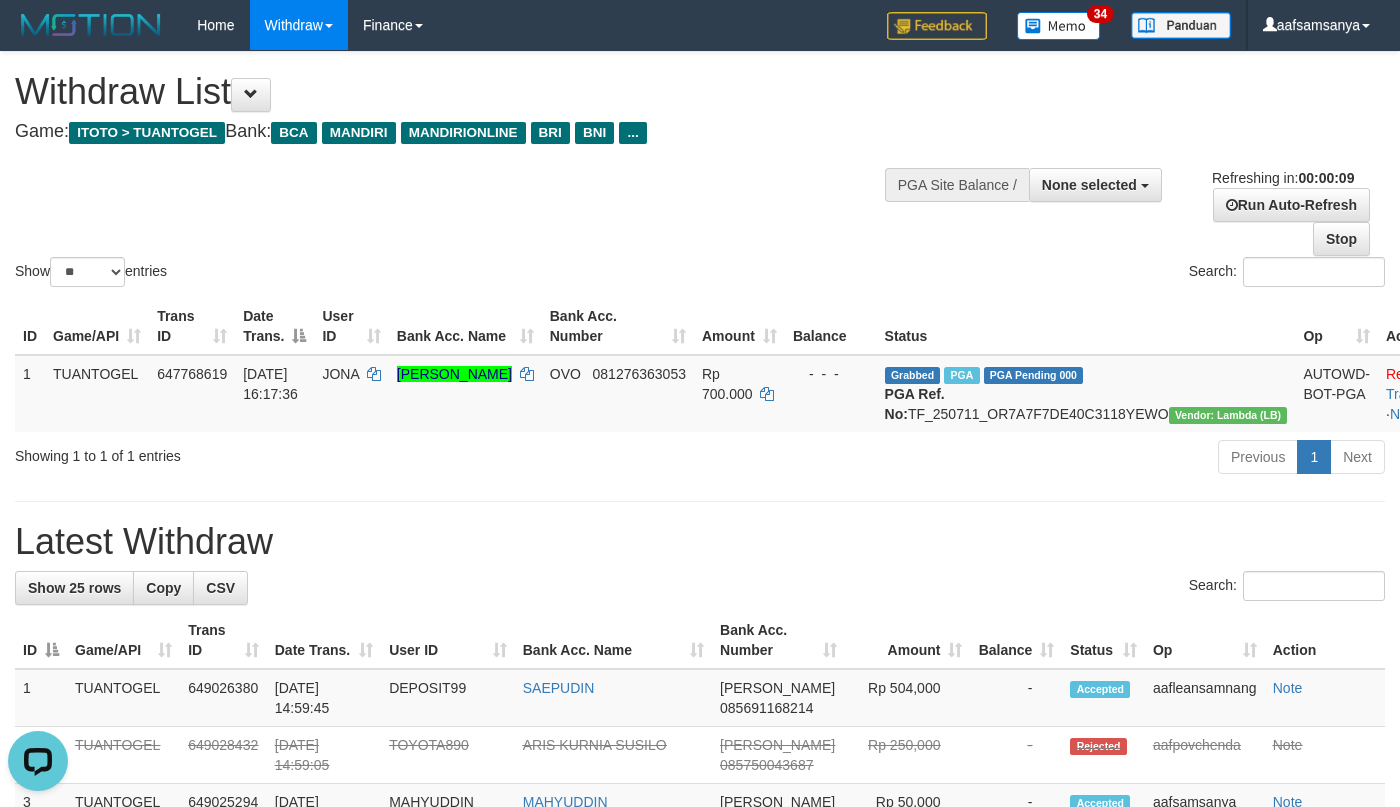 scroll, scrollTop: 0, scrollLeft: 0, axis: both 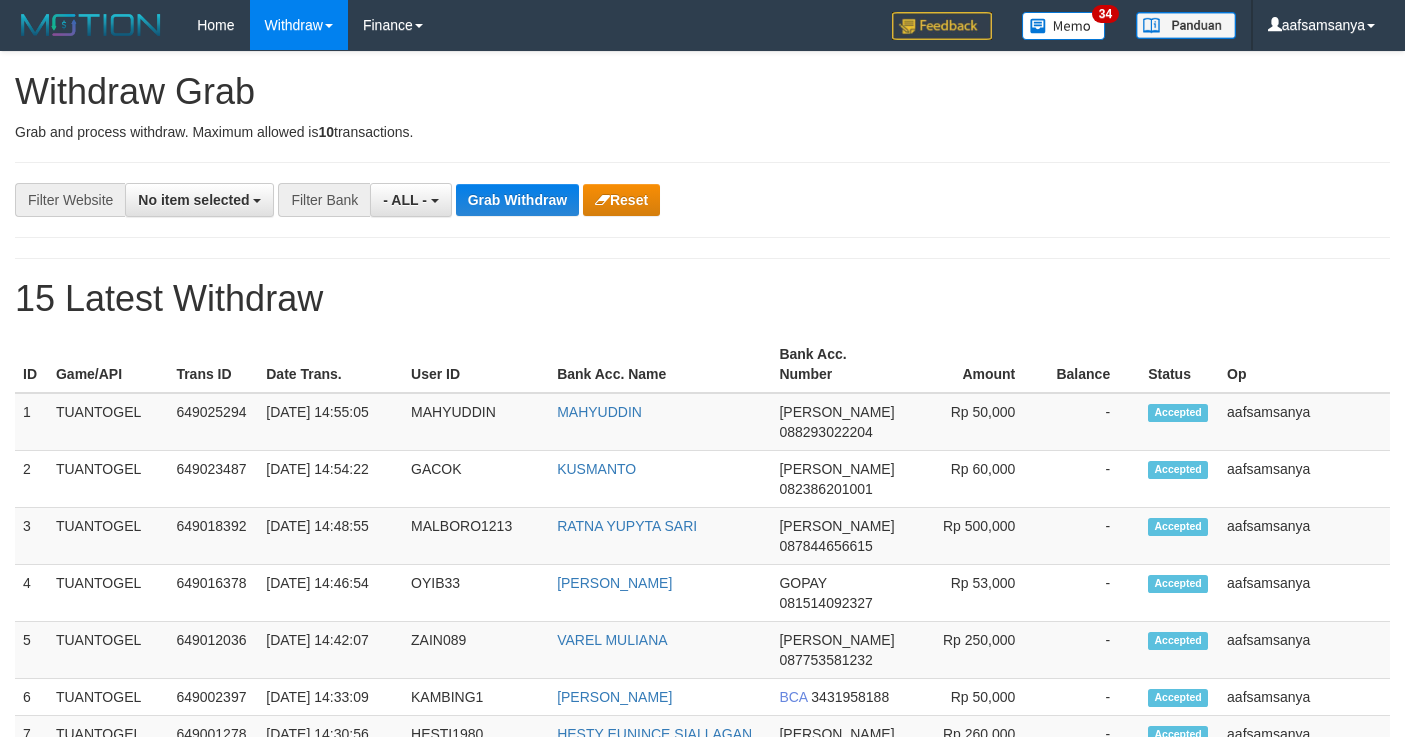 click on "Filter Bank" at bounding box center [324, 200] 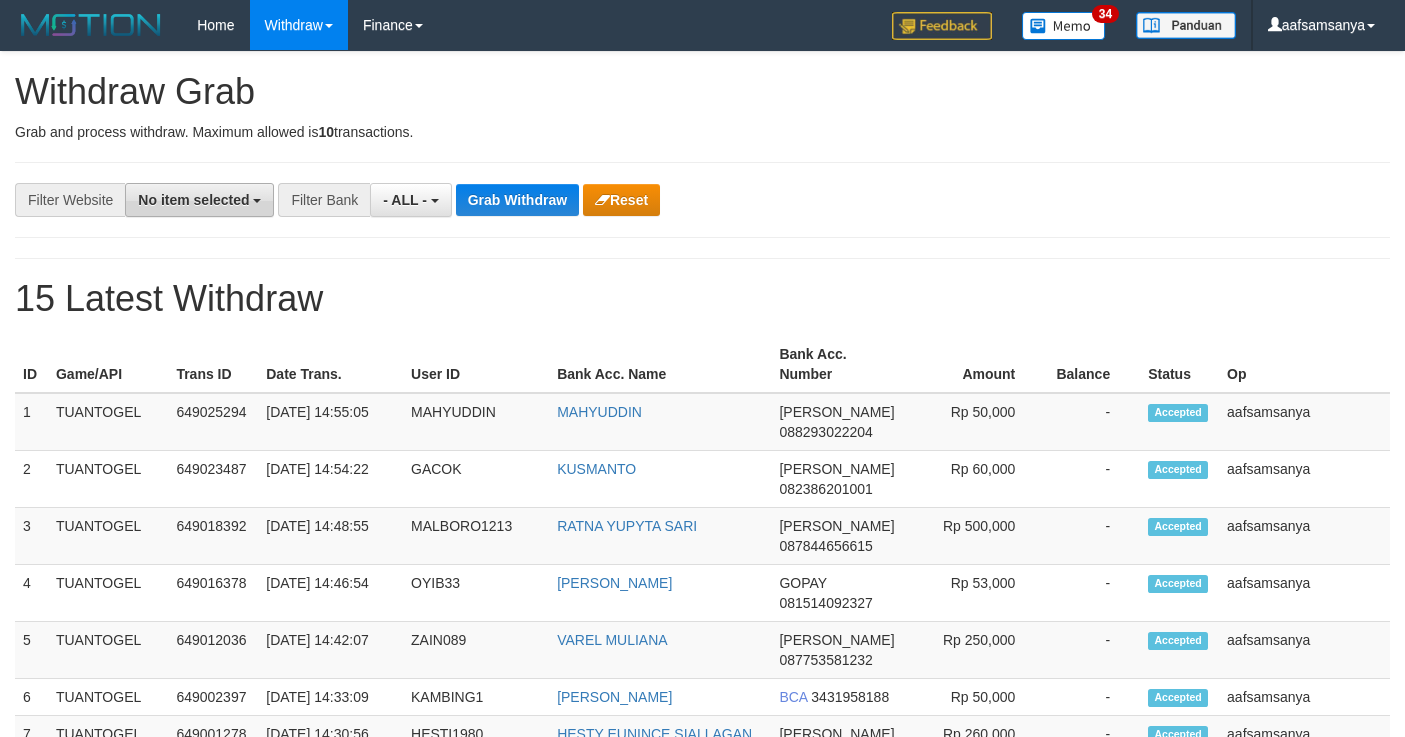 click on "No item selected" at bounding box center [199, 200] 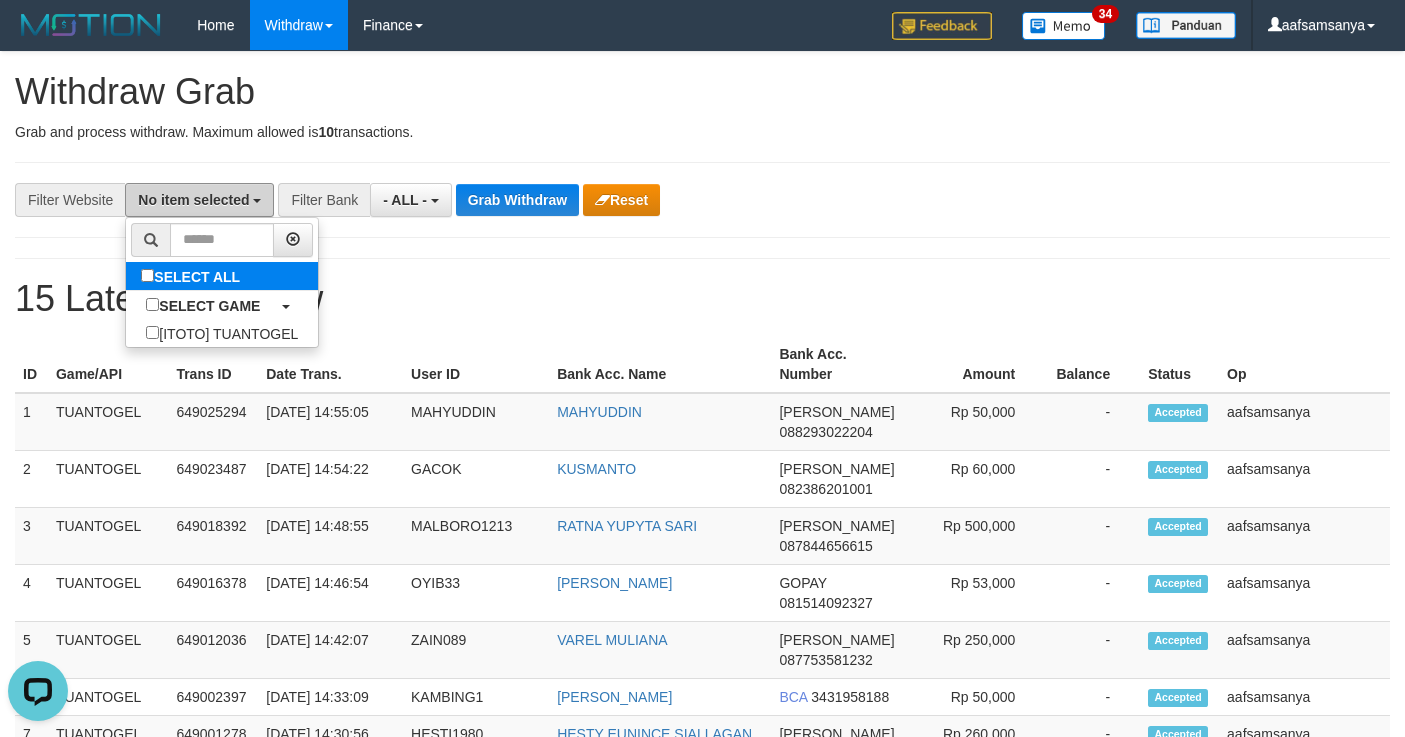 scroll, scrollTop: 0, scrollLeft: 0, axis: both 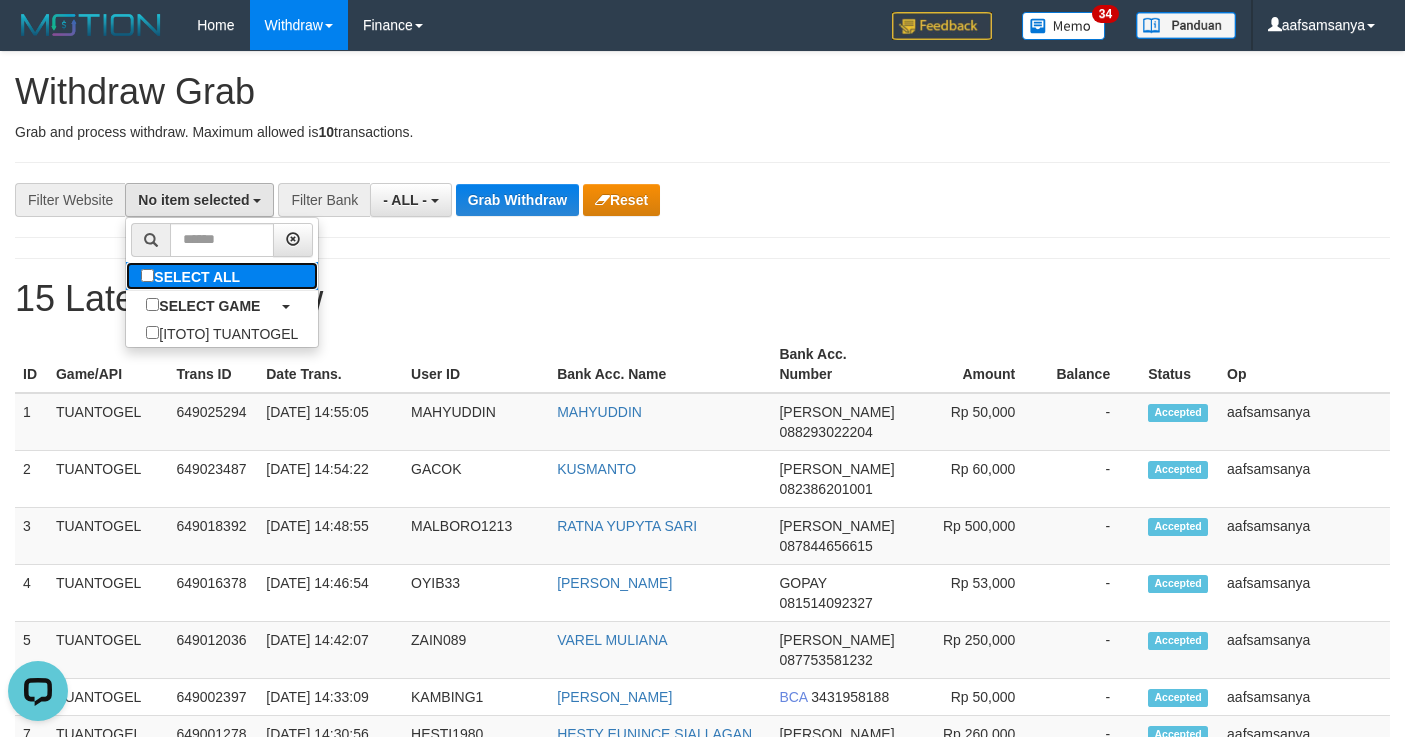 click on "SELECT ALL" at bounding box center [193, 276] 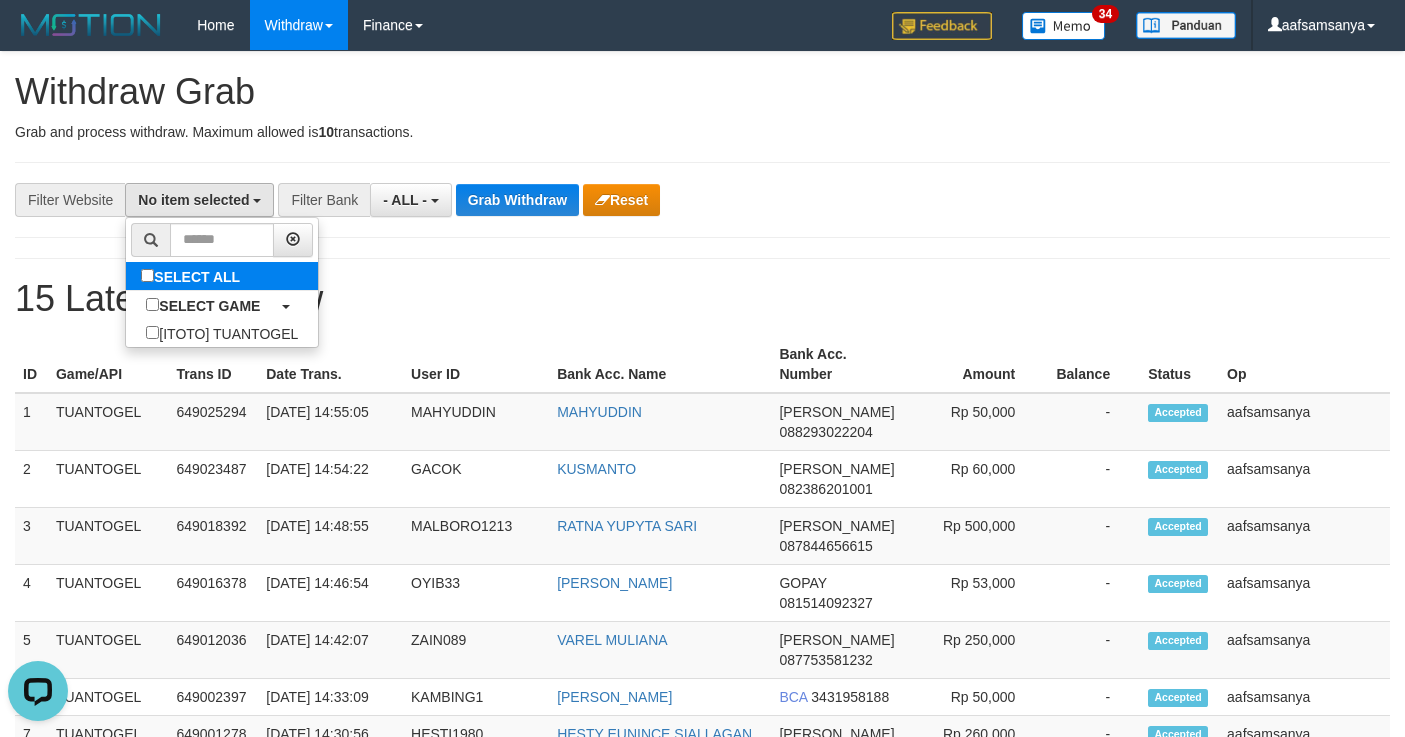 select on "***" 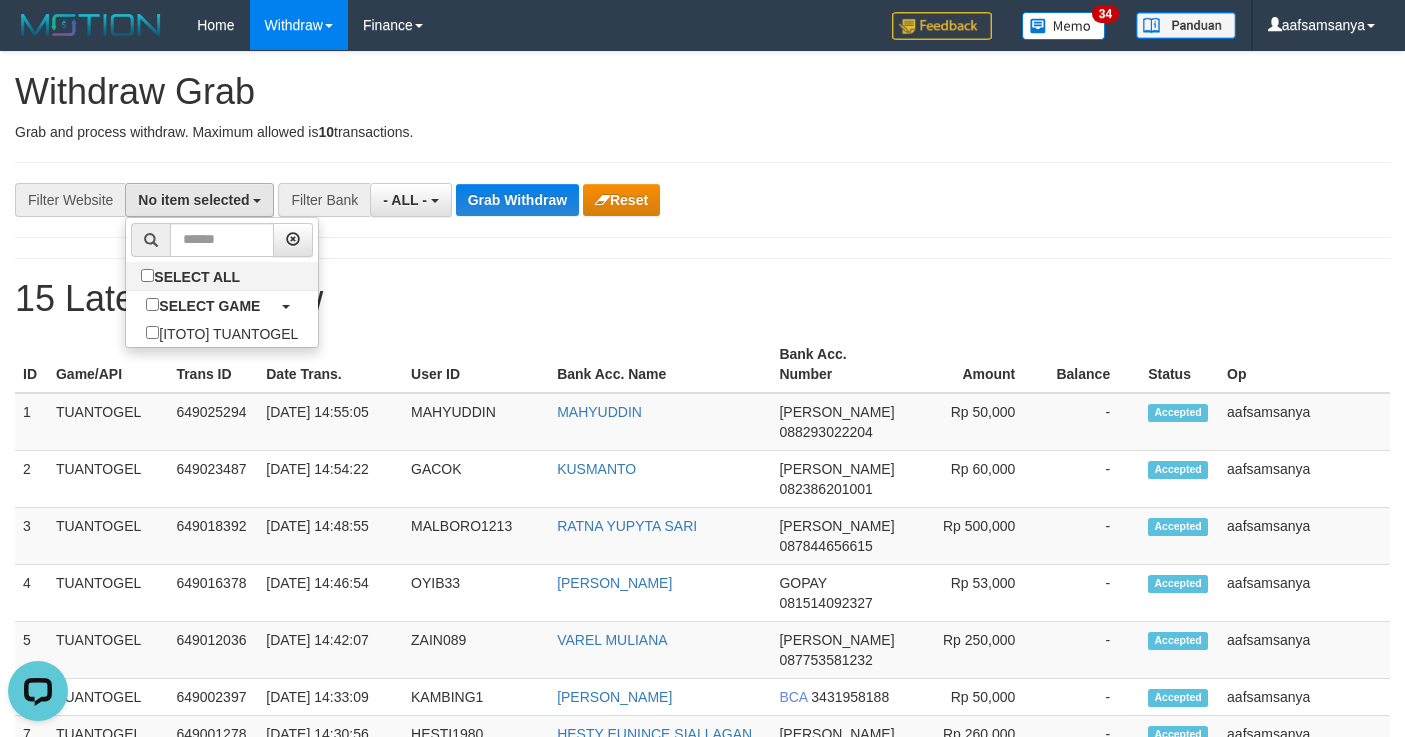 scroll, scrollTop: 17, scrollLeft: 0, axis: vertical 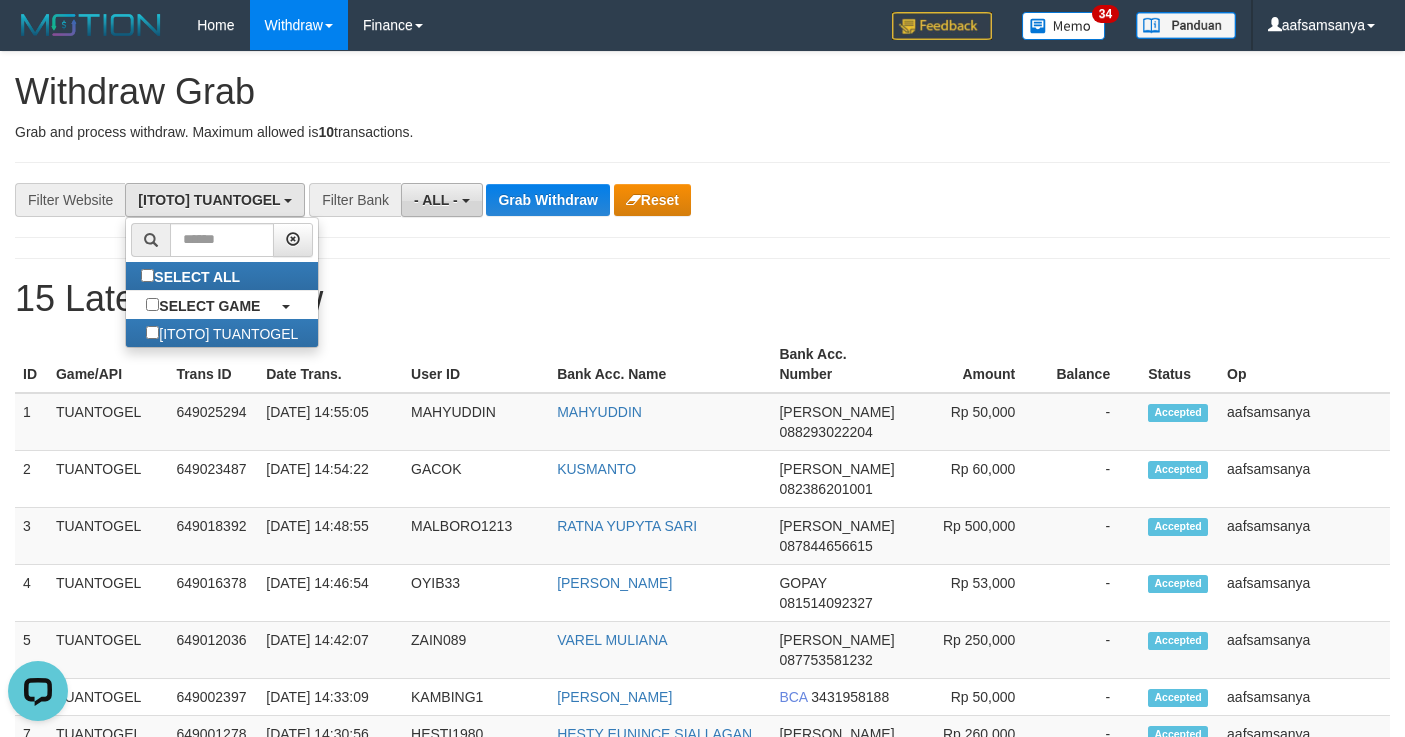 click on "- ALL -" at bounding box center [436, 200] 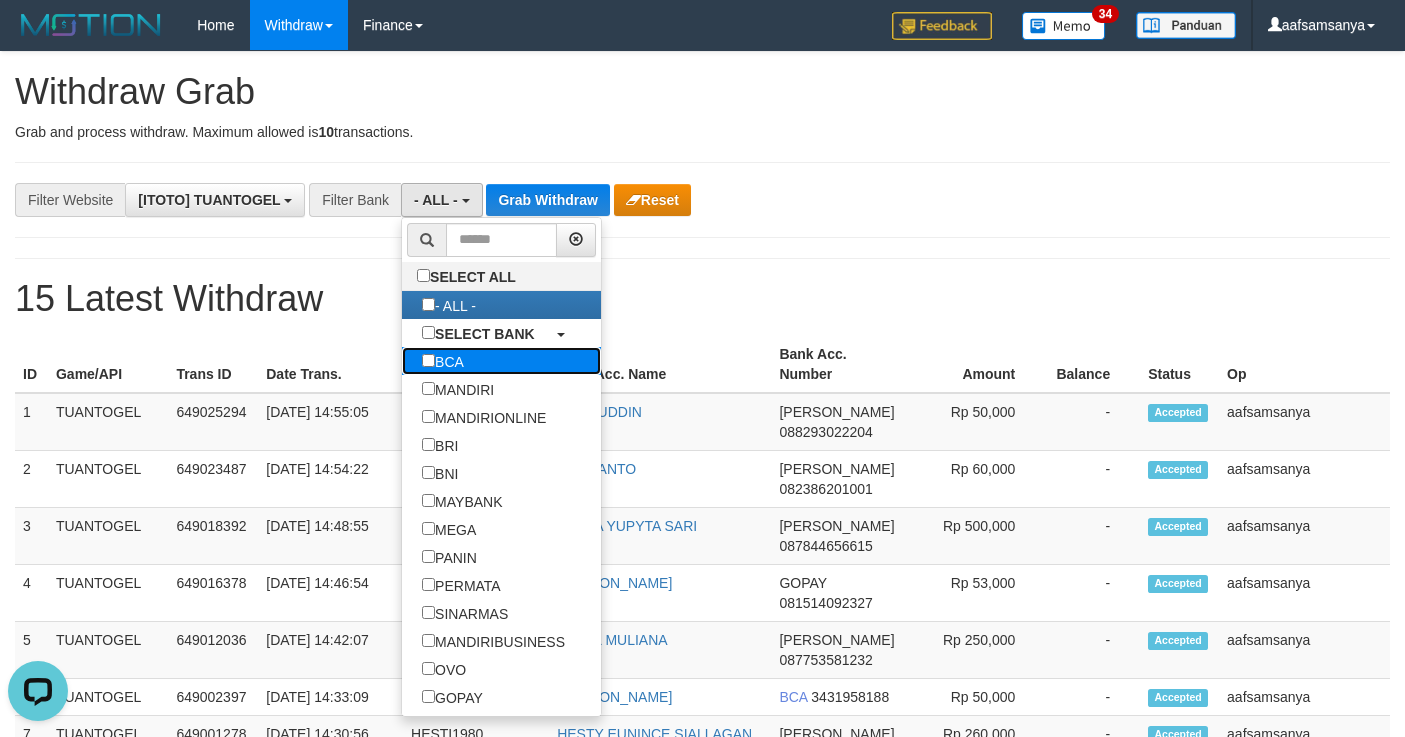 click on "BCA" at bounding box center (443, 361) 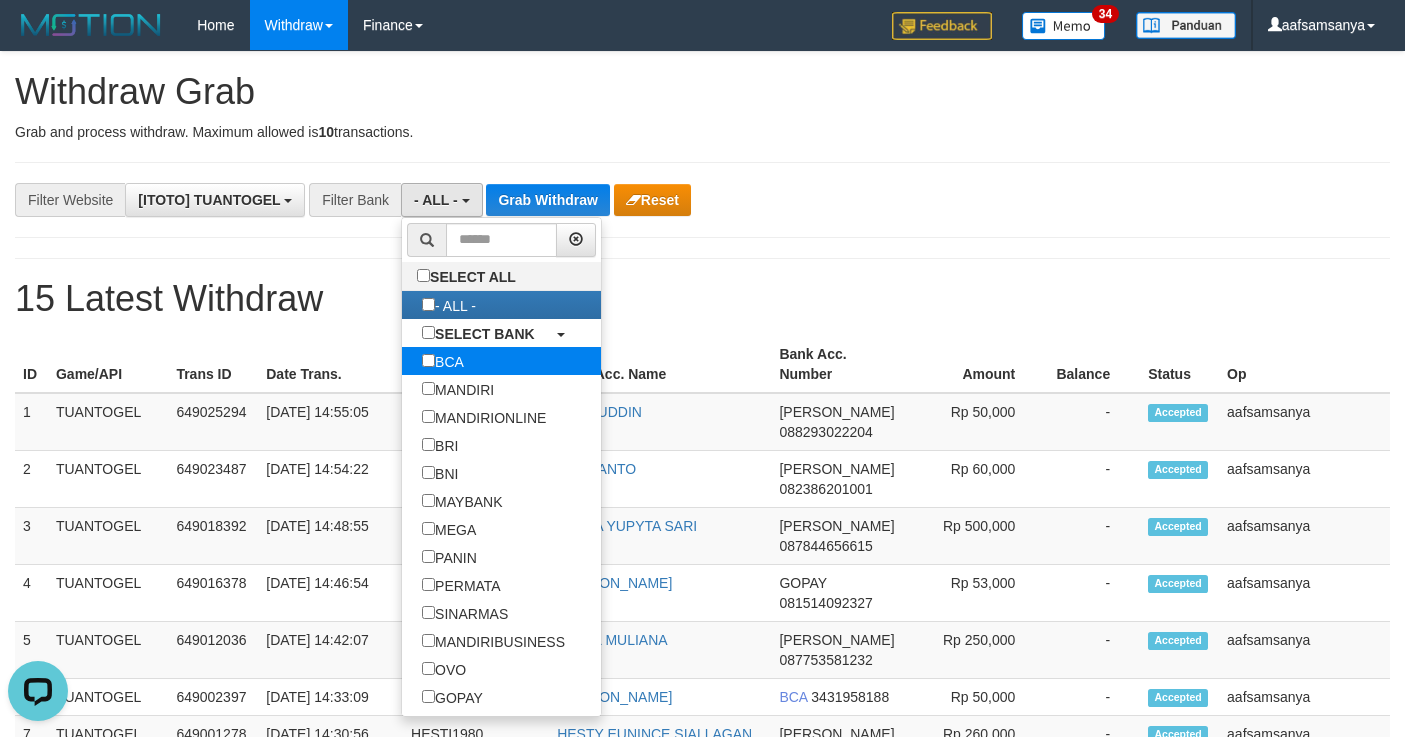 select on "***" 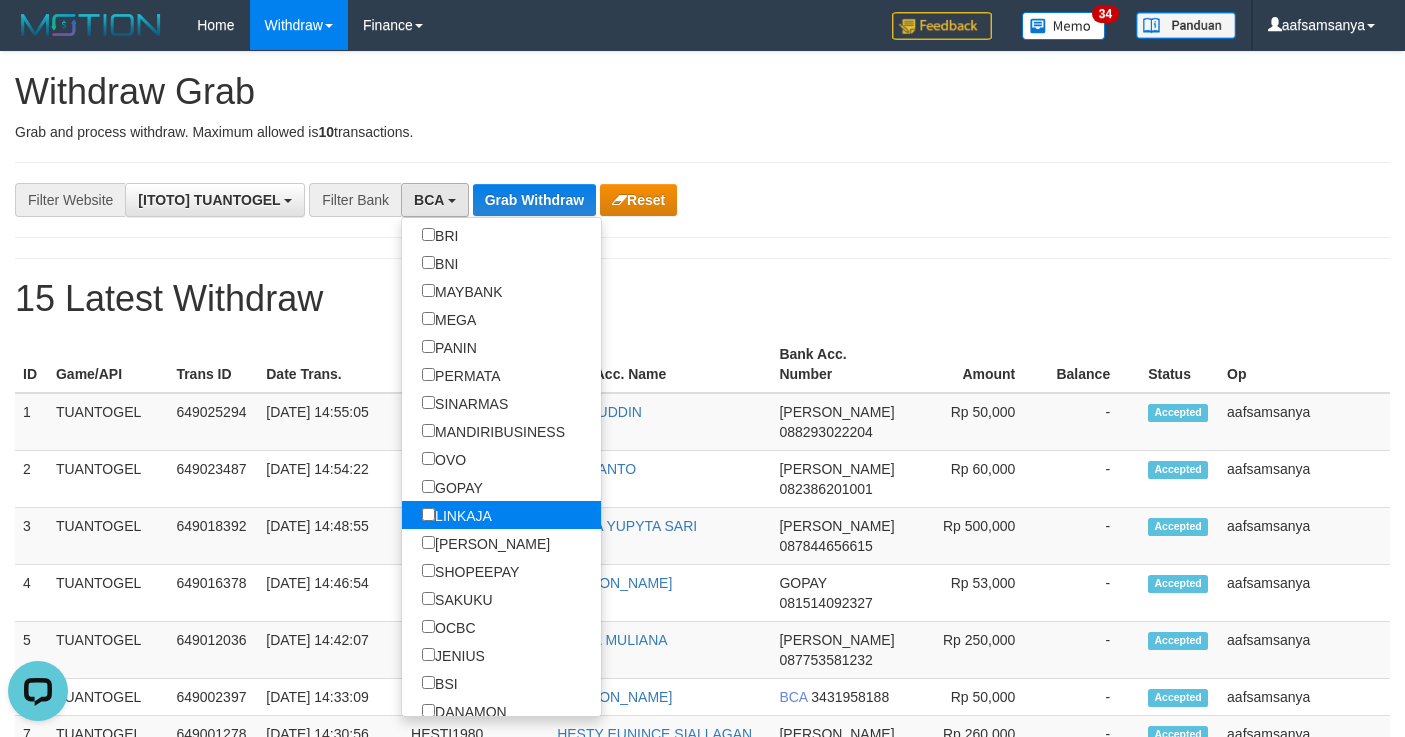 scroll, scrollTop: 250, scrollLeft: 0, axis: vertical 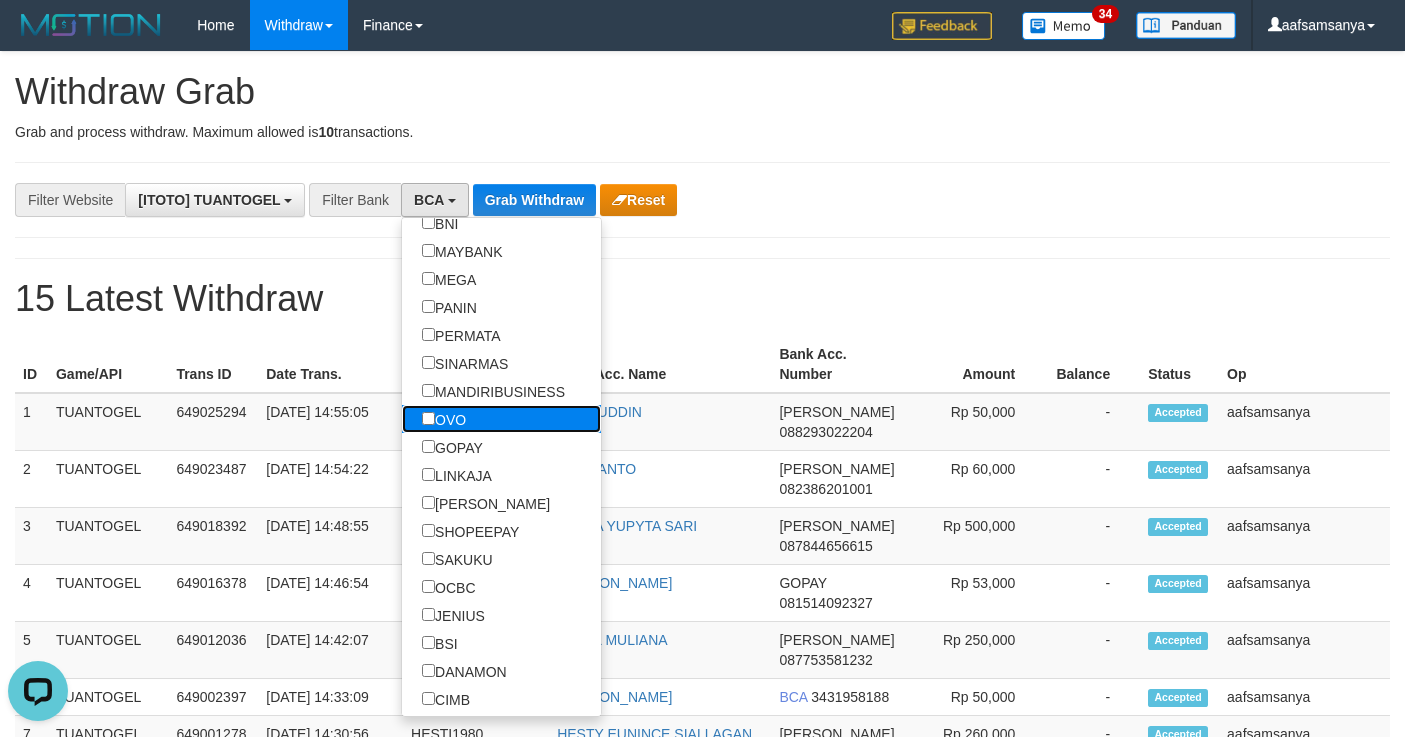 click on "OVO" at bounding box center (444, 419) 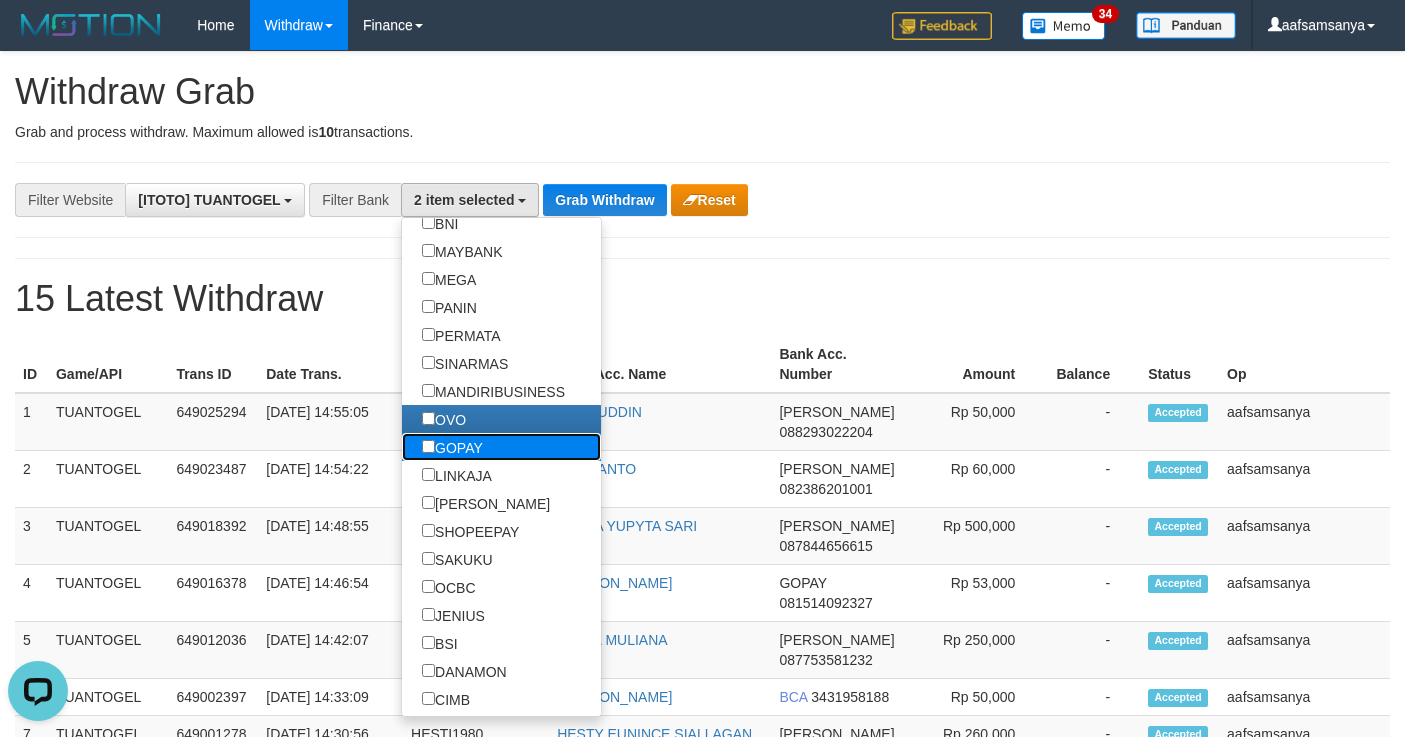 click on "GOPAY" at bounding box center (452, 447) 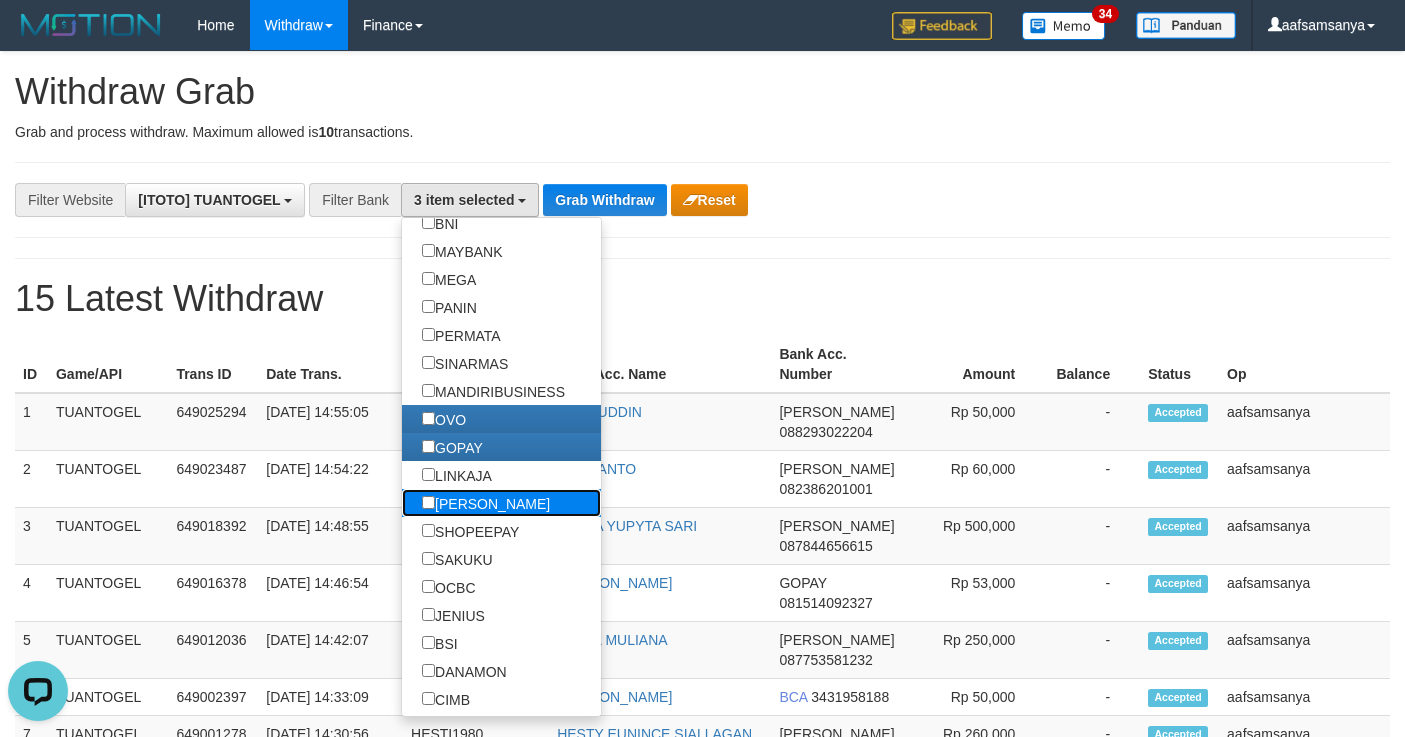 click on "[PERSON_NAME]" at bounding box center [486, 503] 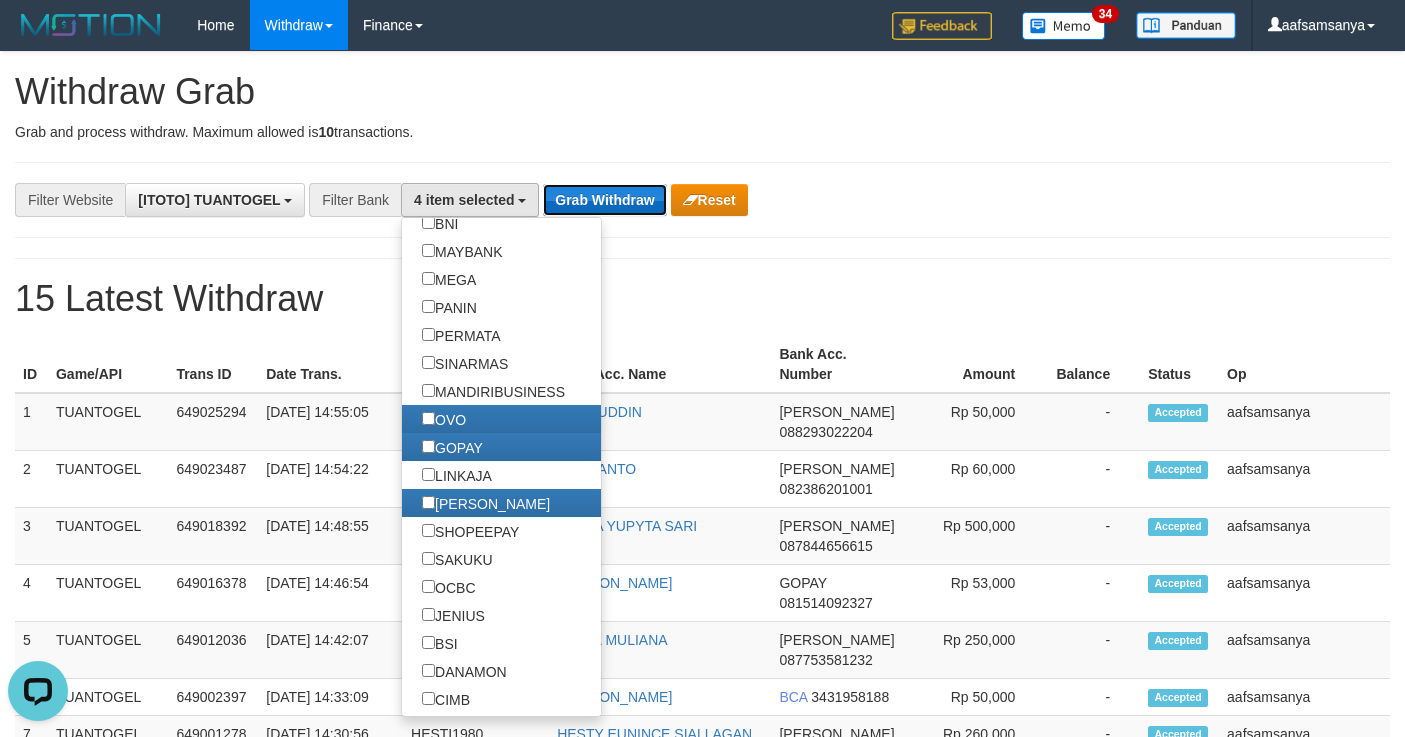 click on "Grab Withdraw" at bounding box center (604, 200) 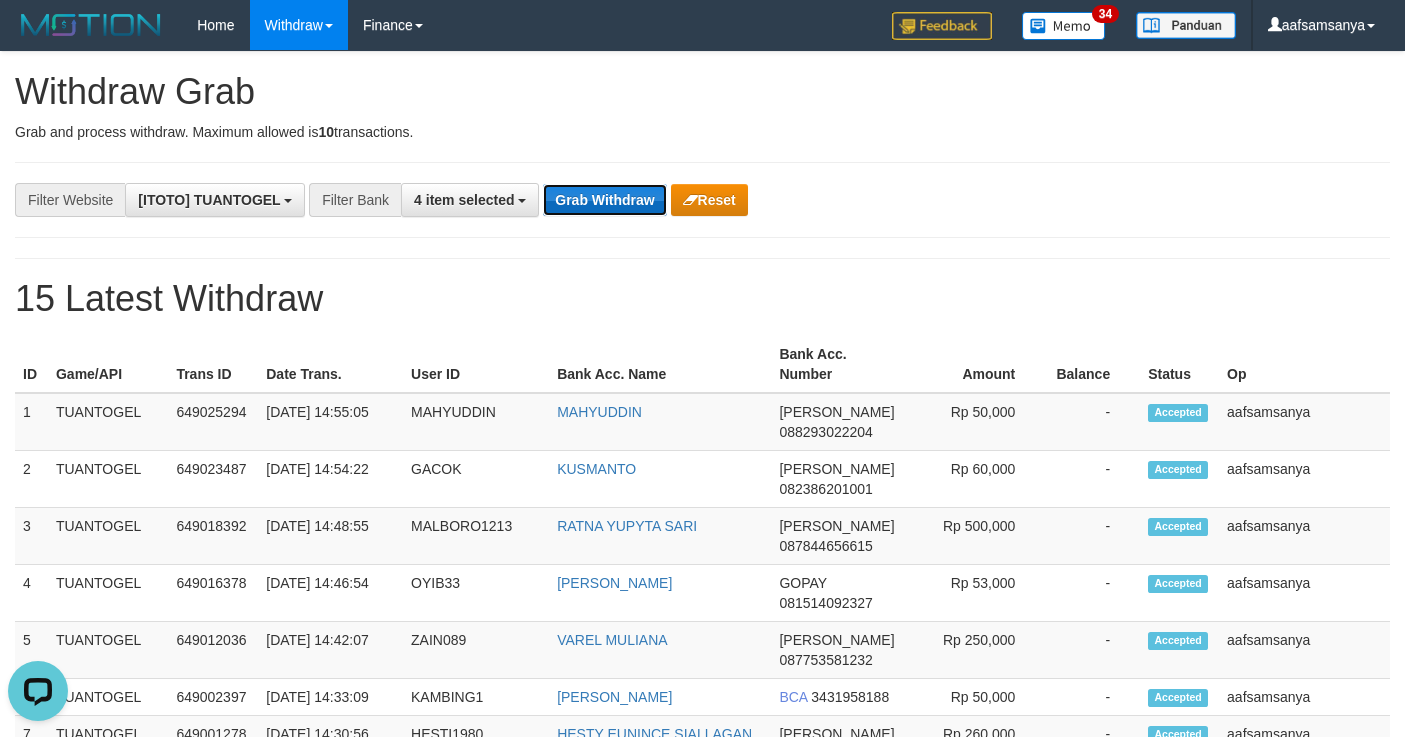 click on "Grab Withdraw" at bounding box center (604, 200) 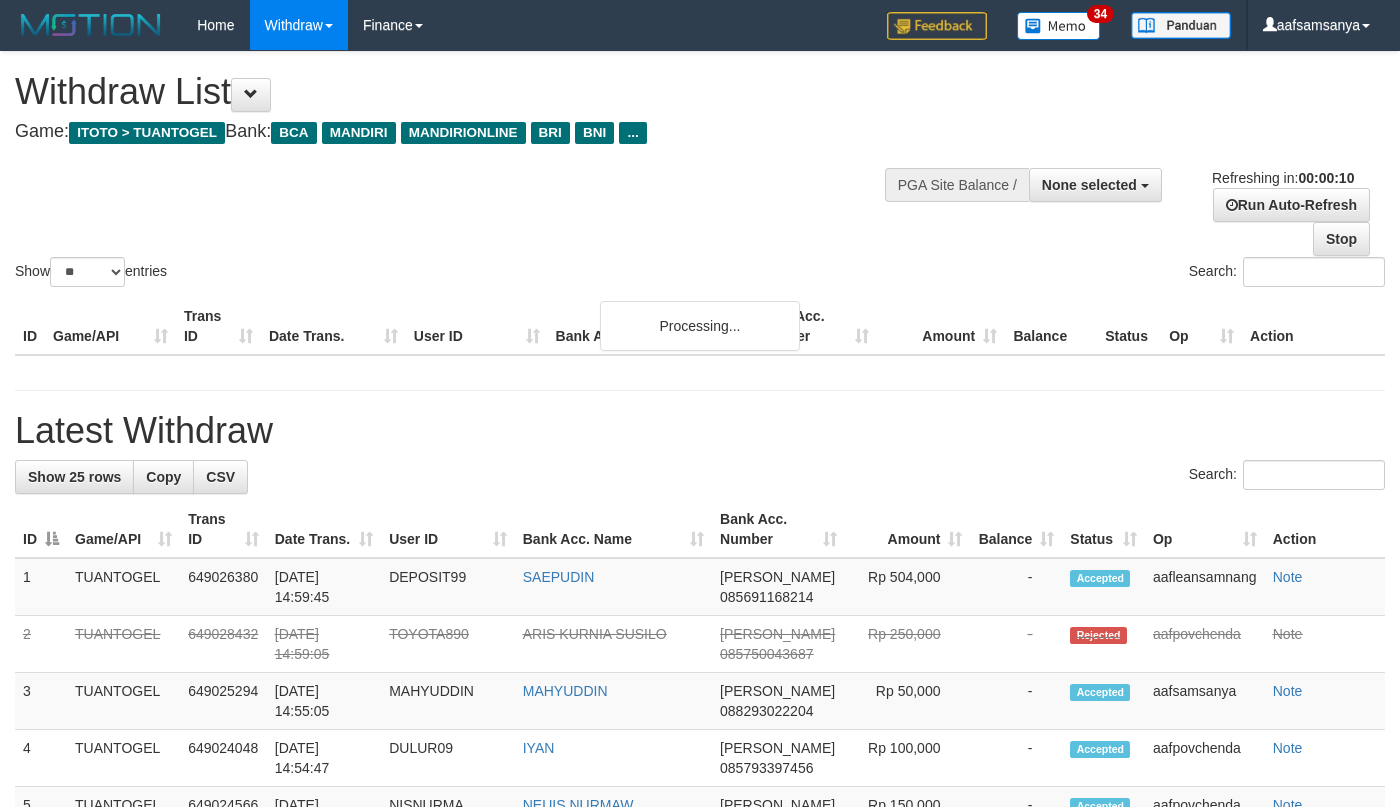select 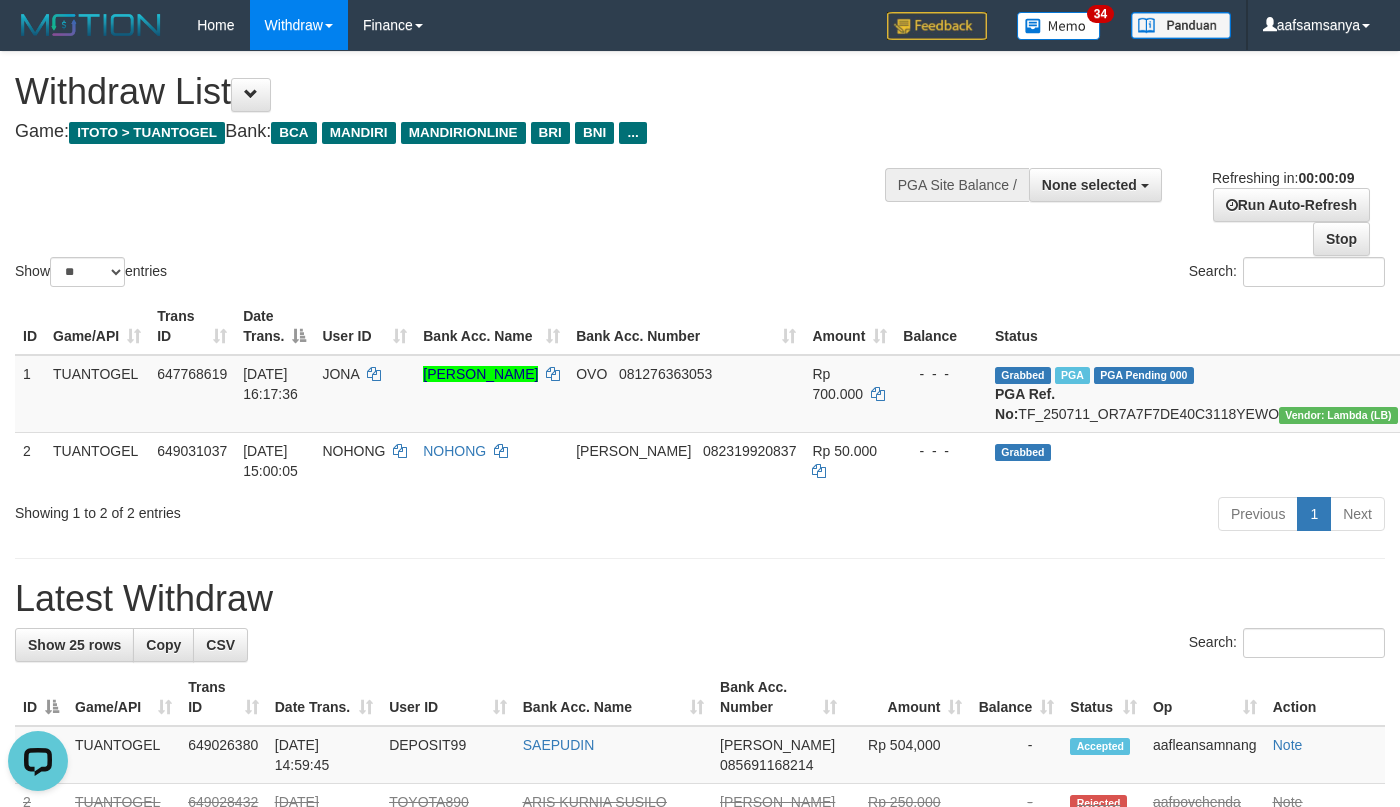scroll, scrollTop: 0, scrollLeft: 0, axis: both 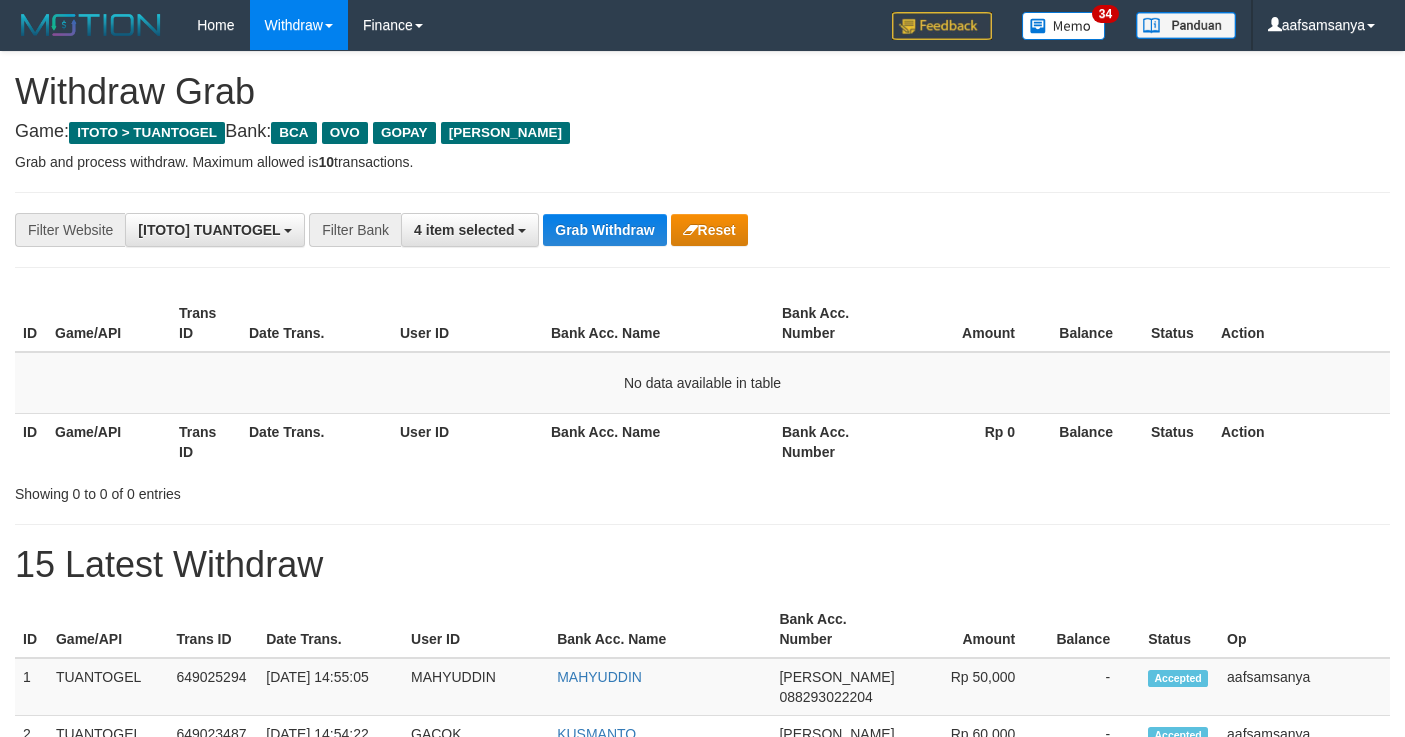 click at bounding box center [702, 192] 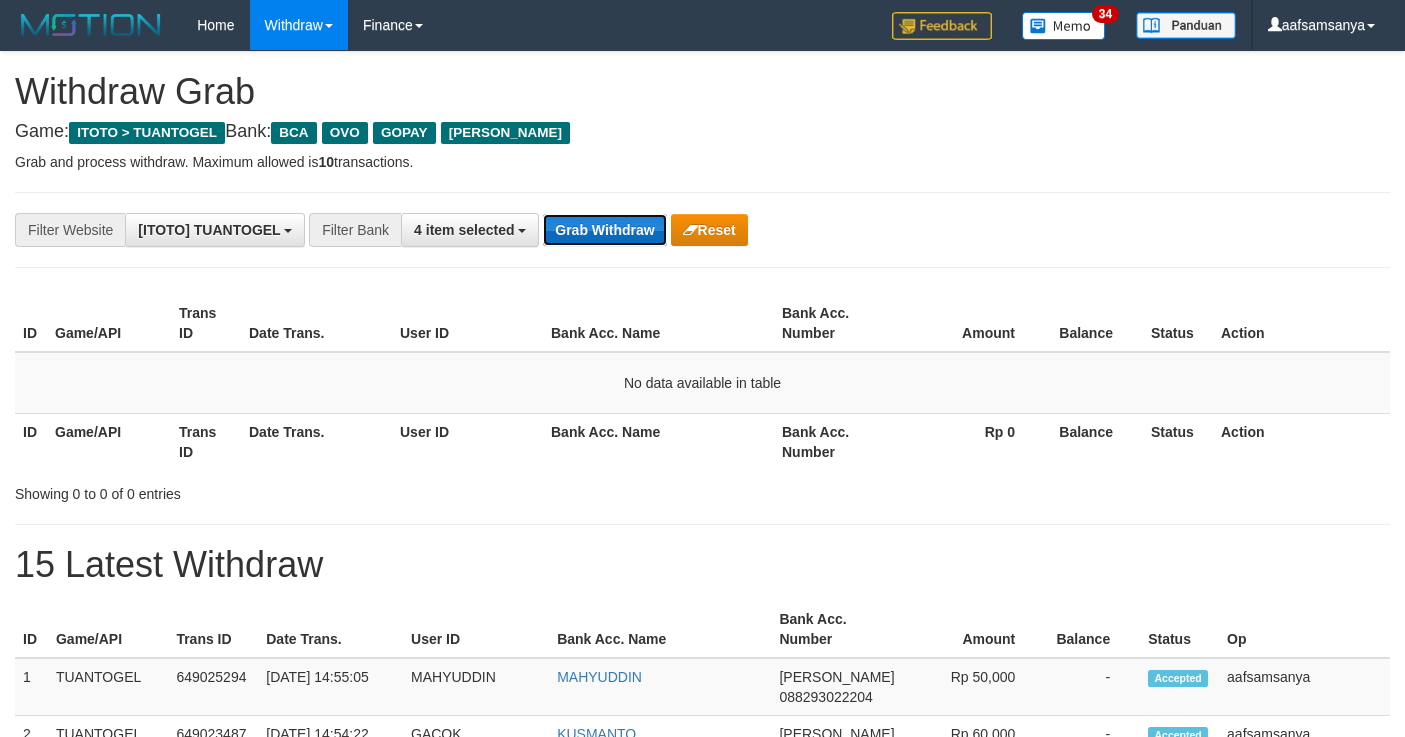 click on "Grab Withdraw" at bounding box center (604, 230) 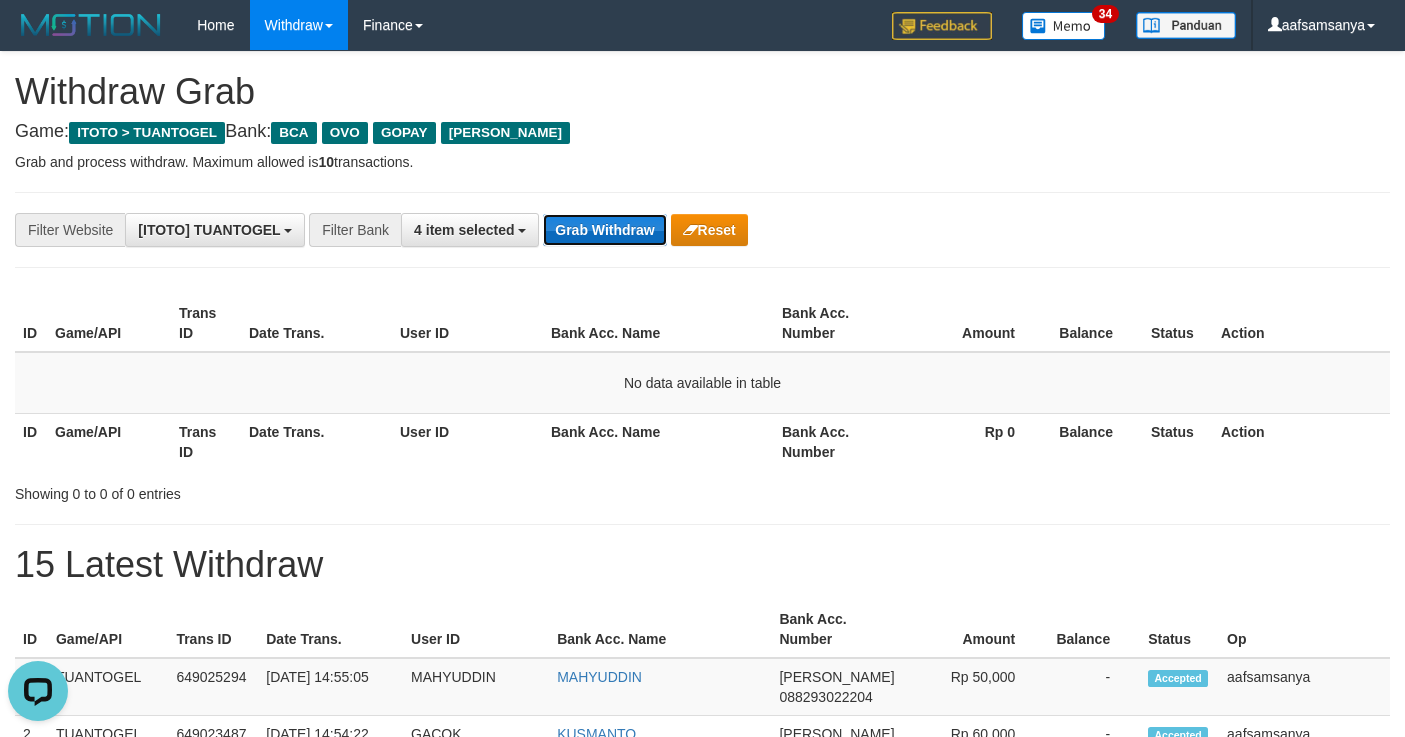 scroll, scrollTop: 0, scrollLeft: 0, axis: both 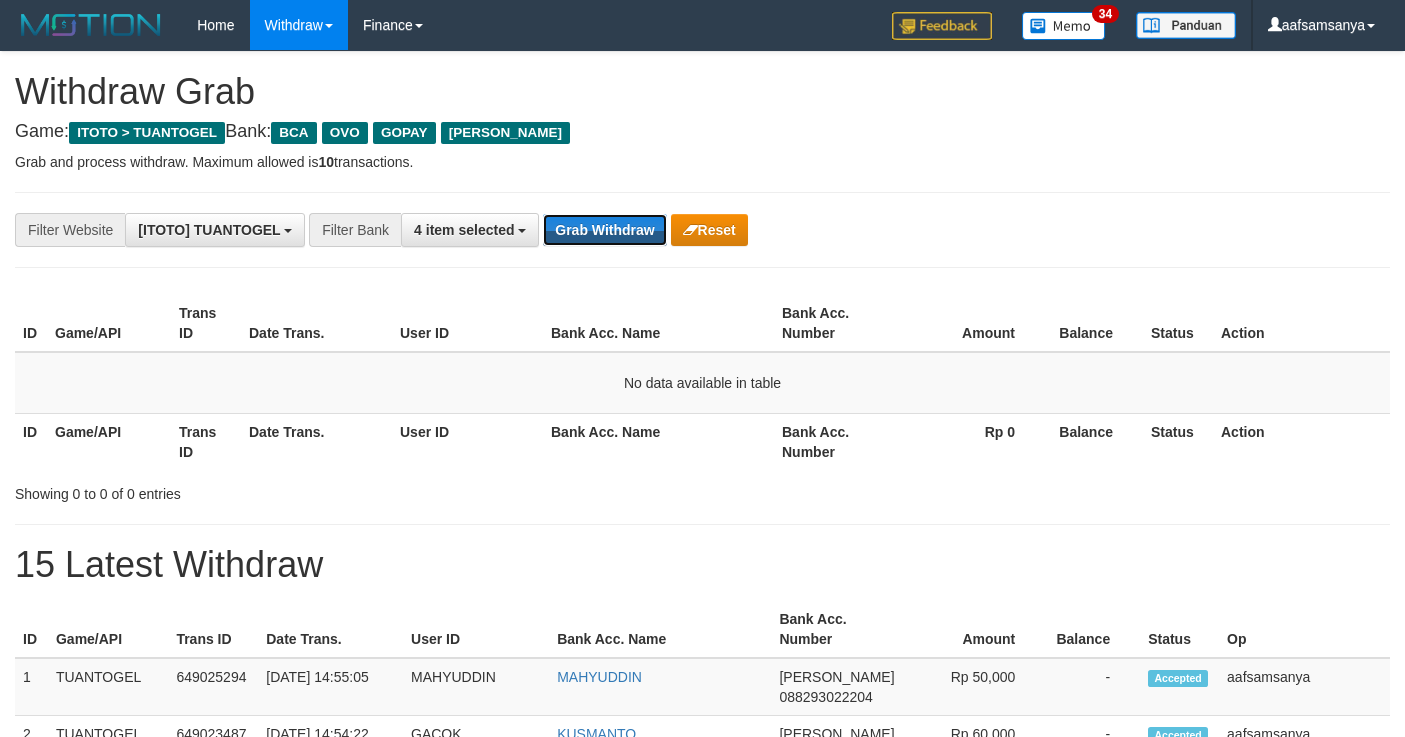 click on "Grab Withdraw" at bounding box center [604, 230] 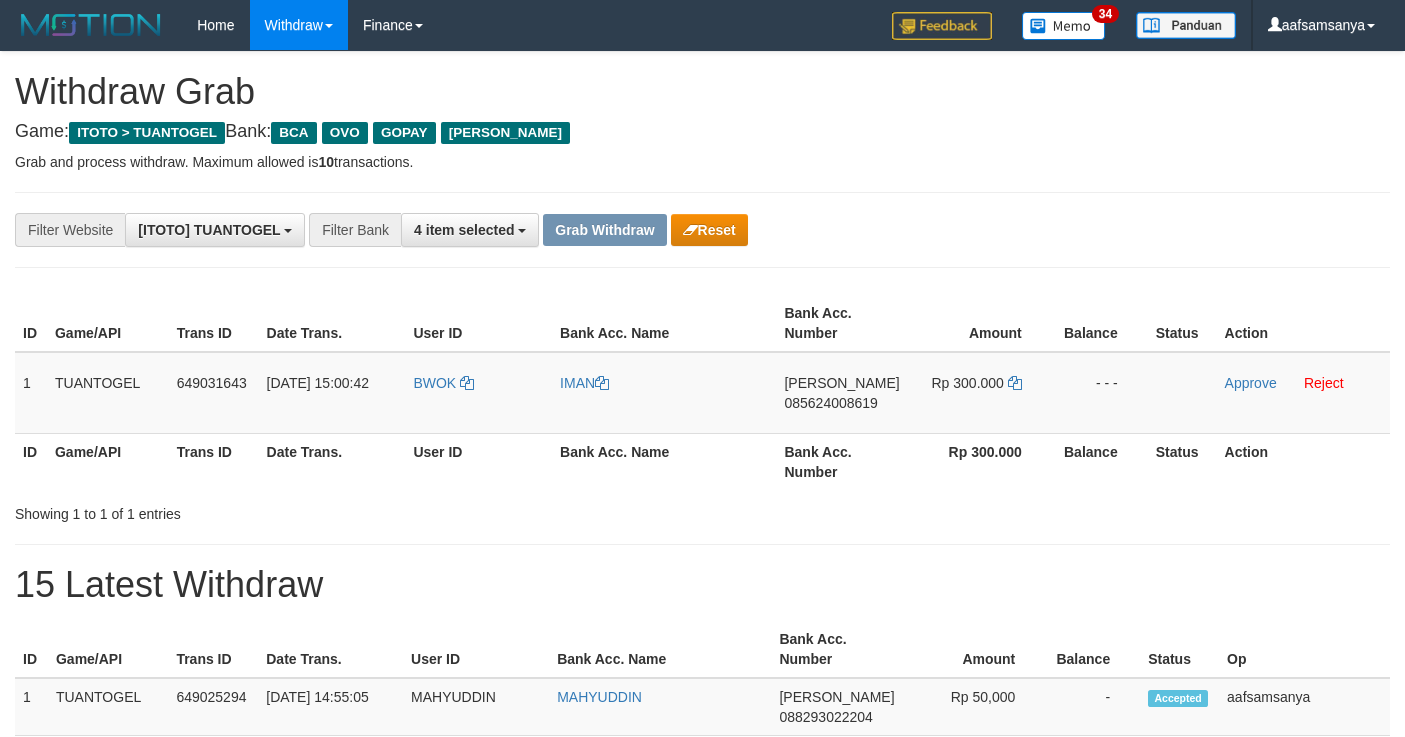 scroll, scrollTop: 0, scrollLeft: 0, axis: both 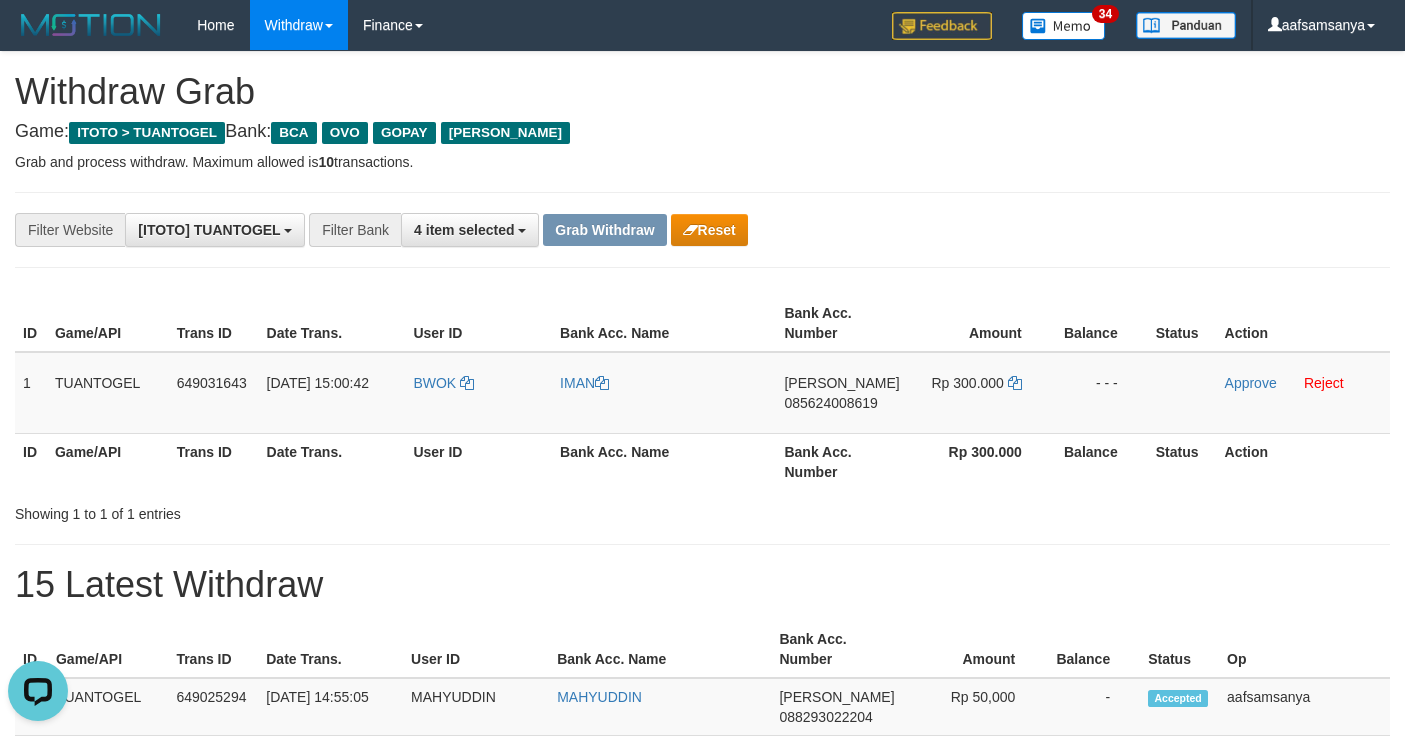click on "**********" at bounding box center (702, 1073) 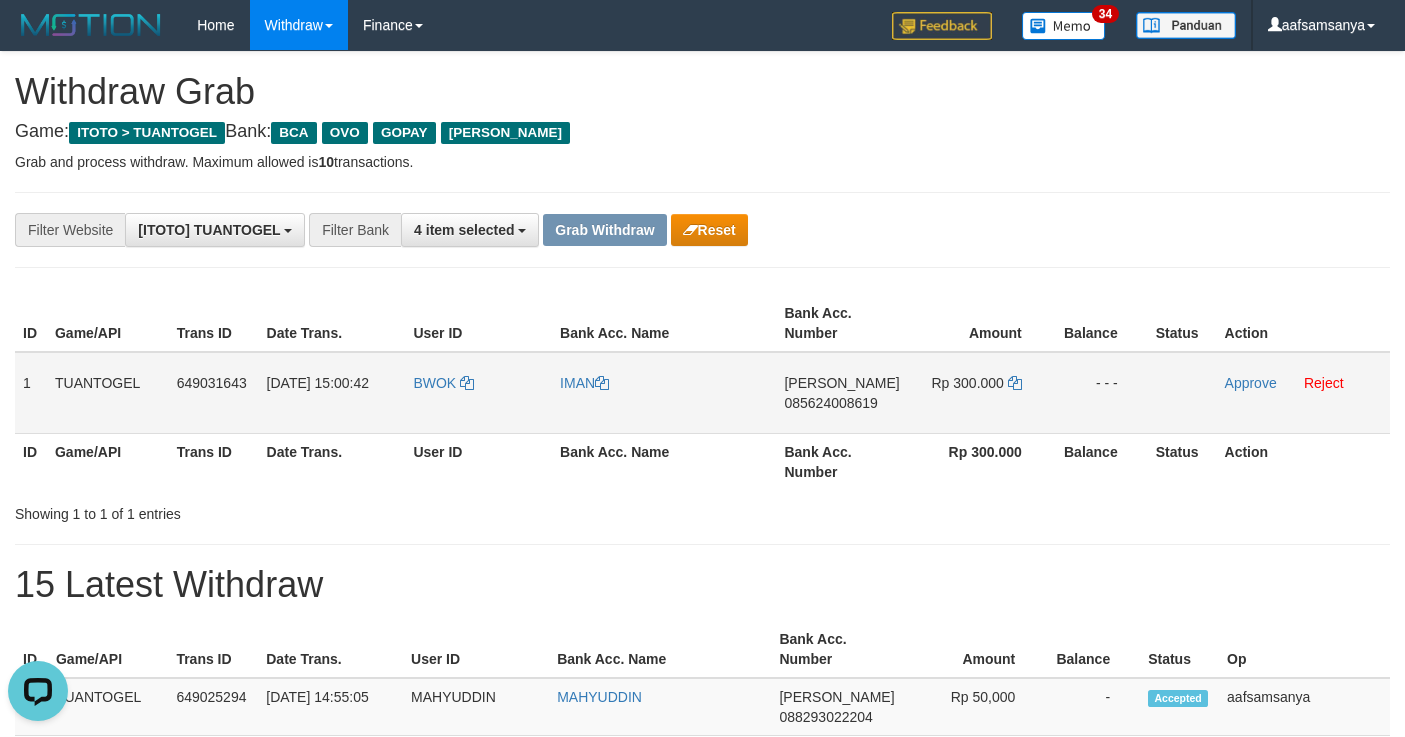 click on "085624008619" at bounding box center (830, 403) 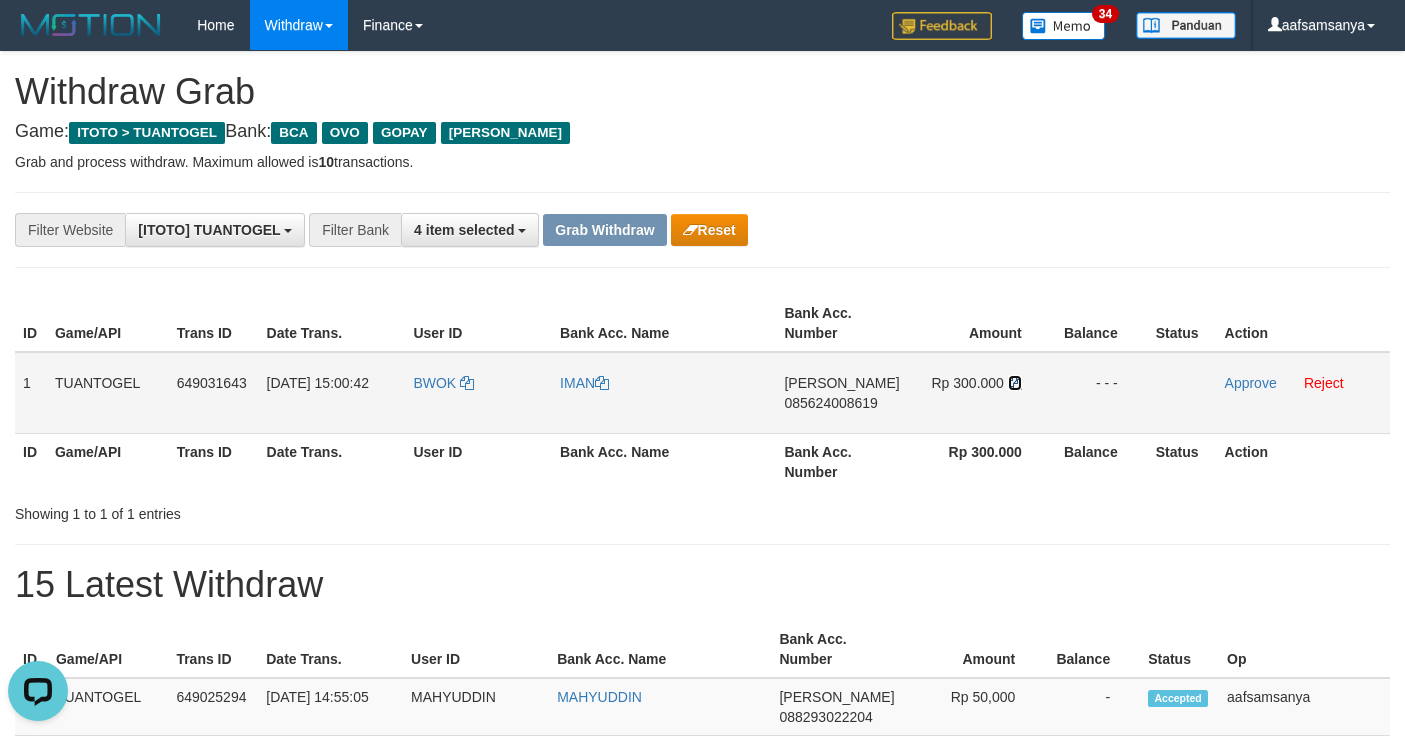 click at bounding box center [1015, 383] 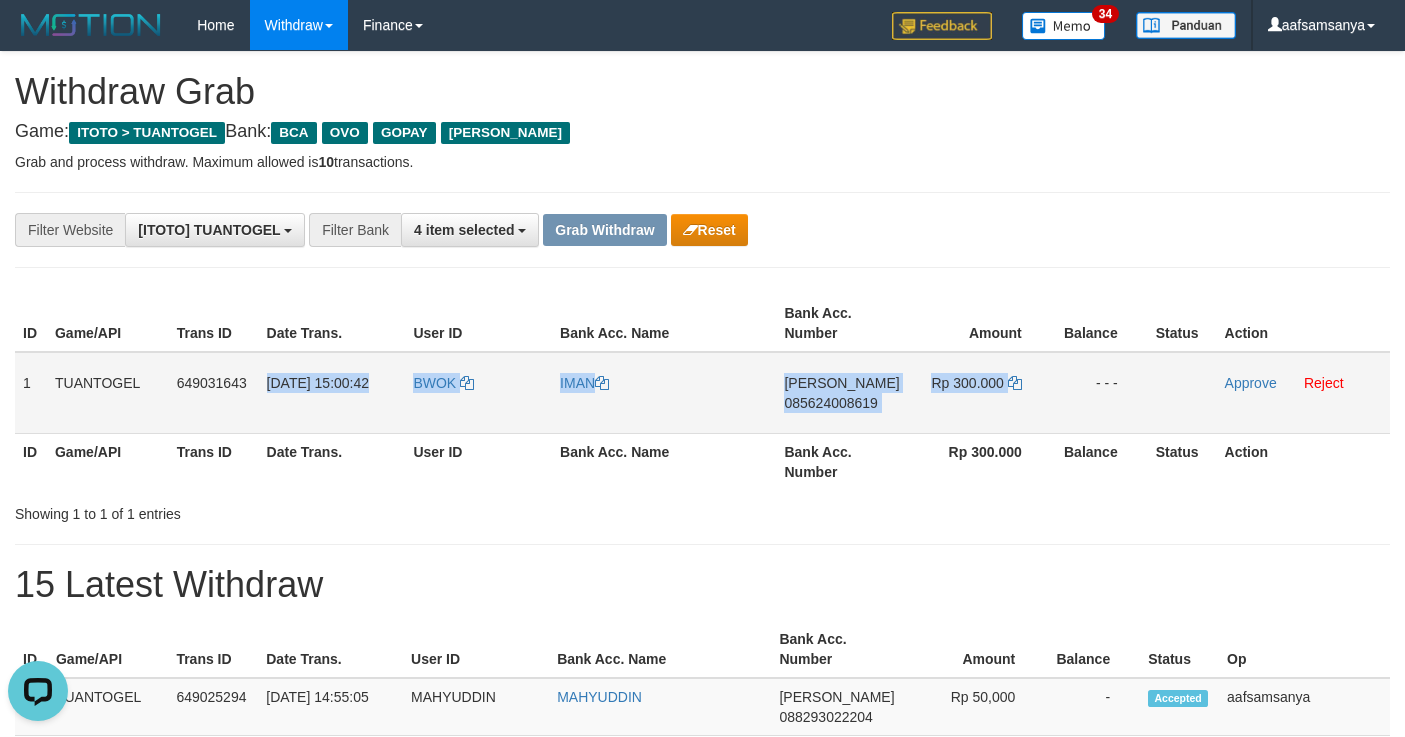 drag, startPoint x: 268, startPoint y: 386, endPoint x: 1045, endPoint y: 372, distance: 777.1261 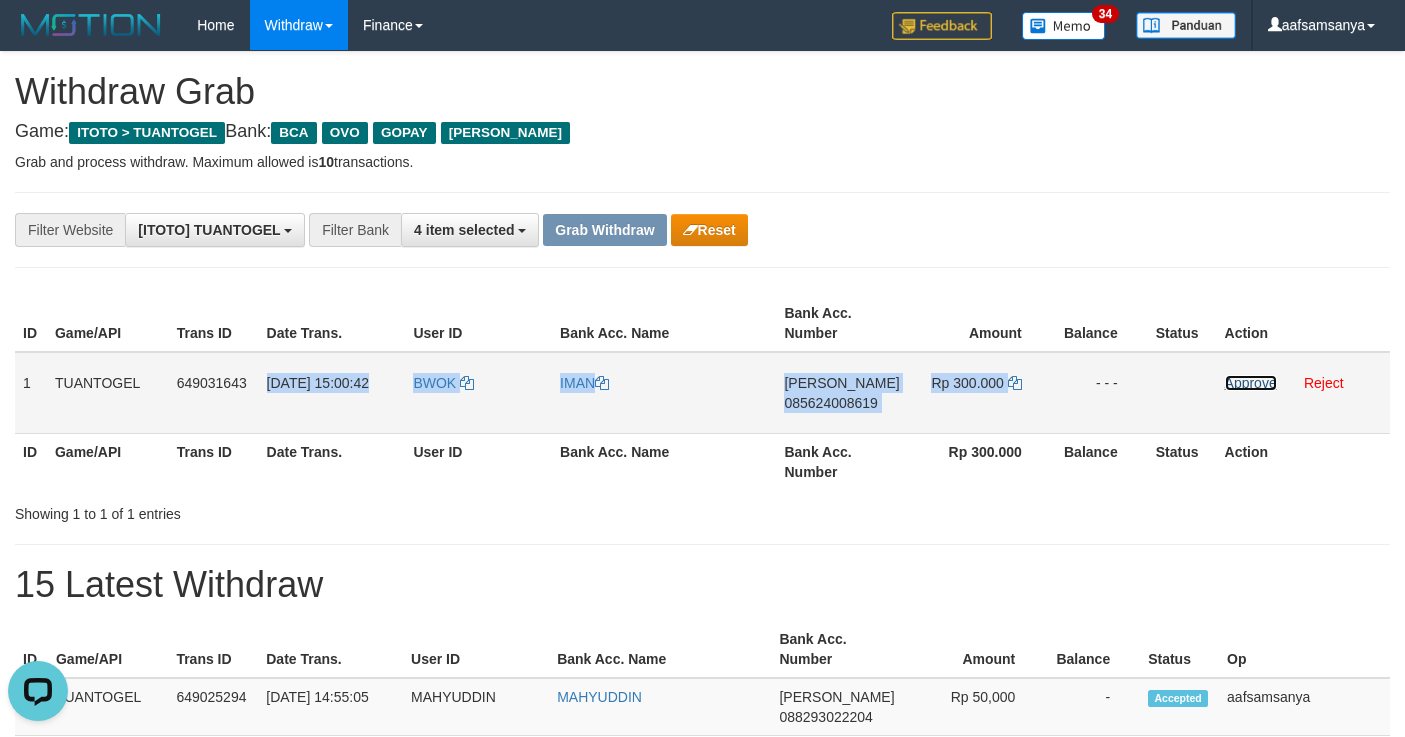 click on "Approve" at bounding box center [1251, 383] 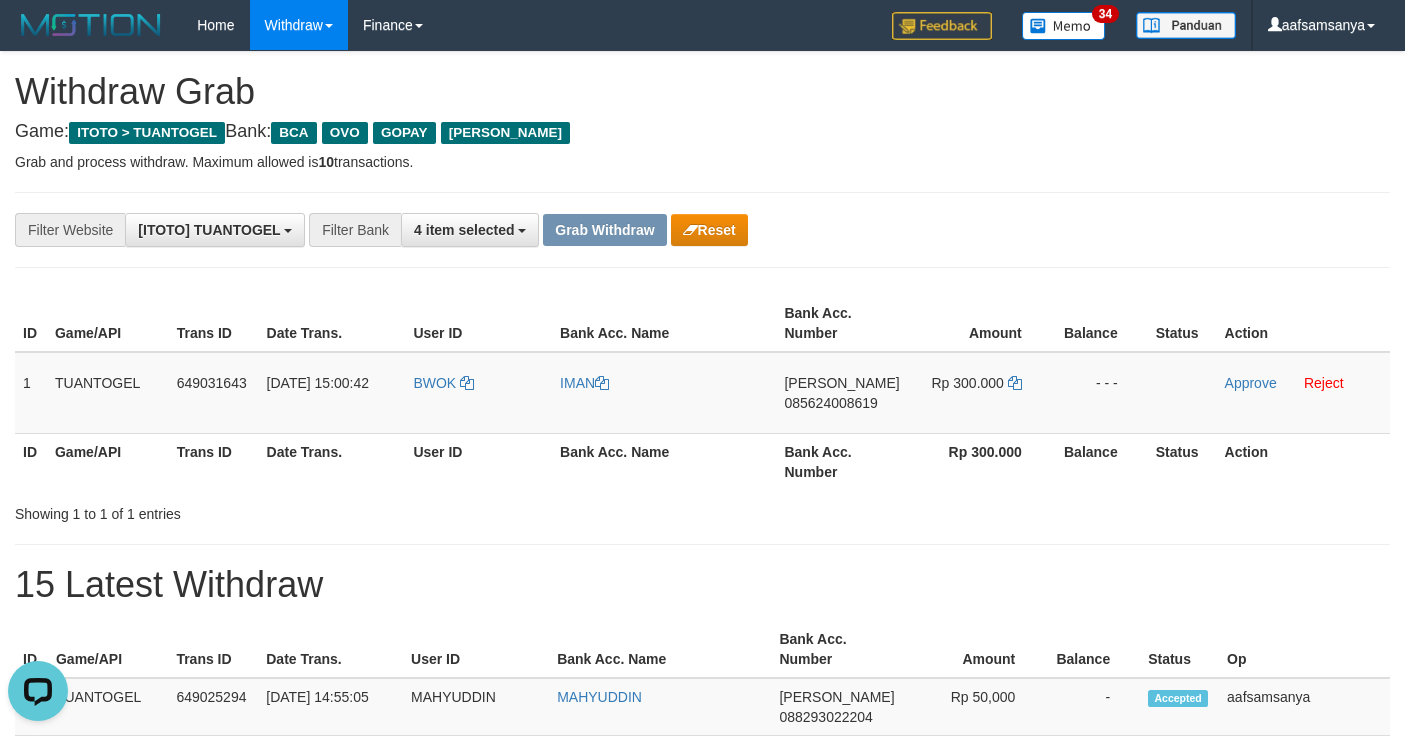 click on "**********" at bounding box center [585, 230] 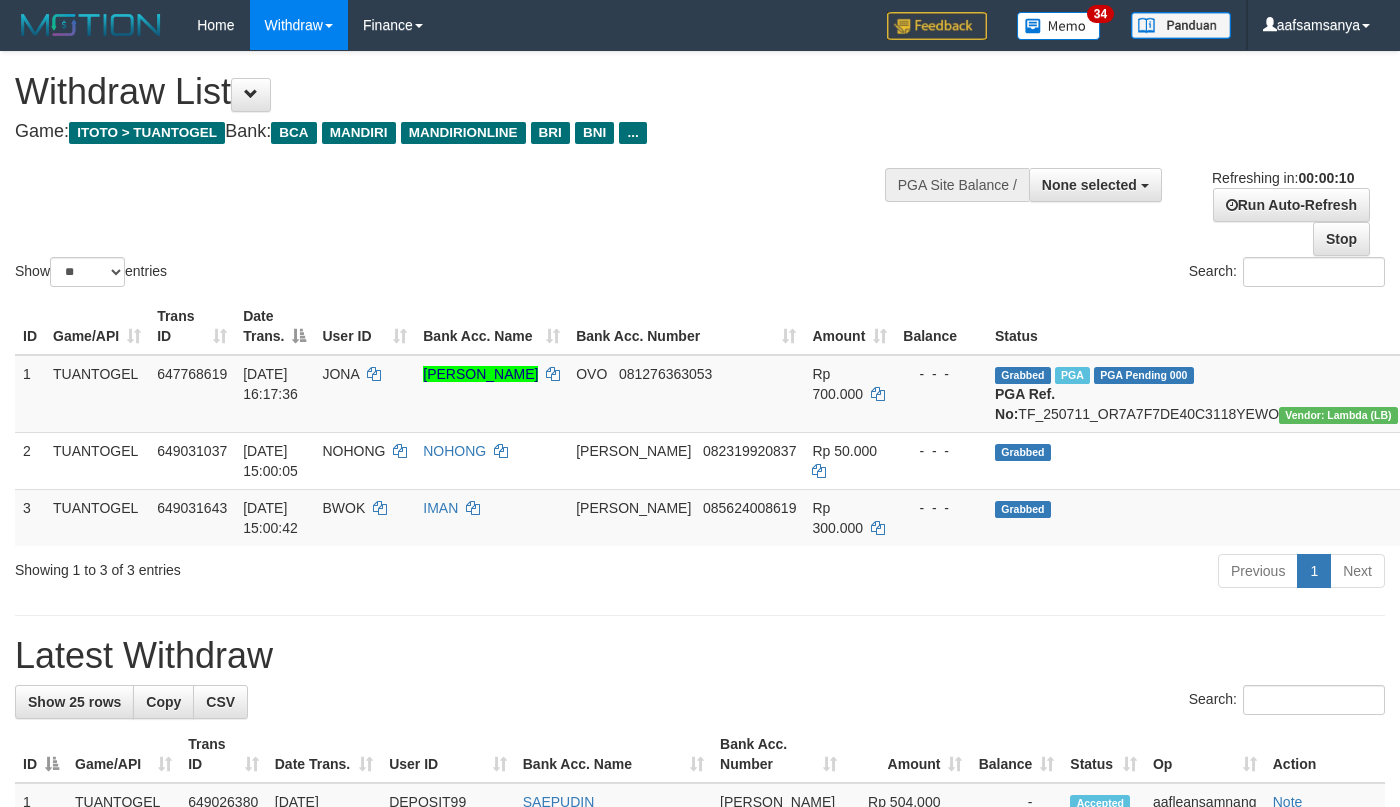 select 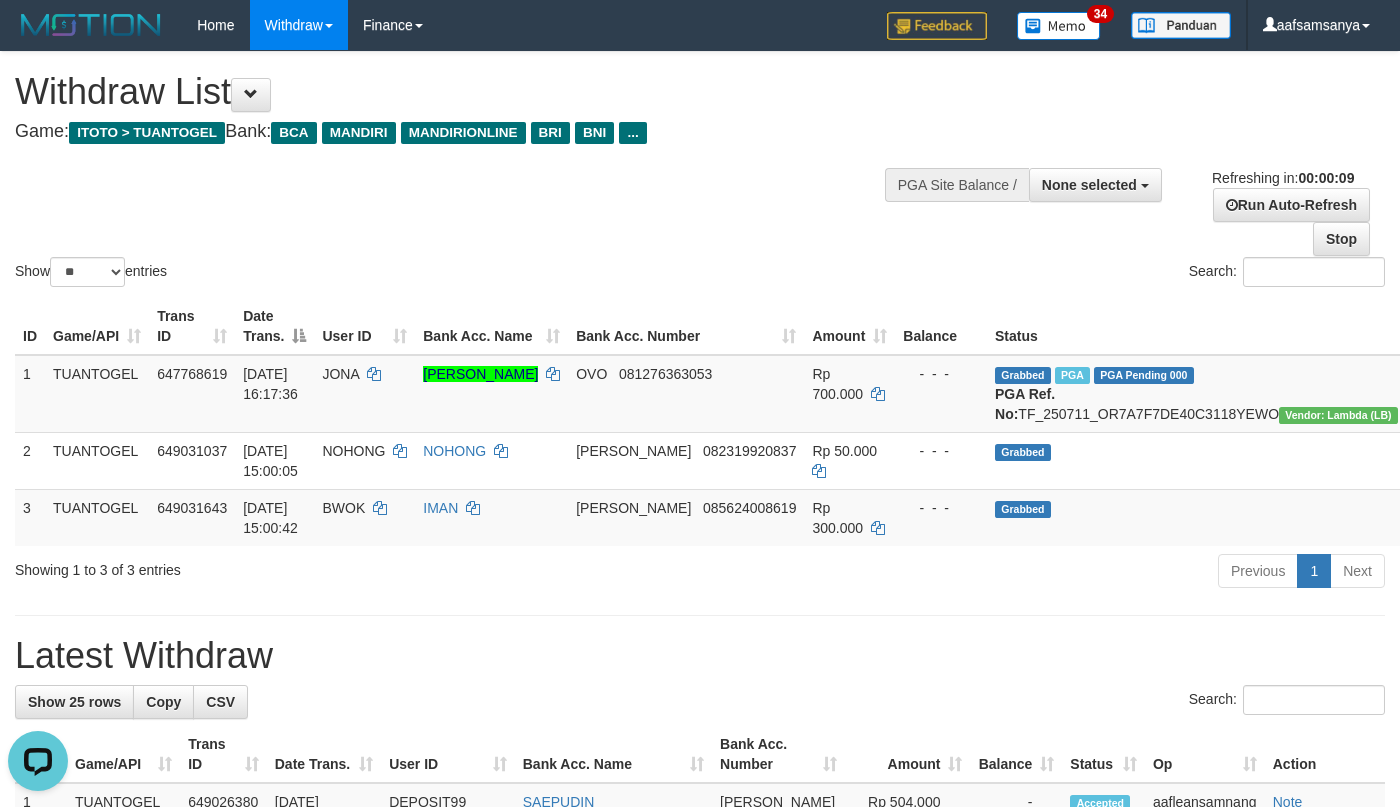 scroll, scrollTop: 0, scrollLeft: 0, axis: both 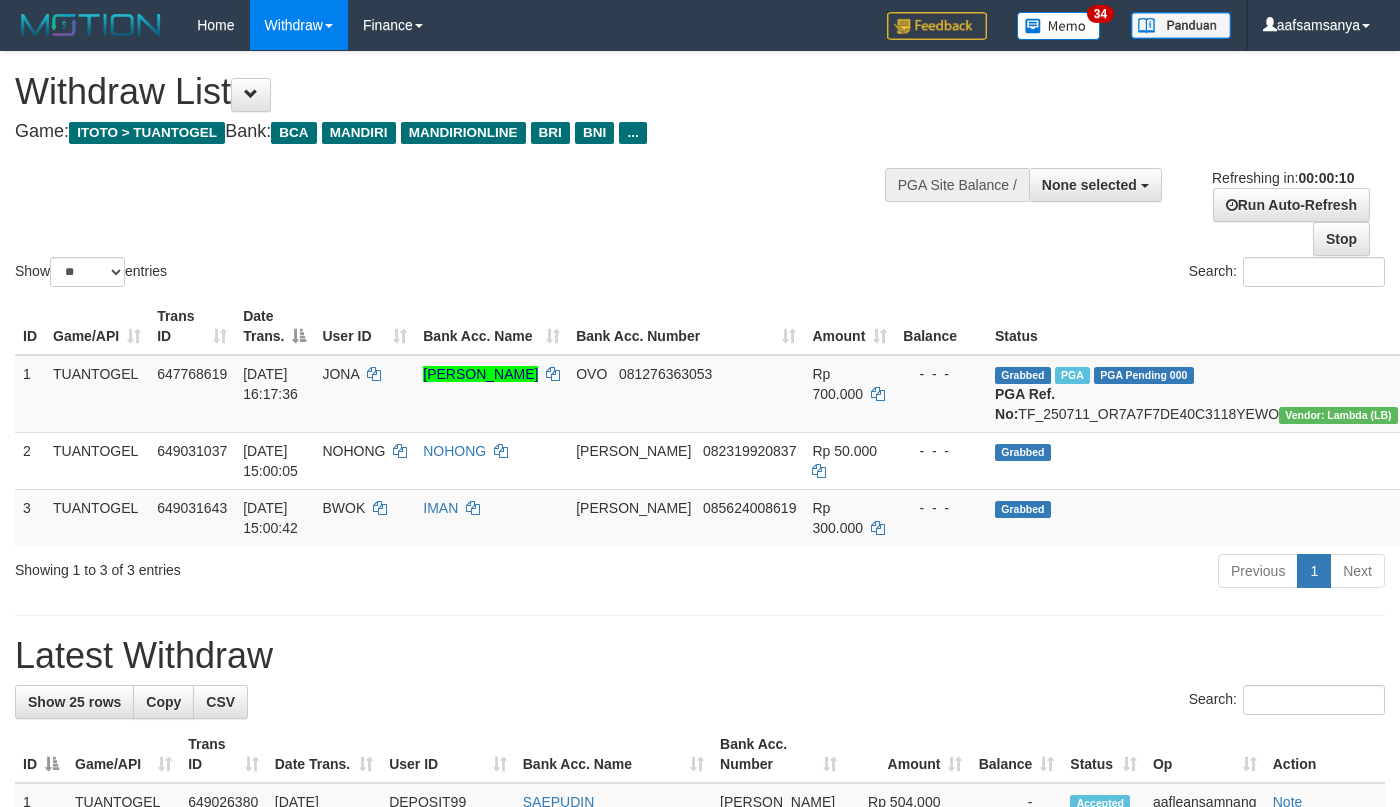 select 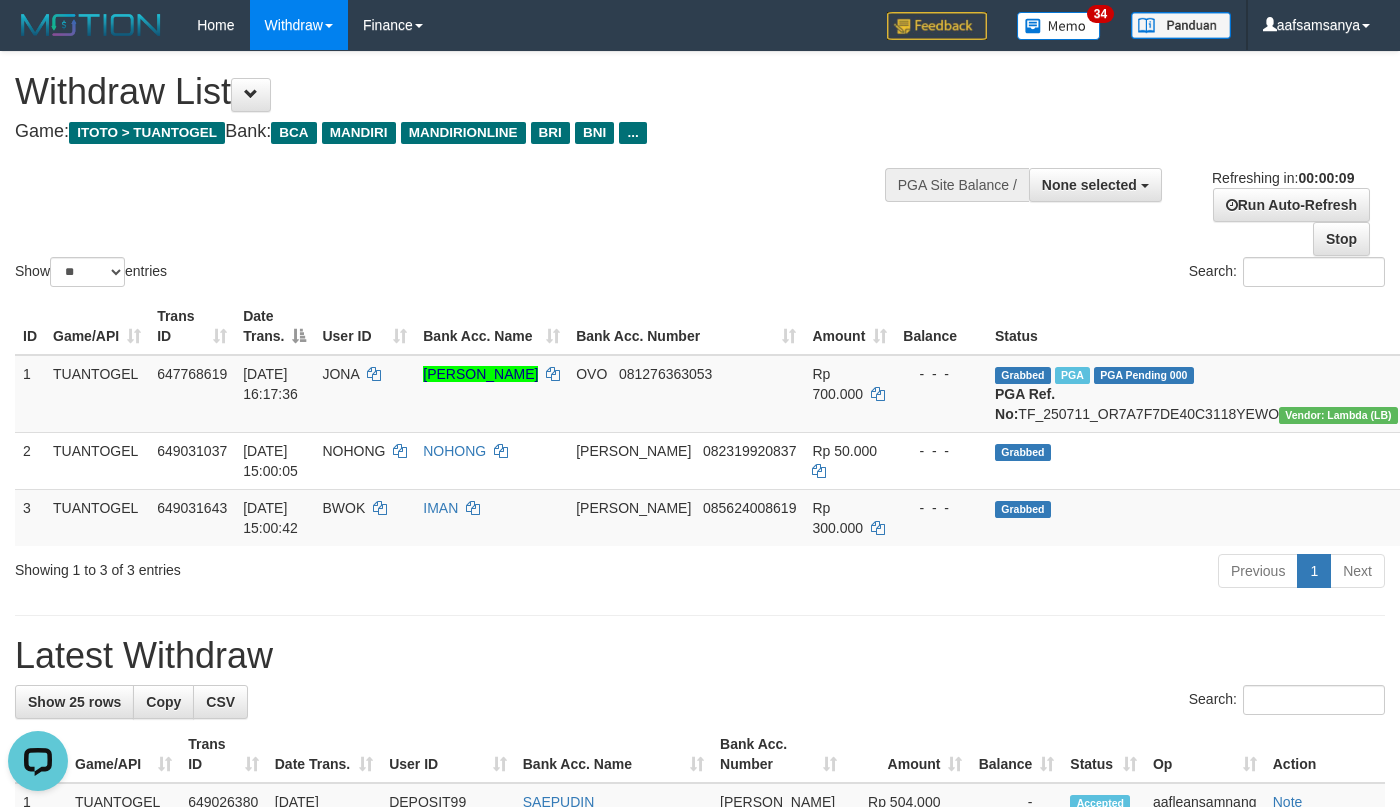 scroll, scrollTop: 0, scrollLeft: 0, axis: both 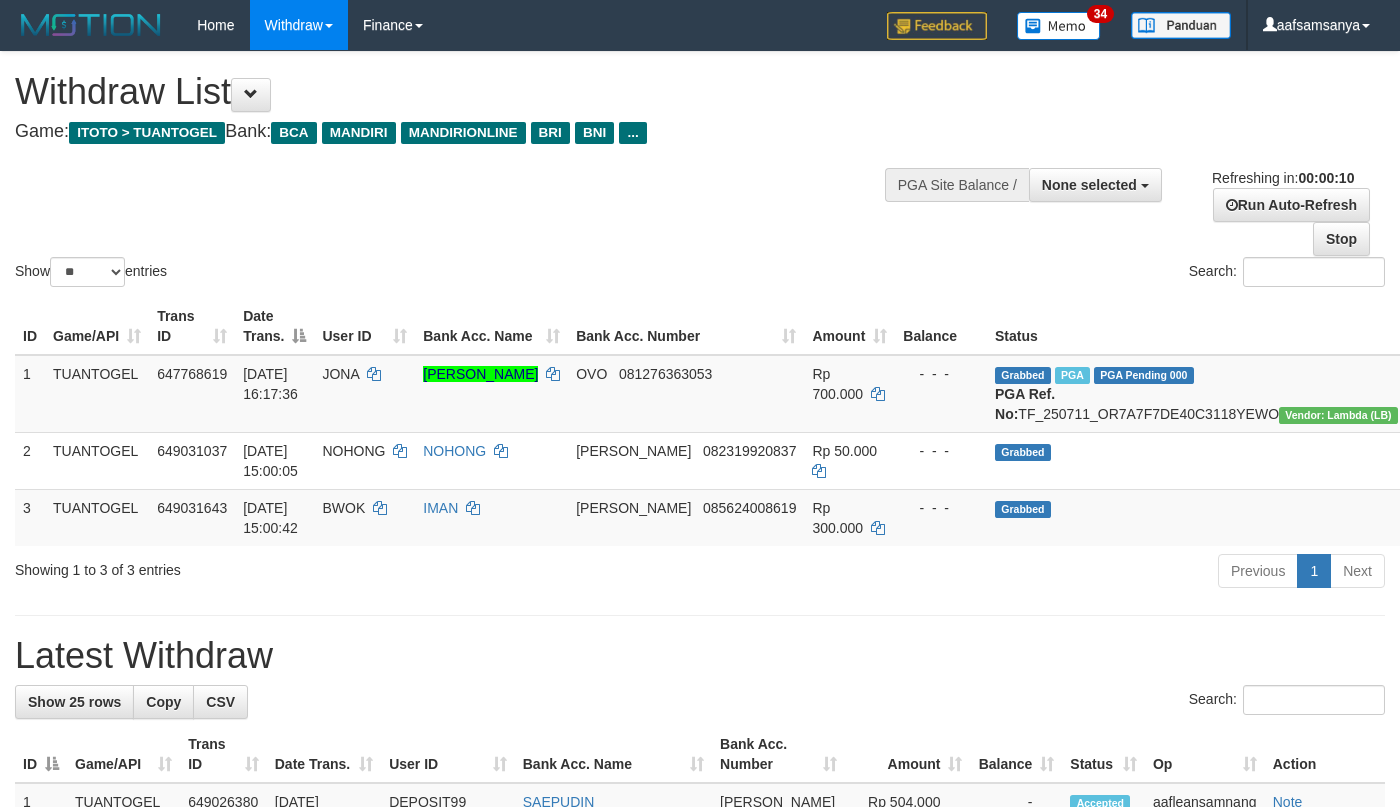 select 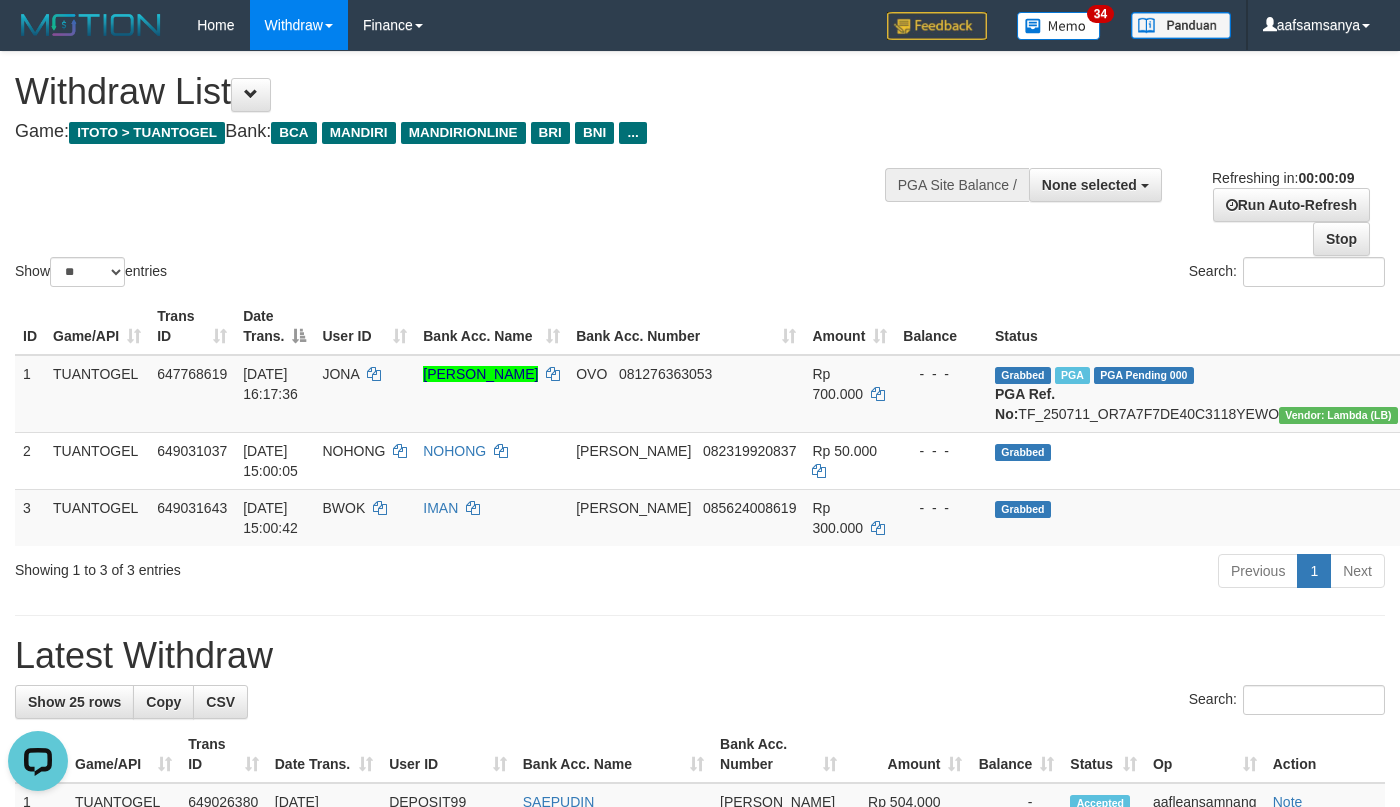 scroll, scrollTop: 0, scrollLeft: 0, axis: both 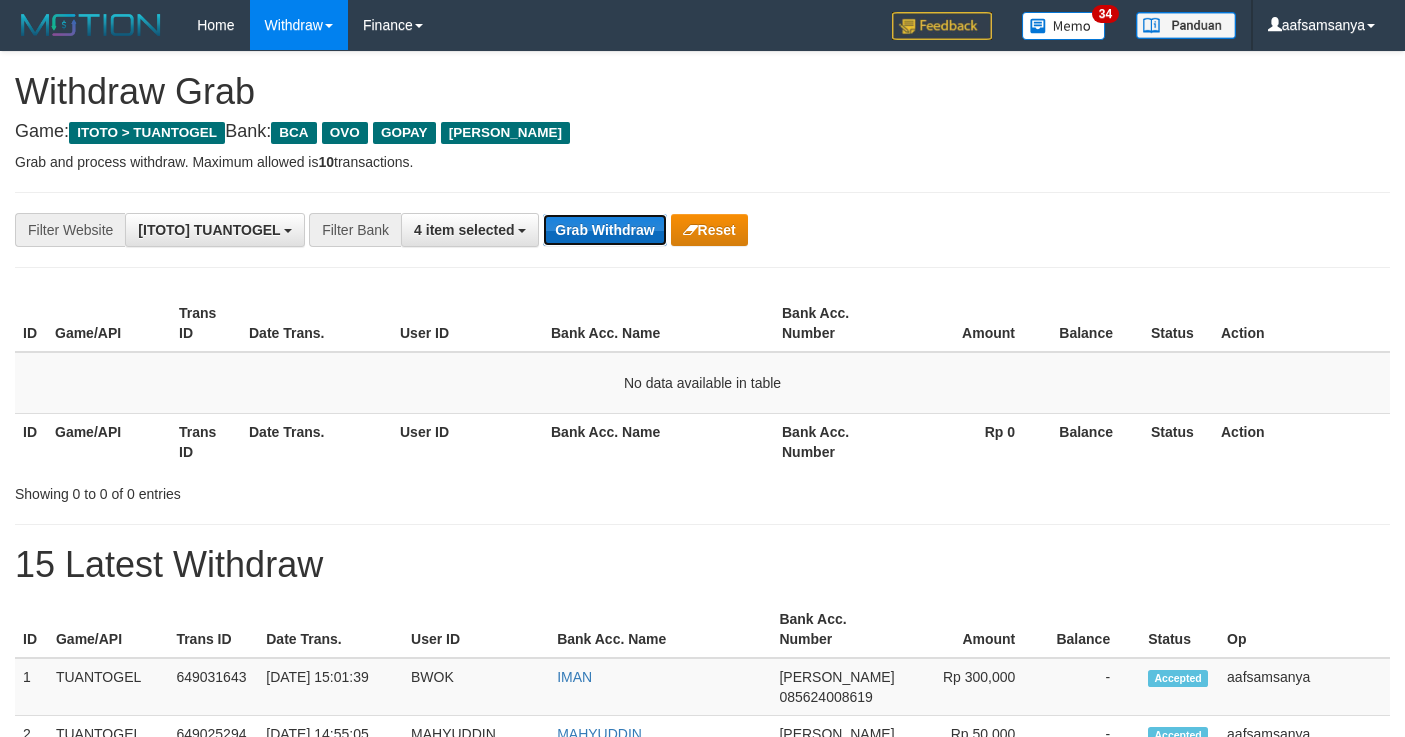 click on "Grab Withdraw" at bounding box center [604, 230] 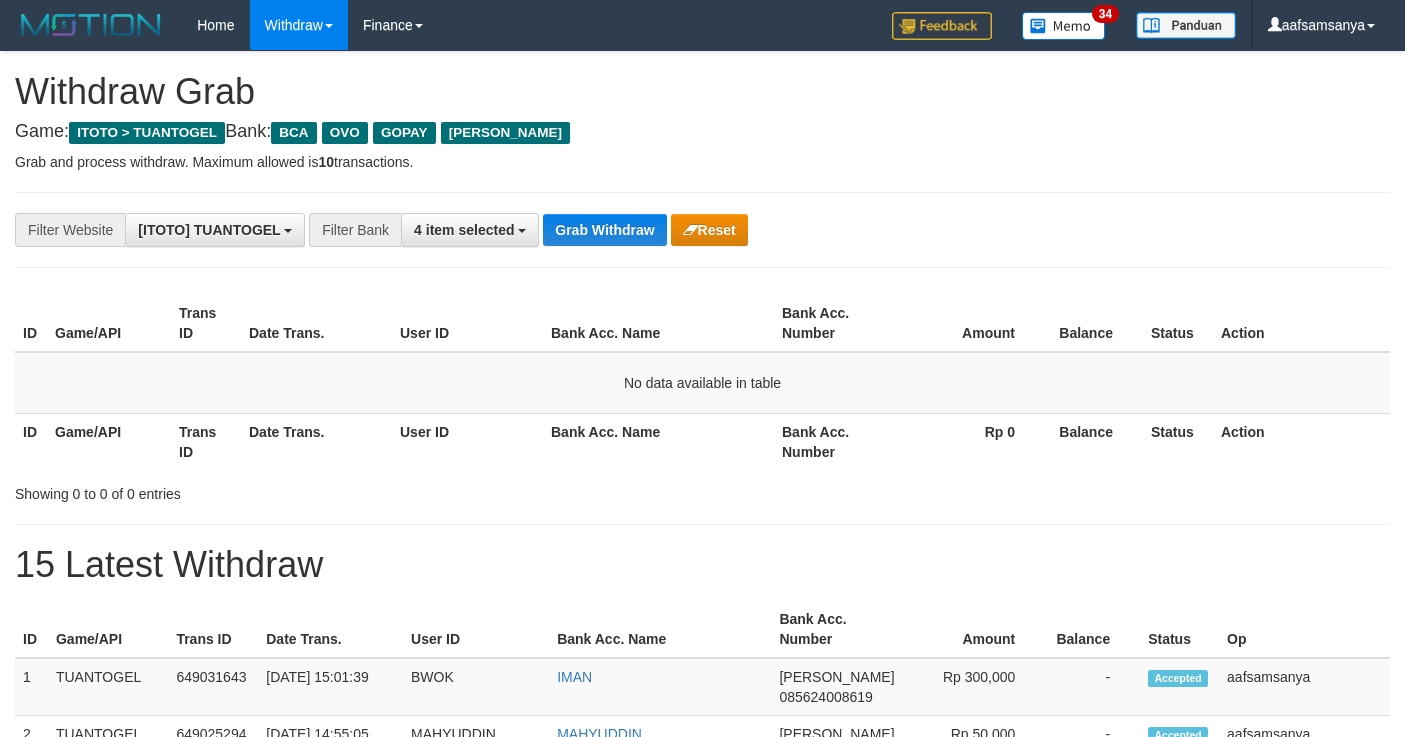 click on "**********" at bounding box center (702, 230) 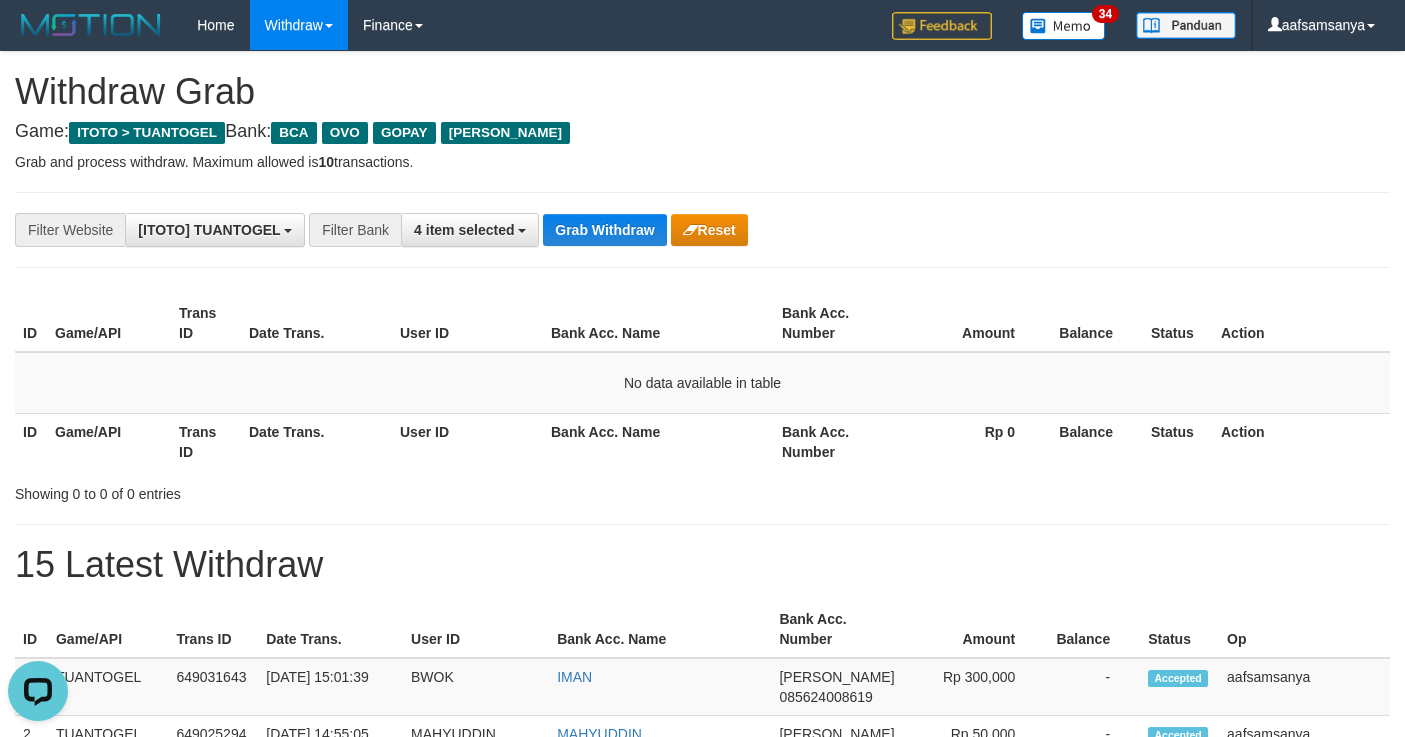 scroll, scrollTop: 0, scrollLeft: 0, axis: both 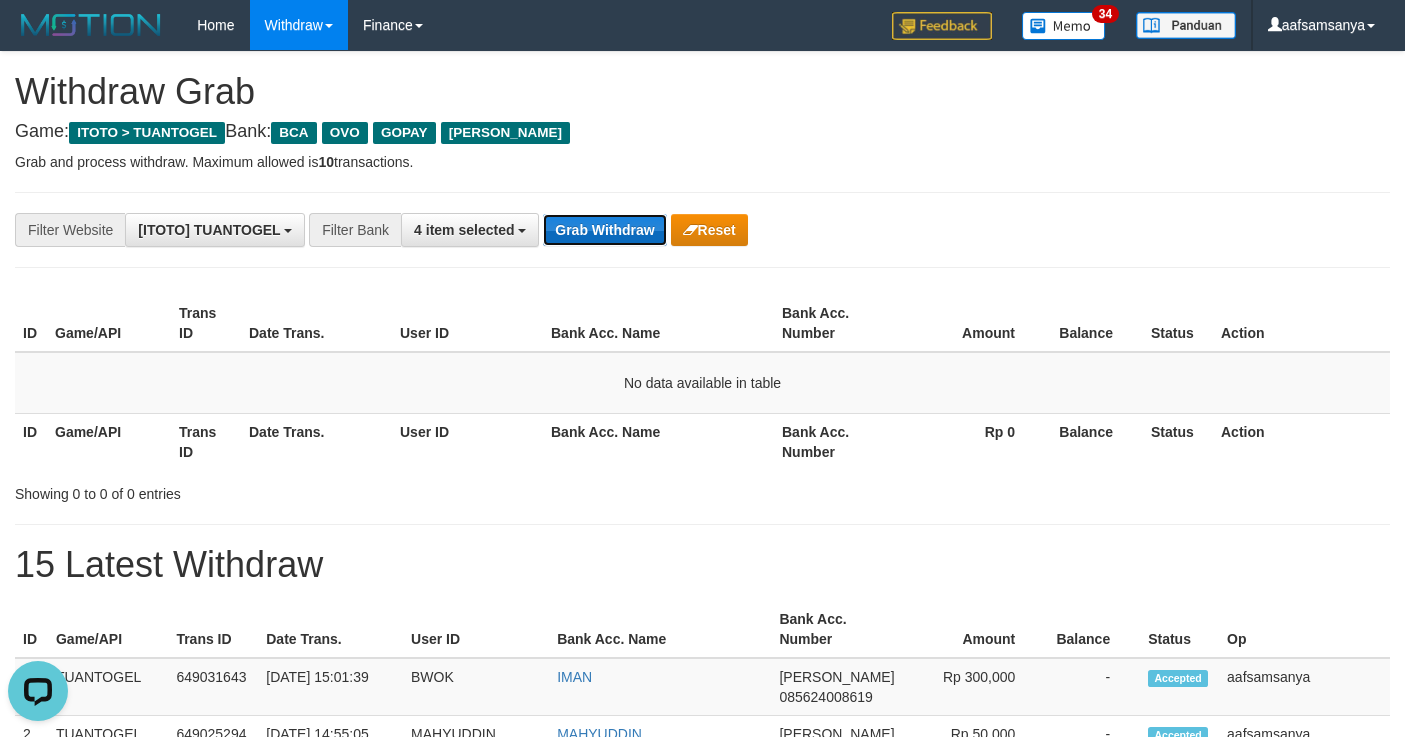 click on "Grab Withdraw" at bounding box center [604, 230] 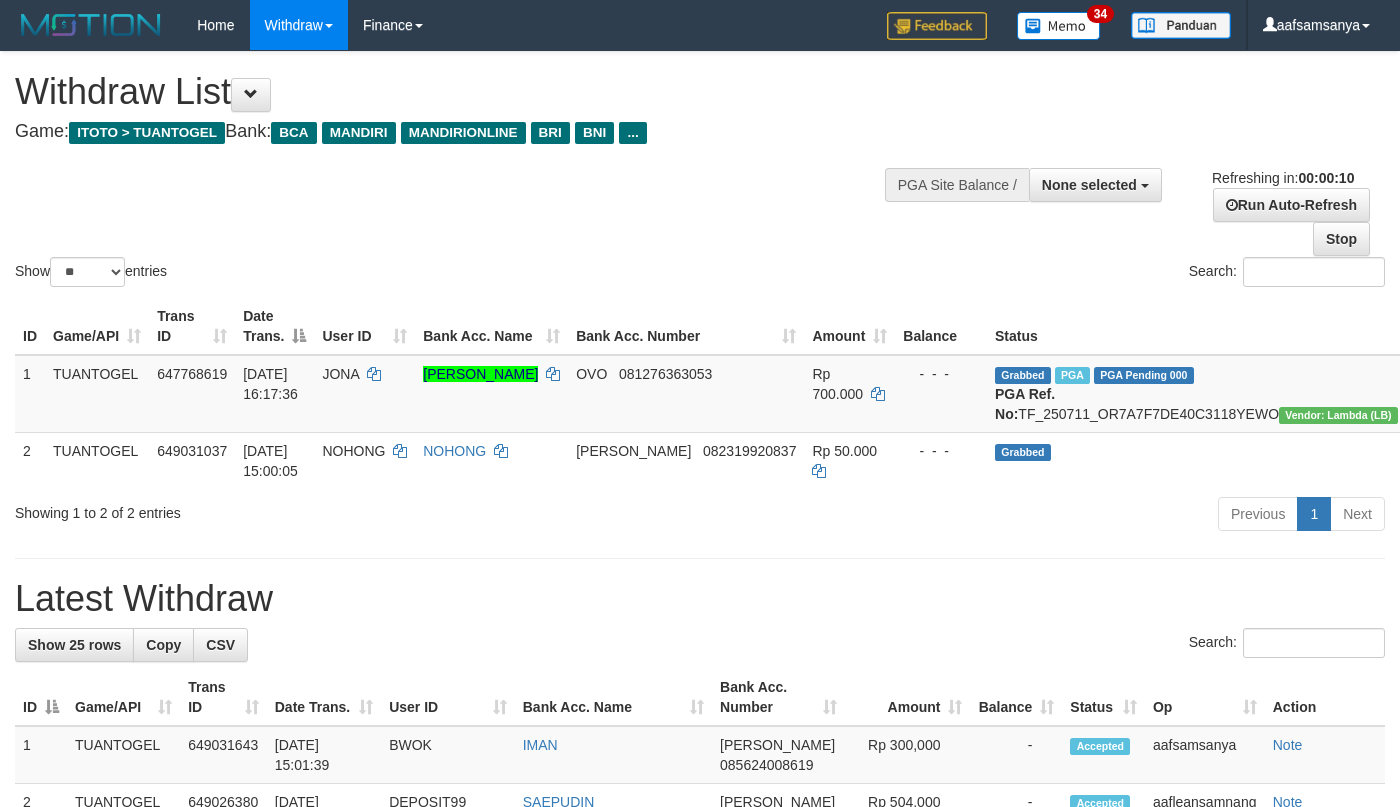 select 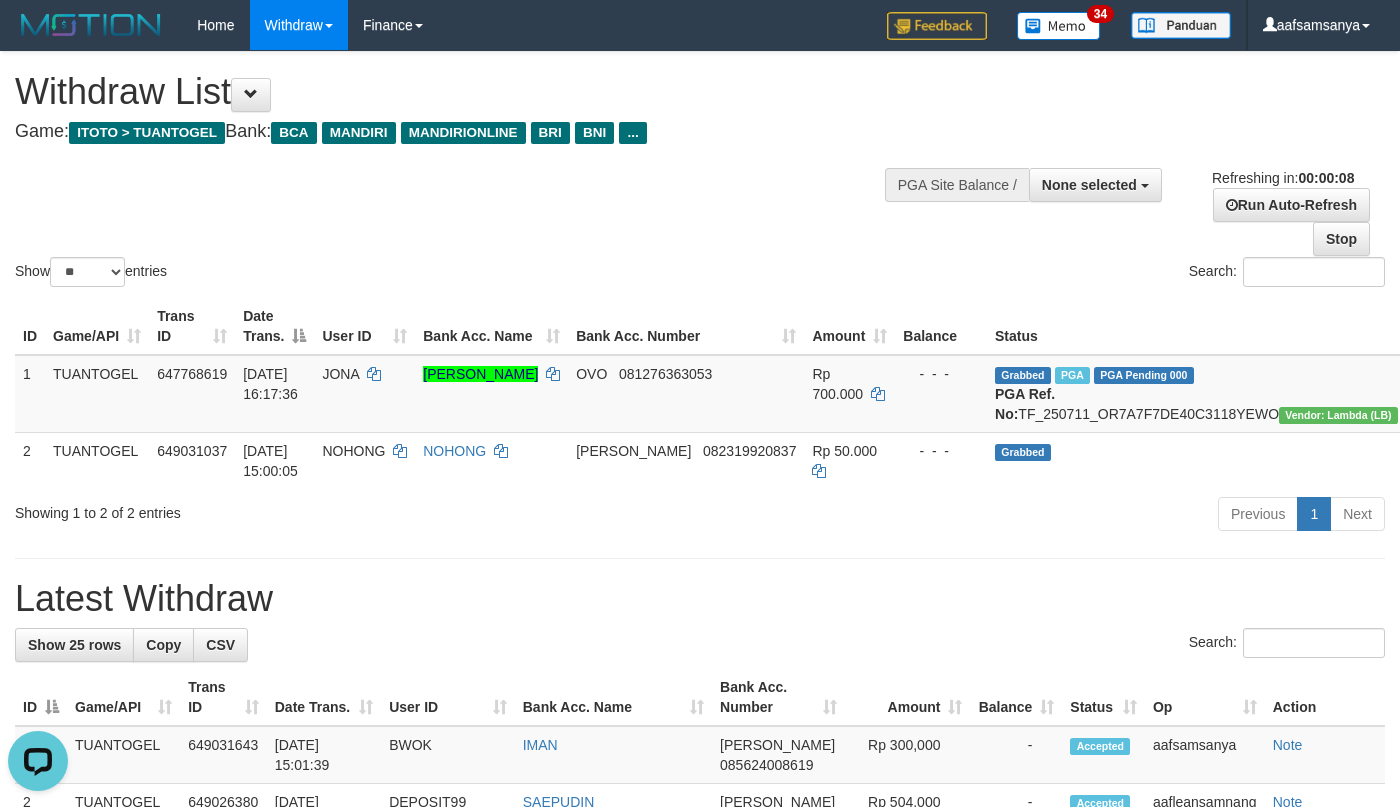 scroll, scrollTop: 0, scrollLeft: 0, axis: both 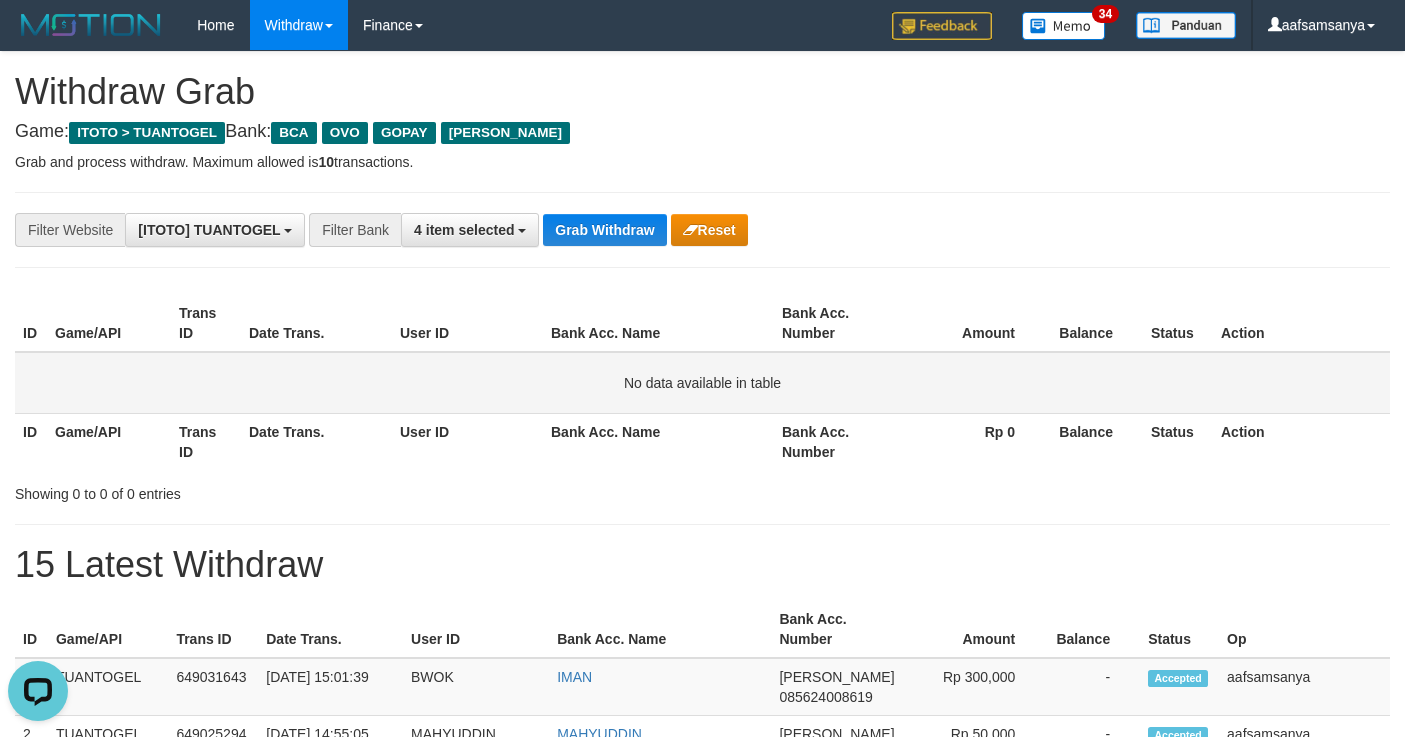 drag, startPoint x: 473, startPoint y: 406, endPoint x: 440, endPoint y: 385, distance: 39.115215 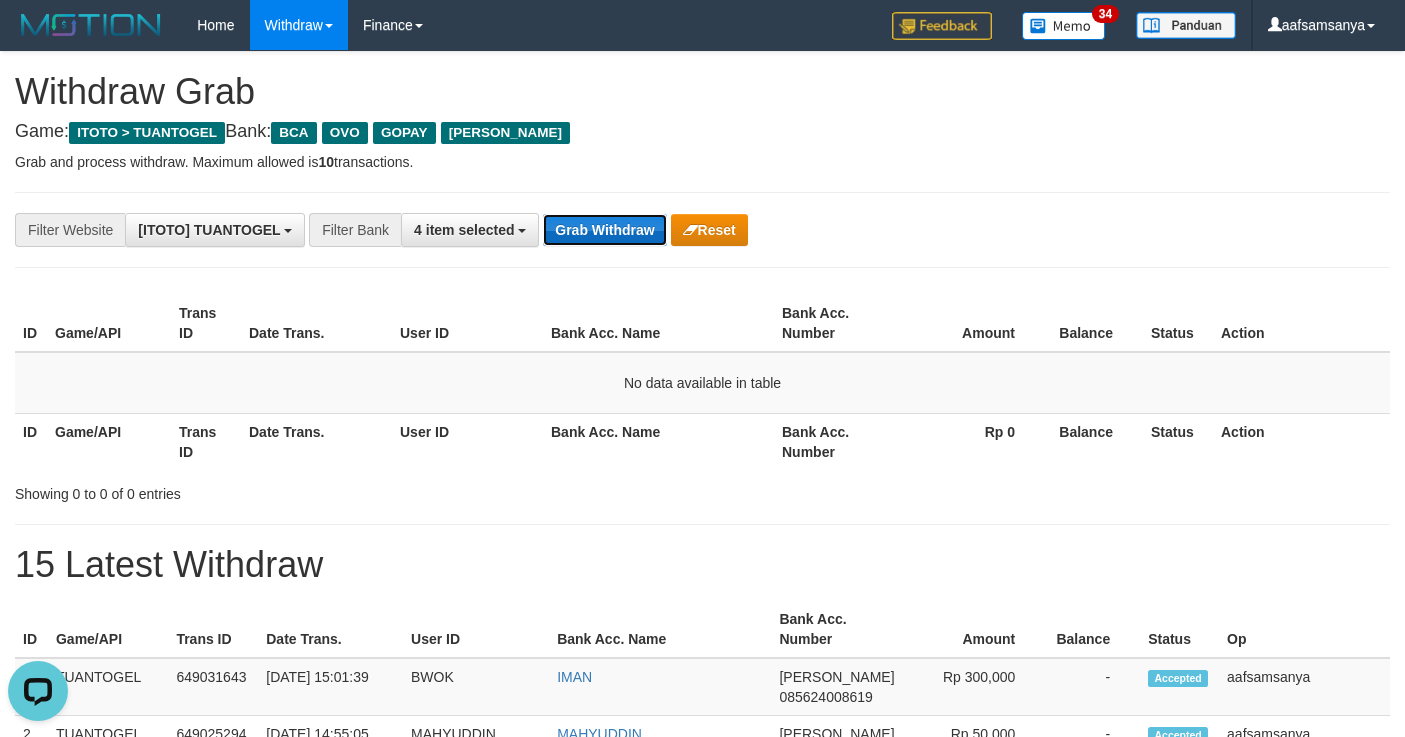 click on "Grab Withdraw" at bounding box center (604, 230) 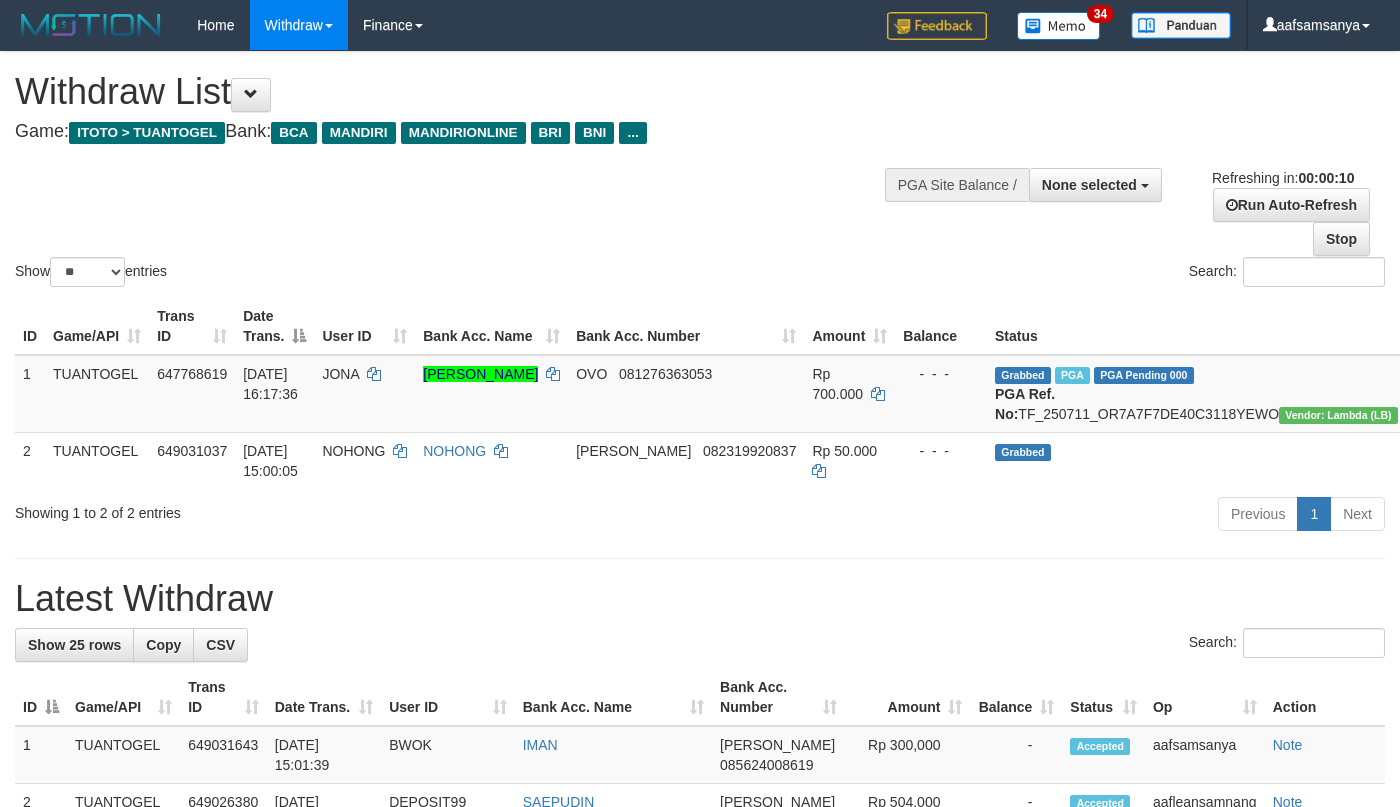 select 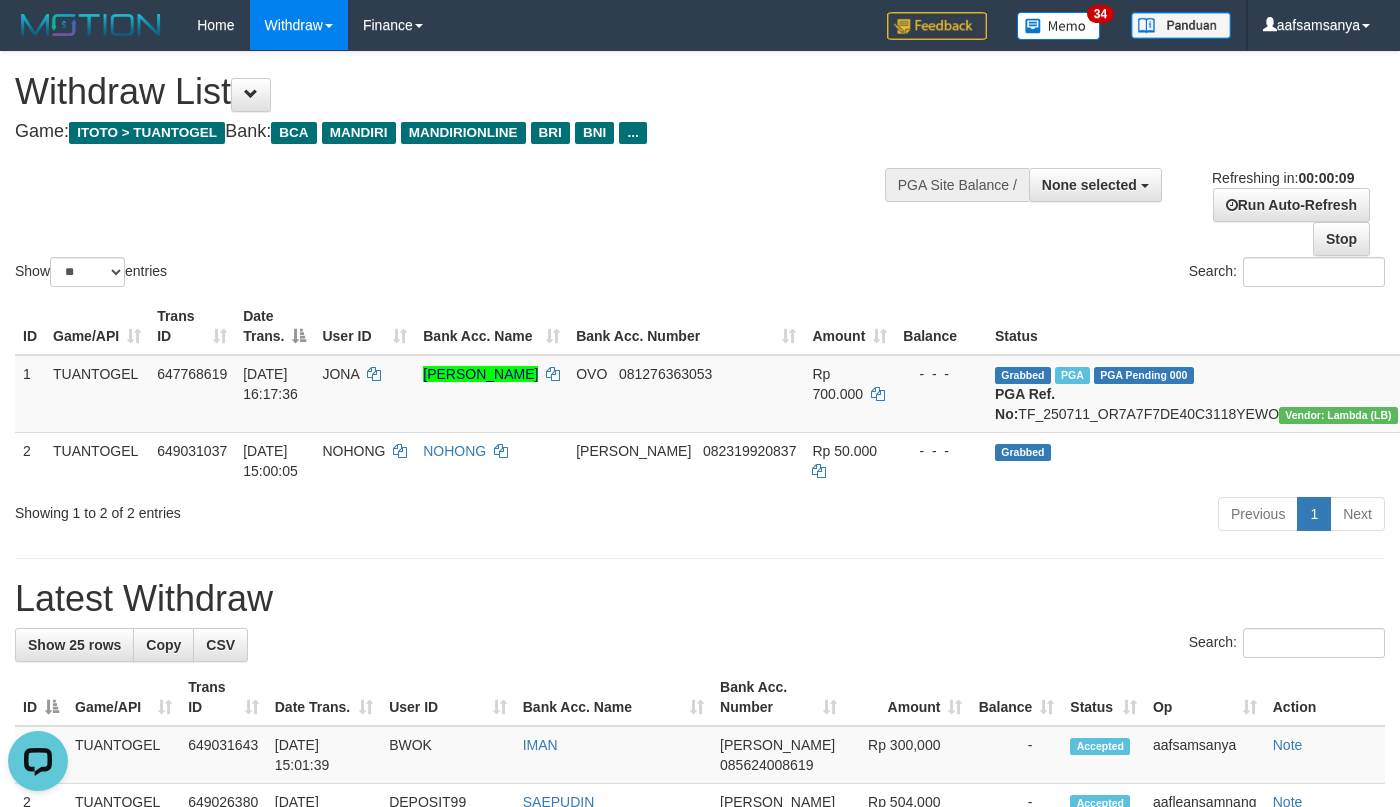 scroll, scrollTop: 0, scrollLeft: 0, axis: both 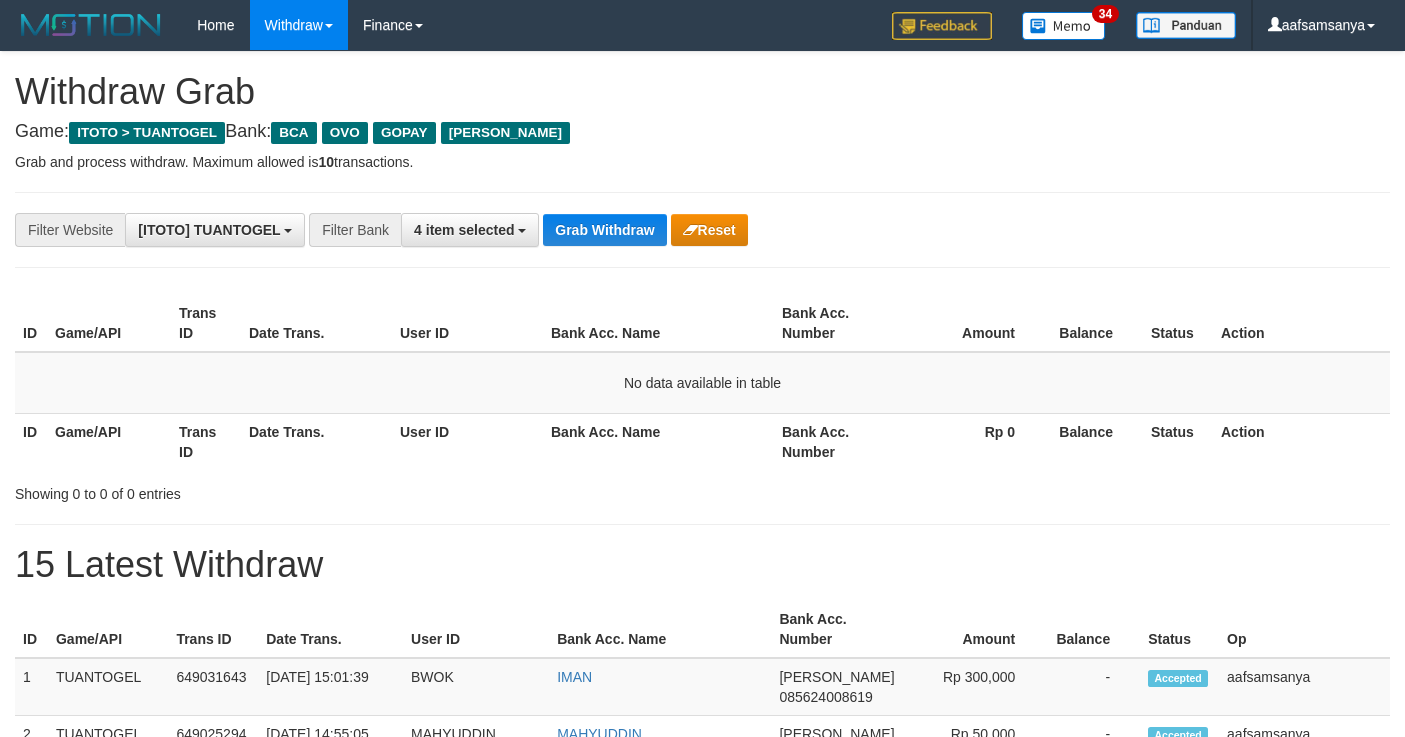 click on "Grab Withdraw" at bounding box center (604, 230) 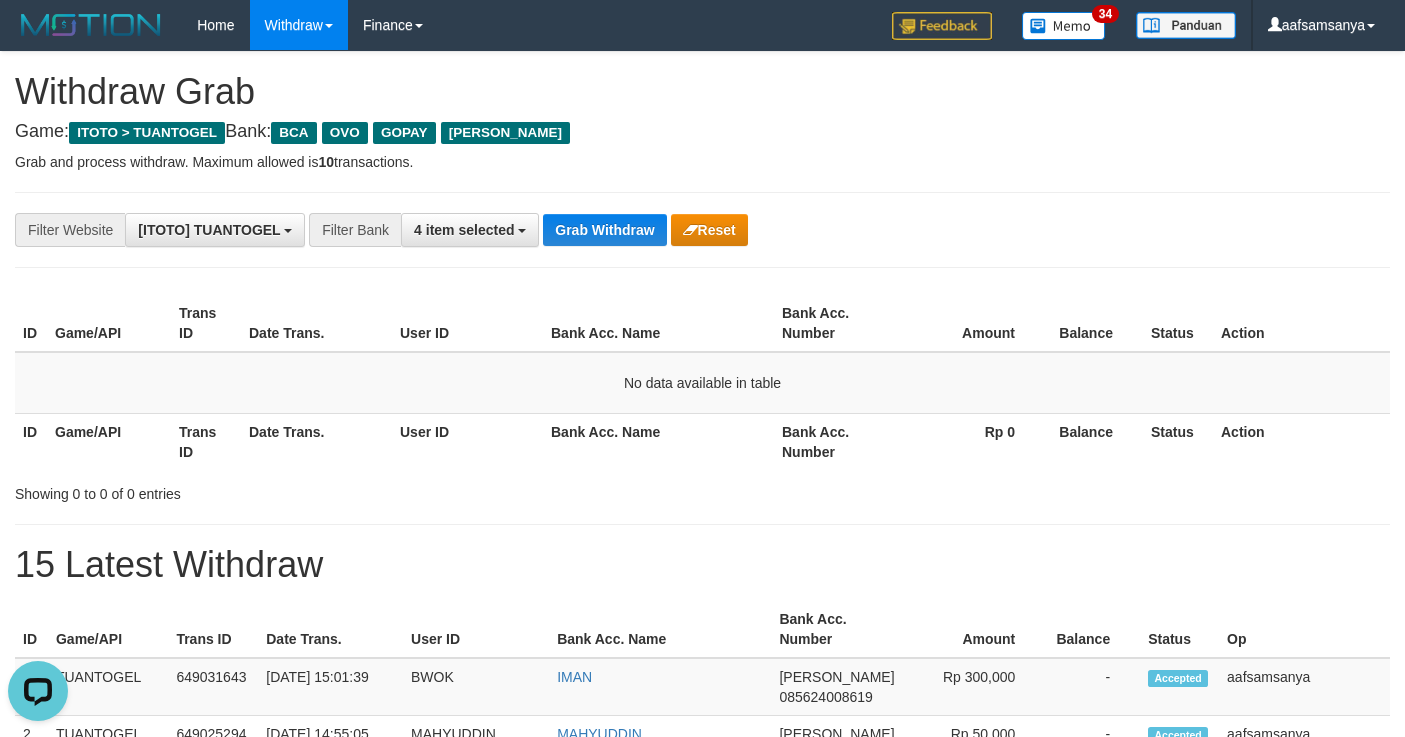 scroll, scrollTop: 0, scrollLeft: 0, axis: both 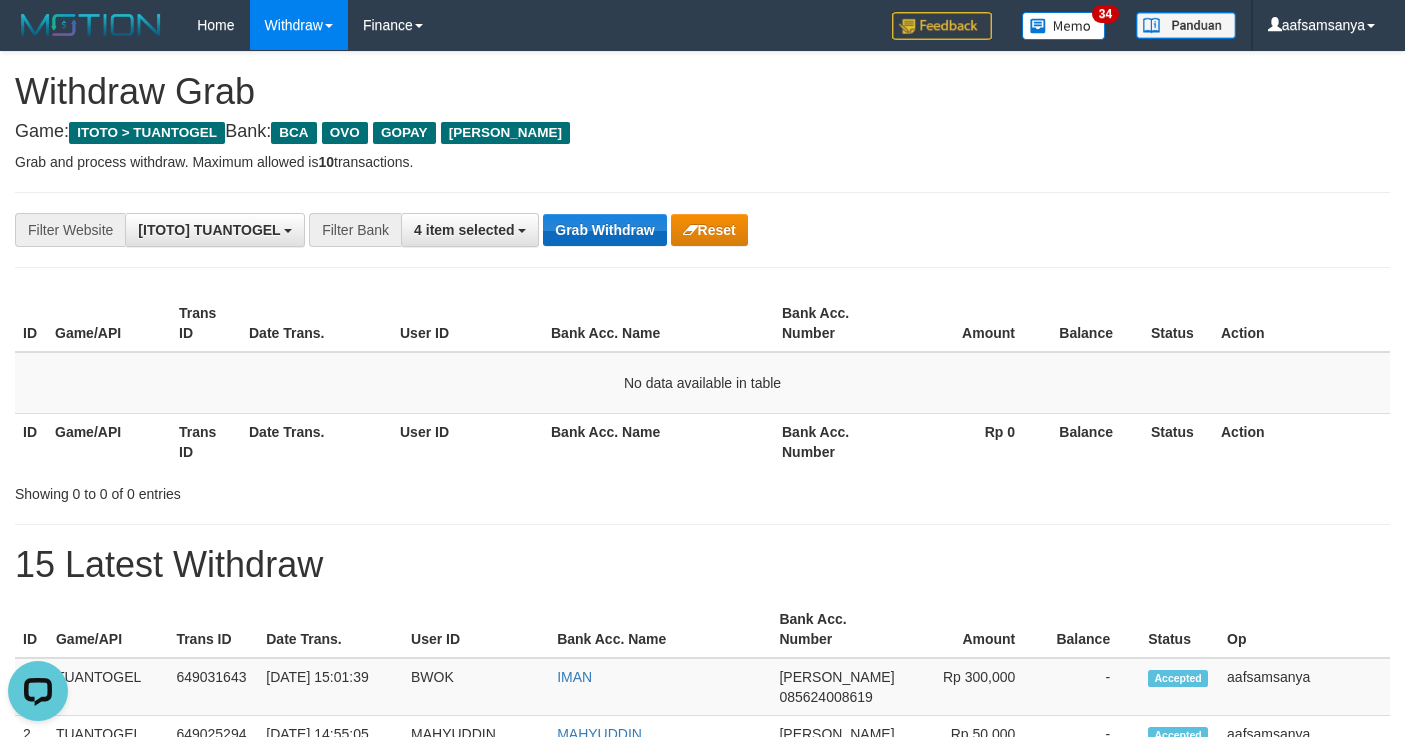 click on "Grab Withdraw" at bounding box center [604, 230] 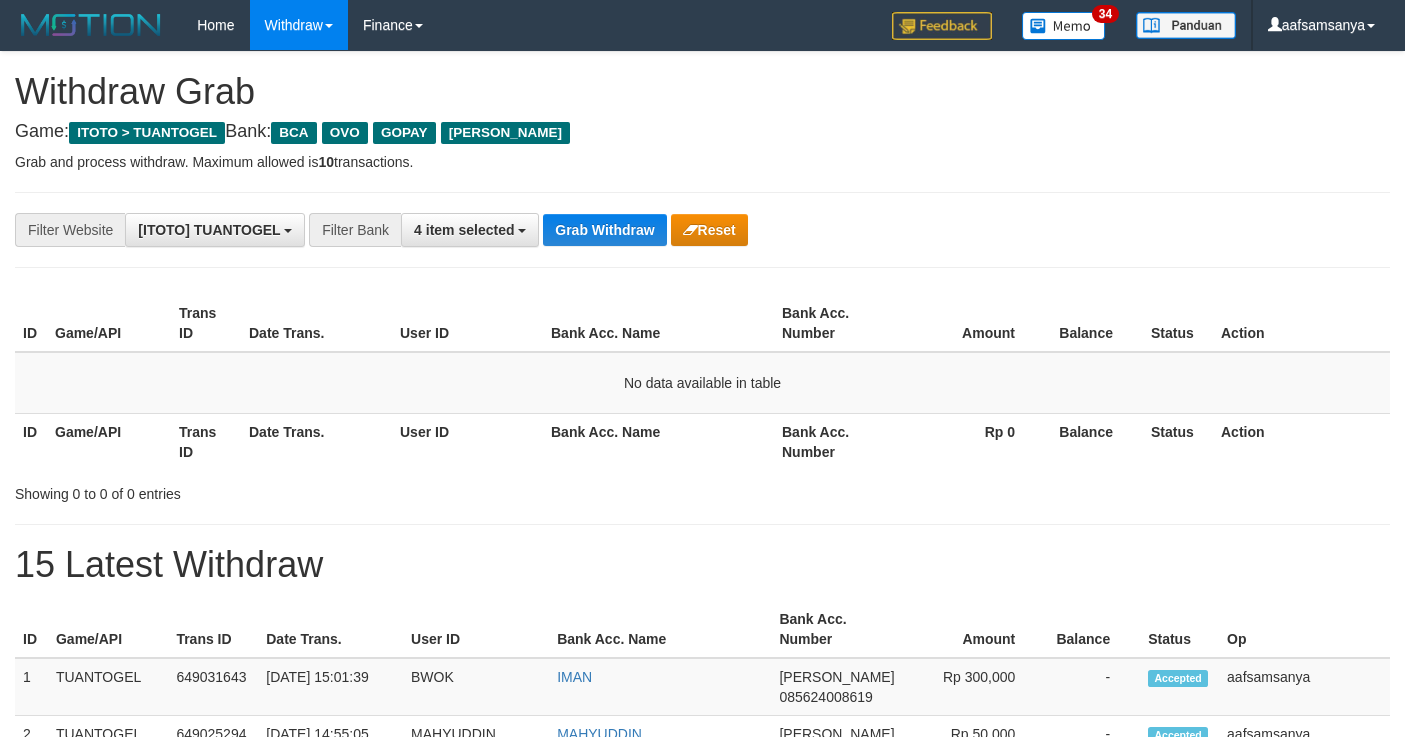 scroll, scrollTop: 0, scrollLeft: 0, axis: both 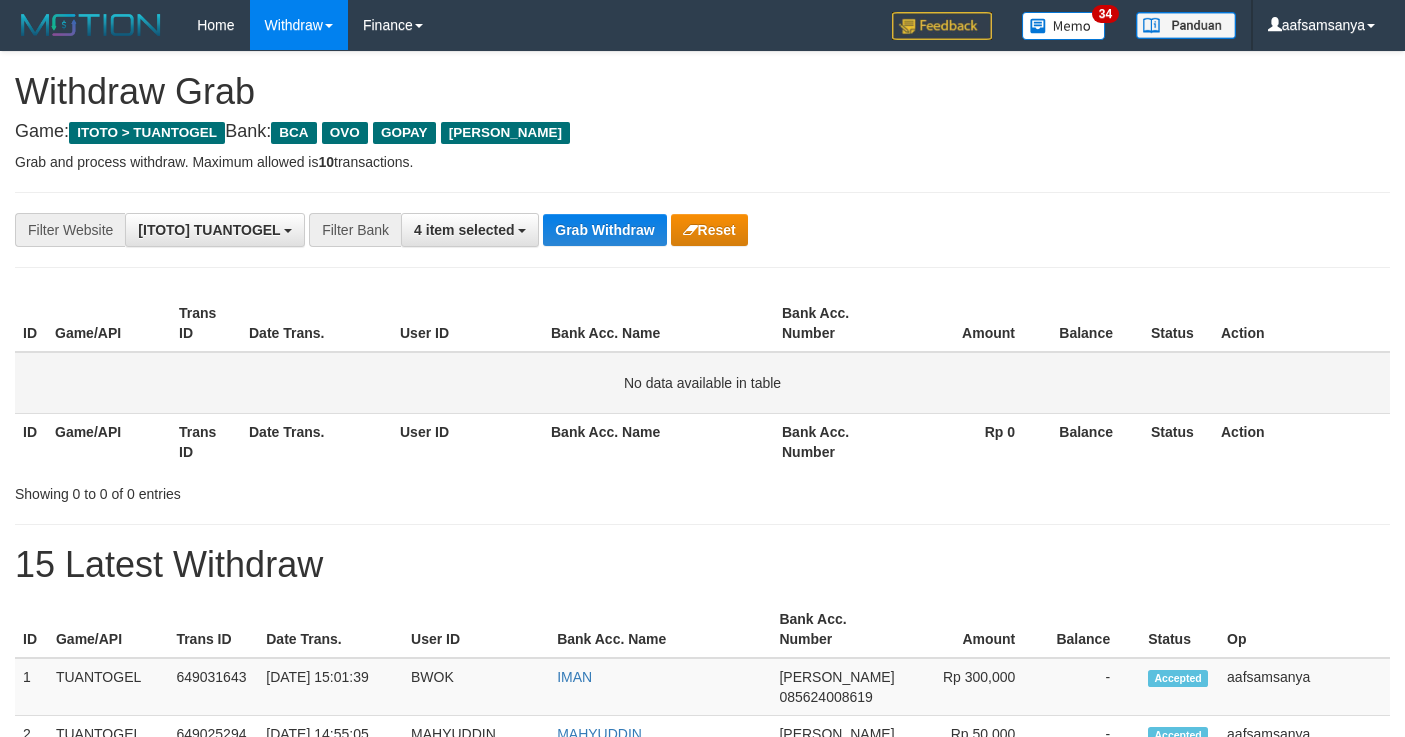 click on "No data available in table" at bounding box center [702, 383] 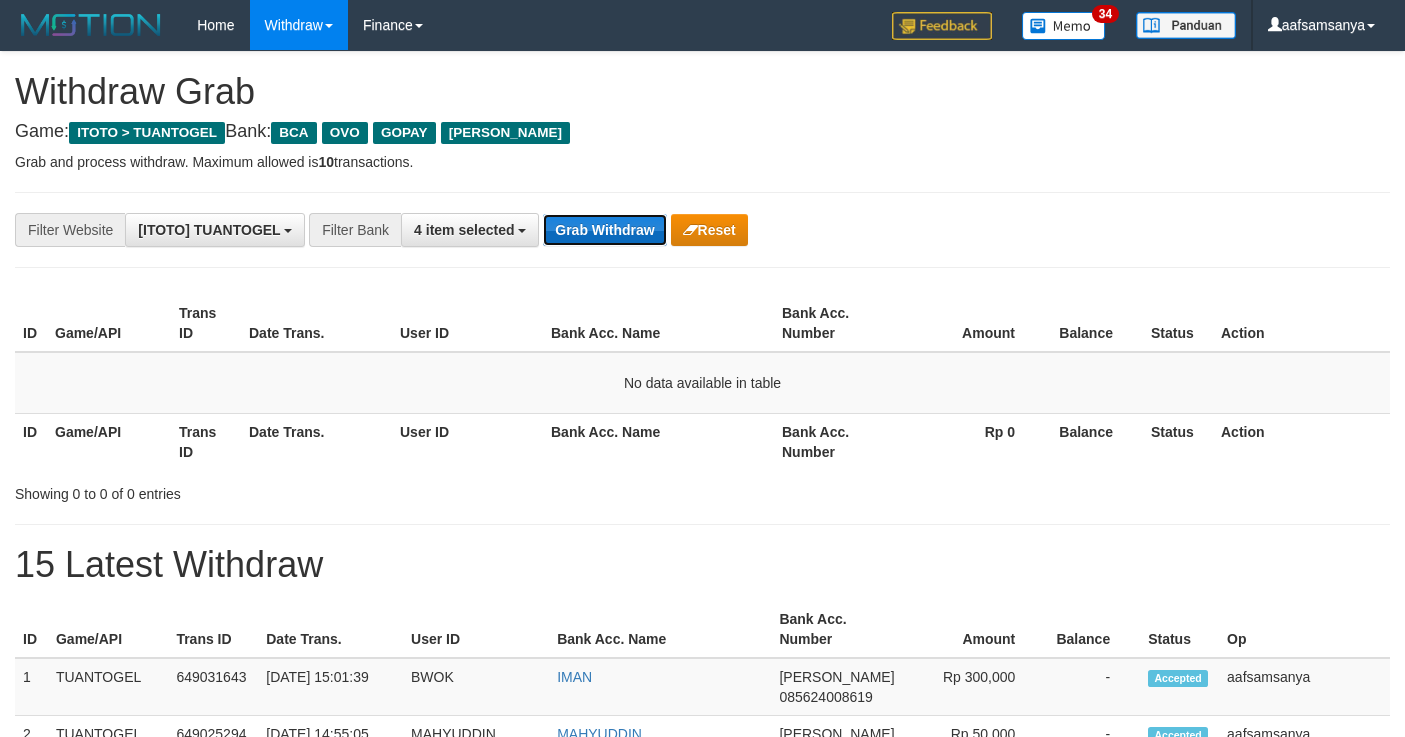 click on "Grab Withdraw" at bounding box center [604, 230] 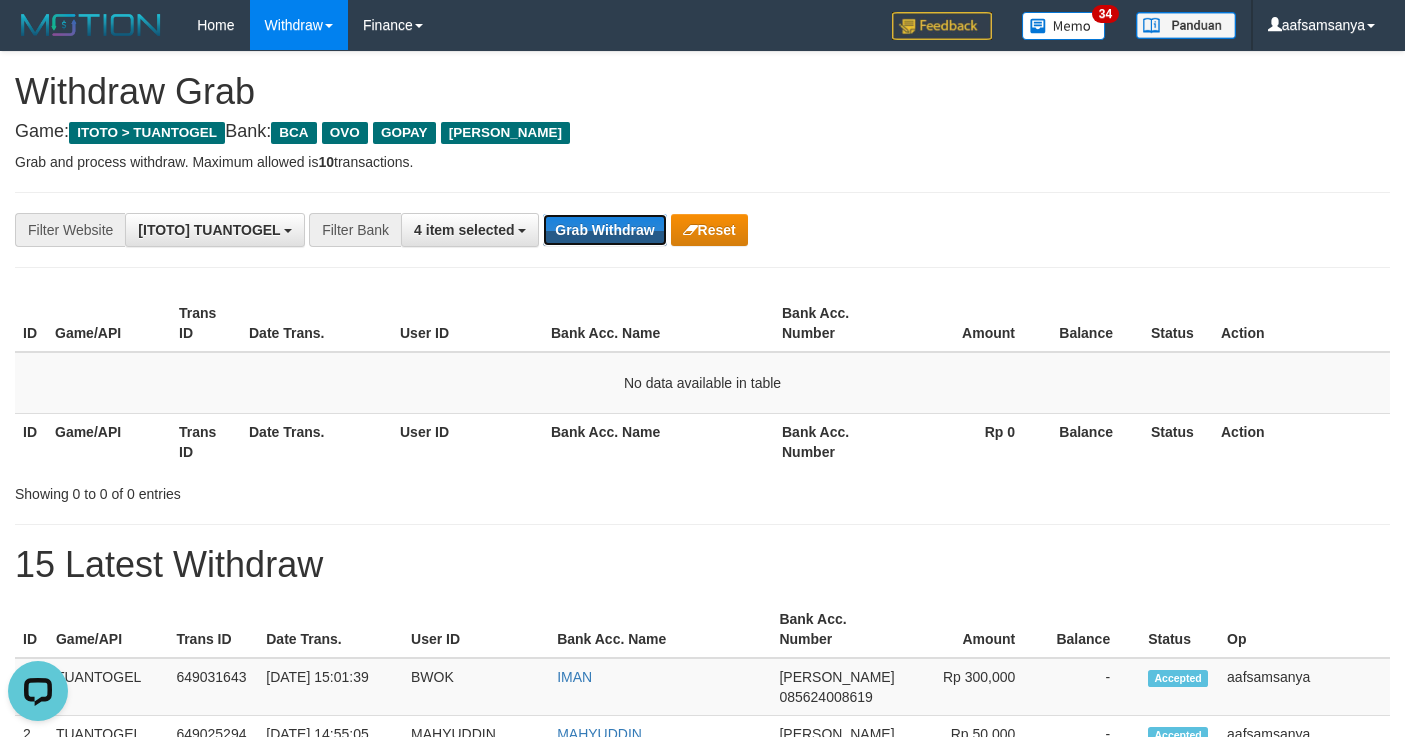 scroll, scrollTop: 0, scrollLeft: 0, axis: both 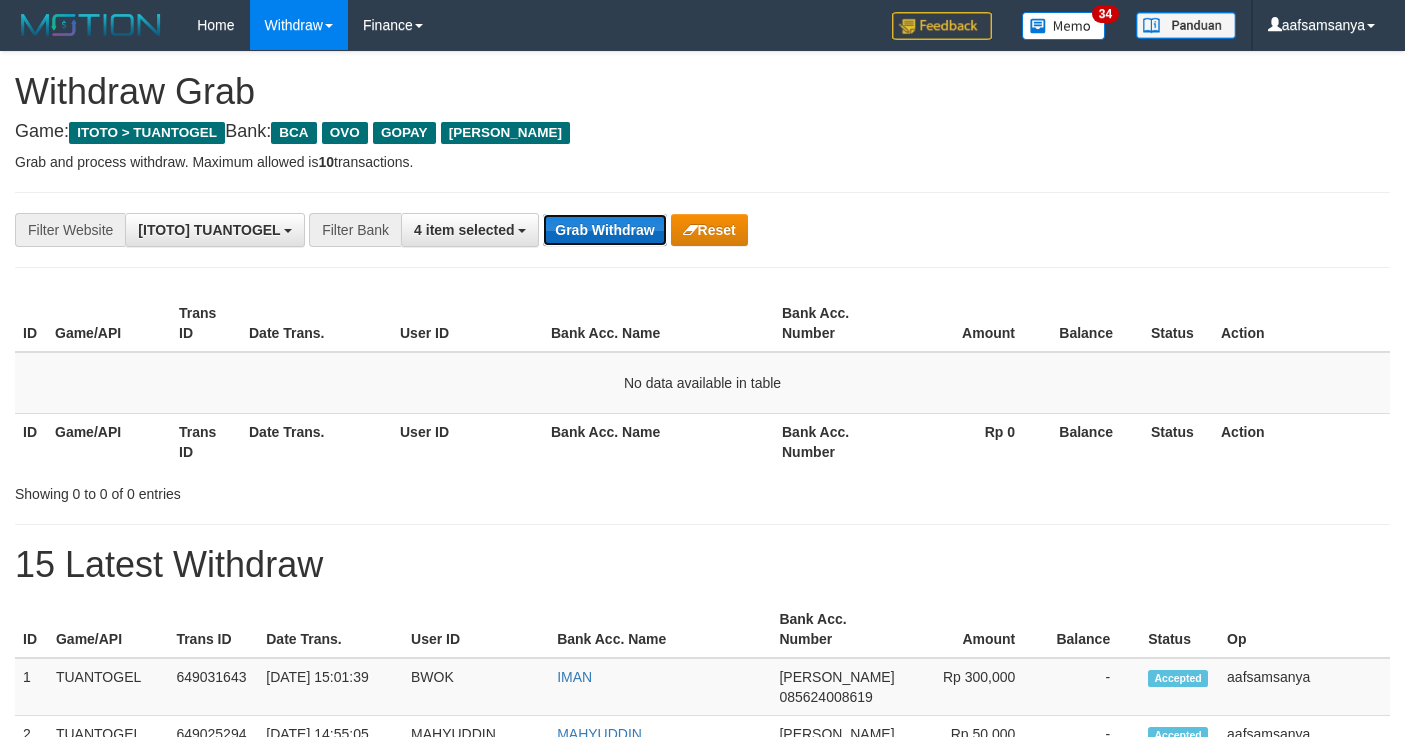 click on "Grab Withdraw" at bounding box center [604, 230] 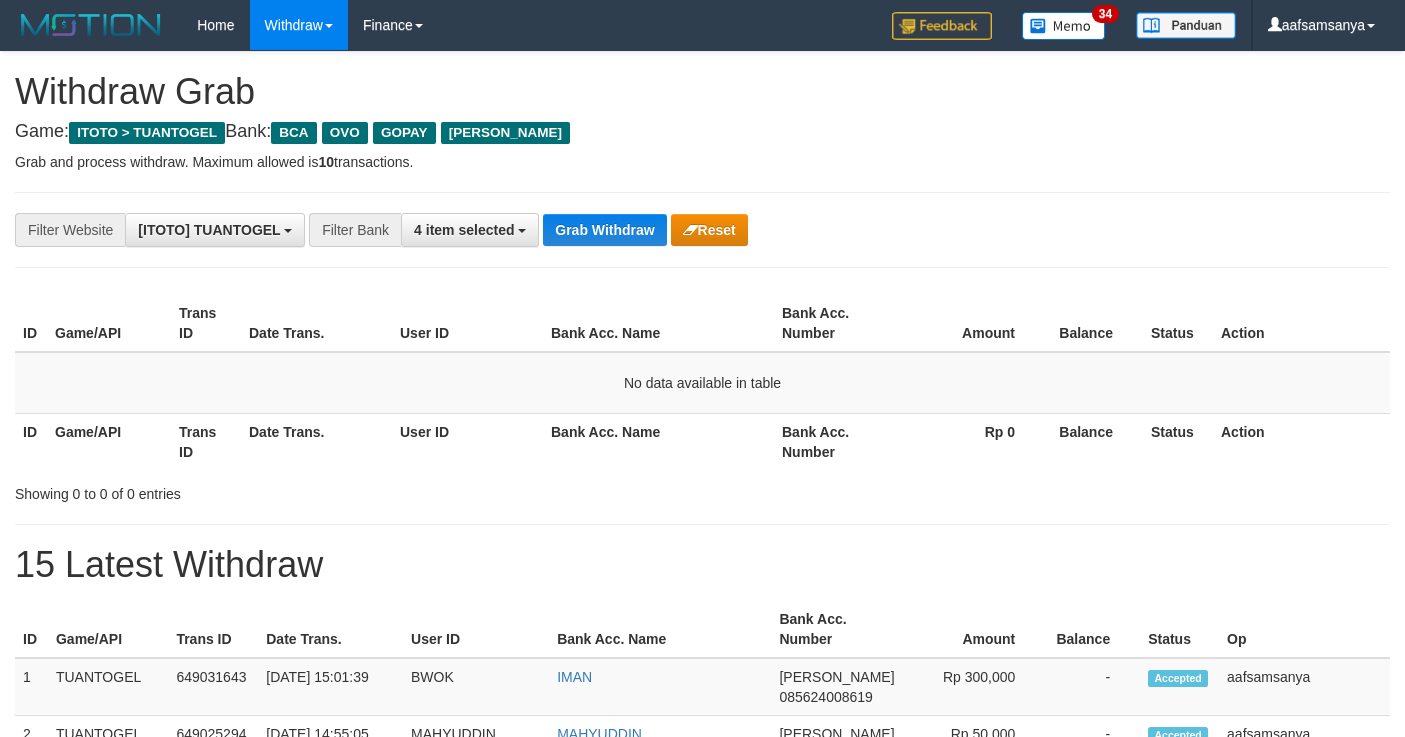 scroll, scrollTop: 0, scrollLeft: 0, axis: both 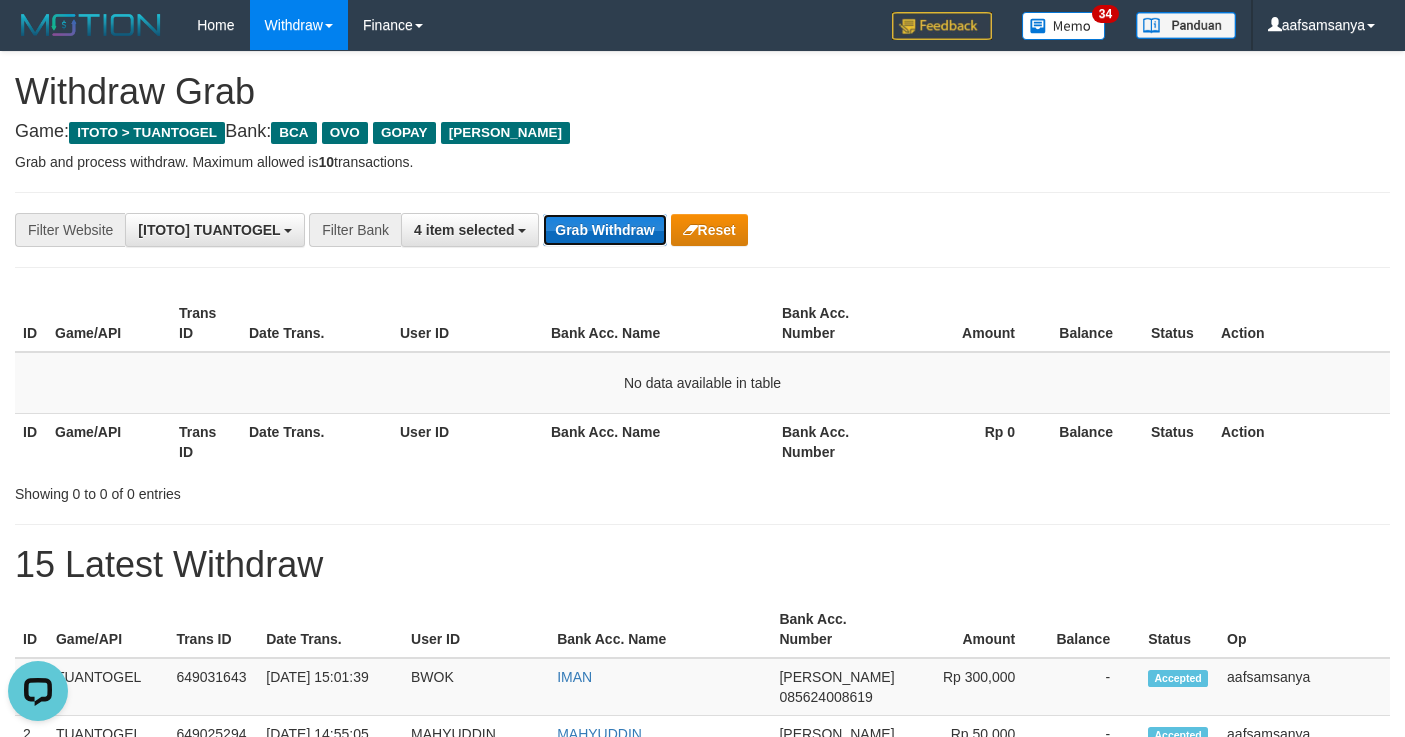 click on "Grab Withdraw" at bounding box center (604, 230) 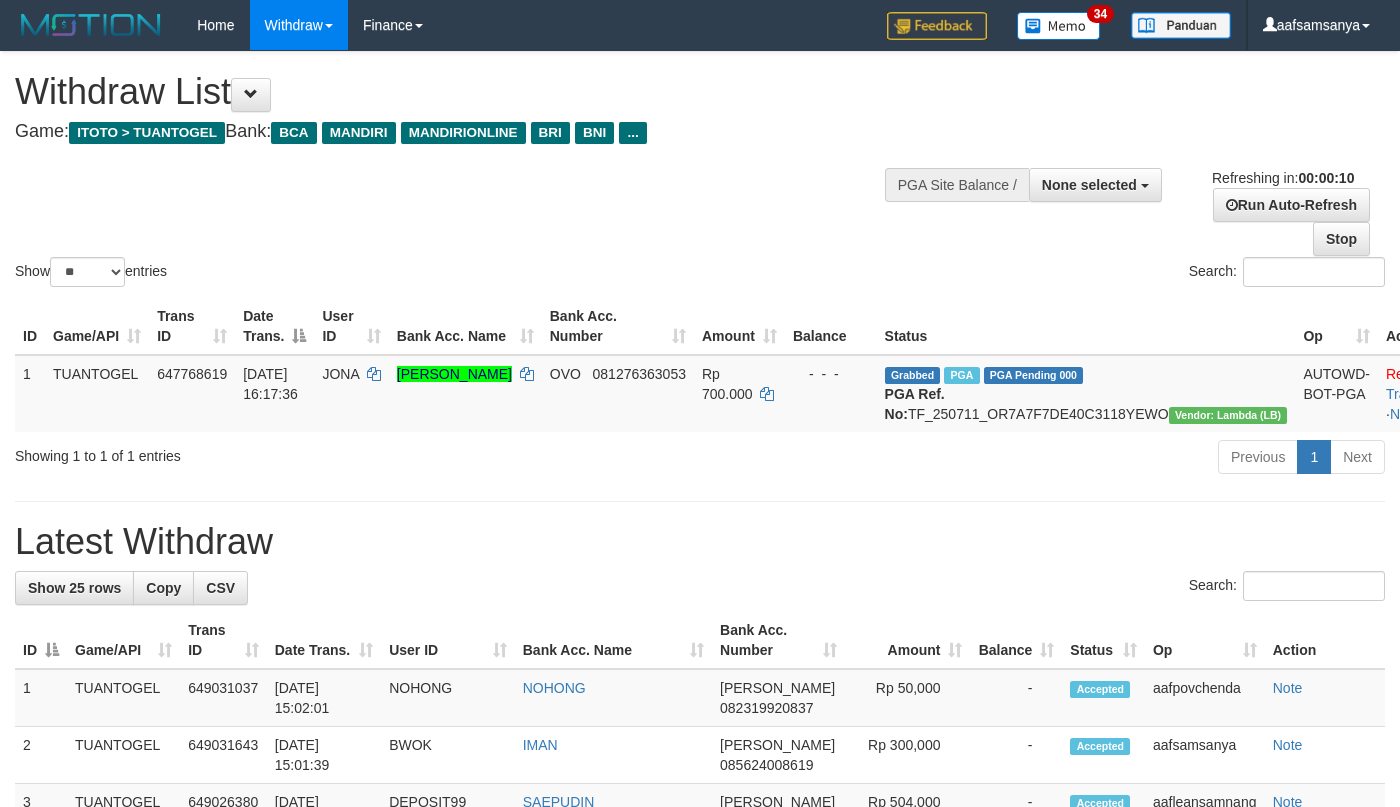 select 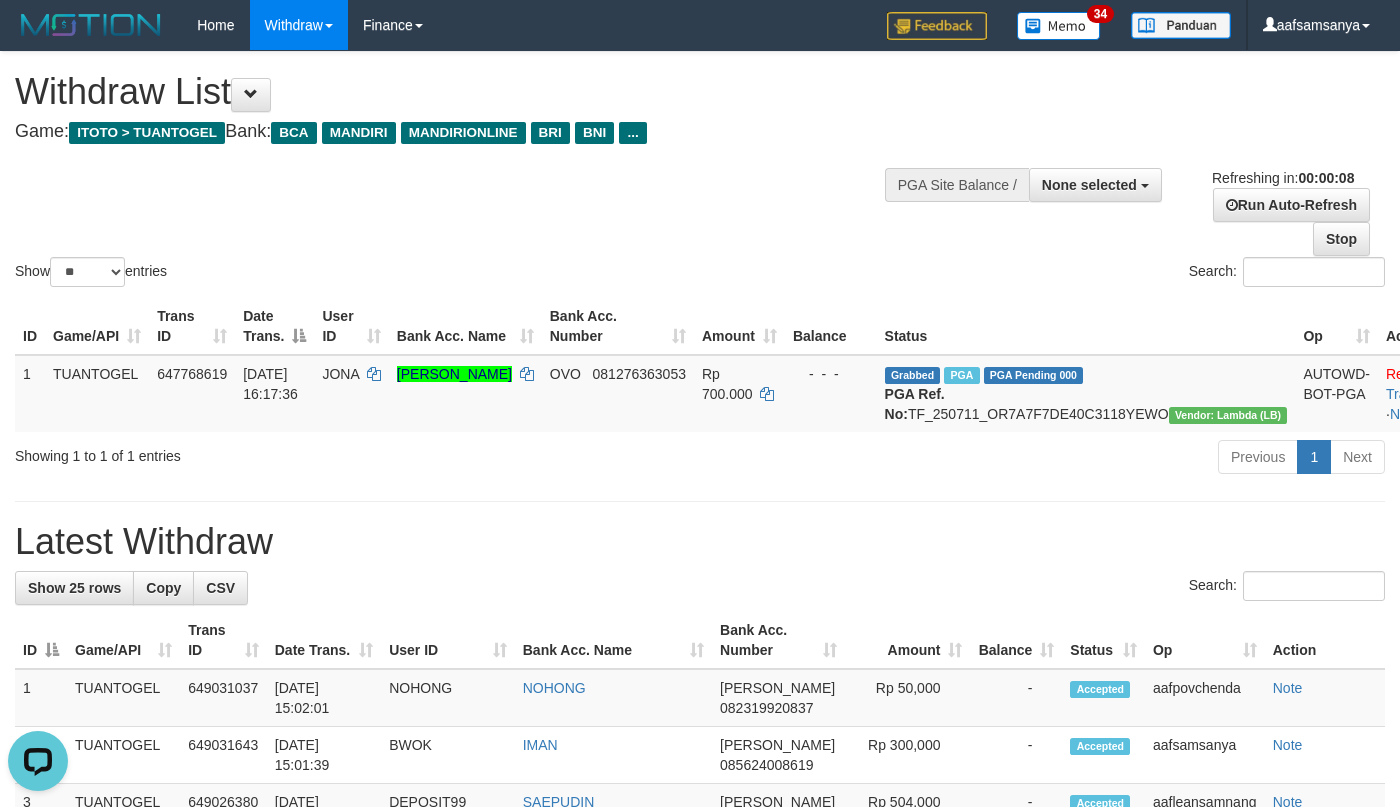 scroll, scrollTop: 0, scrollLeft: 0, axis: both 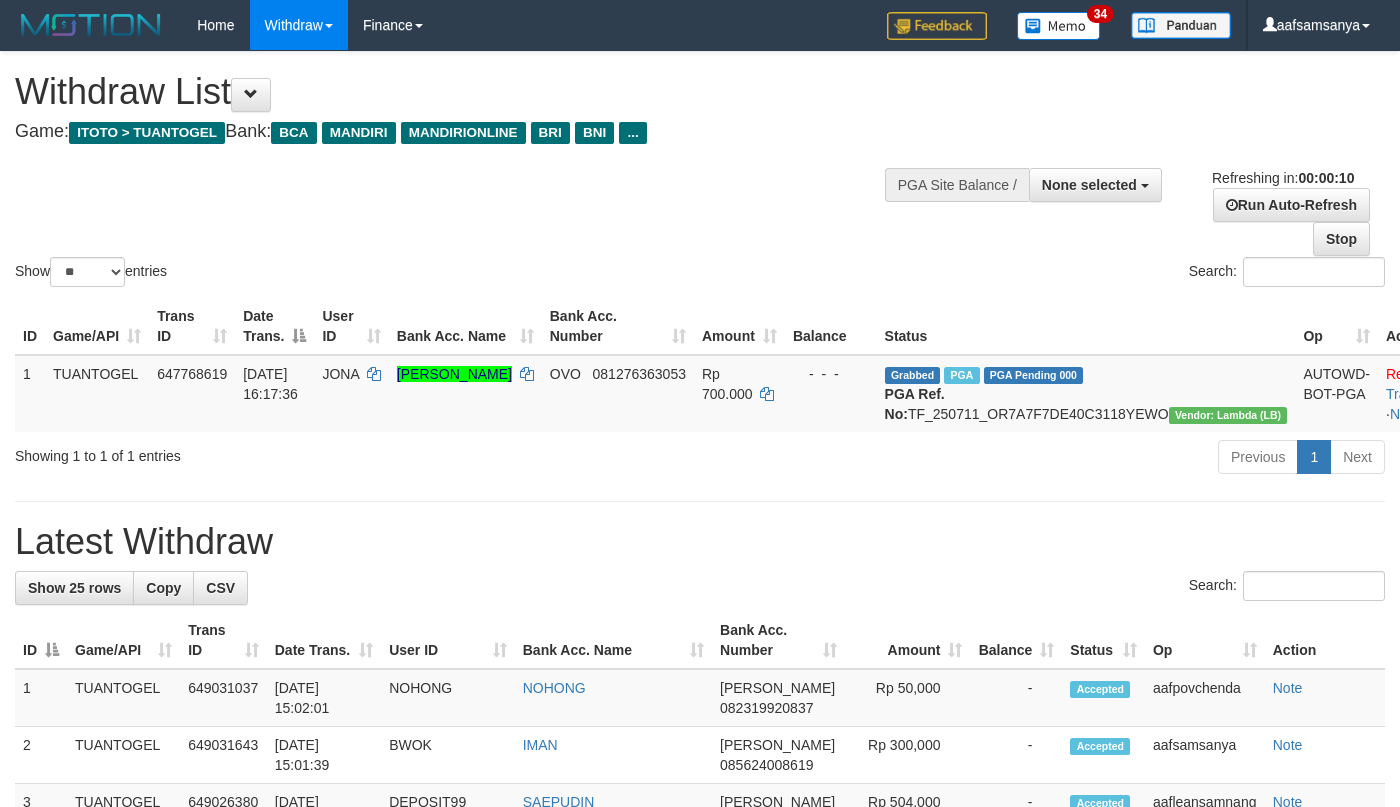 select 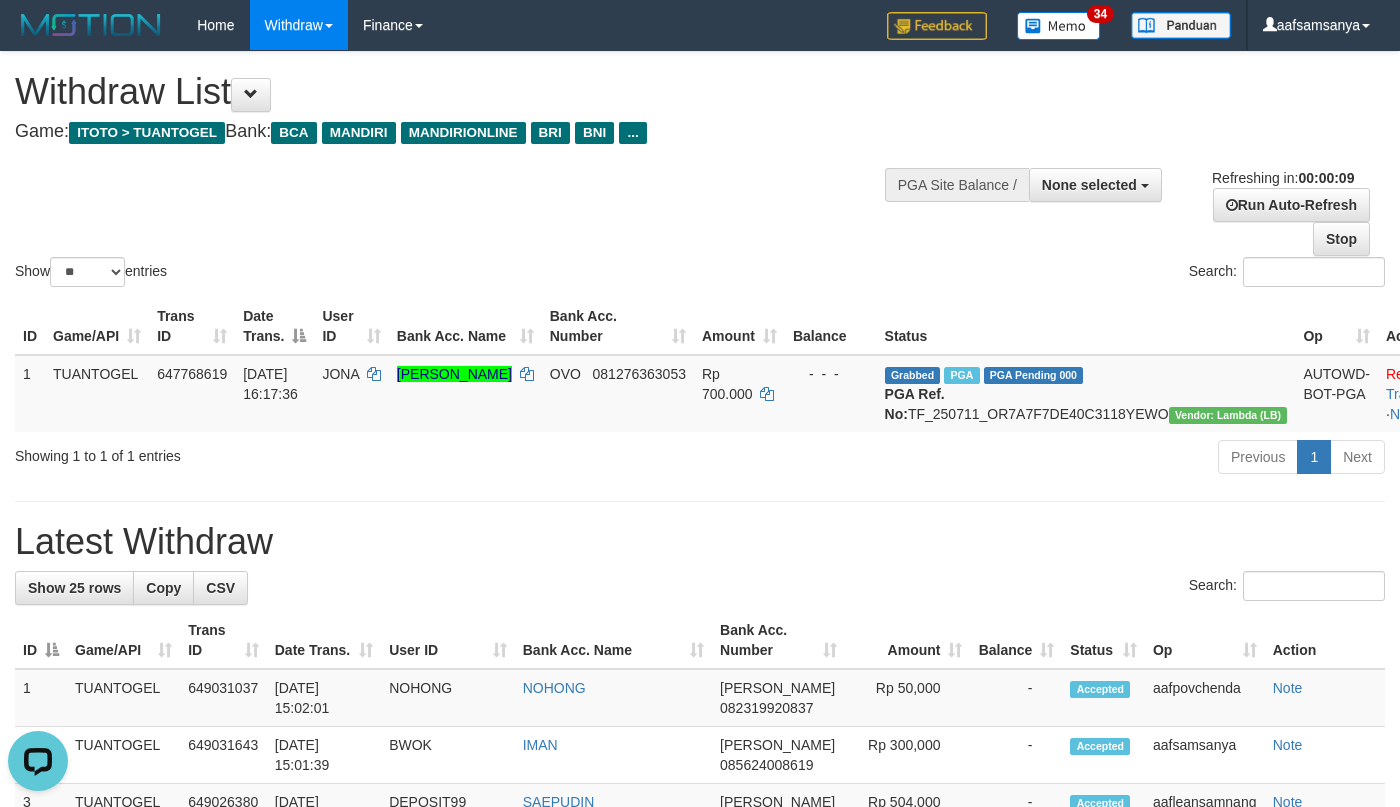 scroll, scrollTop: 0, scrollLeft: 0, axis: both 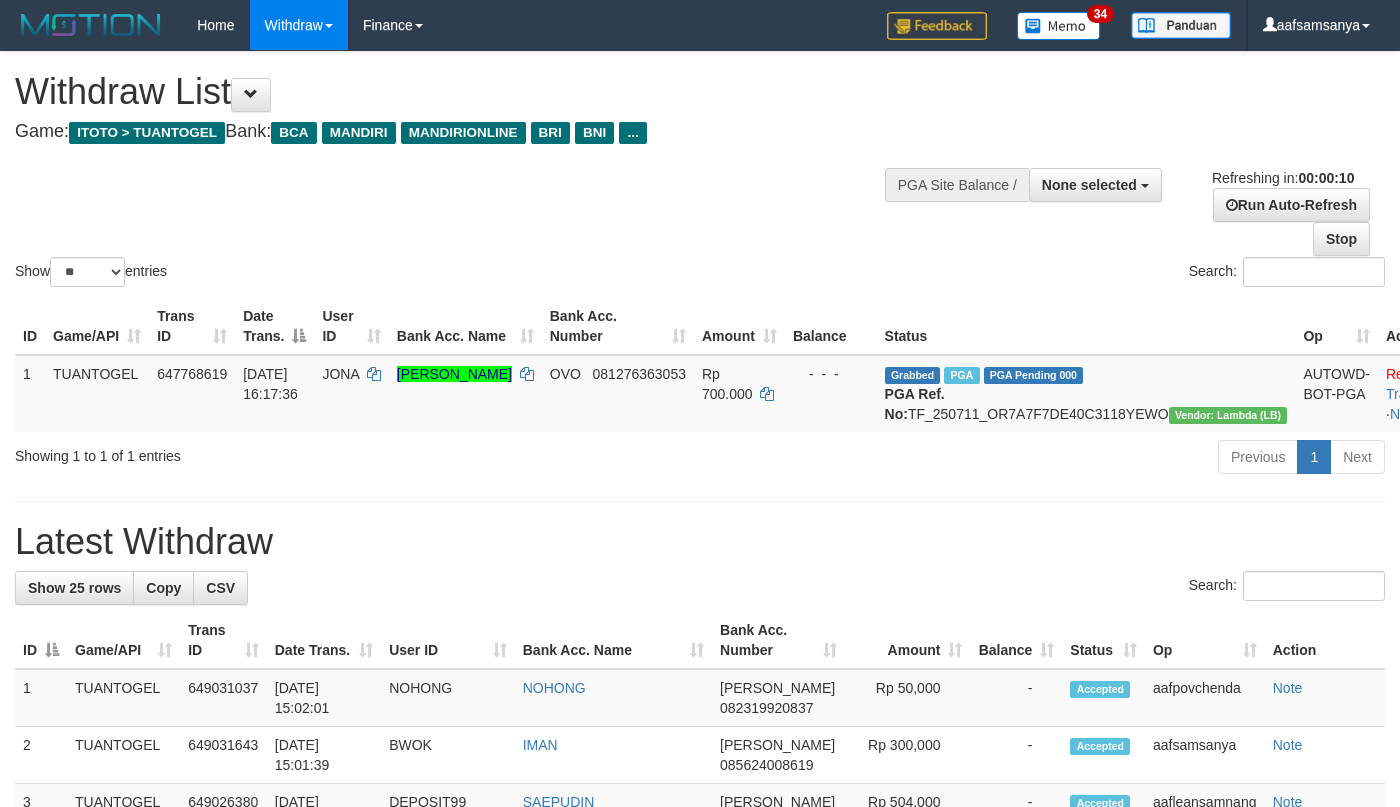 select 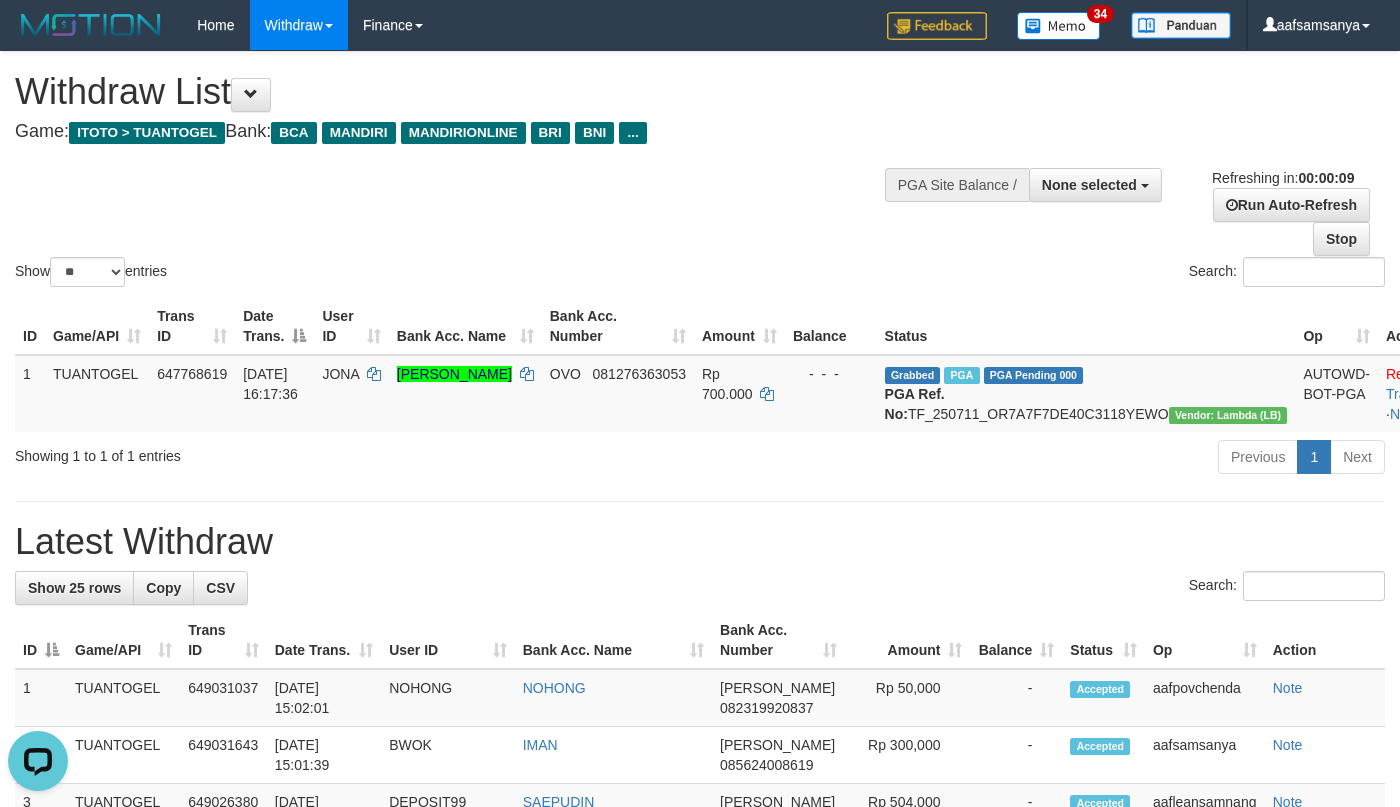 scroll, scrollTop: 0, scrollLeft: 0, axis: both 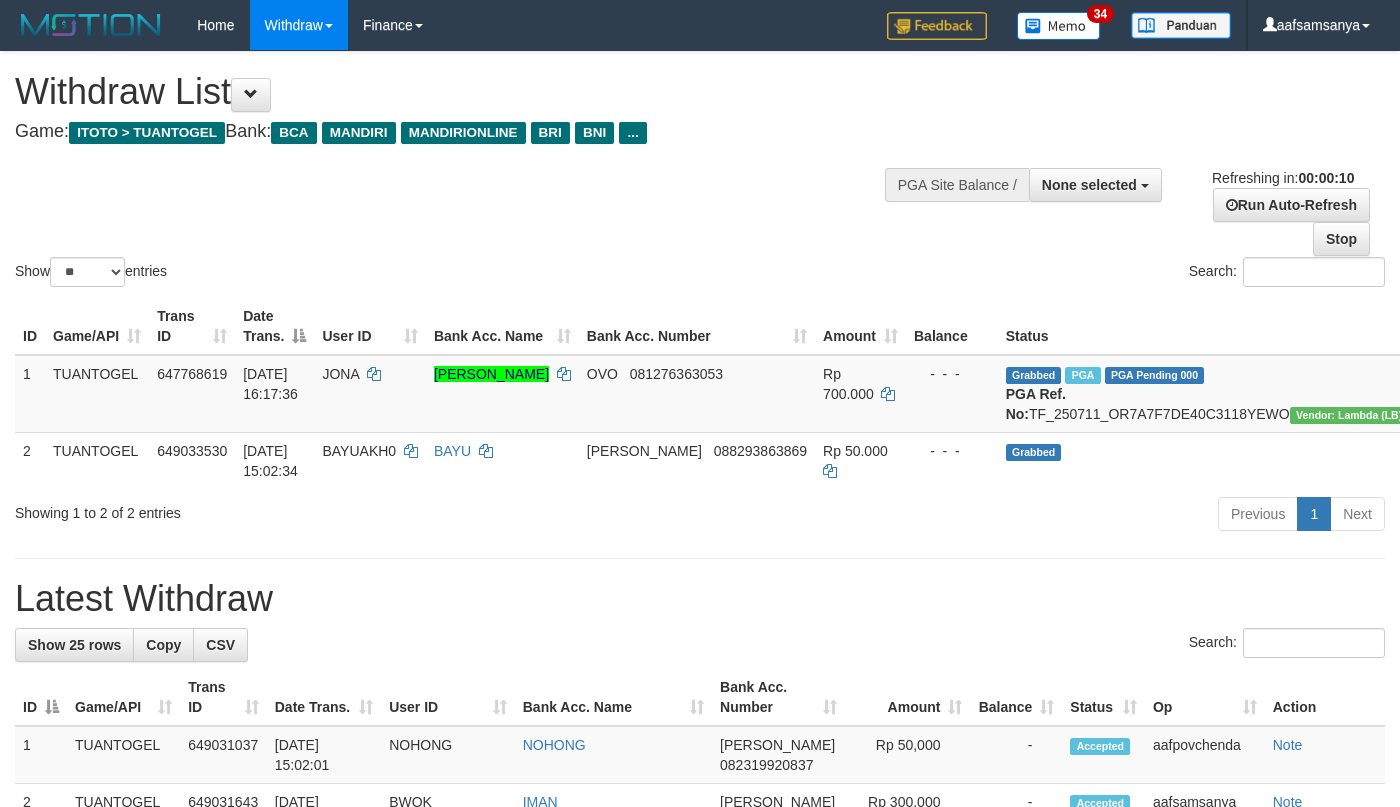 select 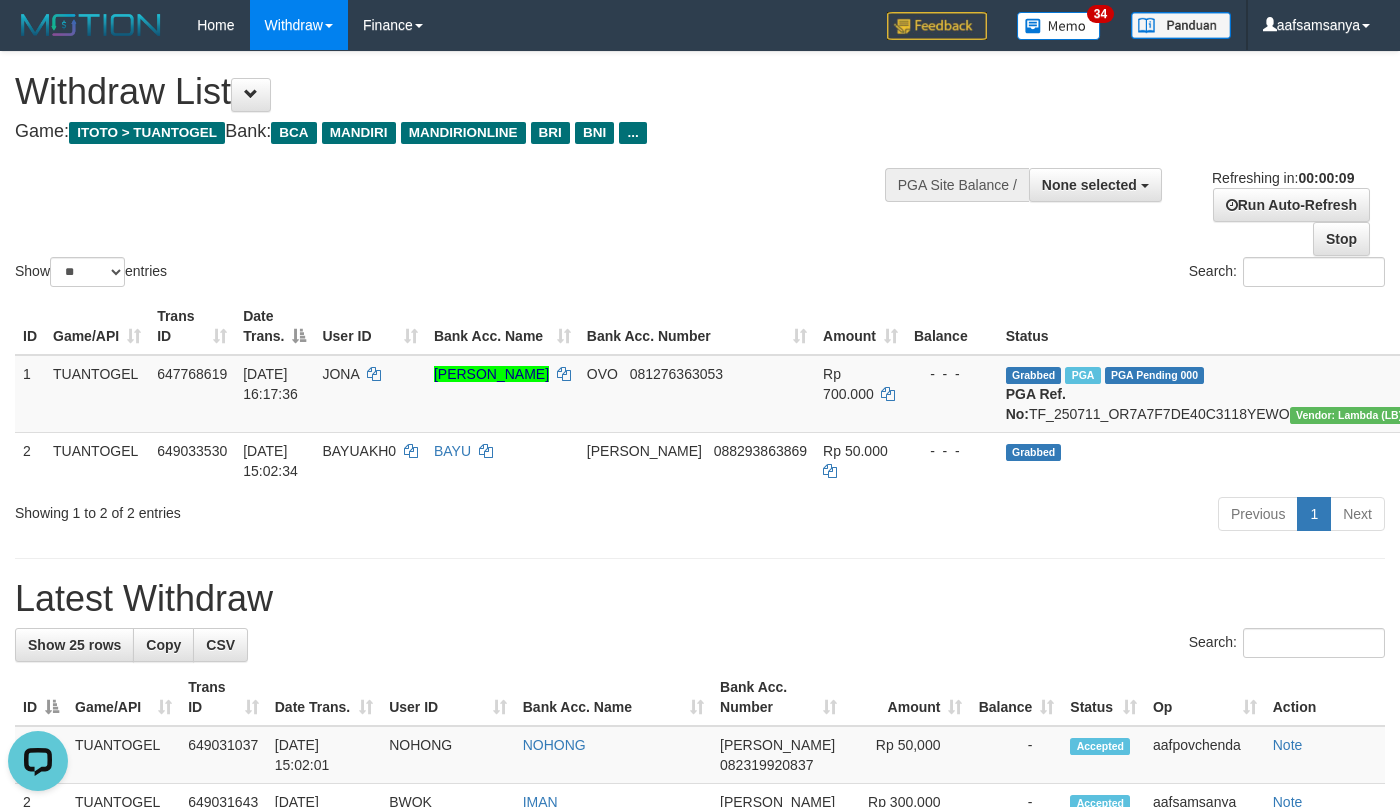 scroll, scrollTop: 0, scrollLeft: 0, axis: both 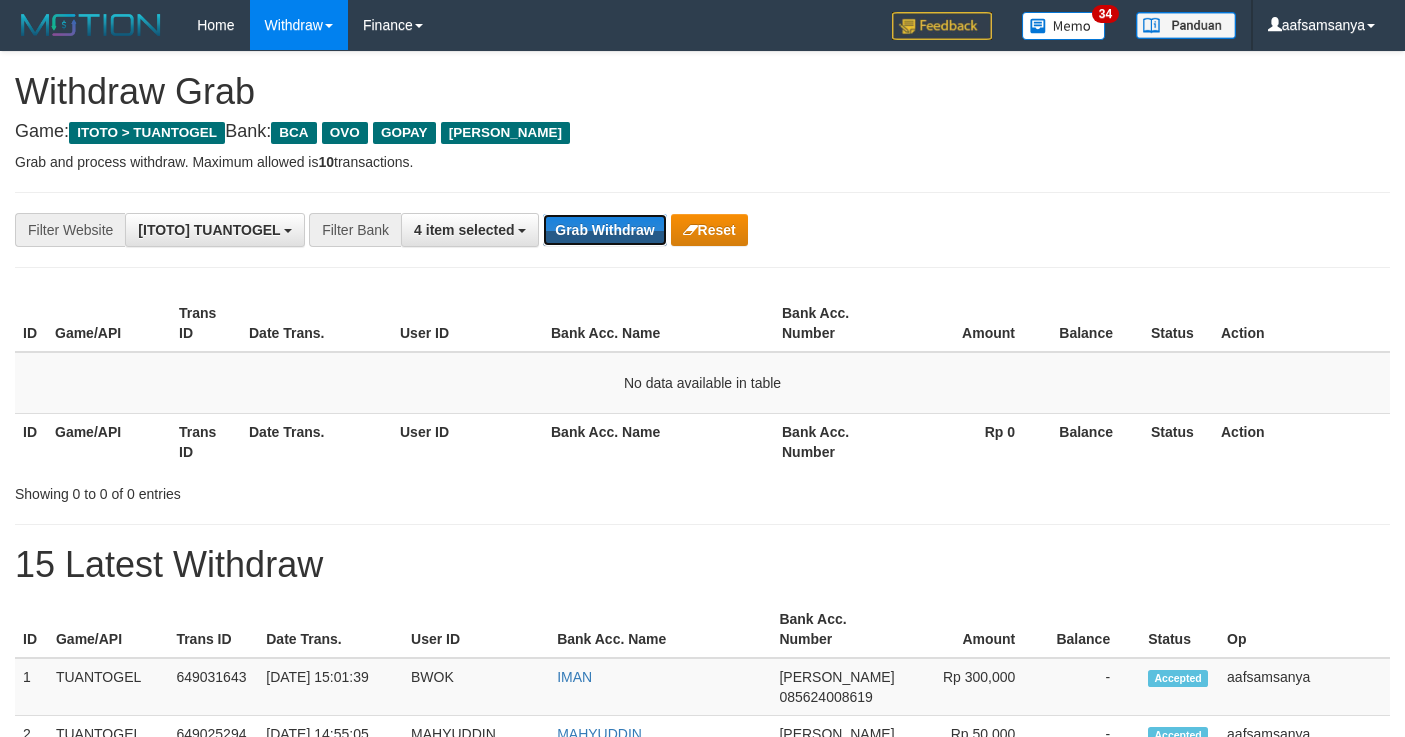 click on "Grab Withdraw" at bounding box center [604, 230] 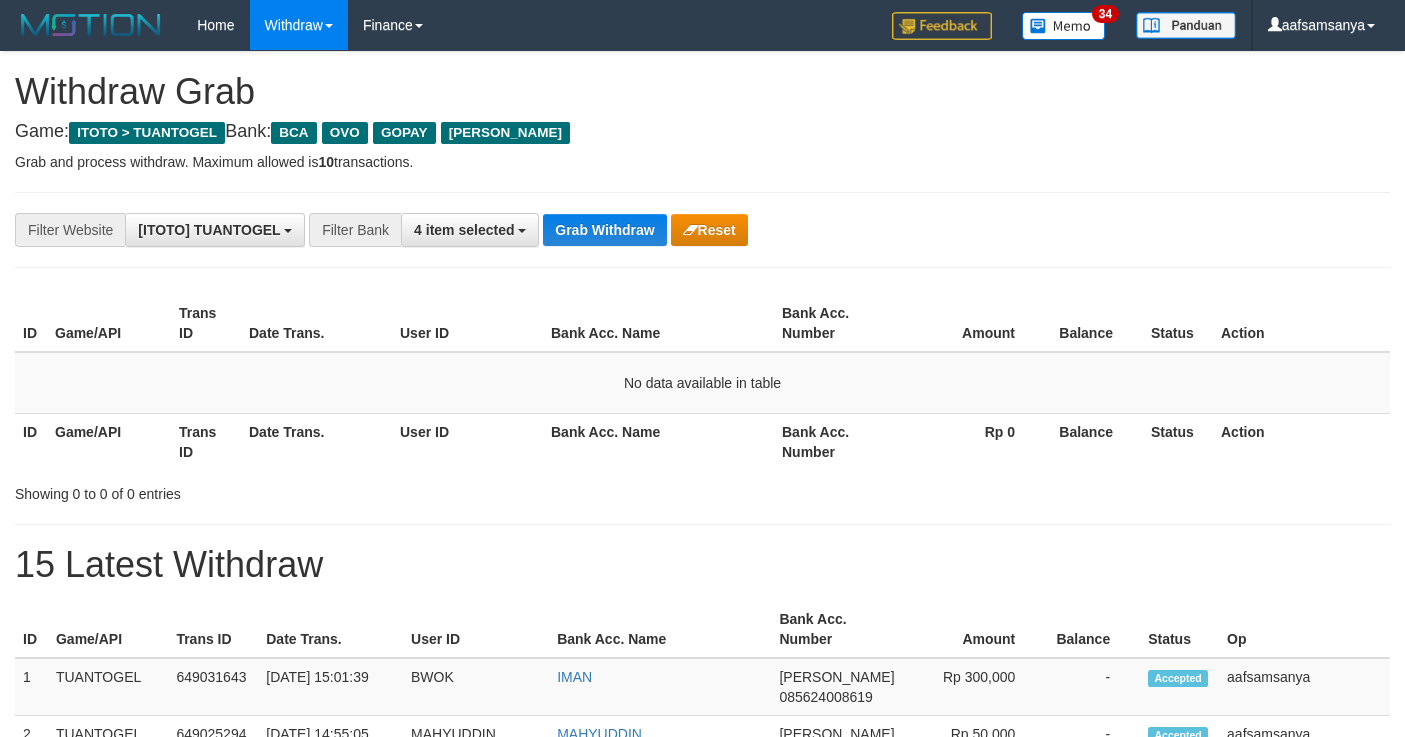 scroll, scrollTop: 0, scrollLeft: 0, axis: both 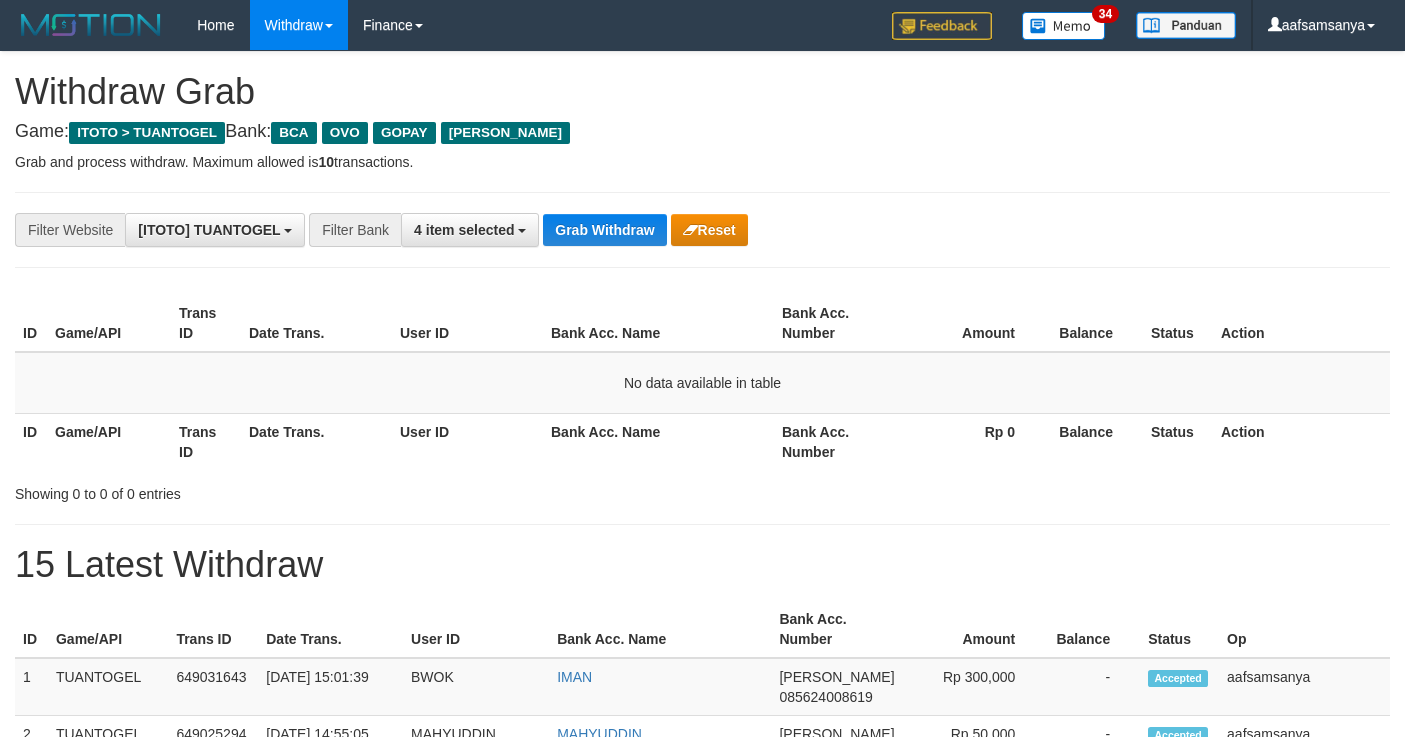click on "**********" at bounding box center (702, 230) 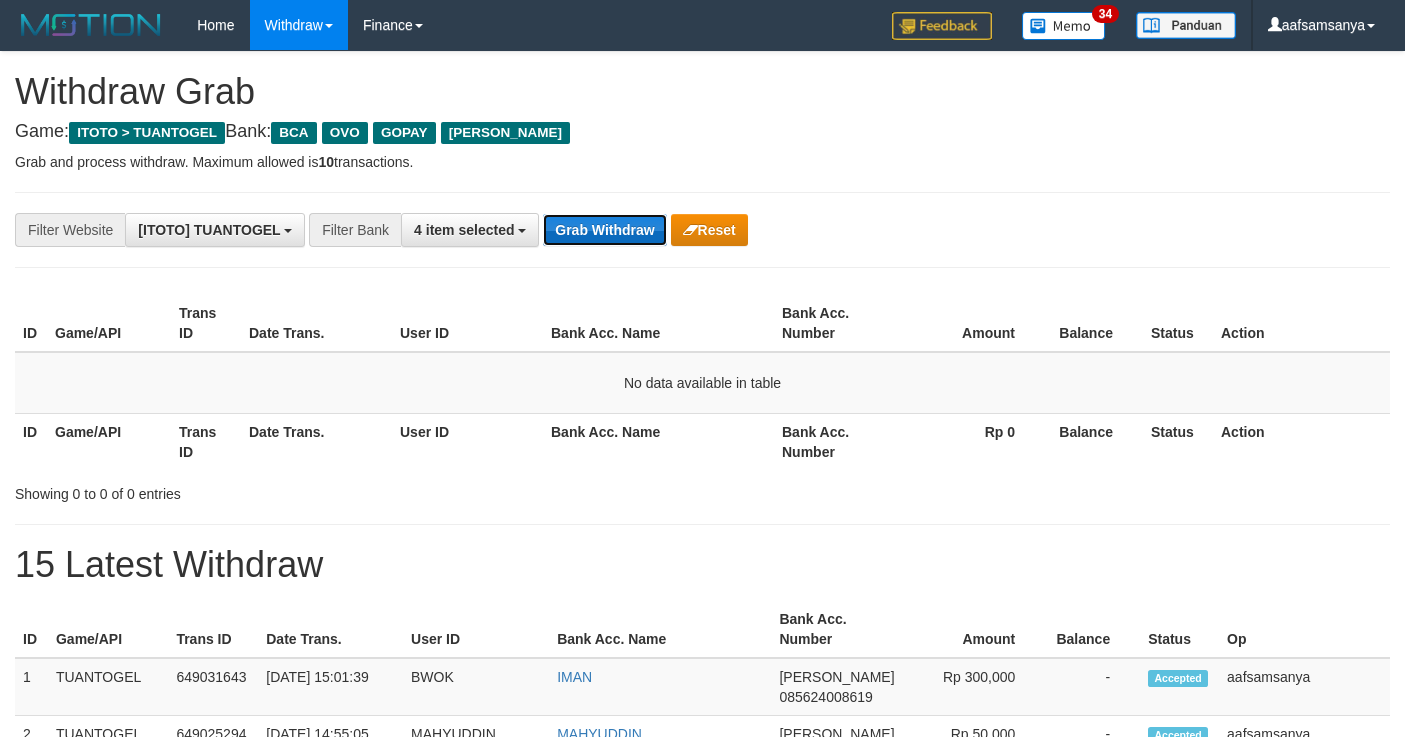 click on "Grab Withdraw" at bounding box center (604, 230) 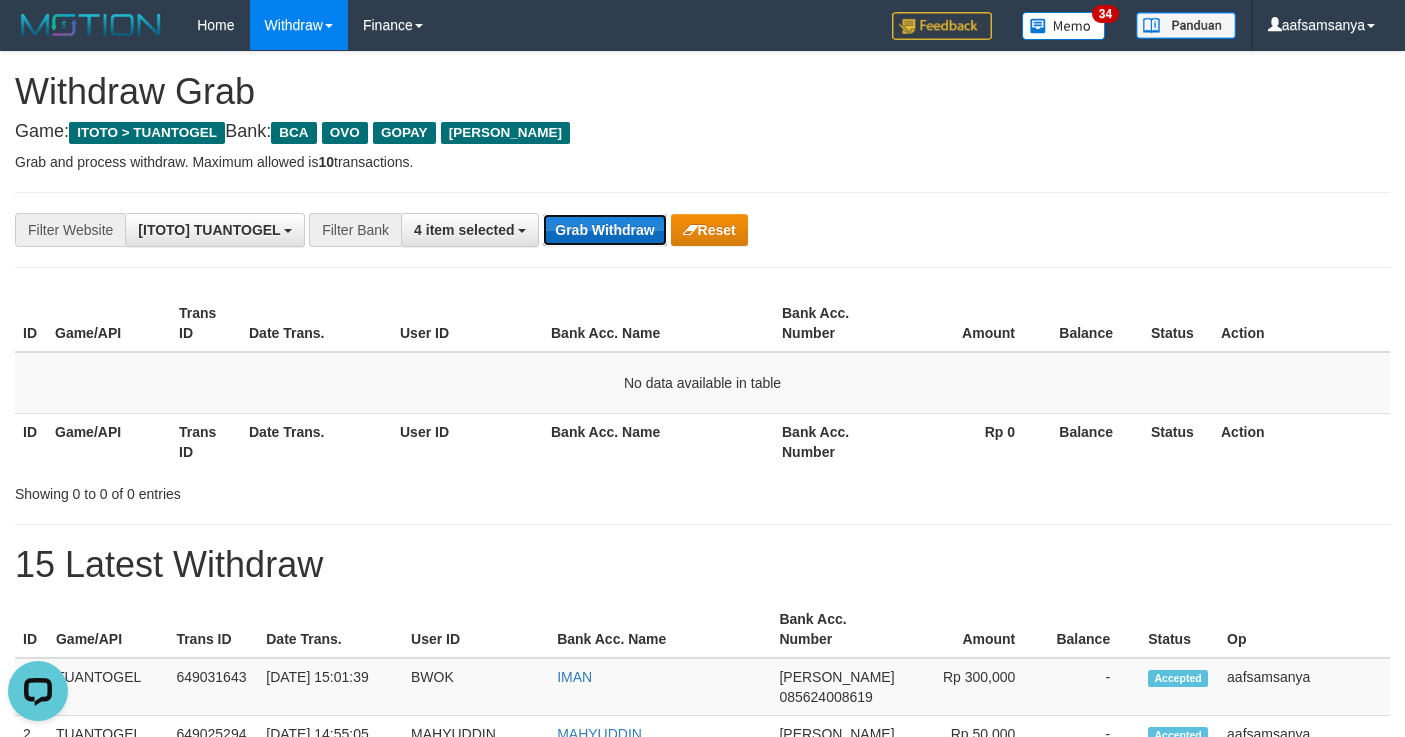 scroll, scrollTop: 0, scrollLeft: 0, axis: both 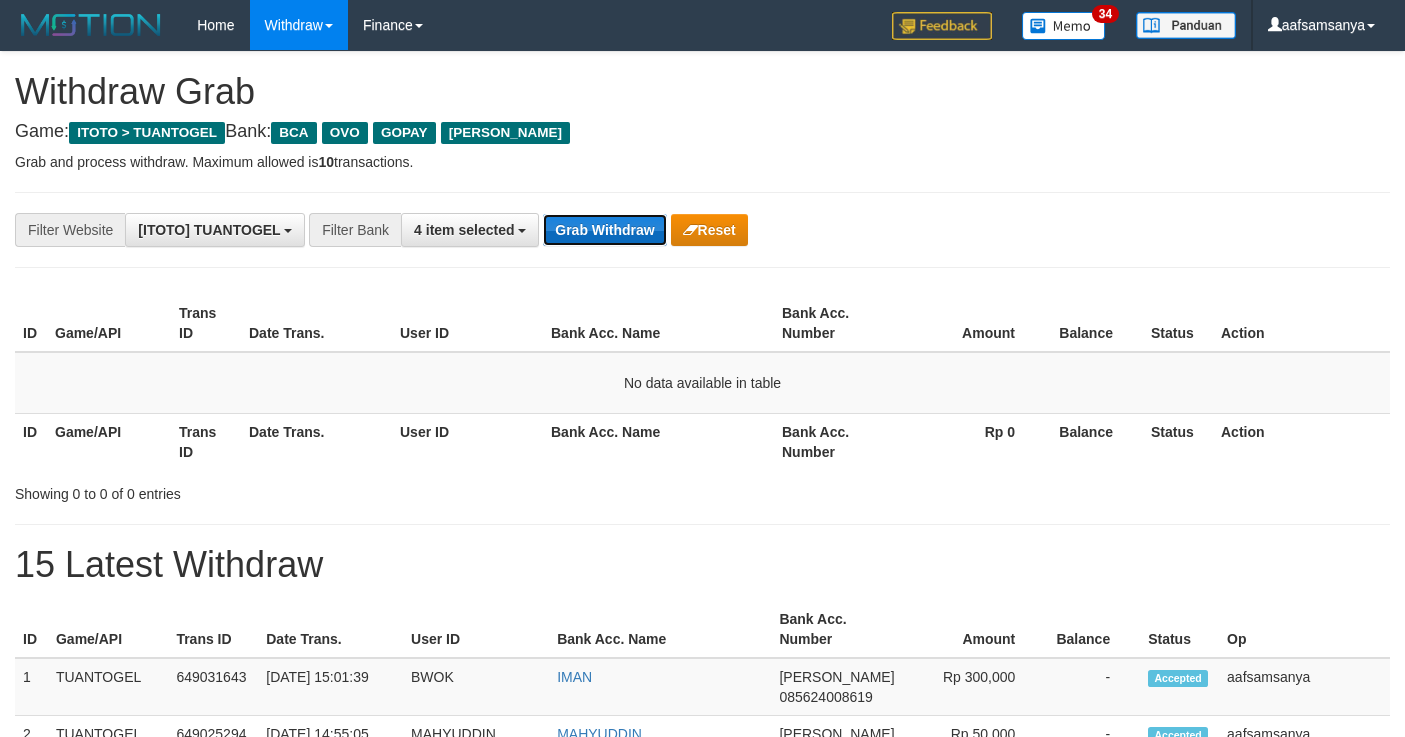 click on "Grab Withdraw" at bounding box center [604, 230] 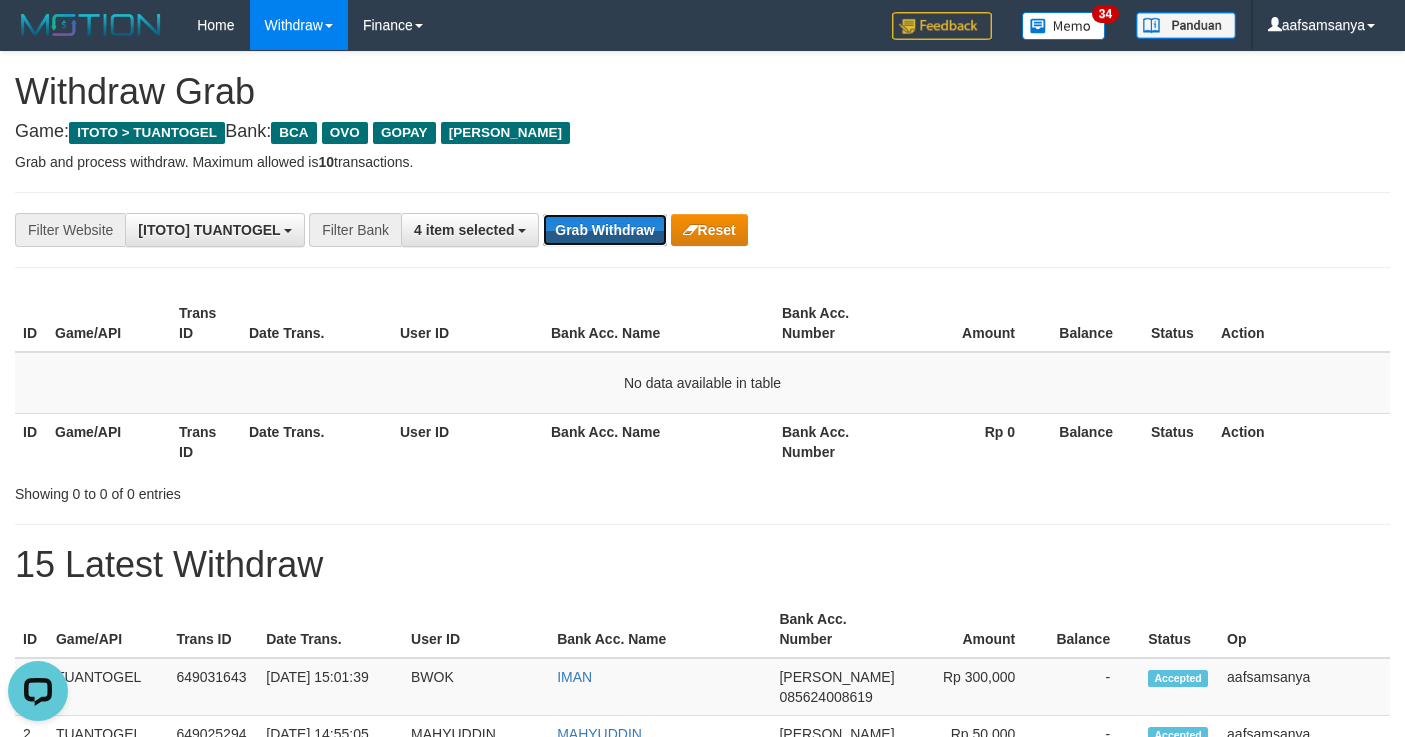 scroll, scrollTop: 0, scrollLeft: 0, axis: both 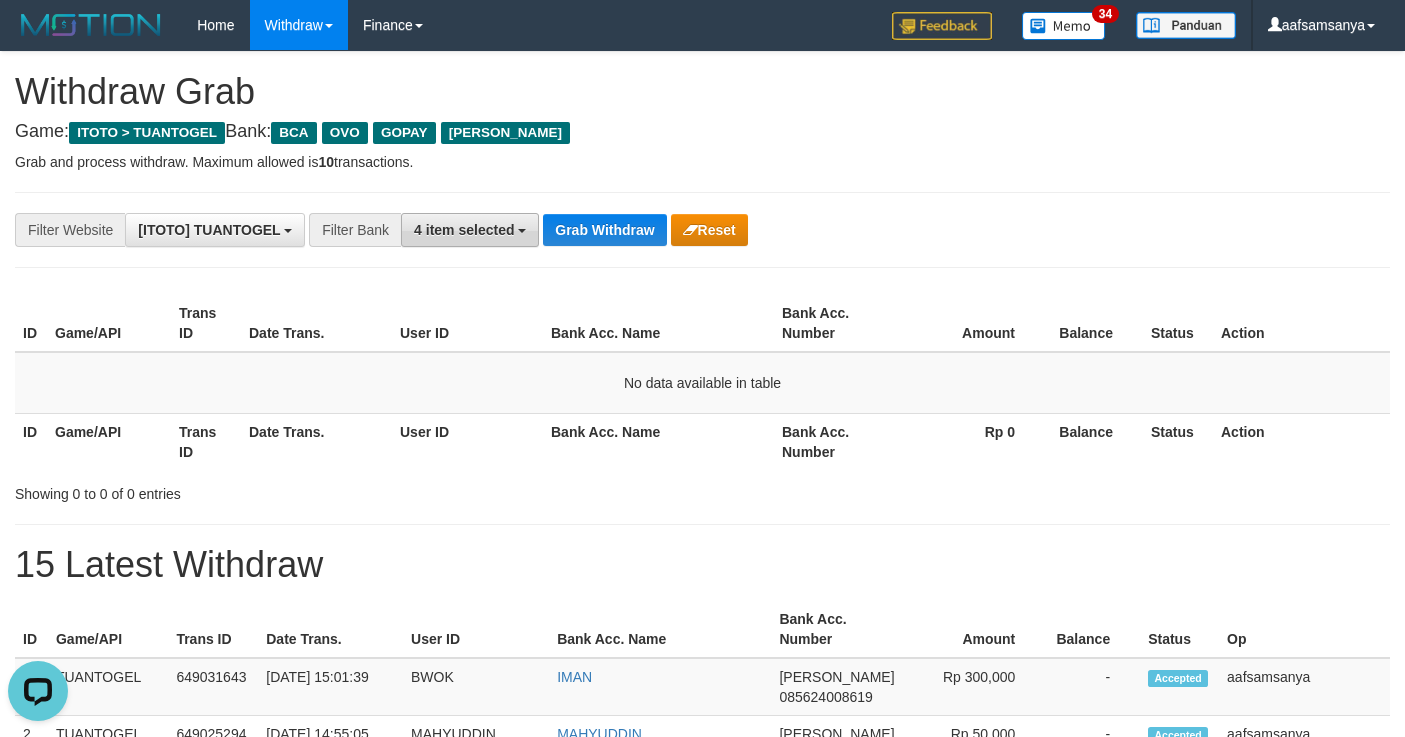 click on "4 item selected" at bounding box center [470, 230] 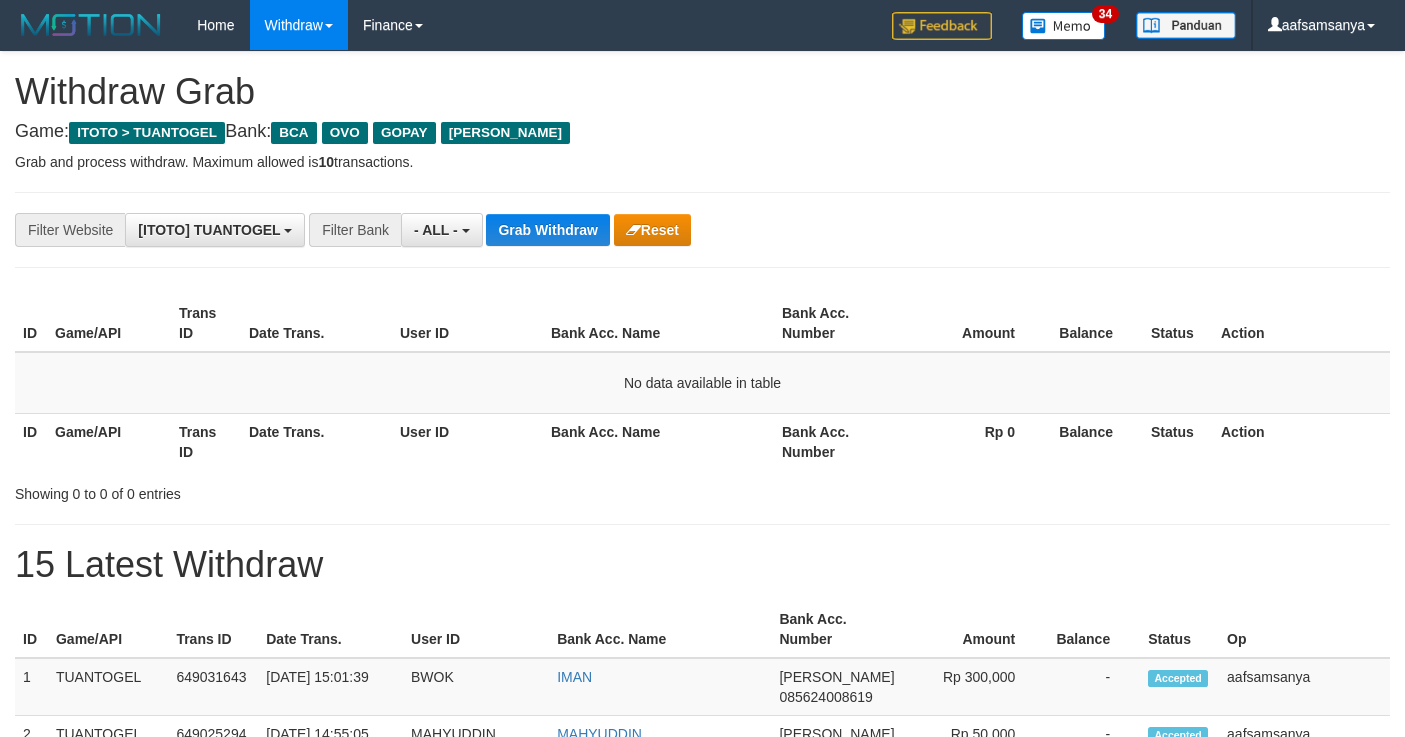 select on "***" 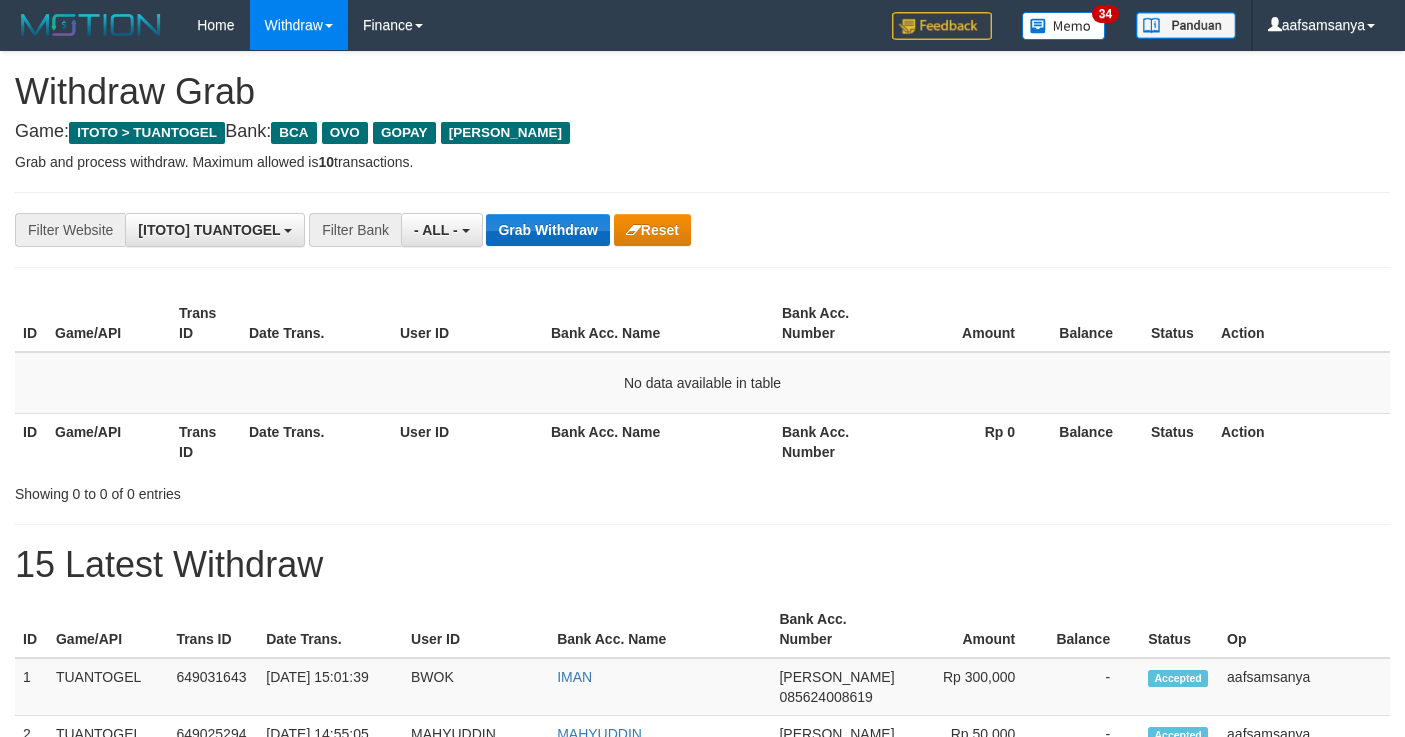 scroll, scrollTop: 0, scrollLeft: 0, axis: both 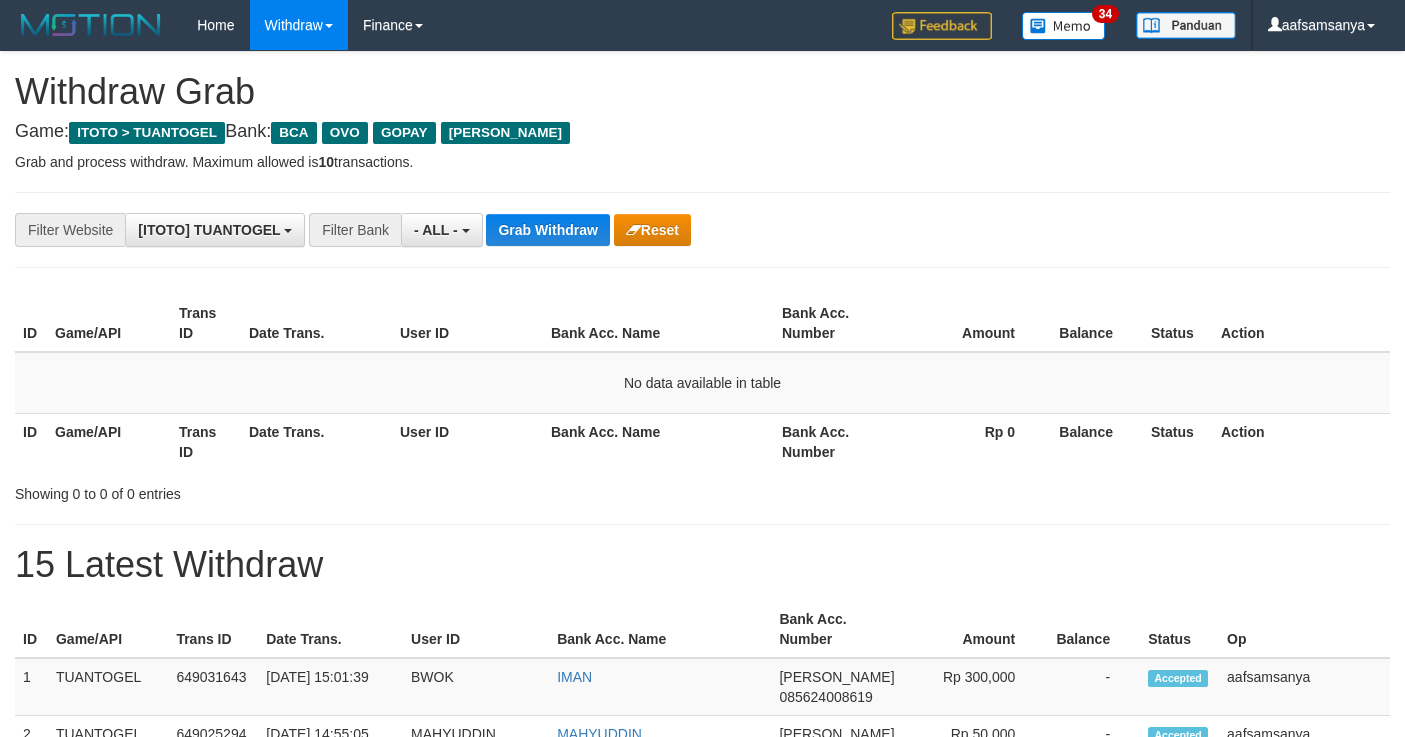 type 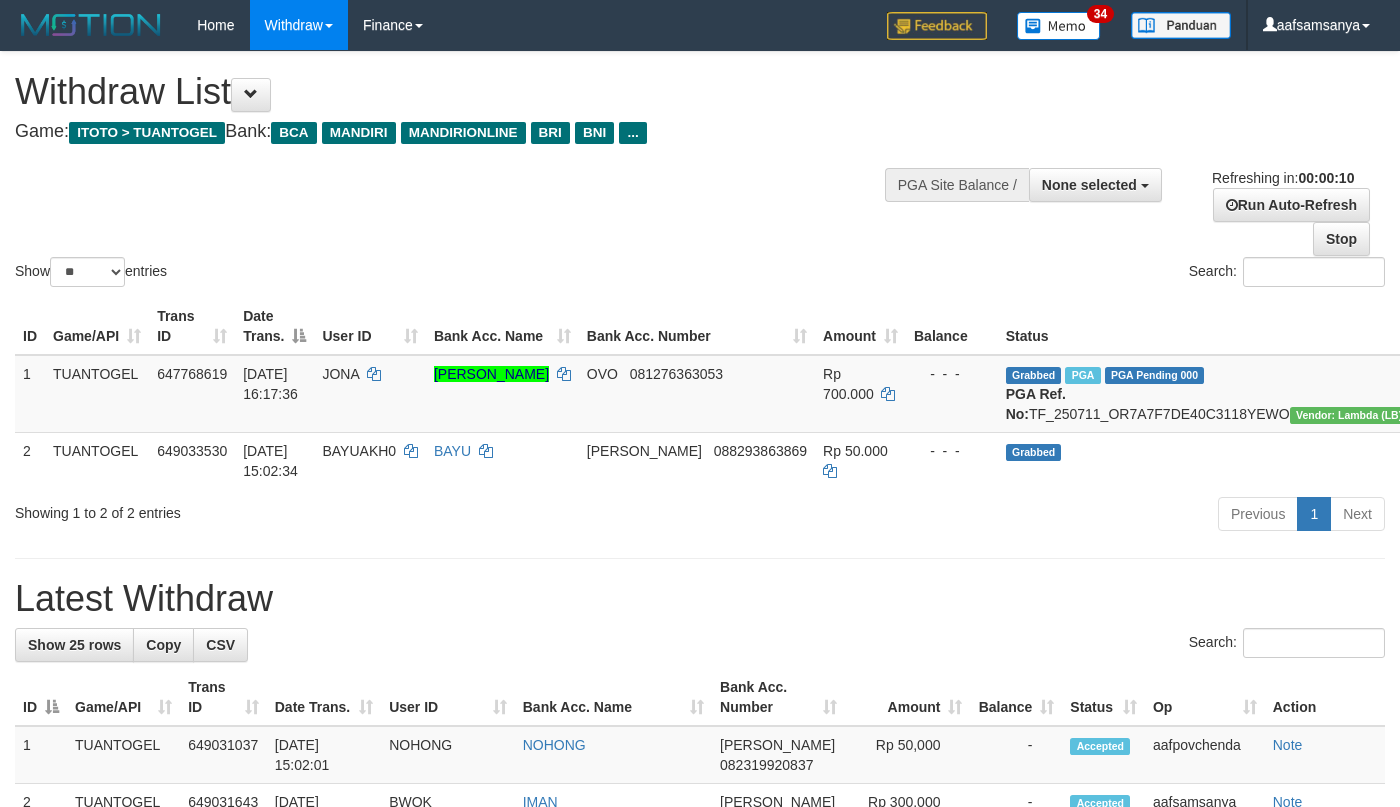 select 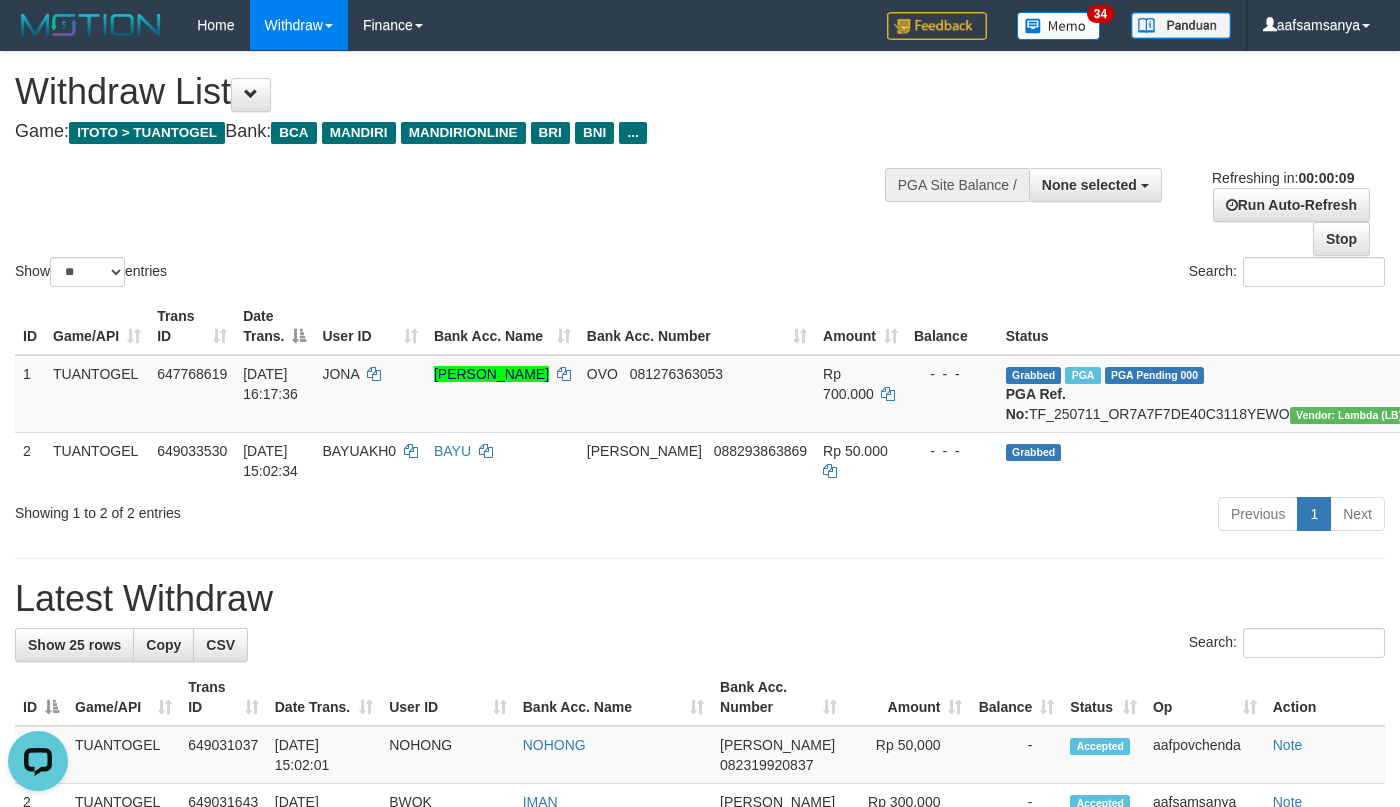 scroll, scrollTop: 0, scrollLeft: 0, axis: both 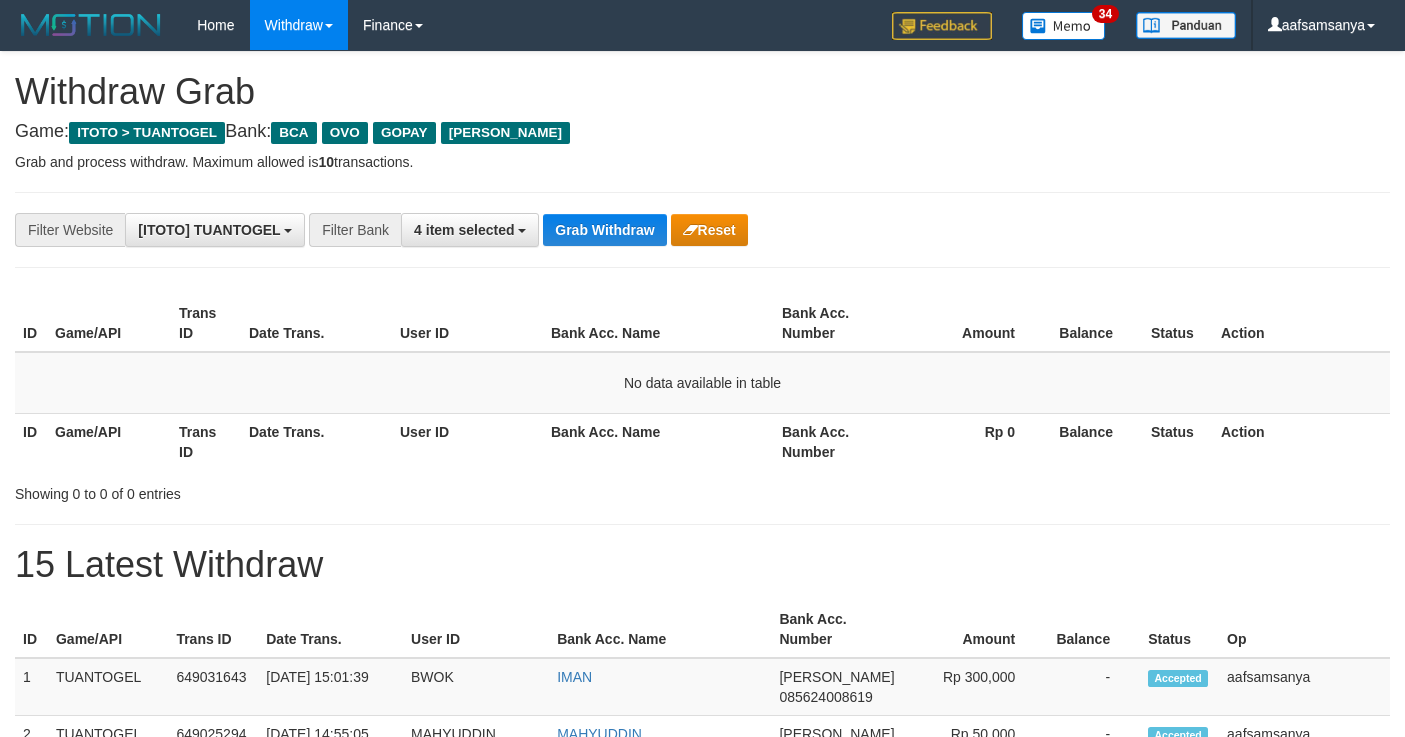 click on "**********" at bounding box center (702, 230) 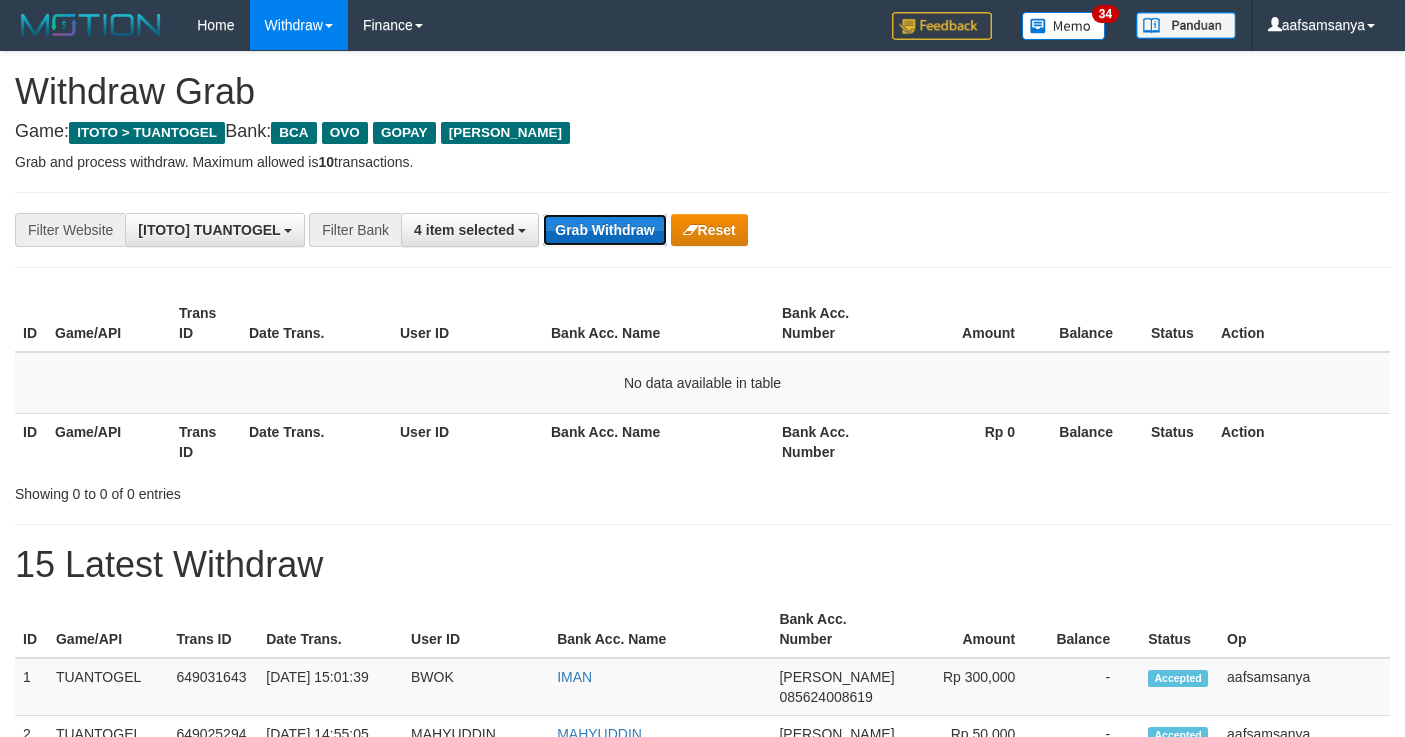click on "Grab Withdraw" at bounding box center (604, 230) 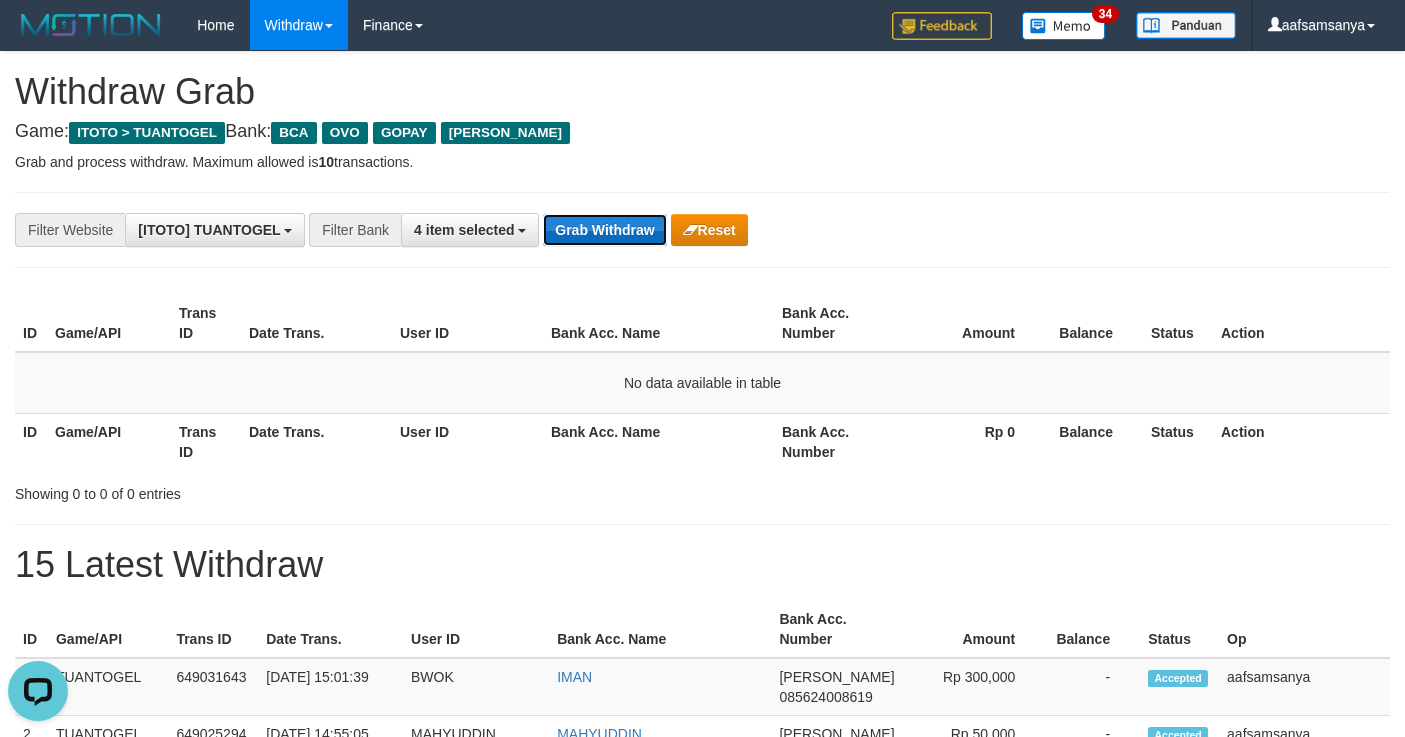 scroll, scrollTop: 0, scrollLeft: 0, axis: both 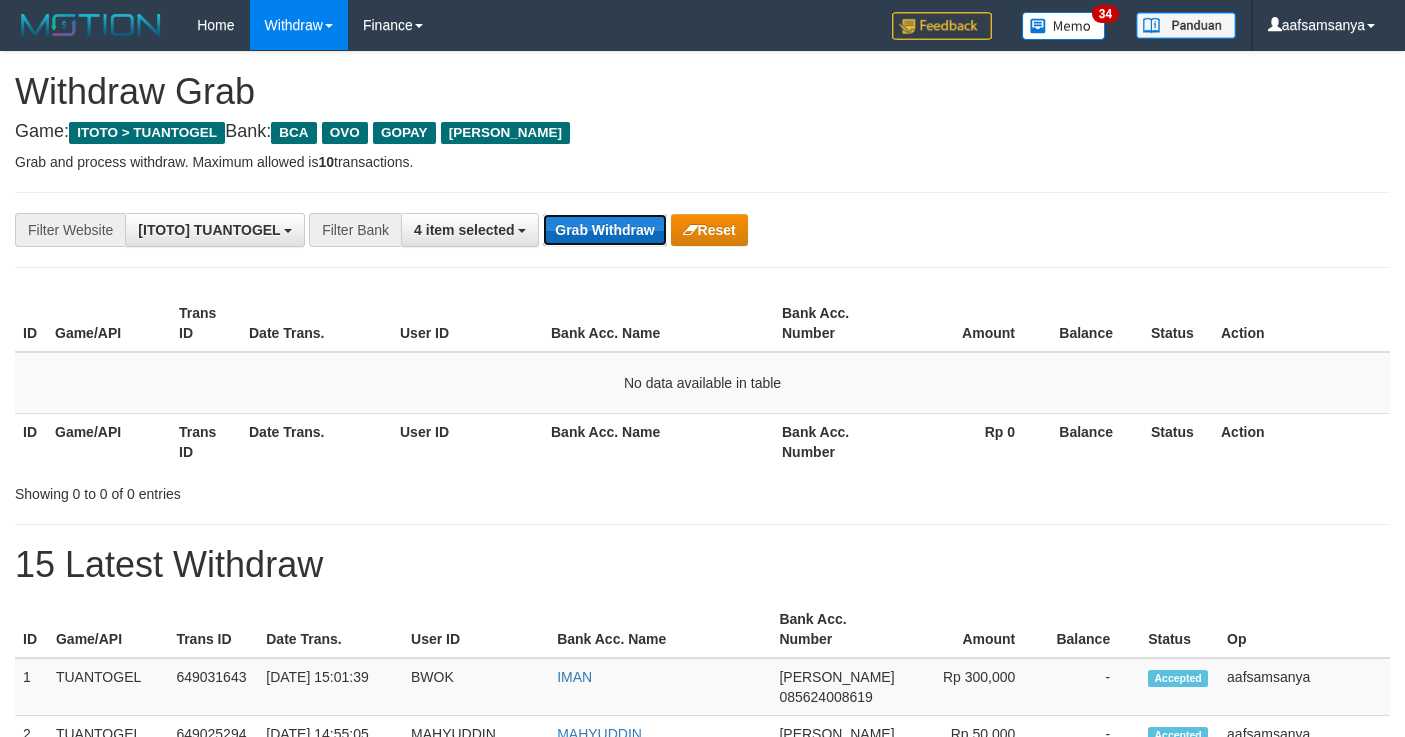 click on "Grab Withdraw" at bounding box center (604, 230) 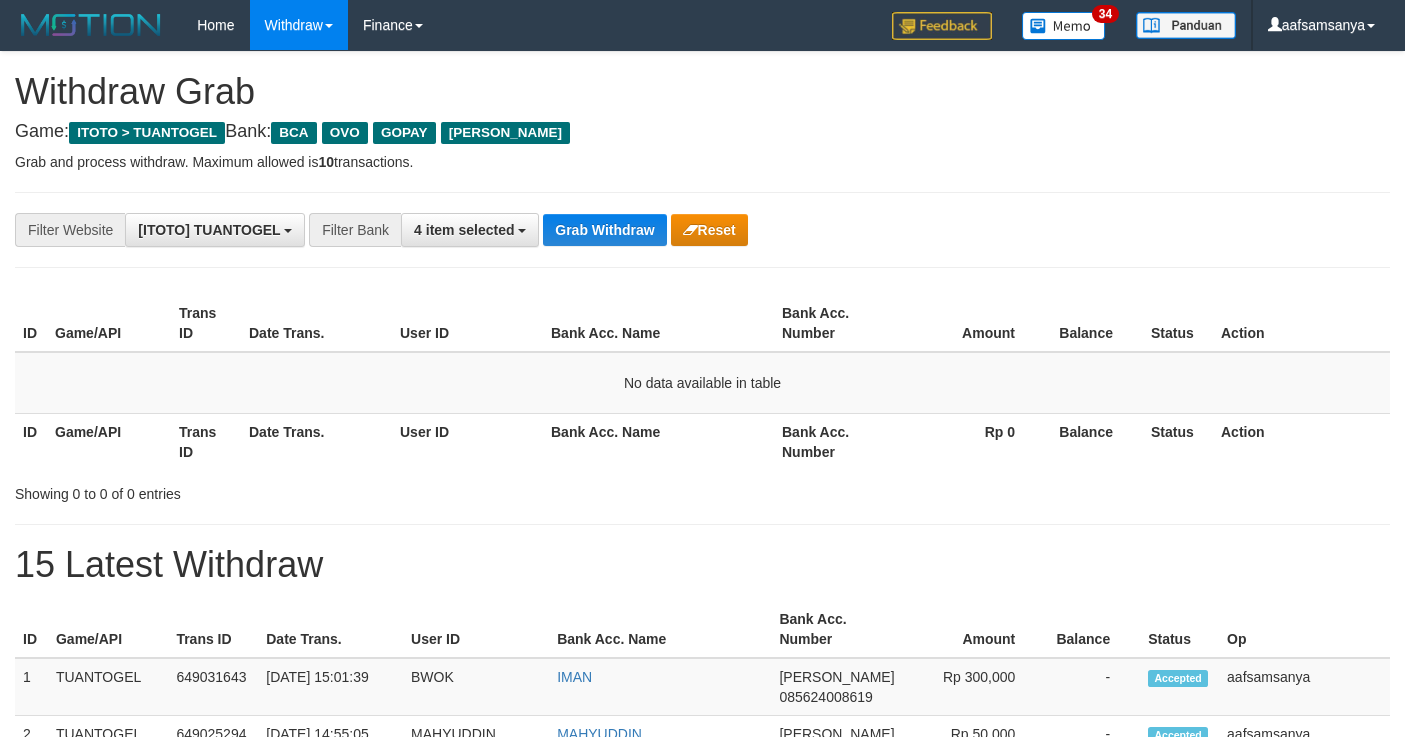 scroll, scrollTop: 0, scrollLeft: 0, axis: both 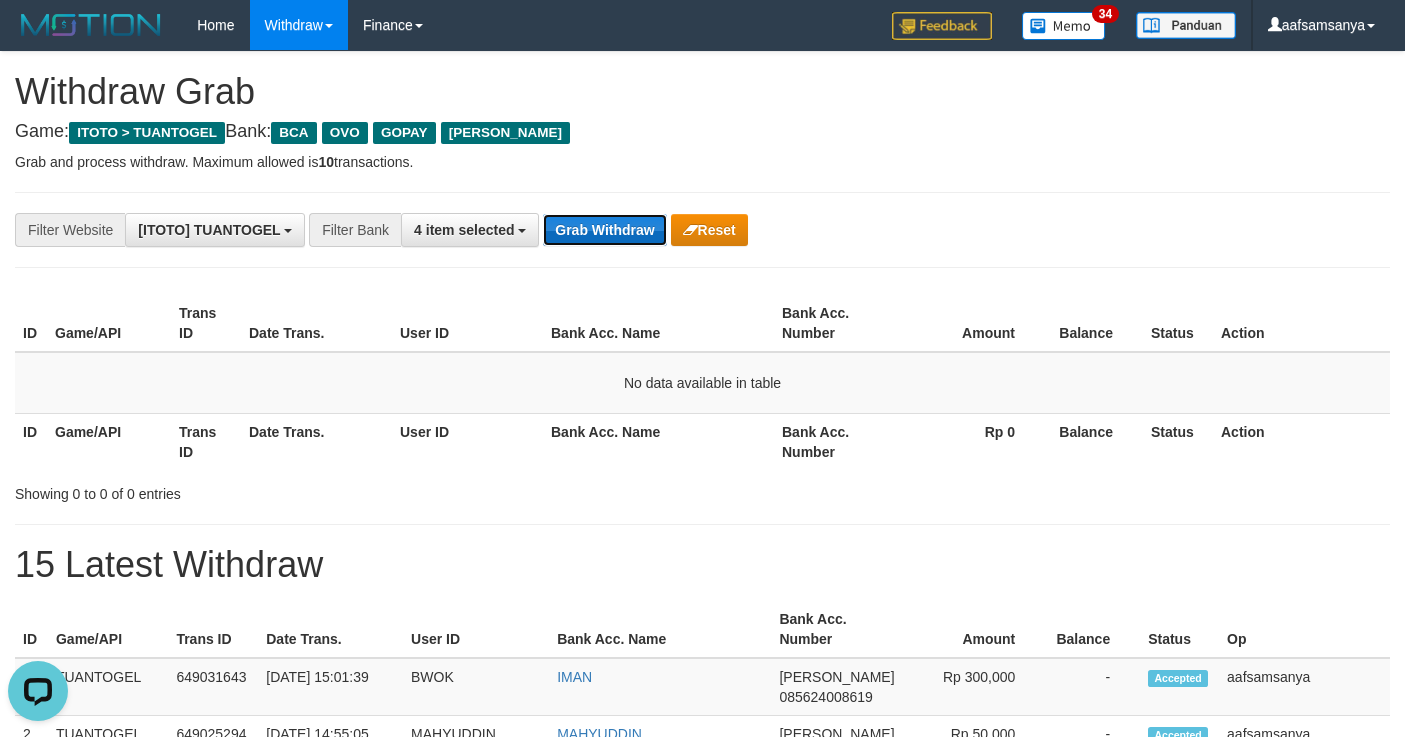 click on "Grab Withdraw" at bounding box center (604, 230) 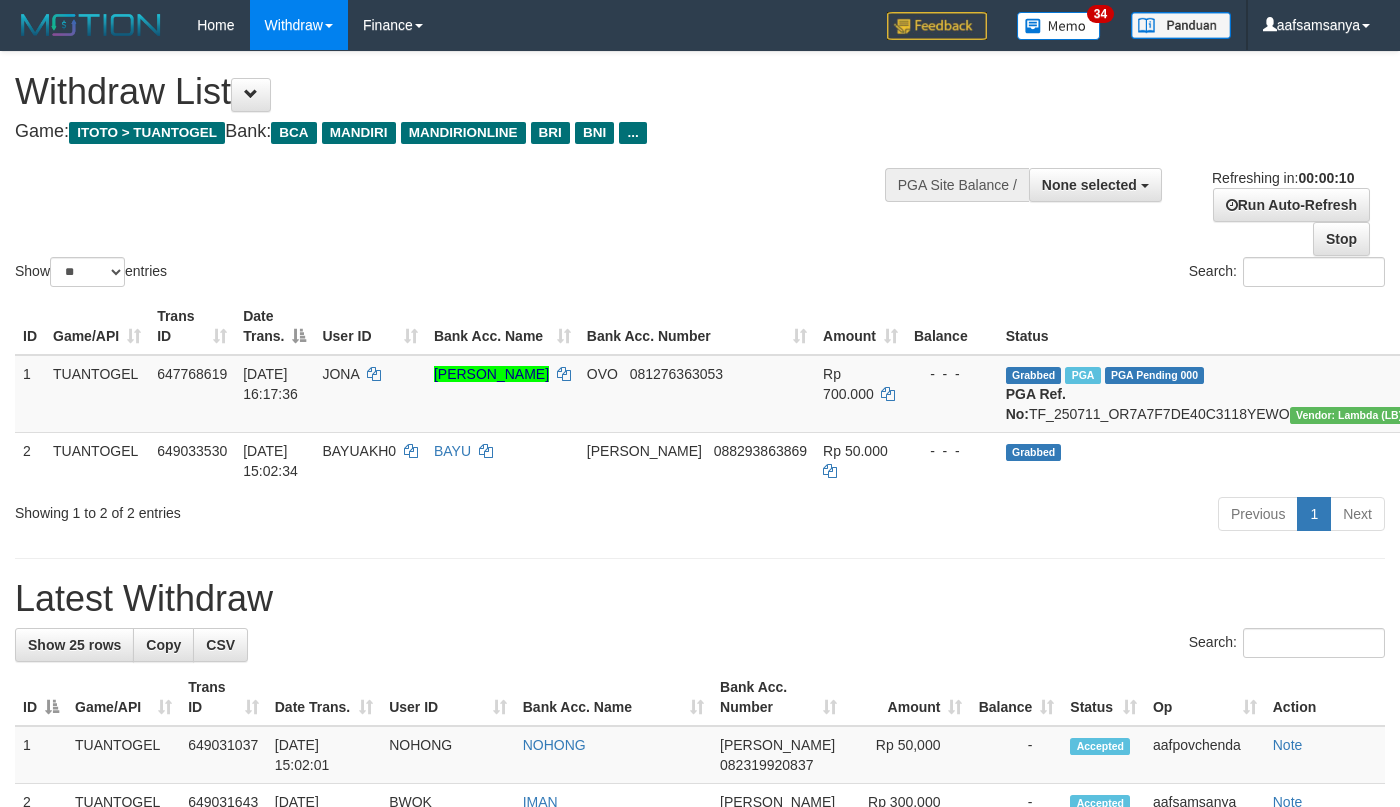 select 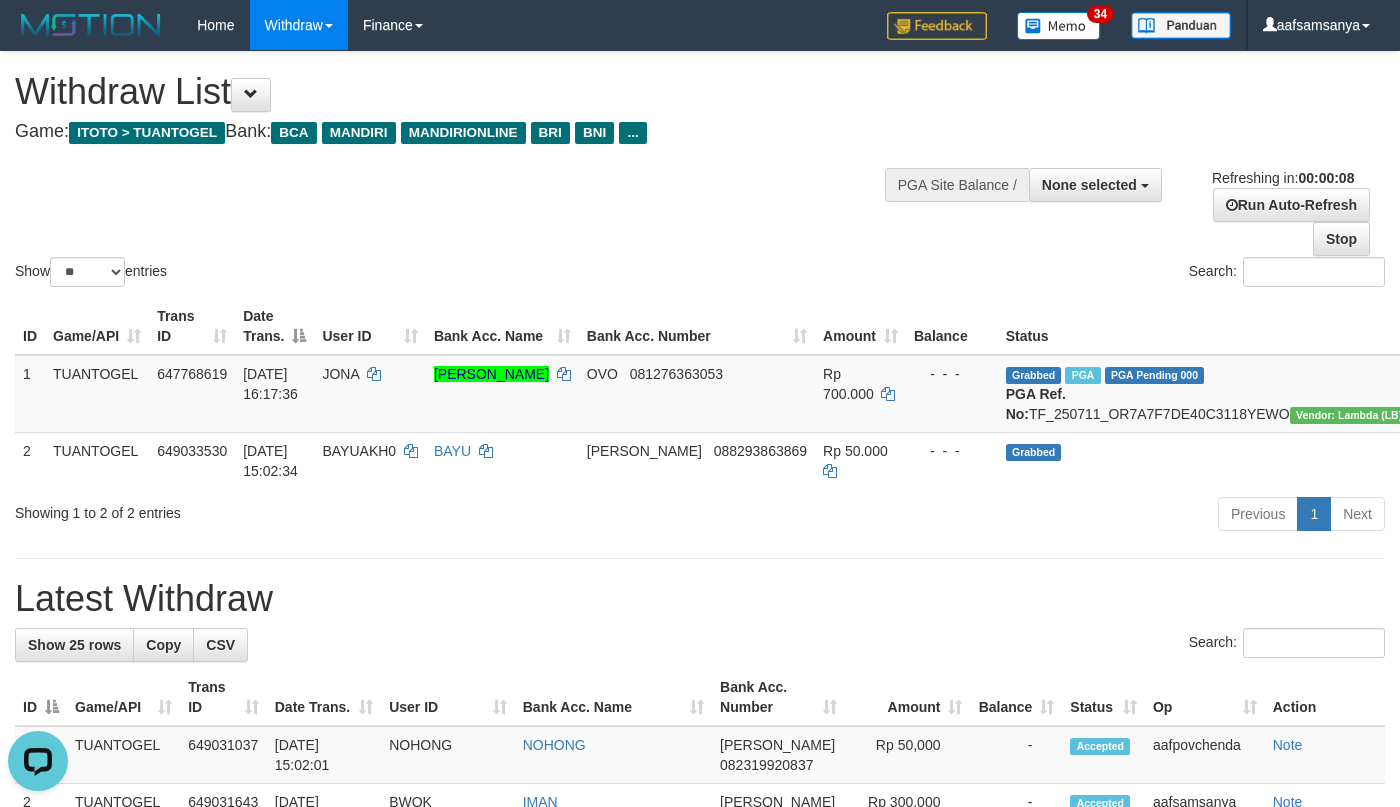 scroll, scrollTop: 0, scrollLeft: 0, axis: both 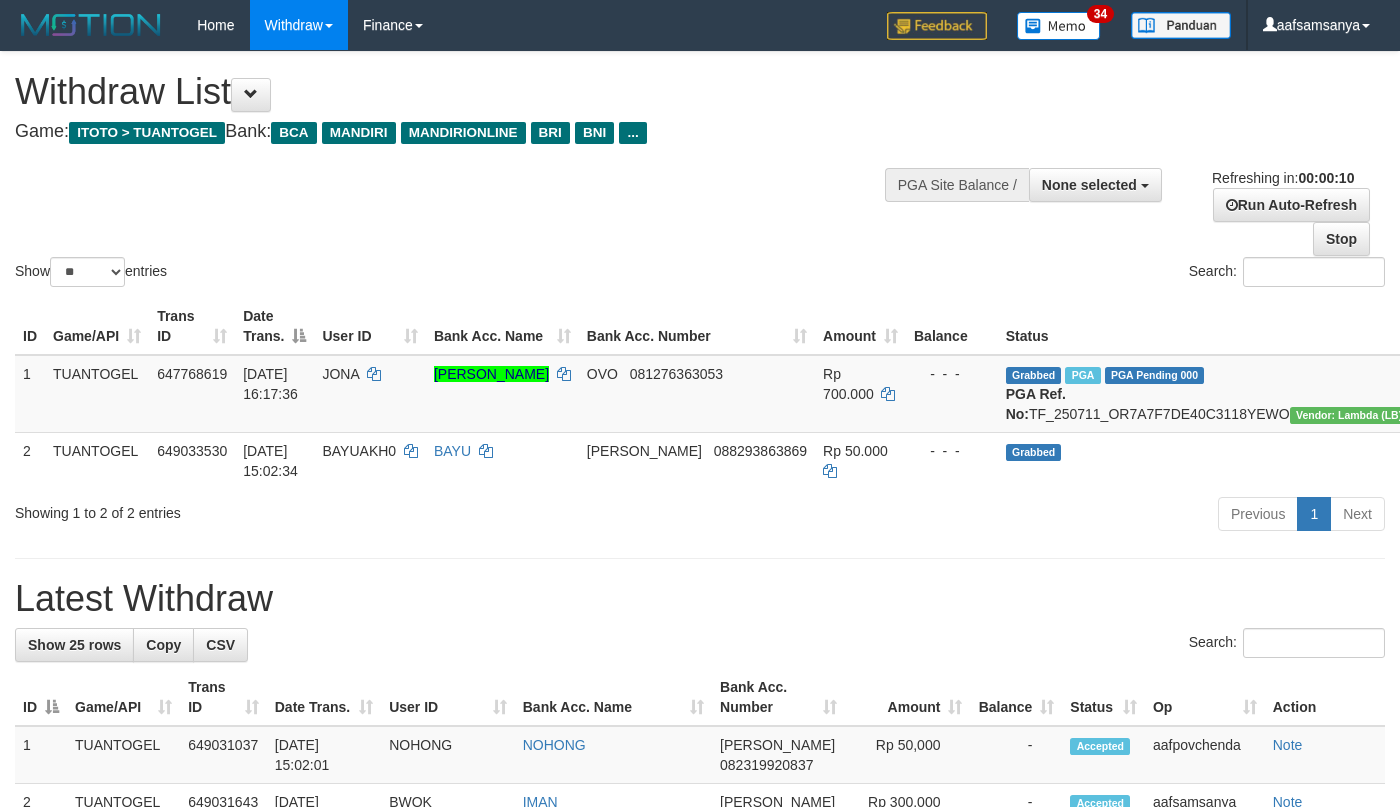 select 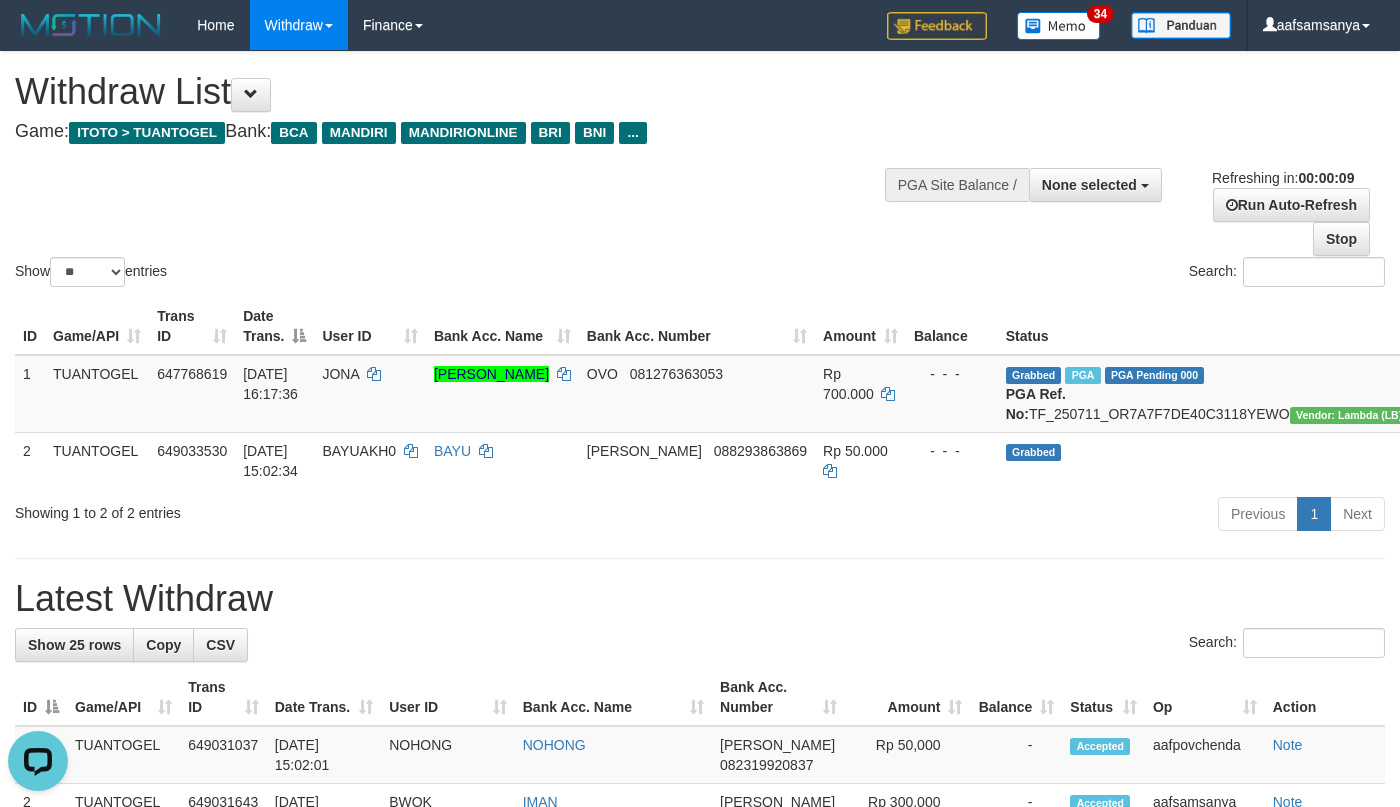 scroll, scrollTop: 0, scrollLeft: 0, axis: both 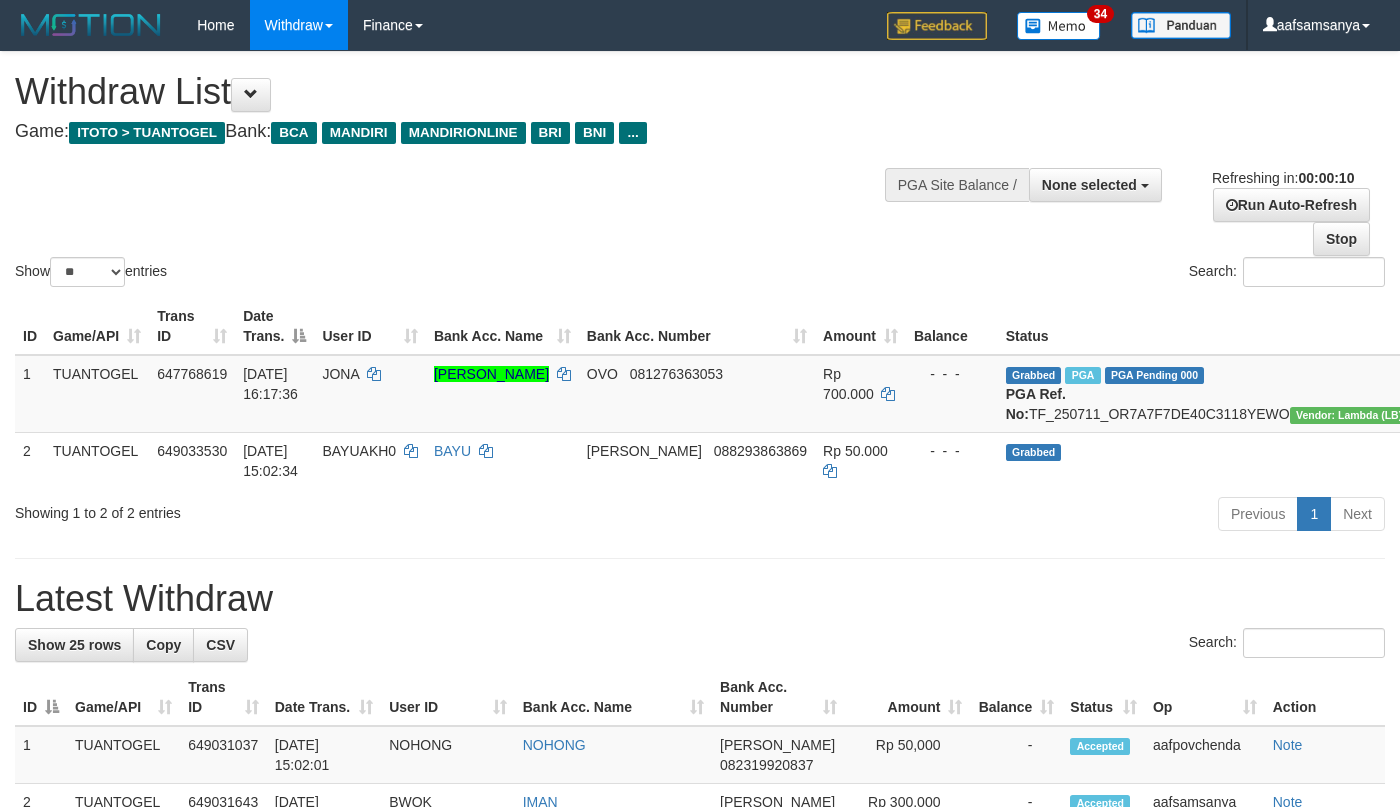 select 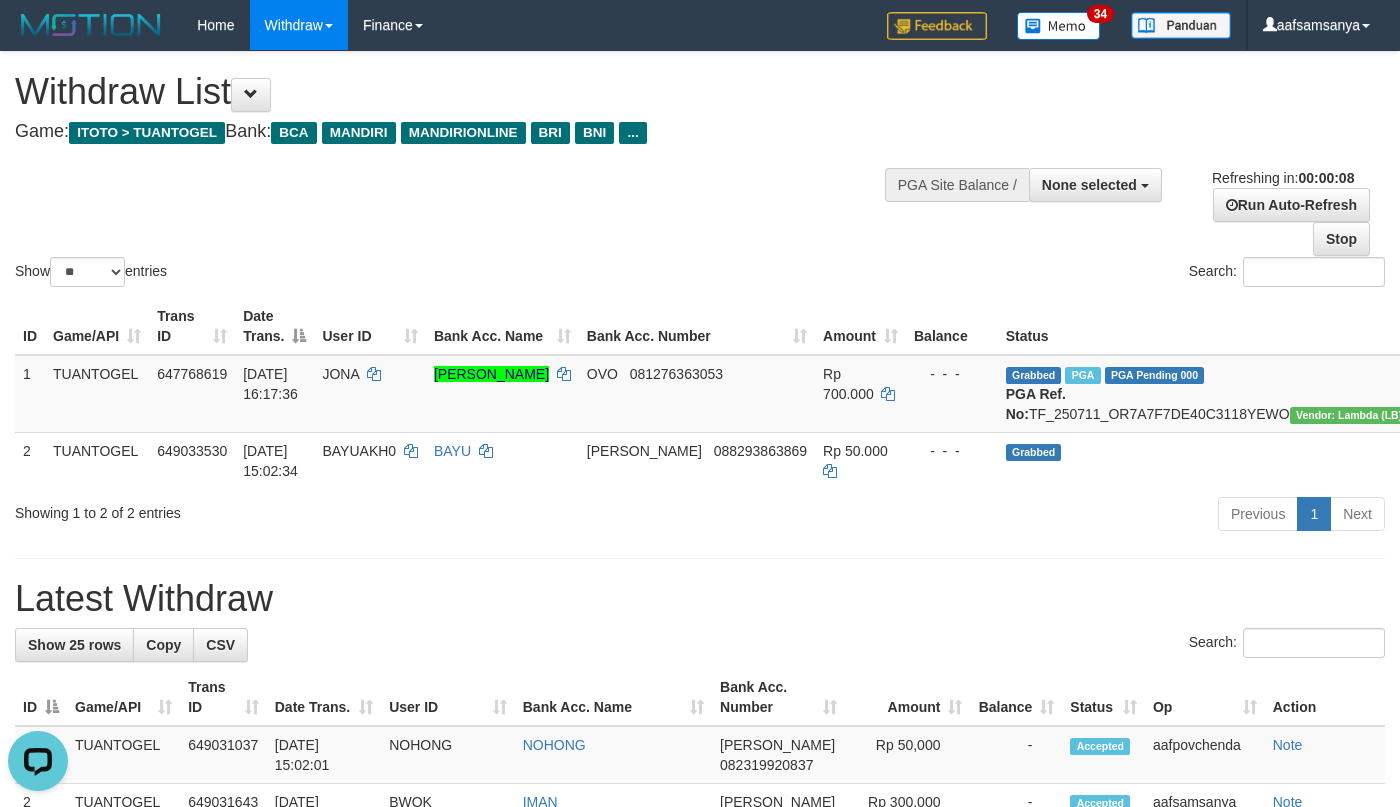 scroll, scrollTop: 0, scrollLeft: 0, axis: both 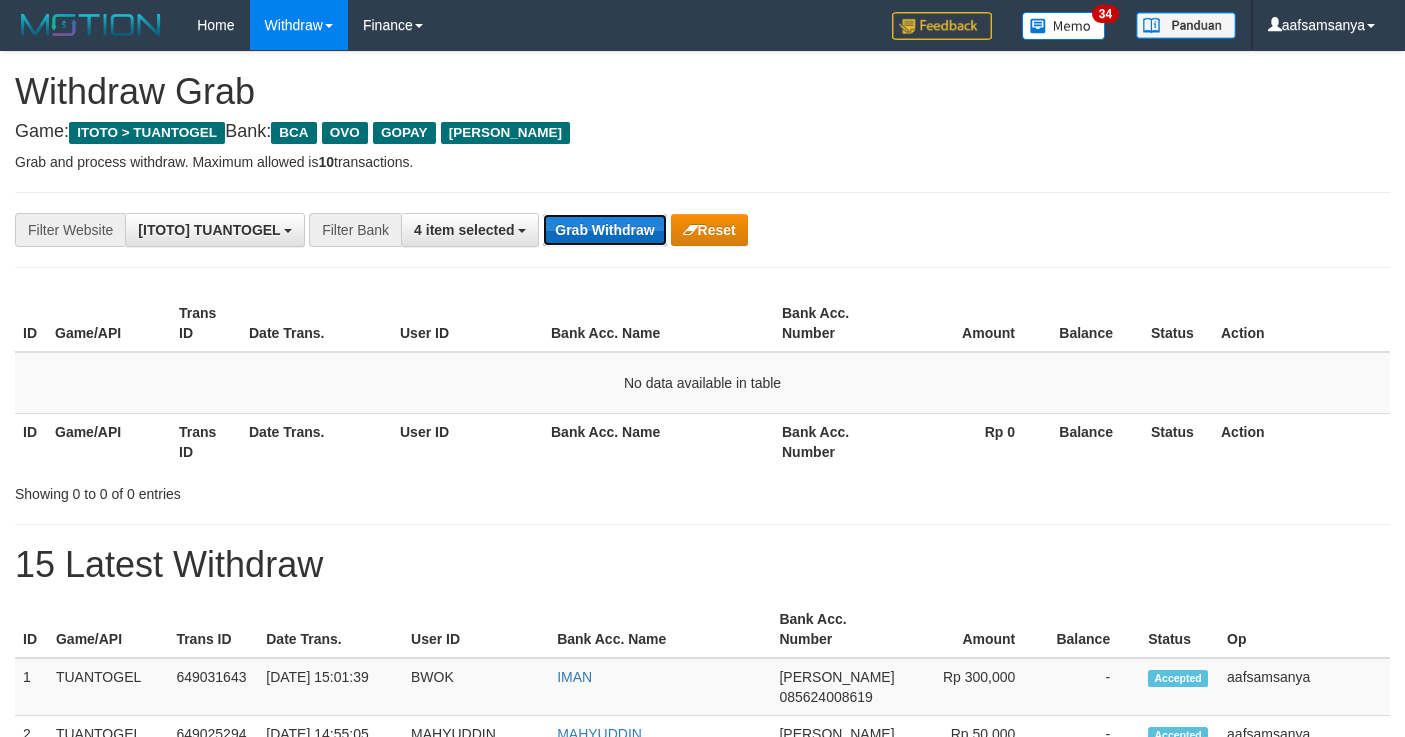 click on "Grab Withdraw" at bounding box center (604, 230) 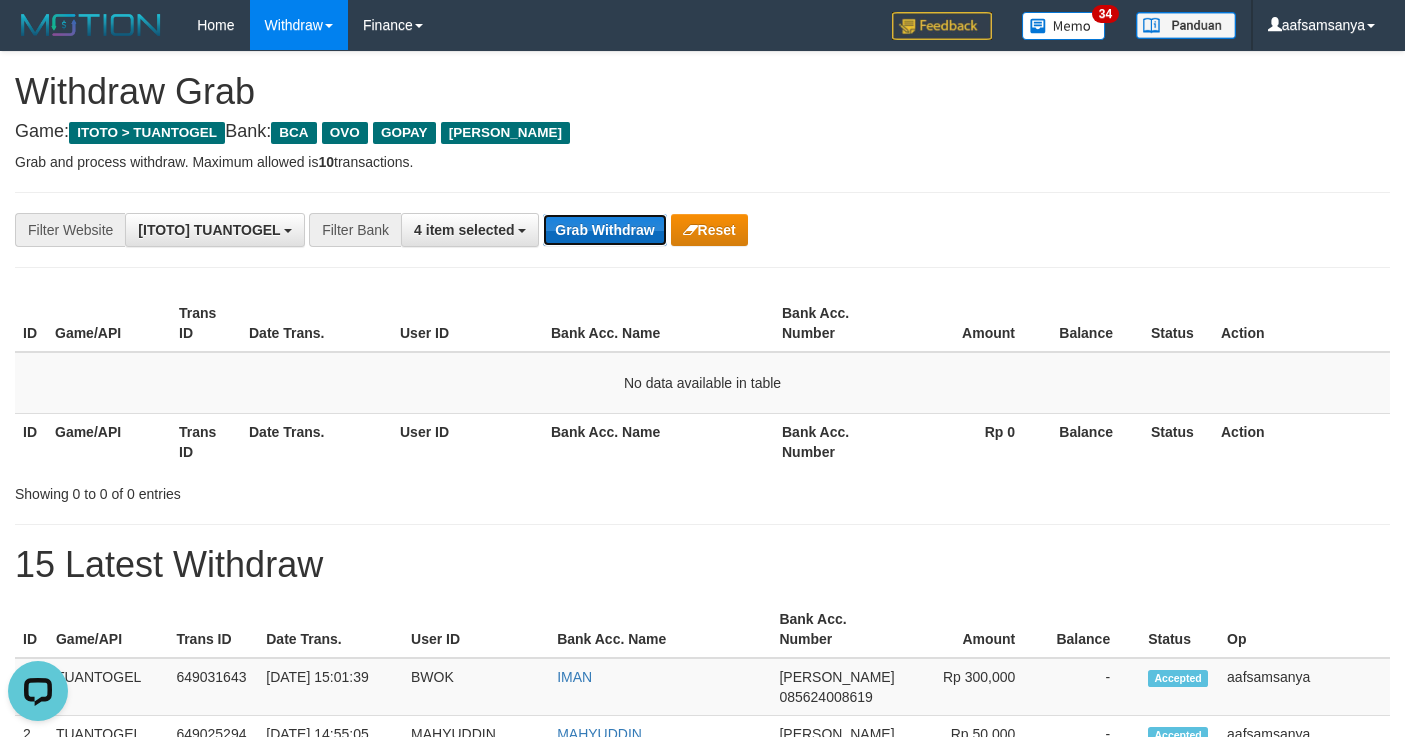scroll, scrollTop: 0, scrollLeft: 0, axis: both 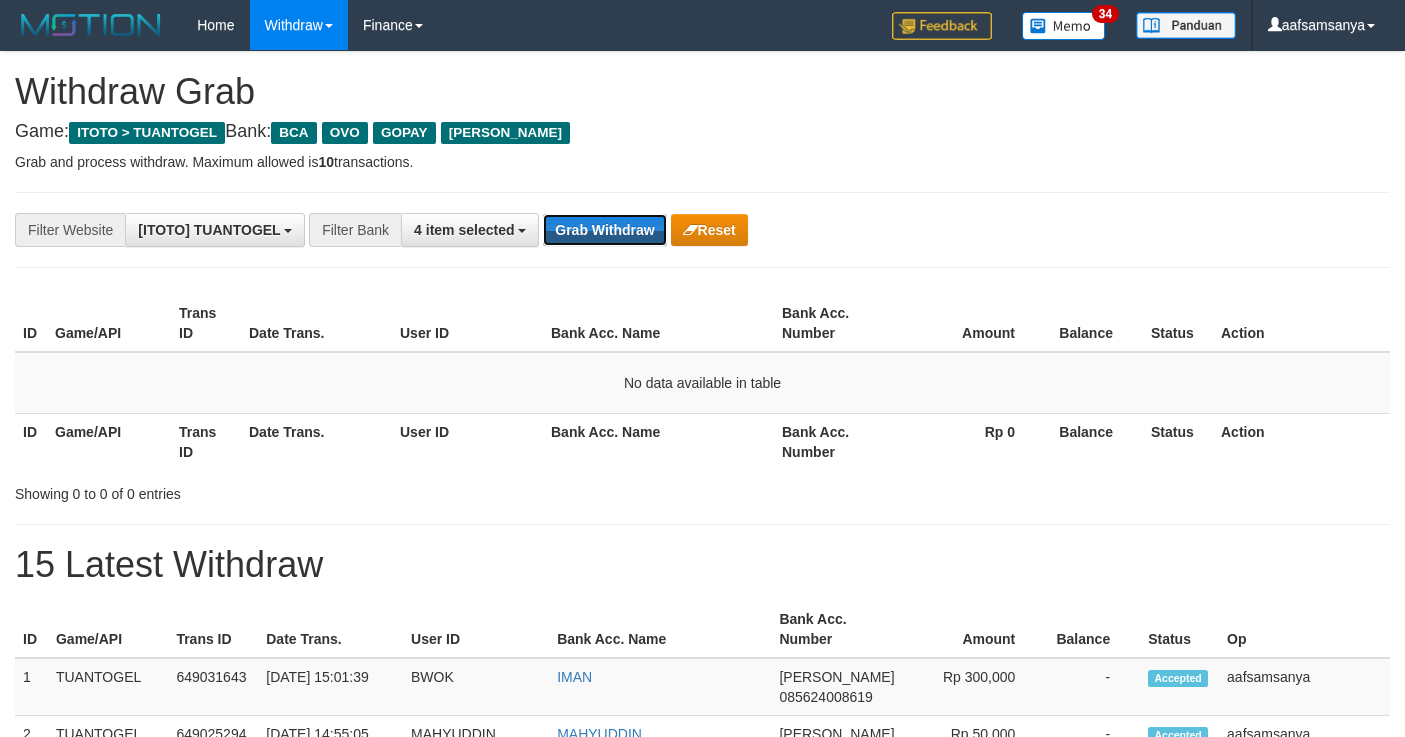 click on "Grab Withdraw" at bounding box center (604, 230) 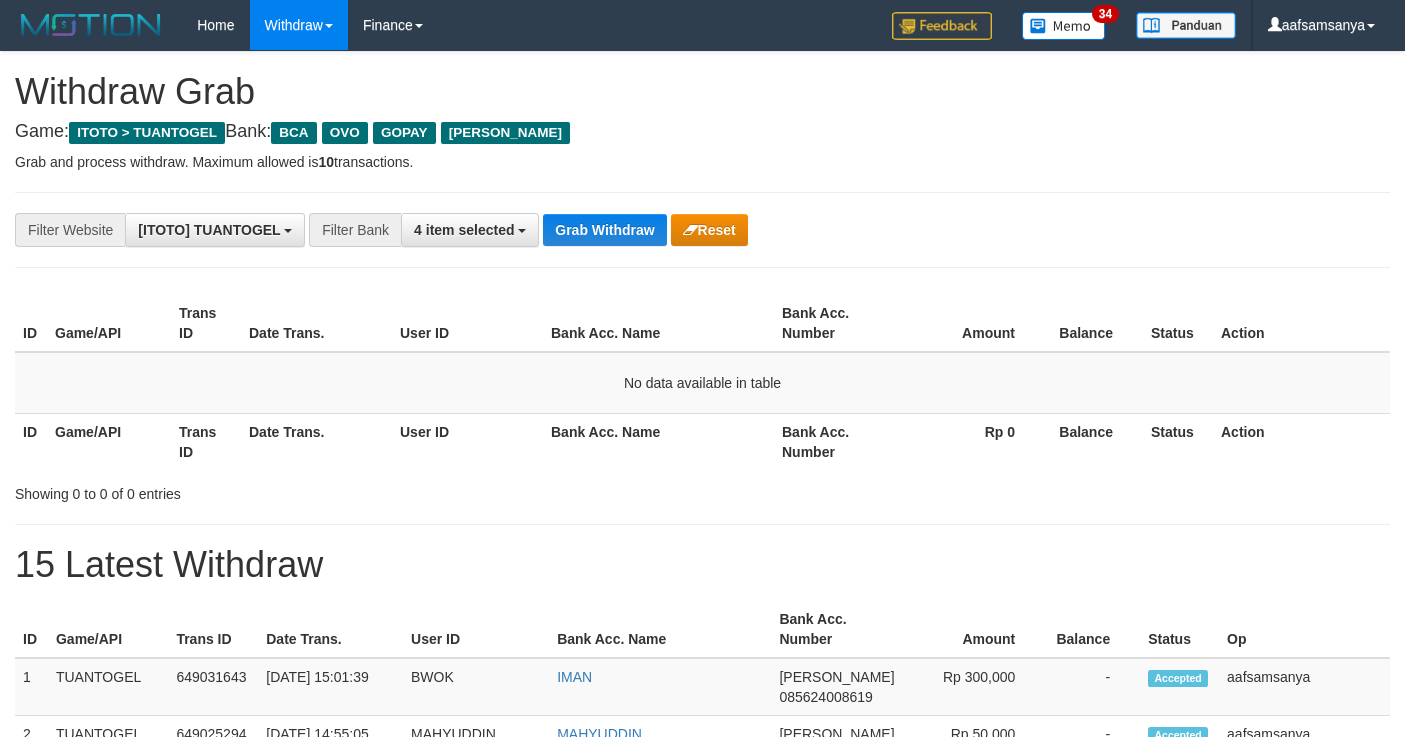 click on "Grab Withdraw" at bounding box center (604, 230) 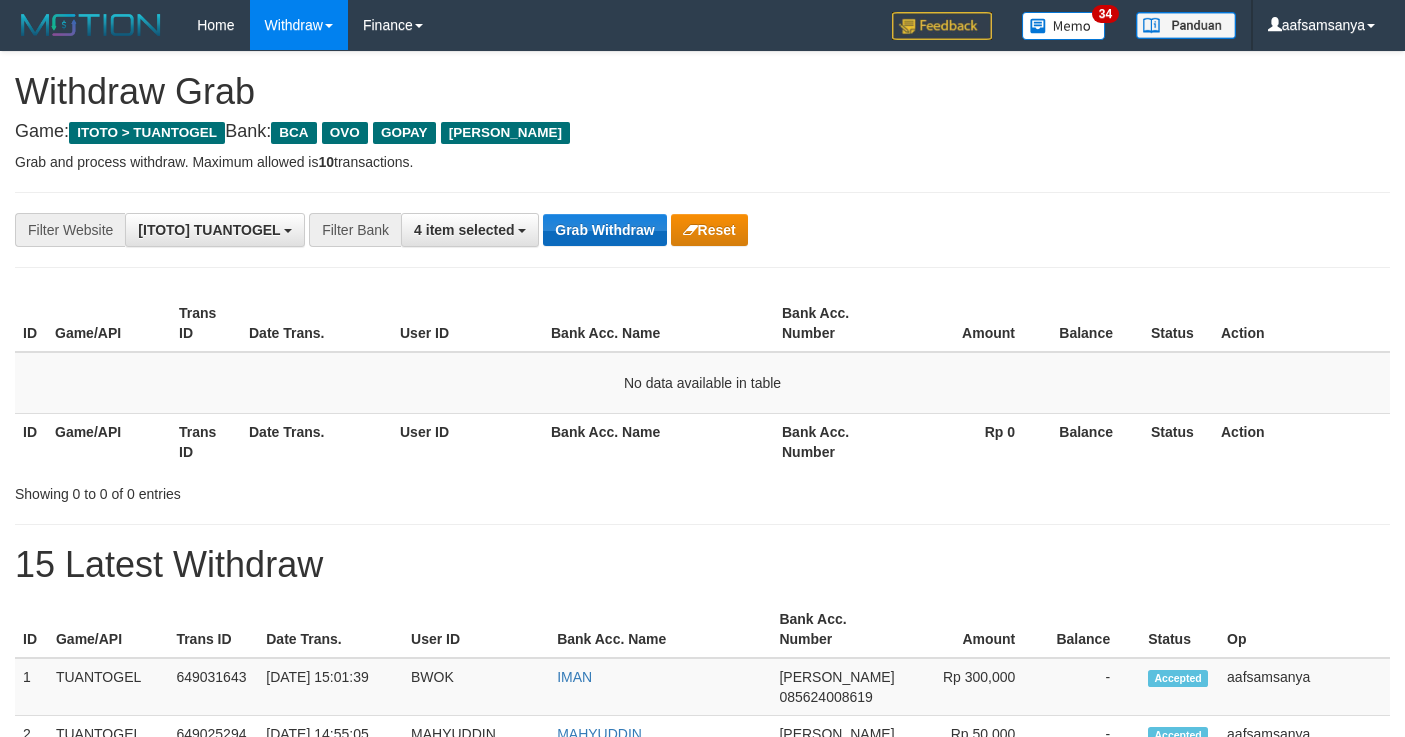 scroll, scrollTop: 0, scrollLeft: 0, axis: both 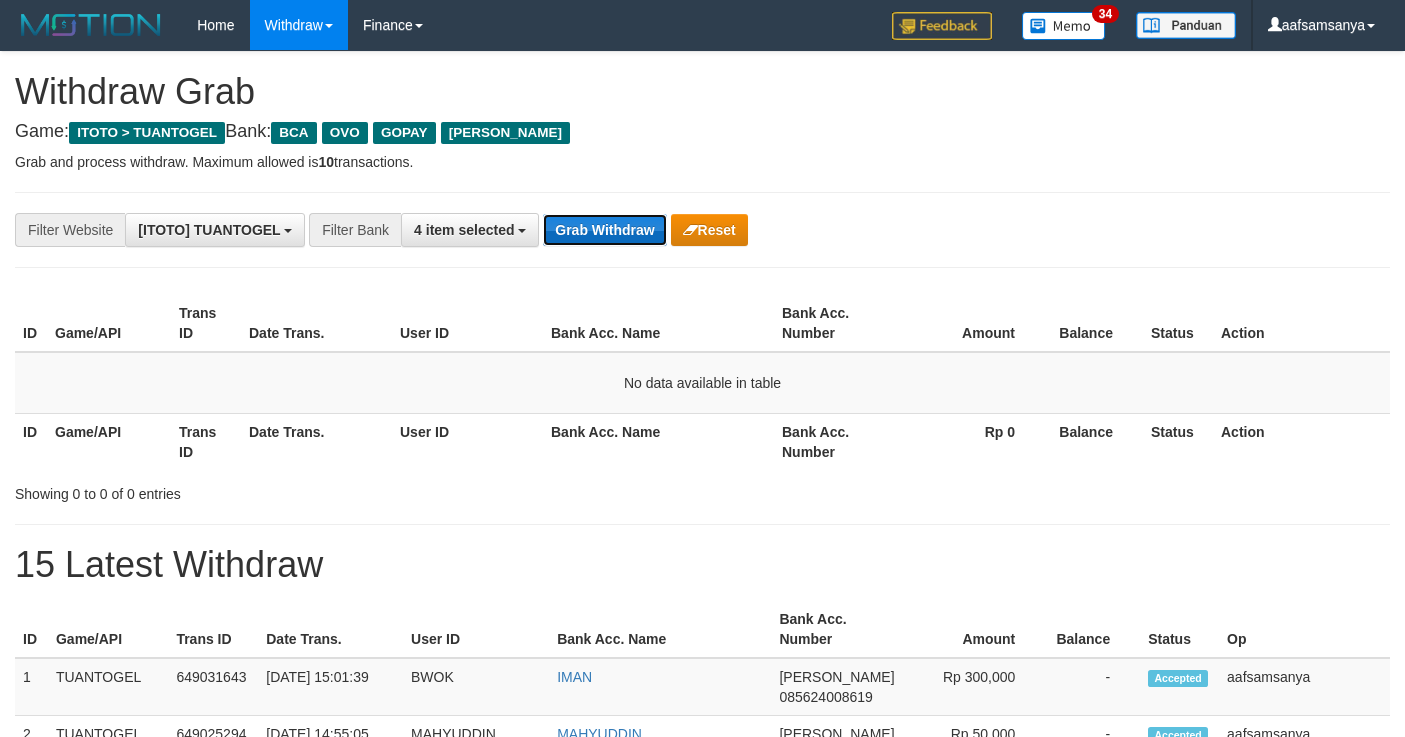 click on "Grab Withdraw" at bounding box center [604, 230] 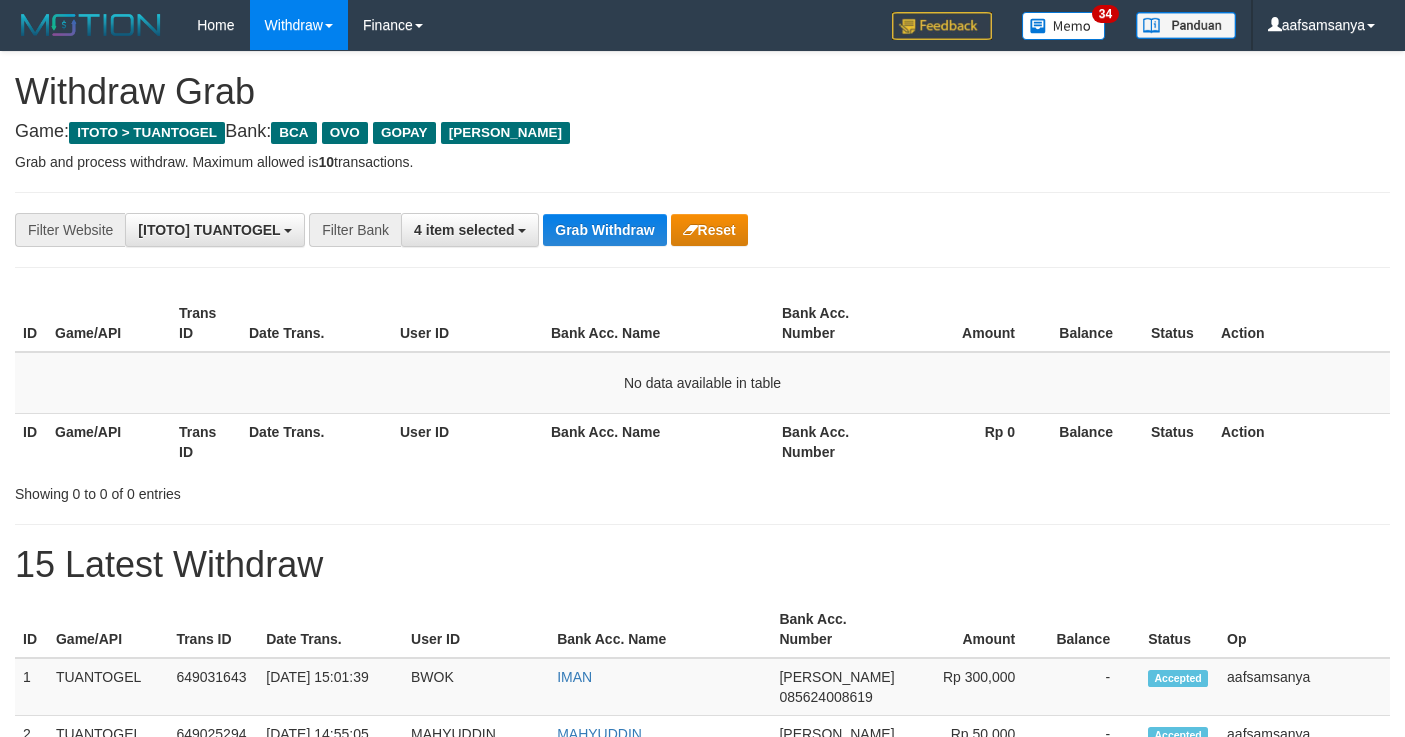 scroll, scrollTop: 0, scrollLeft: 0, axis: both 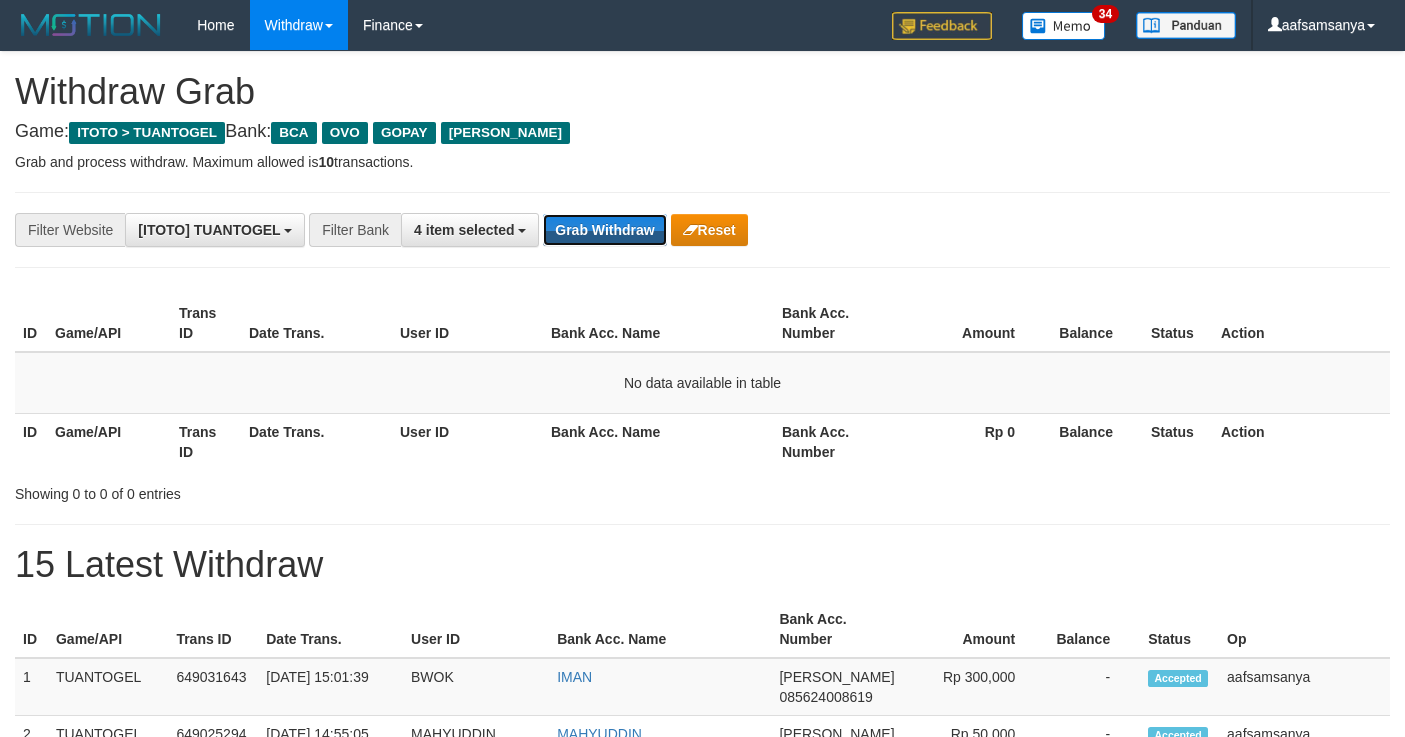 click on "Grab Withdraw" at bounding box center (604, 230) 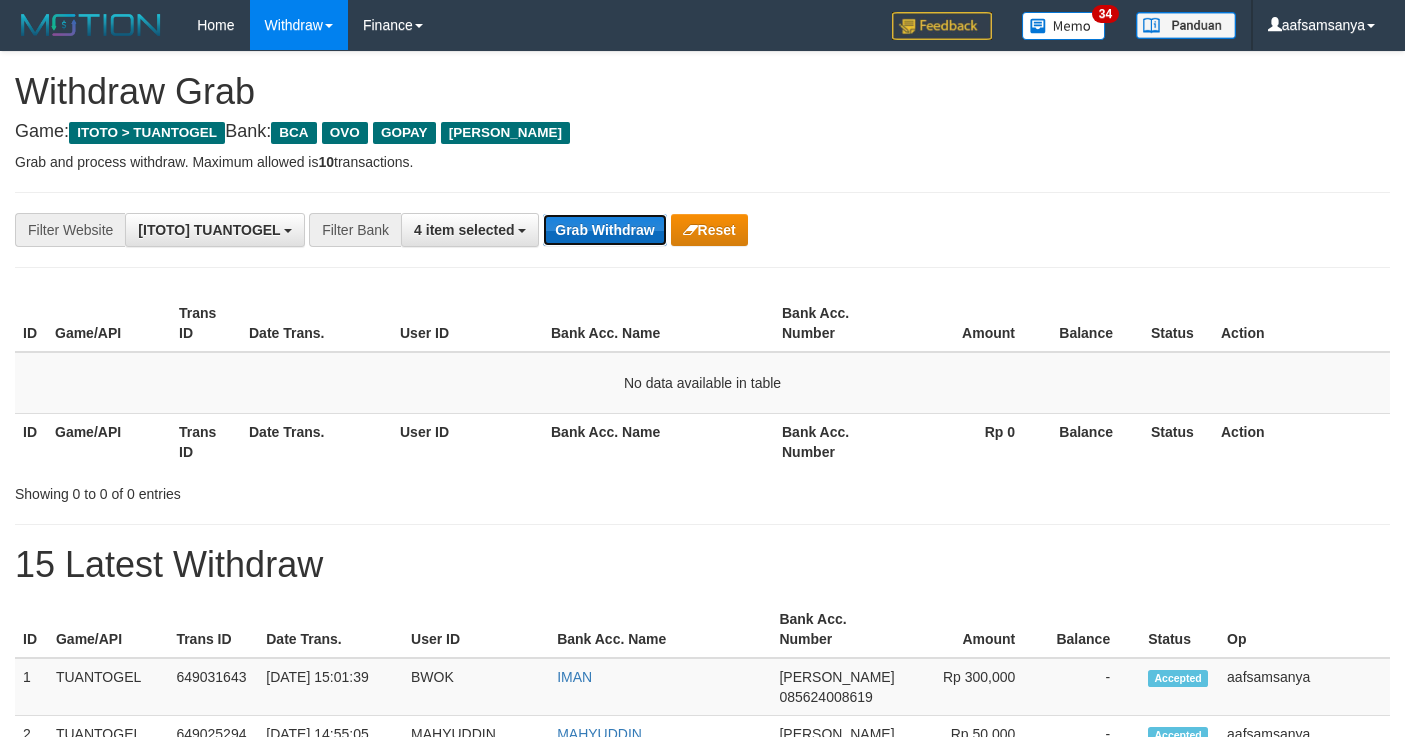 click on "Grab Withdraw" at bounding box center [604, 230] 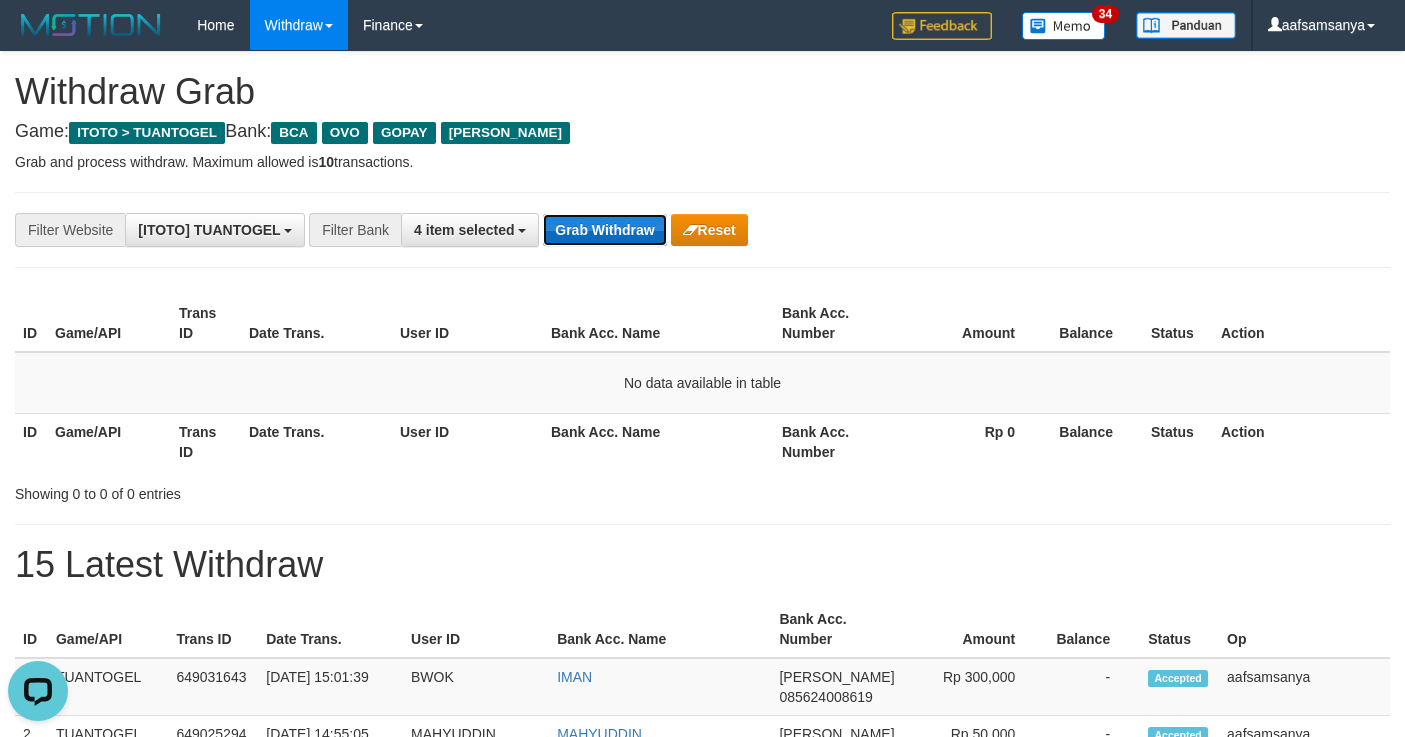 scroll, scrollTop: 0, scrollLeft: 0, axis: both 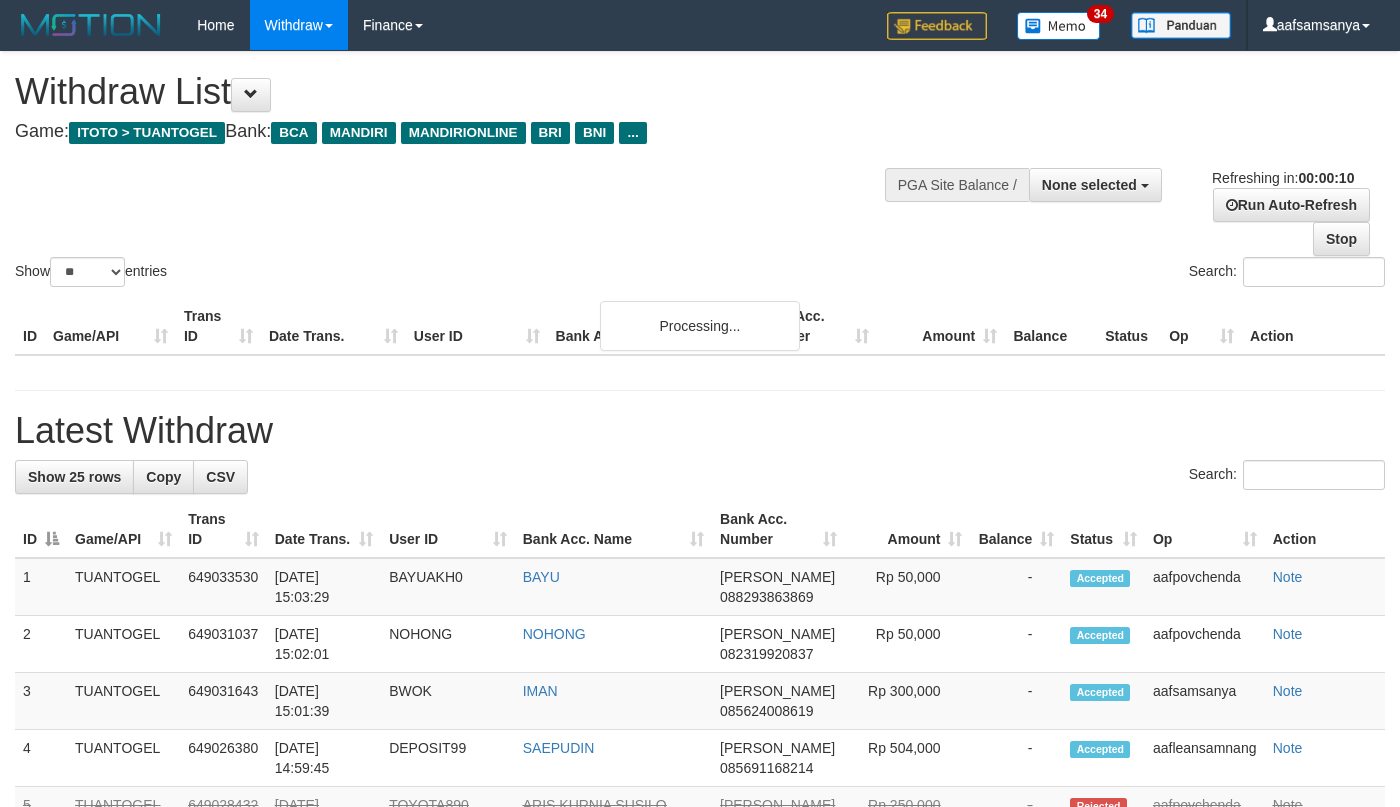 select 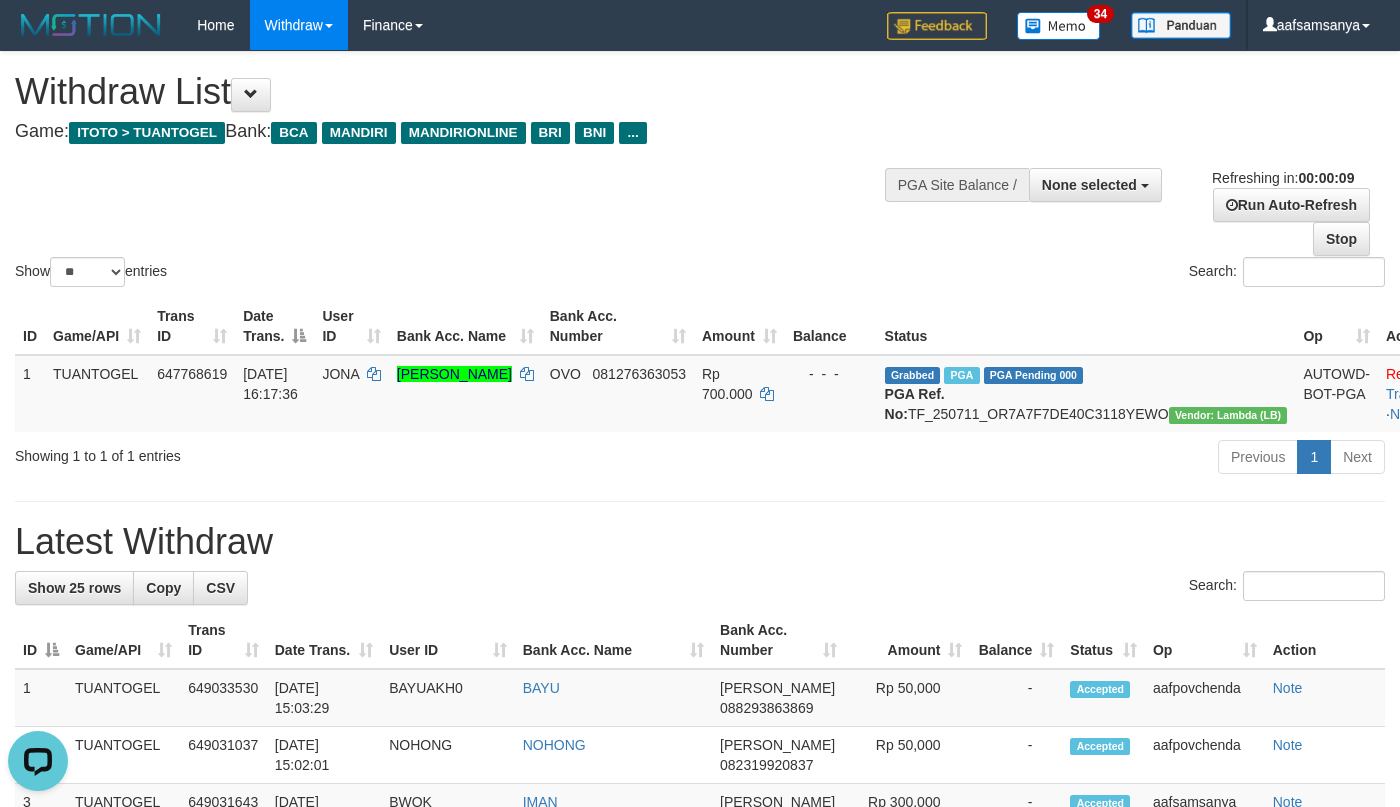 scroll, scrollTop: 0, scrollLeft: 0, axis: both 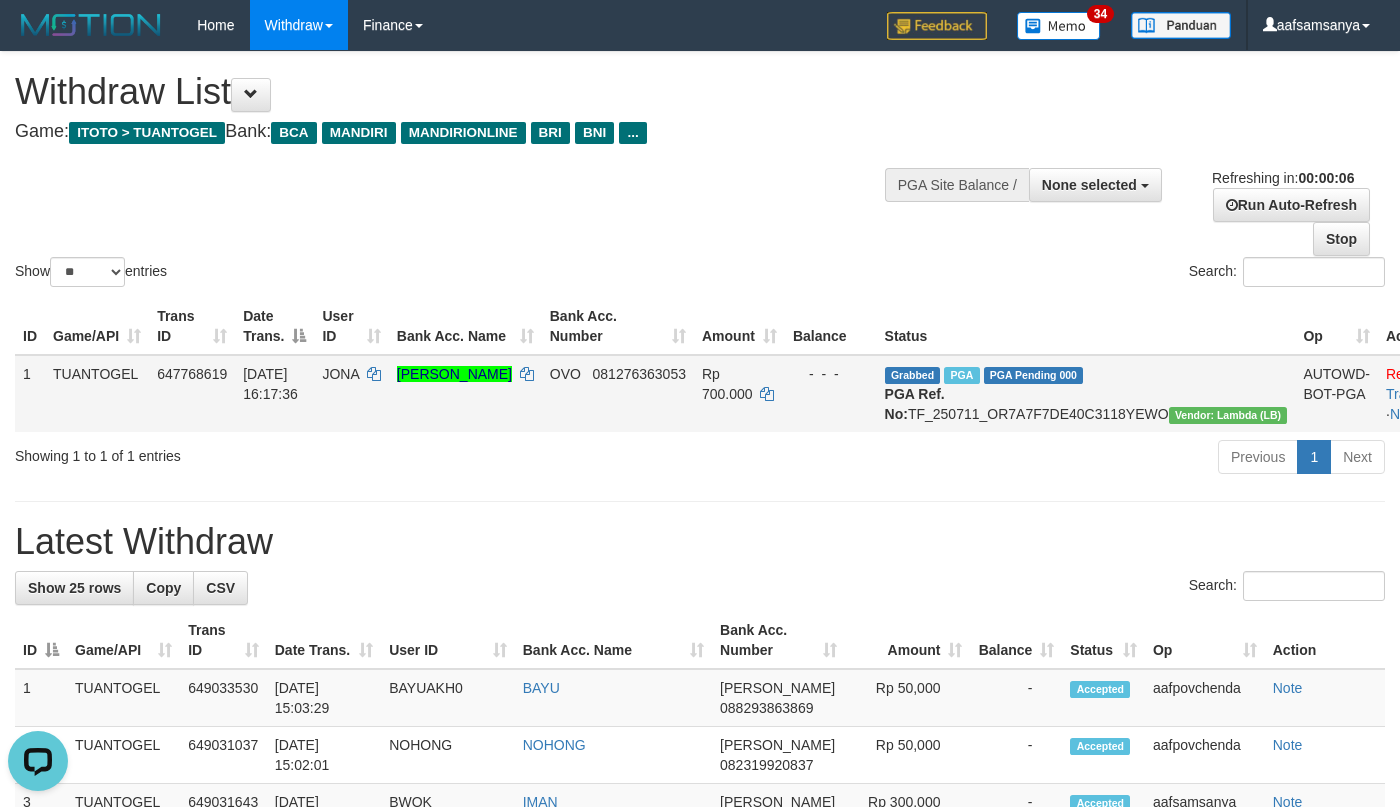 click on "Rp 700.000" at bounding box center (739, 393) 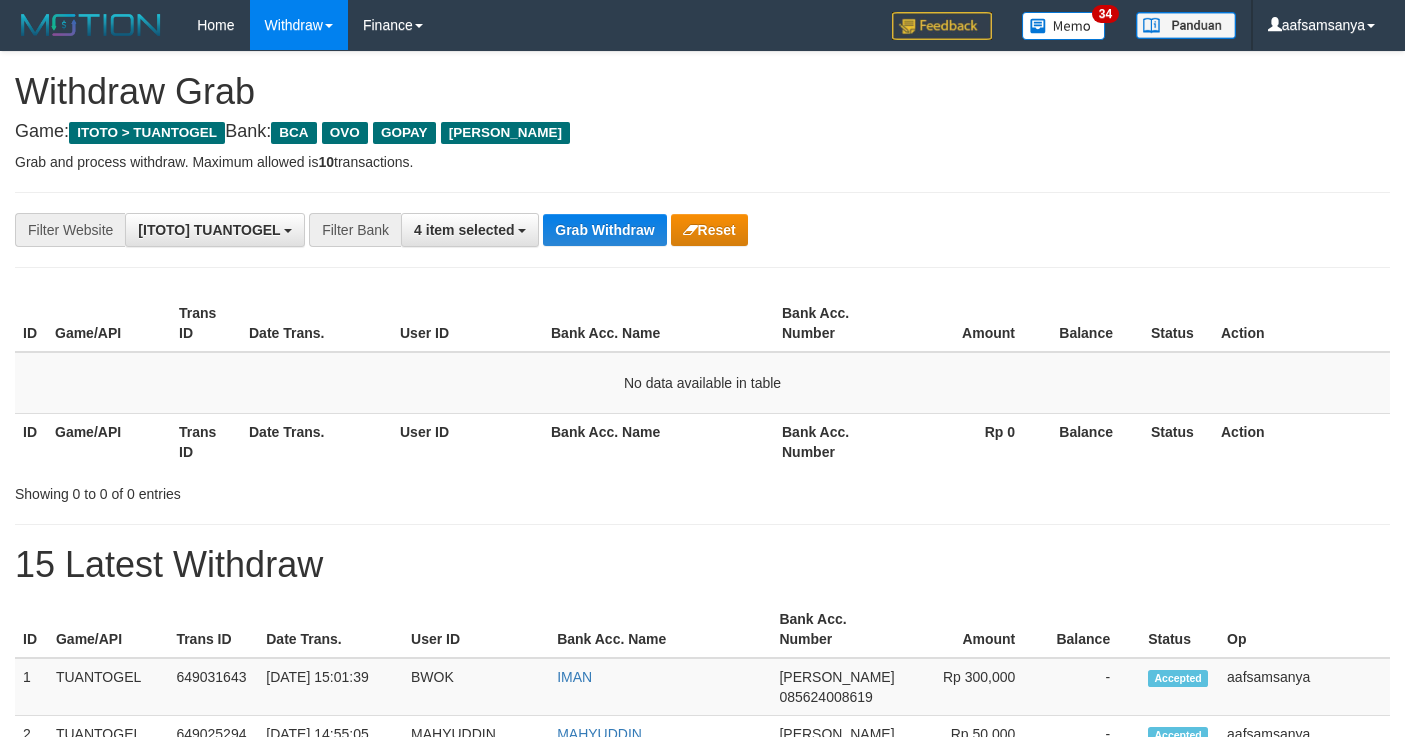 scroll, scrollTop: 0, scrollLeft: 0, axis: both 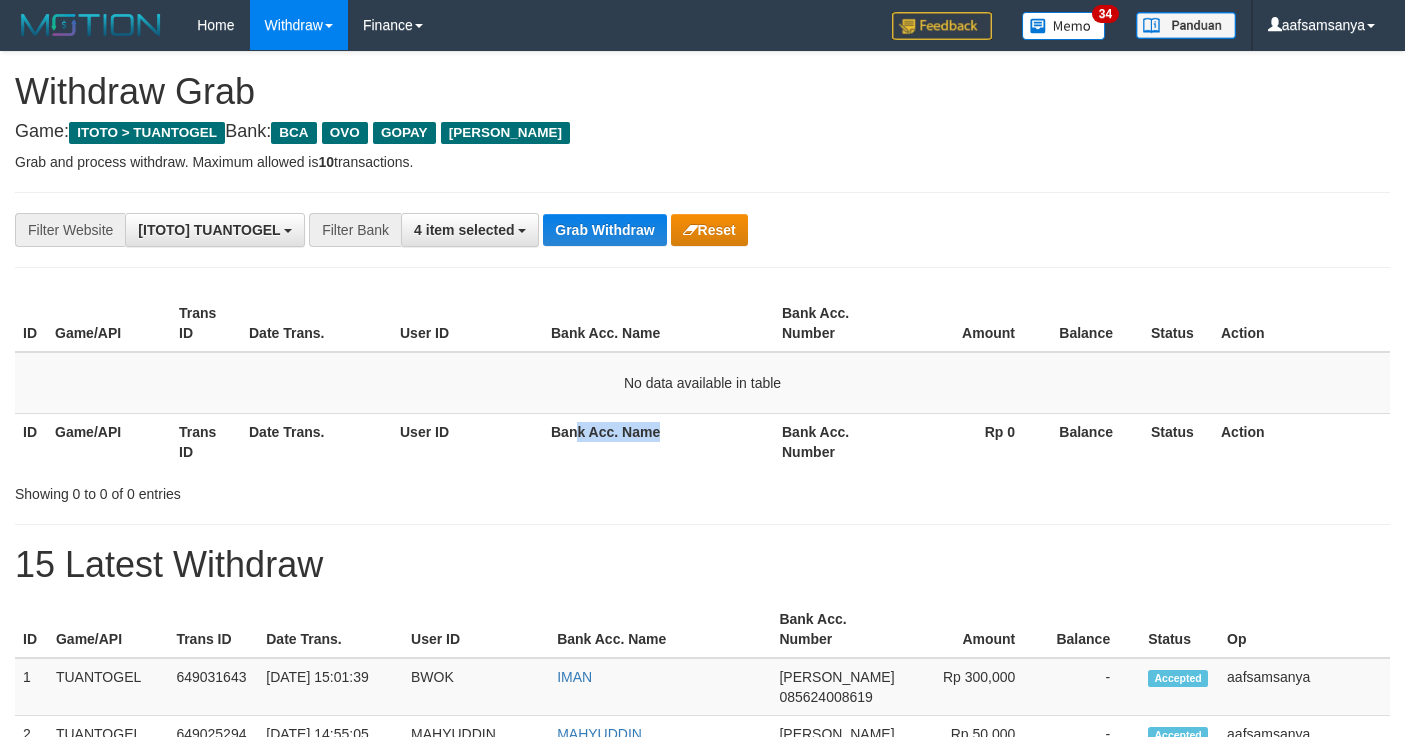 drag, startPoint x: 628, startPoint y: 448, endPoint x: 557, endPoint y: 336, distance: 132.60844 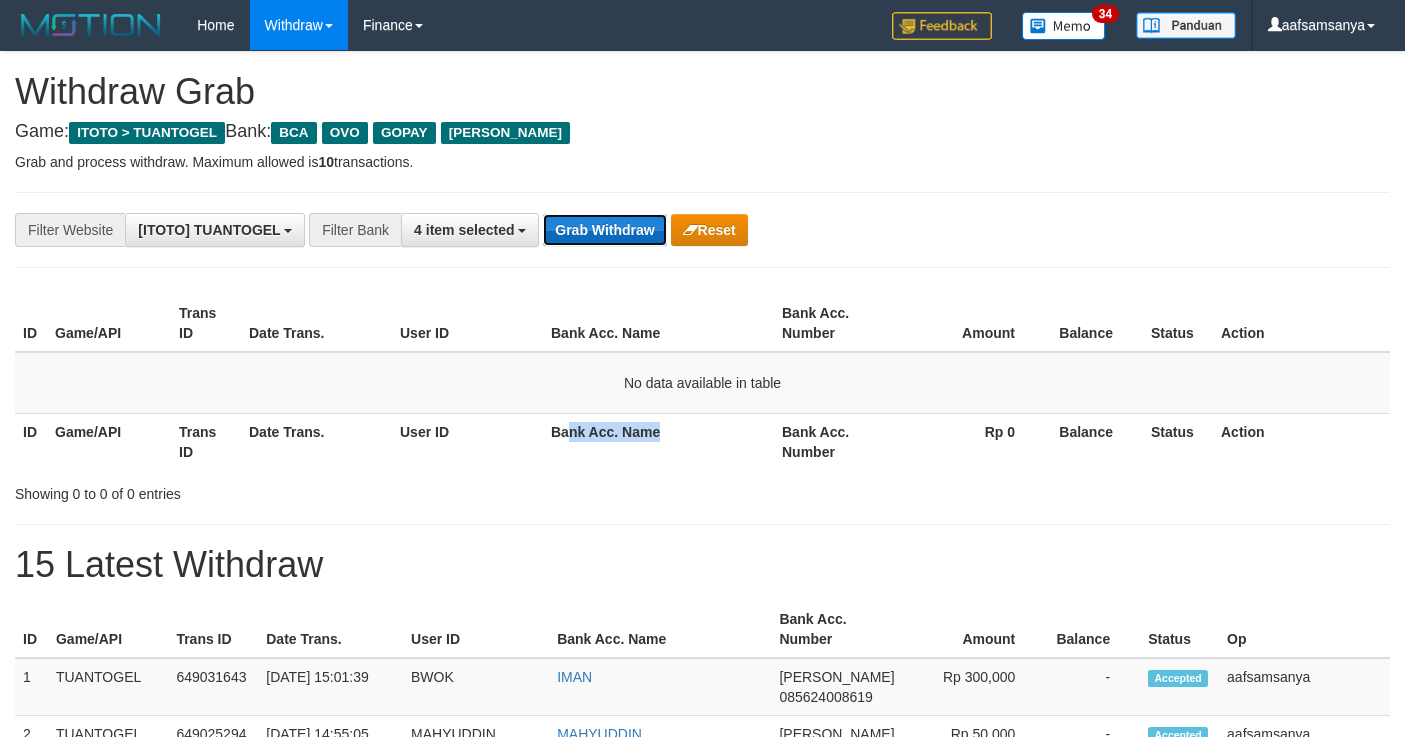 click on "Grab Withdraw" at bounding box center [604, 230] 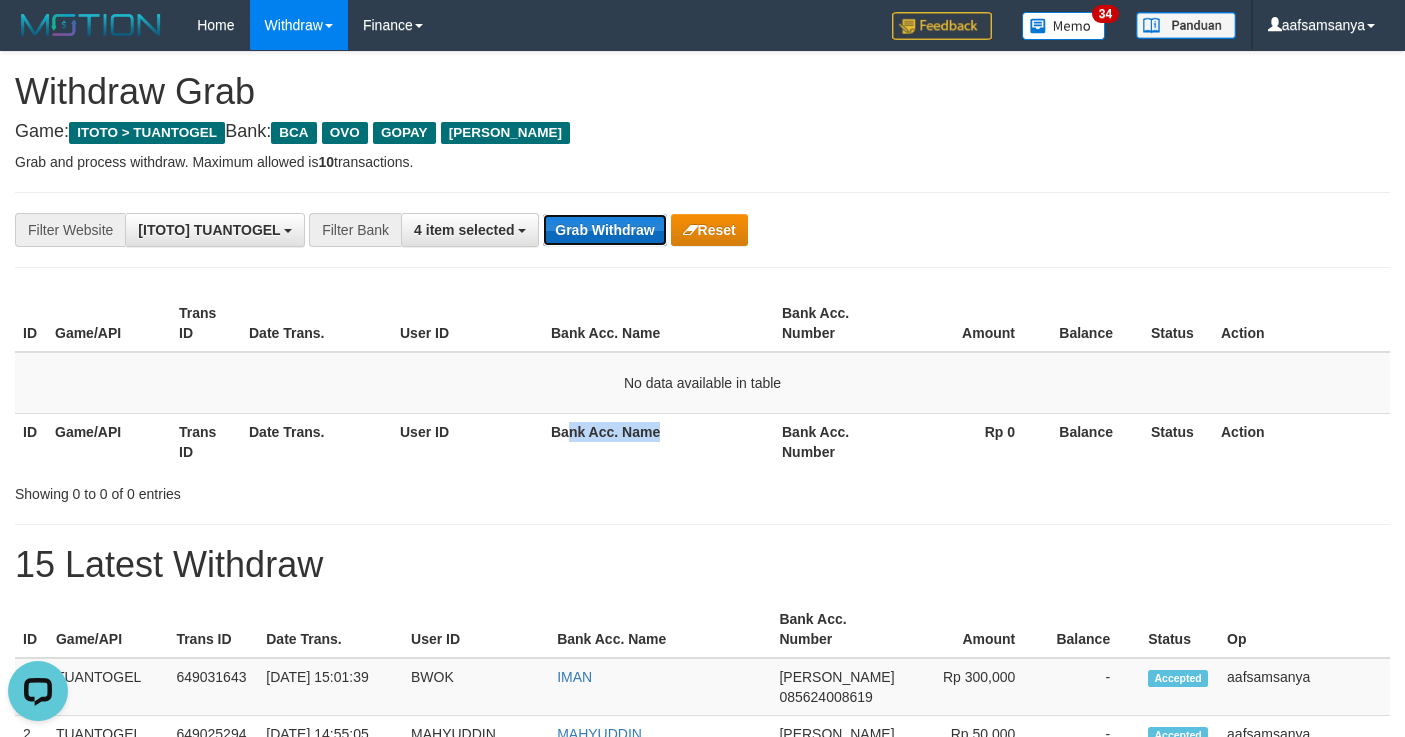 scroll, scrollTop: 0, scrollLeft: 0, axis: both 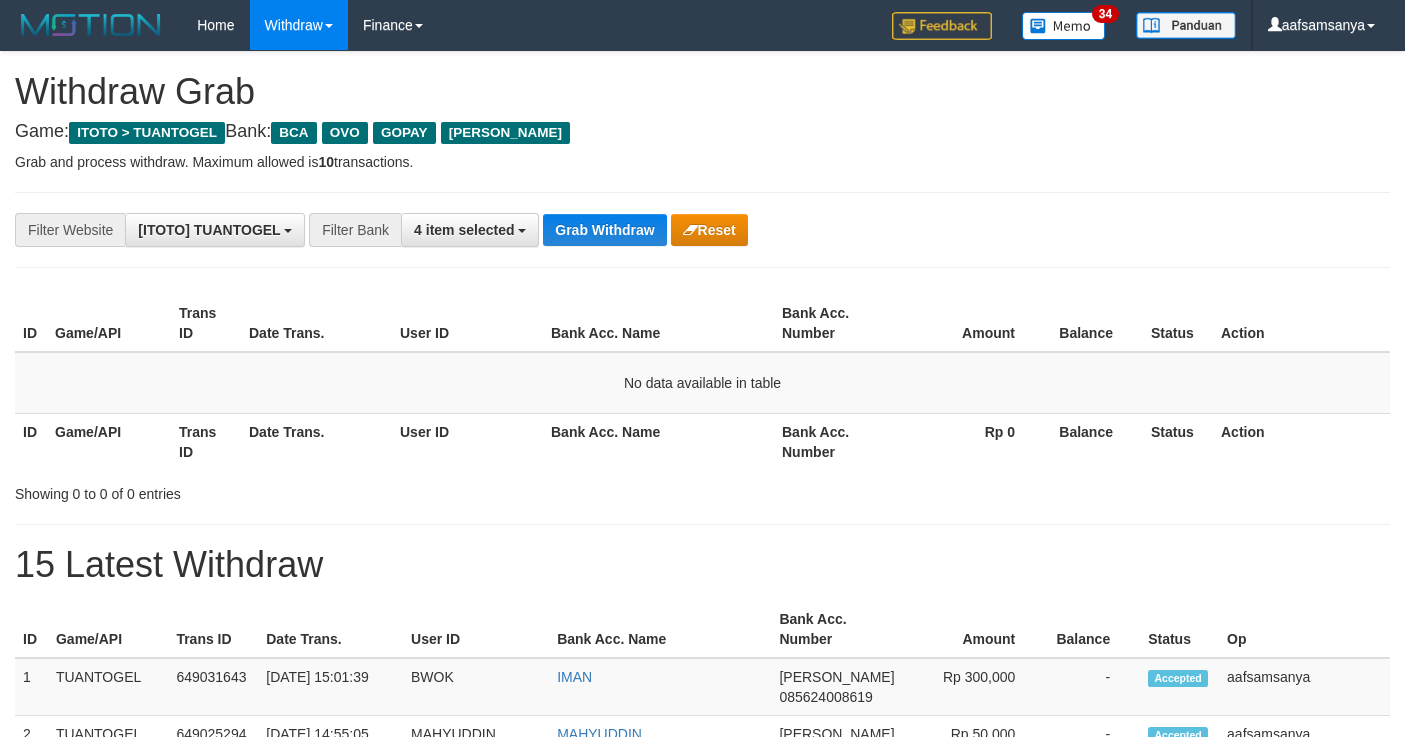 click on "**********" at bounding box center [702, 1063] 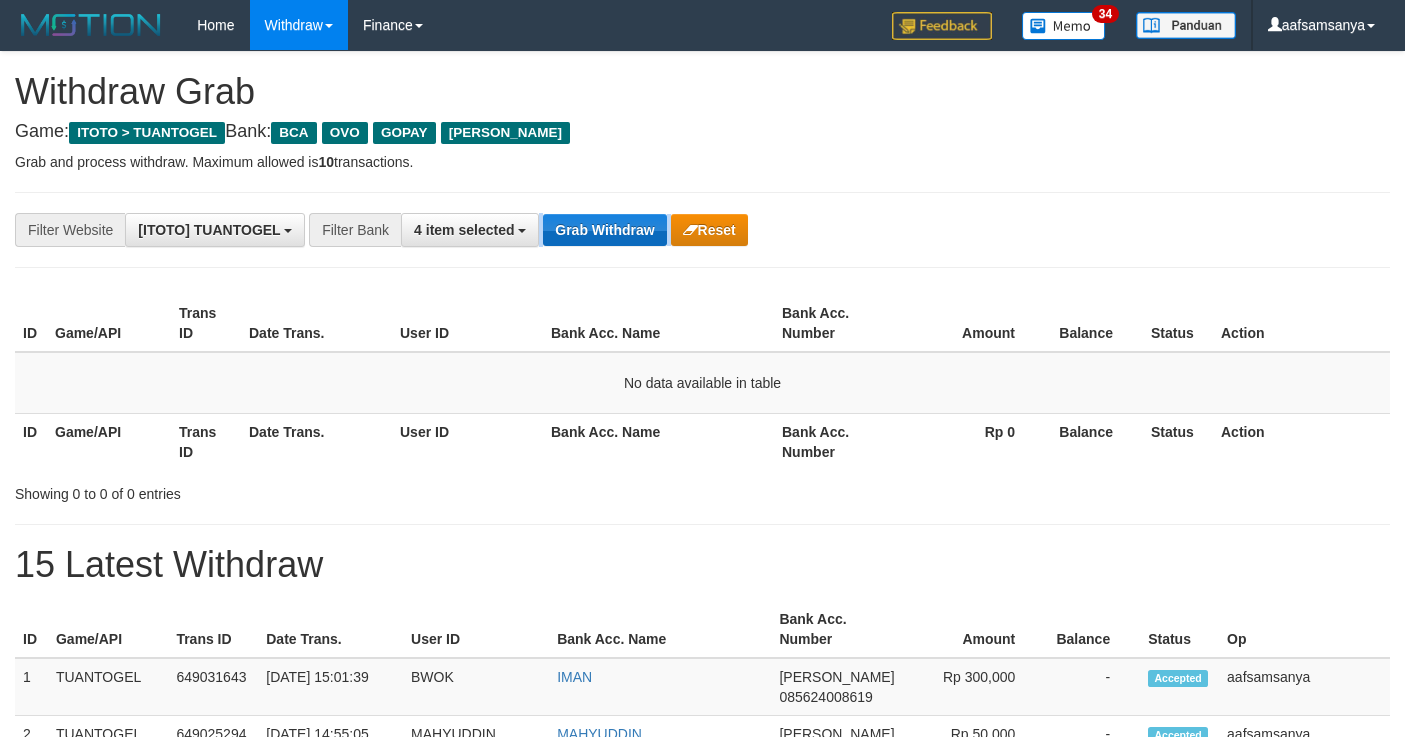 drag, startPoint x: 600, startPoint y: 247, endPoint x: 616, endPoint y: 223, distance: 28.84441 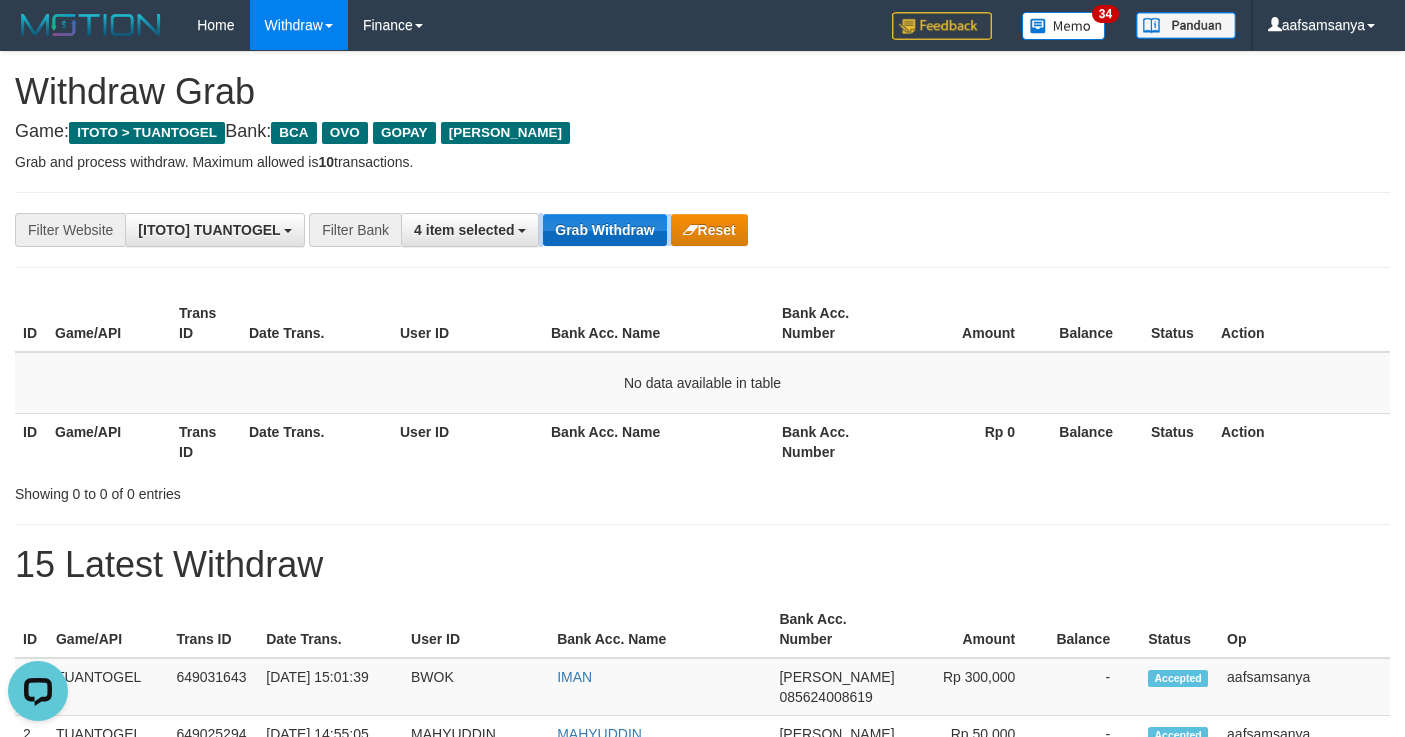 scroll, scrollTop: 0, scrollLeft: 0, axis: both 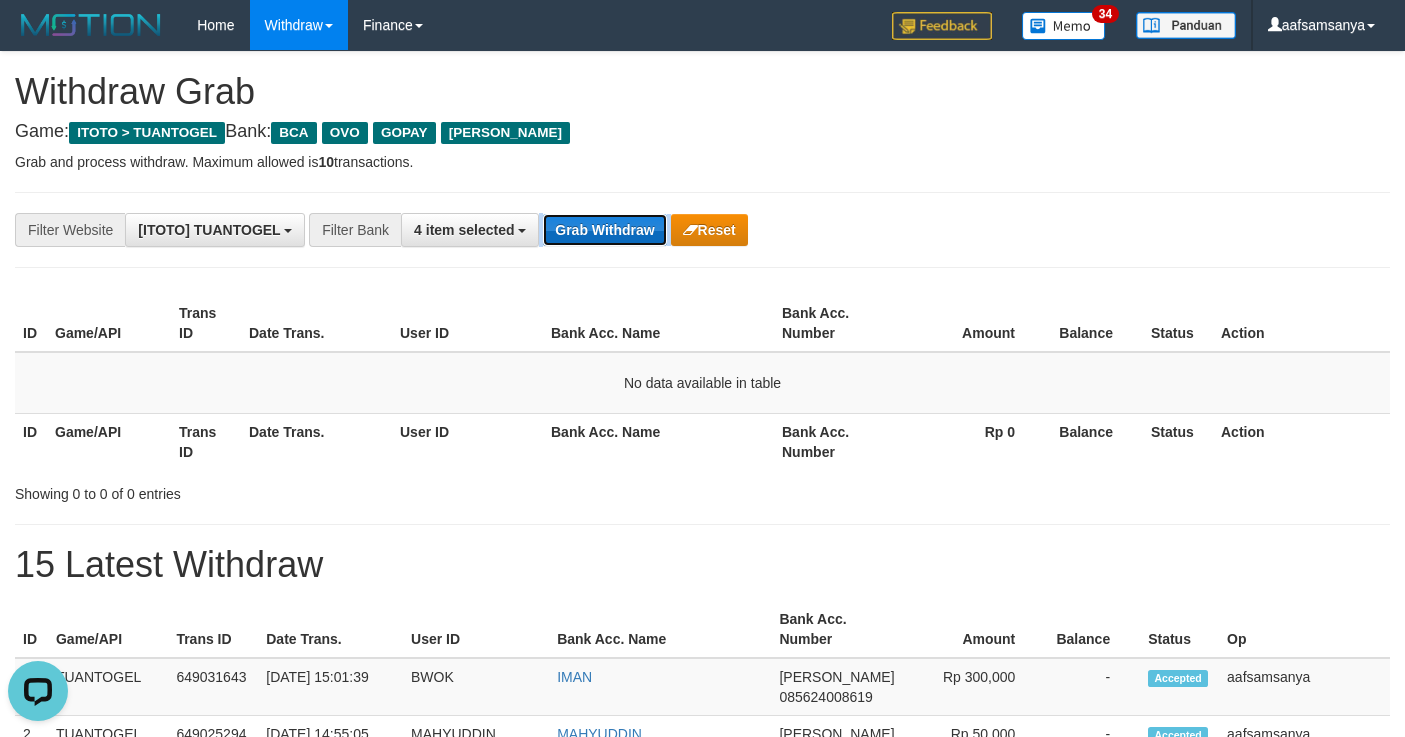 click on "Grab Withdraw" at bounding box center (604, 230) 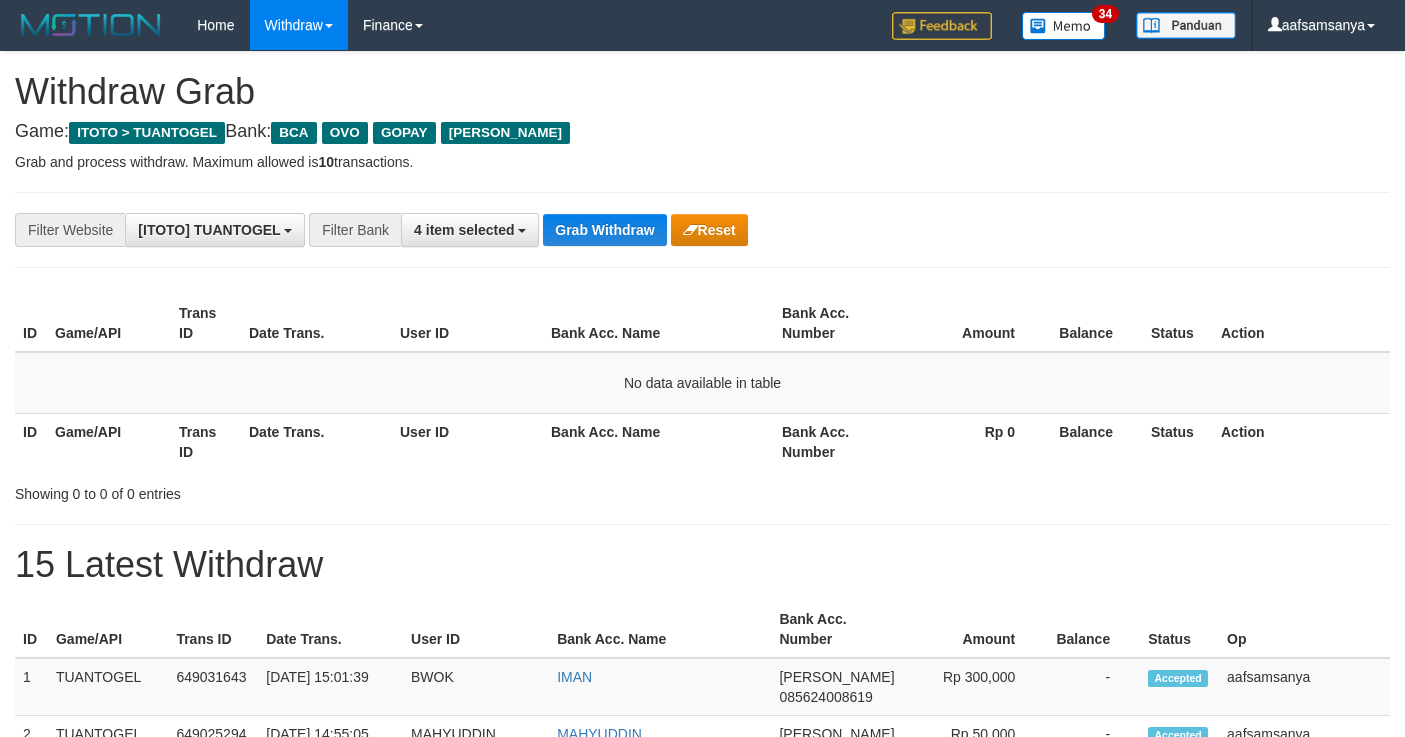 scroll, scrollTop: 0, scrollLeft: 0, axis: both 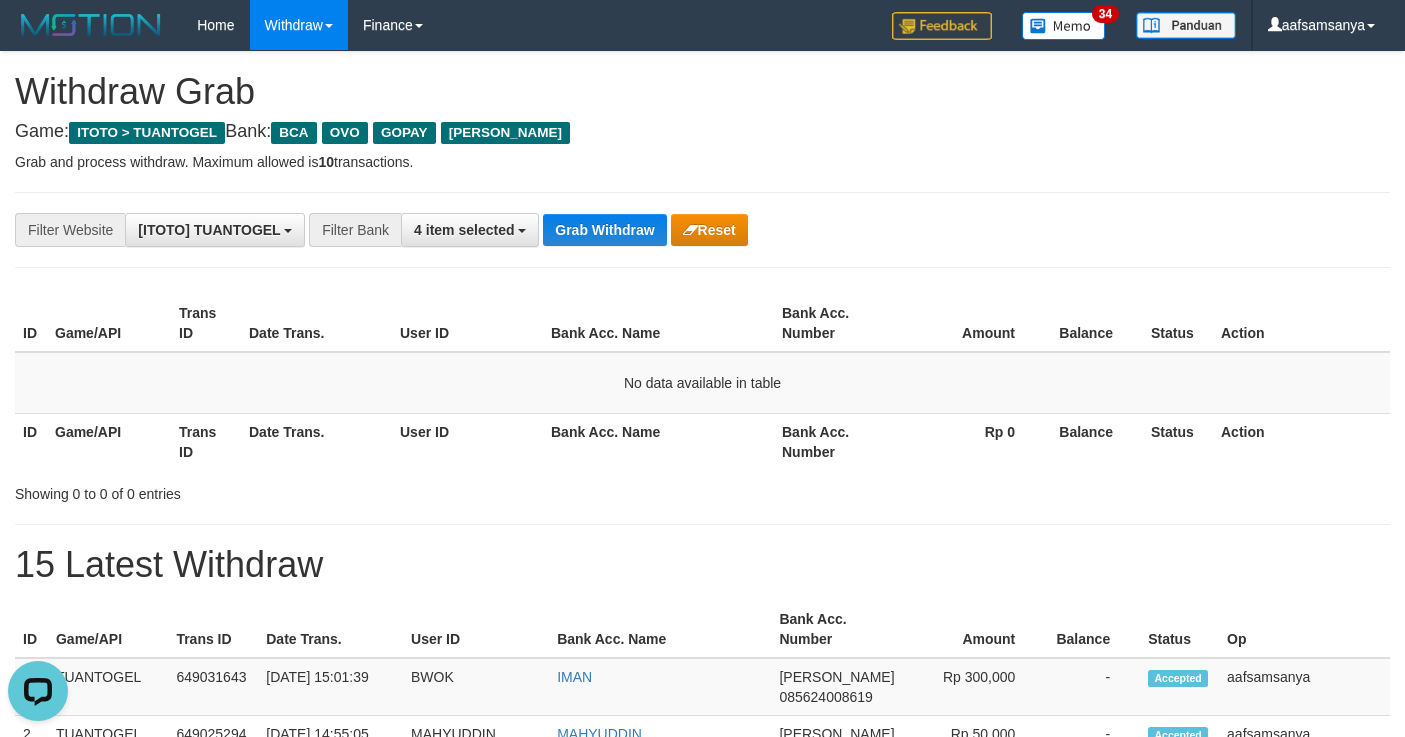 click on "Grab Withdraw" at bounding box center [604, 230] 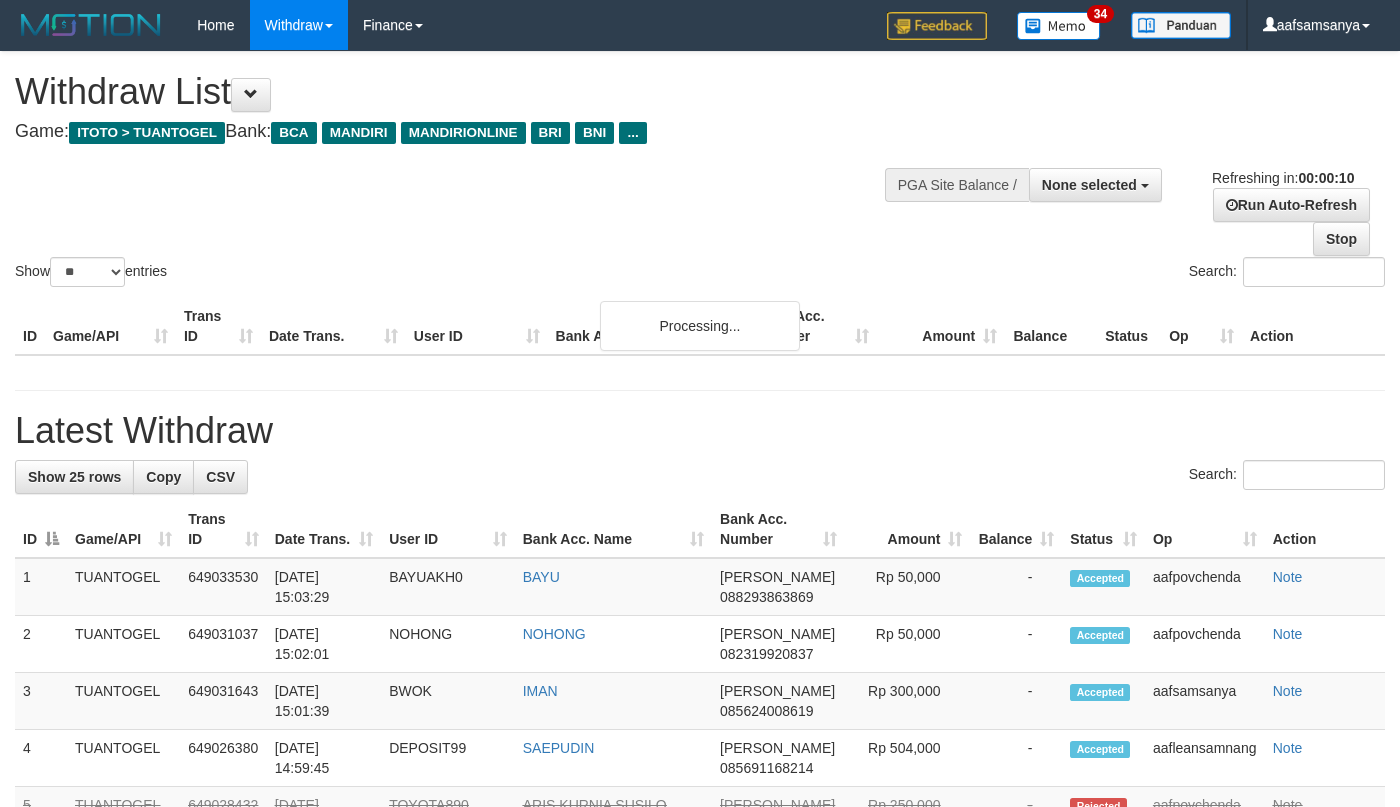 select 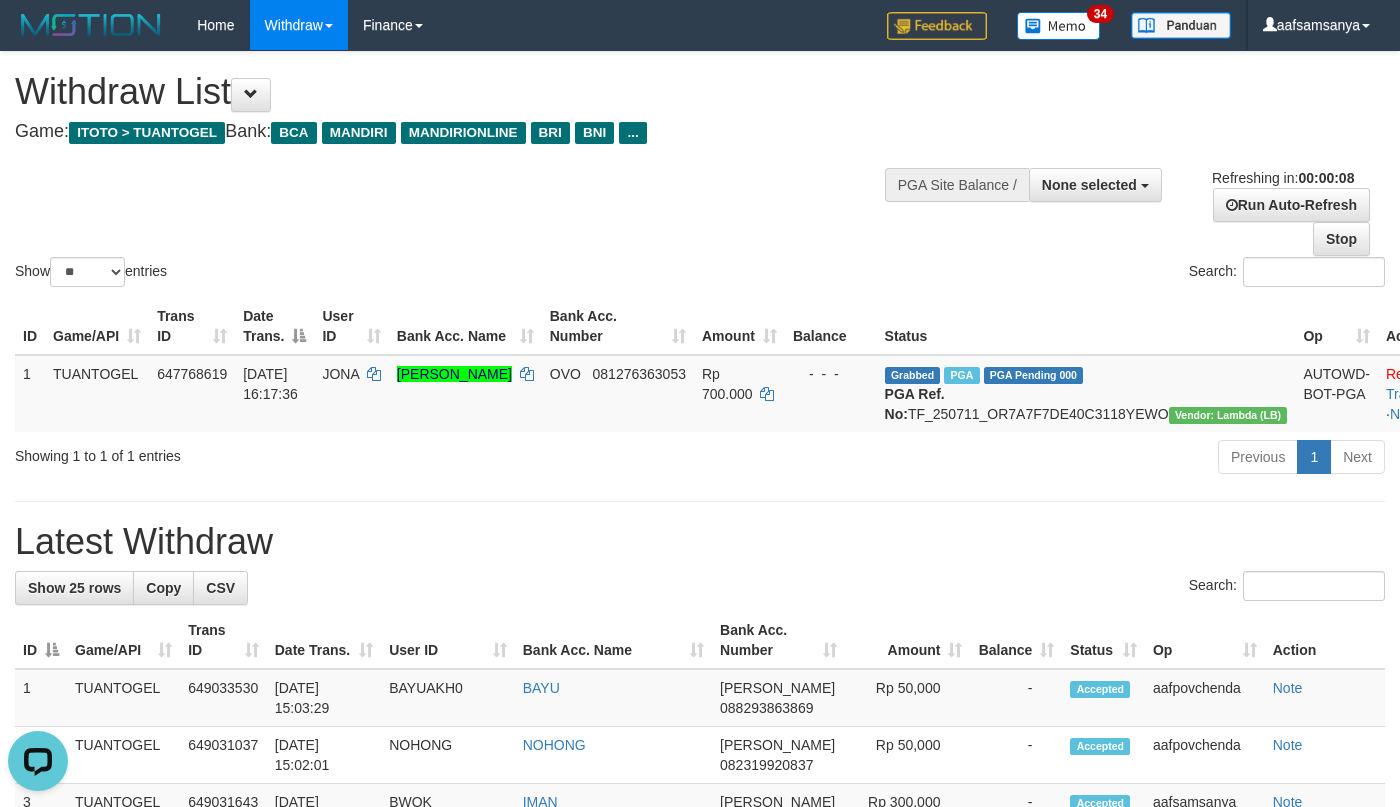 scroll, scrollTop: 0, scrollLeft: 0, axis: both 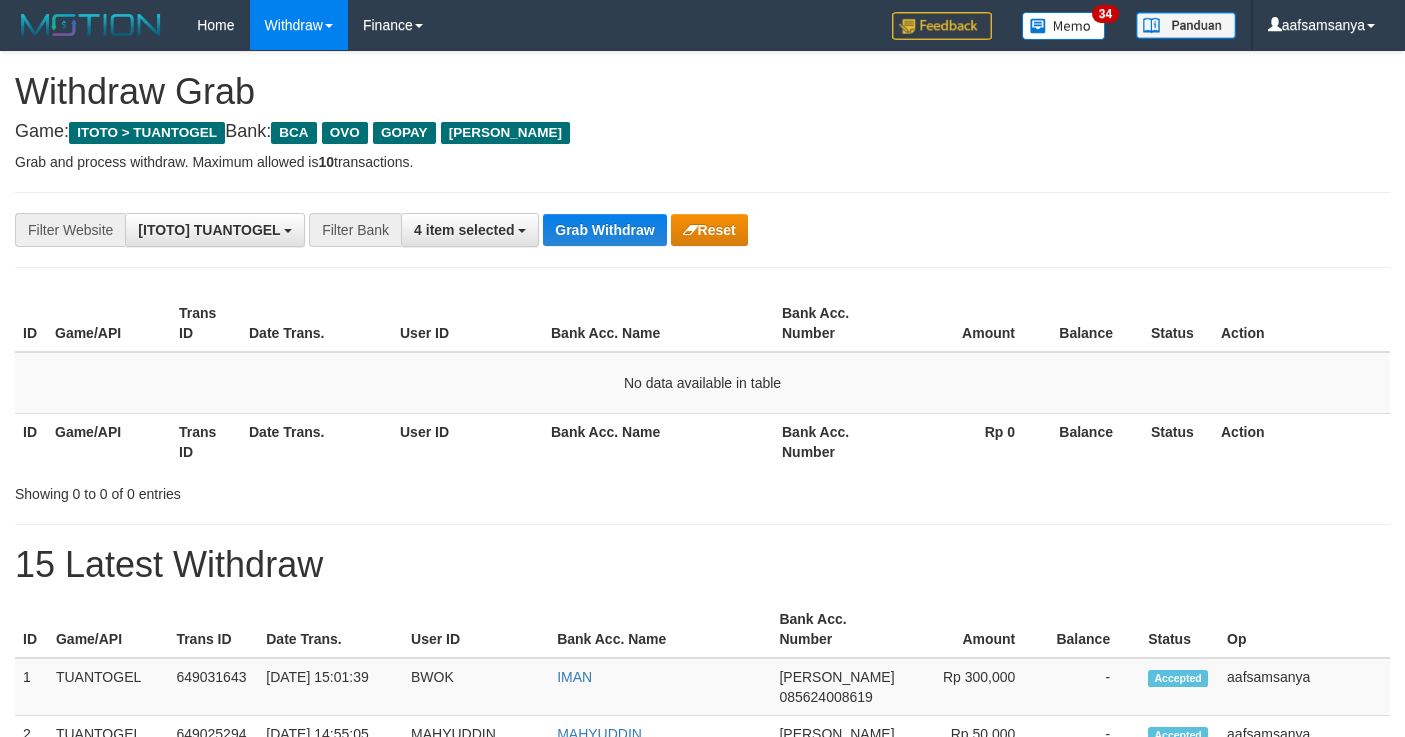 click on "**********" at bounding box center [702, 1063] 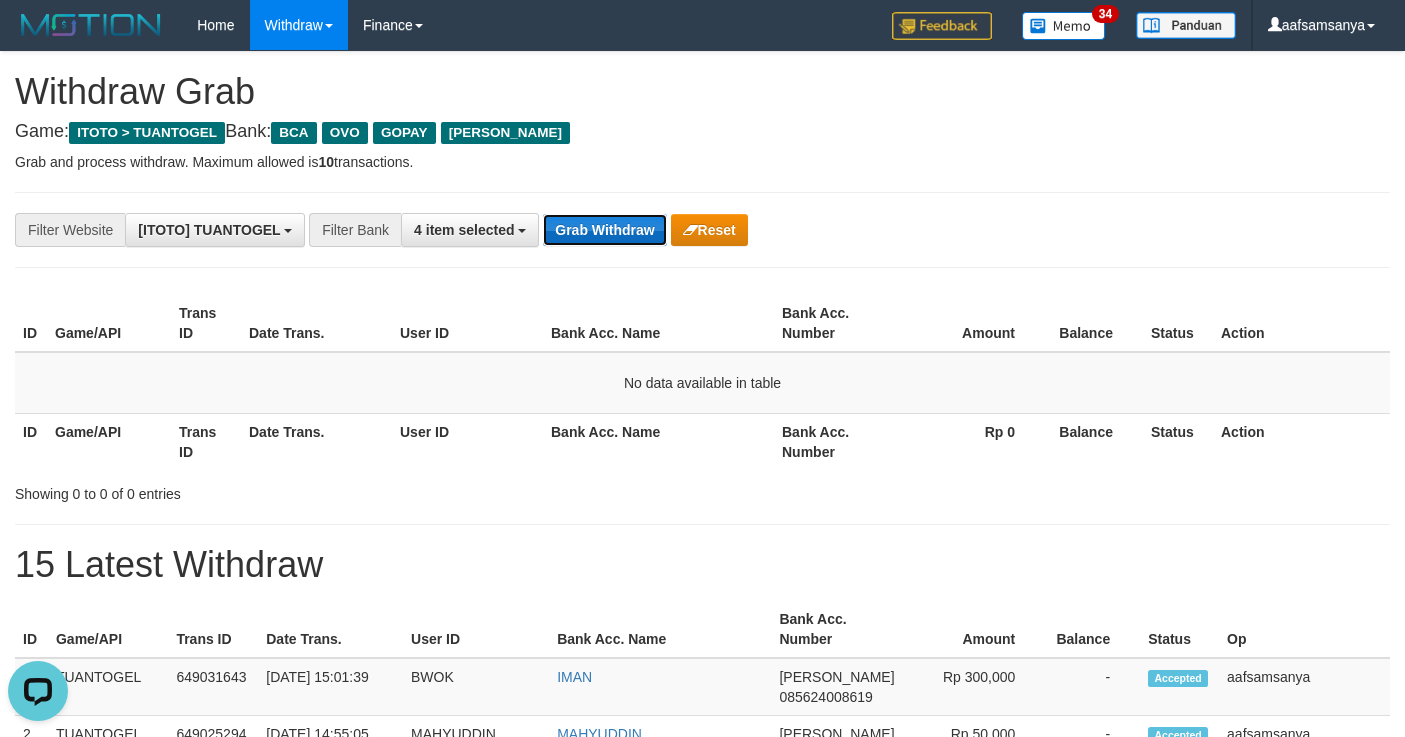 click on "Grab Withdraw" at bounding box center (604, 230) 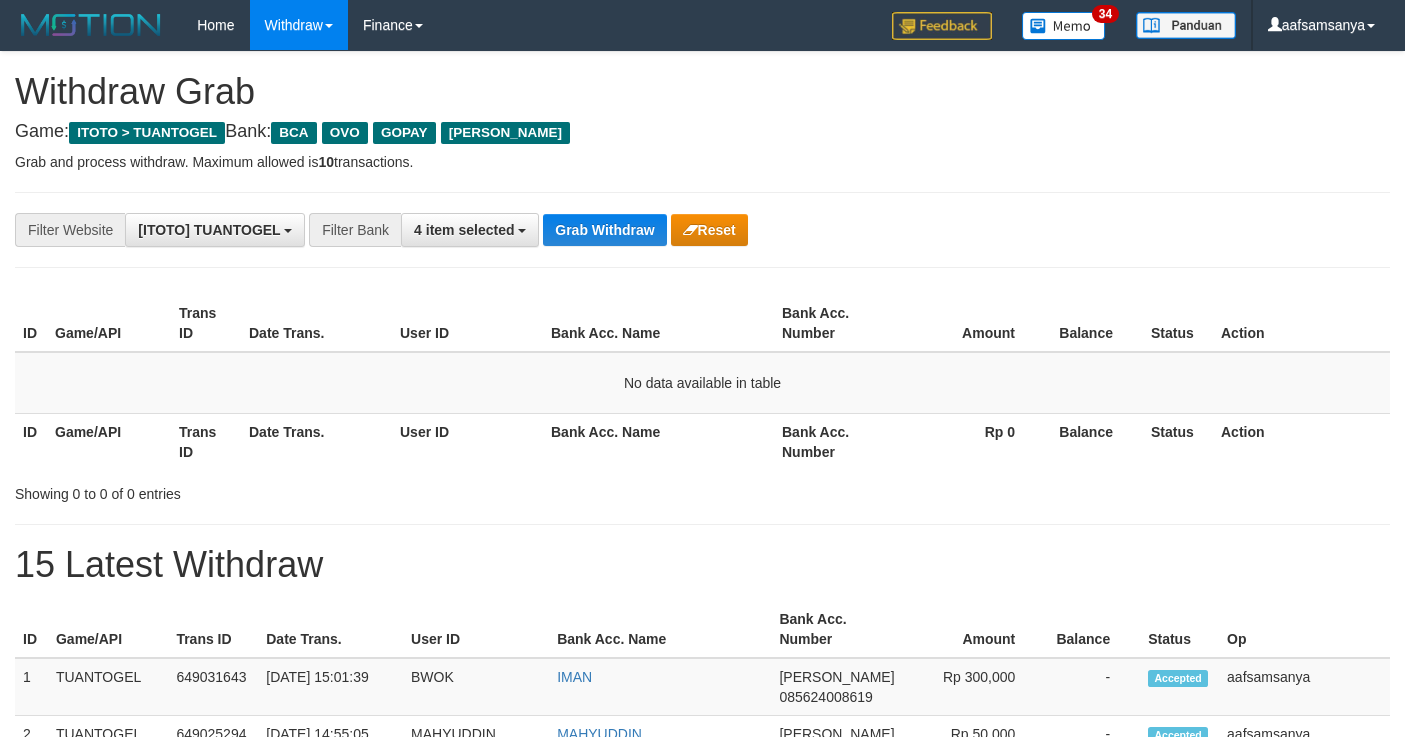 scroll, scrollTop: 0, scrollLeft: 0, axis: both 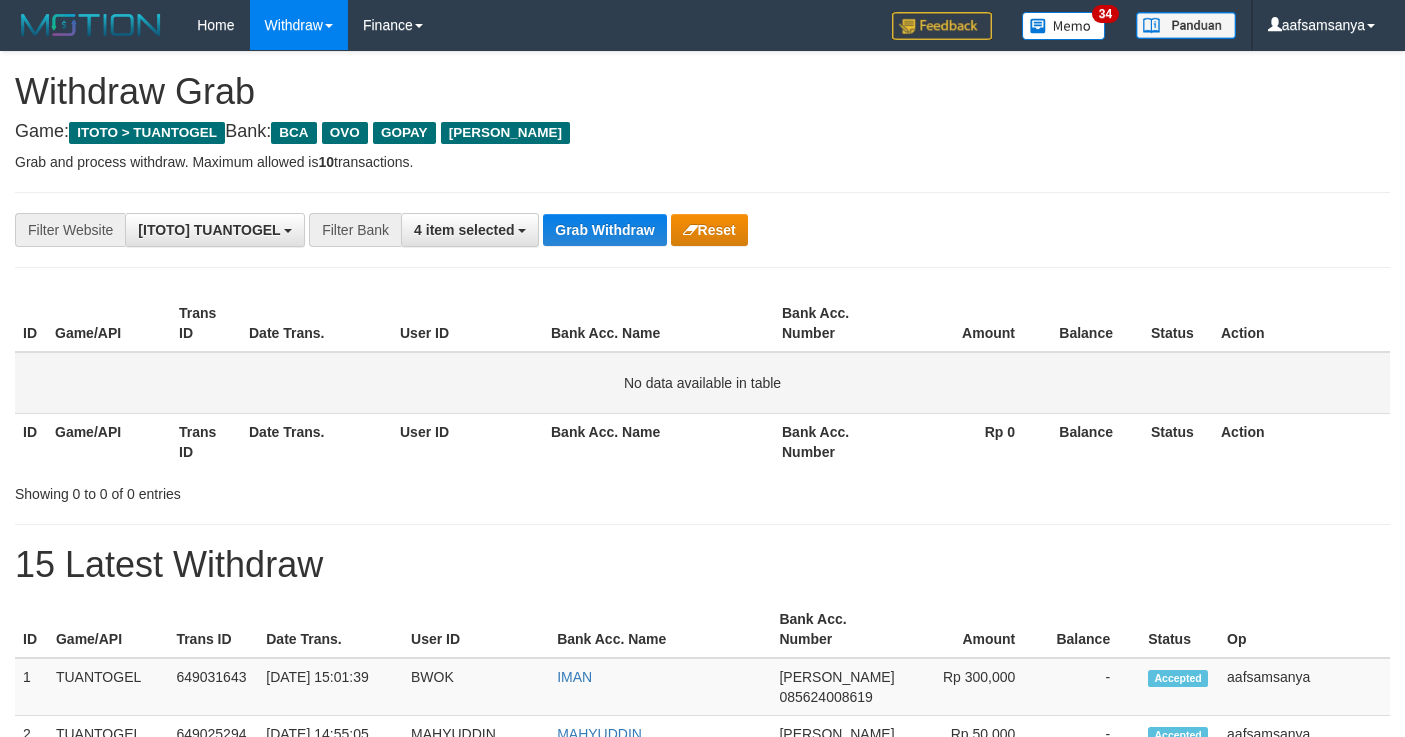click on "No data available in table" at bounding box center (702, 383) 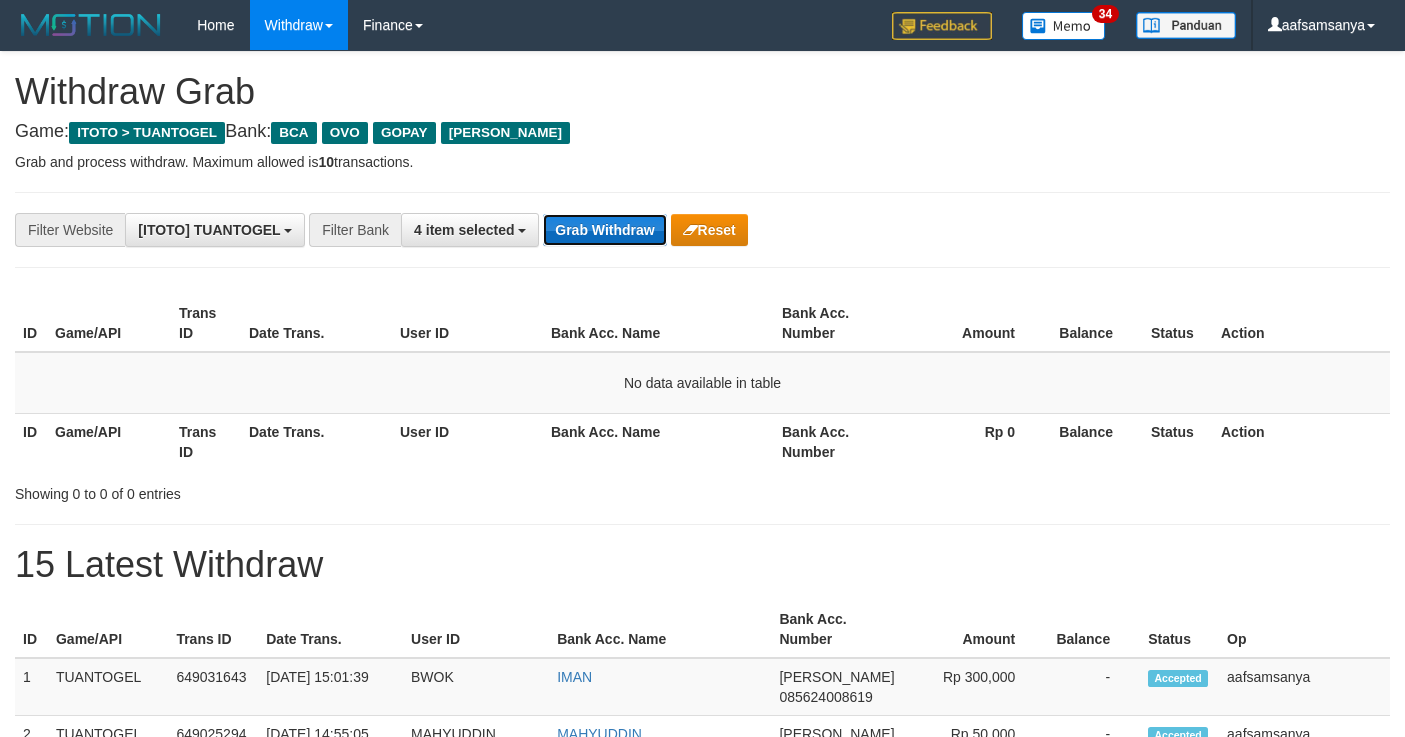 click on "Grab Withdraw" at bounding box center [604, 230] 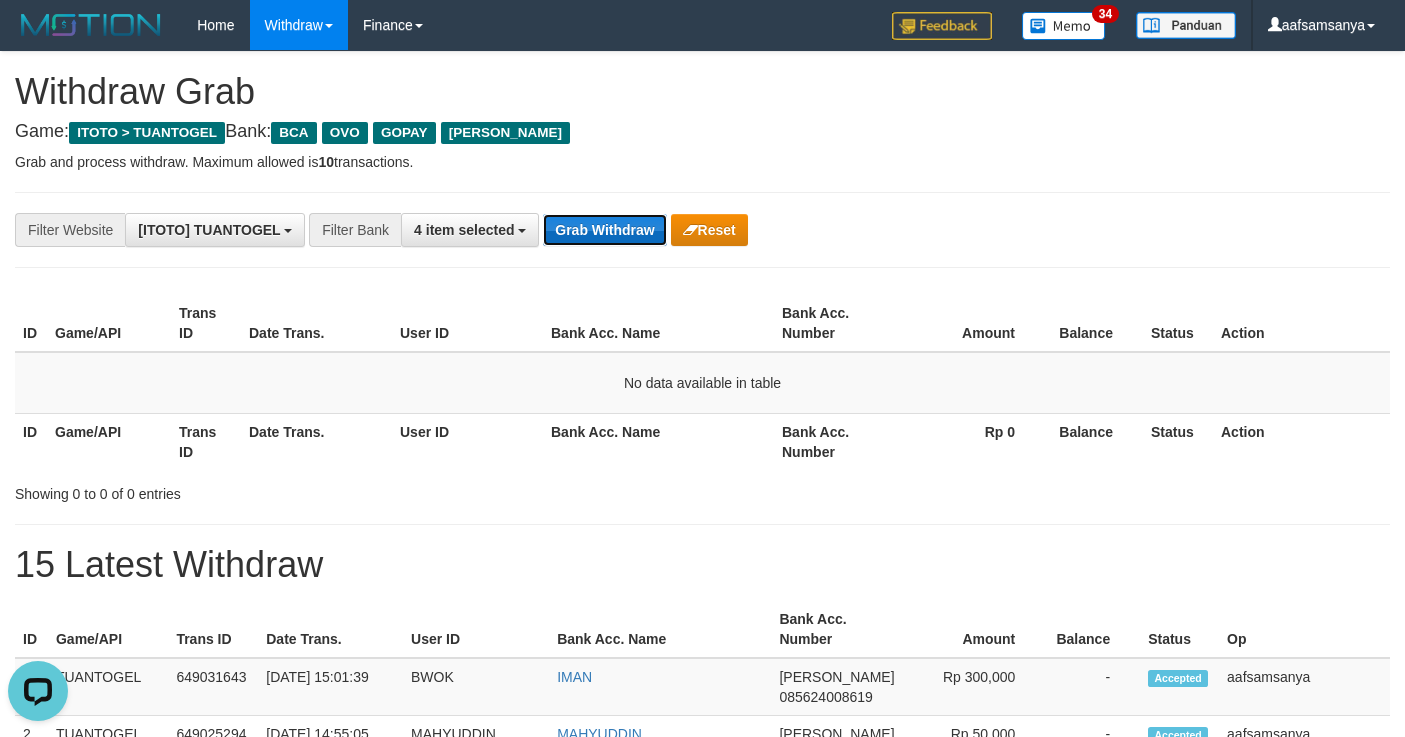 scroll, scrollTop: 0, scrollLeft: 0, axis: both 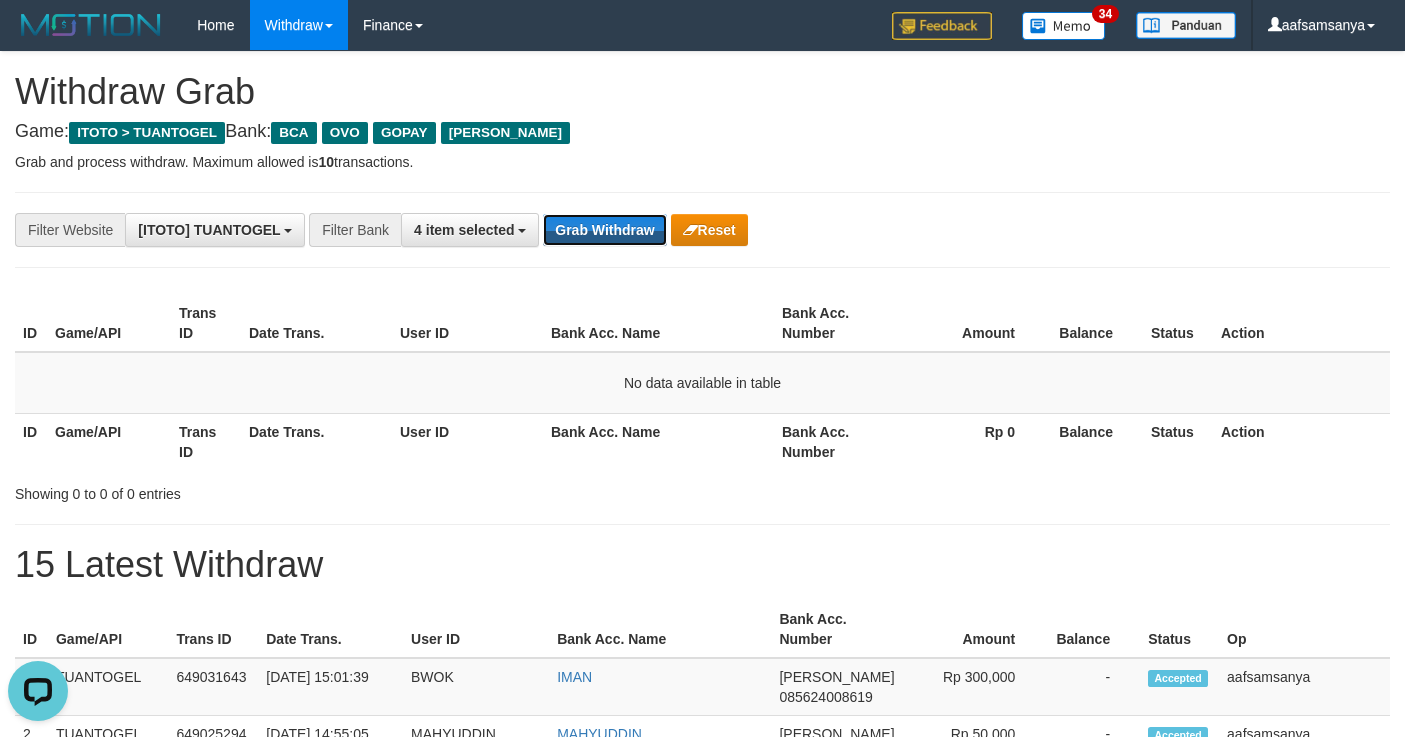 click on "Grab Withdraw" at bounding box center (604, 230) 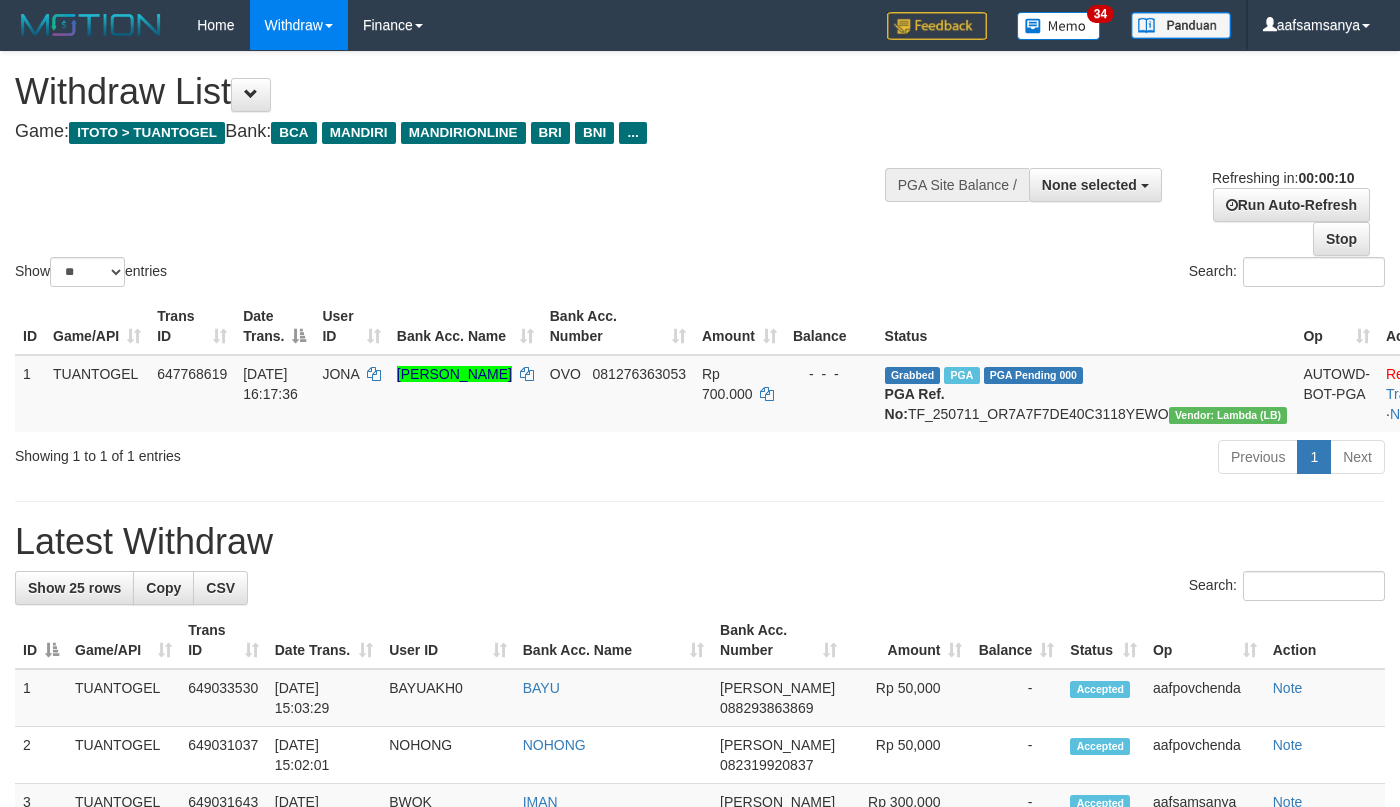 select 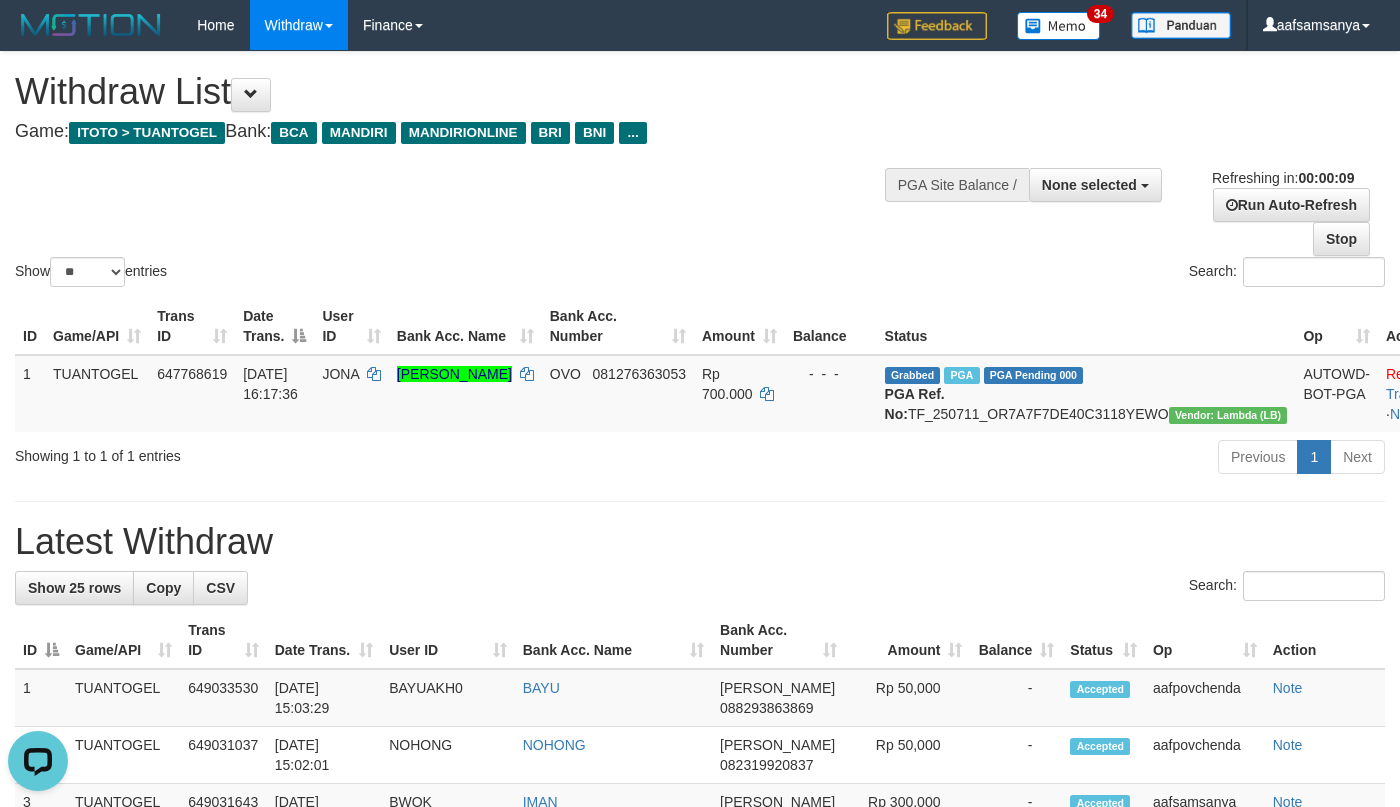 scroll, scrollTop: 0, scrollLeft: 0, axis: both 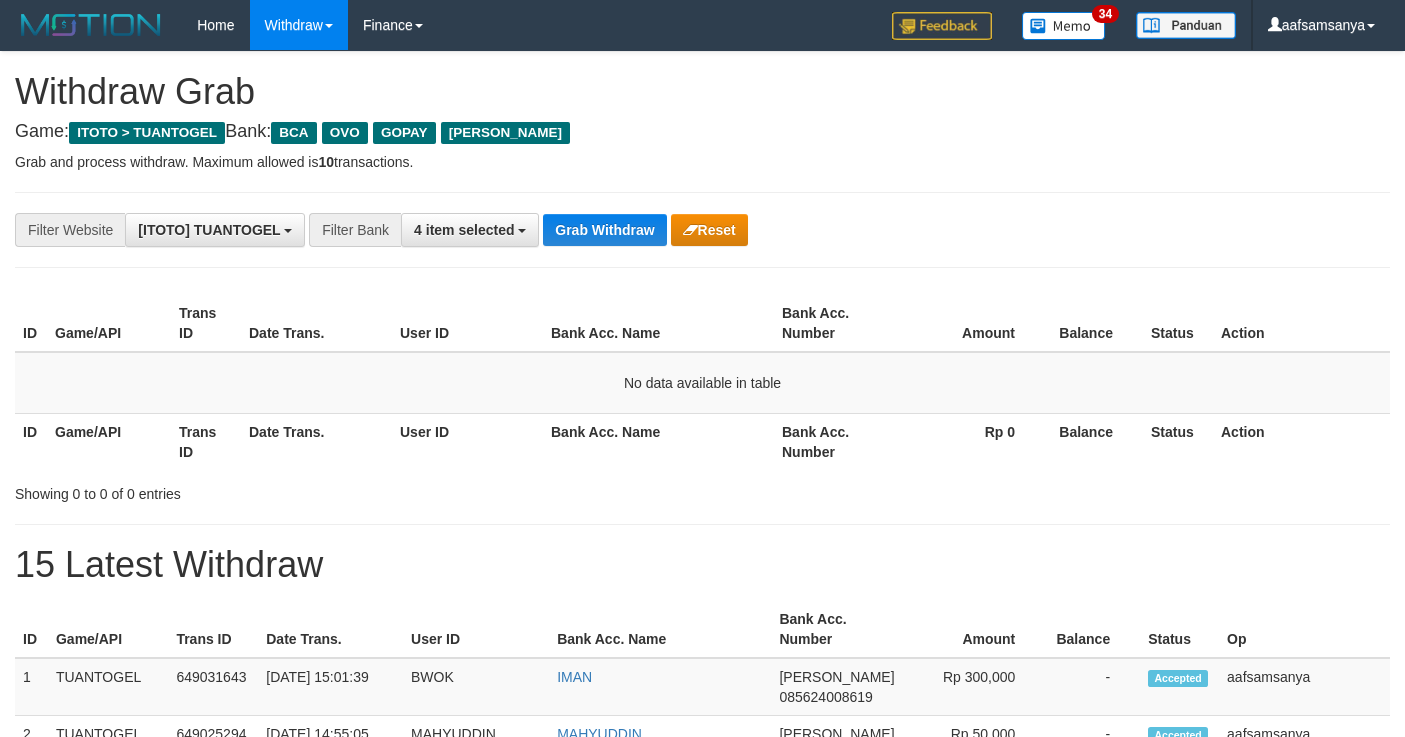click on "Grab Withdraw" at bounding box center [604, 230] 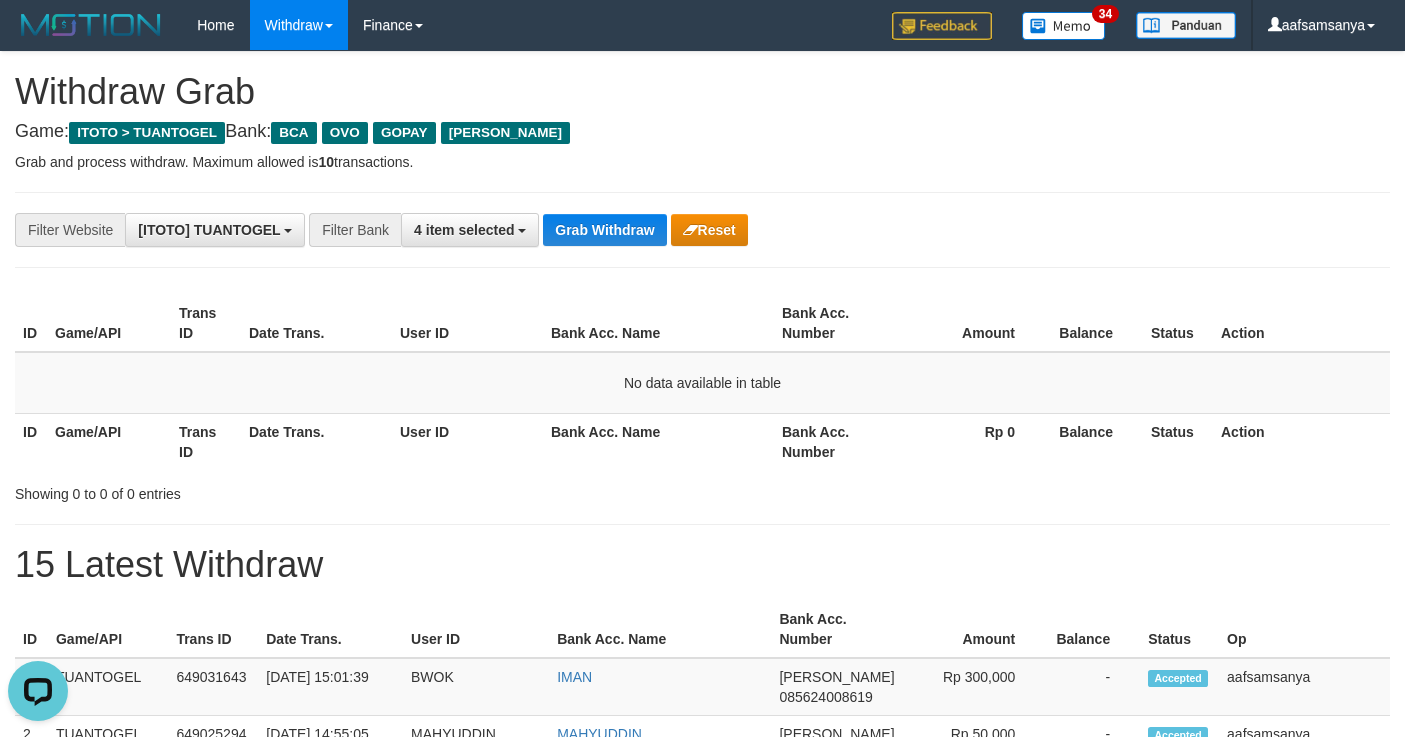 scroll, scrollTop: 0, scrollLeft: 0, axis: both 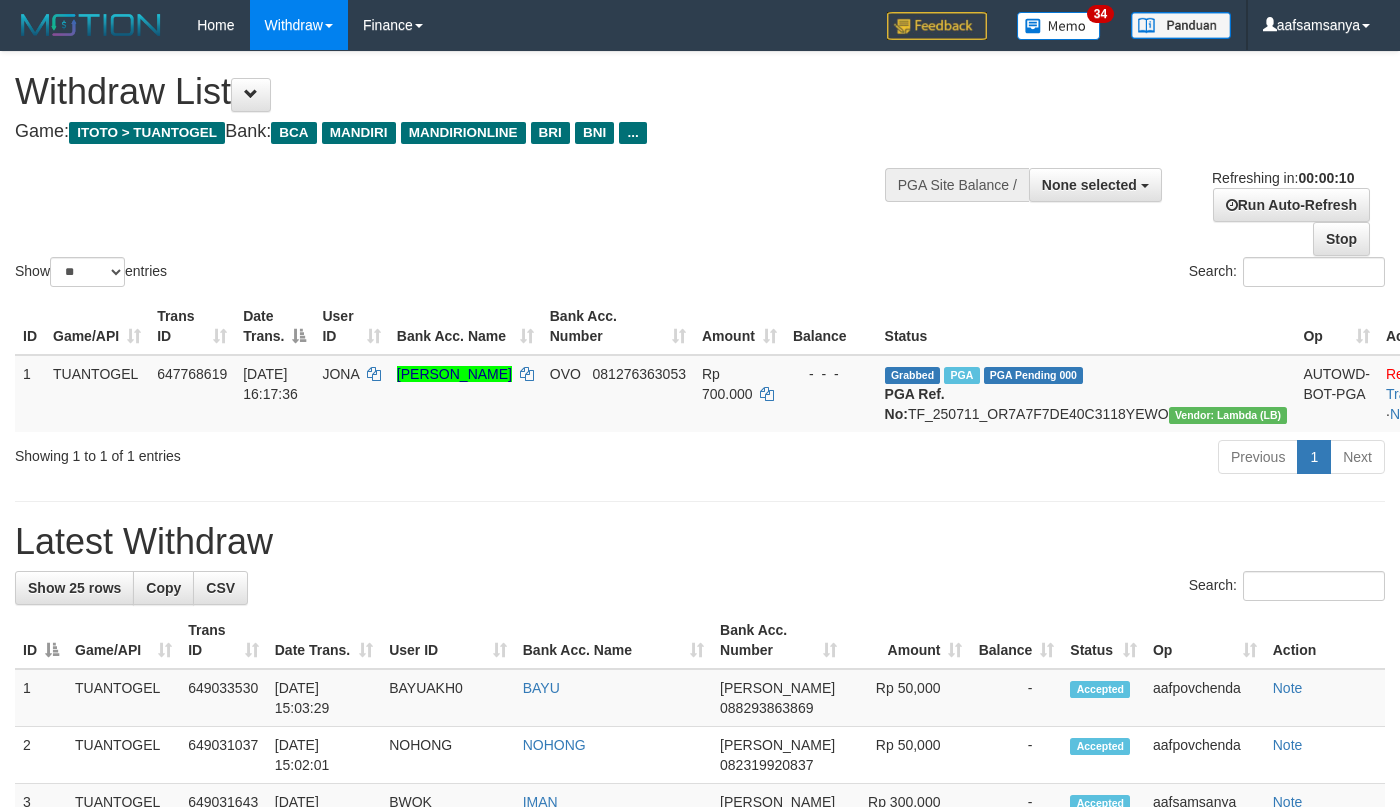 select 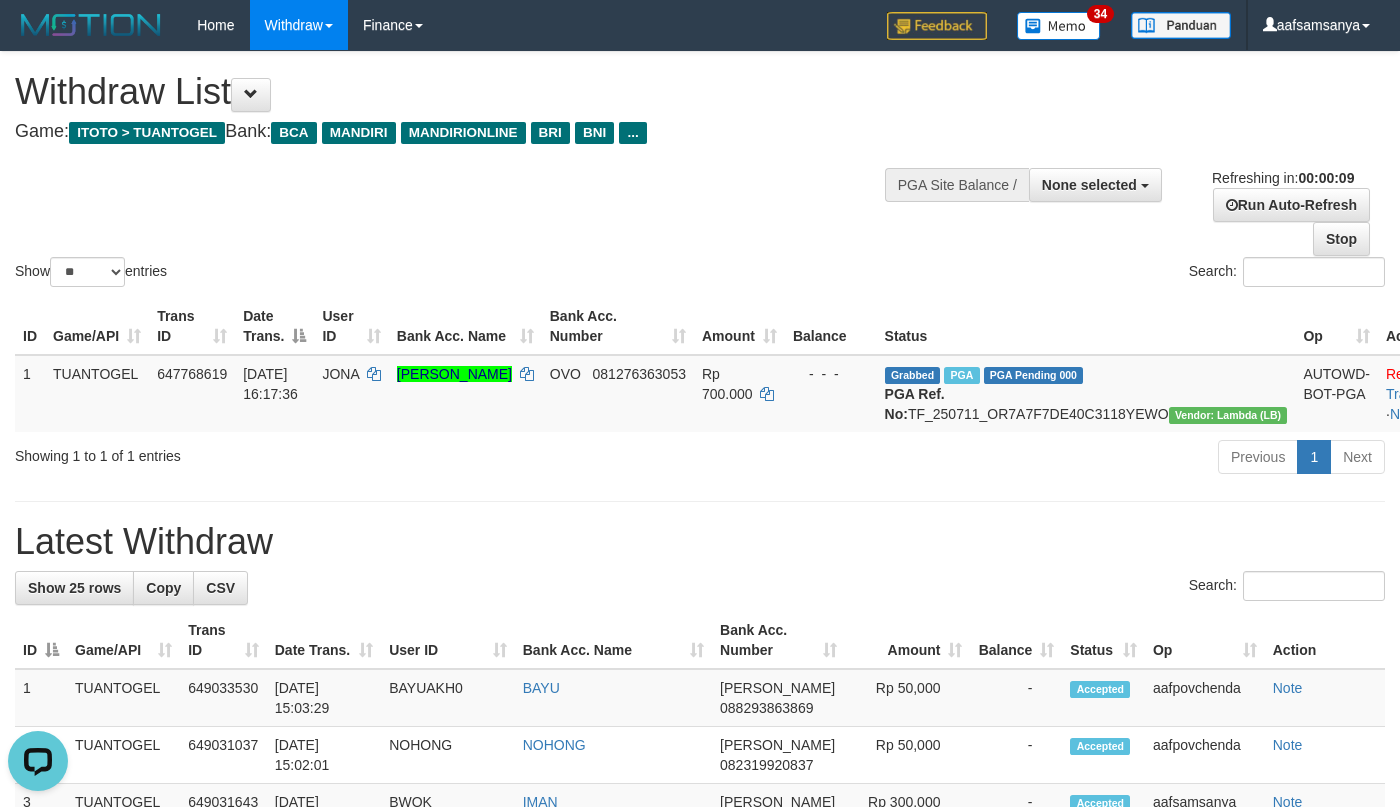 scroll, scrollTop: 0, scrollLeft: 0, axis: both 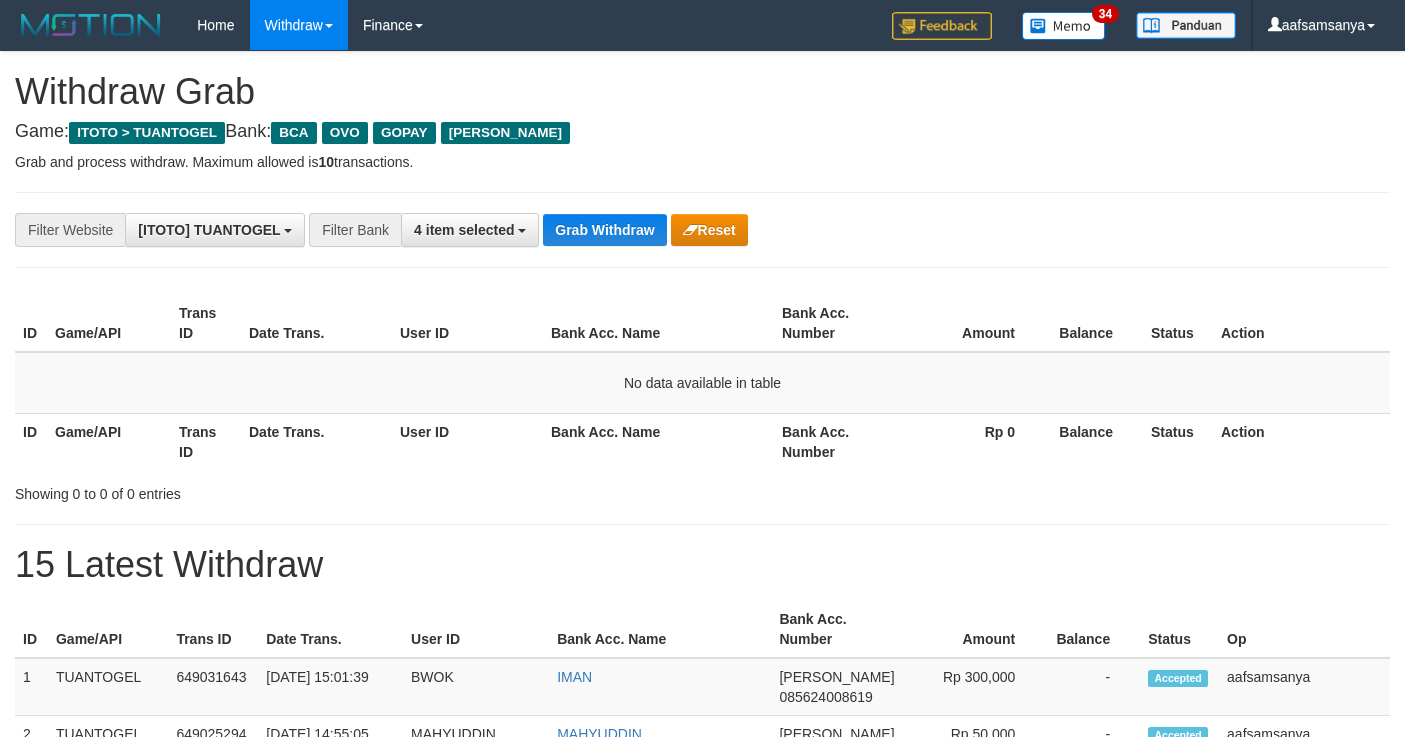 click on "Grab Withdraw" at bounding box center (604, 230) 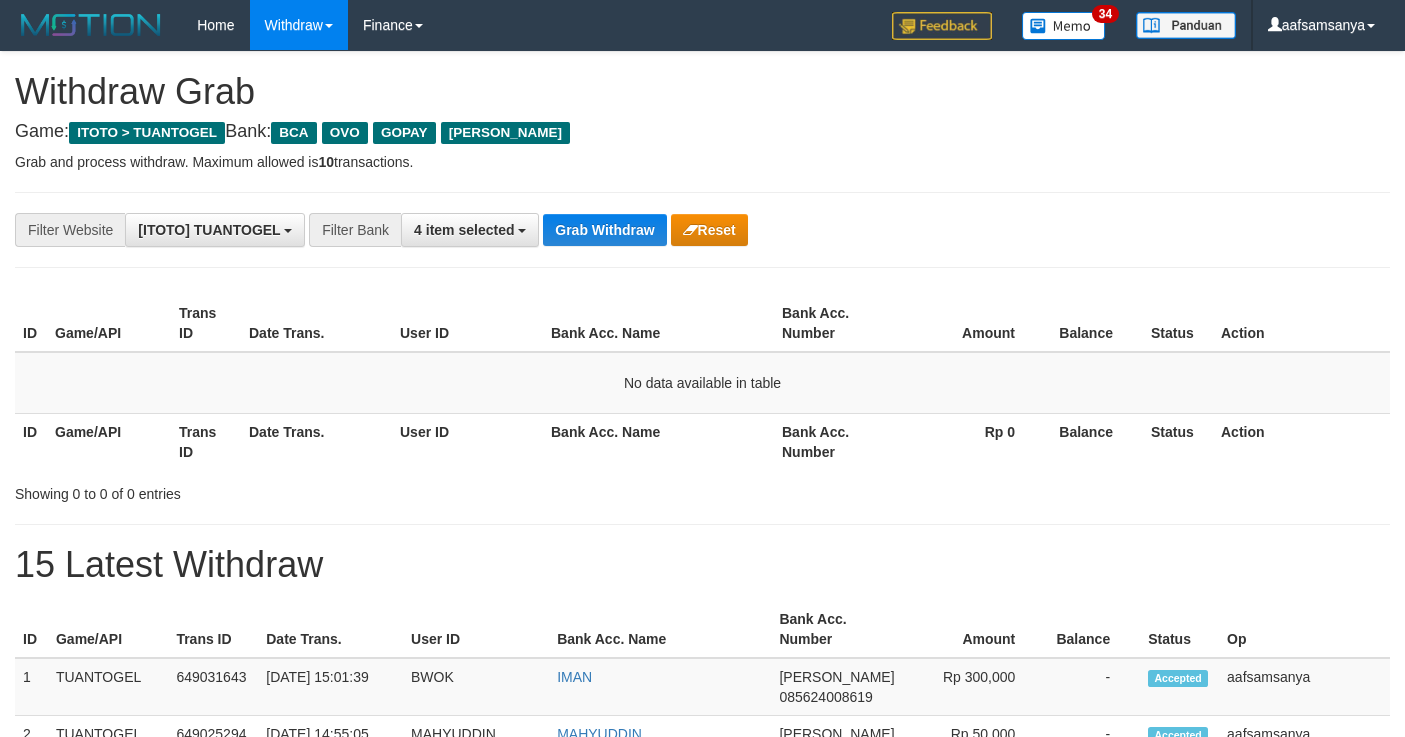 drag, startPoint x: 498, startPoint y: 391, endPoint x: 511, endPoint y: 327, distance: 65.30697 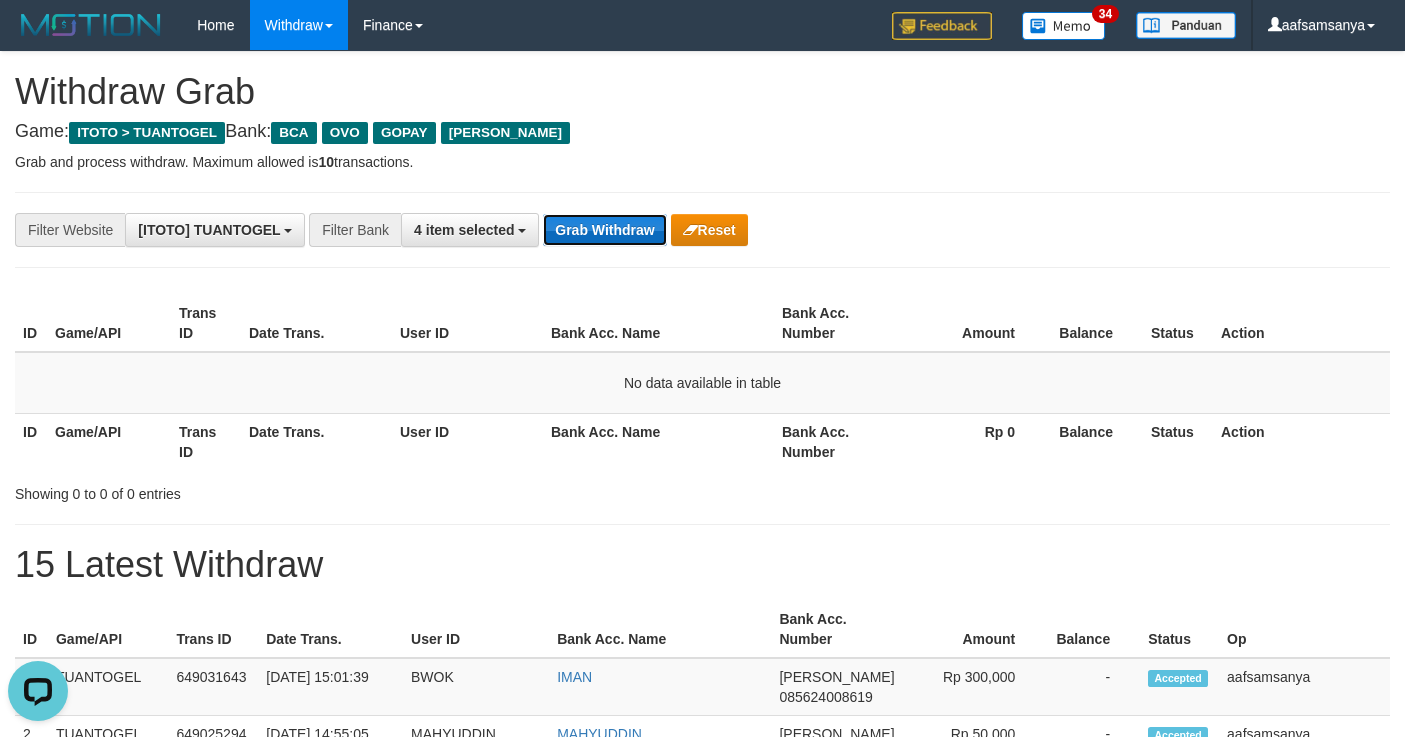 click on "Grab Withdraw" at bounding box center (604, 230) 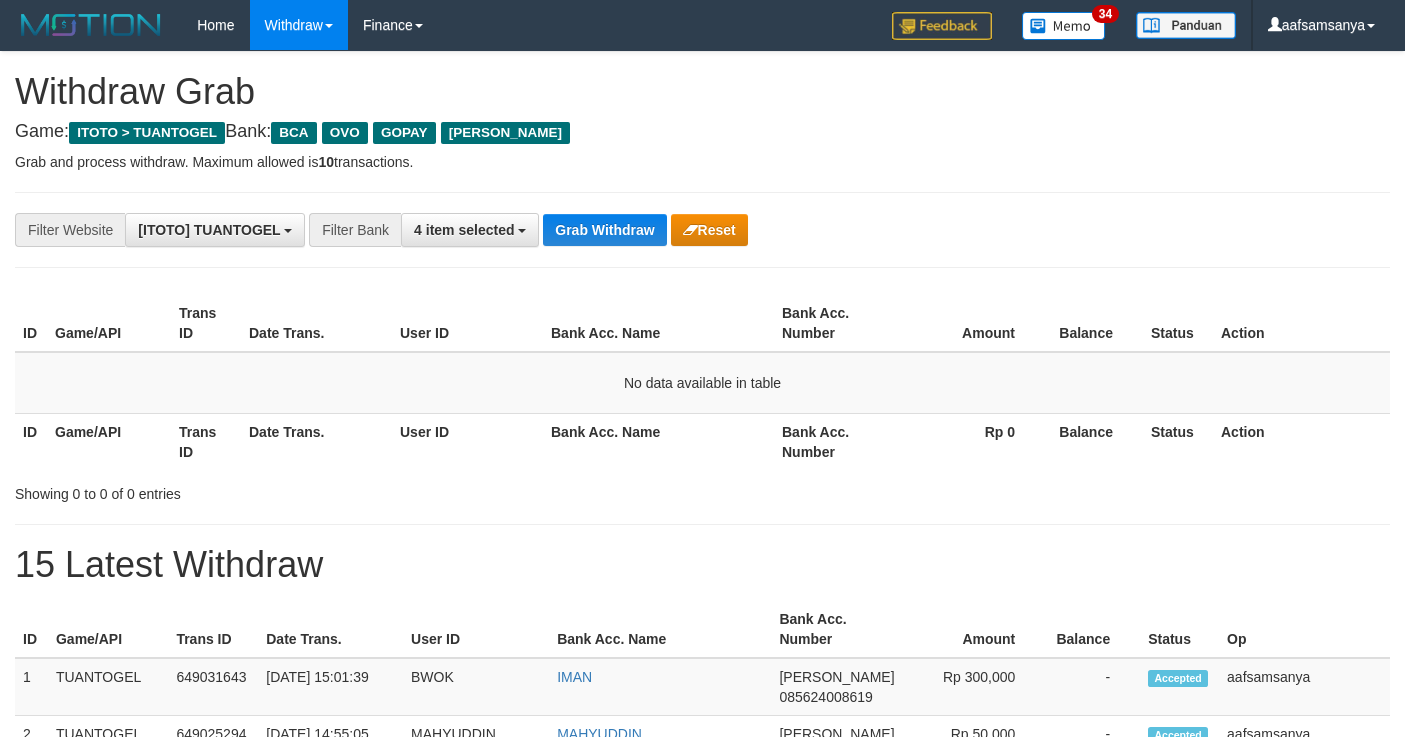 scroll, scrollTop: 0, scrollLeft: 0, axis: both 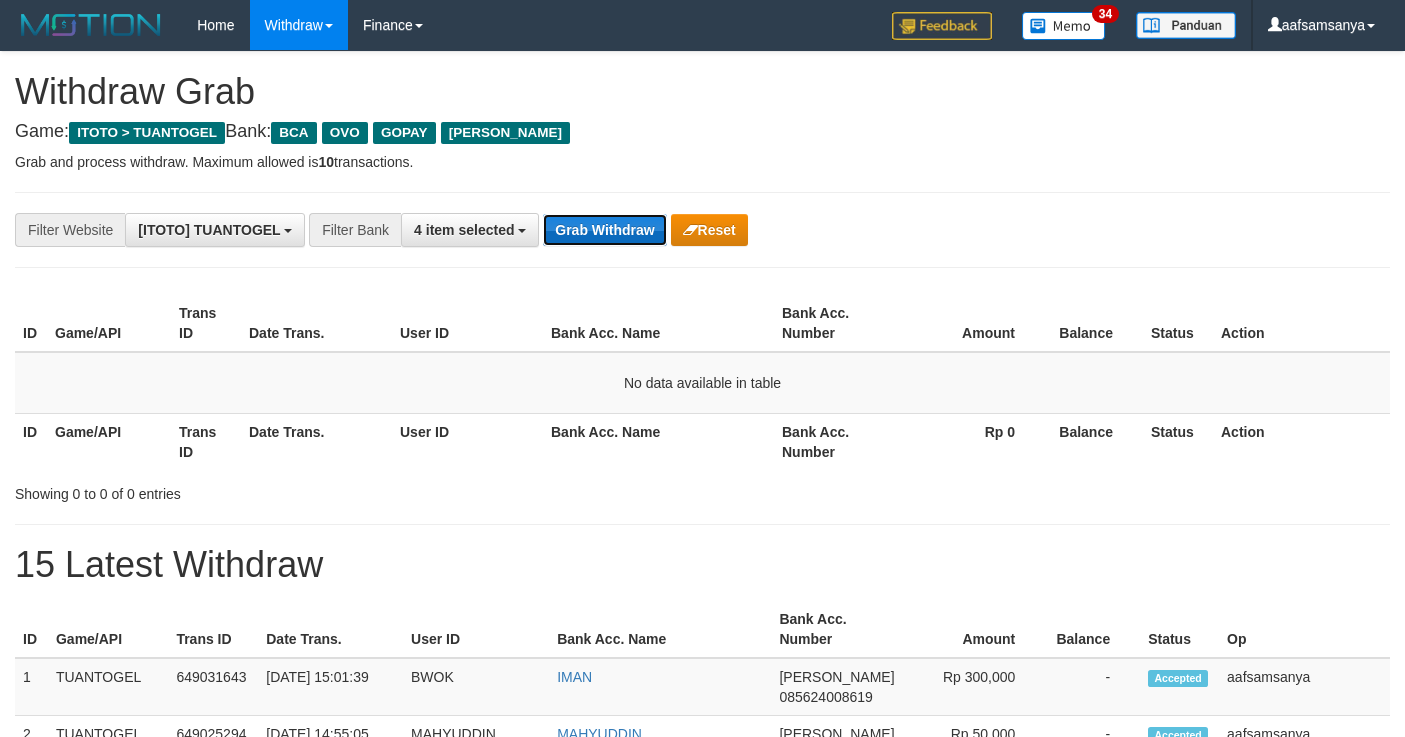 click on "Grab Withdraw" at bounding box center (604, 230) 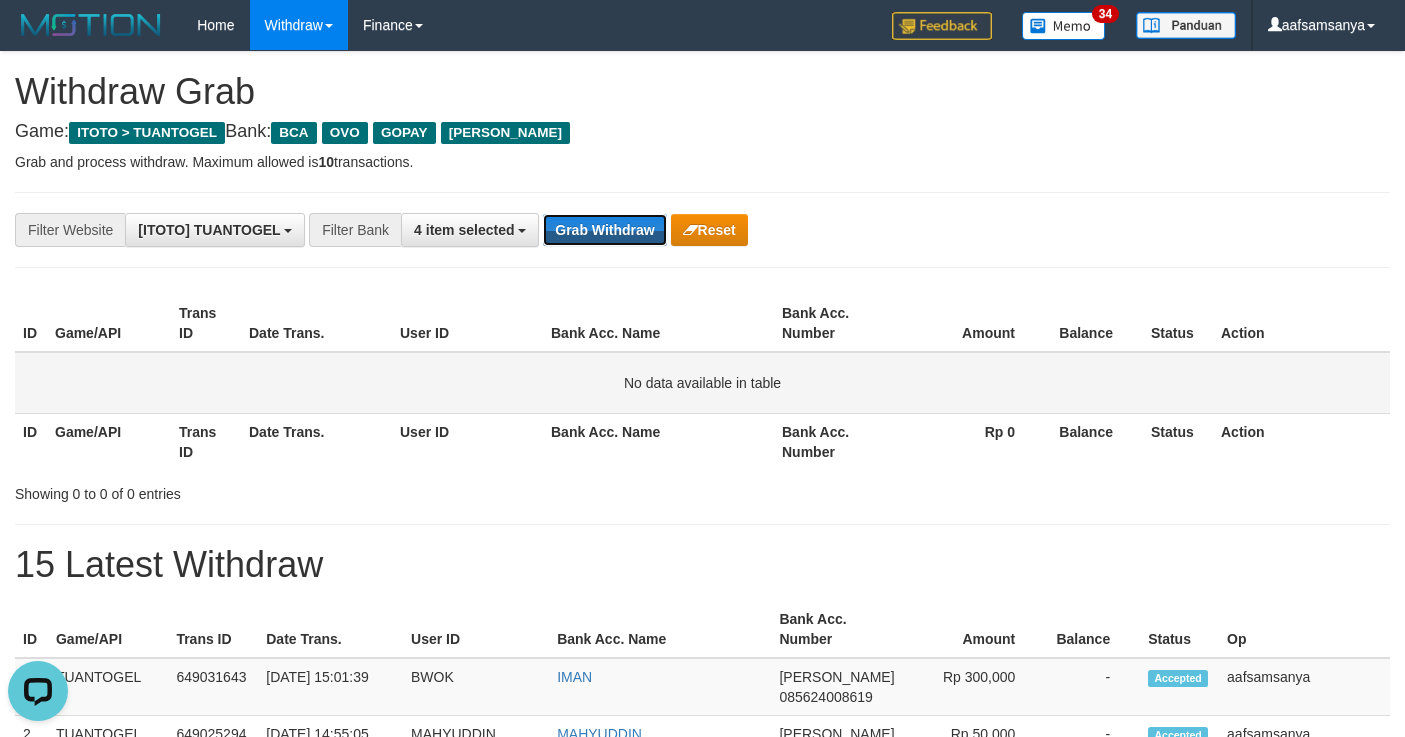 scroll, scrollTop: 0, scrollLeft: 0, axis: both 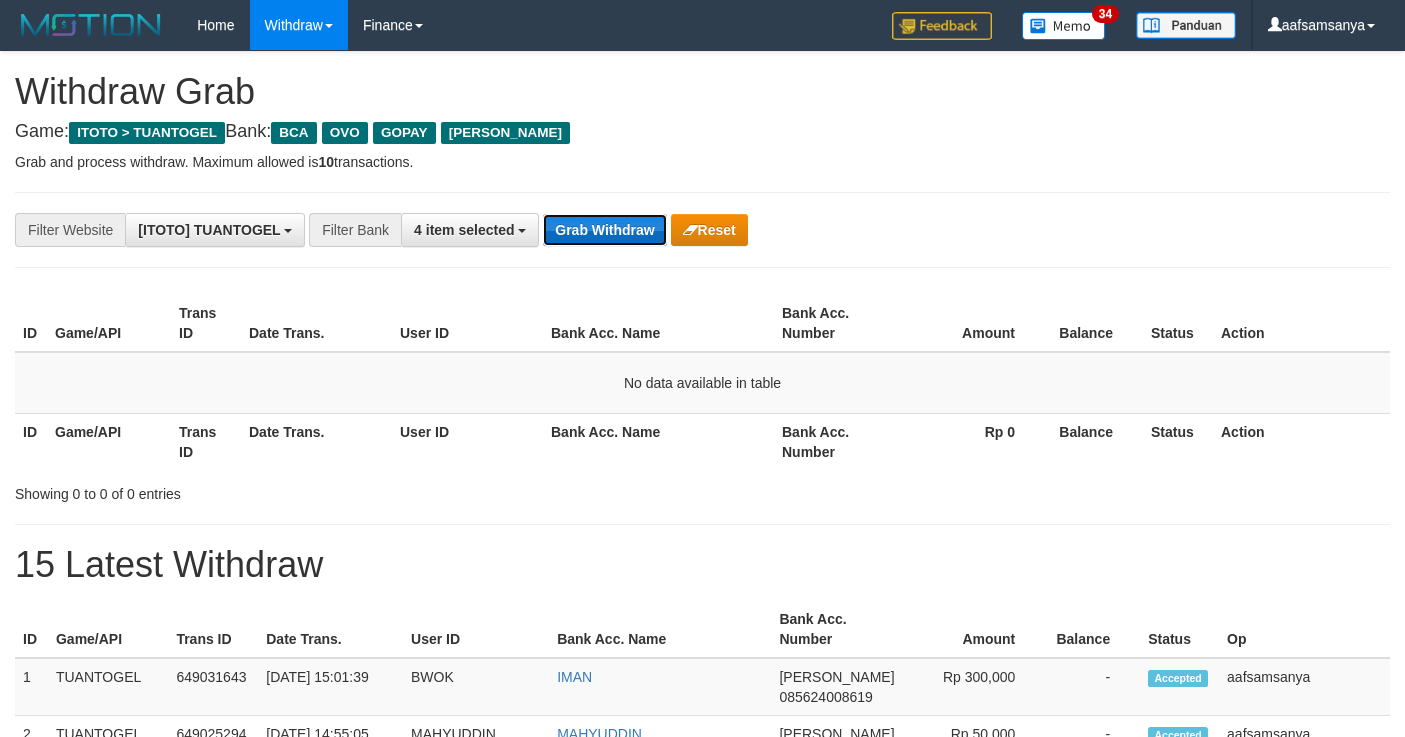 click on "Grab Withdraw" at bounding box center (604, 230) 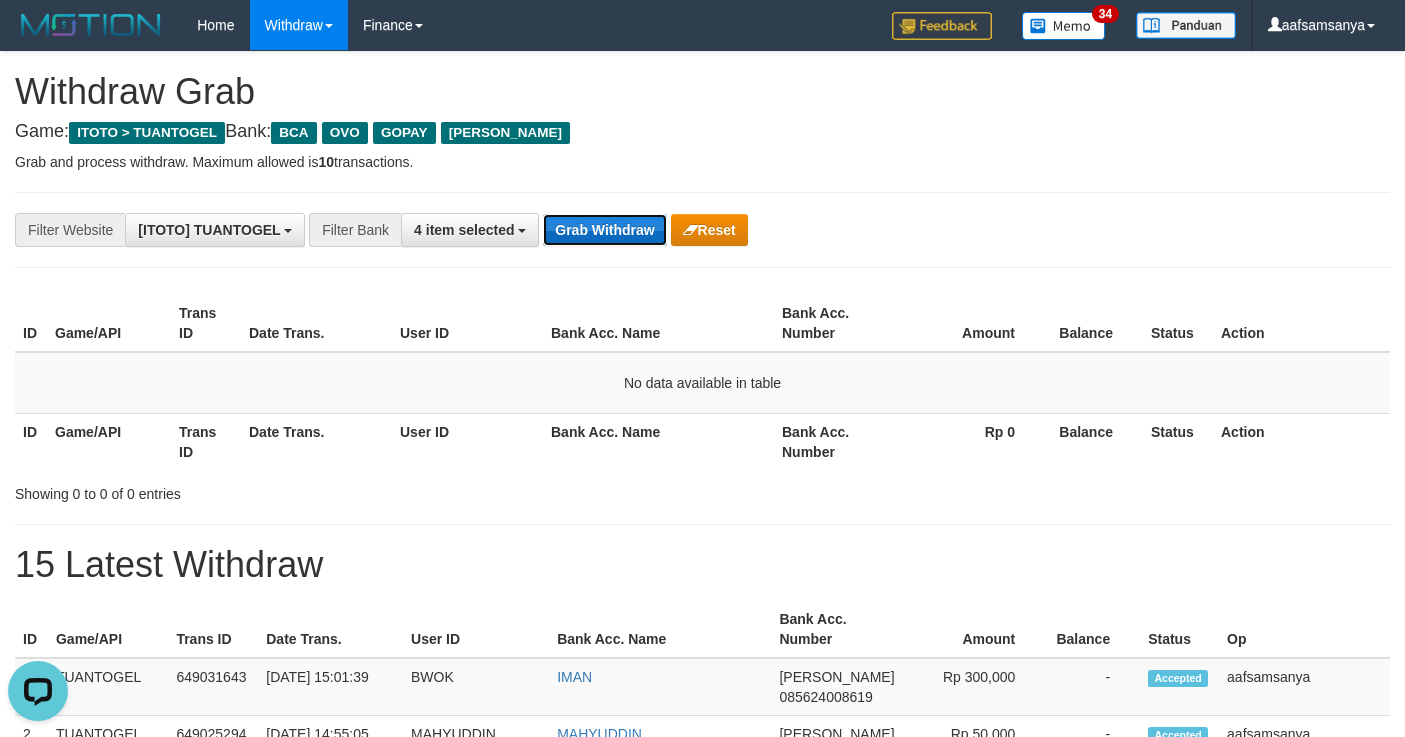 scroll, scrollTop: 0, scrollLeft: 0, axis: both 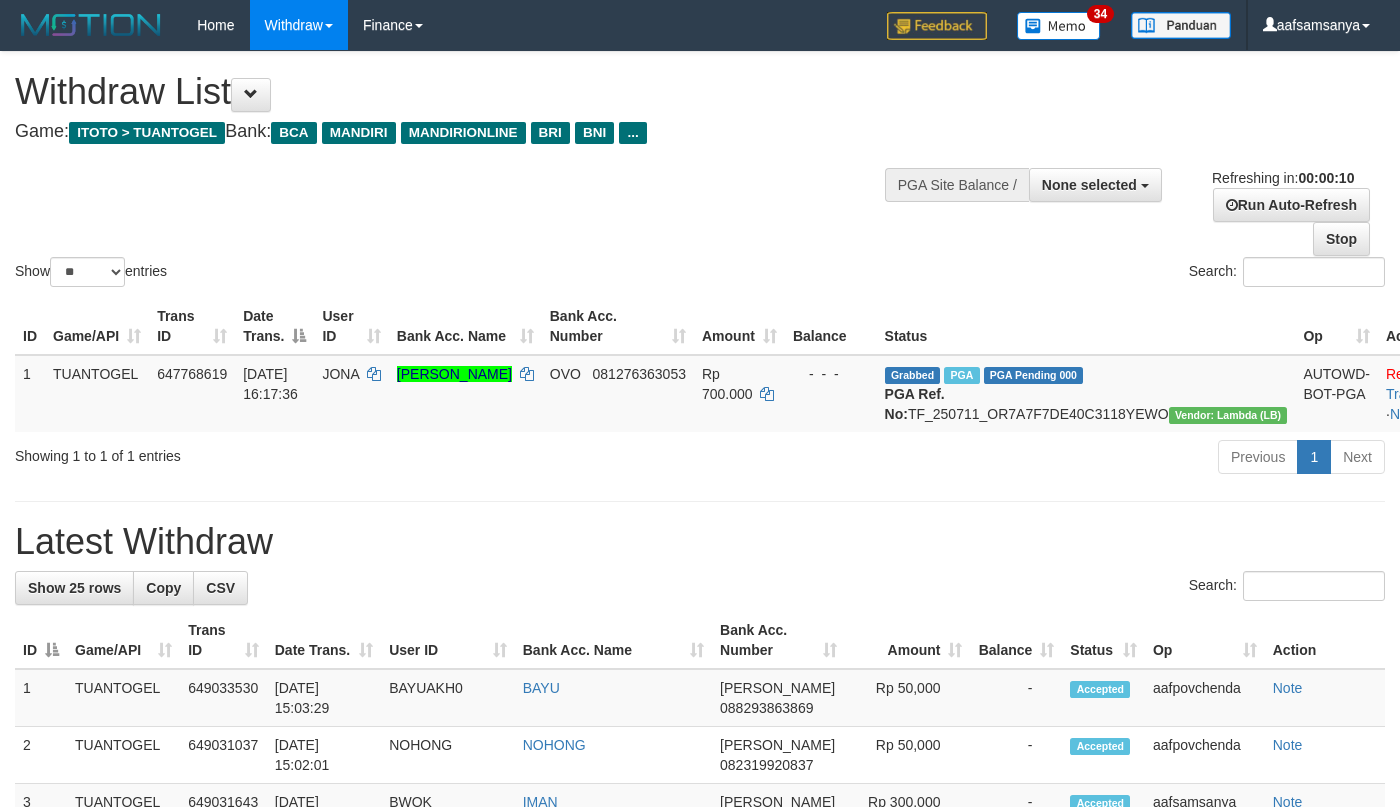 select 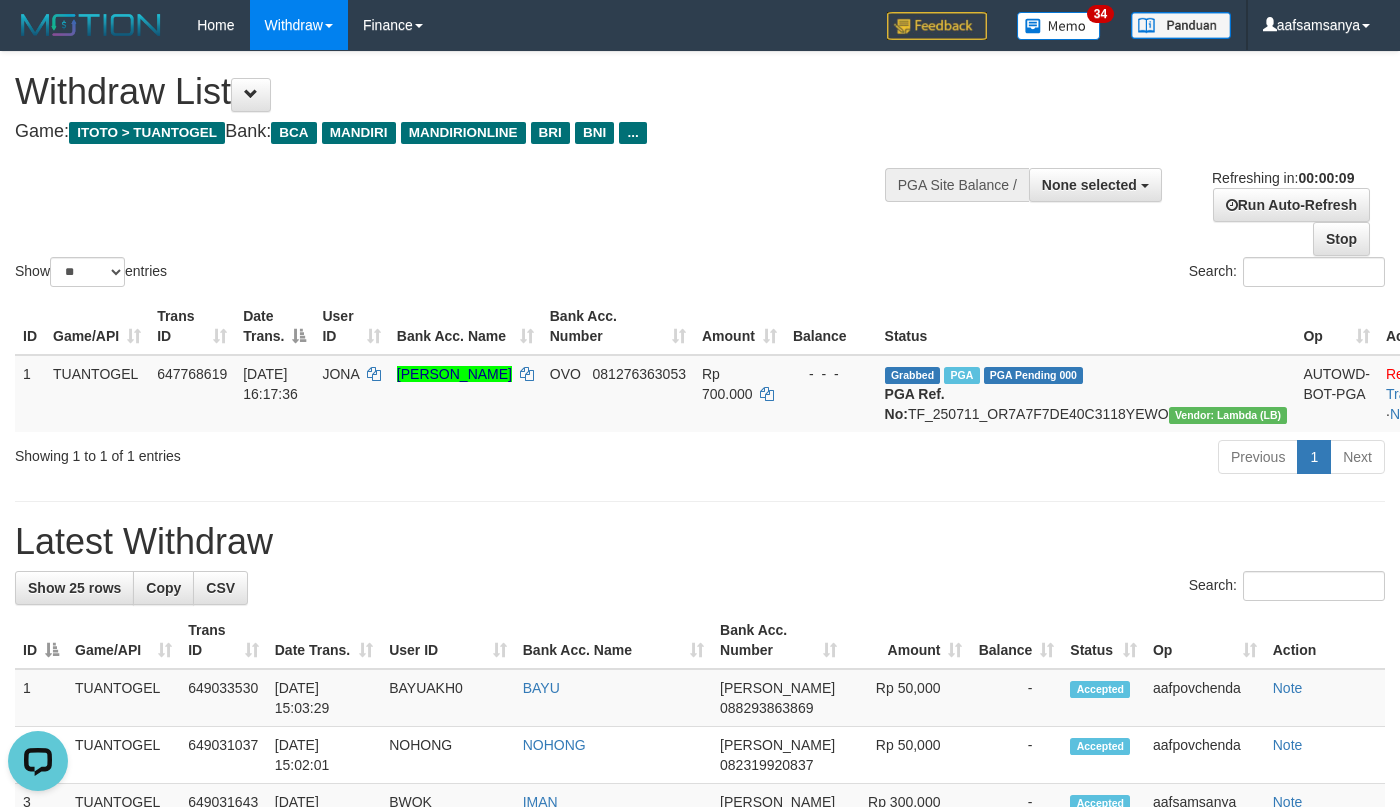scroll, scrollTop: 0, scrollLeft: 0, axis: both 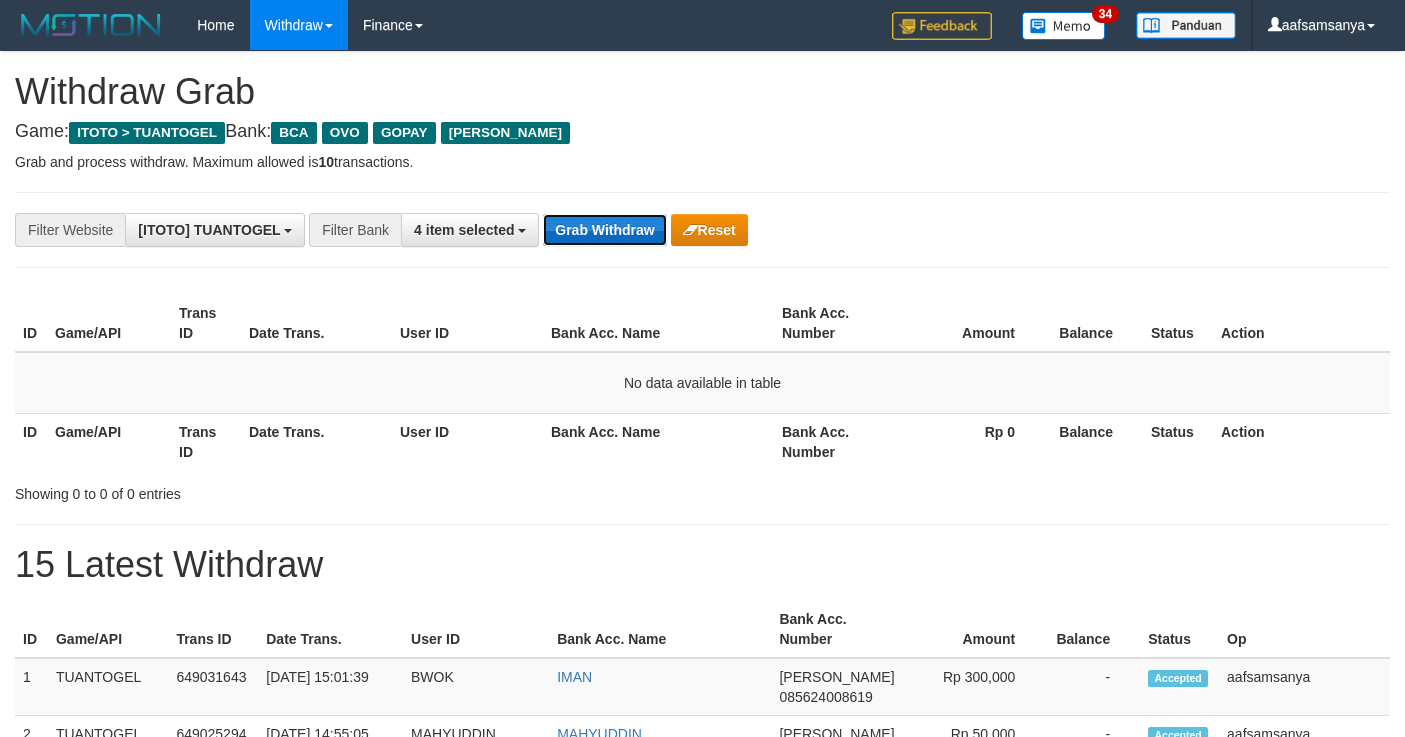 click on "Grab Withdraw" at bounding box center [604, 230] 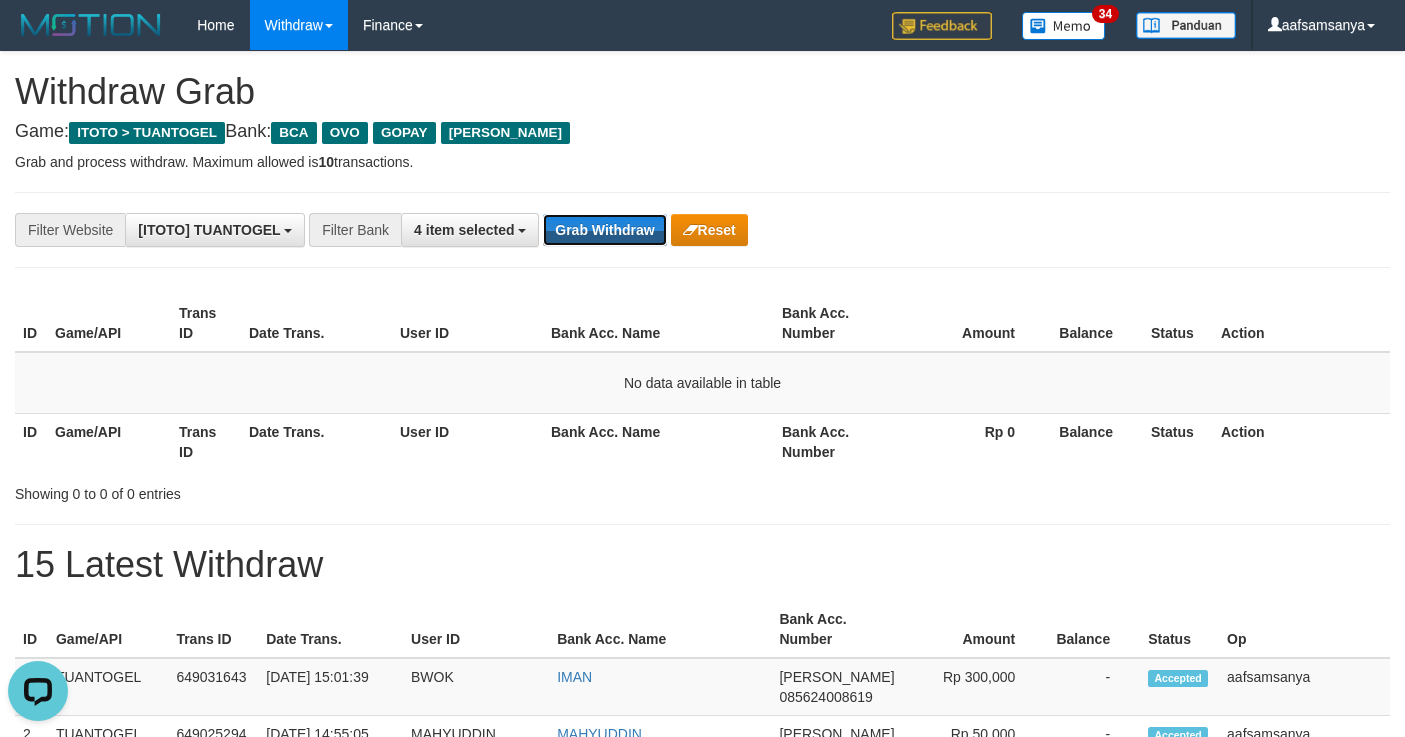 scroll, scrollTop: 0, scrollLeft: 0, axis: both 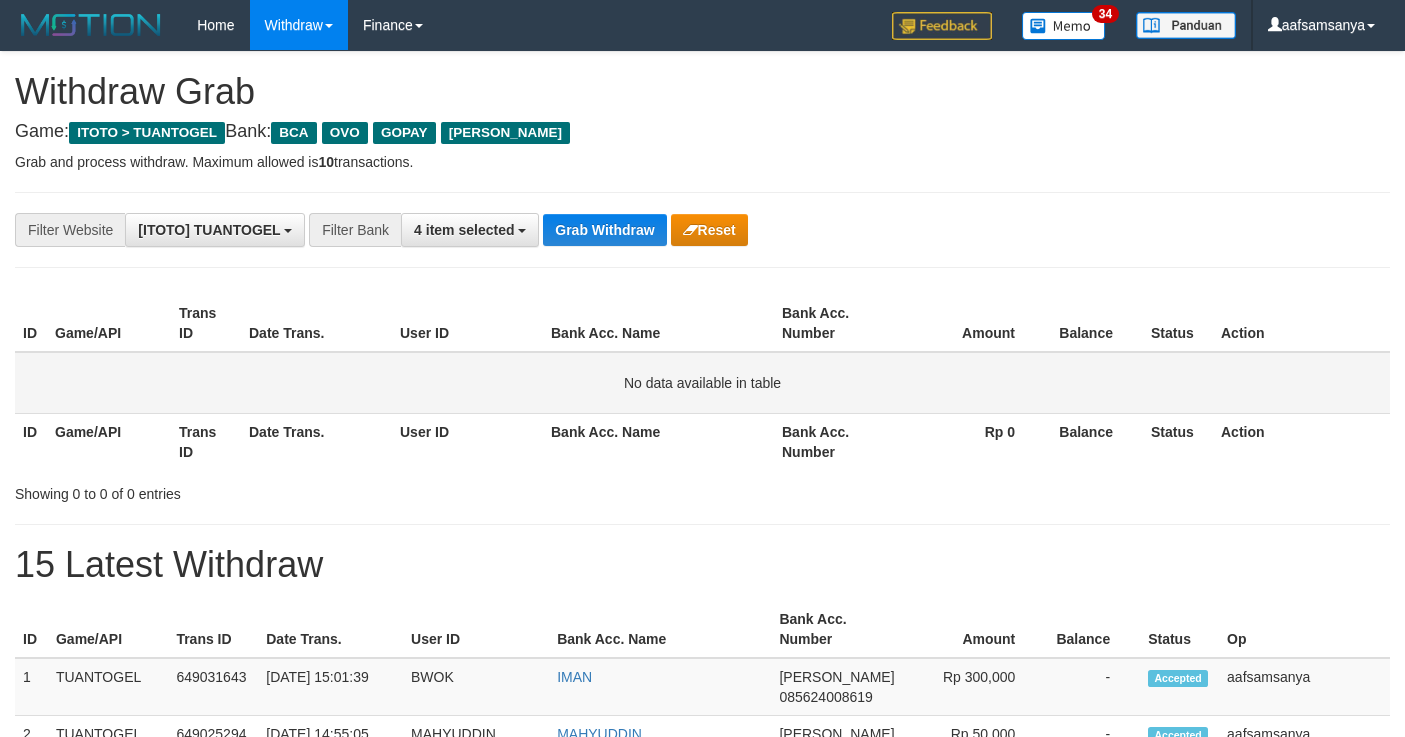 click on "No data available in table" at bounding box center [702, 383] 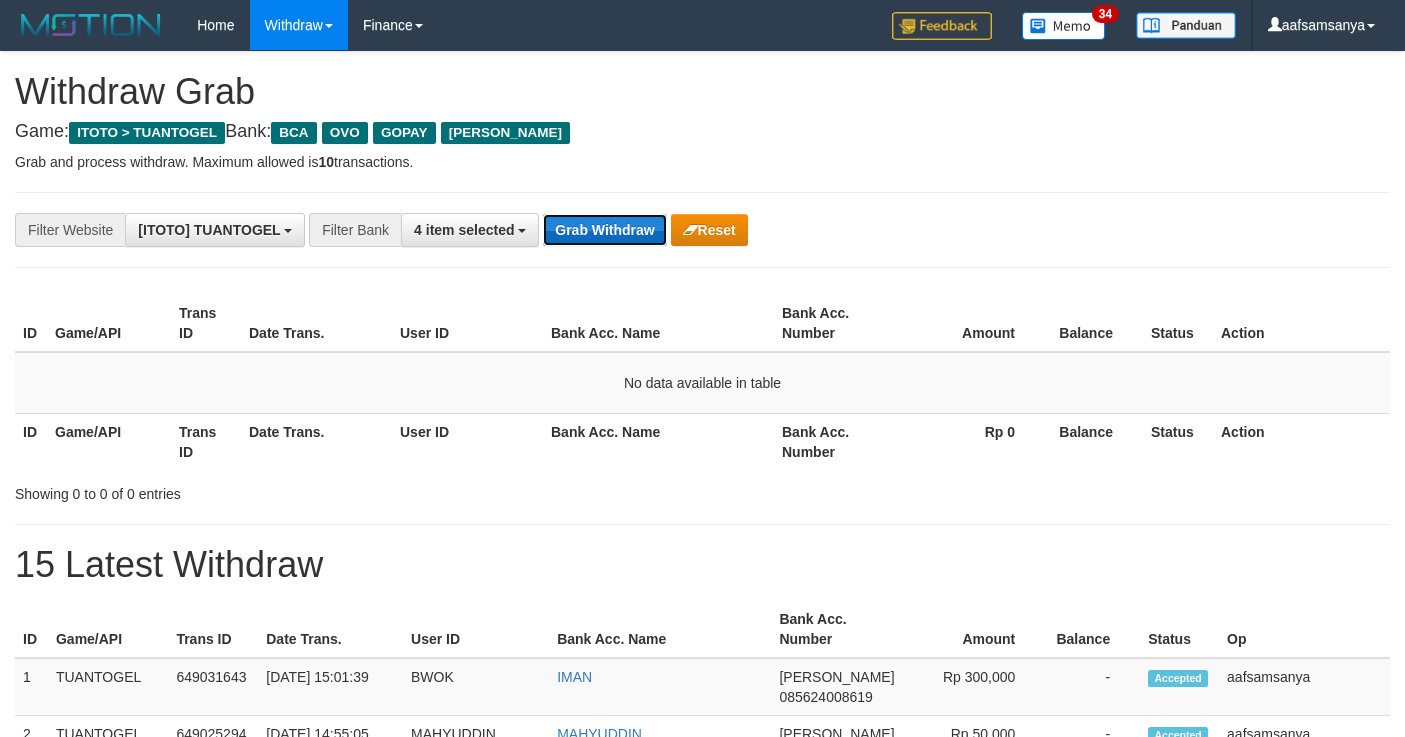 click on "Grab Withdraw" at bounding box center [604, 230] 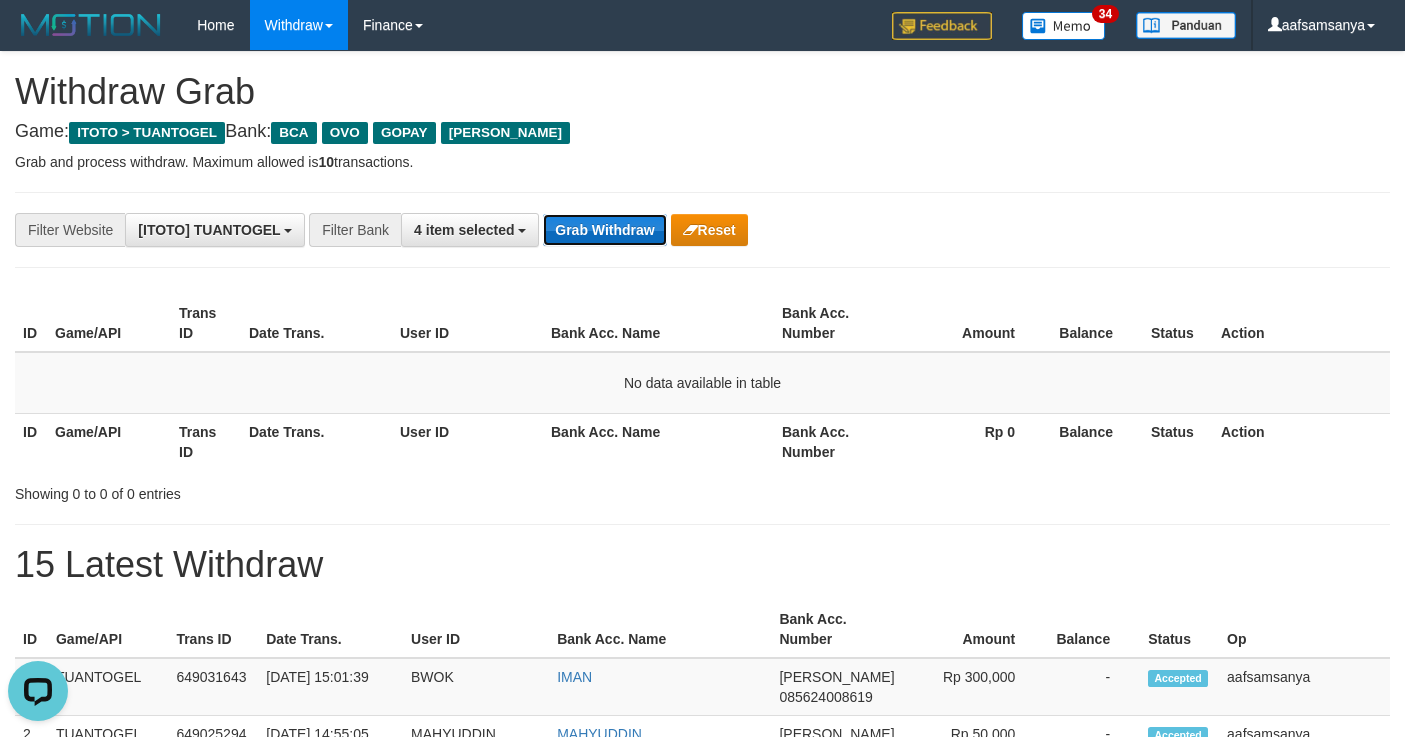 scroll, scrollTop: 0, scrollLeft: 0, axis: both 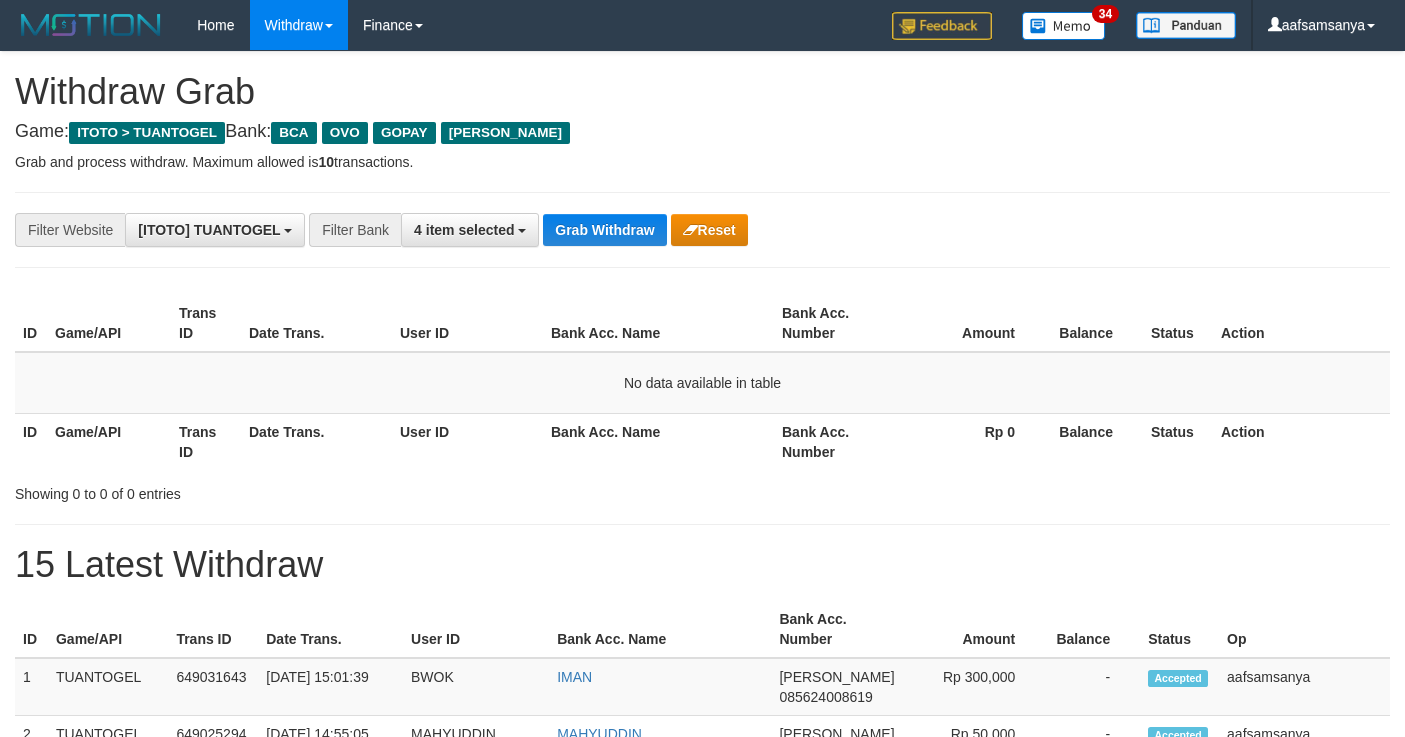 click on "Grab Withdraw" at bounding box center [604, 230] 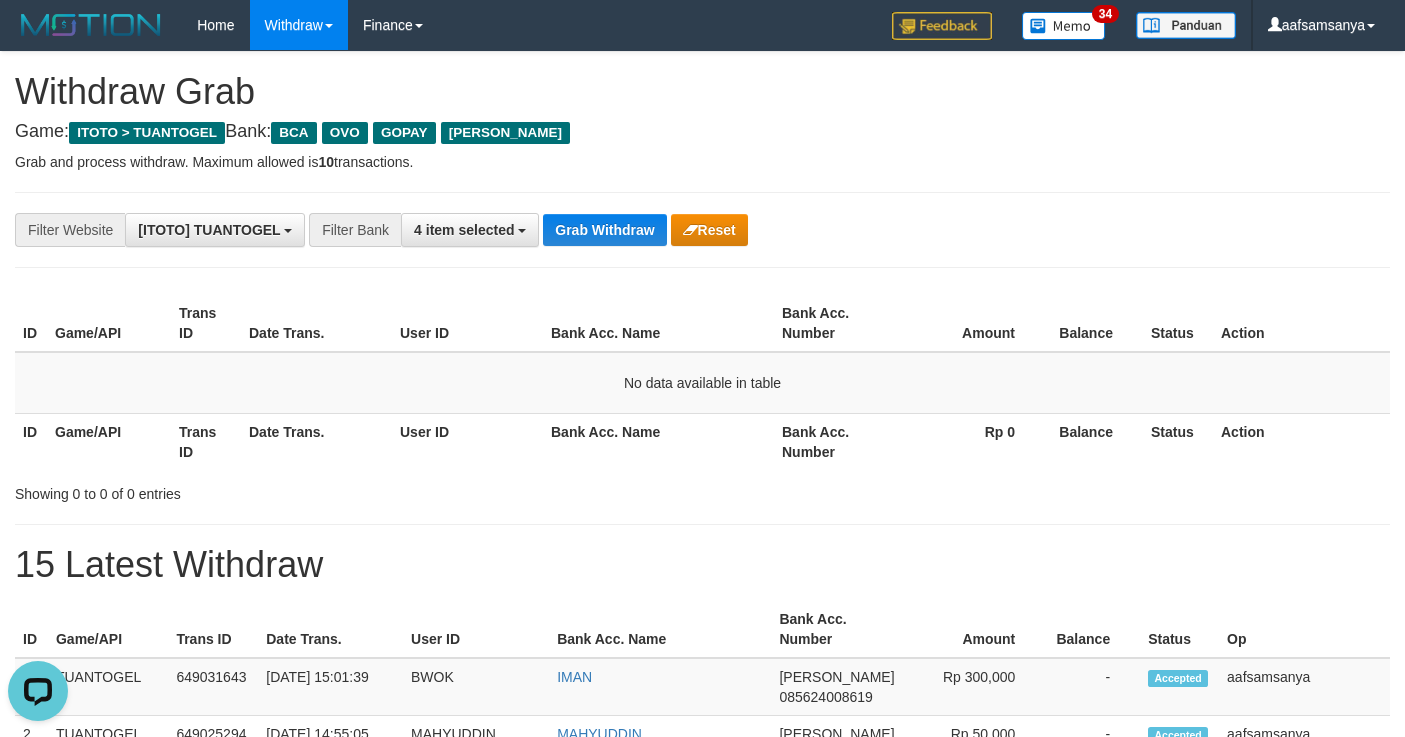 scroll, scrollTop: 0, scrollLeft: 0, axis: both 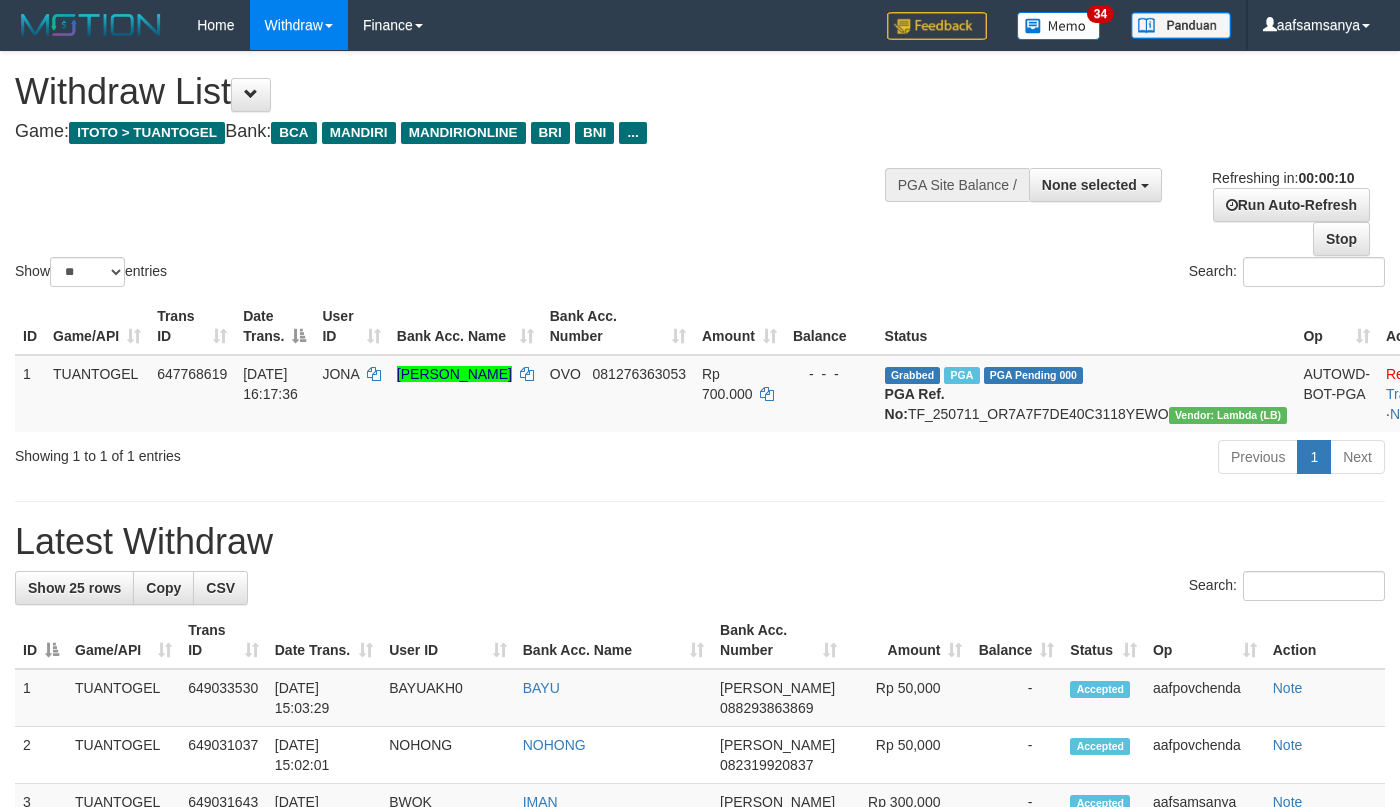 select 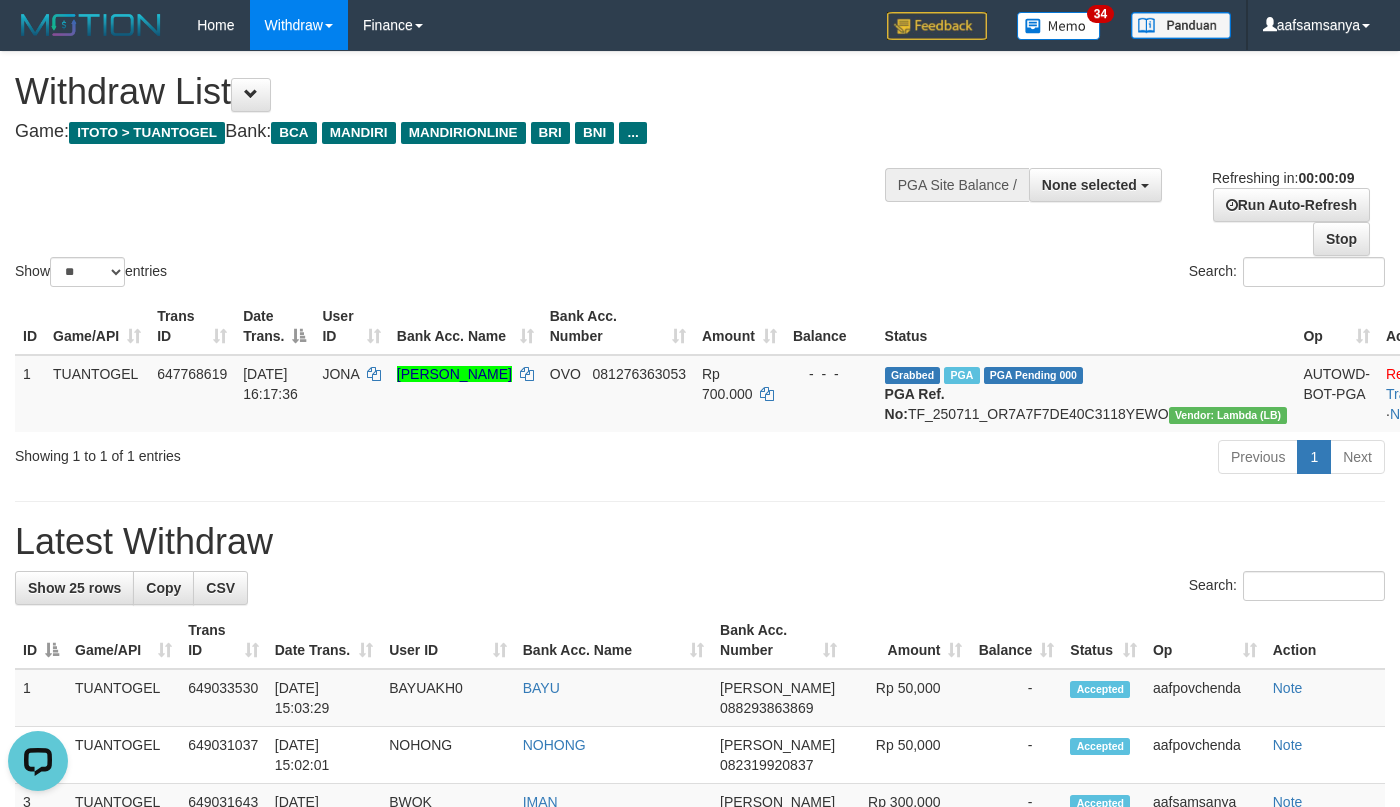 scroll, scrollTop: 0, scrollLeft: 0, axis: both 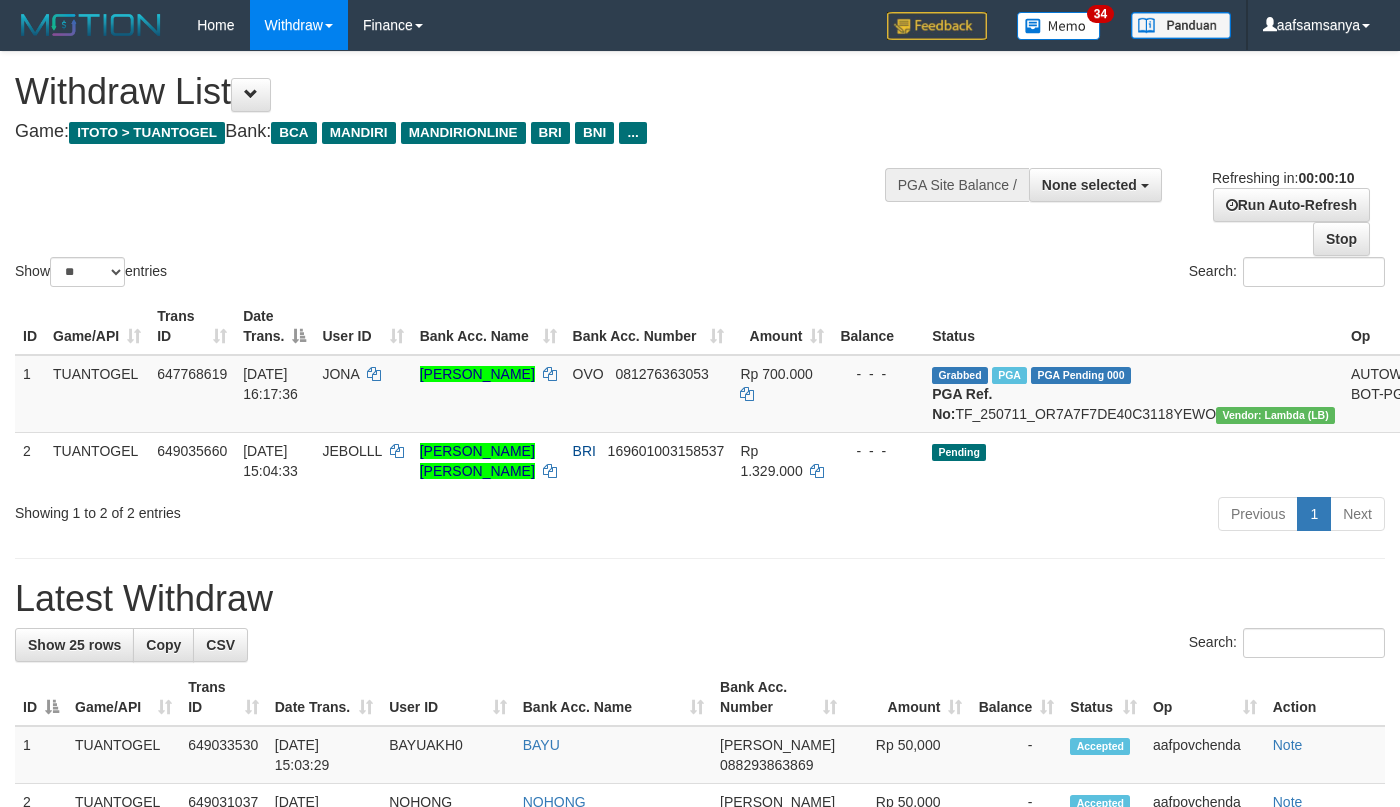 select 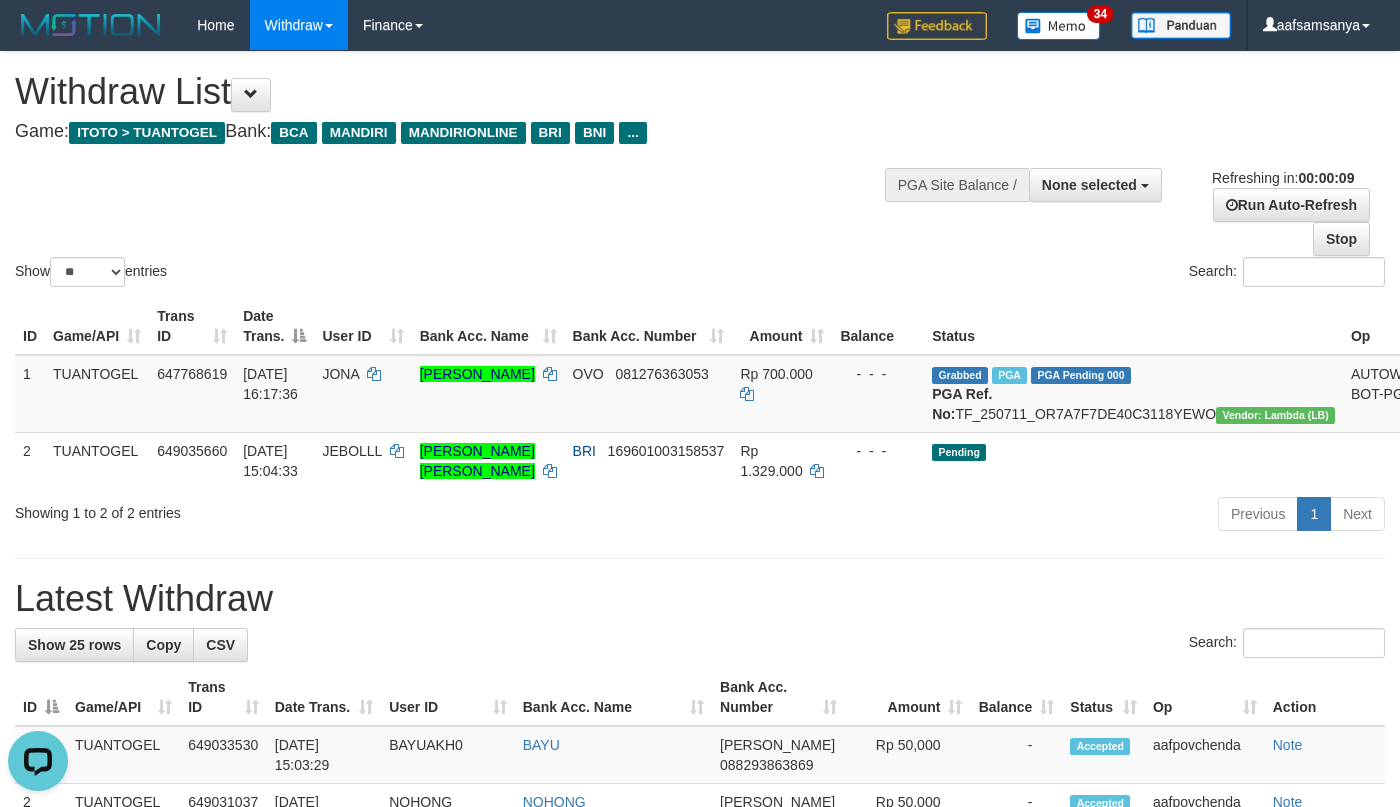 scroll, scrollTop: 0, scrollLeft: 0, axis: both 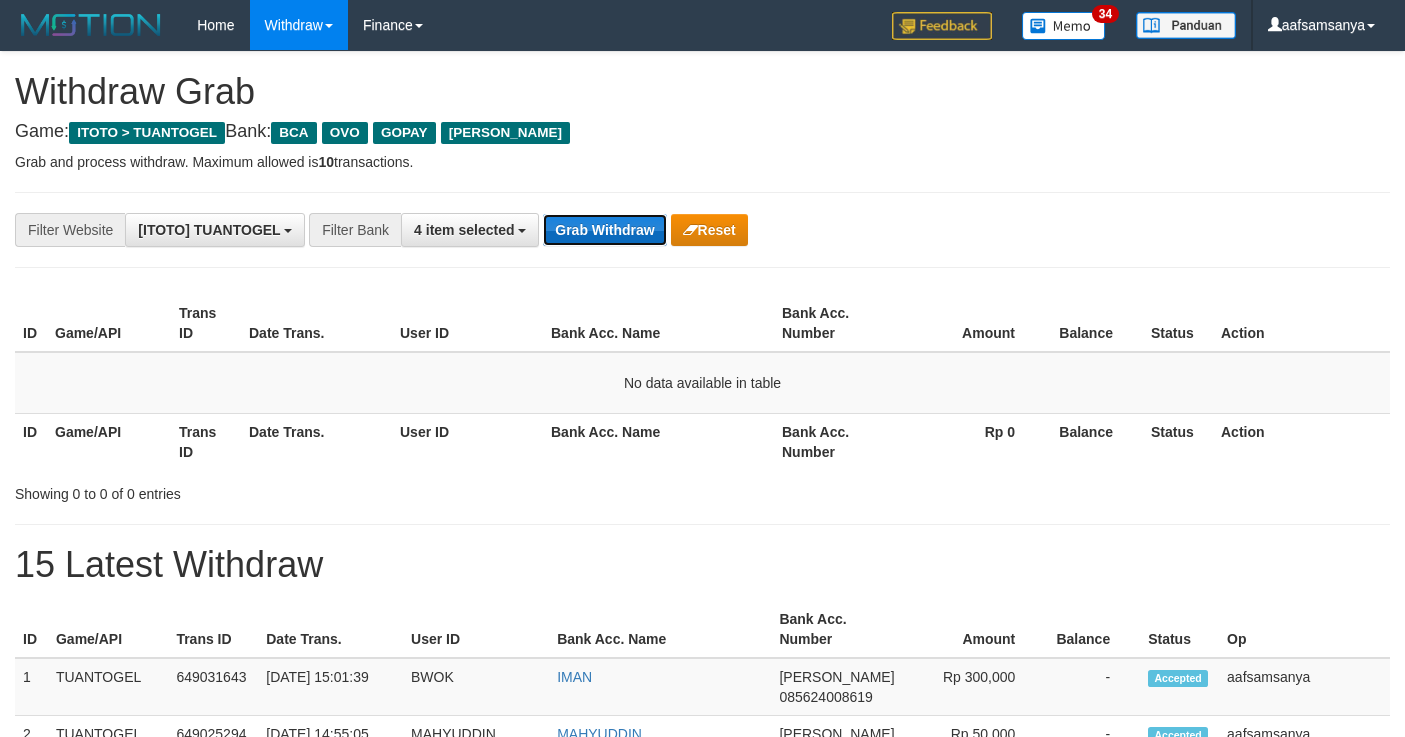 click on "Grab Withdraw" at bounding box center (604, 230) 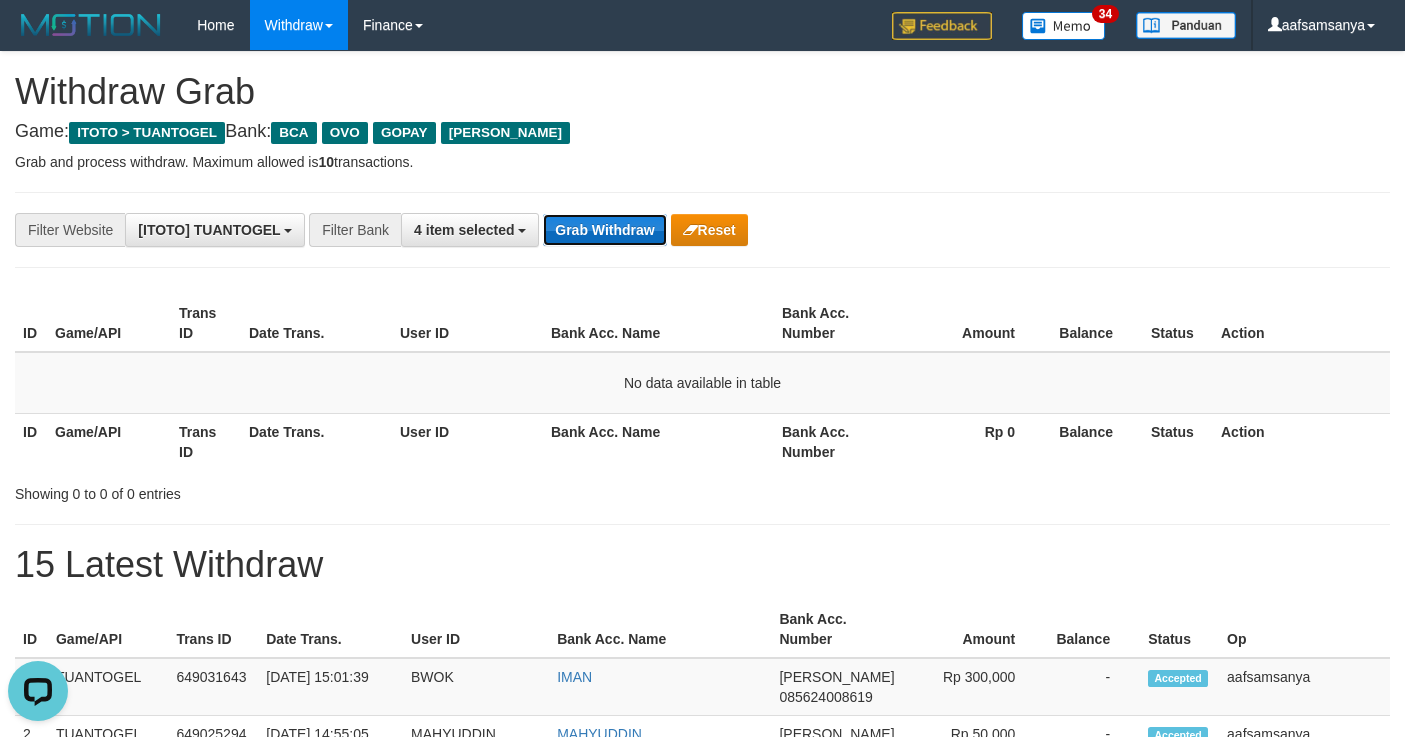 scroll, scrollTop: 0, scrollLeft: 0, axis: both 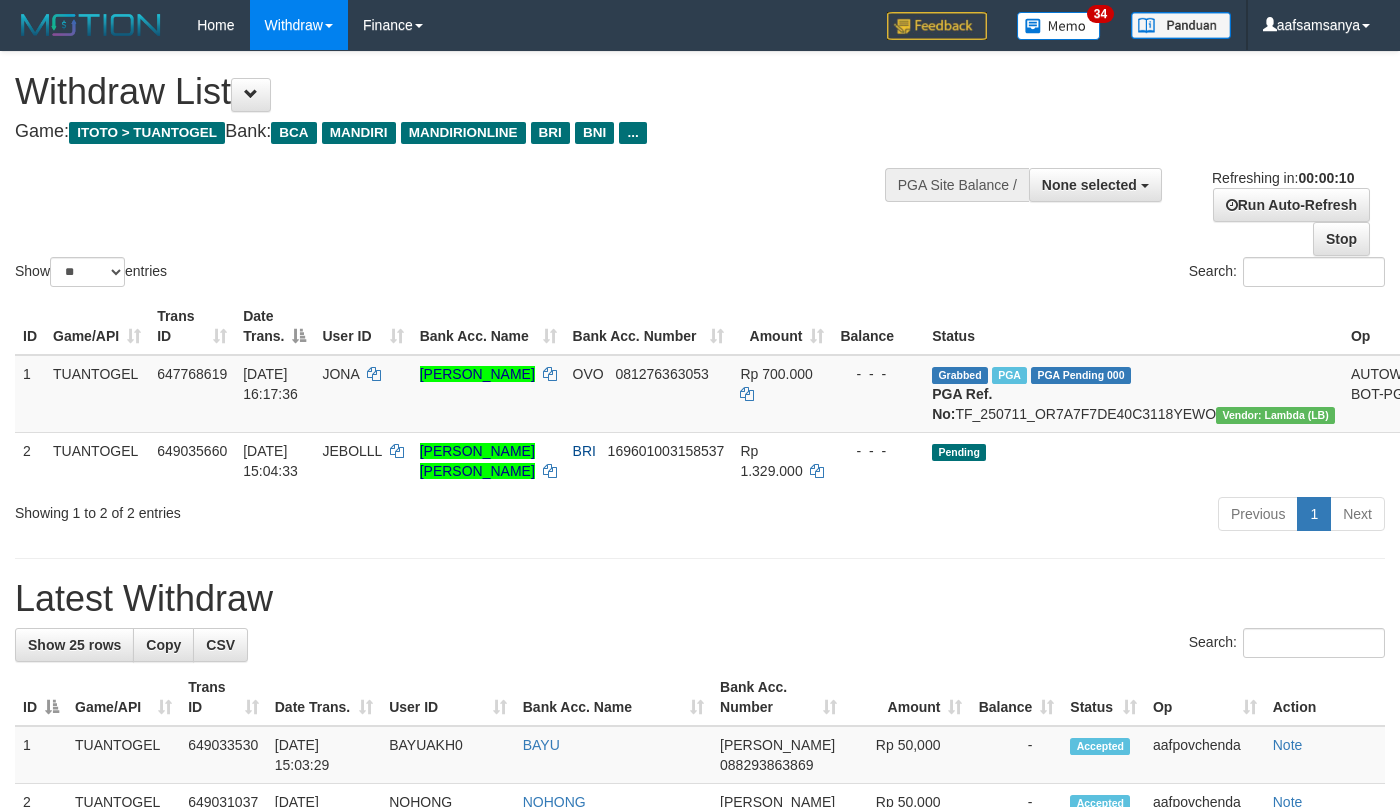 select 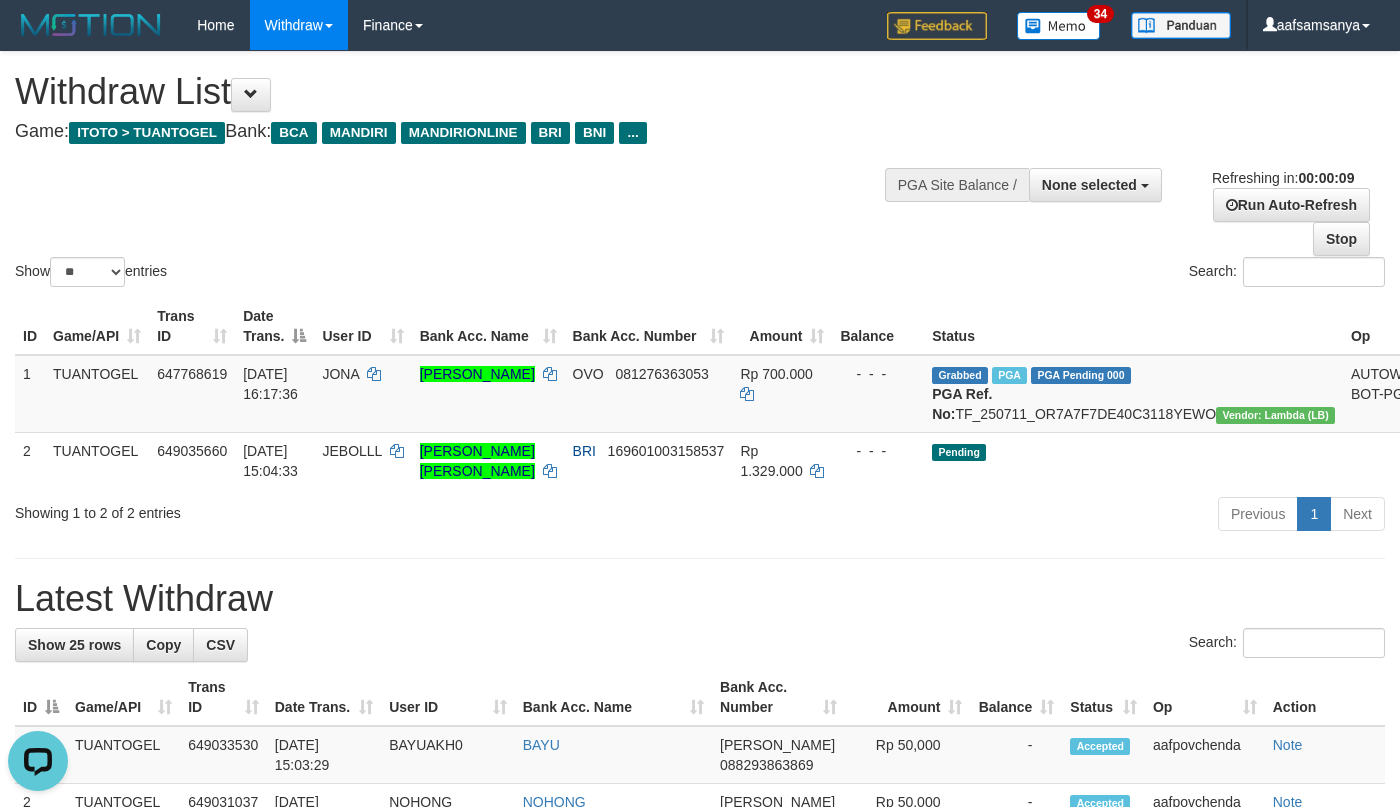 scroll, scrollTop: 0, scrollLeft: 0, axis: both 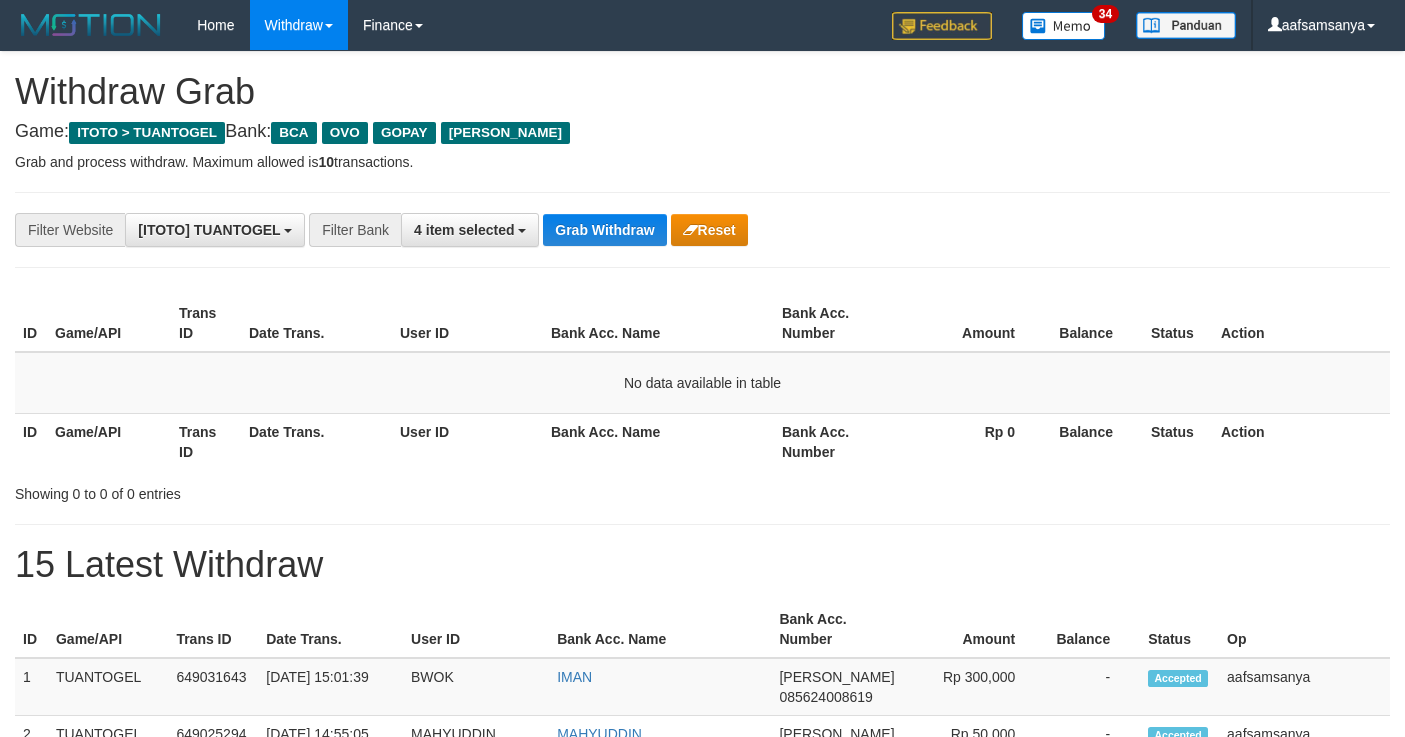 click on "Grab Withdraw" at bounding box center (604, 230) 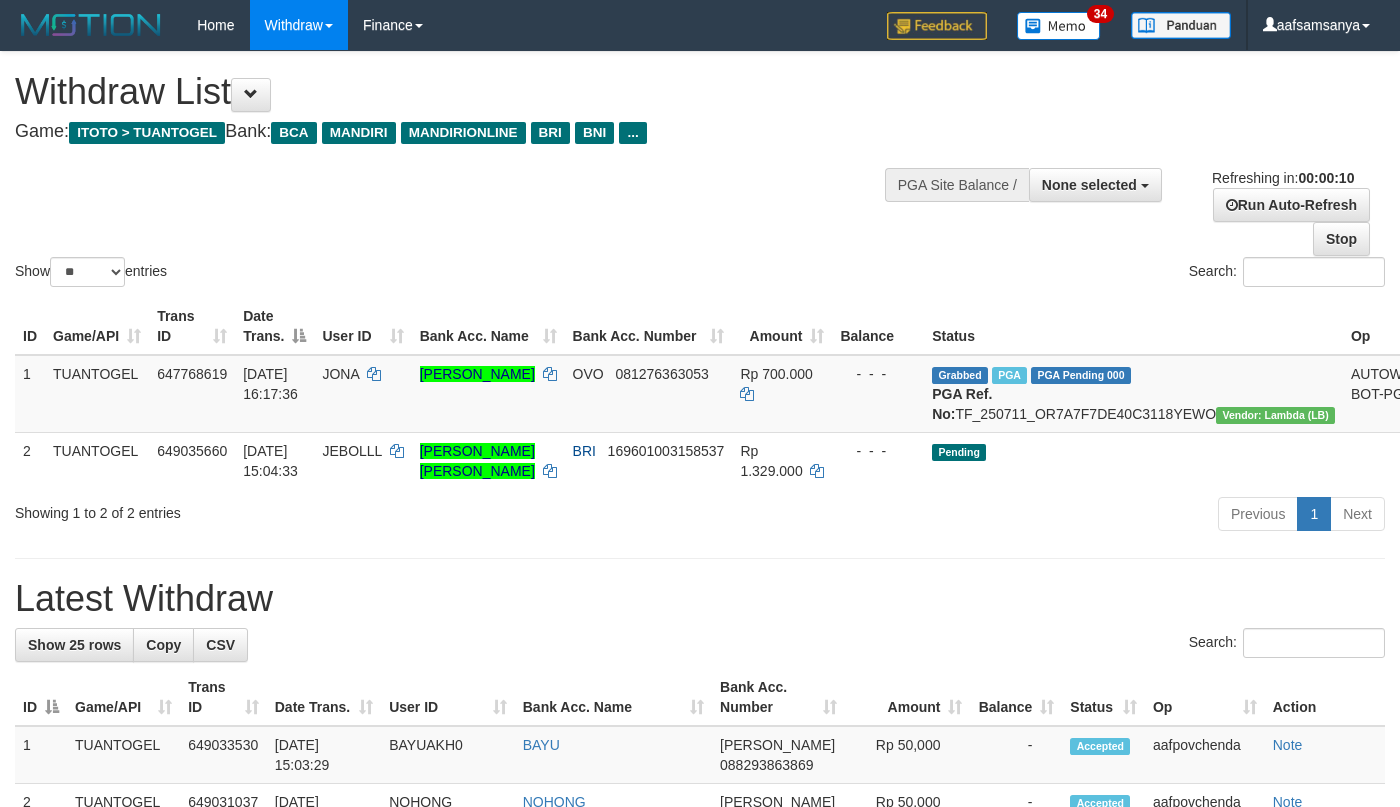 select 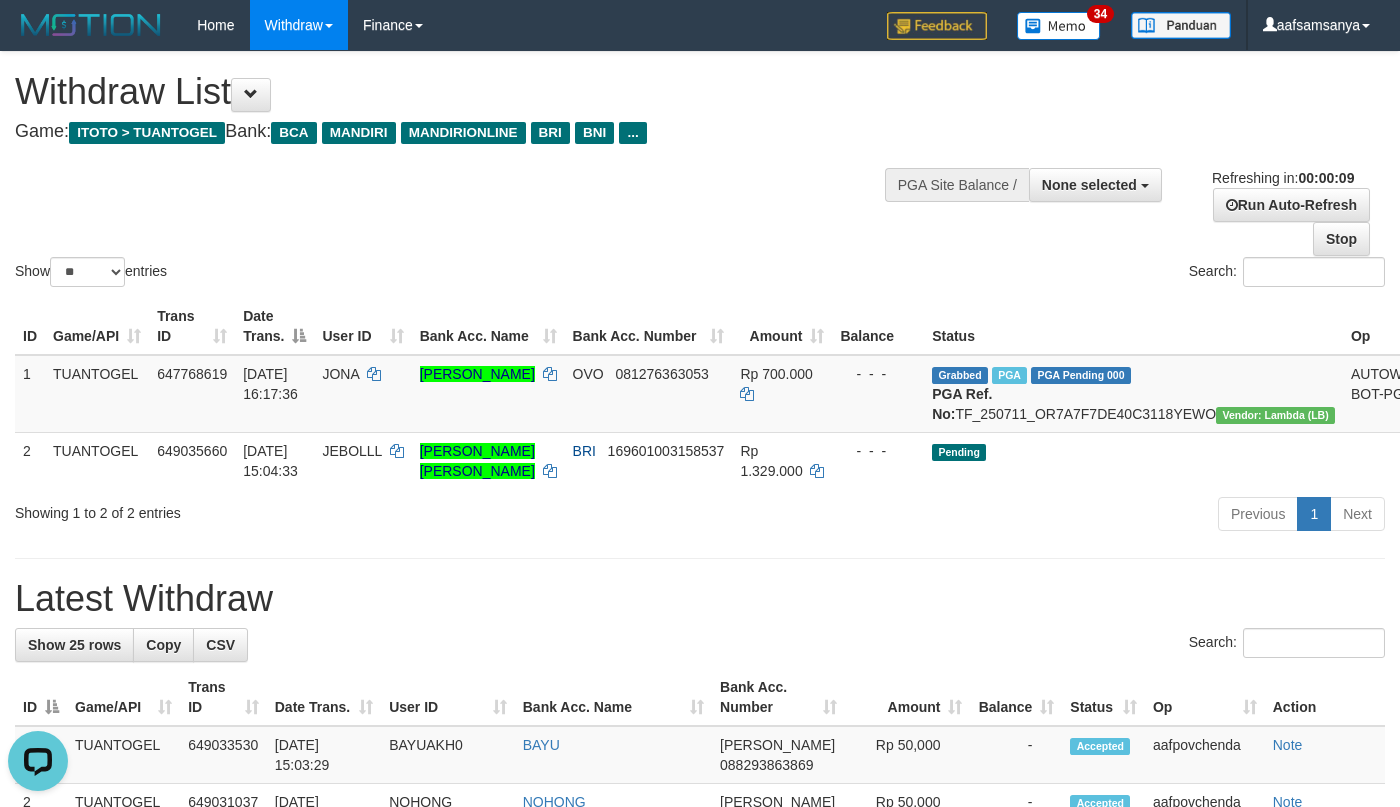 scroll, scrollTop: 0, scrollLeft: 0, axis: both 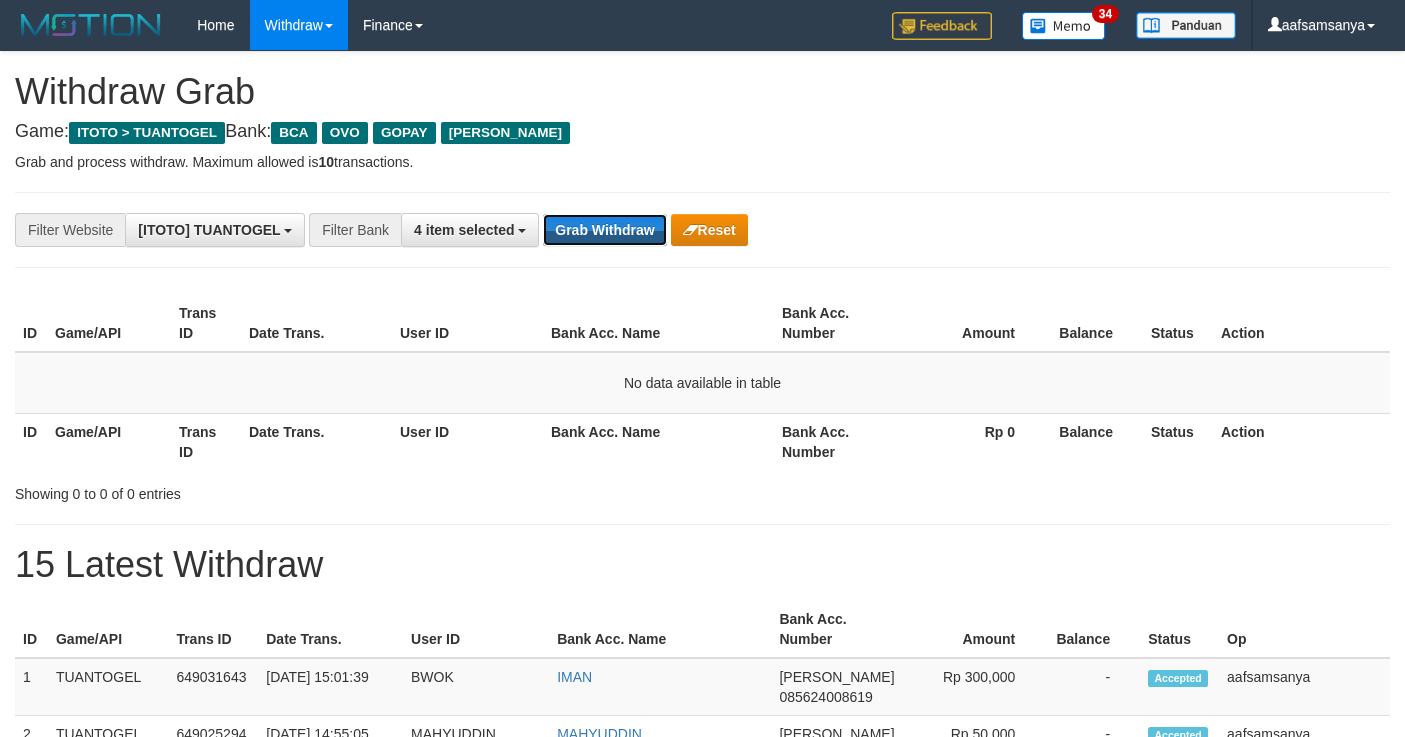 click on "Grab Withdraw" at bounding box center (604, 230) 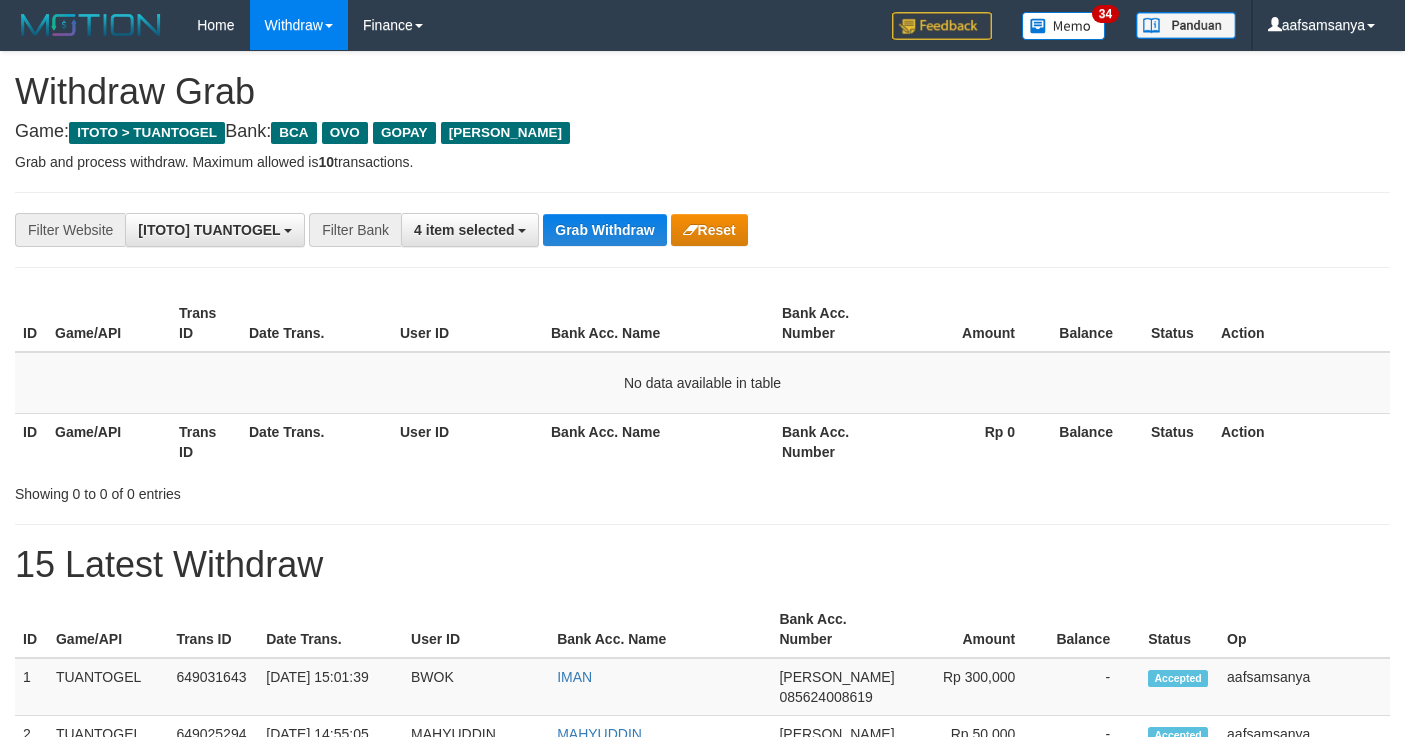 scroll, scrollTop: 0, scrollLeft: 0, axis: both 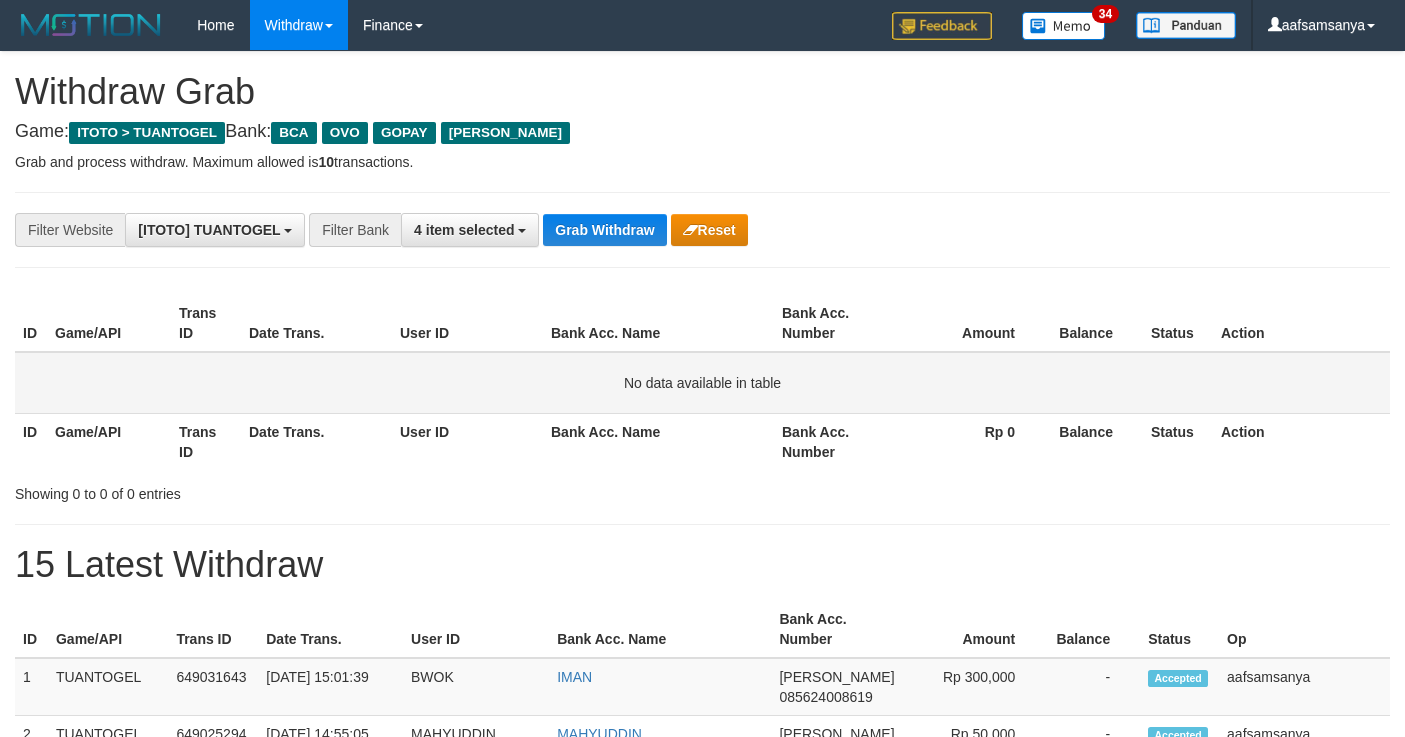 drag, startPoint x: 853, startPoint y: 583, endPoint x: 642, endPoint y: 375, distance: 296.28534 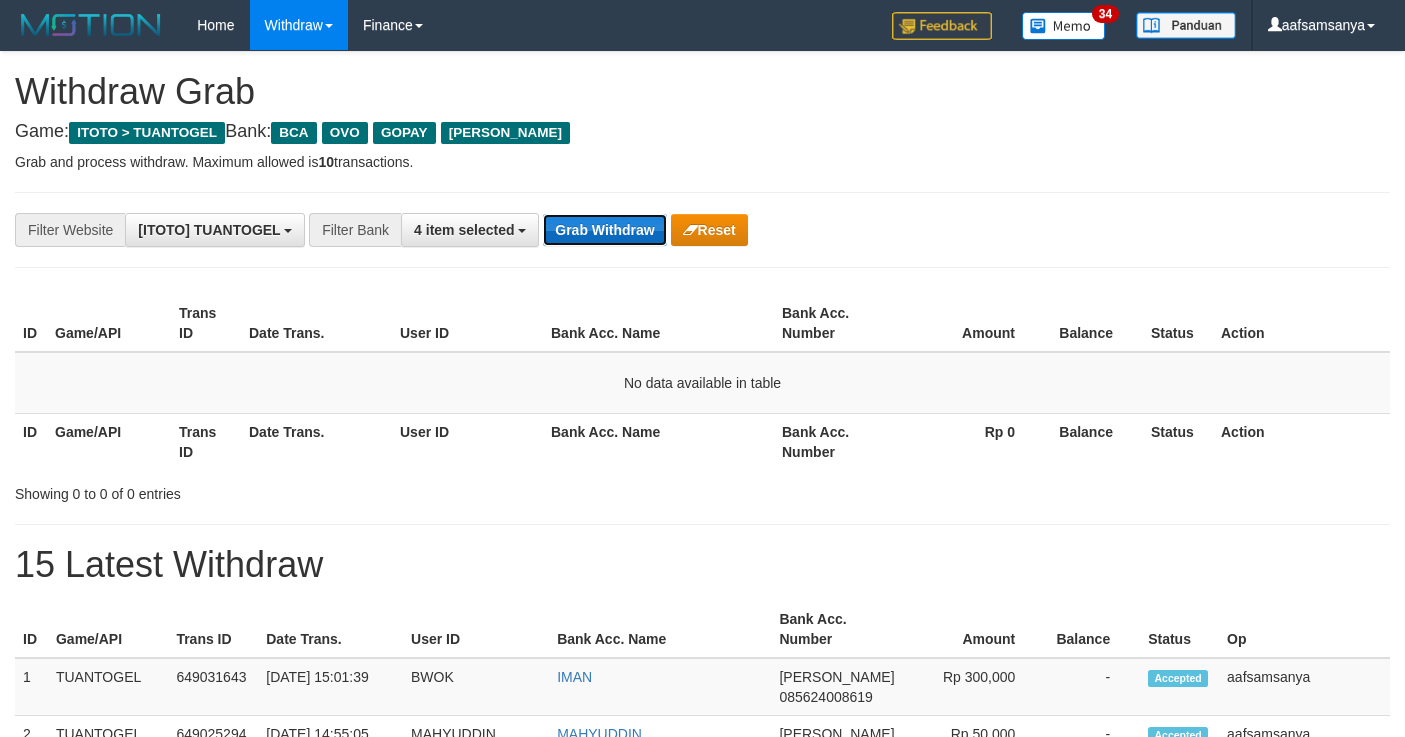 click on "Grab Withdraw" at bounding box center [604, 230] 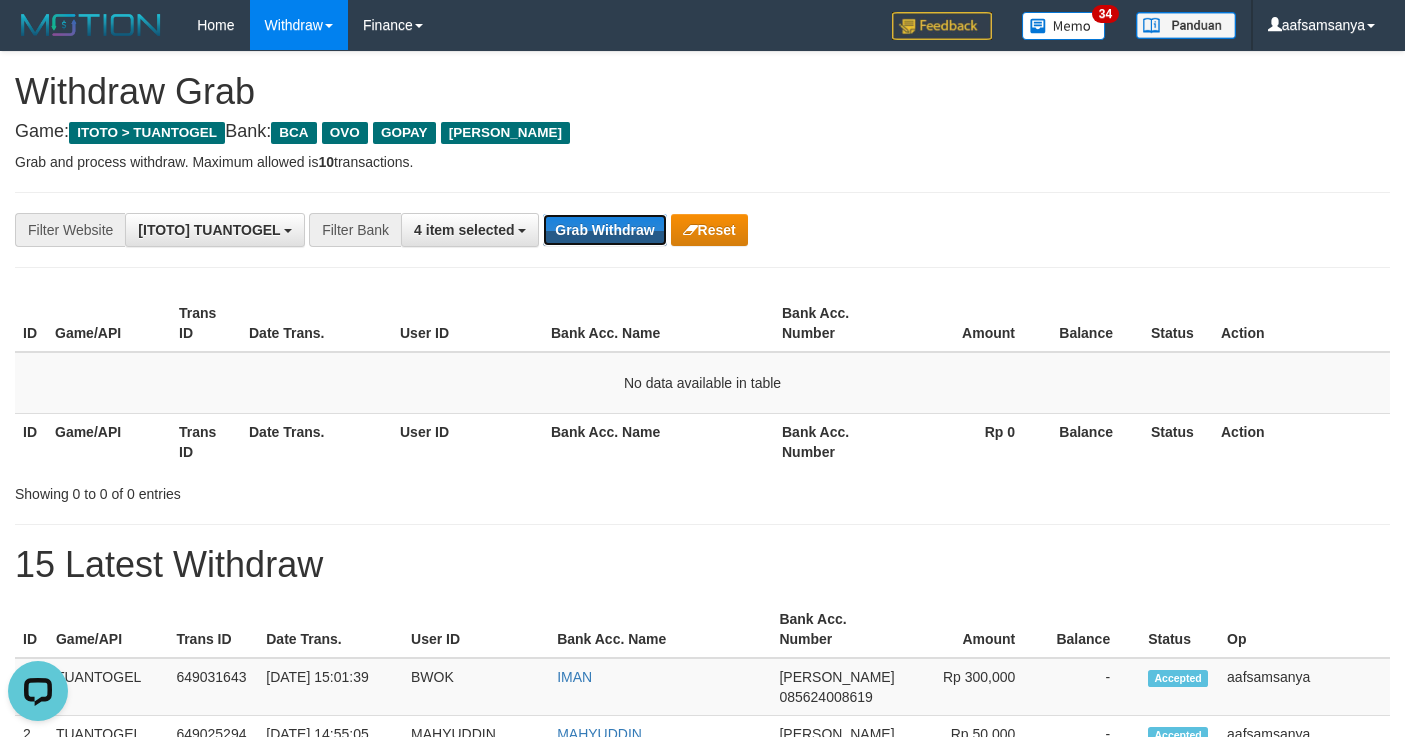 scroll, scrollTop: 0, scrollLeft: 0, axis: both 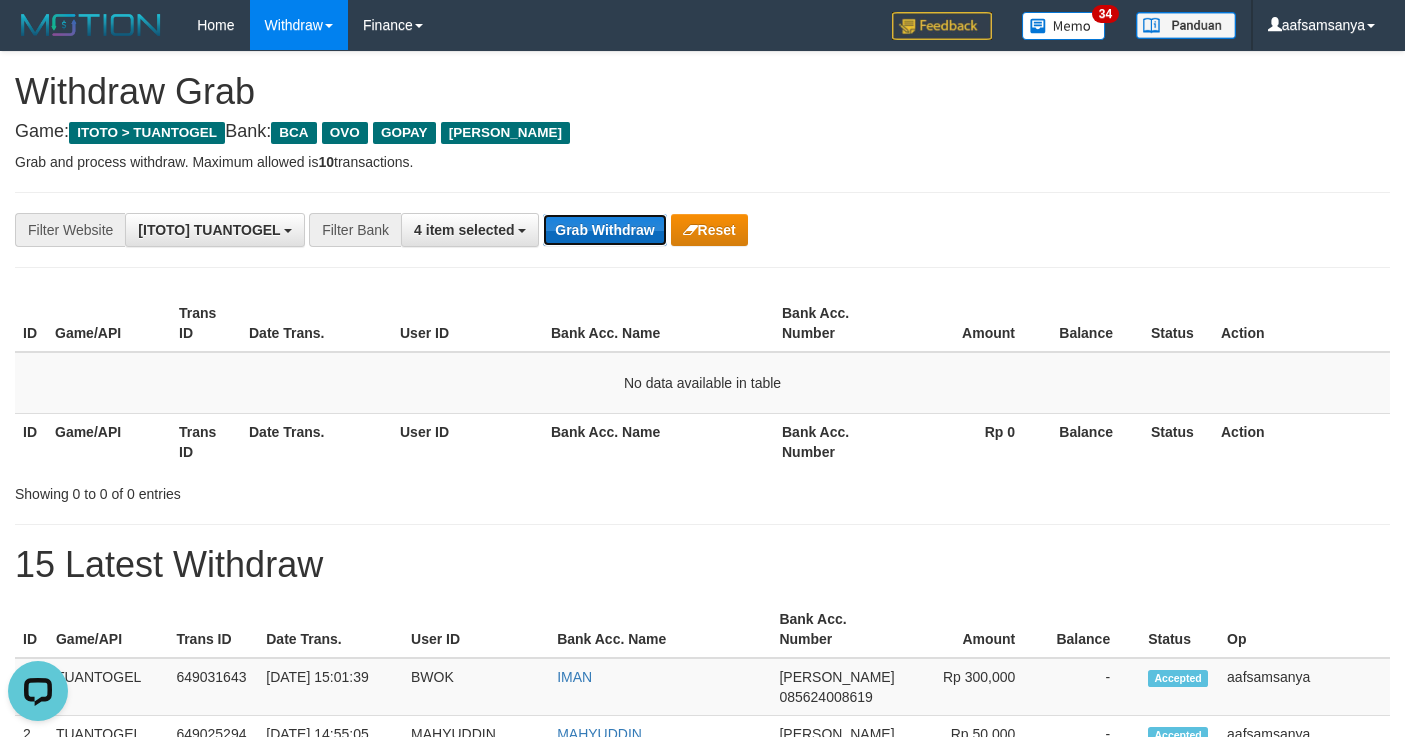 click on "Grab Withdraw" at bounding box center [604, 230] 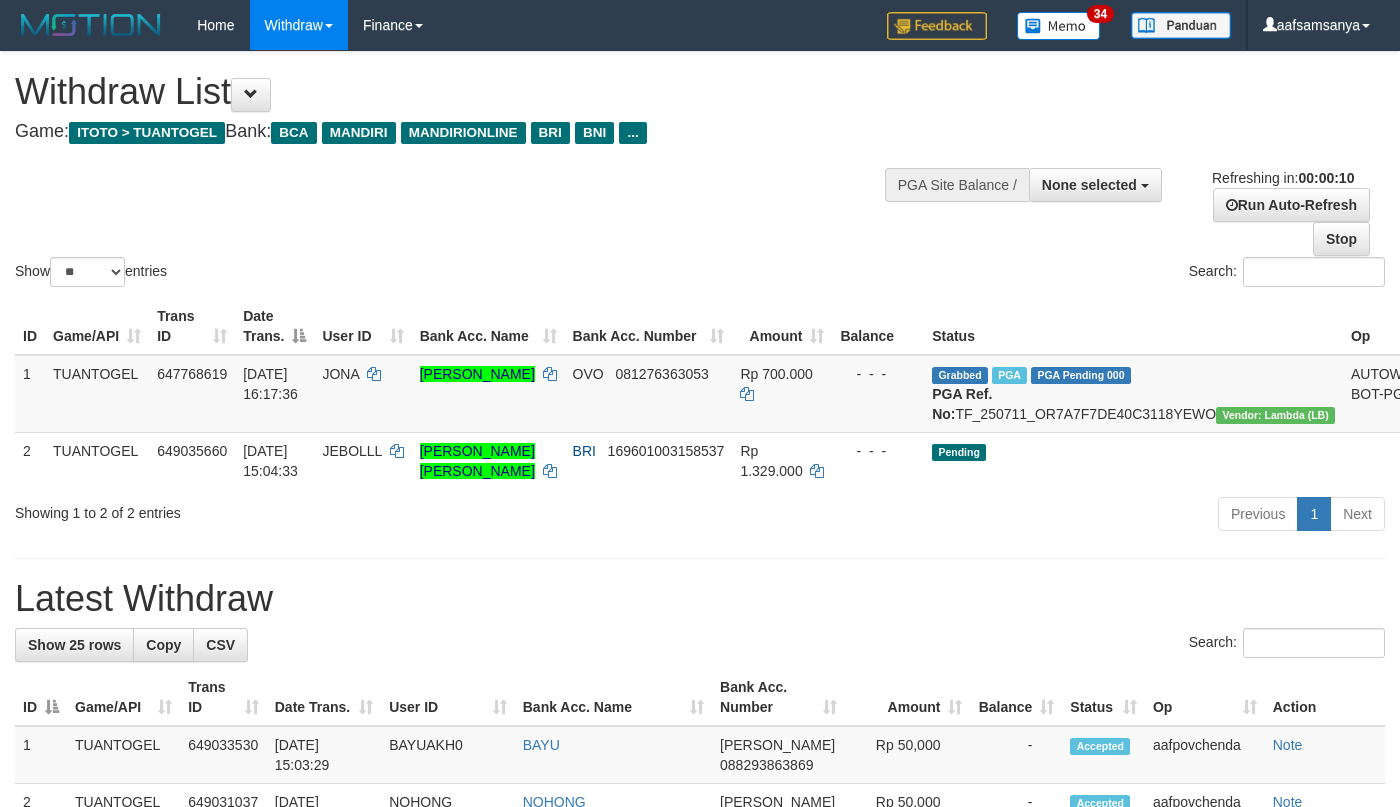 select 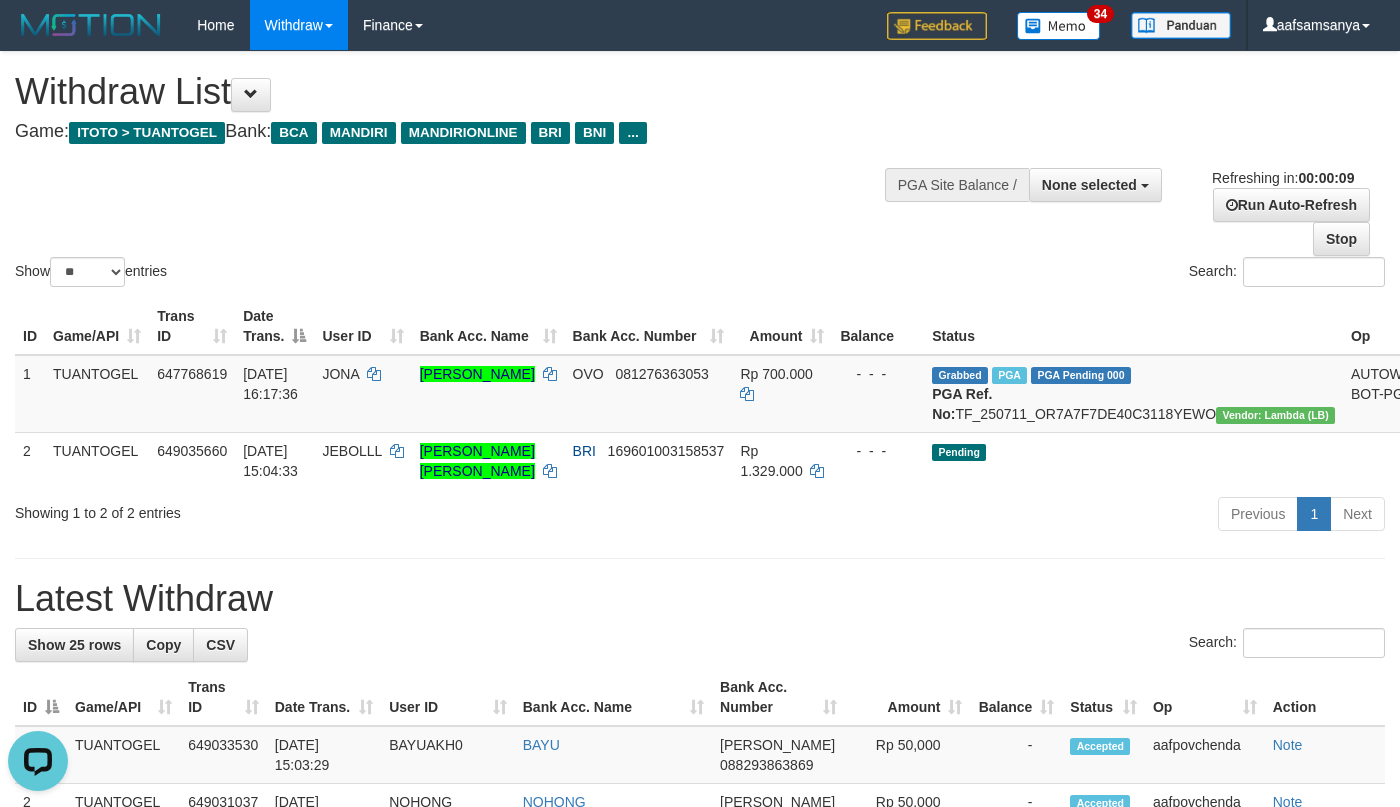 scroll, scrollTop: 0, scrollLeft: 0, axis: both 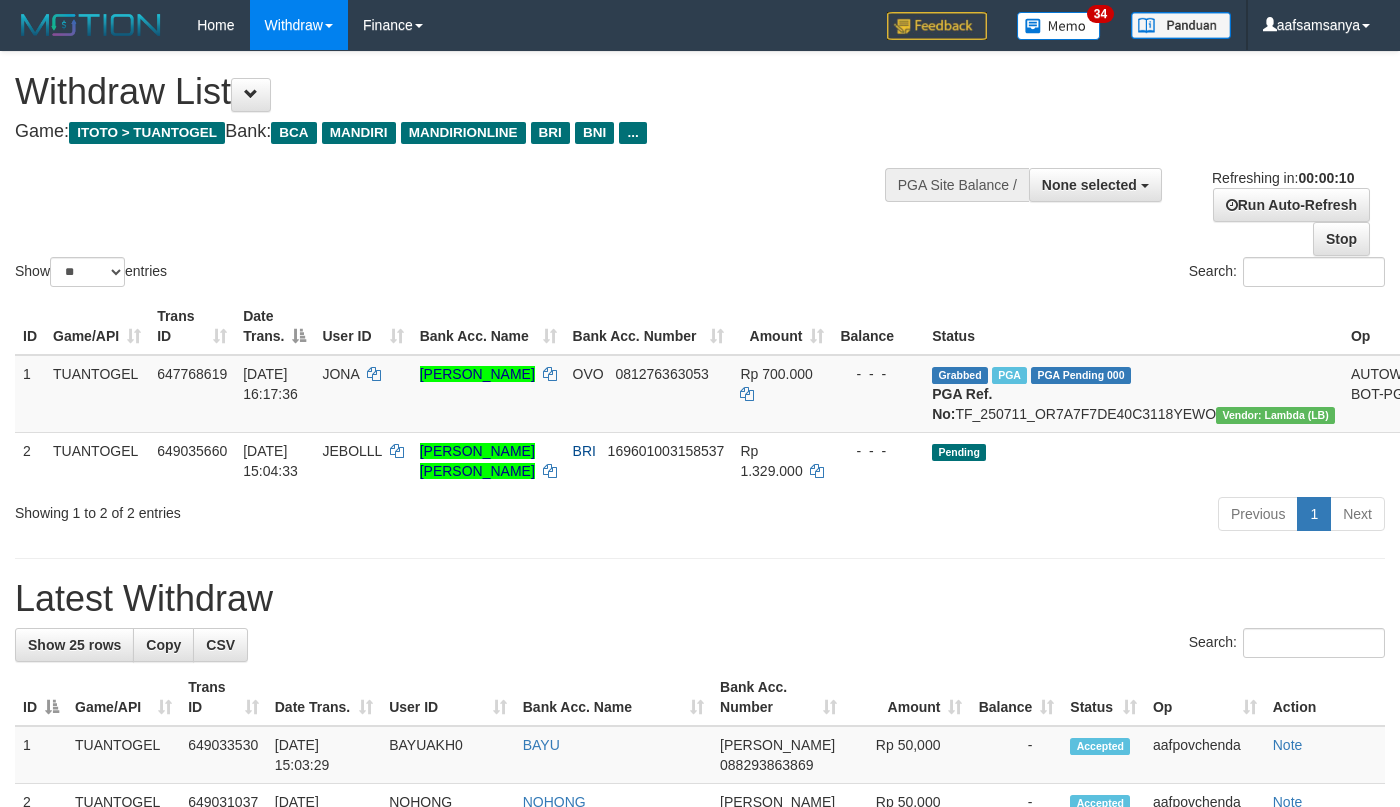 select 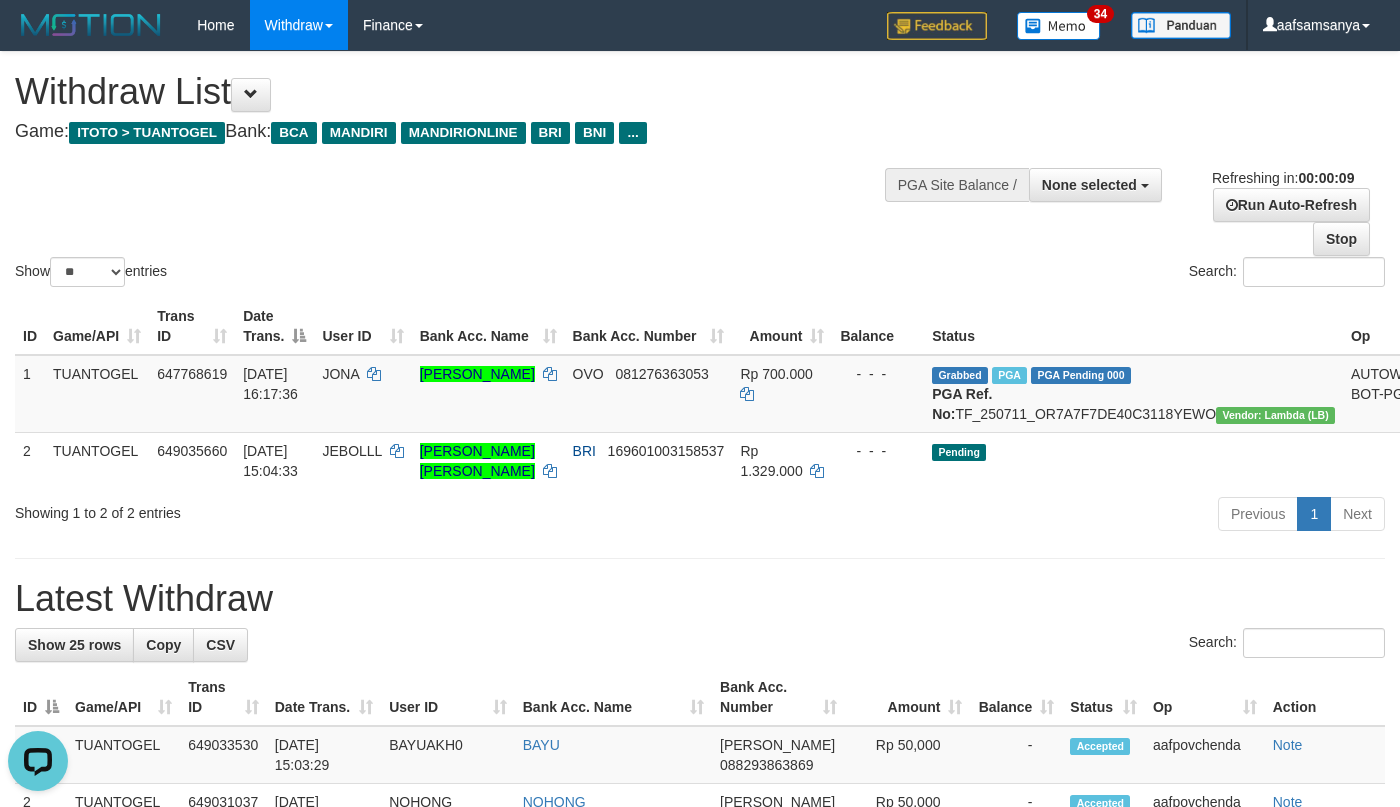 scroll, scrollTop: 0, scrollLeft: 0, axis: both 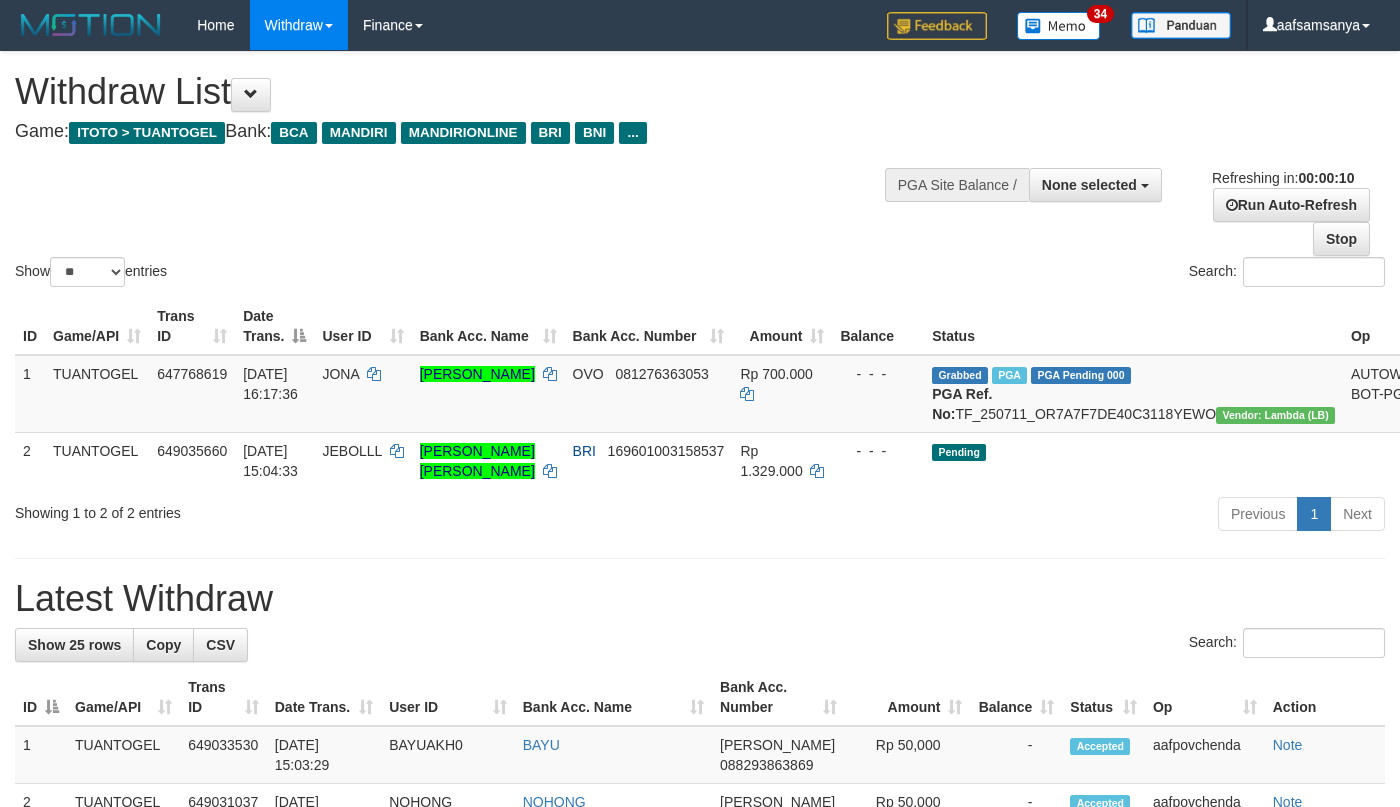 select 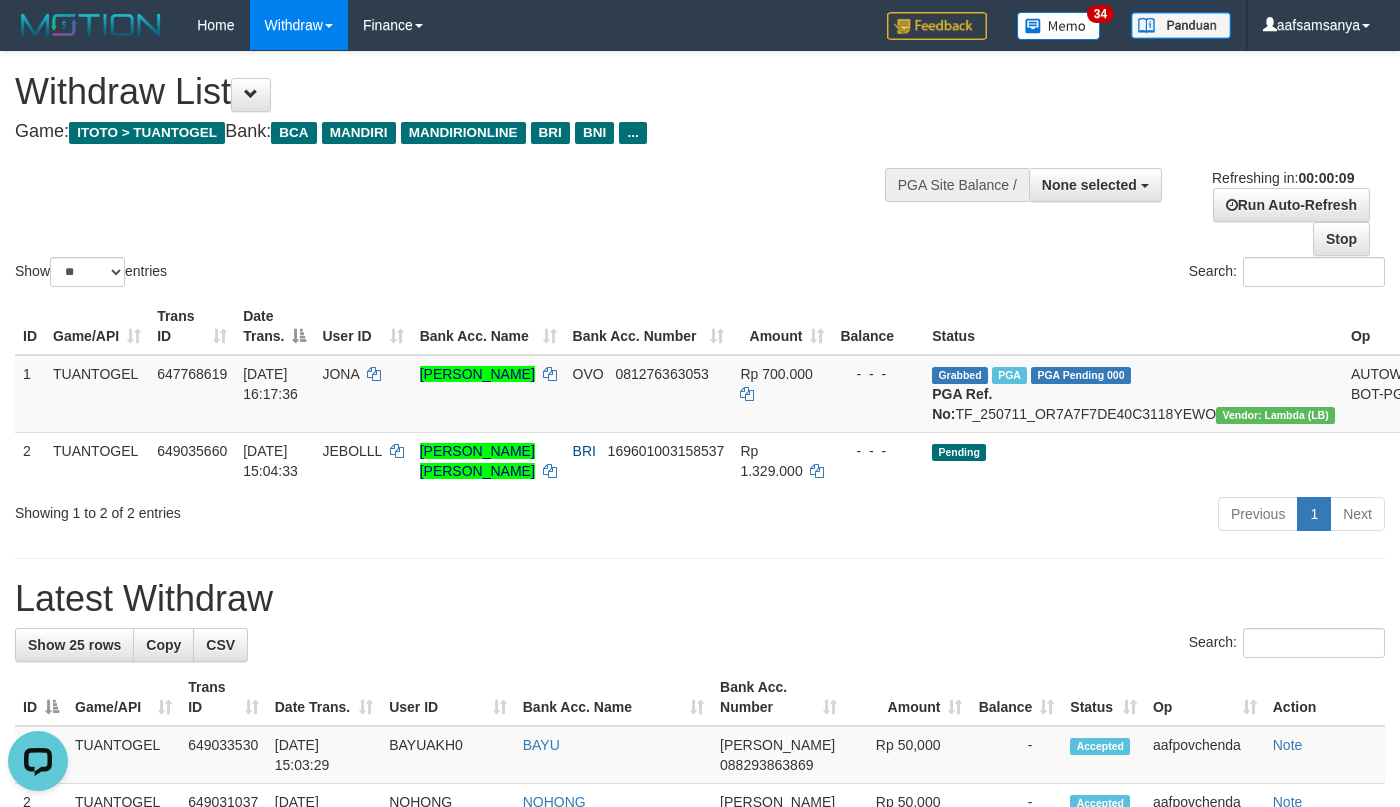 scroll, scrollTop: 0, scrollLeft: 0, axis: both 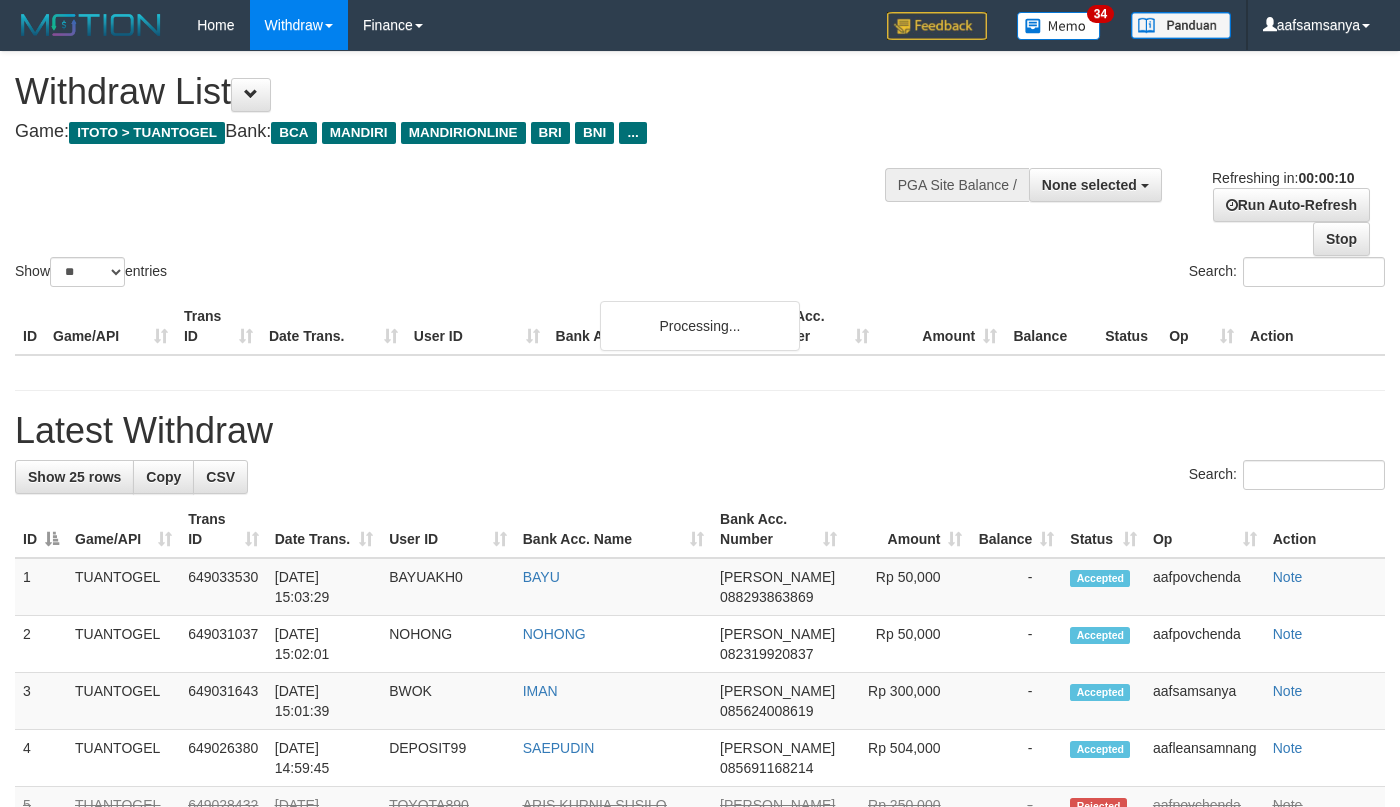 select 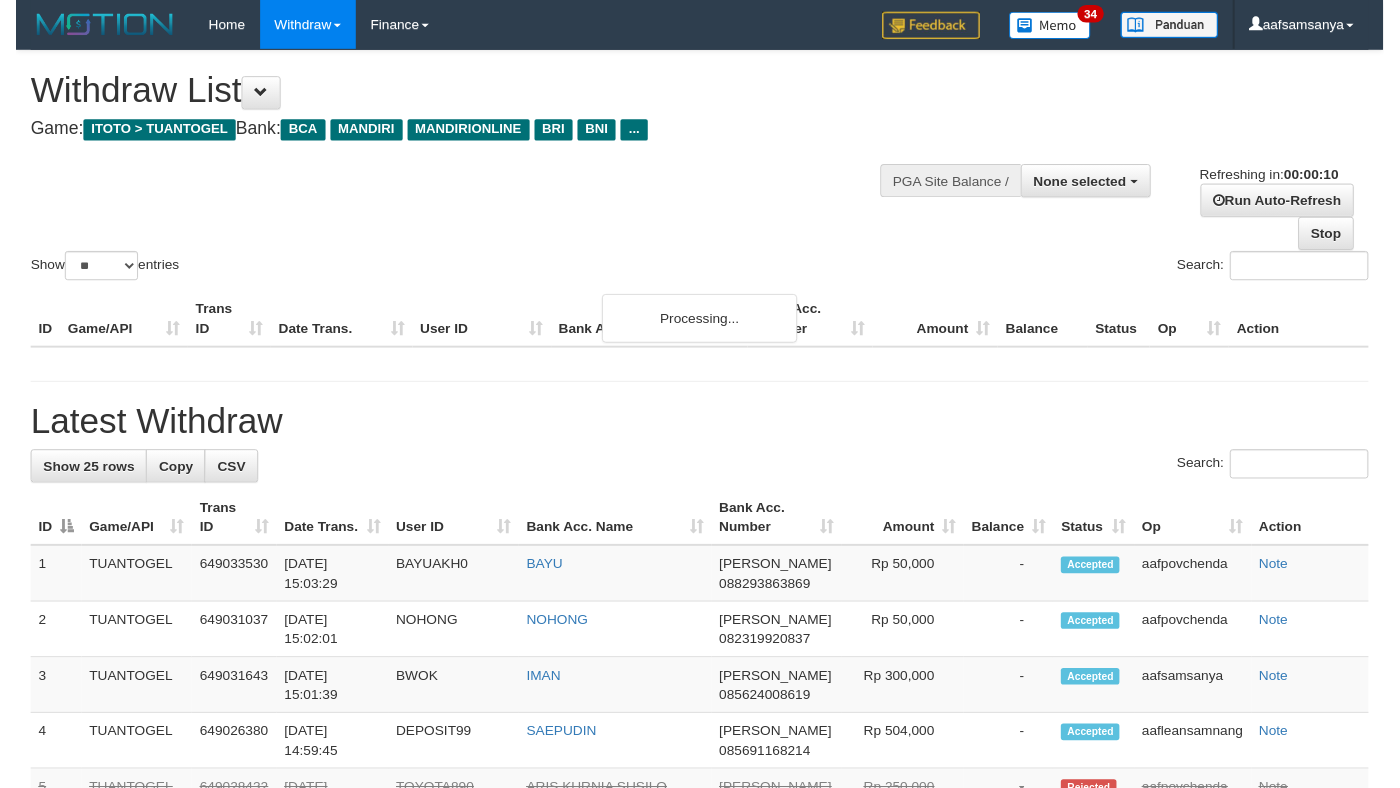 scroll, scrollTop: 0, scrollLeft: 0, axis: both 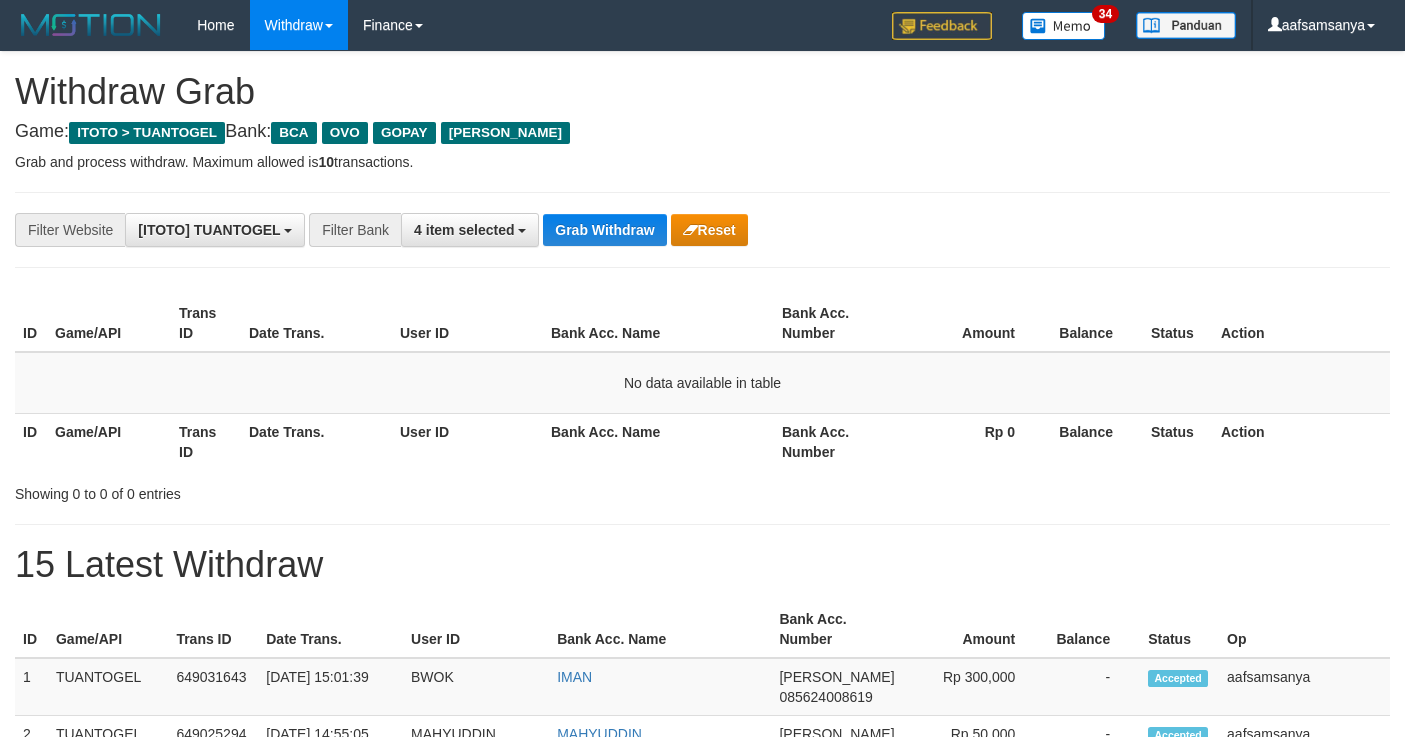 click on "Grab Withdraw" at bounding box center (604, 230) 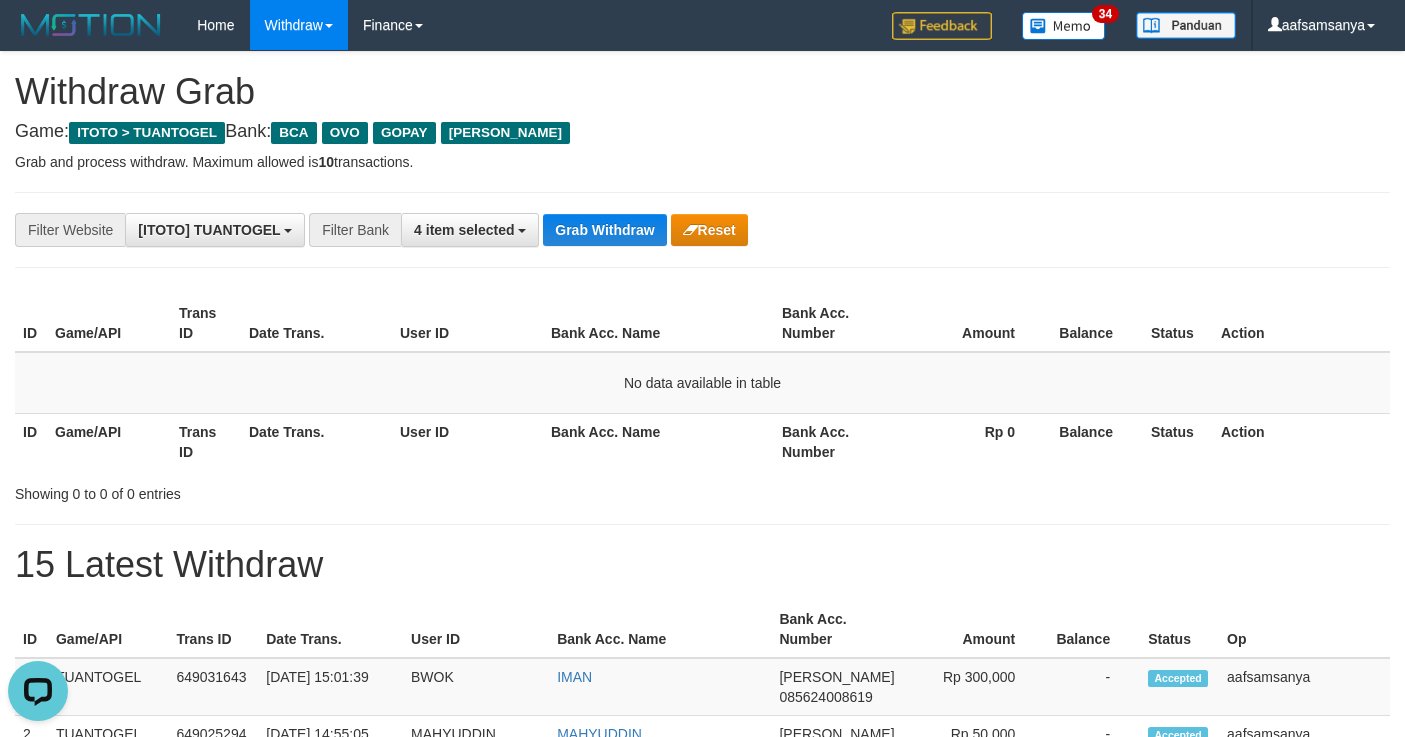 scroll, scrollTop: 0, scrollLeft: 0, axis: both 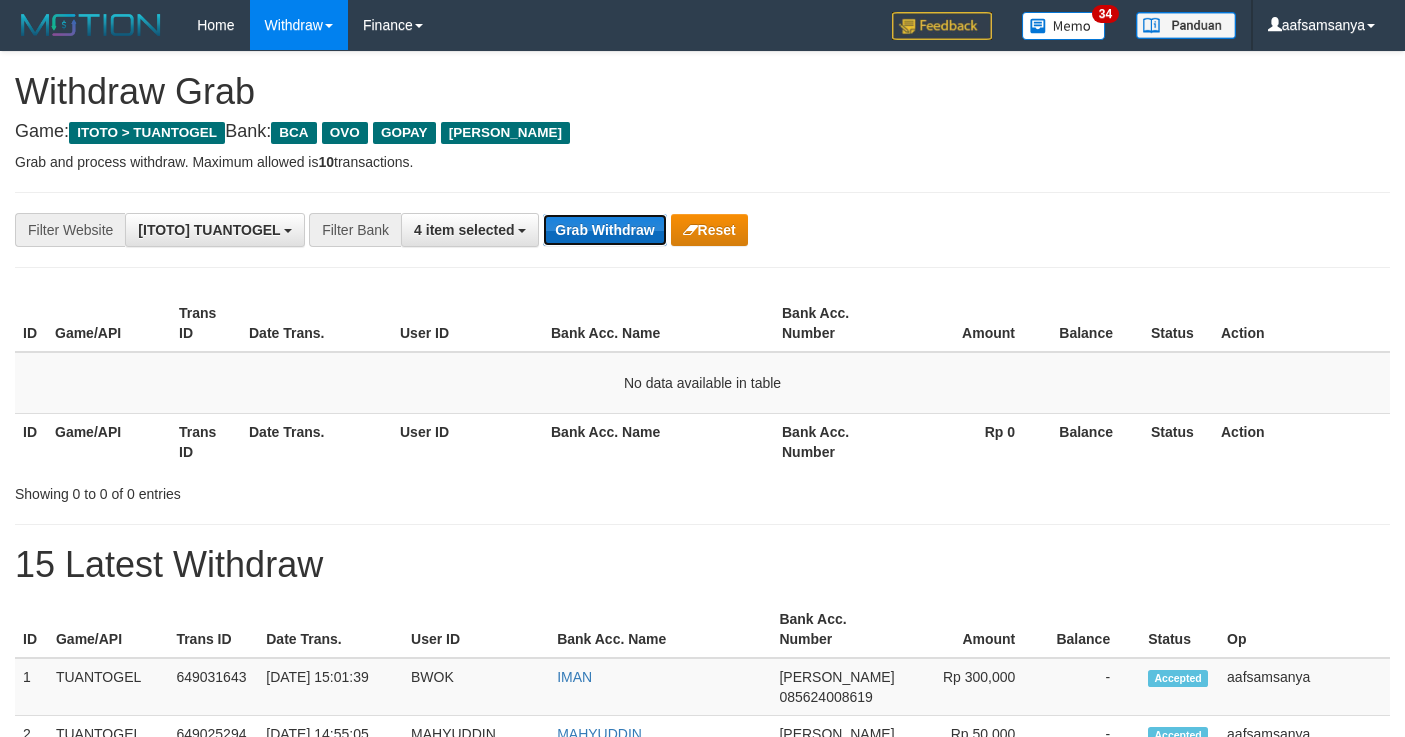 click on "Grab Withdraw" at bounding box center [604, 230] 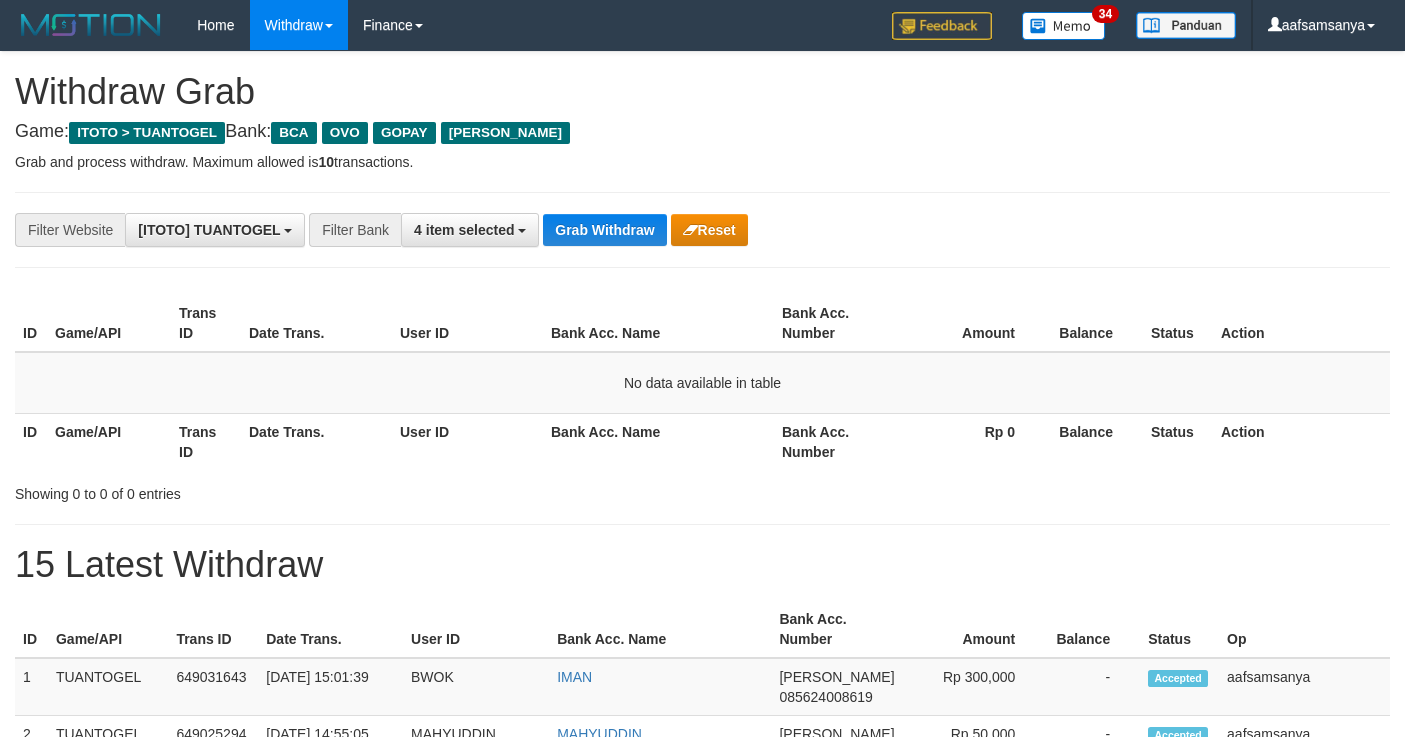 click on "Grab Withdraw" at bounding box center (604, 230) 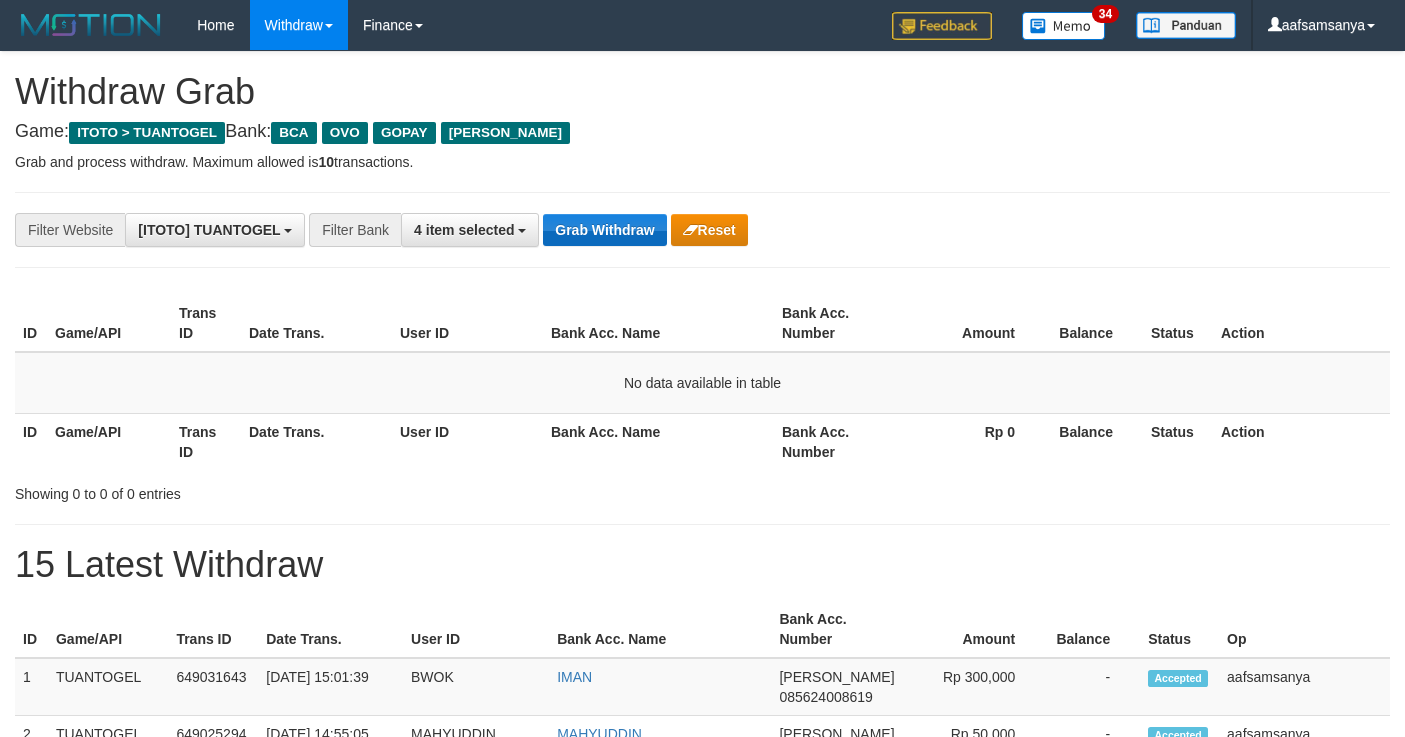 click on "Grab Withdraw" at bounding box center [604, 230] 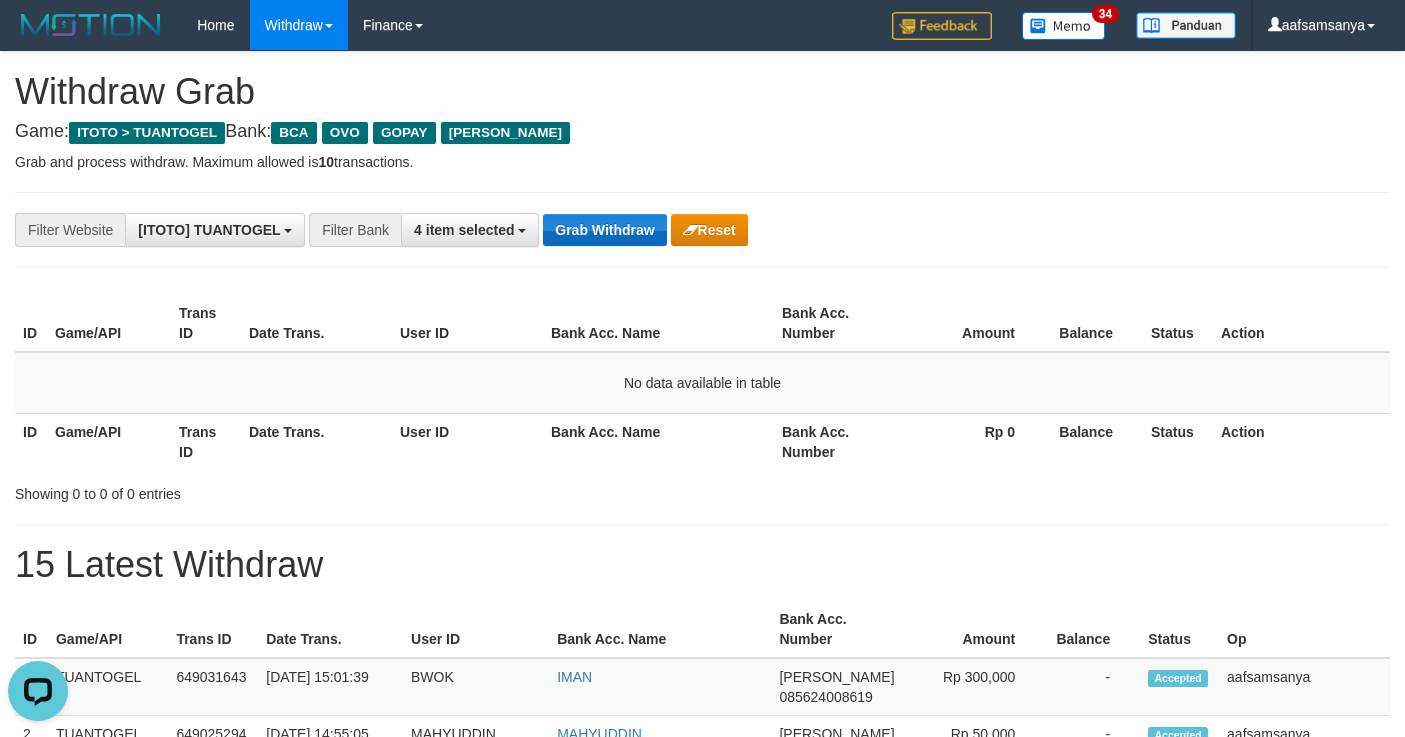 scroll, scrollTop: 0, scrollLeft: 0, axis: both 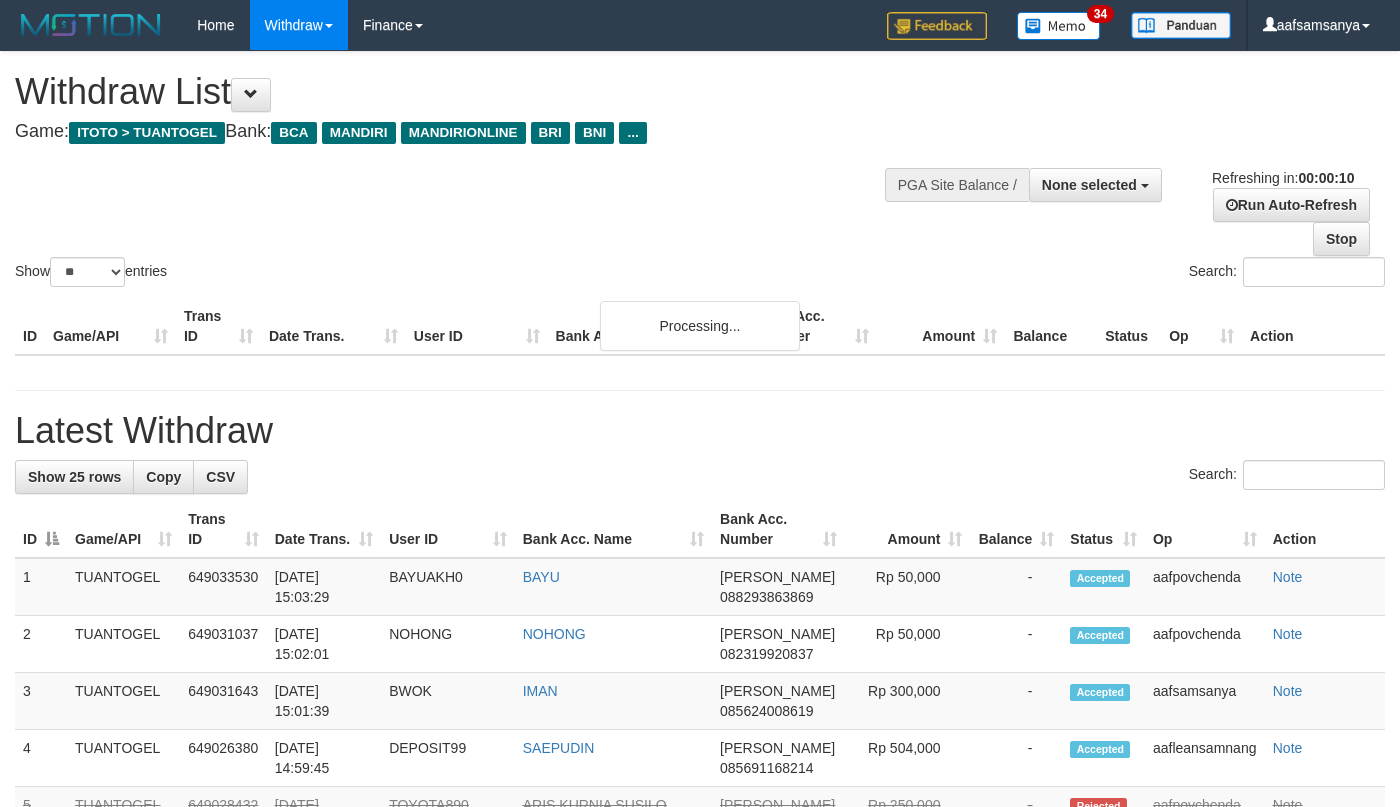 select 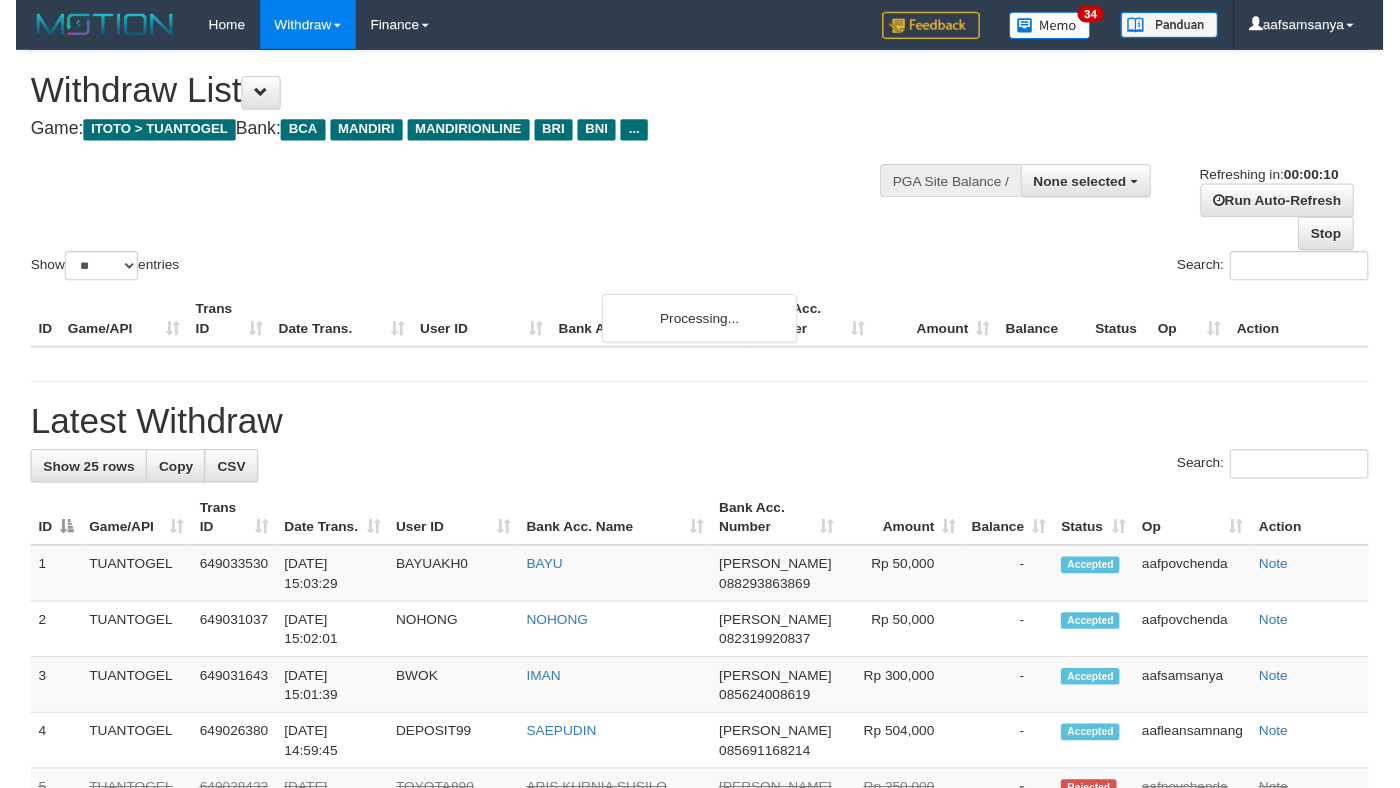 scroll, scrollTop: 0, scrollLeft: 0, axis: both 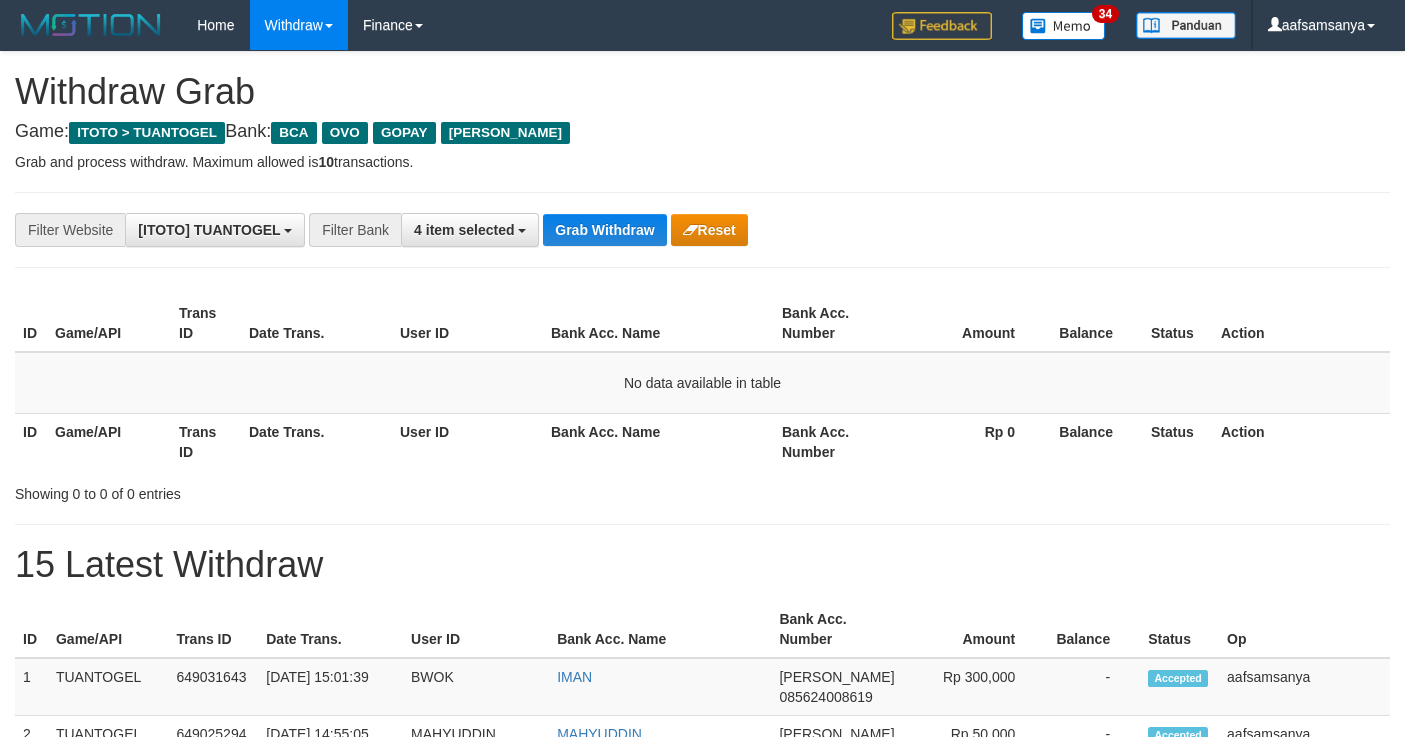 click on "Grab Withdraw" at bounding box center (604, 230) 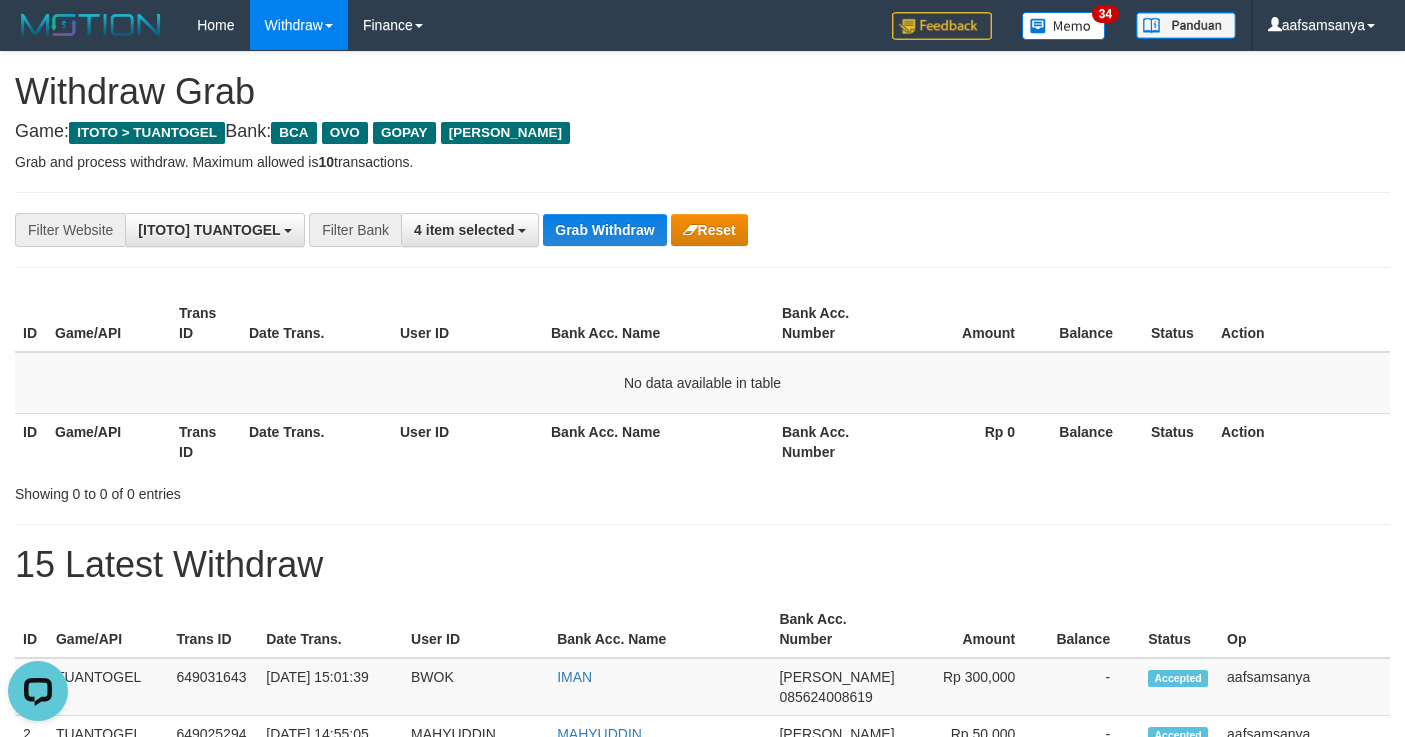 scroll, scrollTop: 0, scrollLeft: 0, axis: both 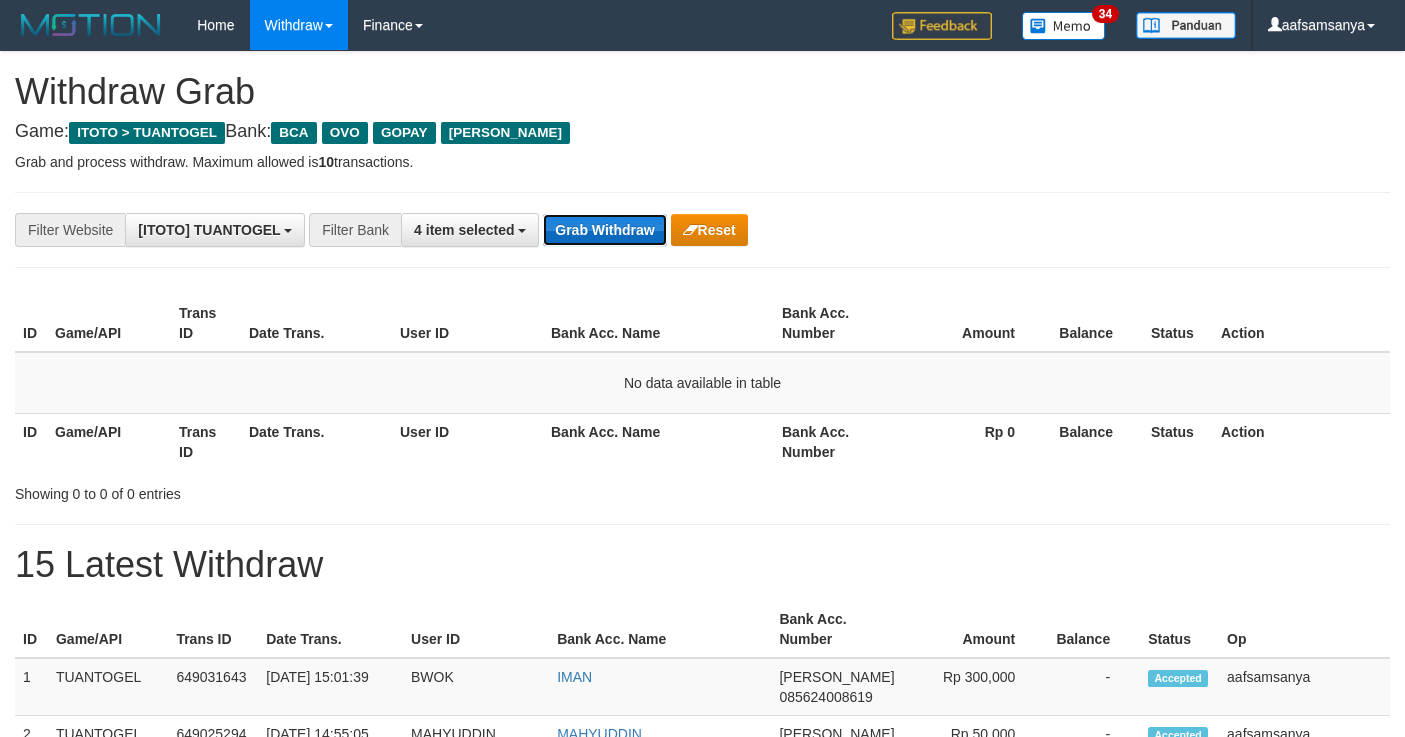 click on "Grab Withdraw" at bounding box center [604, 230] 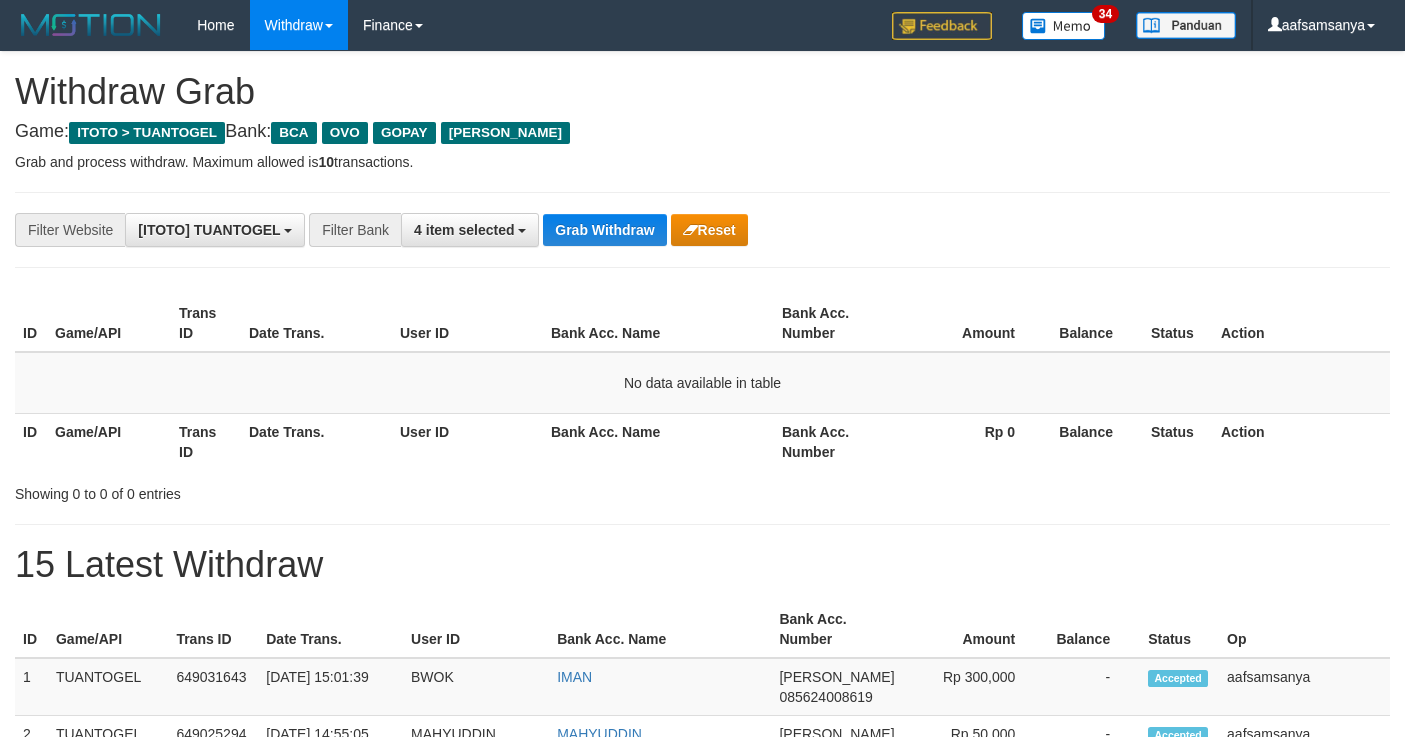 scroll, scrollTop: 0, scrollLeft: 0, axis: both 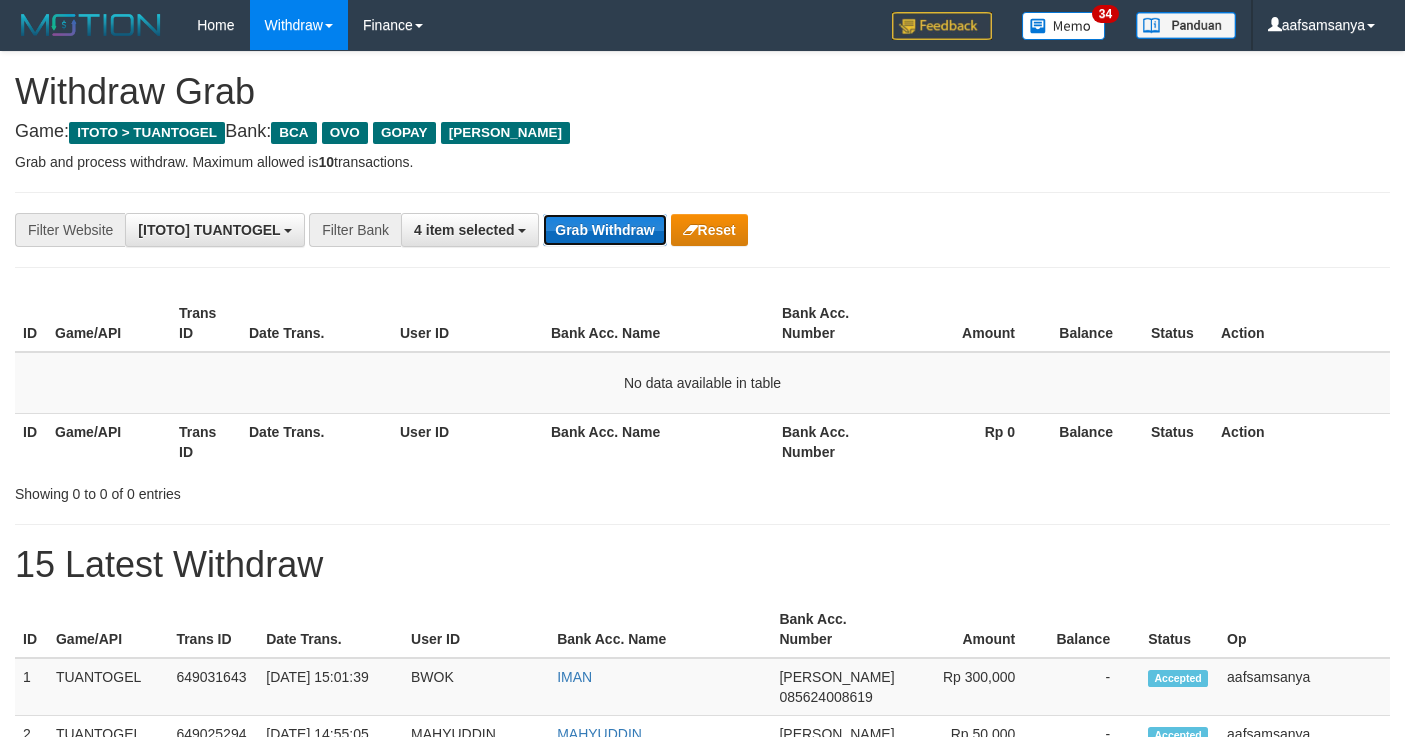 click on "Grab Withdraw" at bounding box center (604, 230) 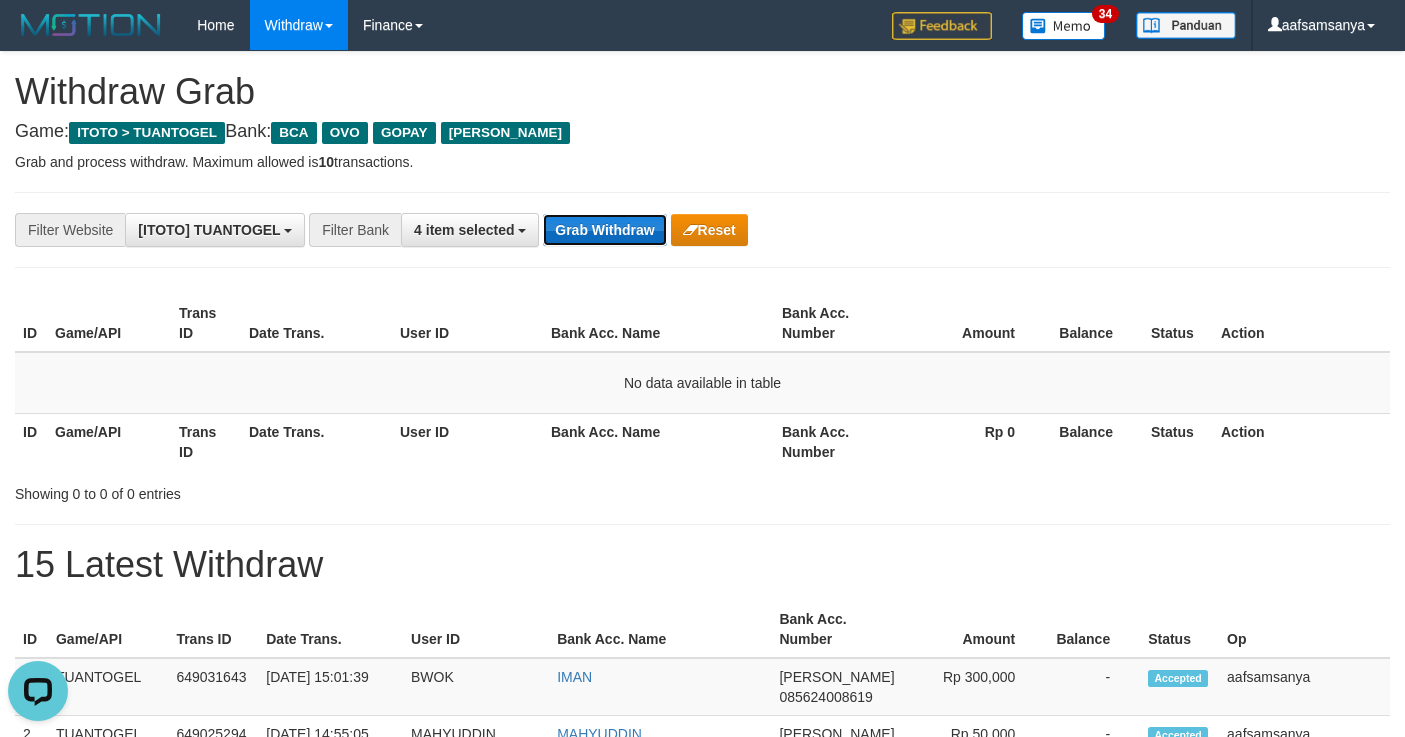 scroll, scrollTop: 0, scrollLeft: 0, axis: both 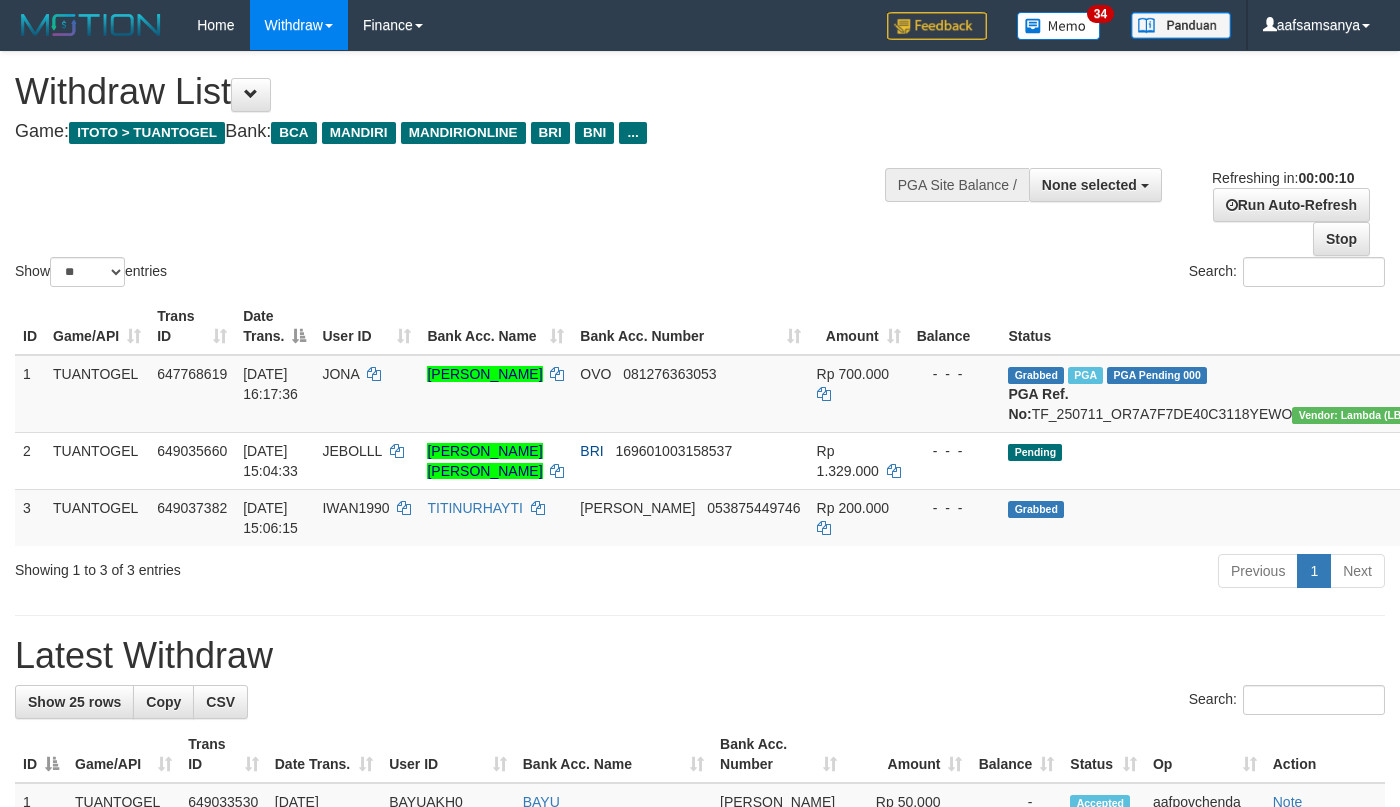 select 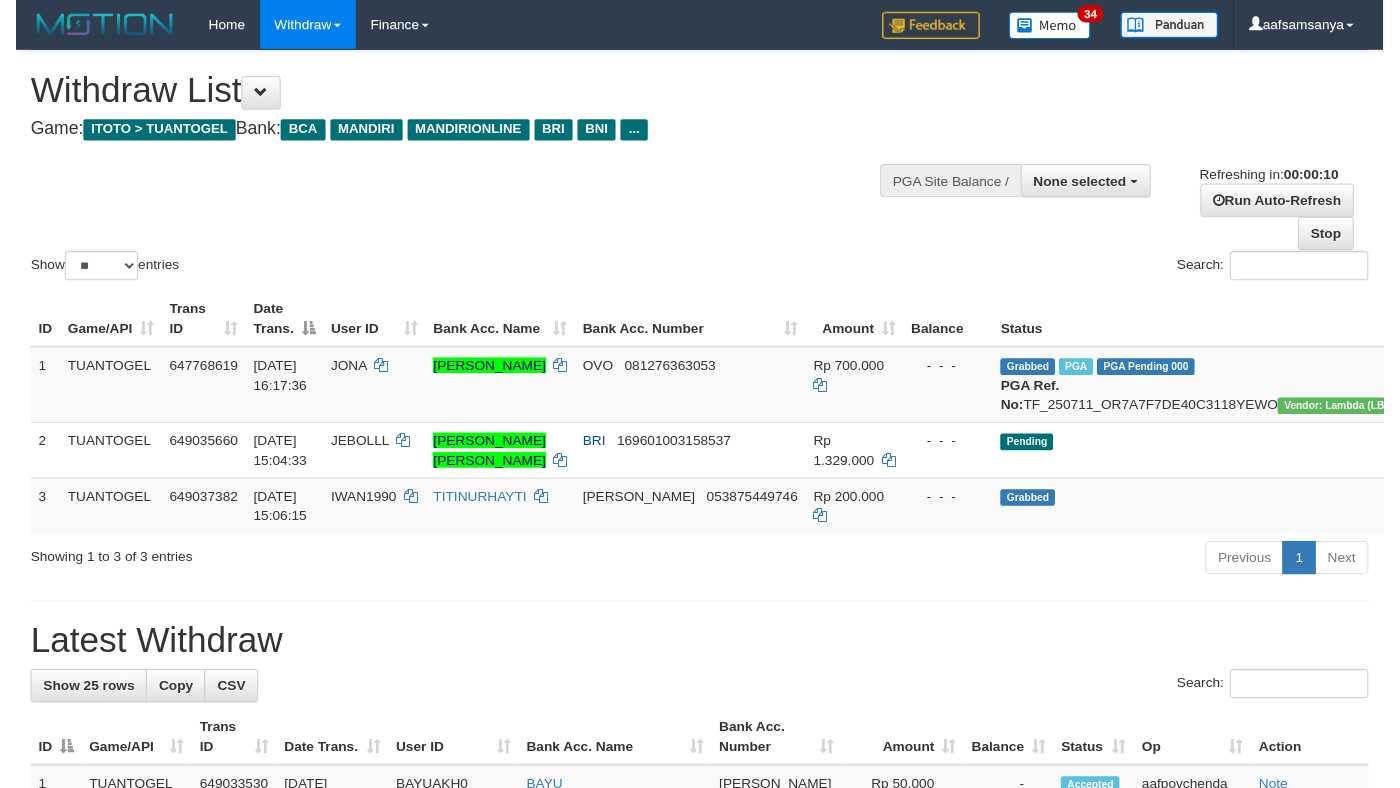 scroll, scrollTop: 0, scrollLeft: 0, axis: both 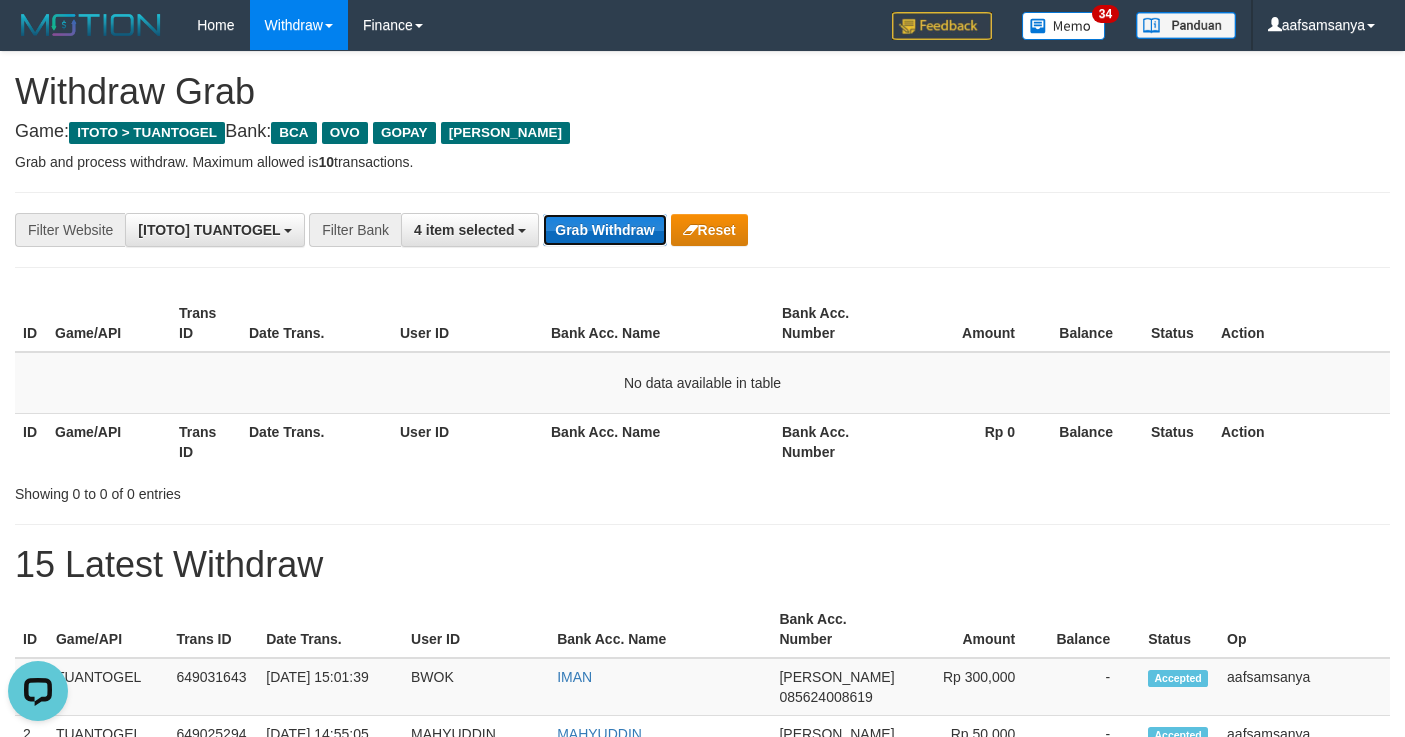 click on "Grab Withdraw" at bounding box center [604, 230] 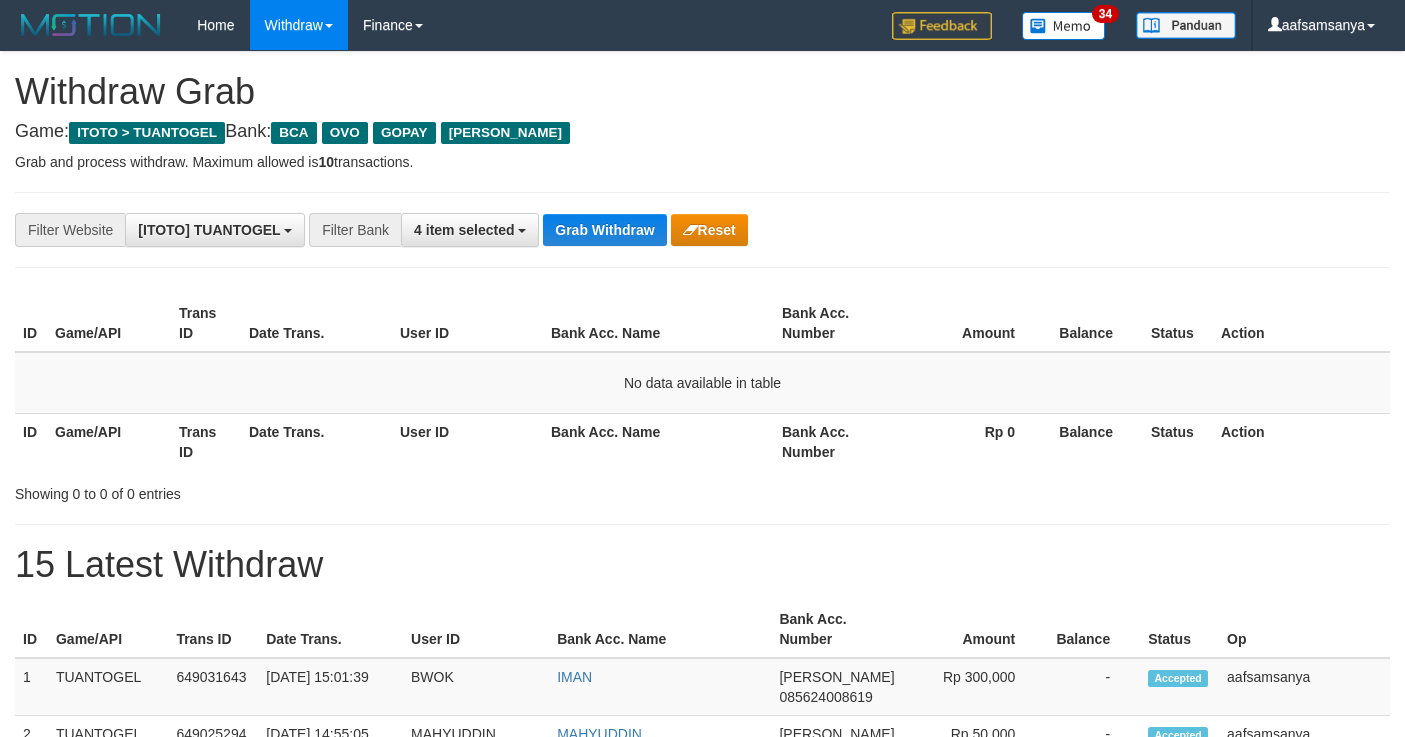 scroll, scrollTop: 0, scrollLeft: 0, axis: both 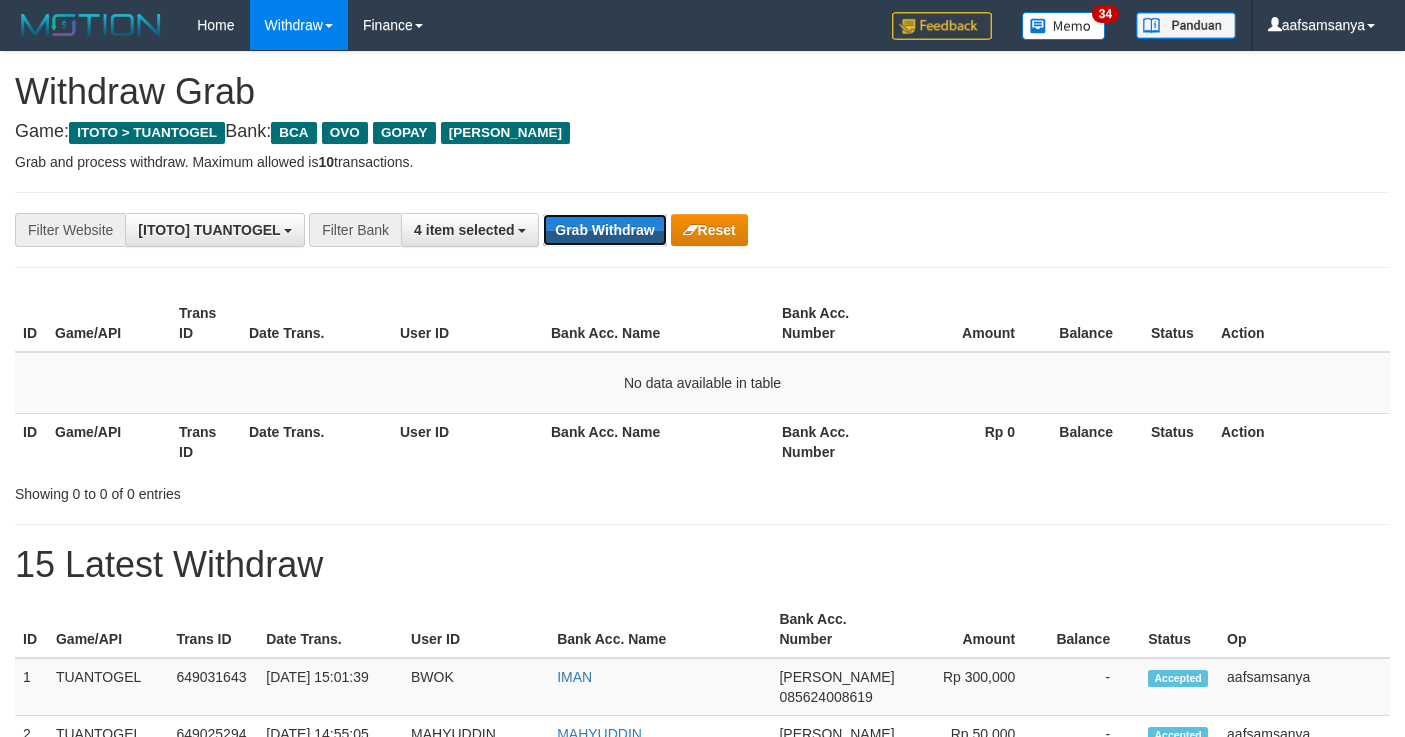 click on "Grab Withdraw" at bounding box center [604, 230] 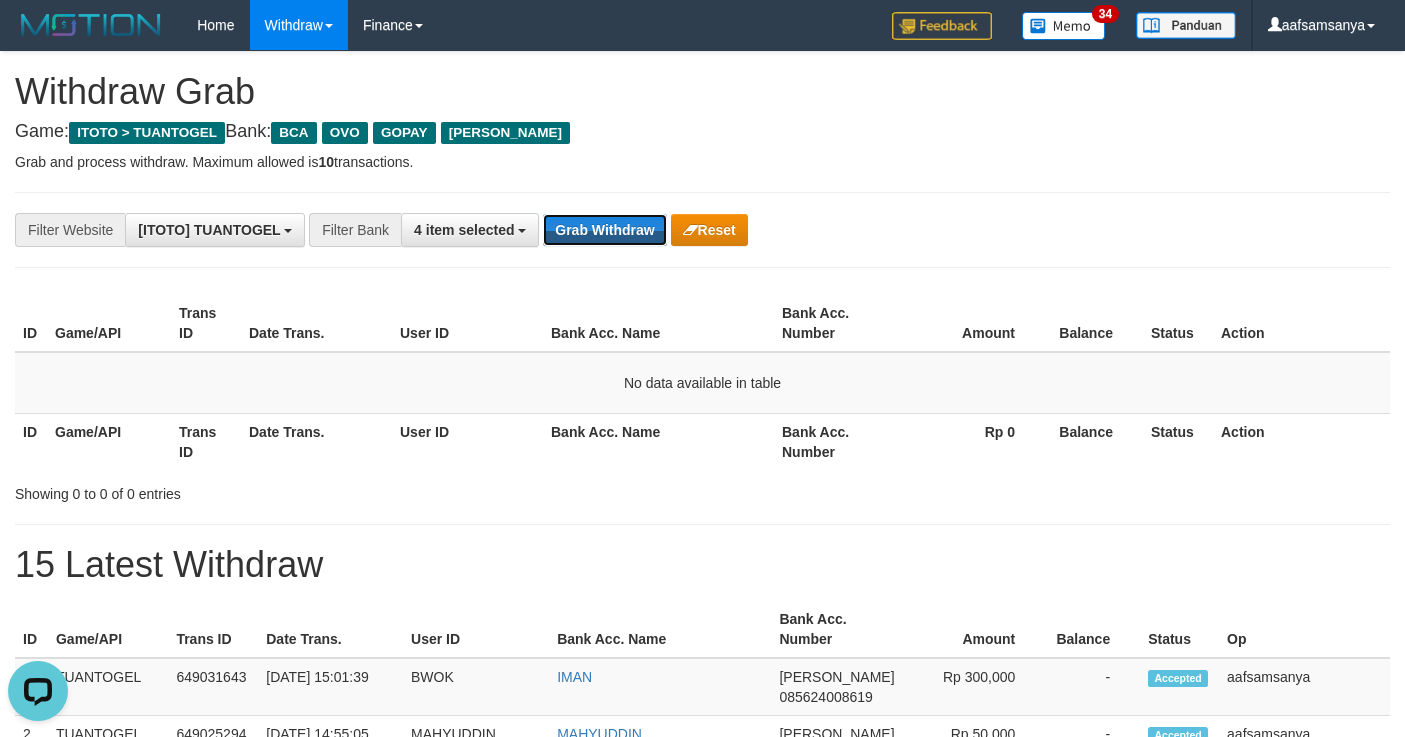 scroll, scrollTop: 0, scrollLeft: 0, axis: both 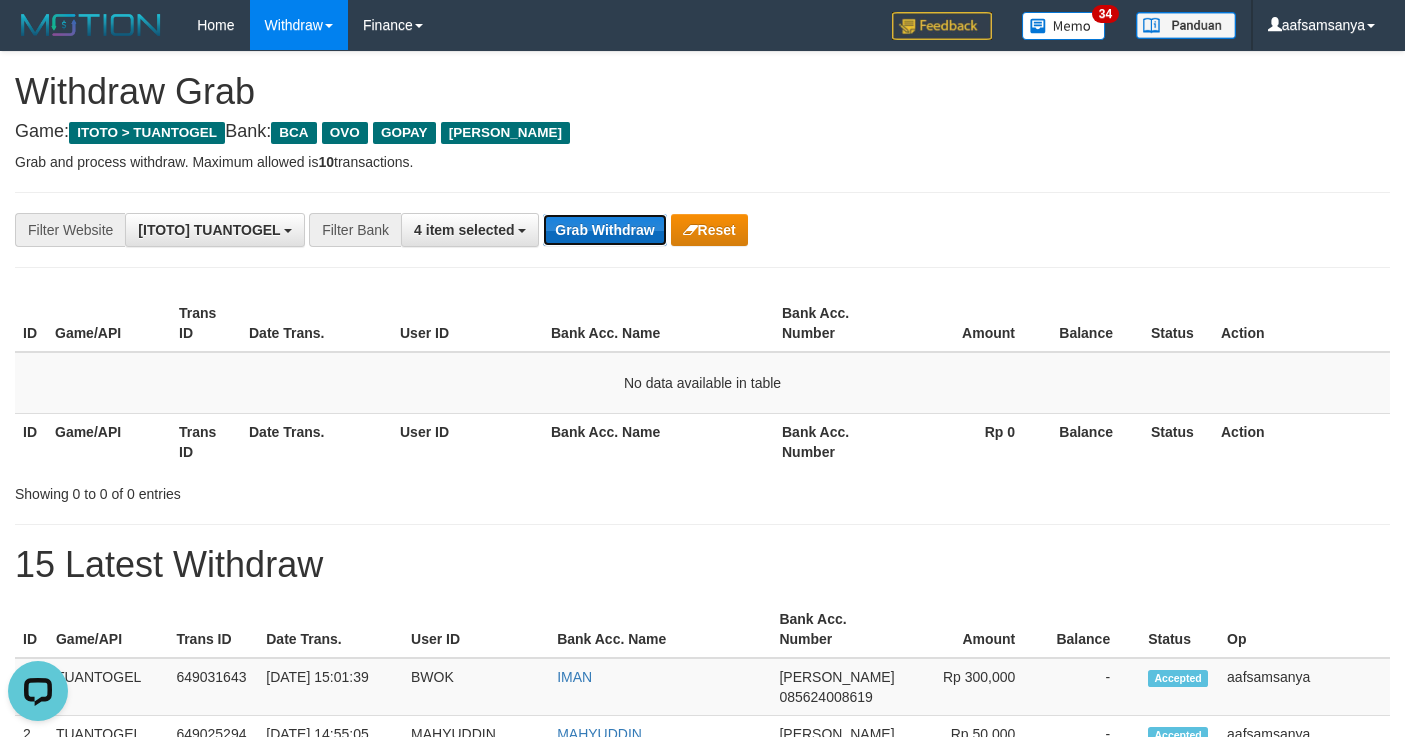 click on "Grab Withdraw" at bounding box center [604, 230] 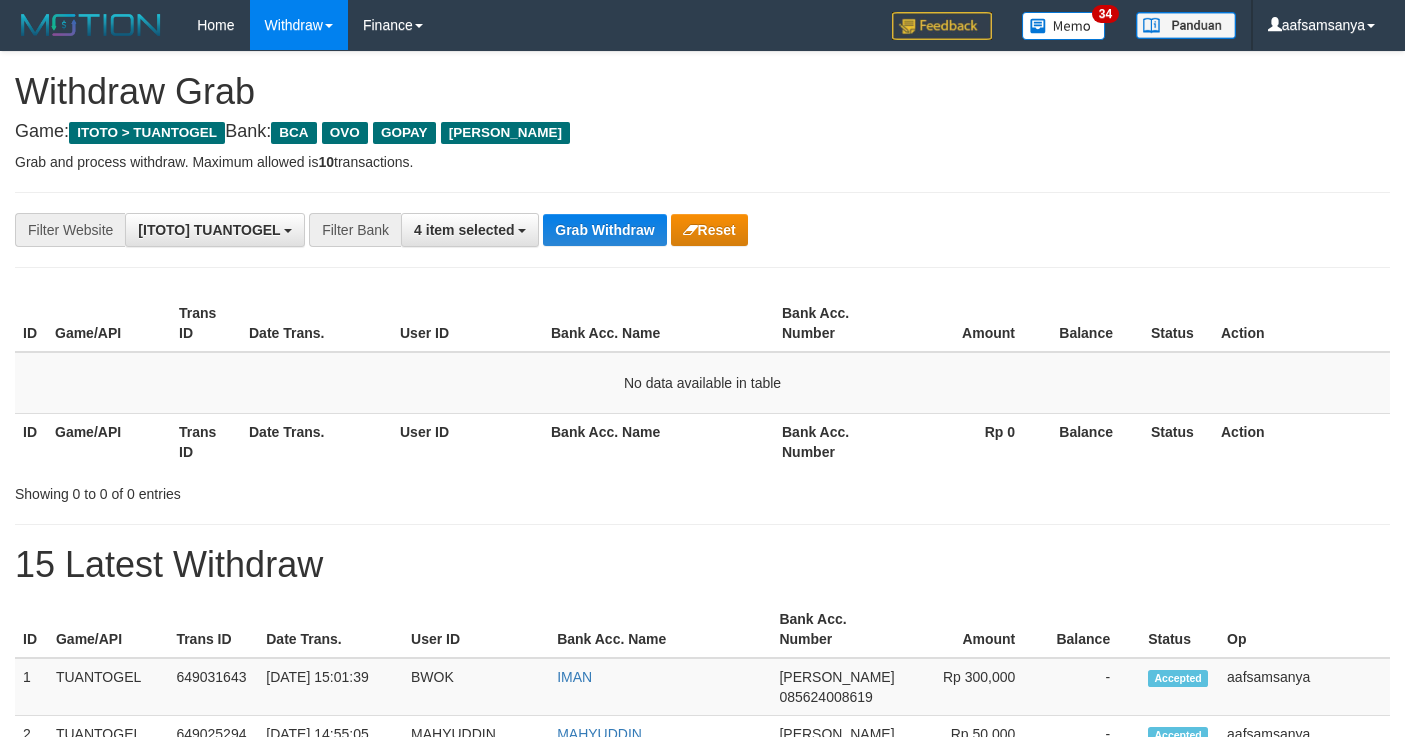 scroll, scrollTop: 0, scrollLeft: 0, axis: both 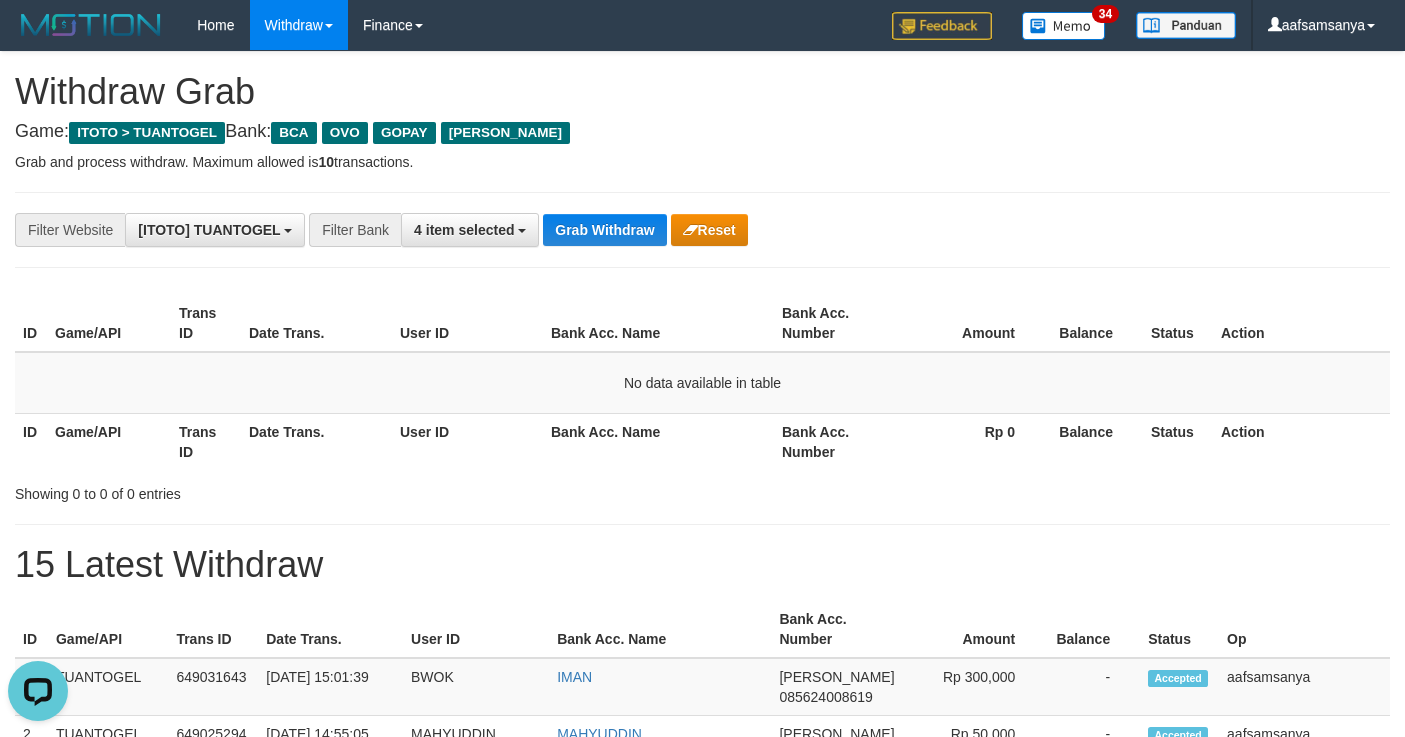 click on "Grab Withdraw" at bounding box center (604, 230) 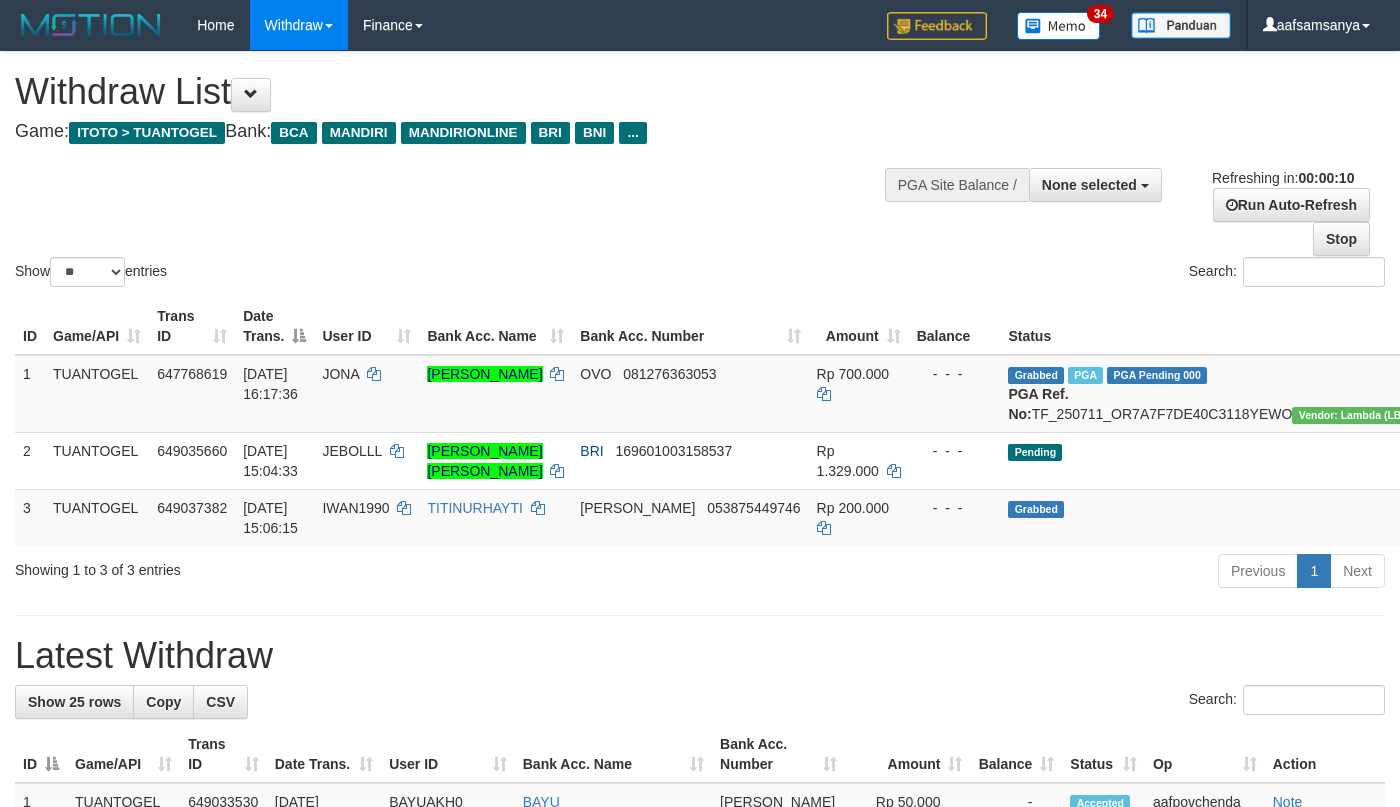 select 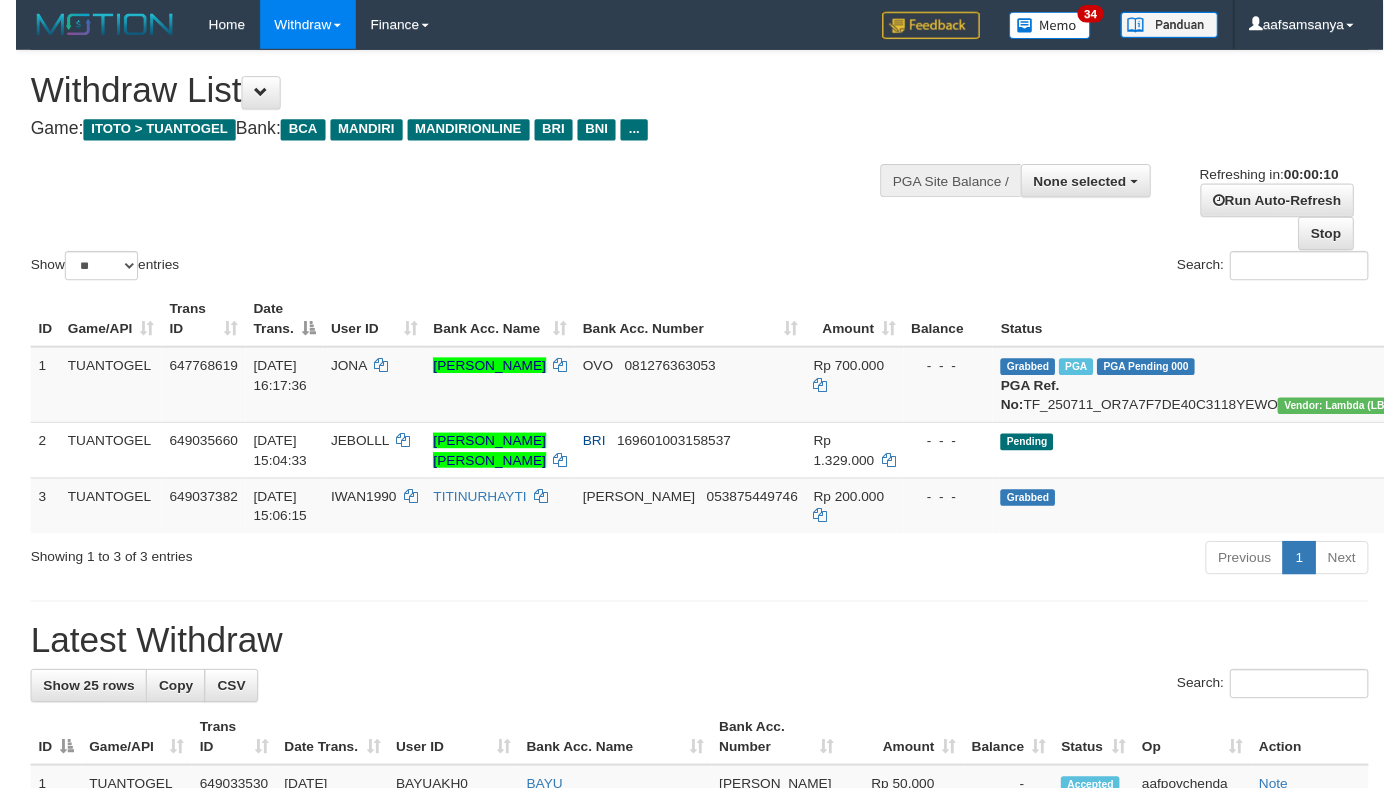 scroll, scrollTop: 0, scrollLeft: 0, axis: both 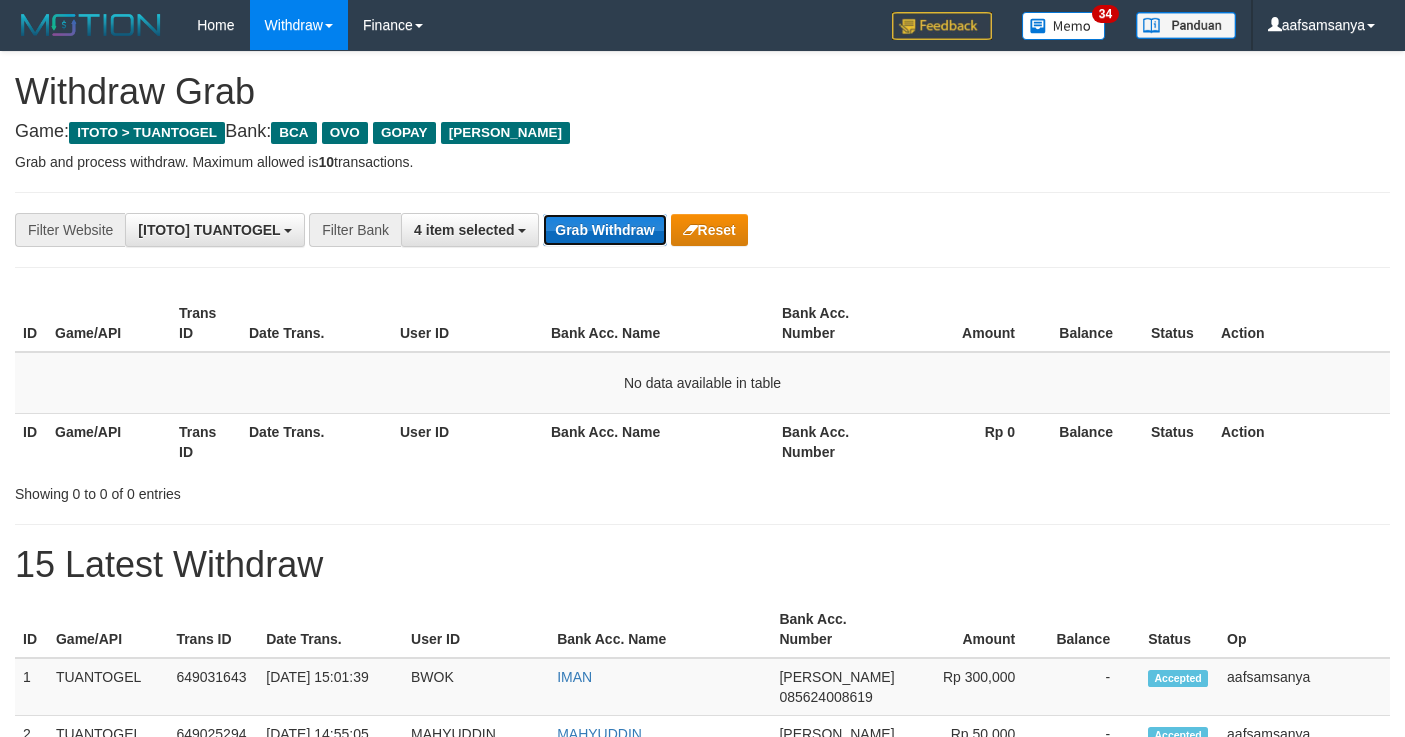 click on "Grab Withdraw" at bounding box center (604, 230) 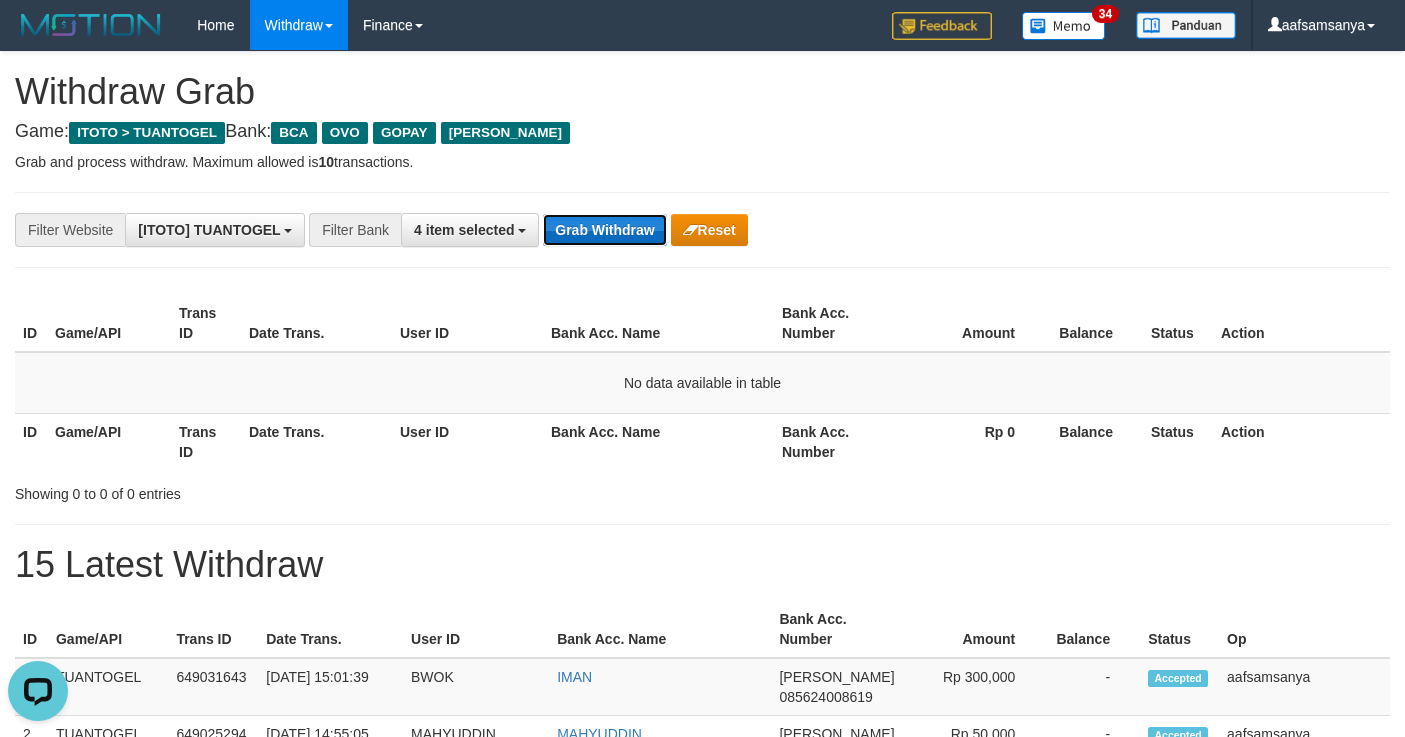 scroll, scrollTop: 0, scrollLeft: 0, axis: both 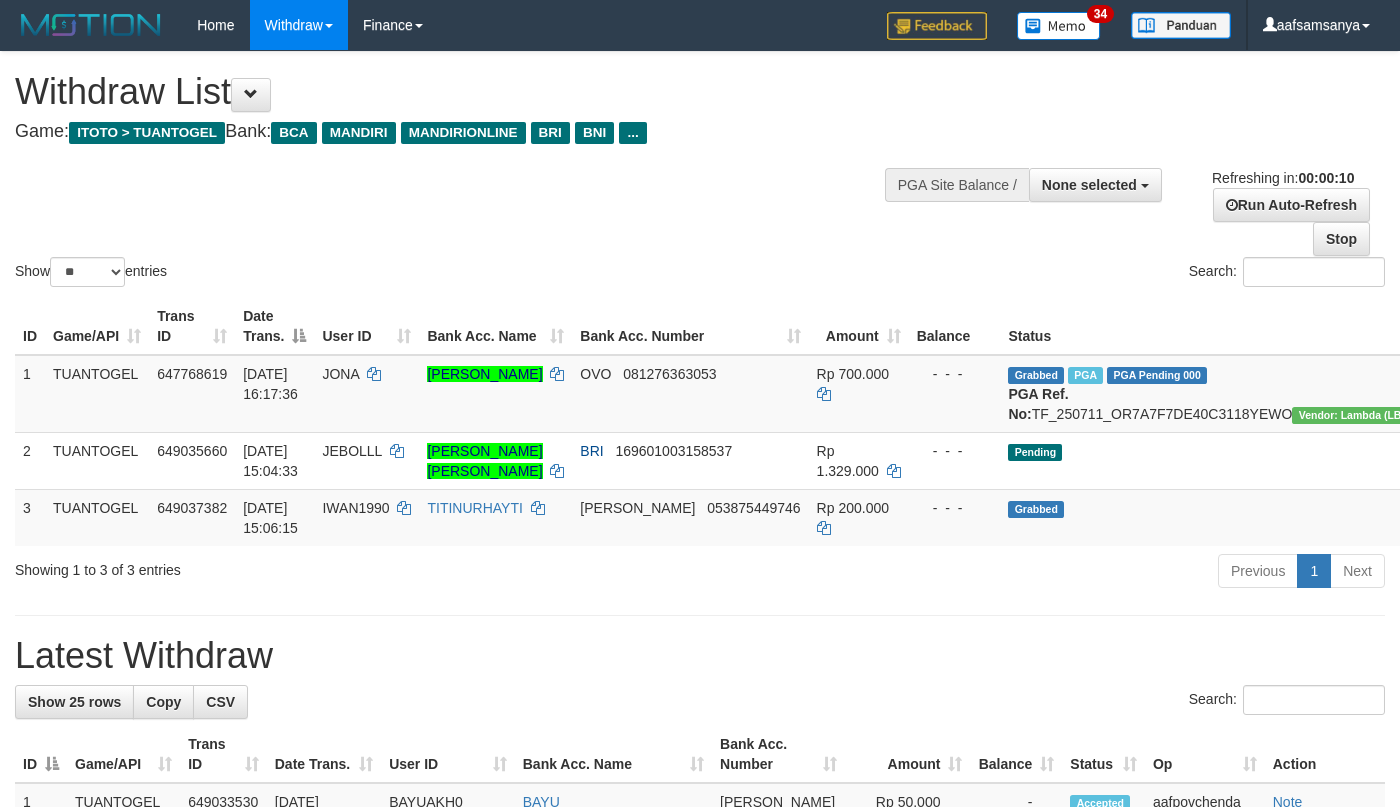 select 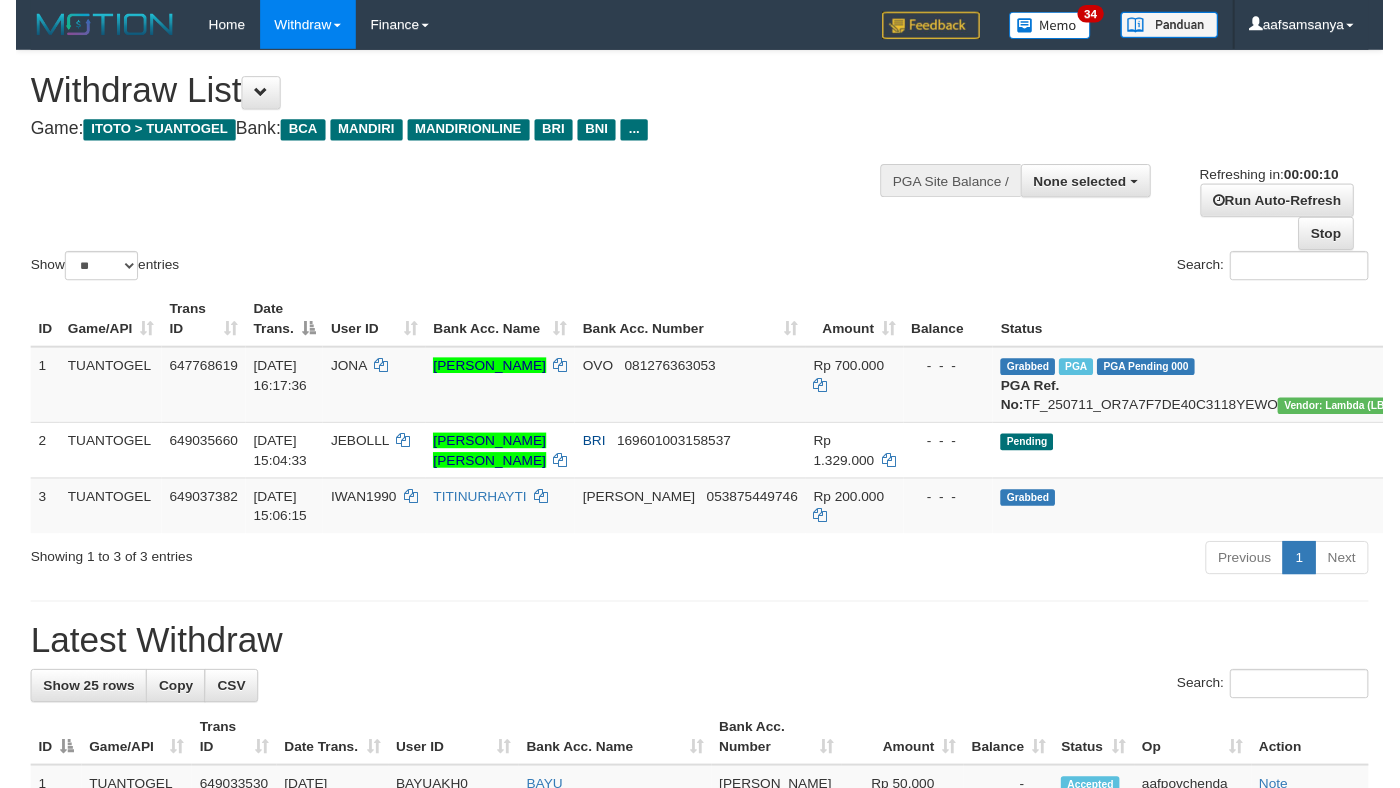scroll, scrollTop: 0, scrollLeft: 0, axis: both 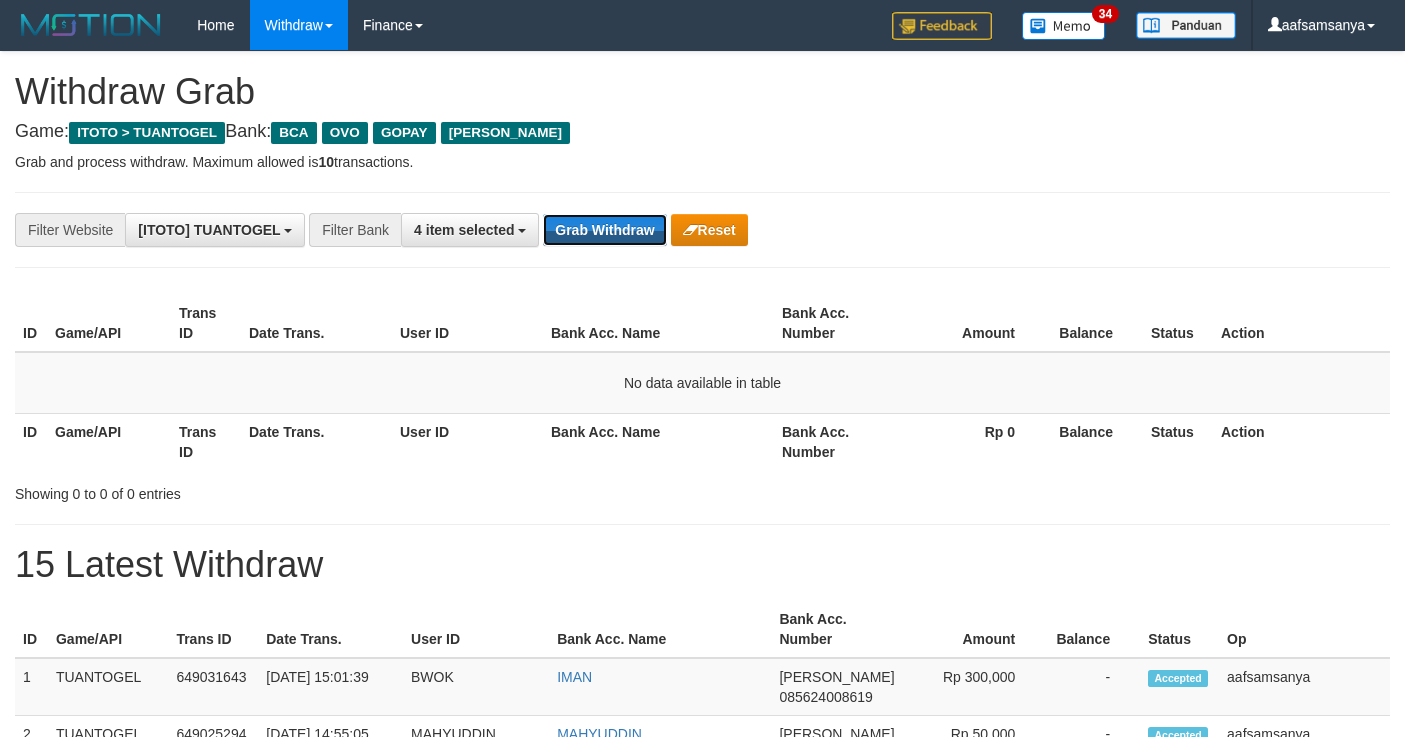 click on "Grab Withdraw" at bounding box center (604, 230) 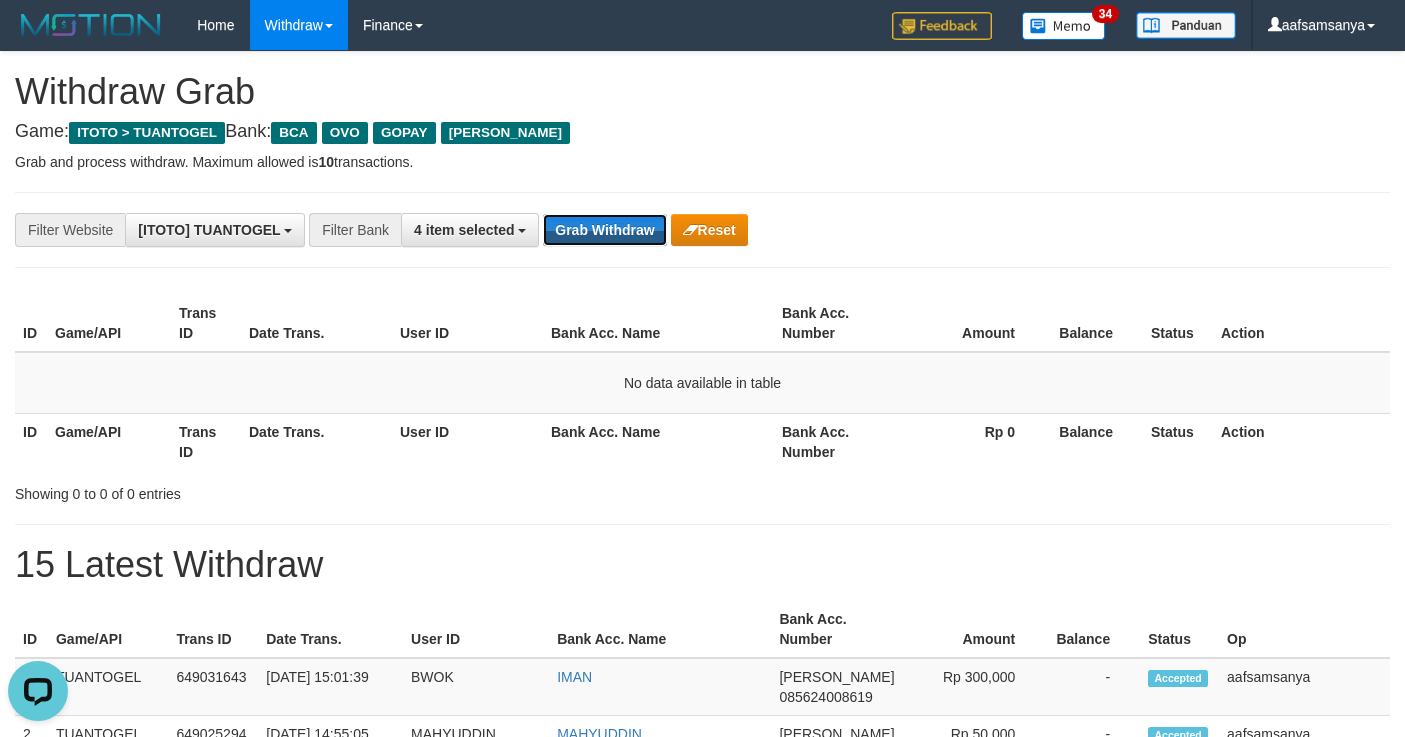 scroll, scrollTop: 0, scrollLeft: 0, axis: both 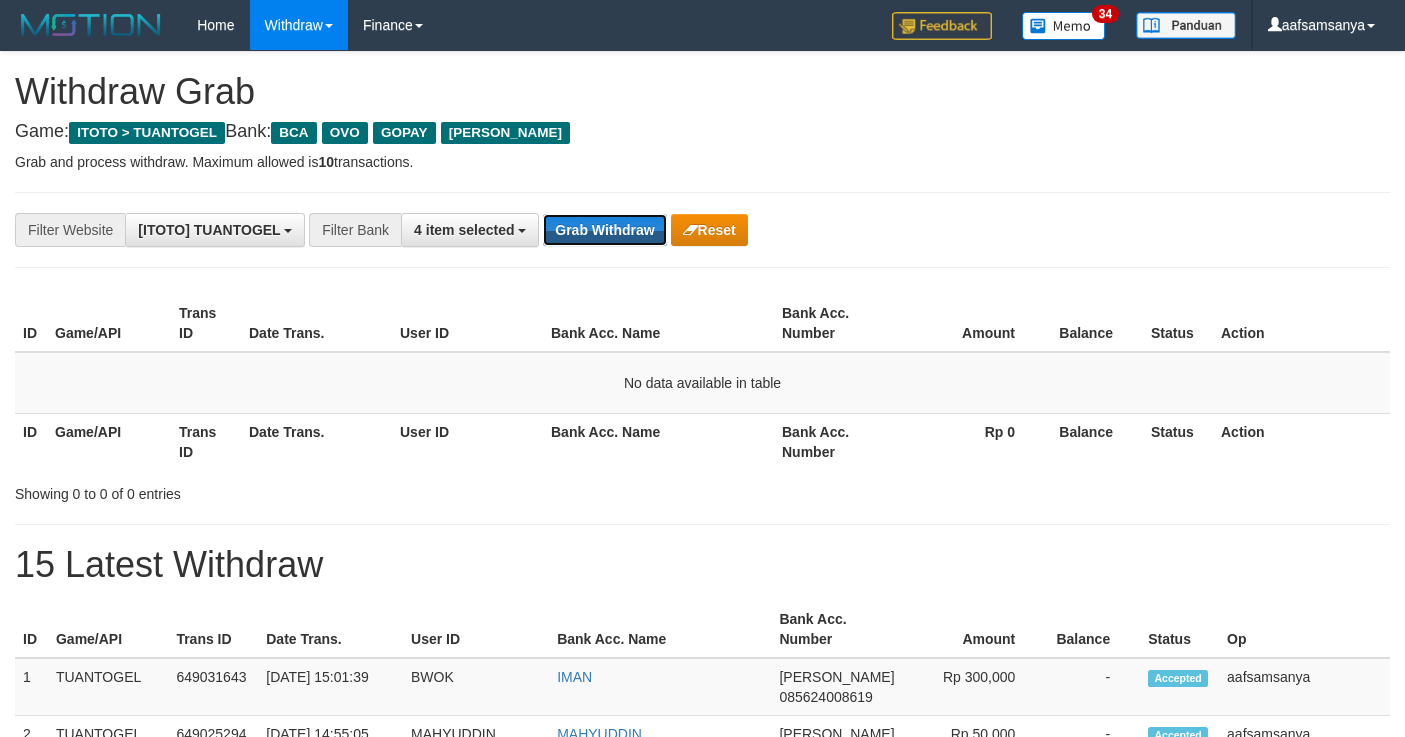 click on "Grab Withdraw" at bounding box center (604, 230) 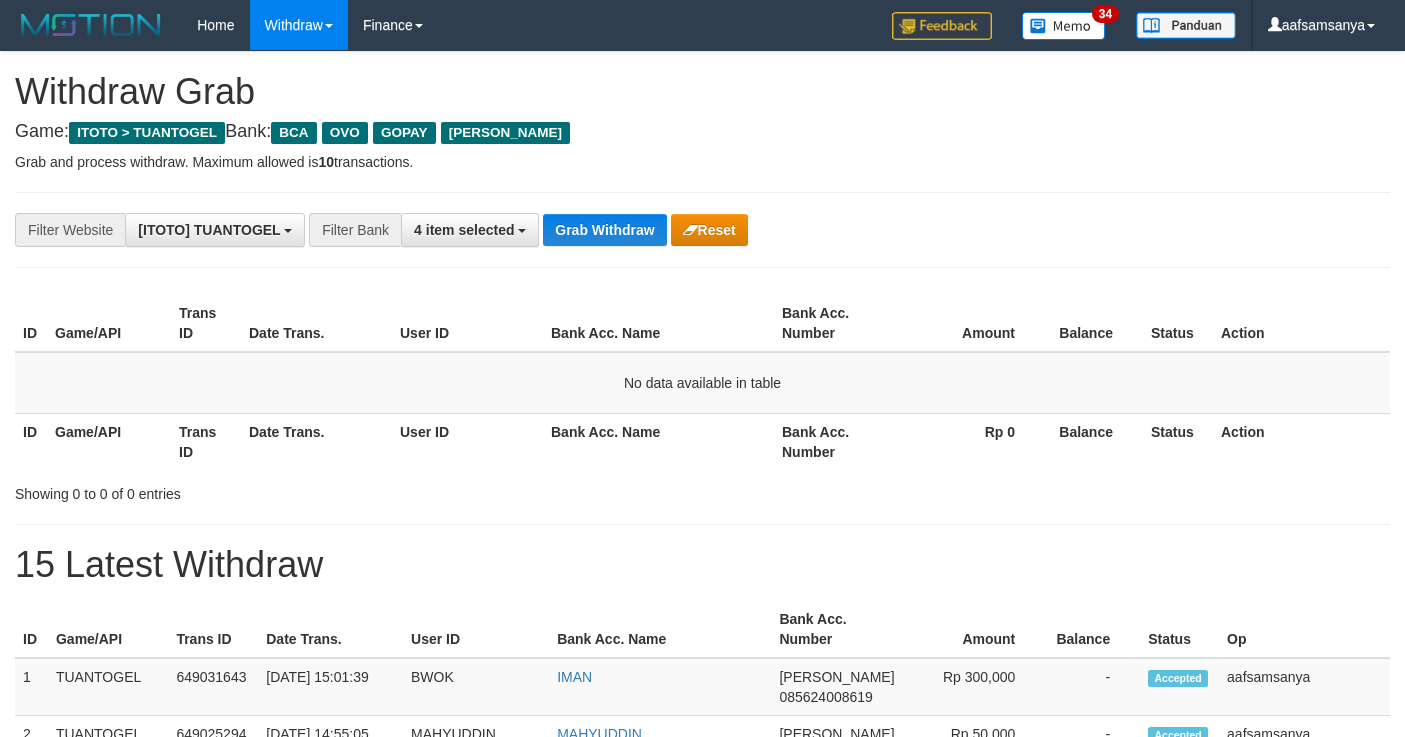 scroll, scrollTop: 0, scrollLeft: 0, axis: both 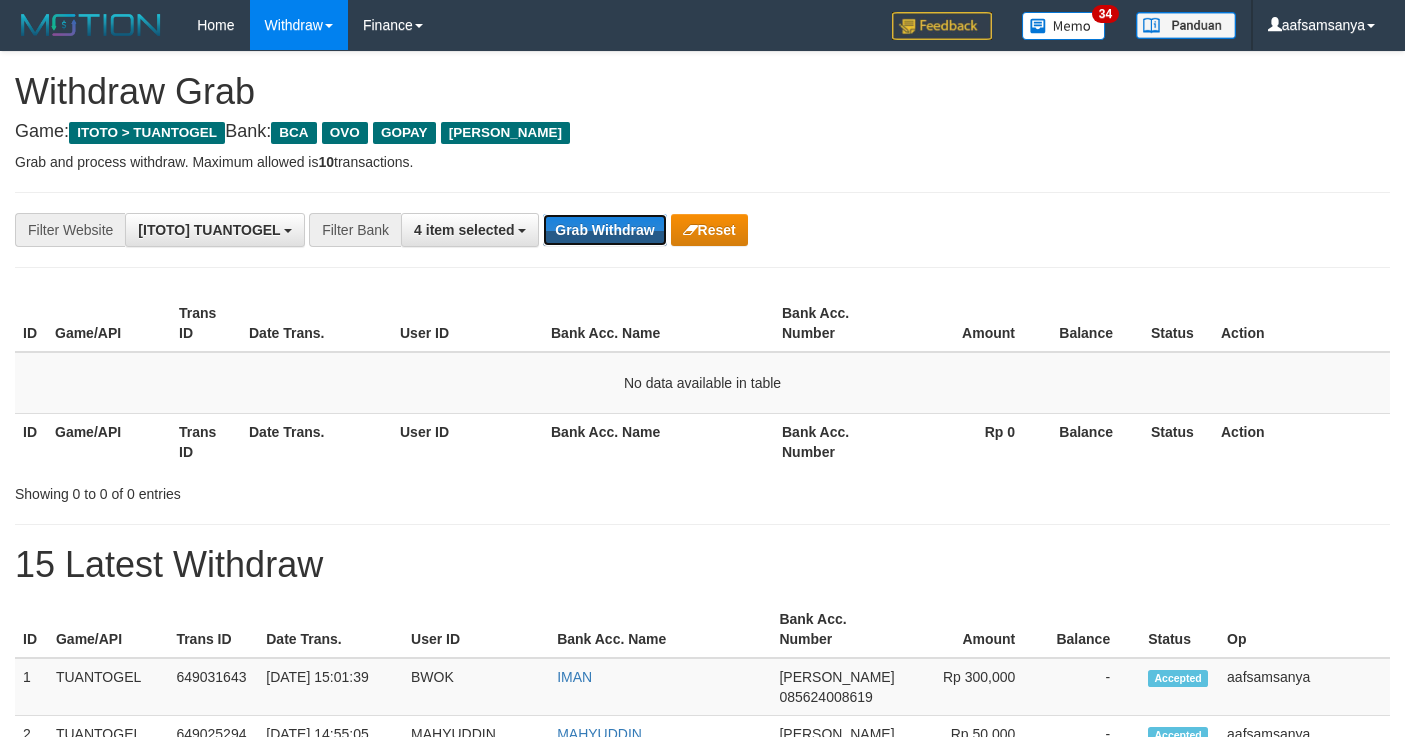 click on "Grab Withdraw" at bounding box center (604, 230) 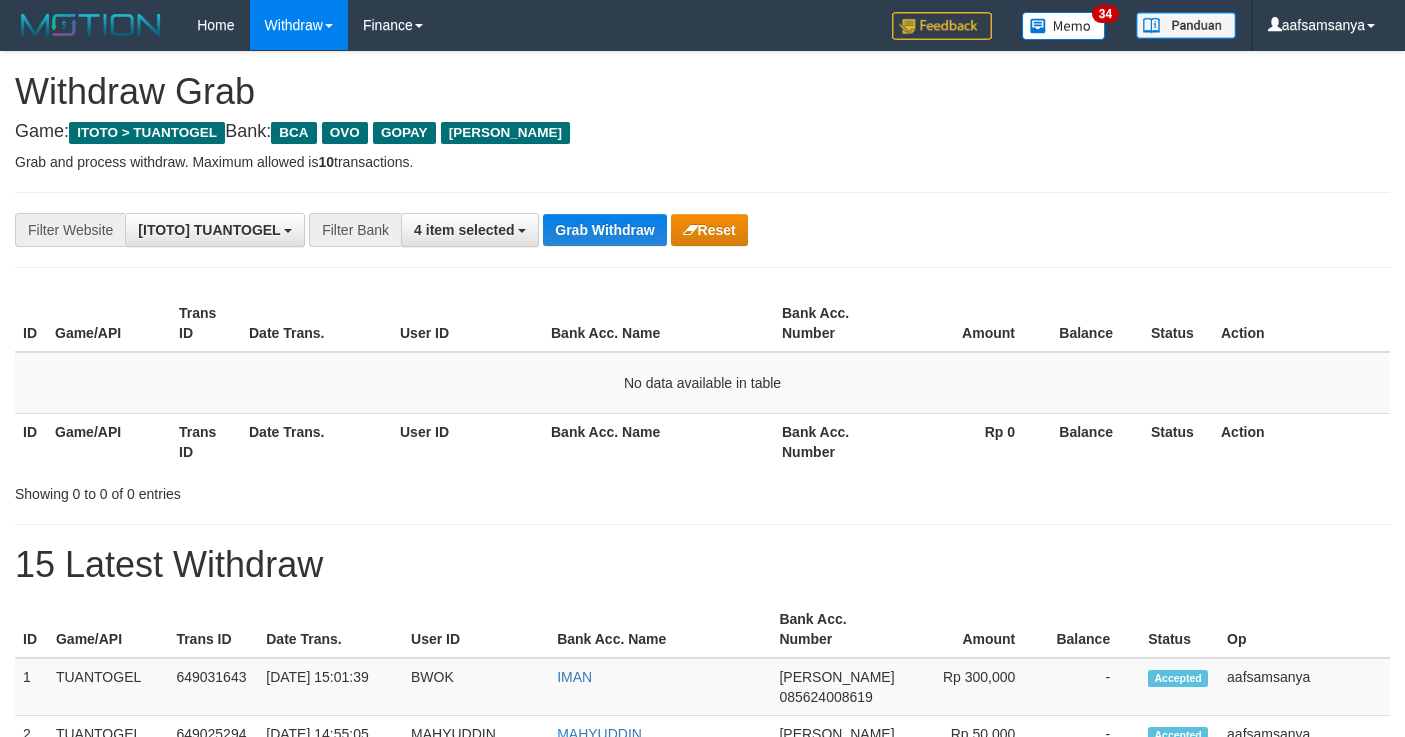 scroll, scrollTop: 0, scrollLeft: 0, axis: both 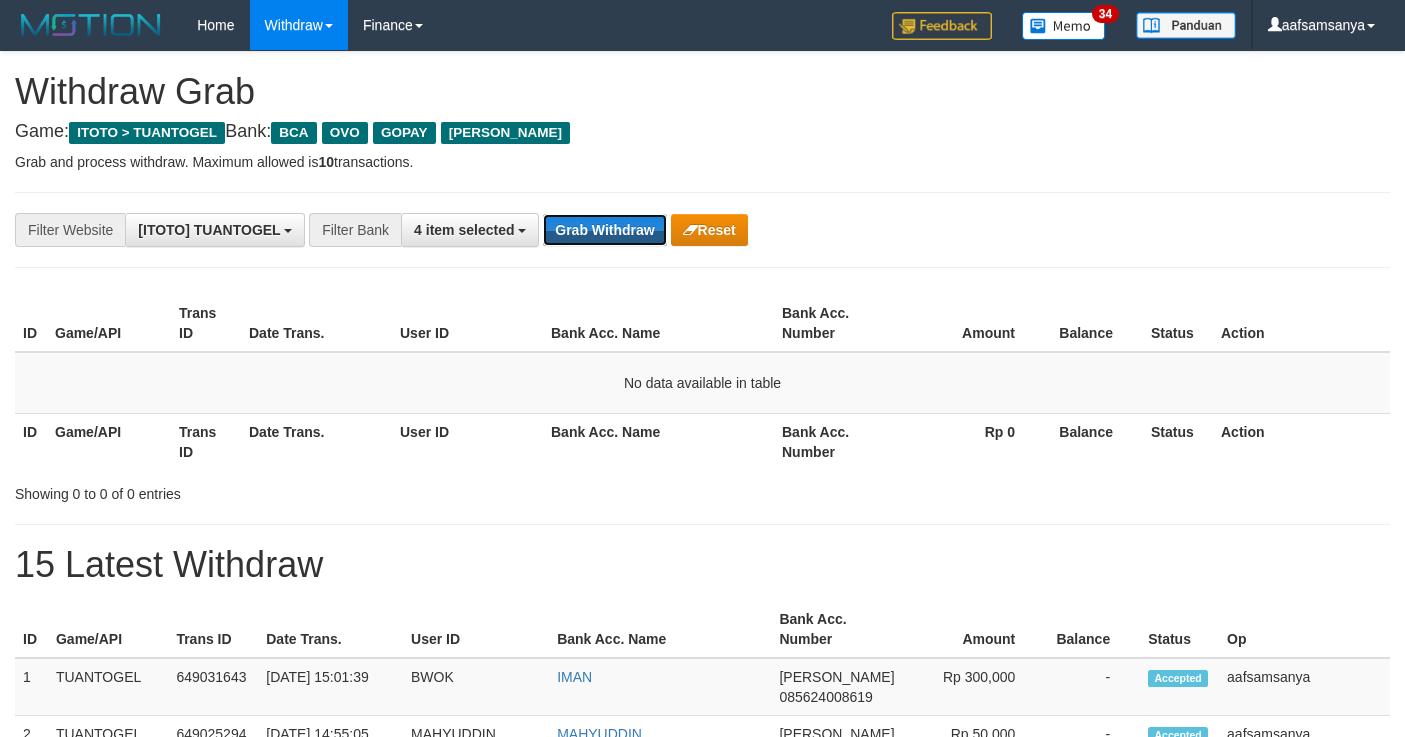 click on "Grab Withdraw" at bounding box center (604, 230) 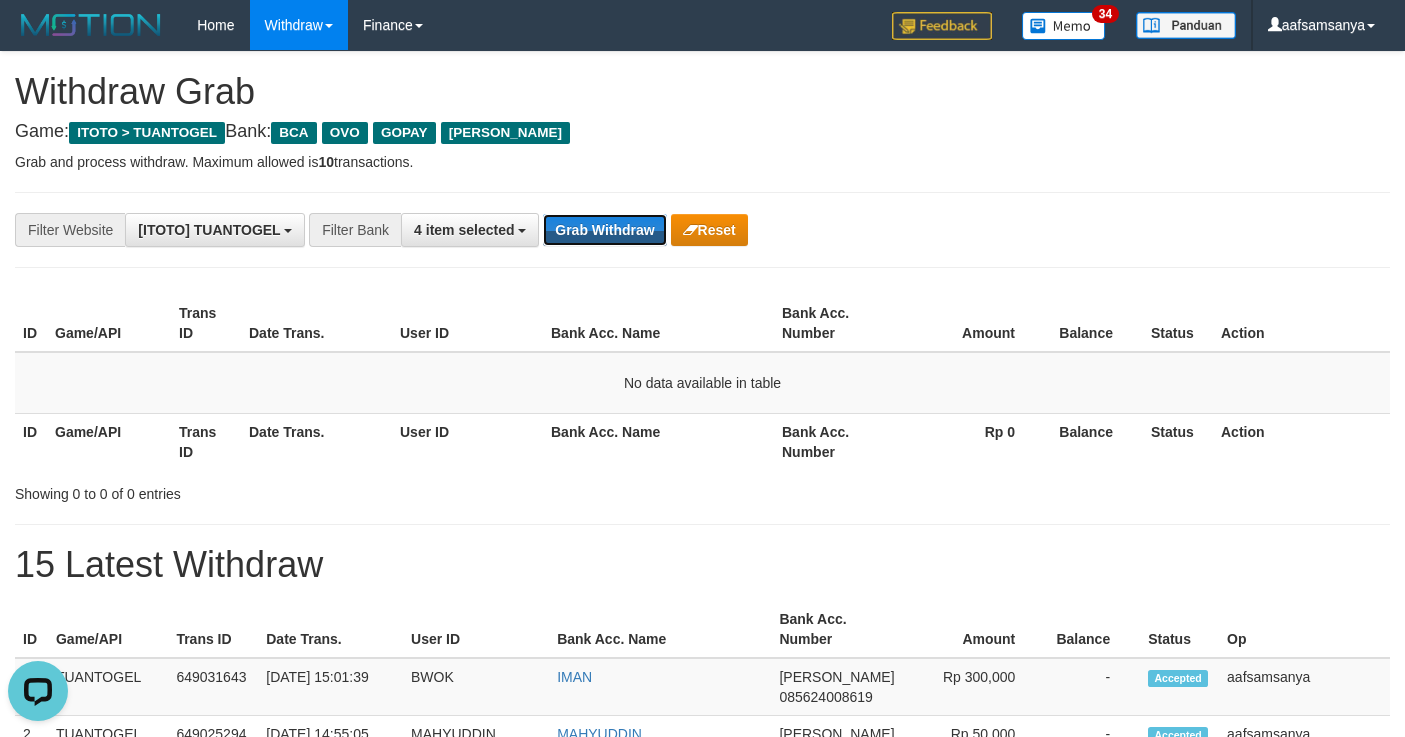 scroll, scrollTop: 0, scrollLeft: 0, axis: both 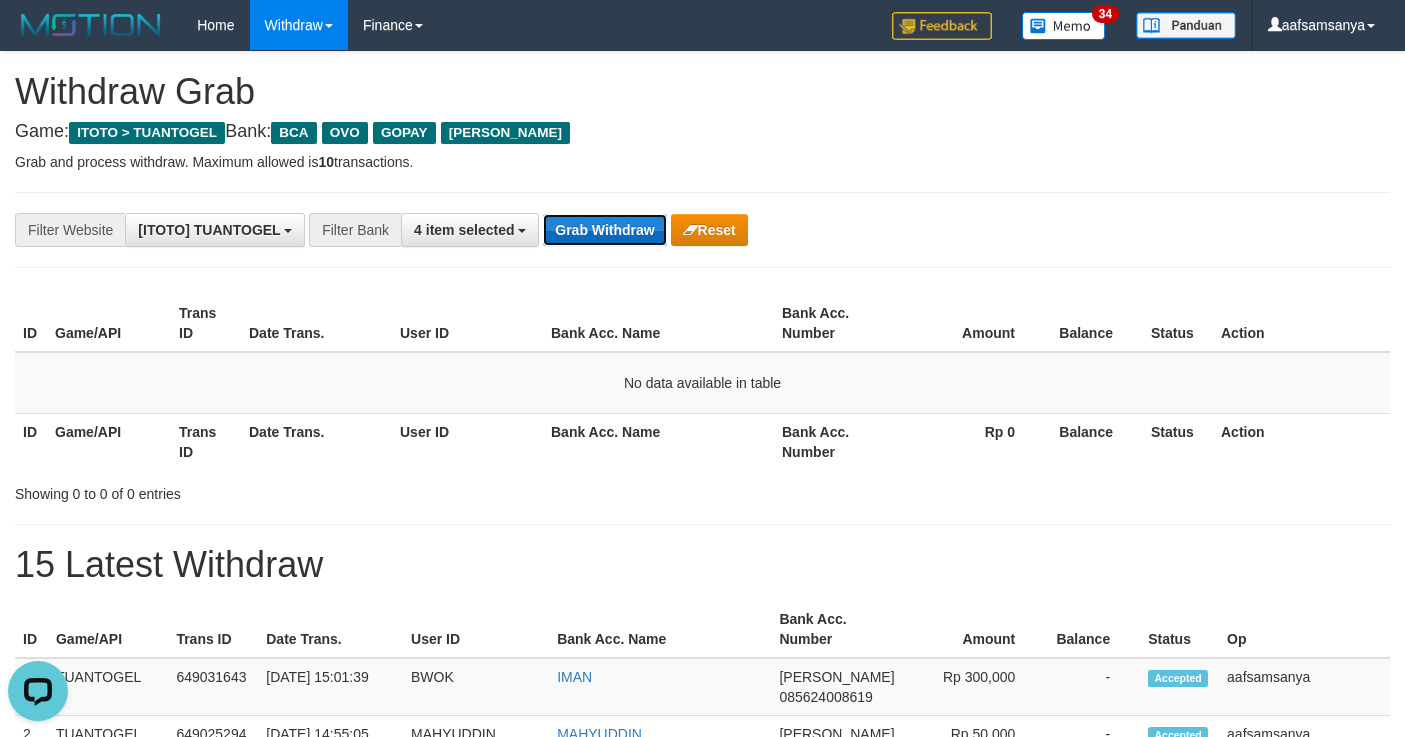 click on "Grab Withdraw" at bounding box center [604, 230] 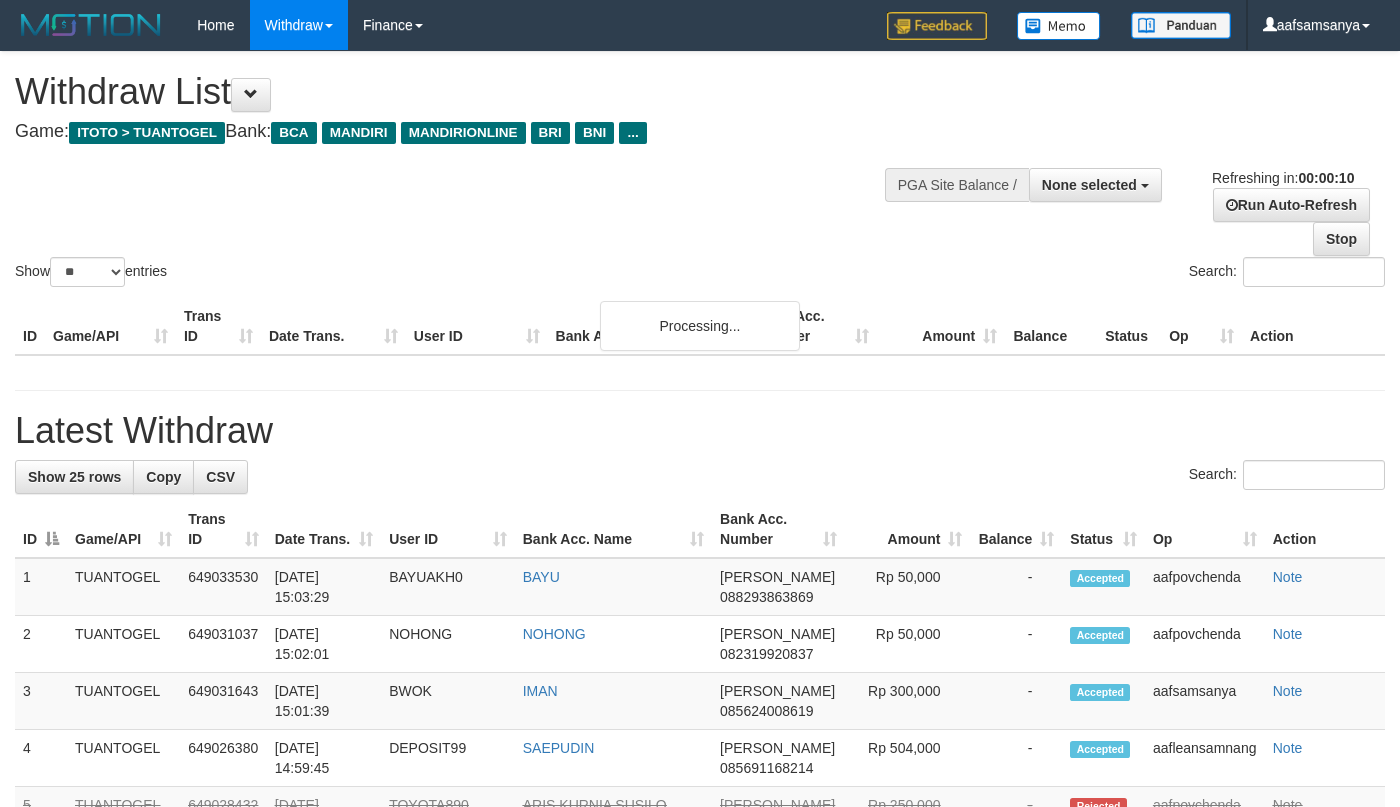 select 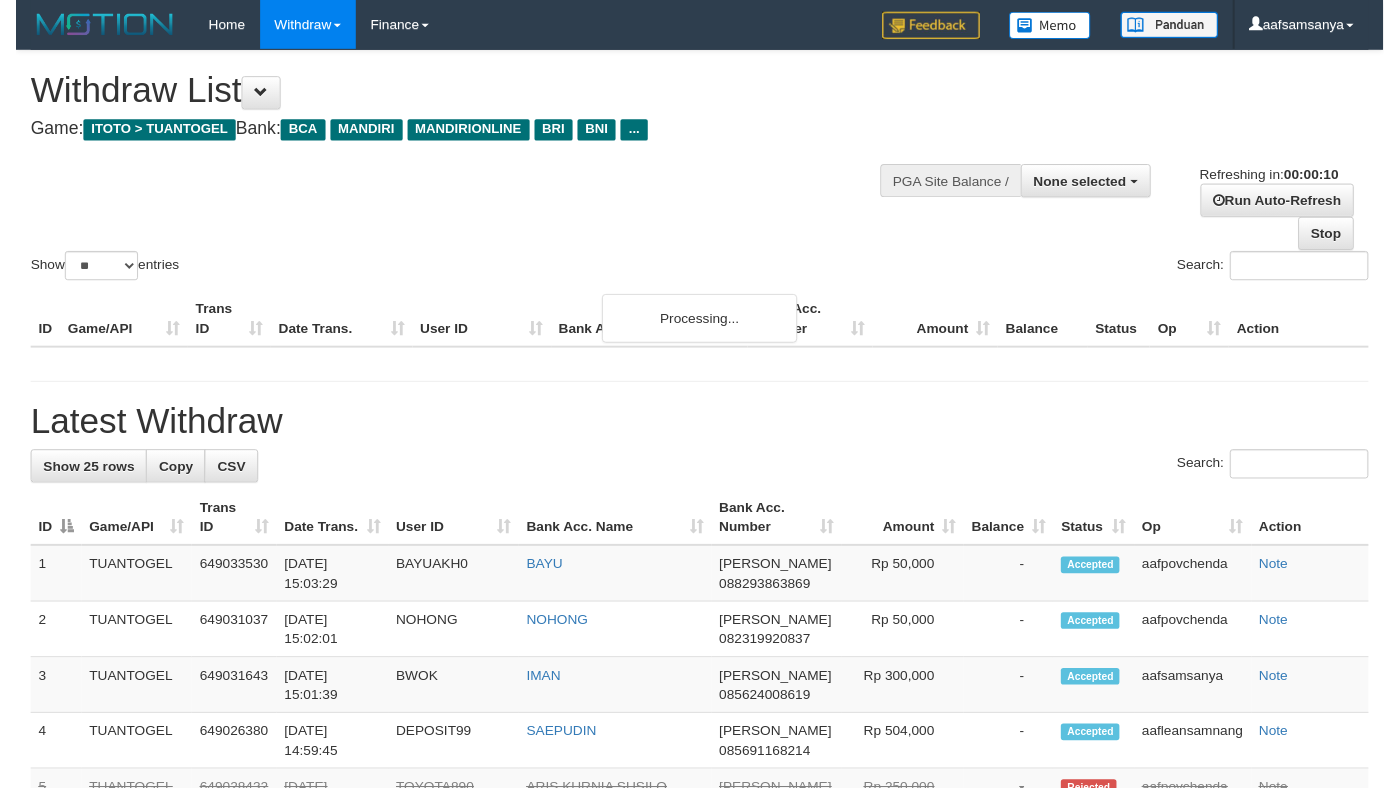 scroll, scrollTop: 0, scrollLeft: 0, axis: both 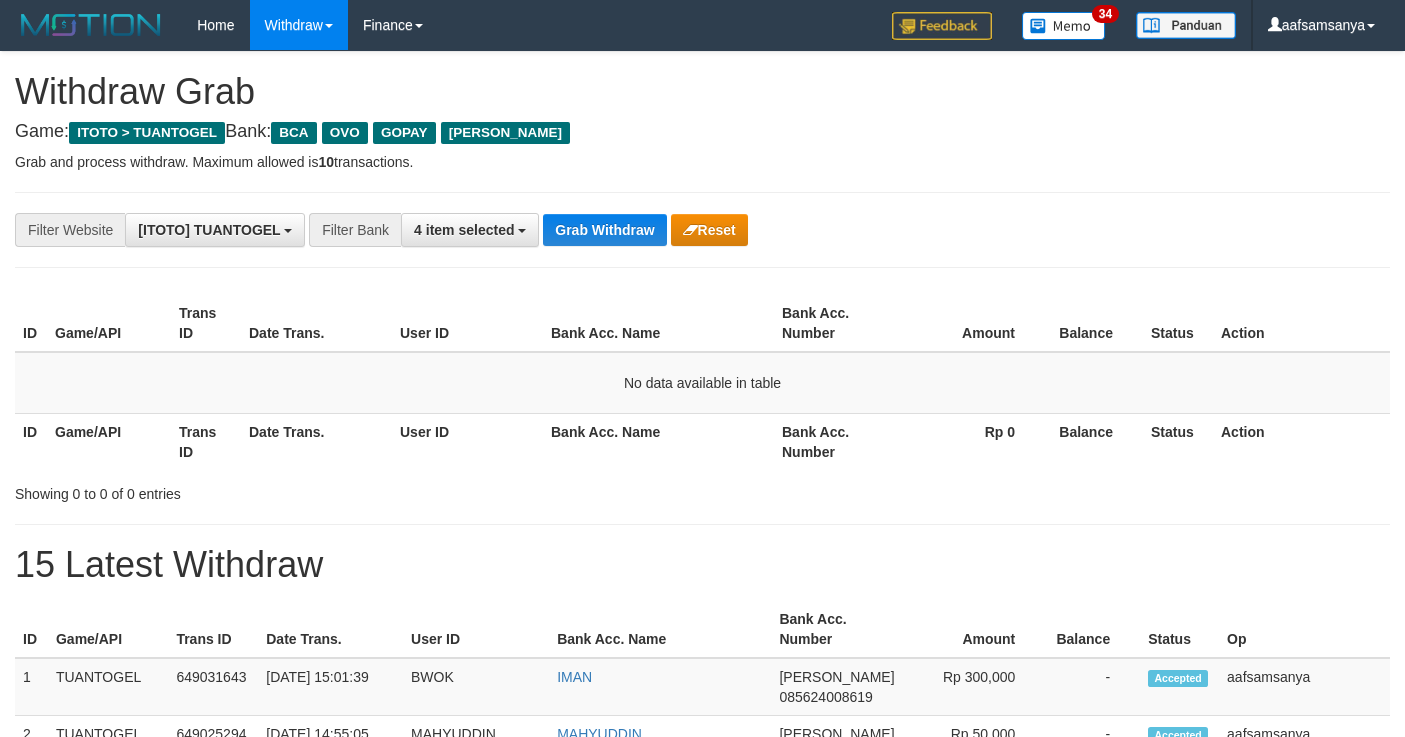 click on "Grab Withdraw" at bounding box center [604, 230] 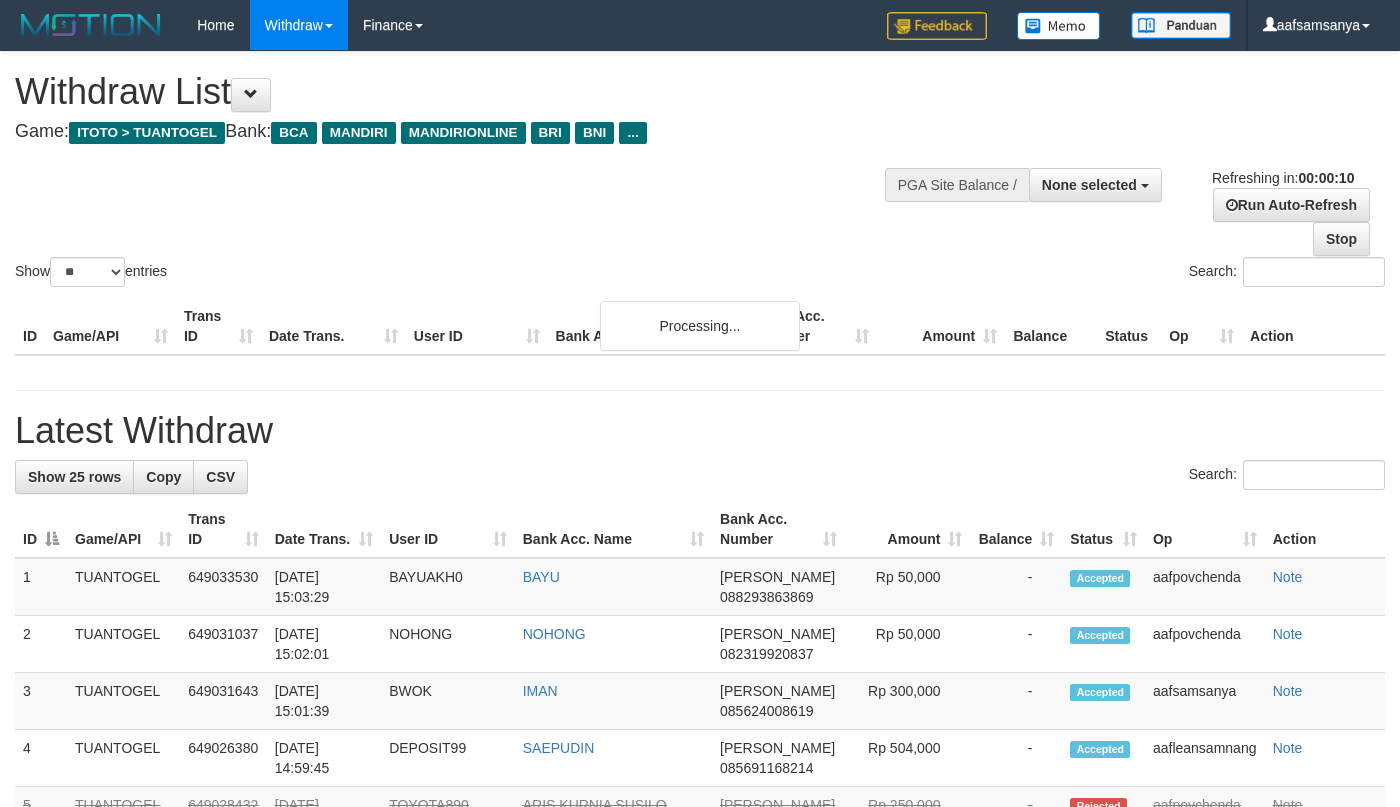 select 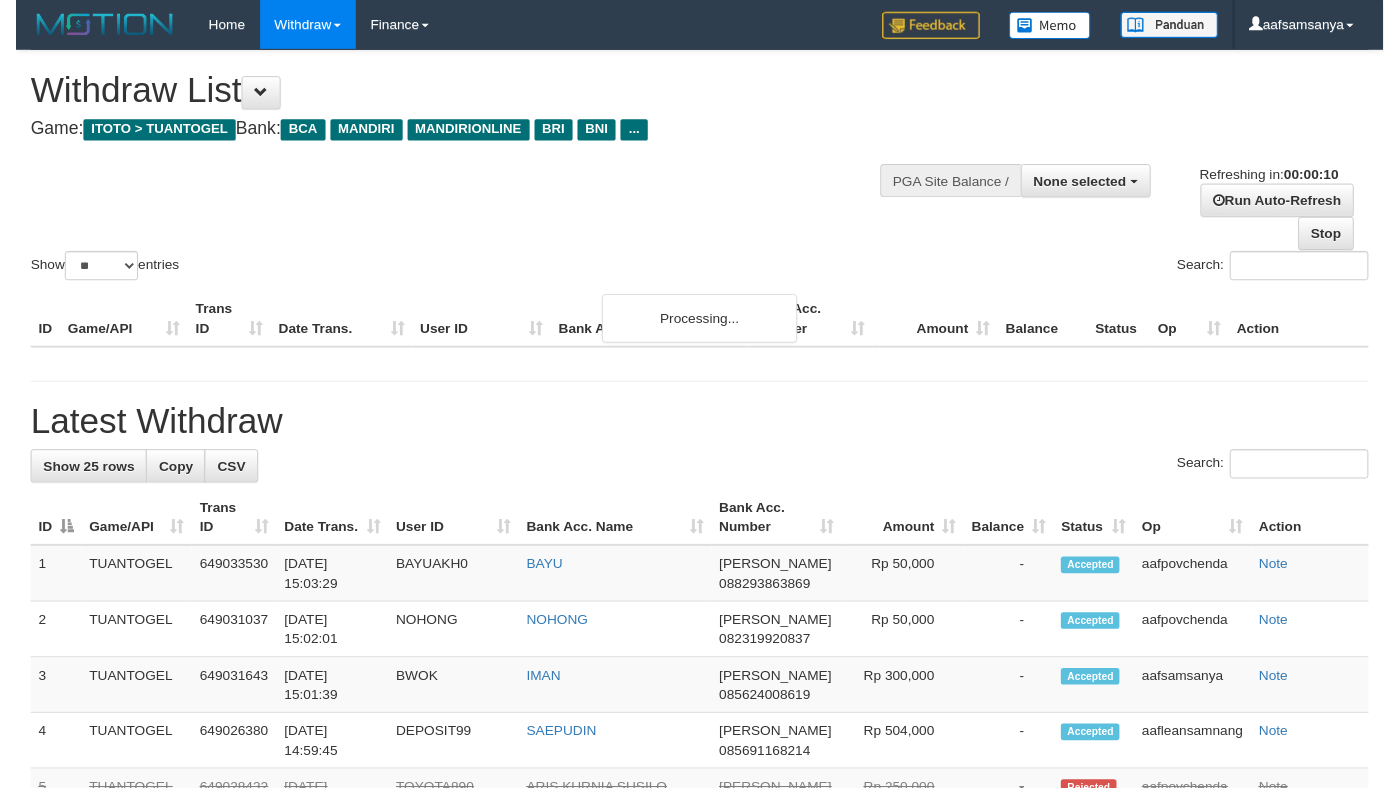 scroll, scrollTop: 0, scrollLeft: 0, axis: both 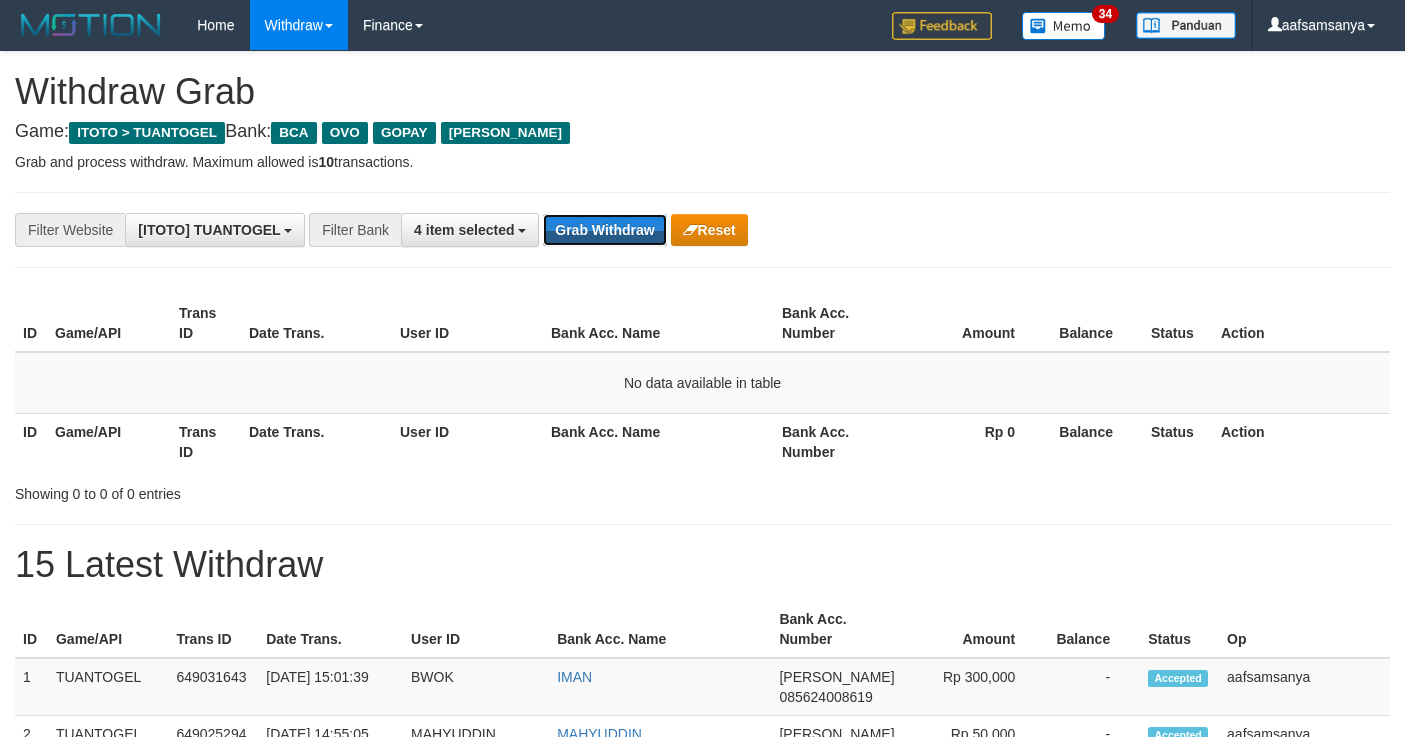 click on "Grab Withdraw" at bounding box center (604, 230) 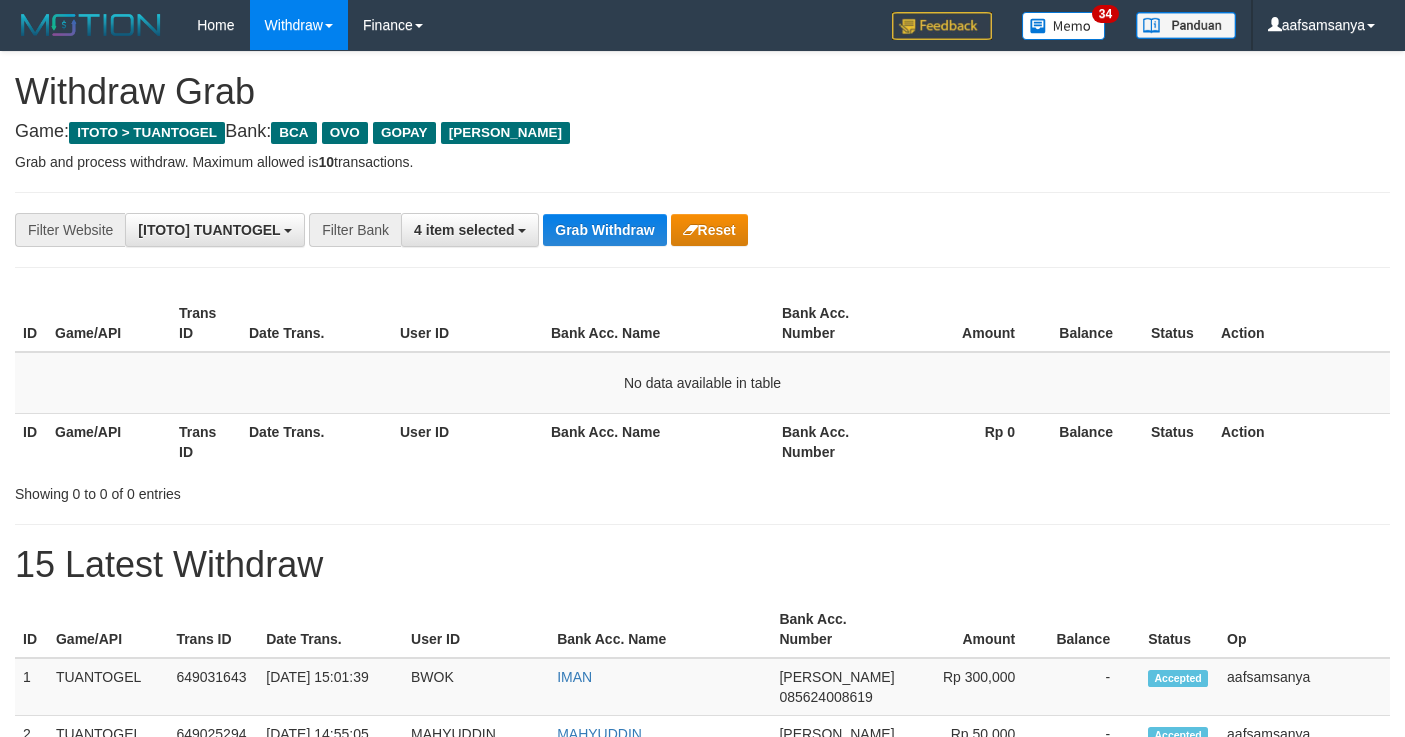 scroll, scrollTop: 0, scrollLeft: 0, axis: both 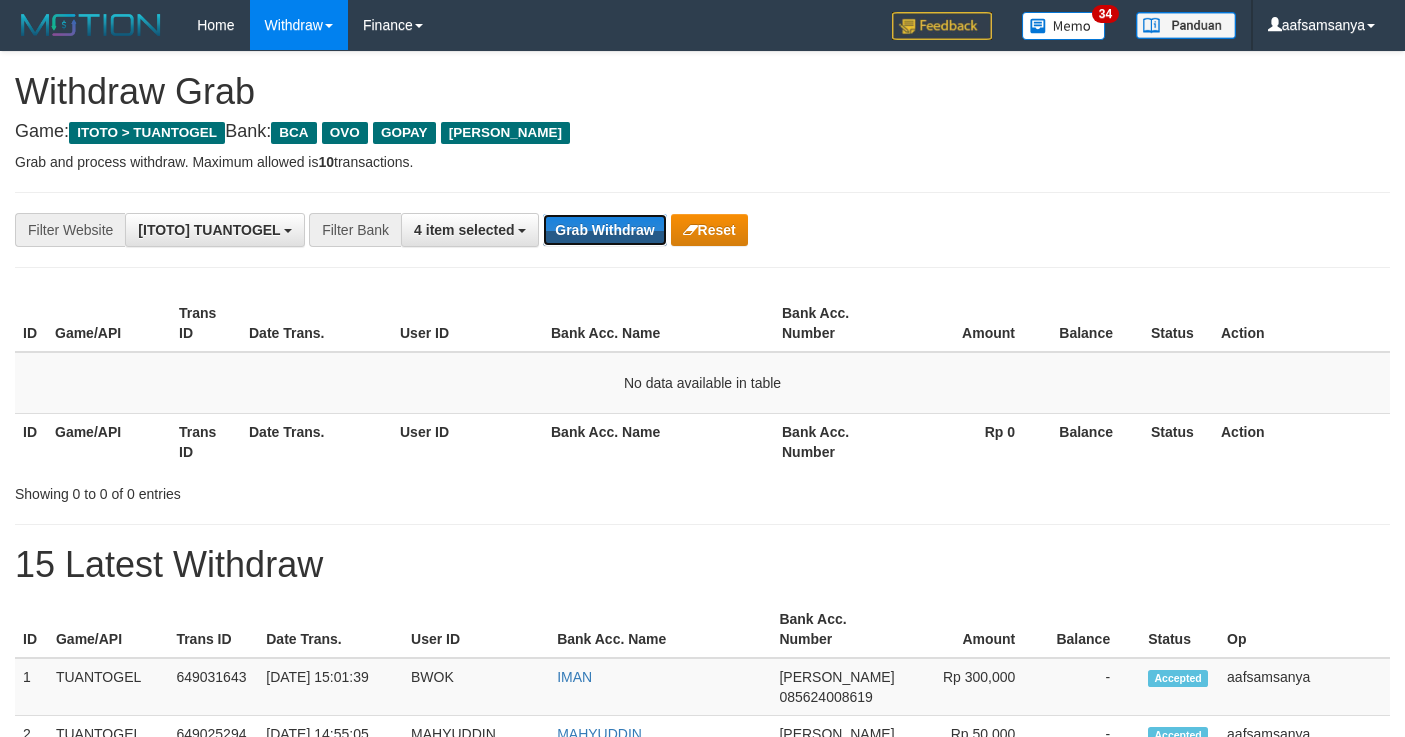 click on "Grab Withdraw" at bounding box center (604, 230) 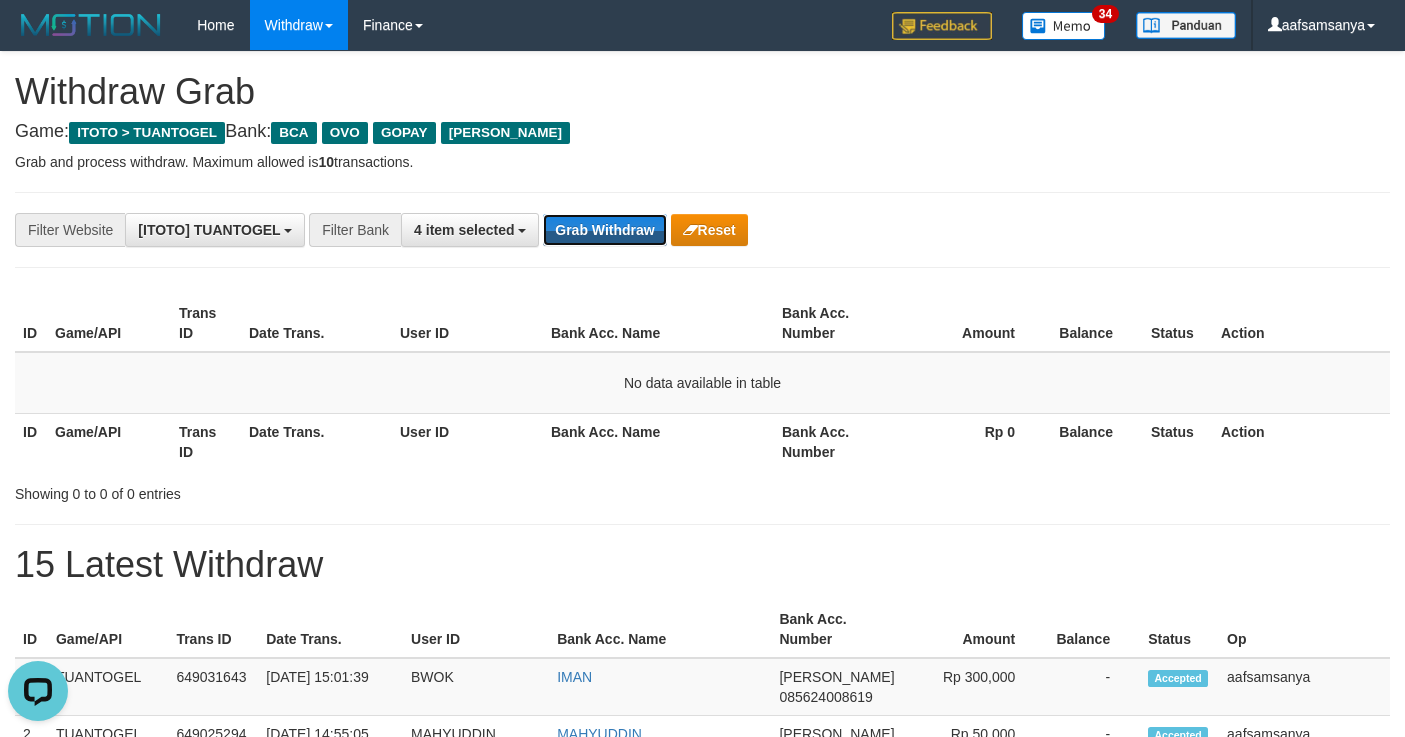 scroll, scrollTop: 0, scrollLeft: 0, axis: both 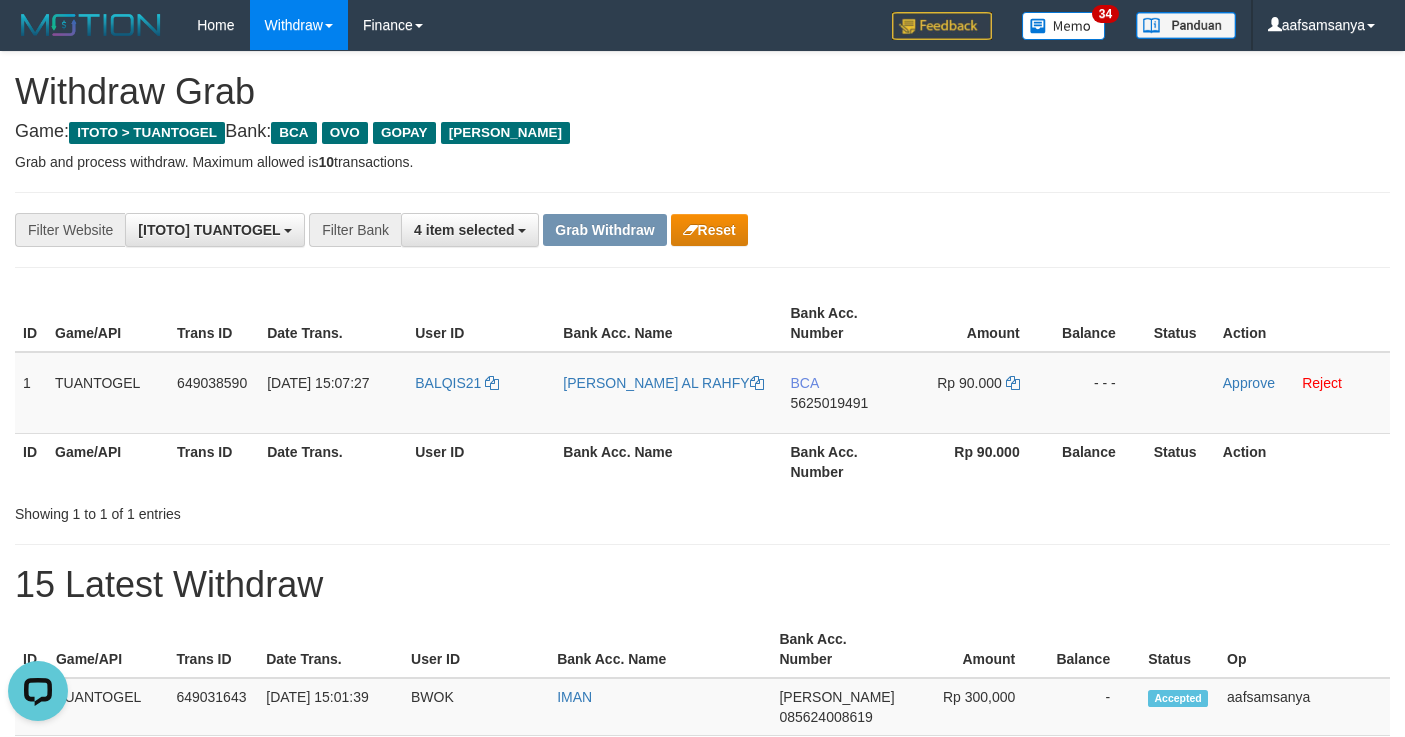 click on "Game:   ITOTO > TUANTOGEL    		Bank:   BCA   OVO   GOPAY   [PERSON_NAME]" at bounding box center [702, 132] 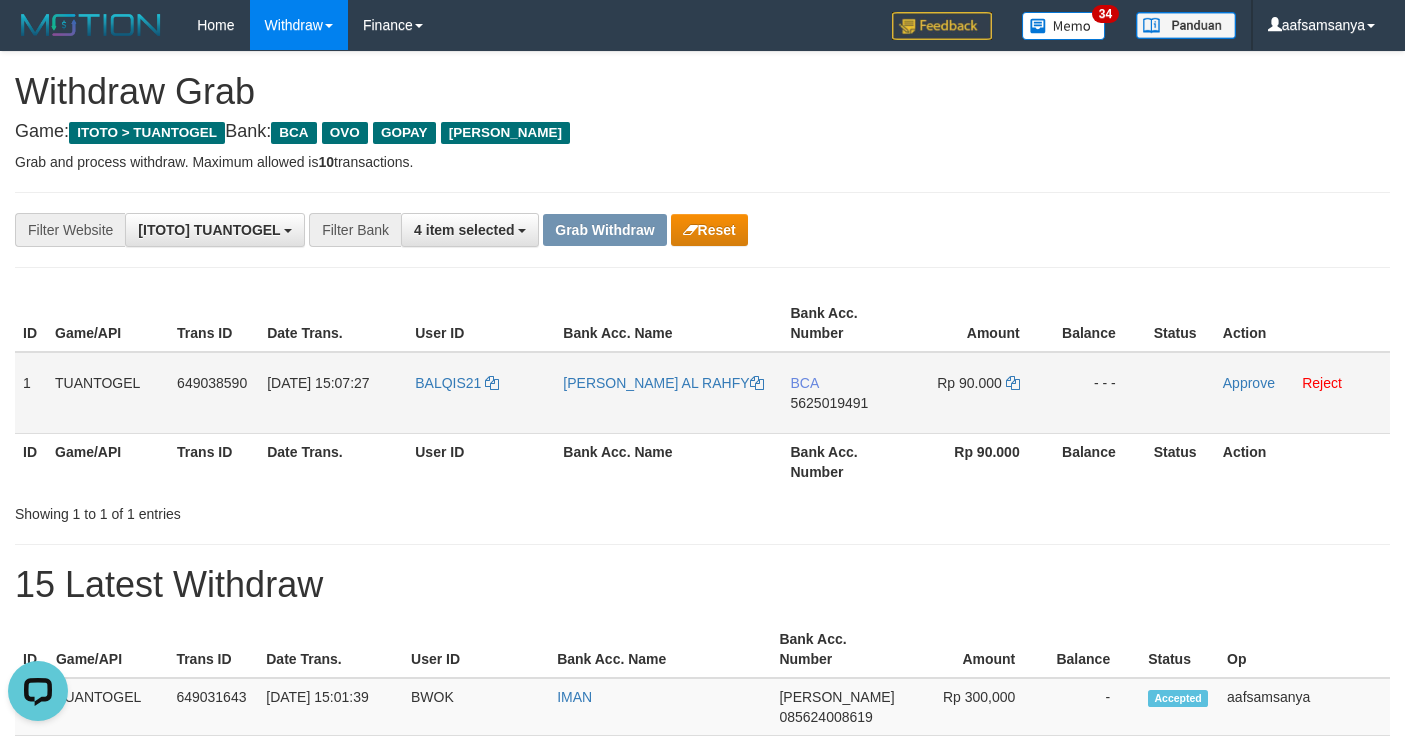 click on "BCA
5625019491" at bounding box center [844, 393] 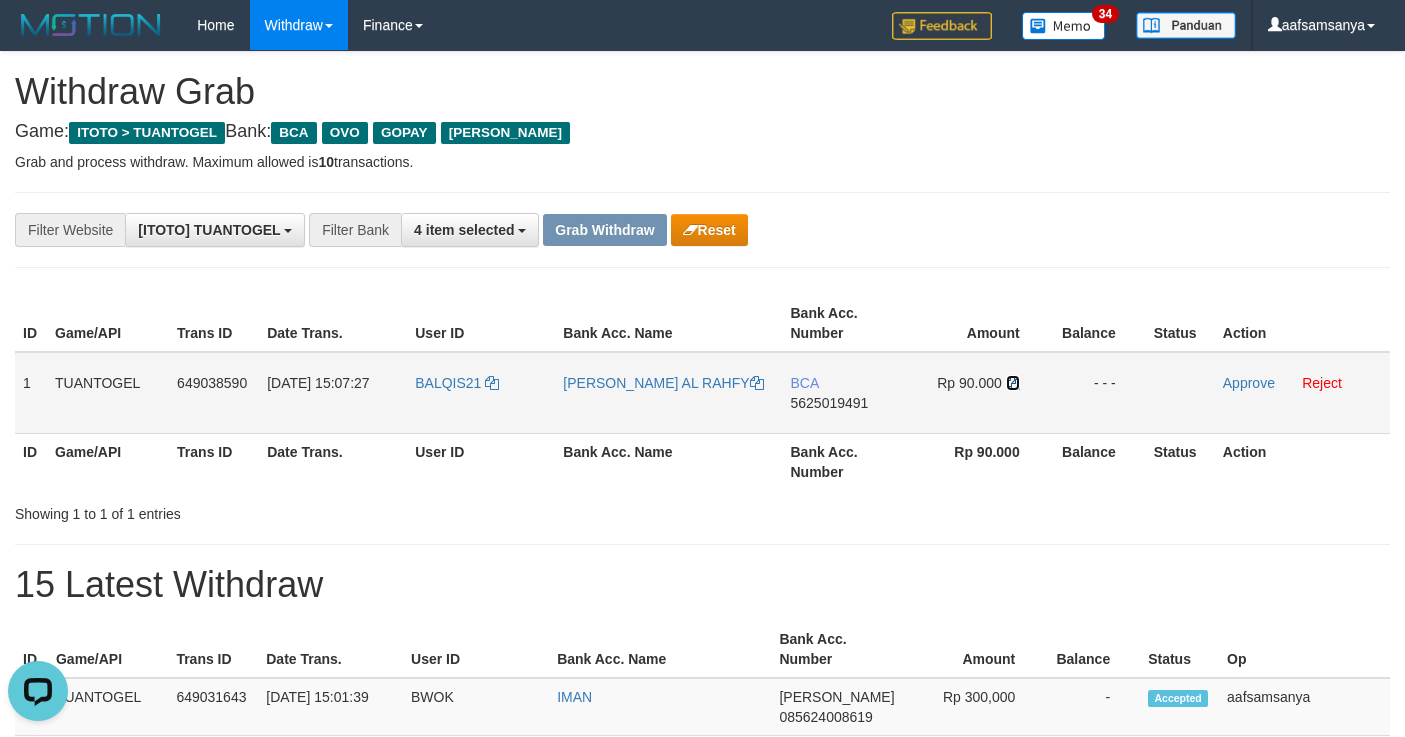 click at bounding box center (1013, 383) 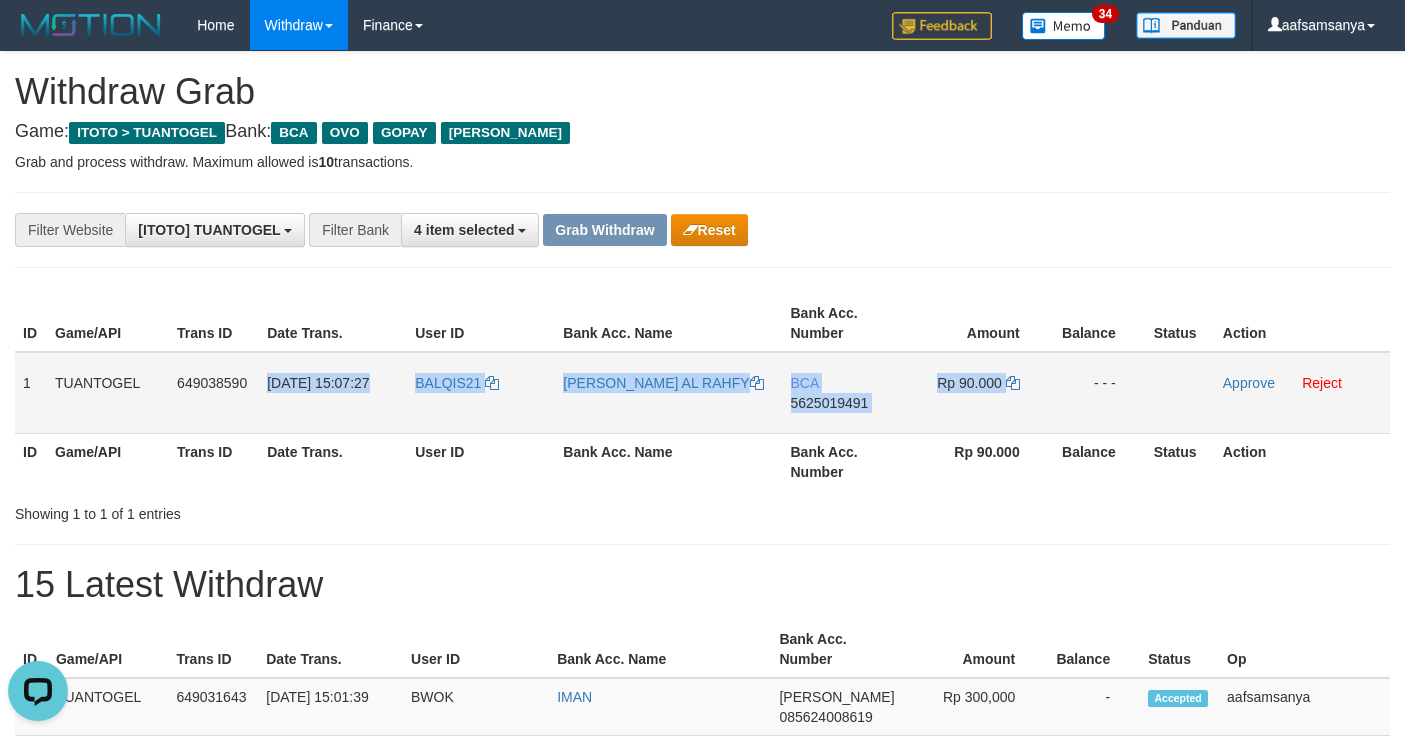 drag, startPoint x: 266, startPoint y: 372, endPoint x: 1051, endPoint y: 400, distance: 785.4992 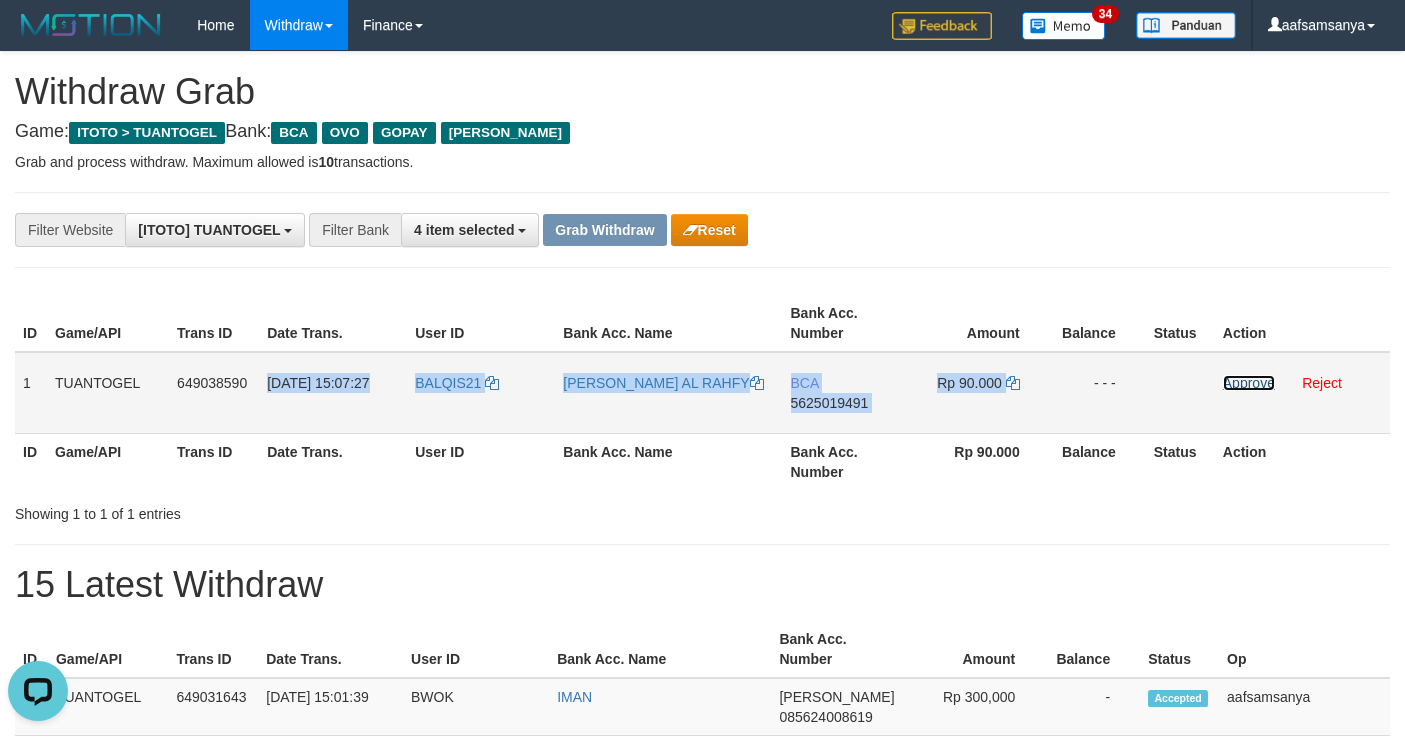 click on "Approve" at bounding box center [1249, 383] 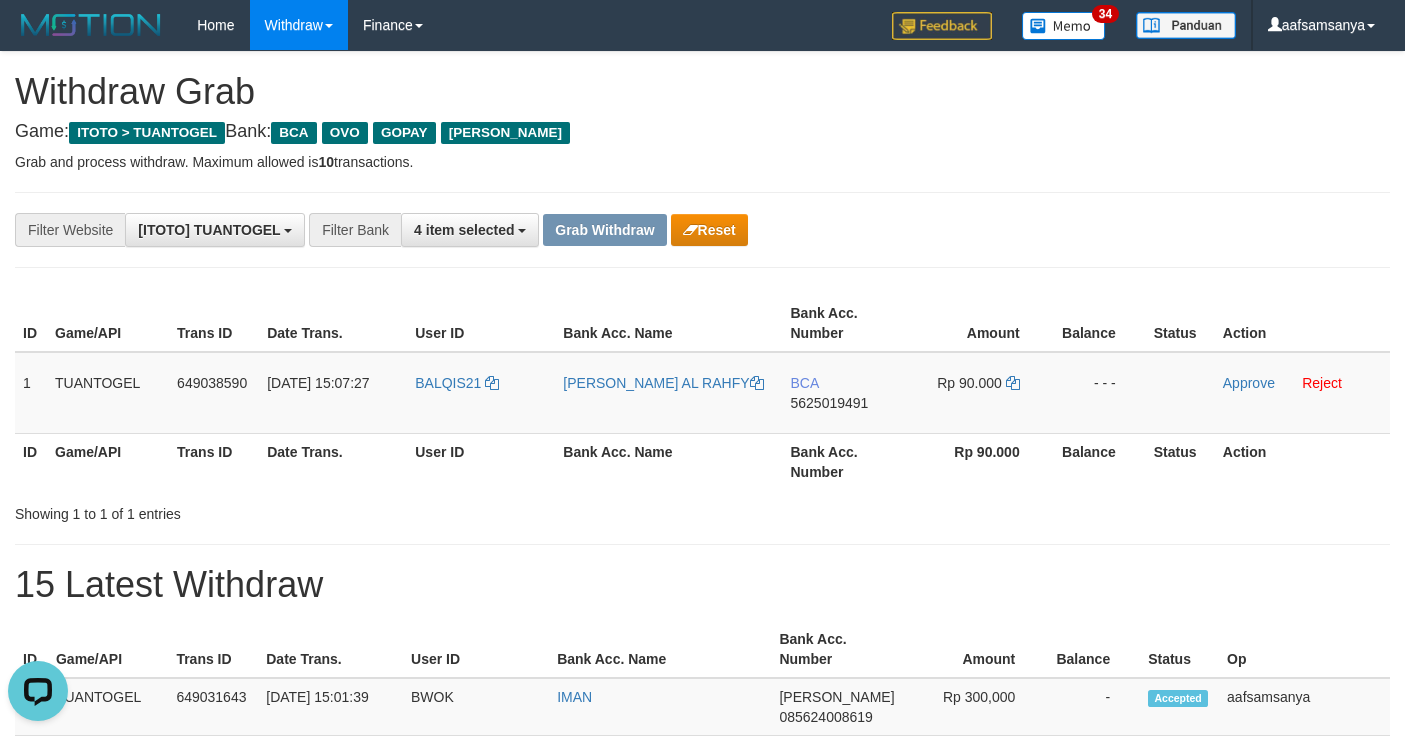 click on "**********" at bounding box center [585, 230] 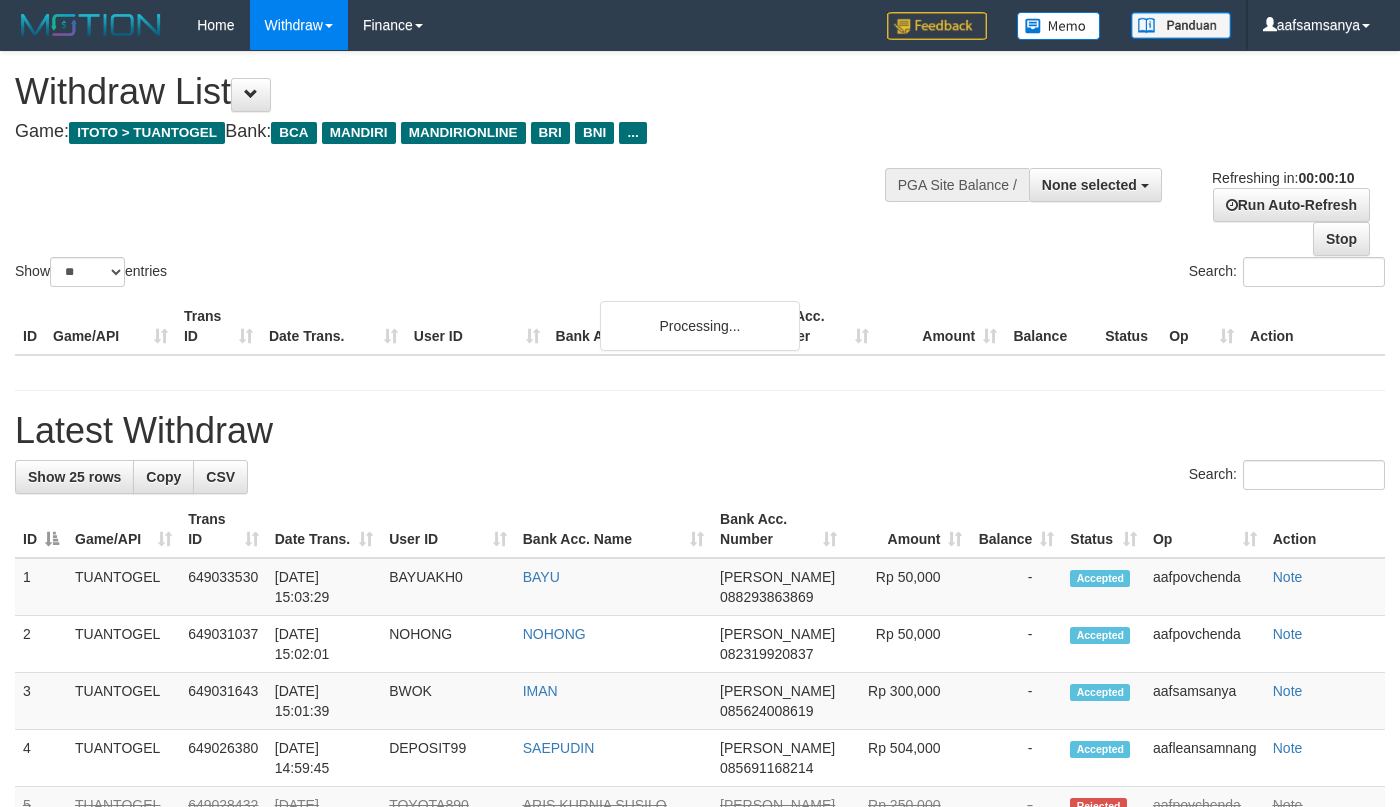 select 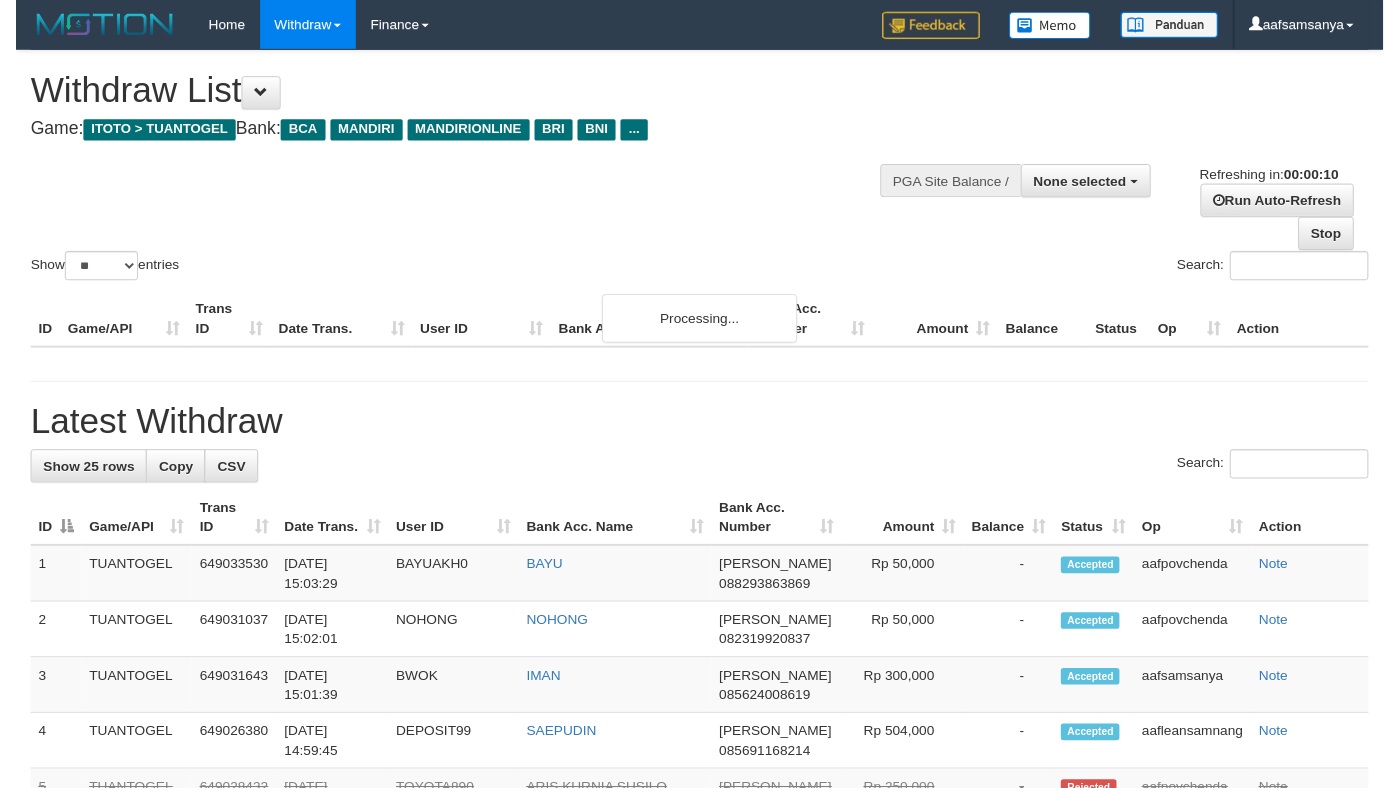 scroll, scrollTop: 0, scrollLeft: 0, axis: both 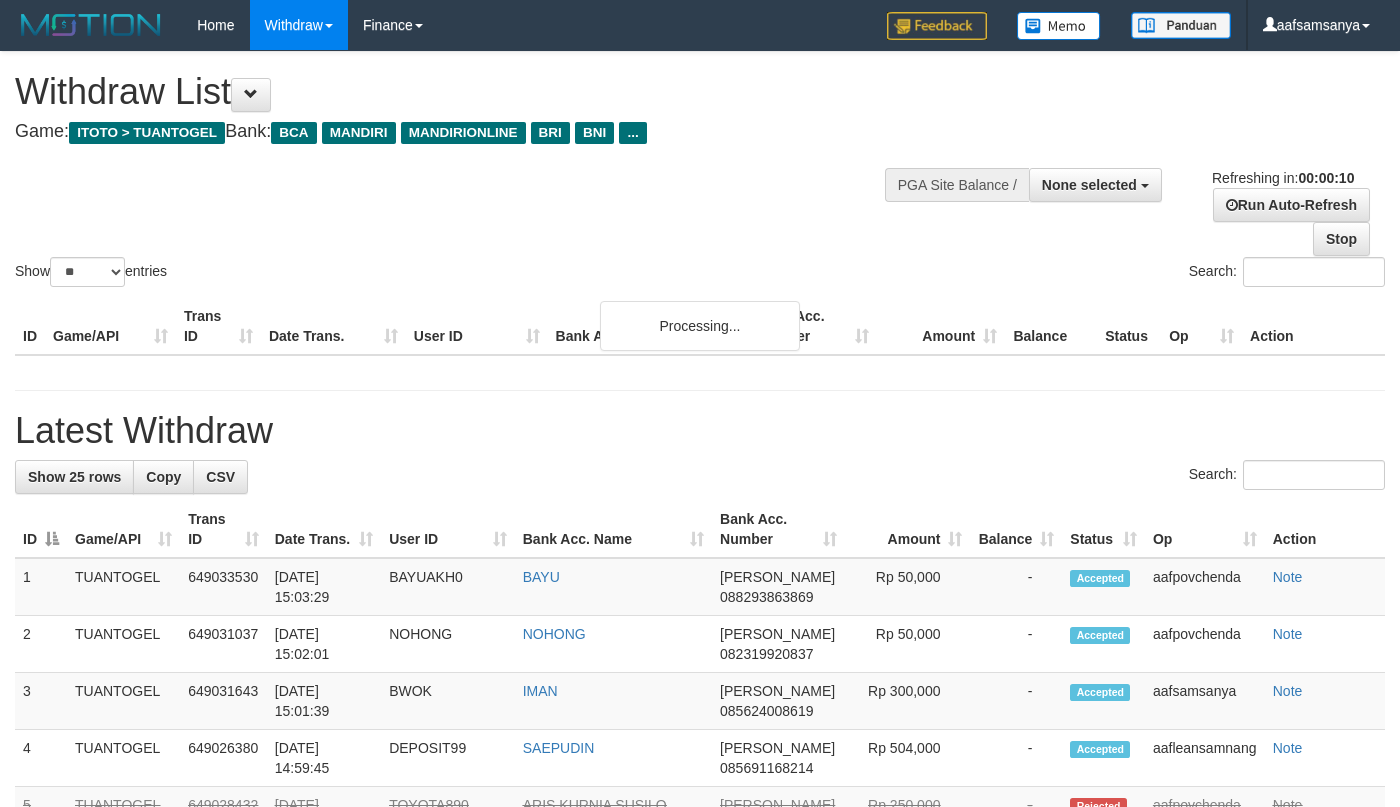 select 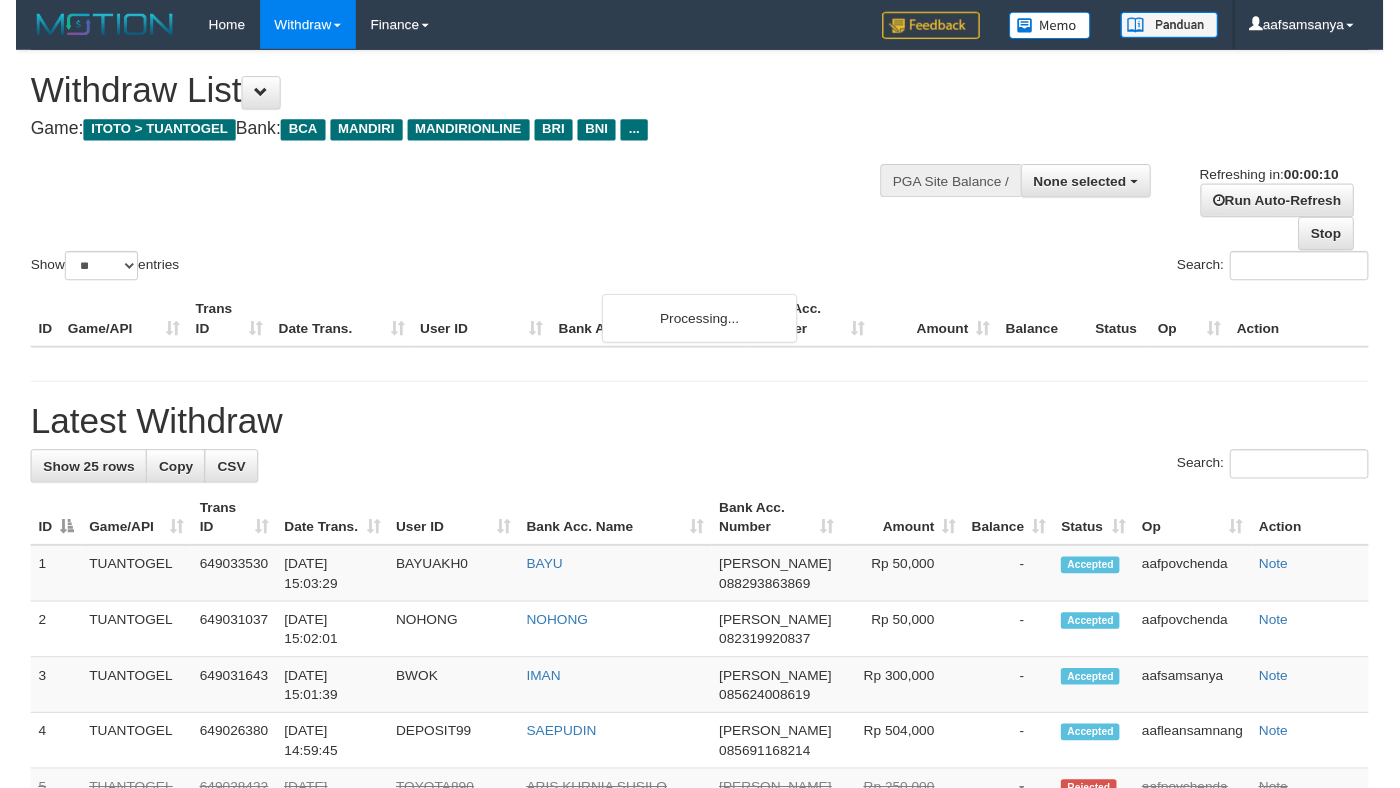 scroll, scrollTop: 0, scrollLeft: 0, axis: both 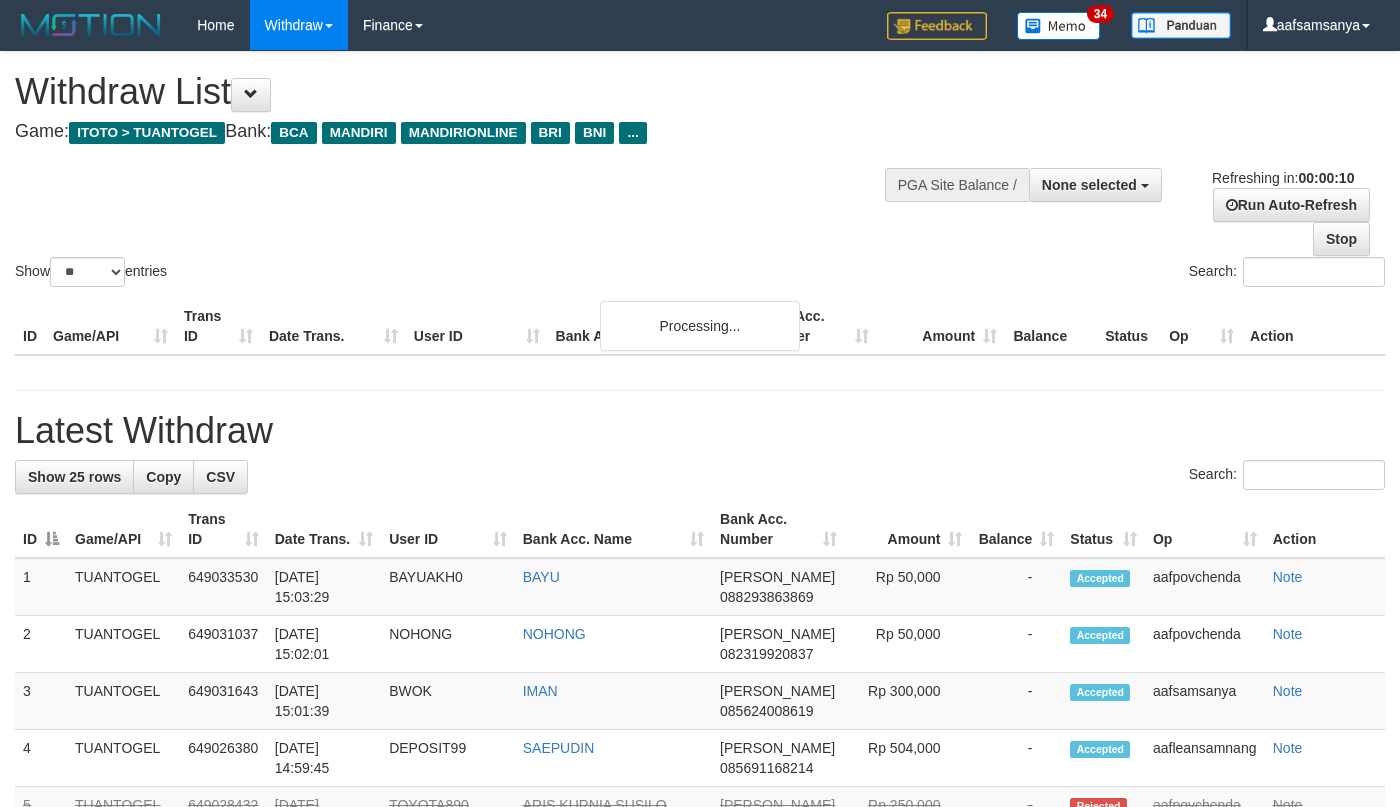 select 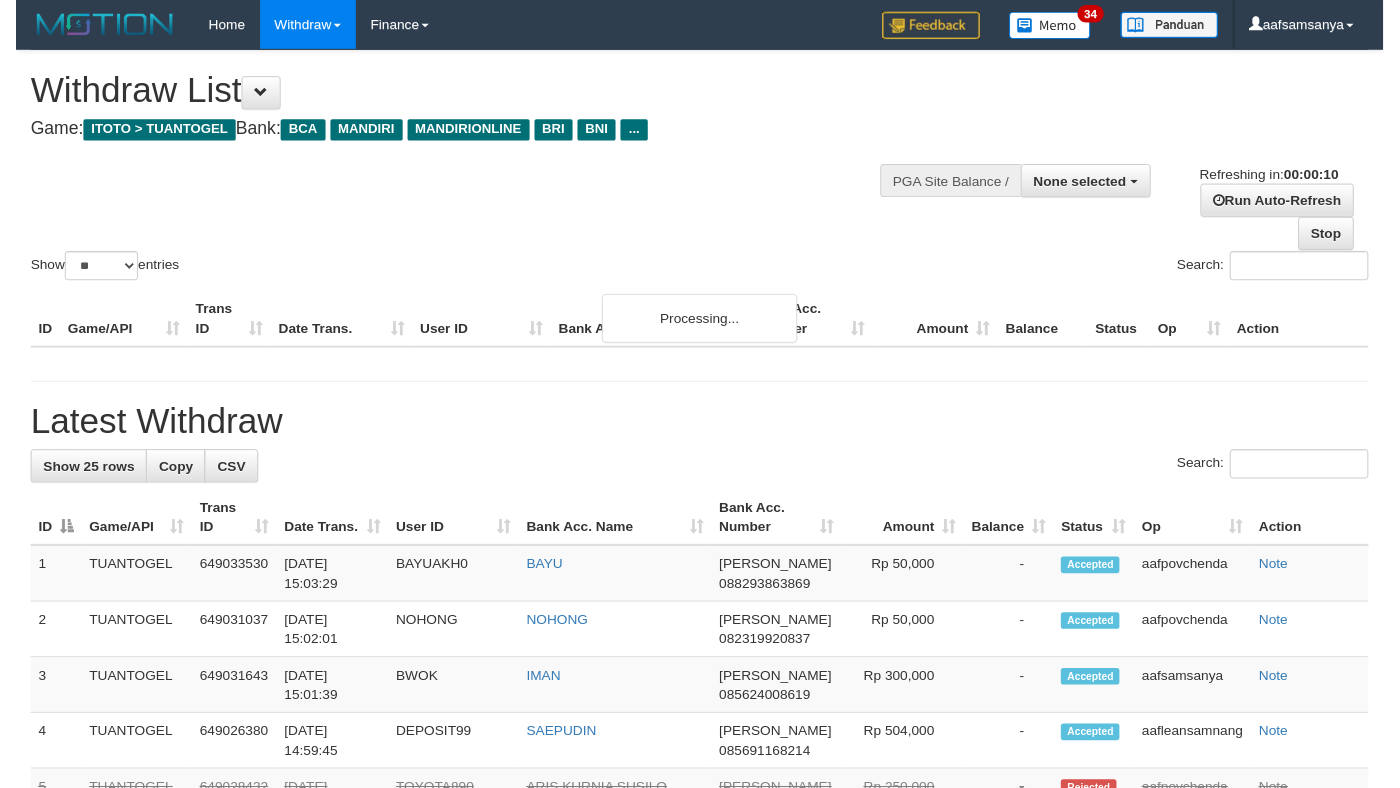 scroll, scrollTop: 0, scrollLeft: 0, axis: both 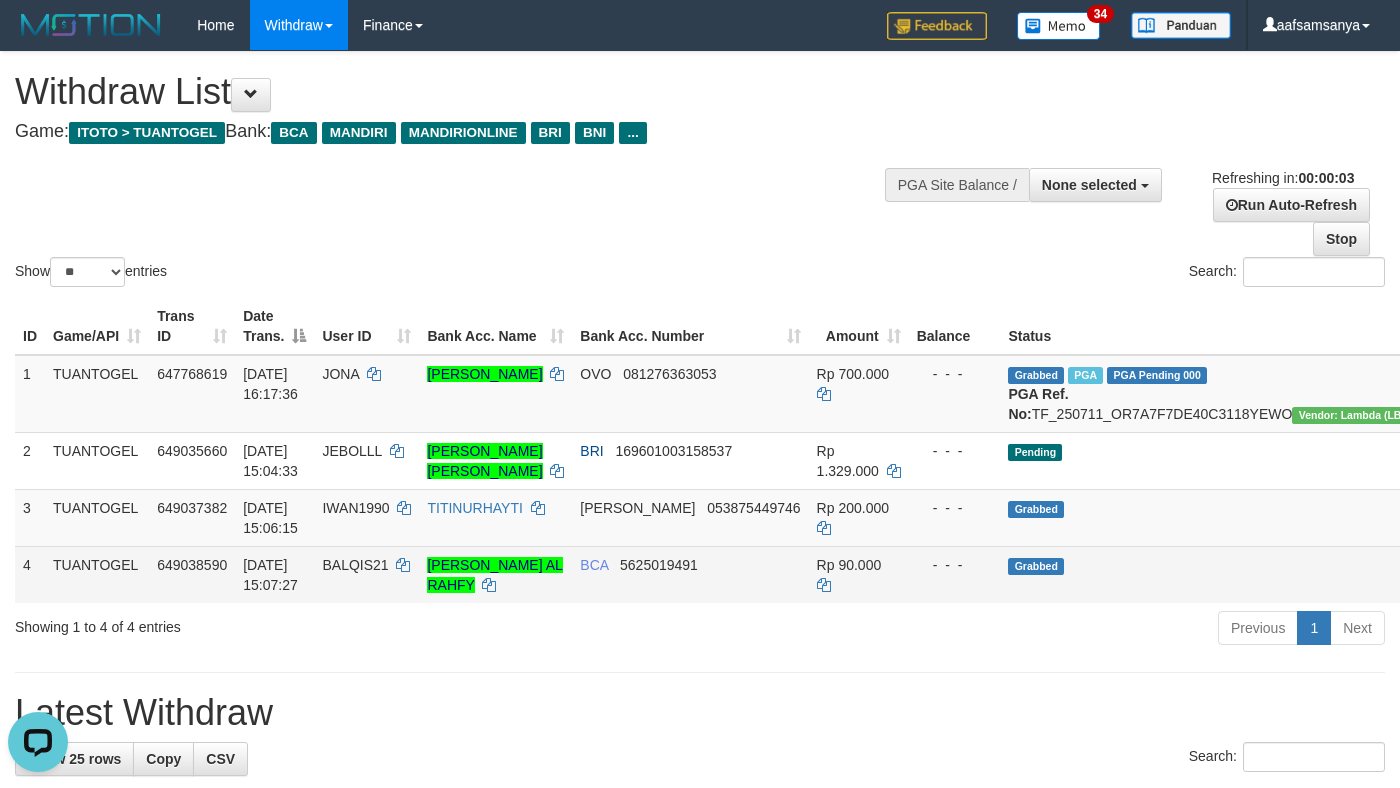 click on "Grabbed" at bounding box center [1209, 574] 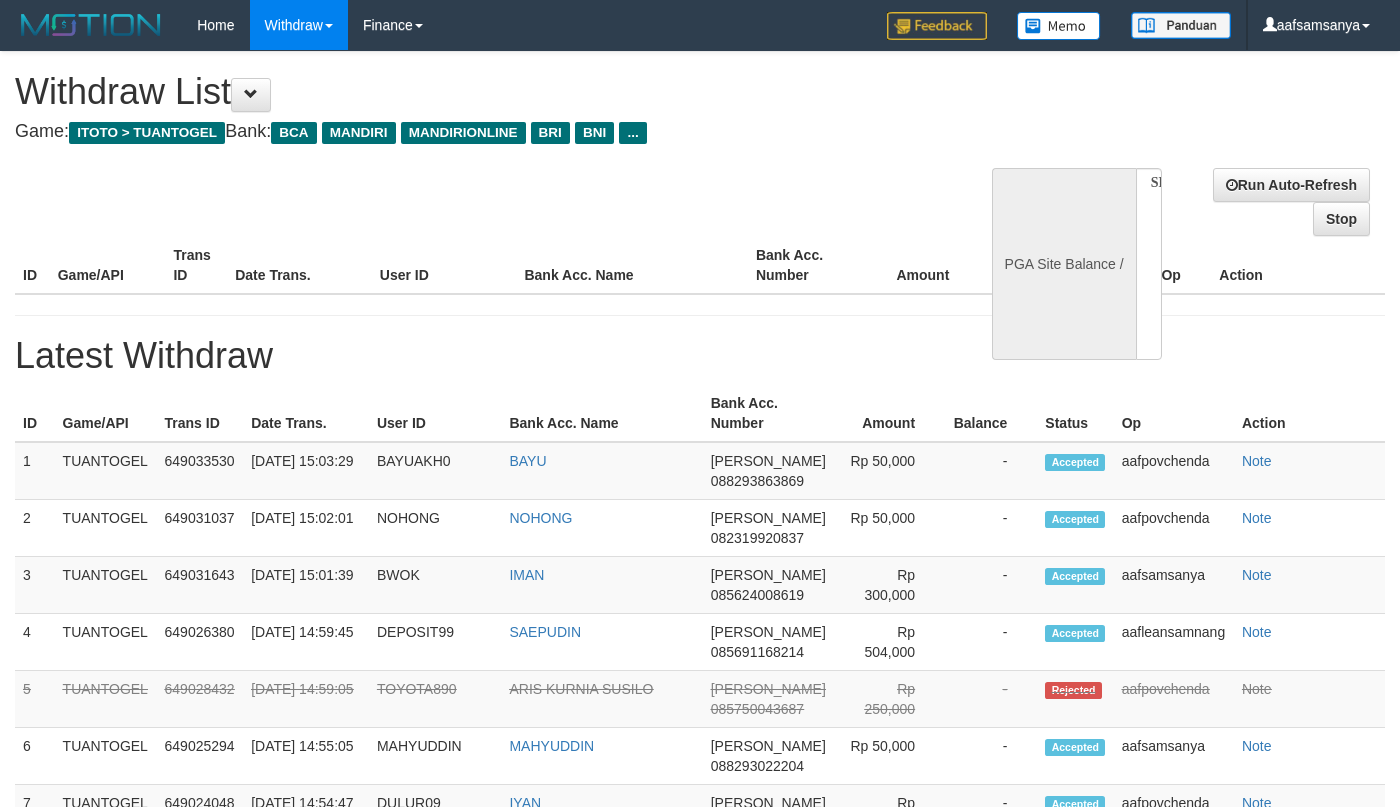 select 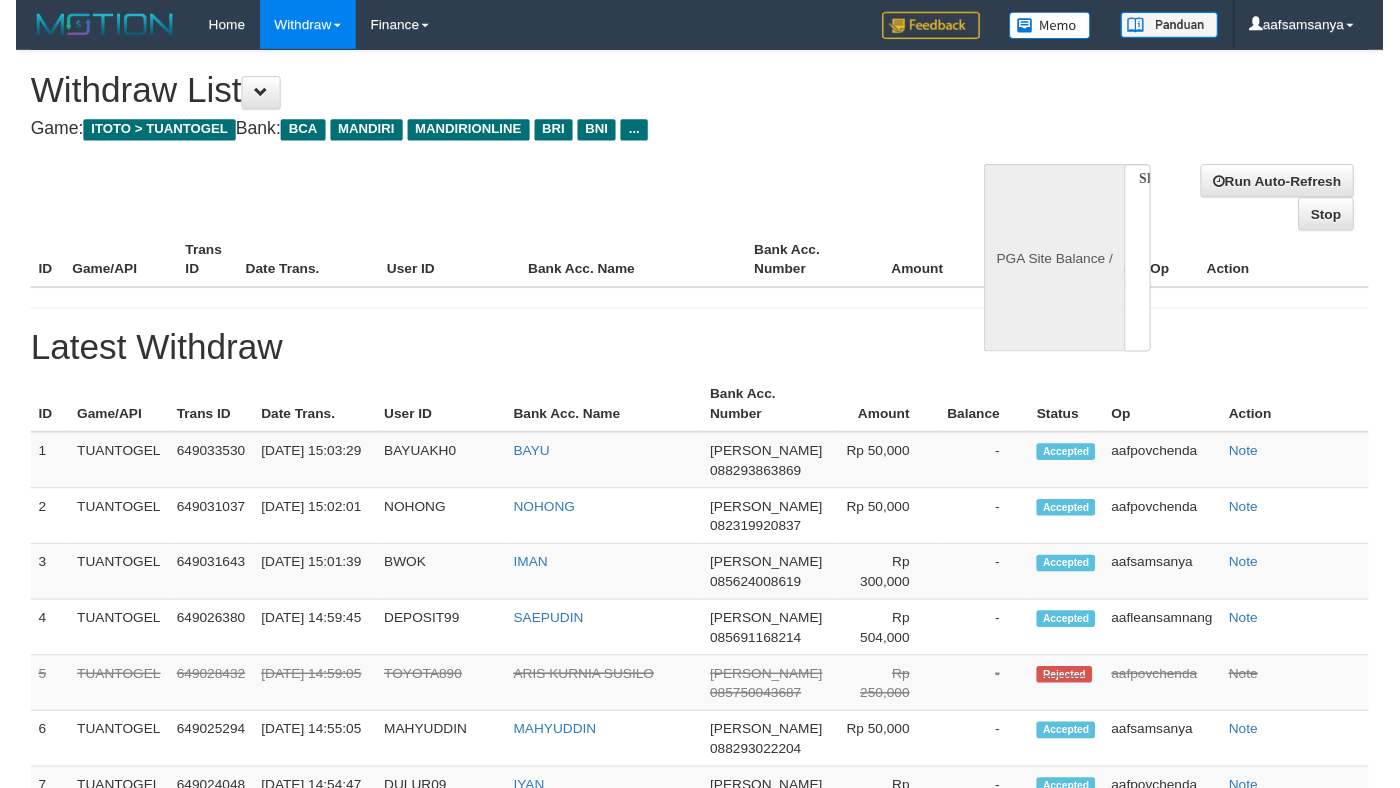 scroll, scrollTop: 0, scrollLeft: 0, axis: both 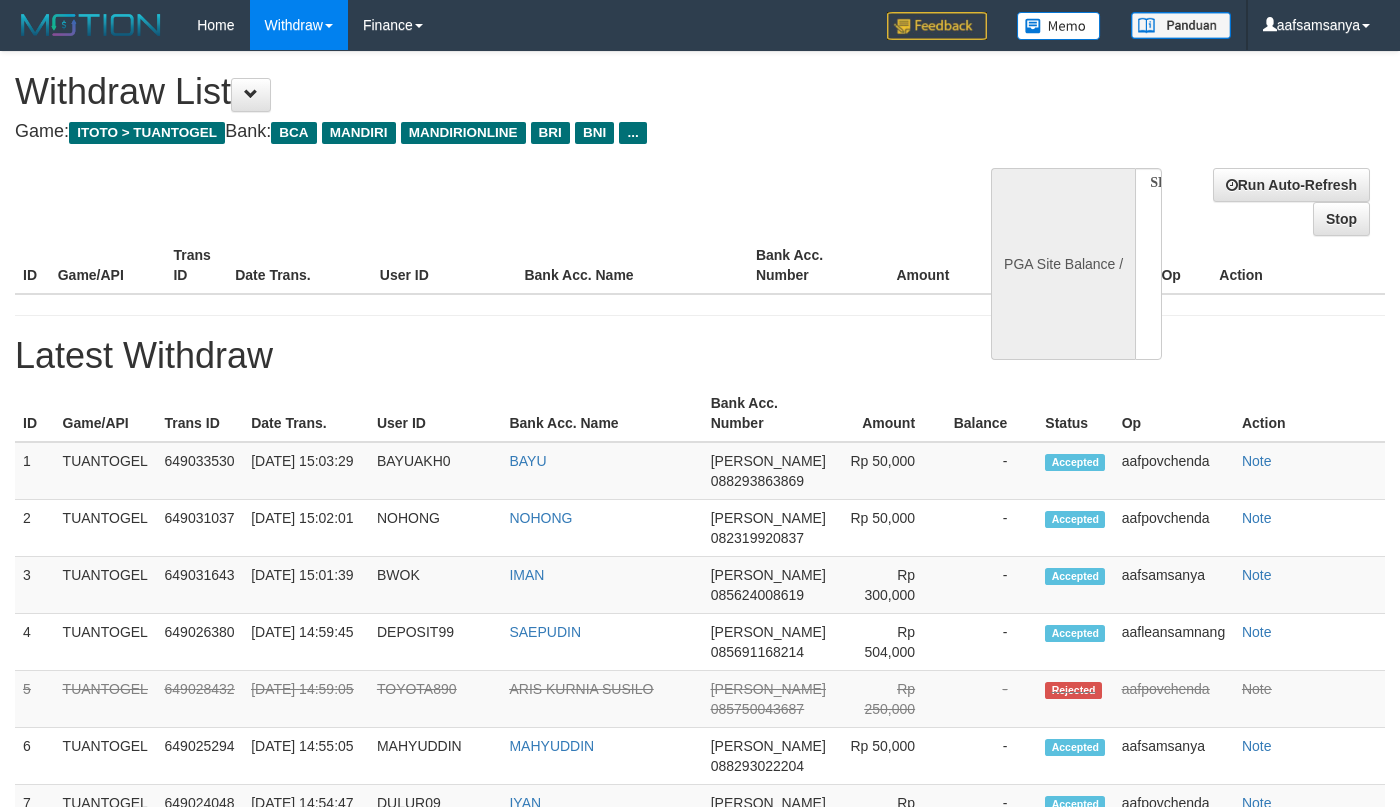 select on "**" 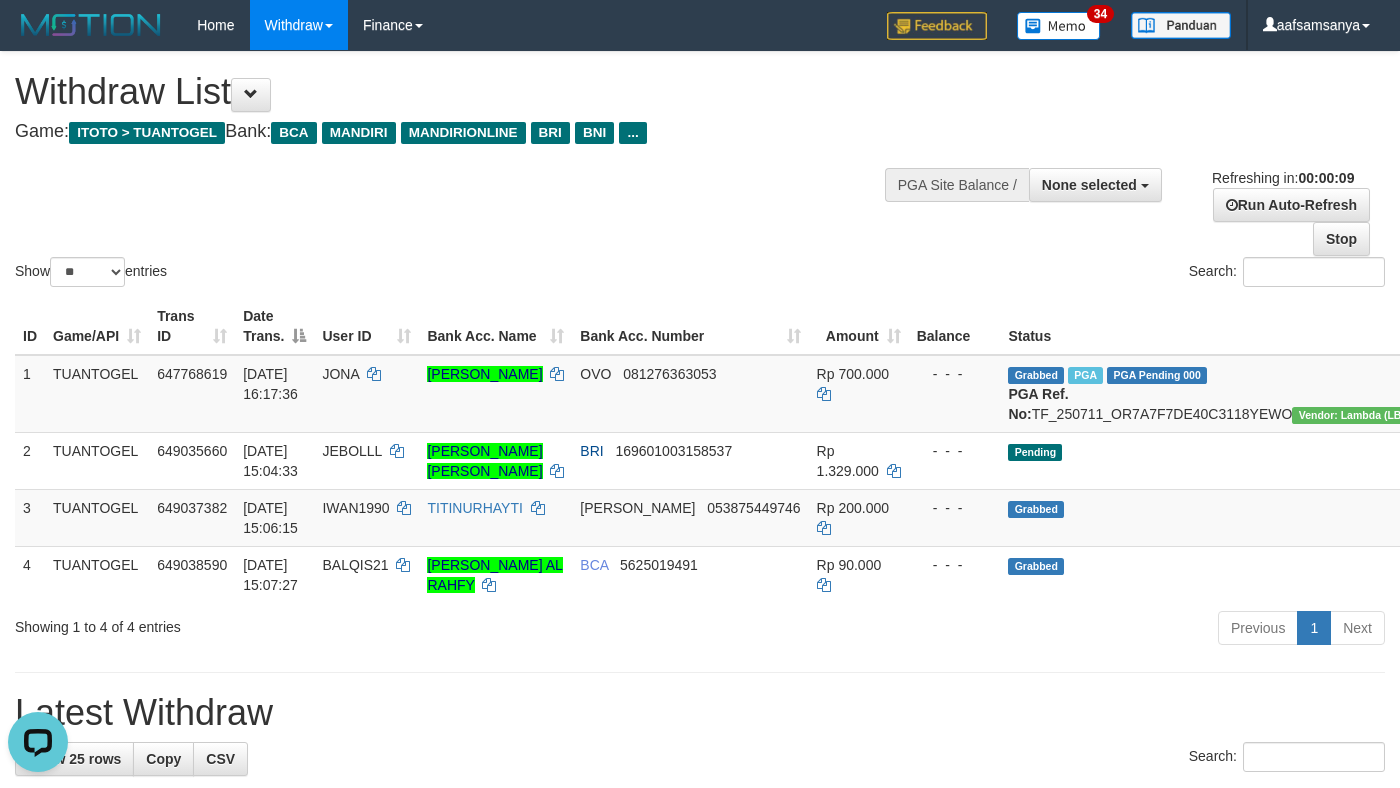 scroll, scrollTop: 0, scrollLeft: 0, axis: both 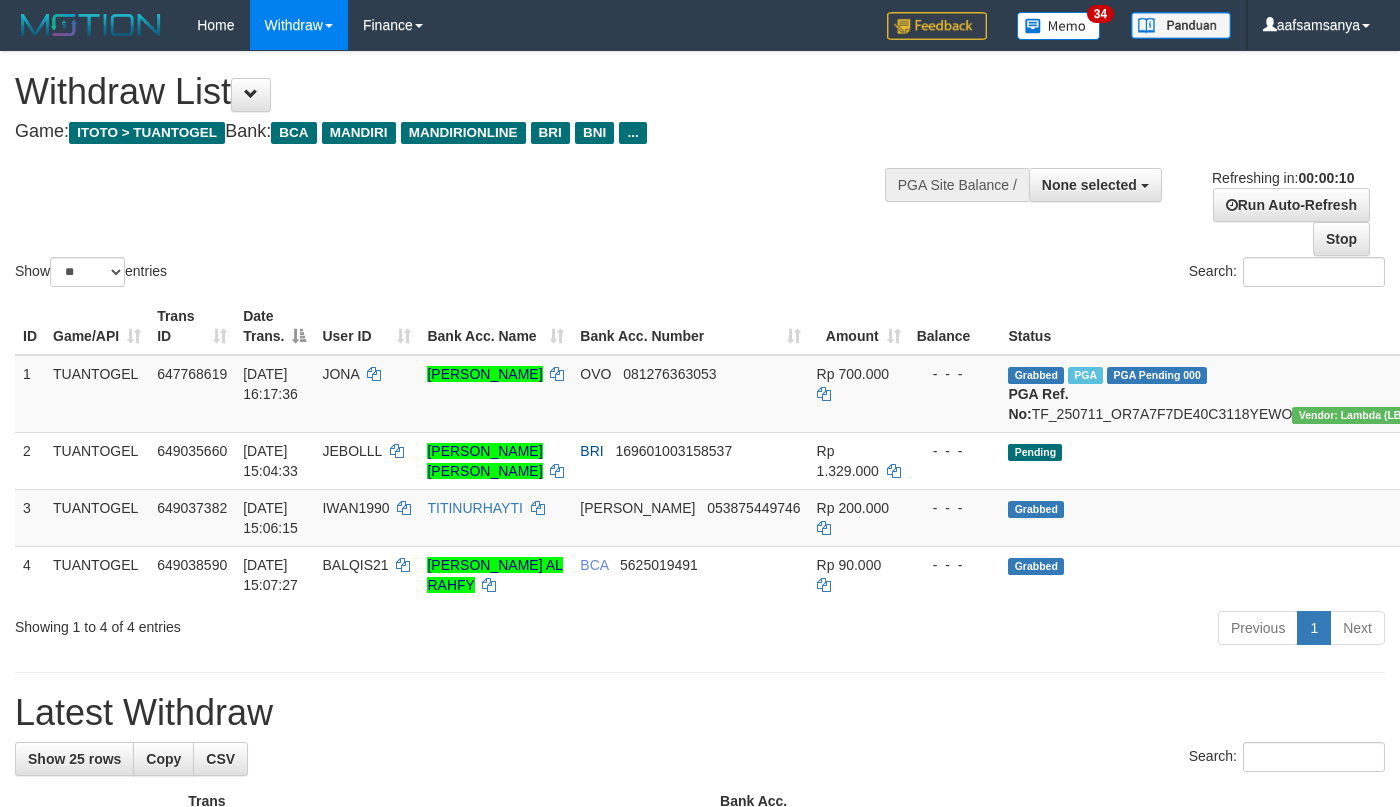 select 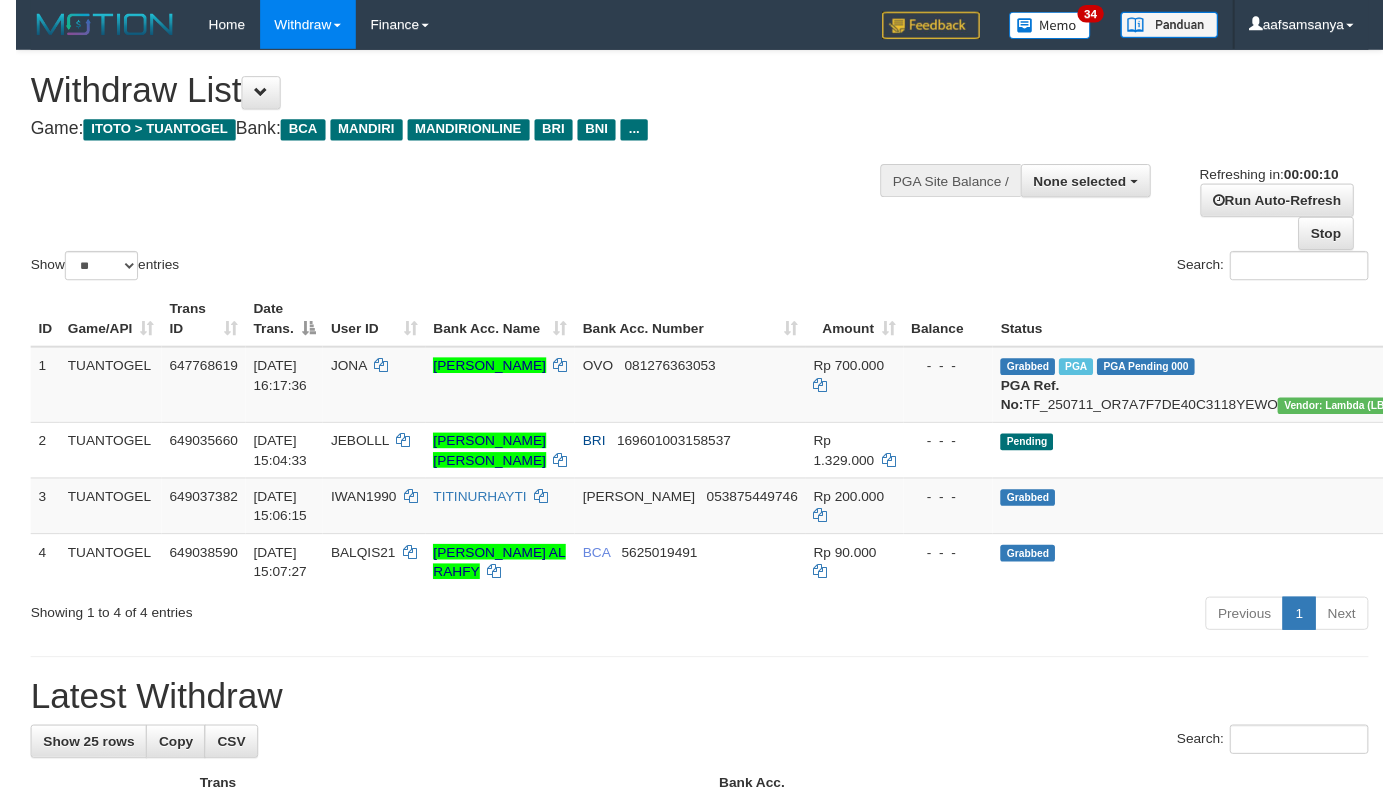 scroll, scrollTop: 0, scrollLeft: 0, axis: both 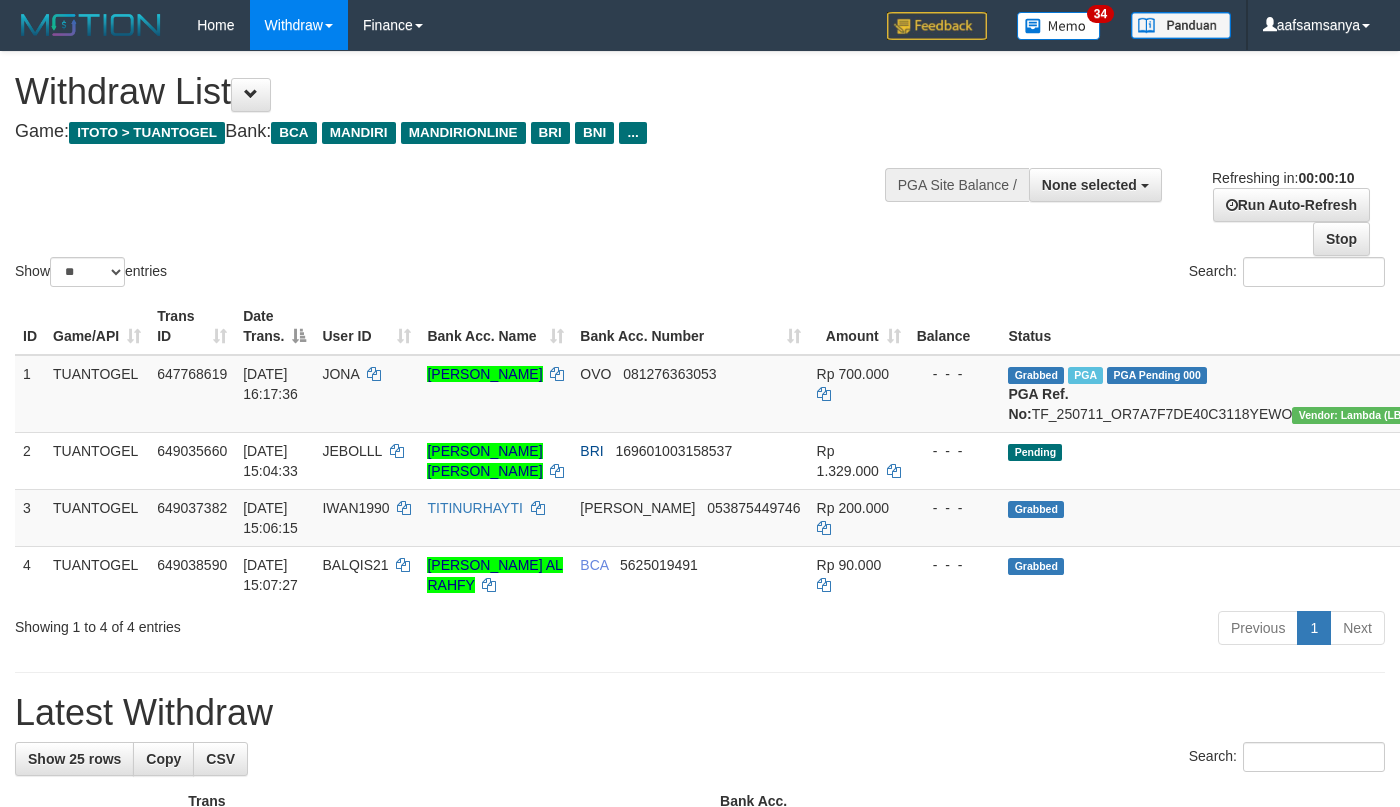 select 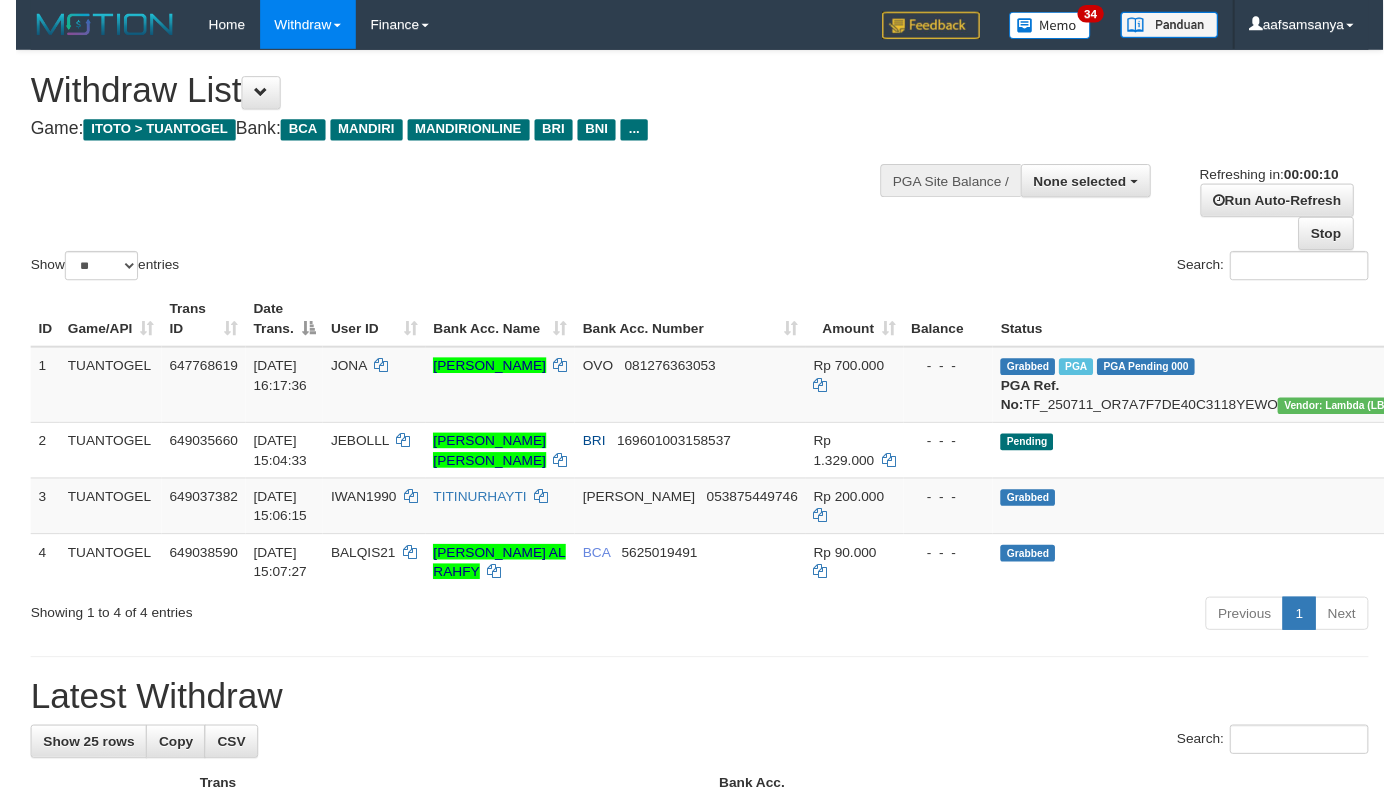 scroll, scrollTop: 0, scrollLeft: 0, axis: both 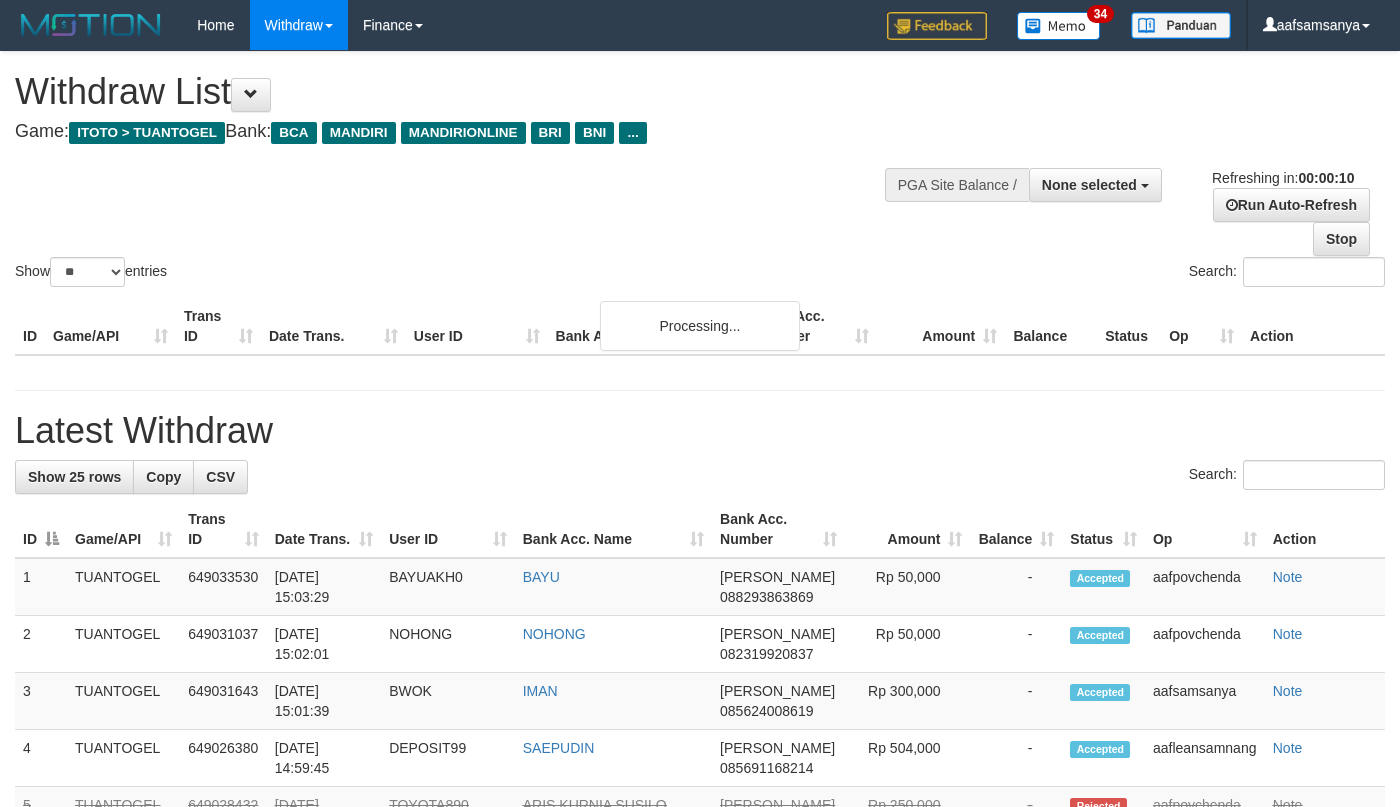select 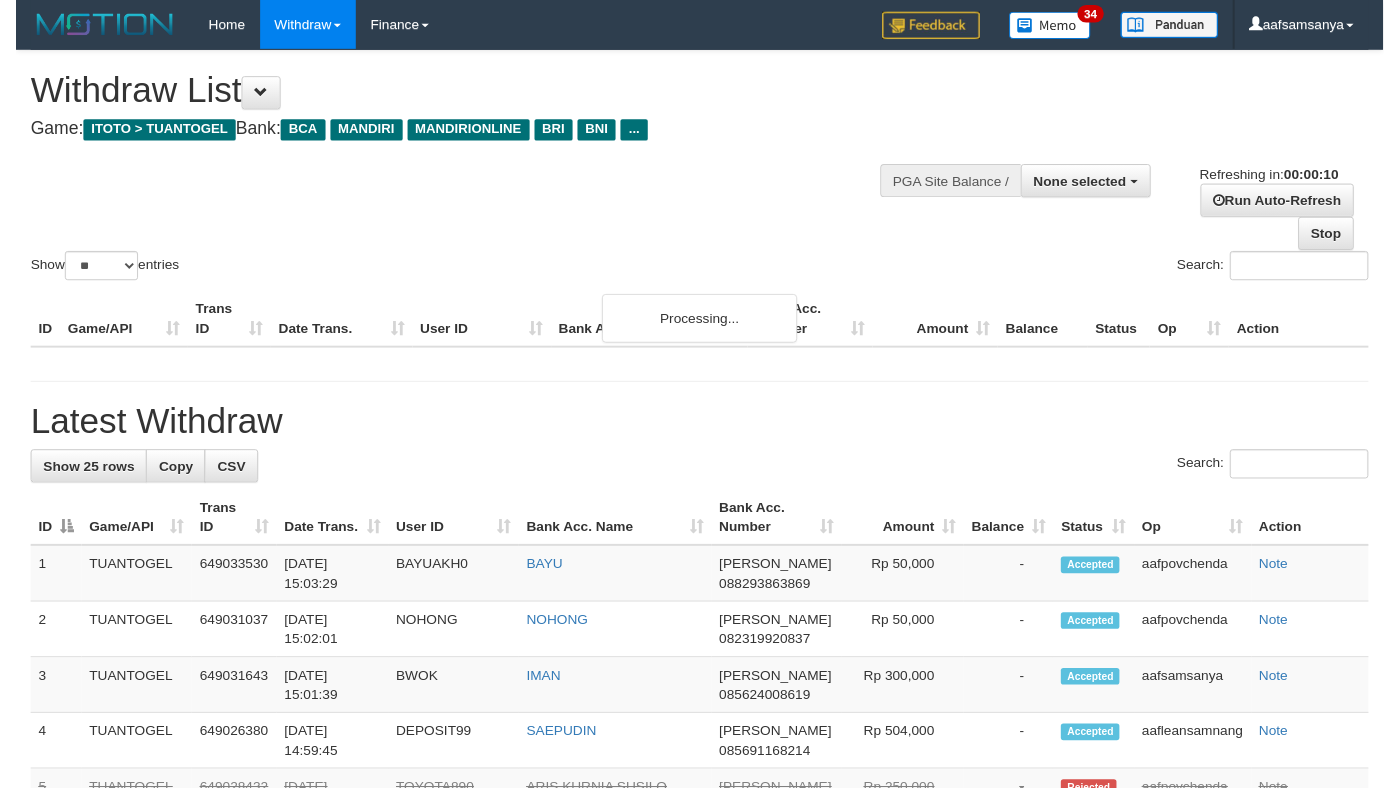 scroll, scrollTop: 0, scrollLeft: 0, axis: both 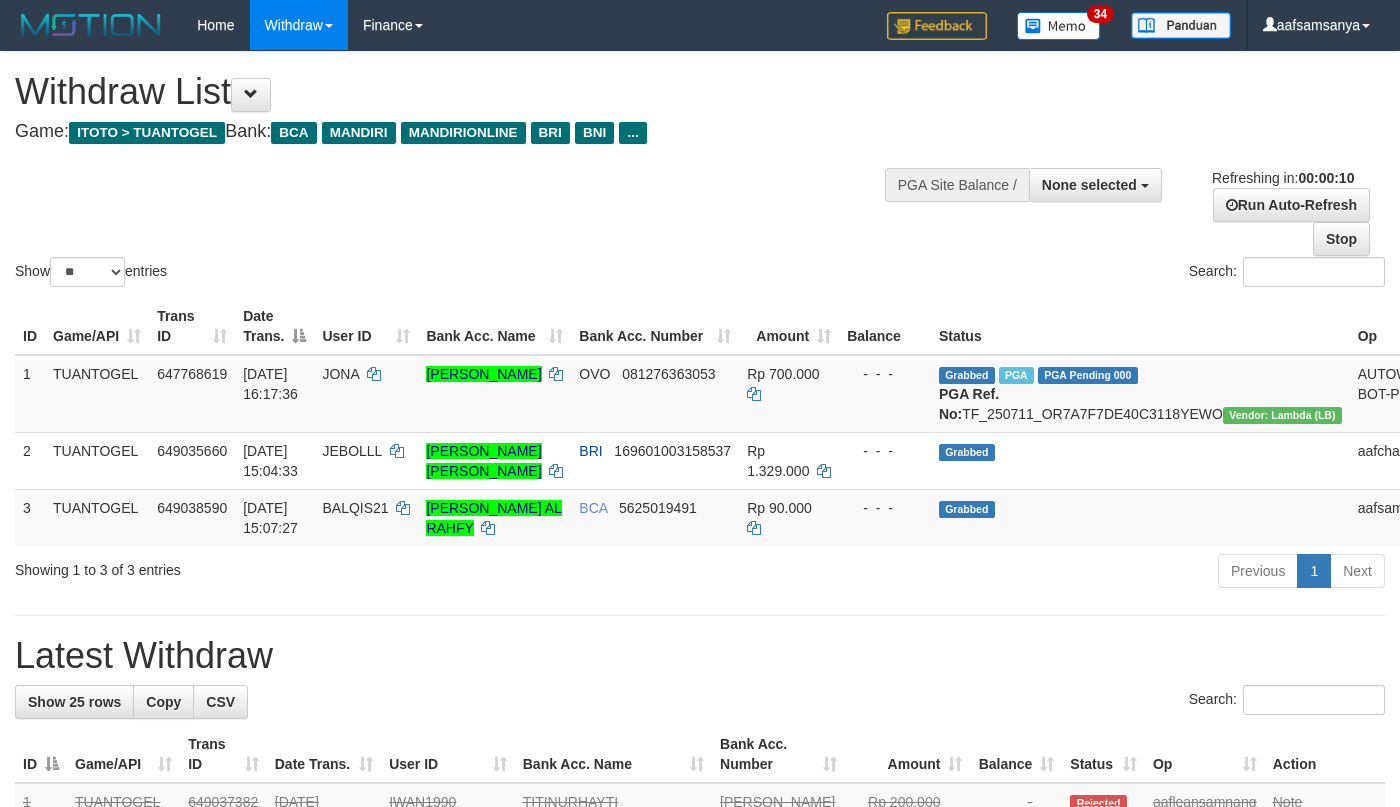 select 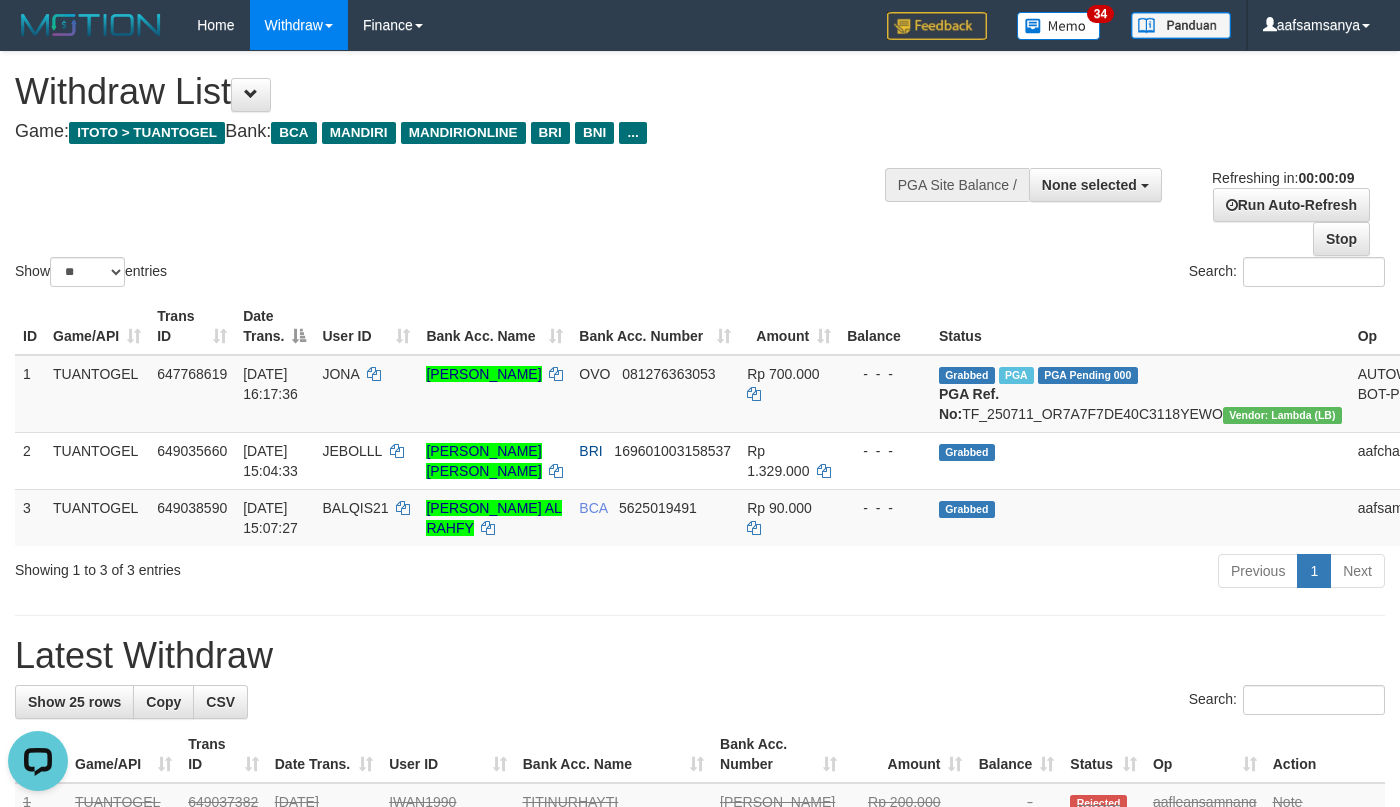 scroll, scrollTop: 0, scrollLeft: 0, axis: both 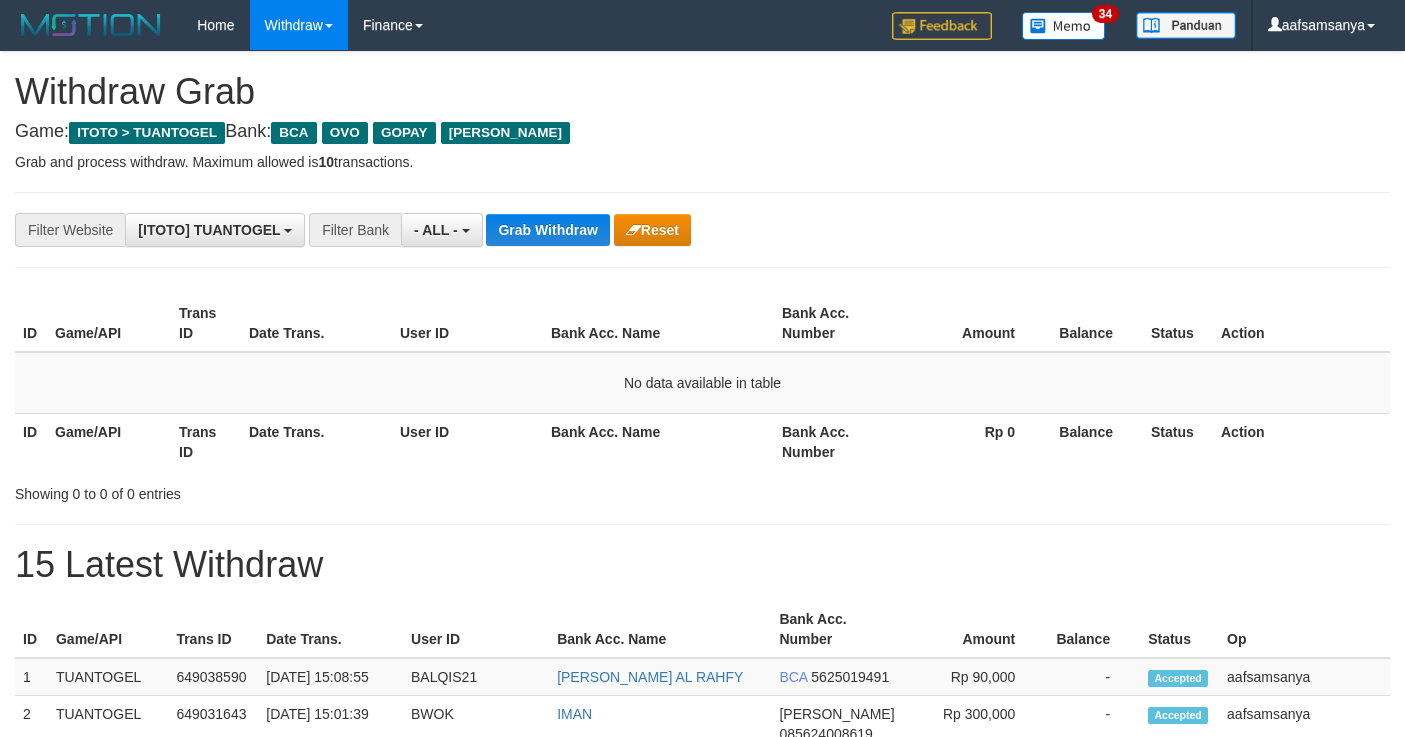 select on "***" 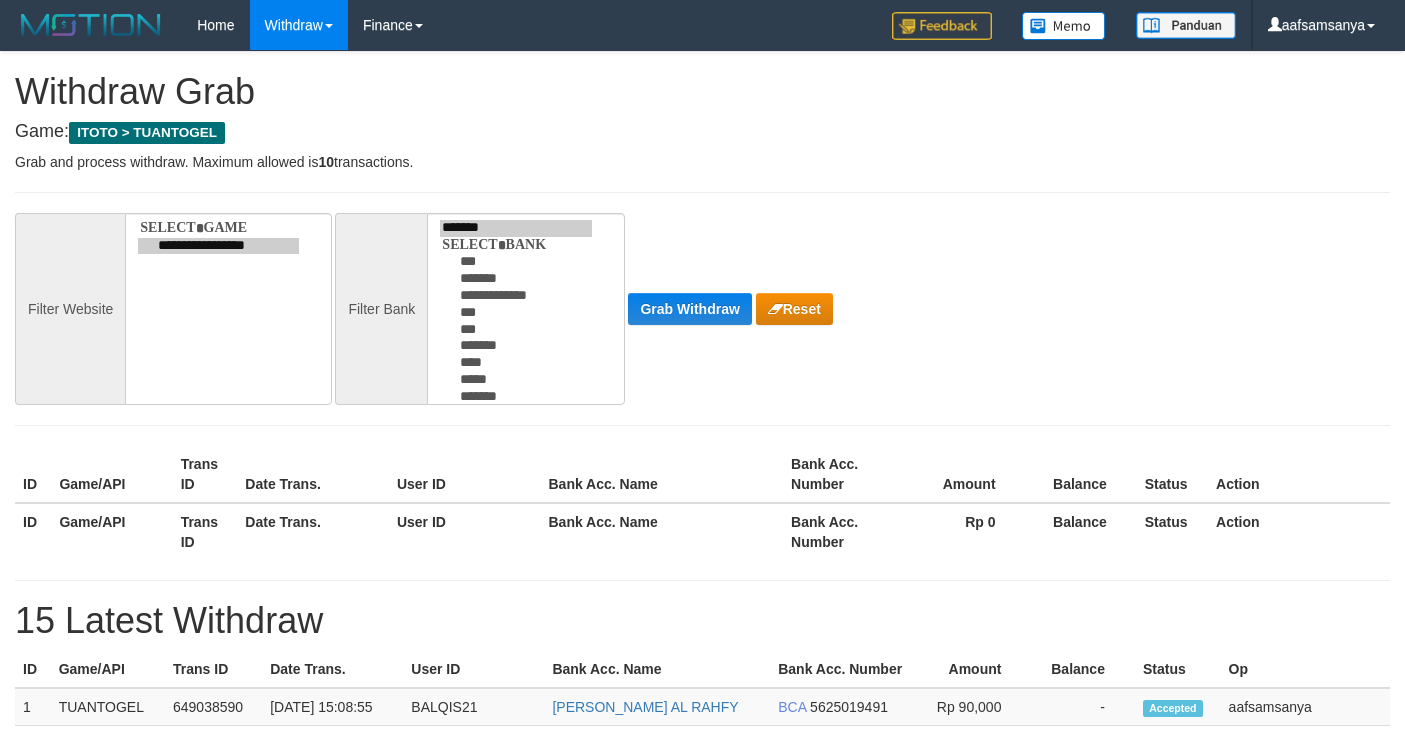 scroll, scrollTop: 0, scrollLeft: 0, axis: both 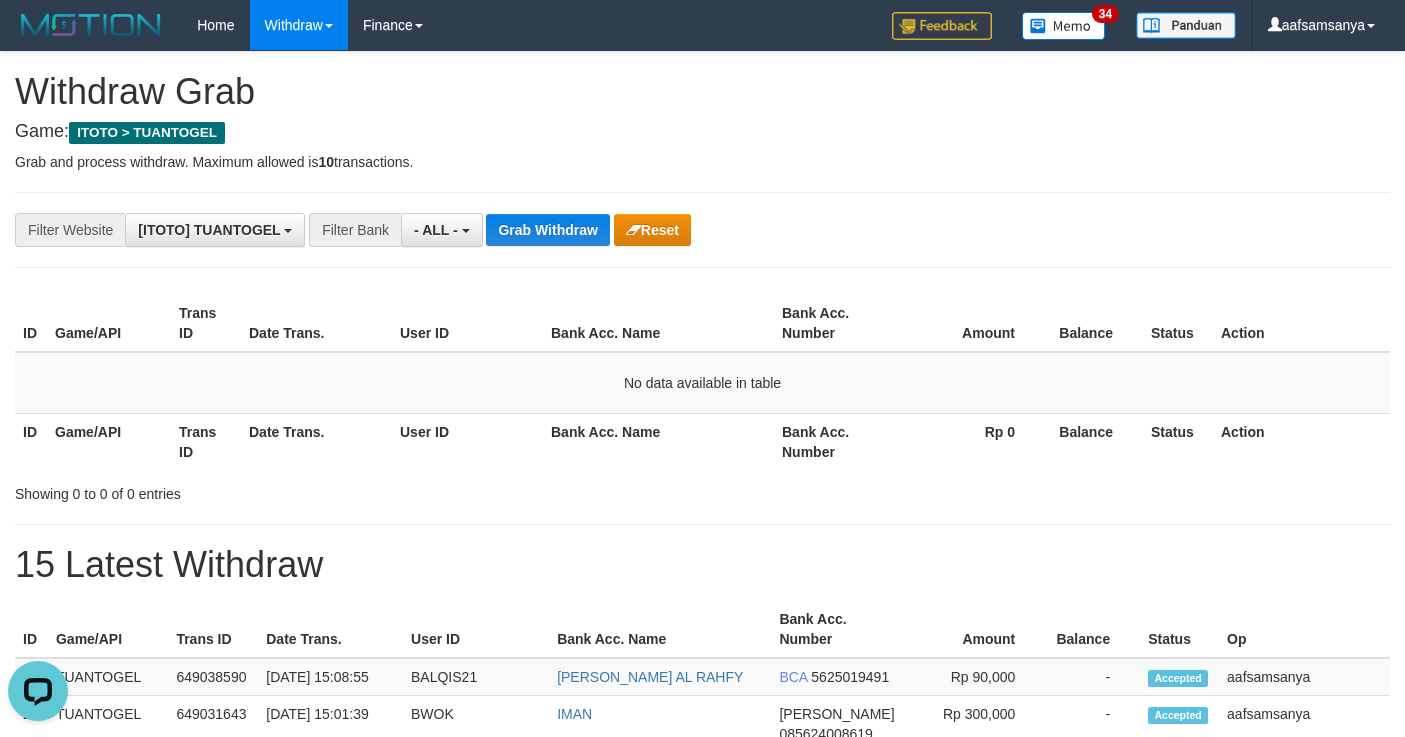 click on "ID Game/API Trans ID Date Trans. User ID Bank Acc. Name Bank Acc. Number Amount Balance Status Action
No data available in table
ID Game/API Trans ID Date Trans. User ID Bank Acc. Name Bank Acc. Number Rp 0 Balance Status Action" at bounding box center [702, 382] 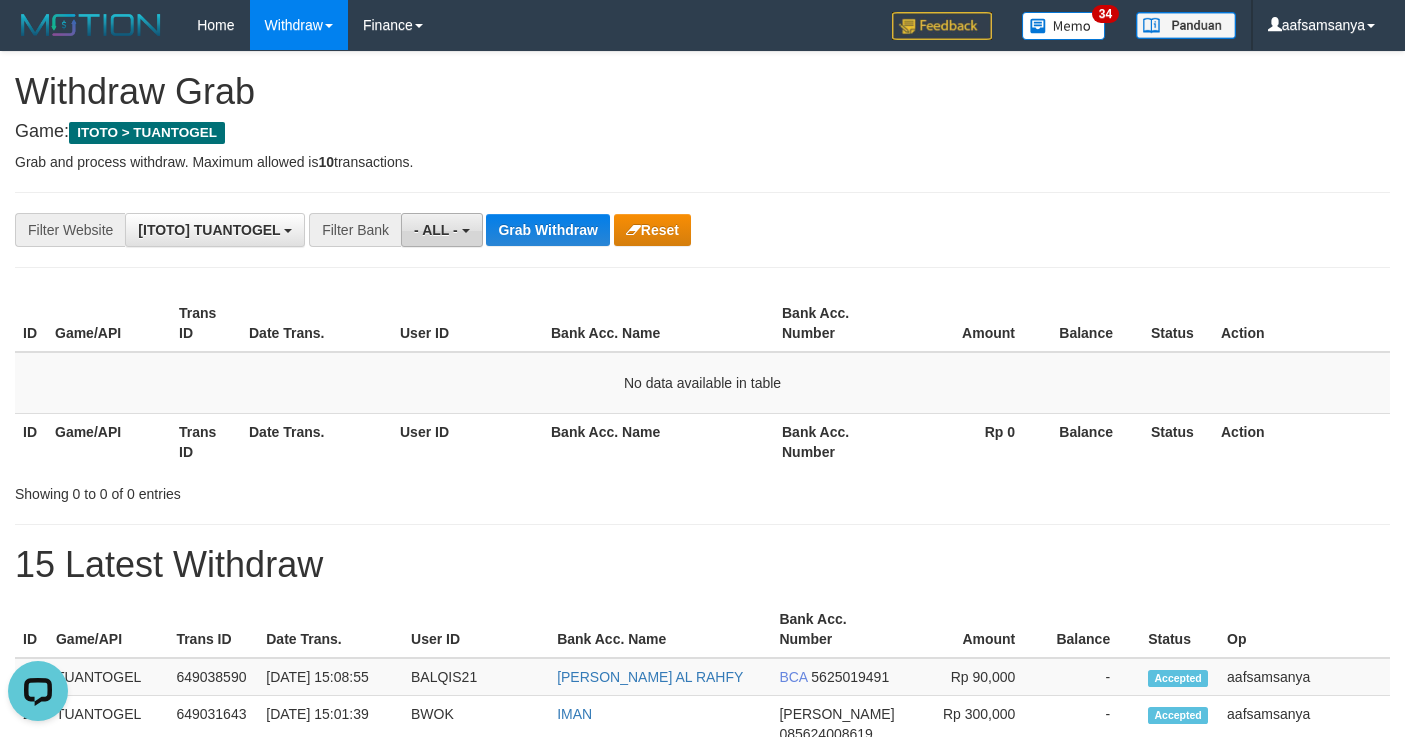click on "- ALL -" at bounding box center (436, 230) 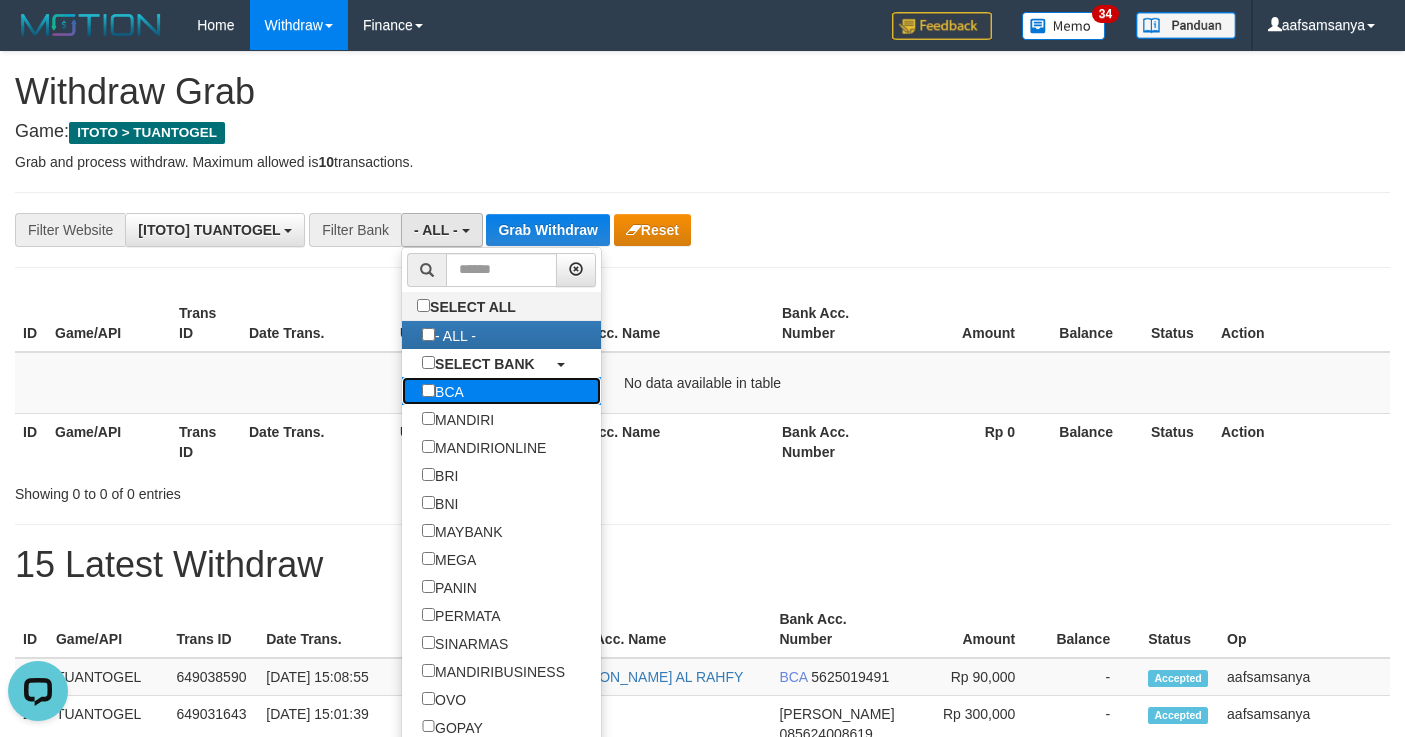click on "BCA" at bounding box center [443, 391] 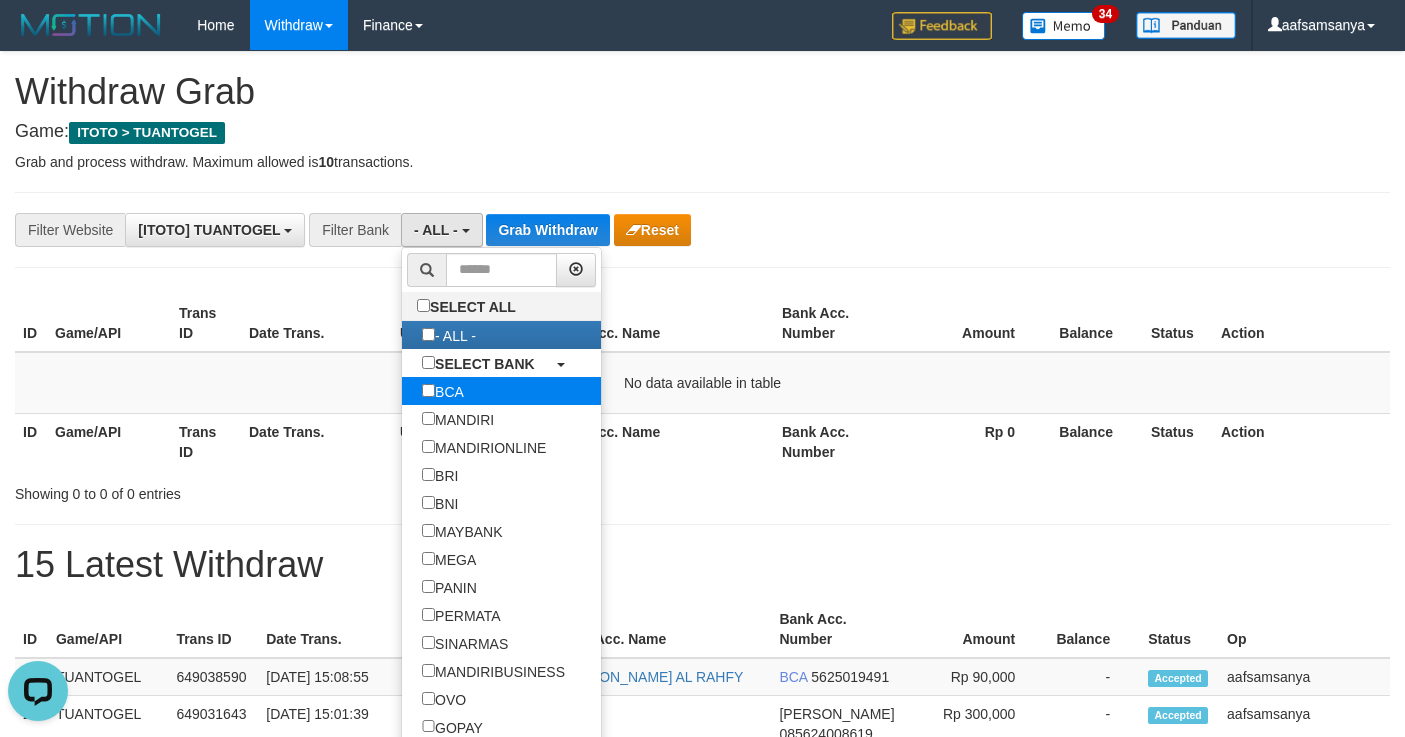 select on "***" 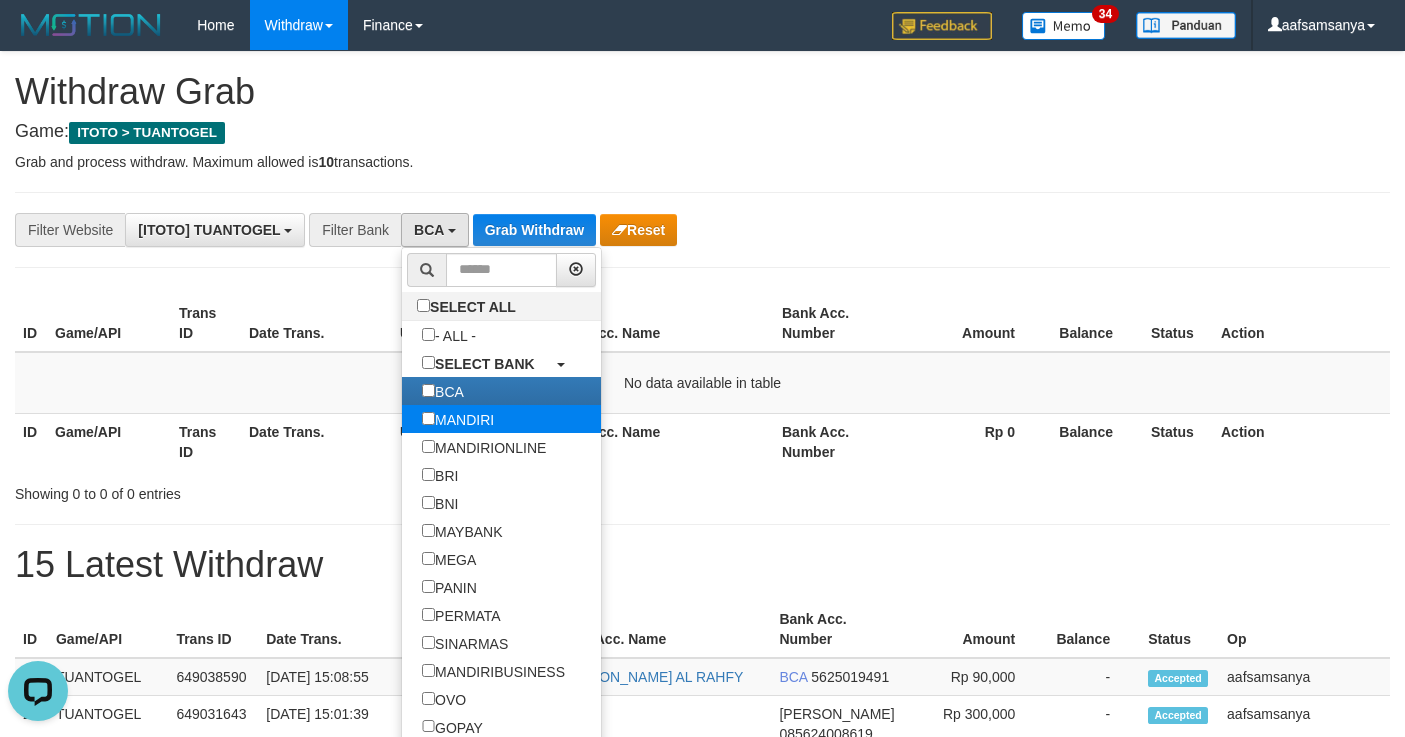 scroll, scrollTop: 125, scrollLeft: 0, axis: vertical 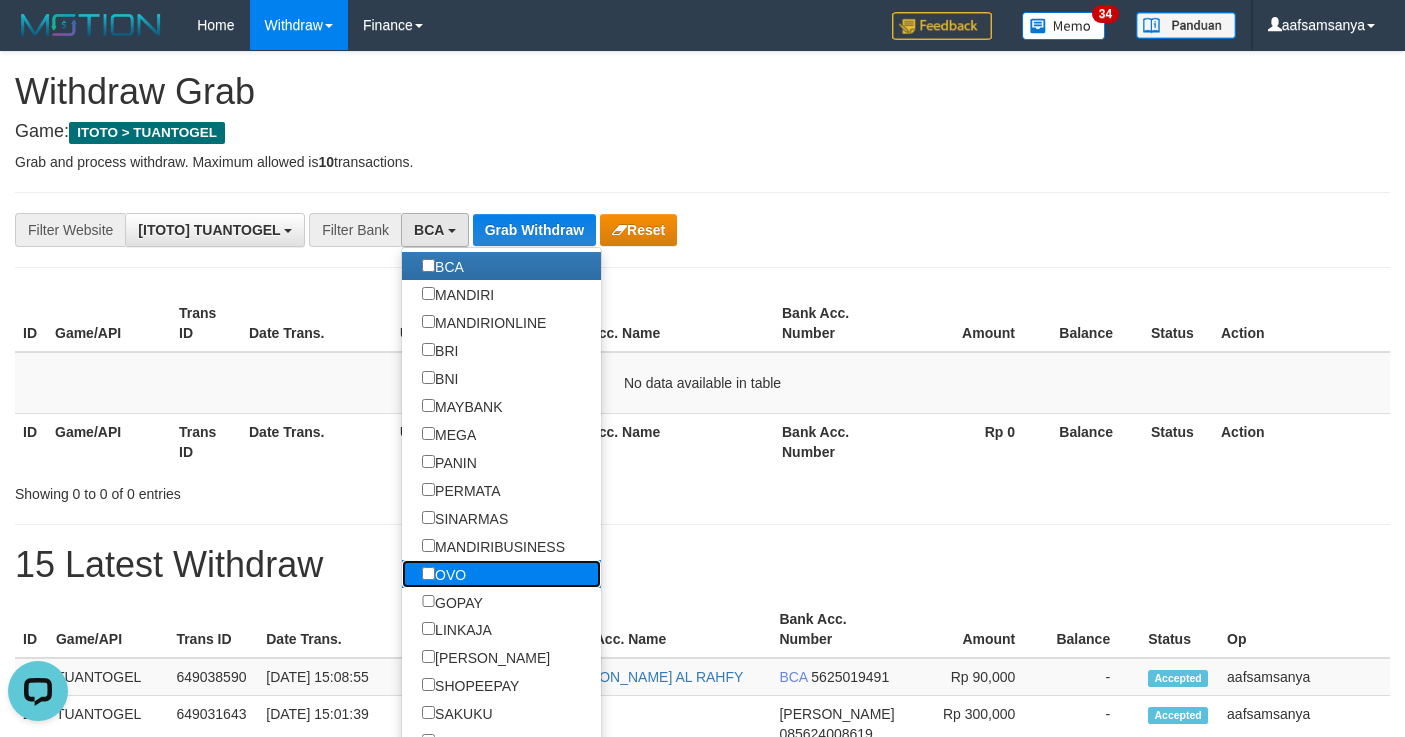 click on "OVO" at bounding box center (444, 574) 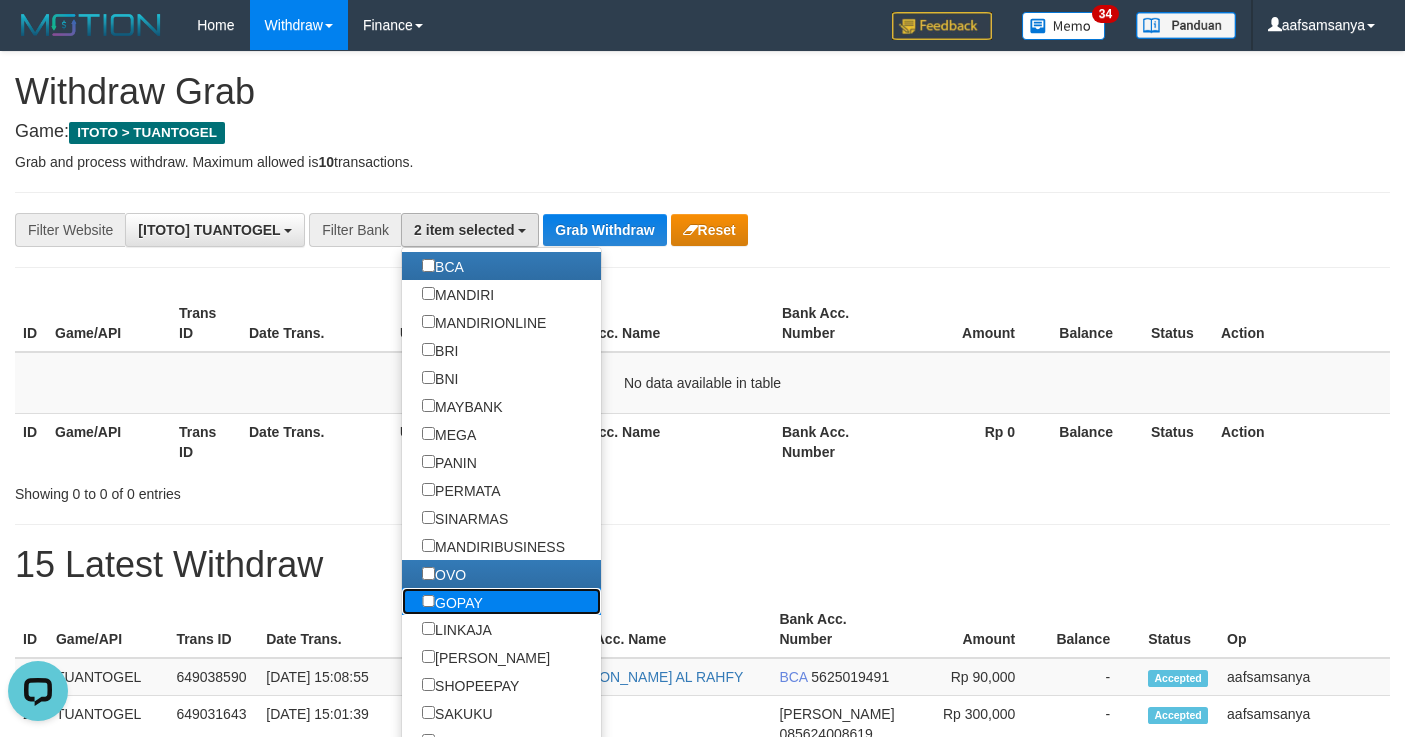 click on "GOPAY" at bounding box center [452, 602] 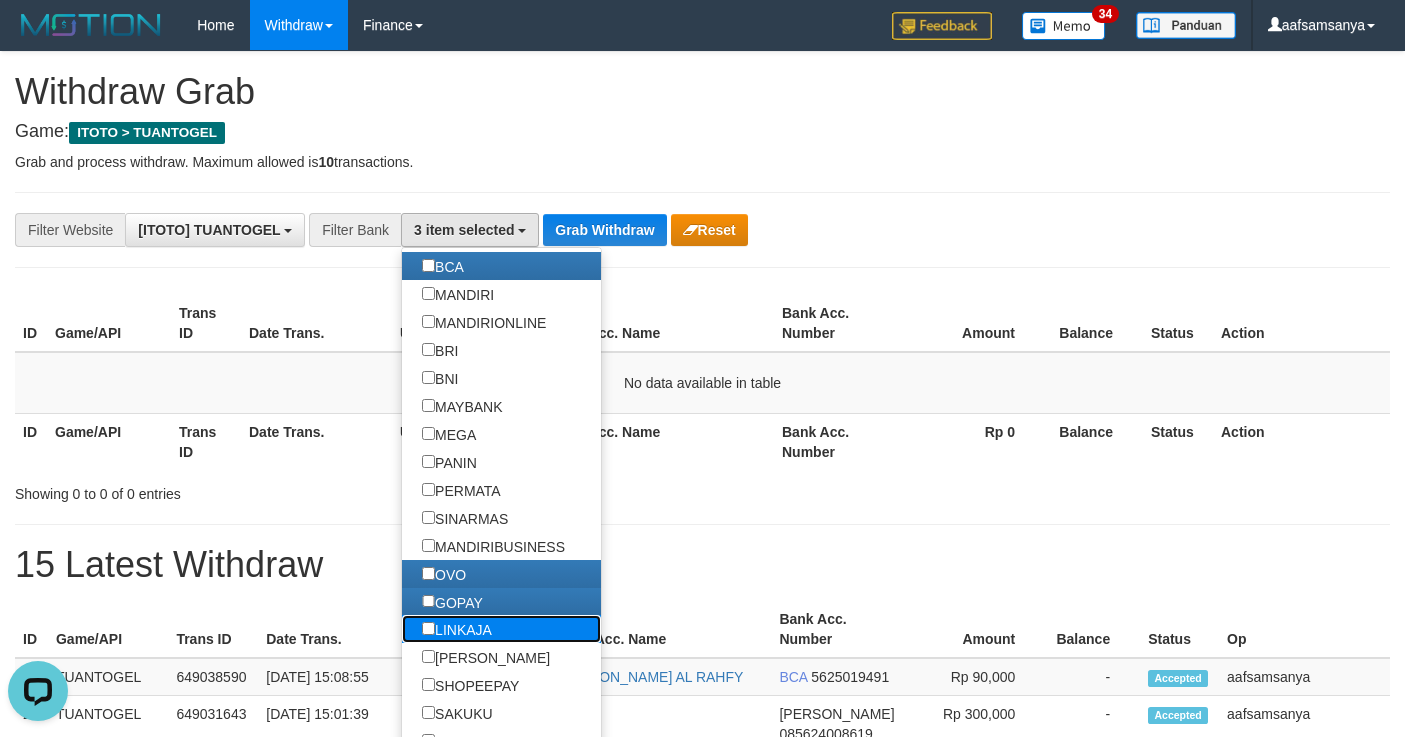 click on "LINKAJA" at bounding box center (457, 629) 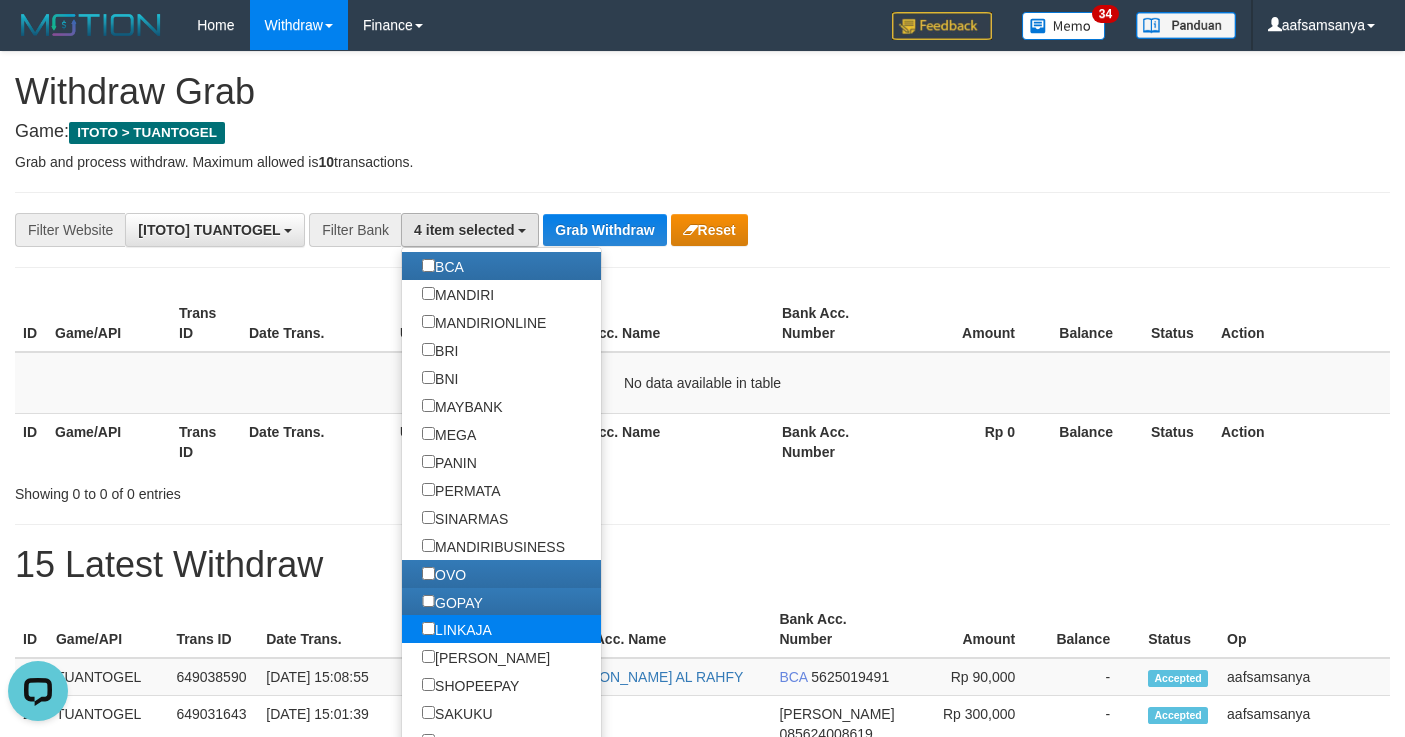 click on "LINKAJA" at bounding box center (457, 629) 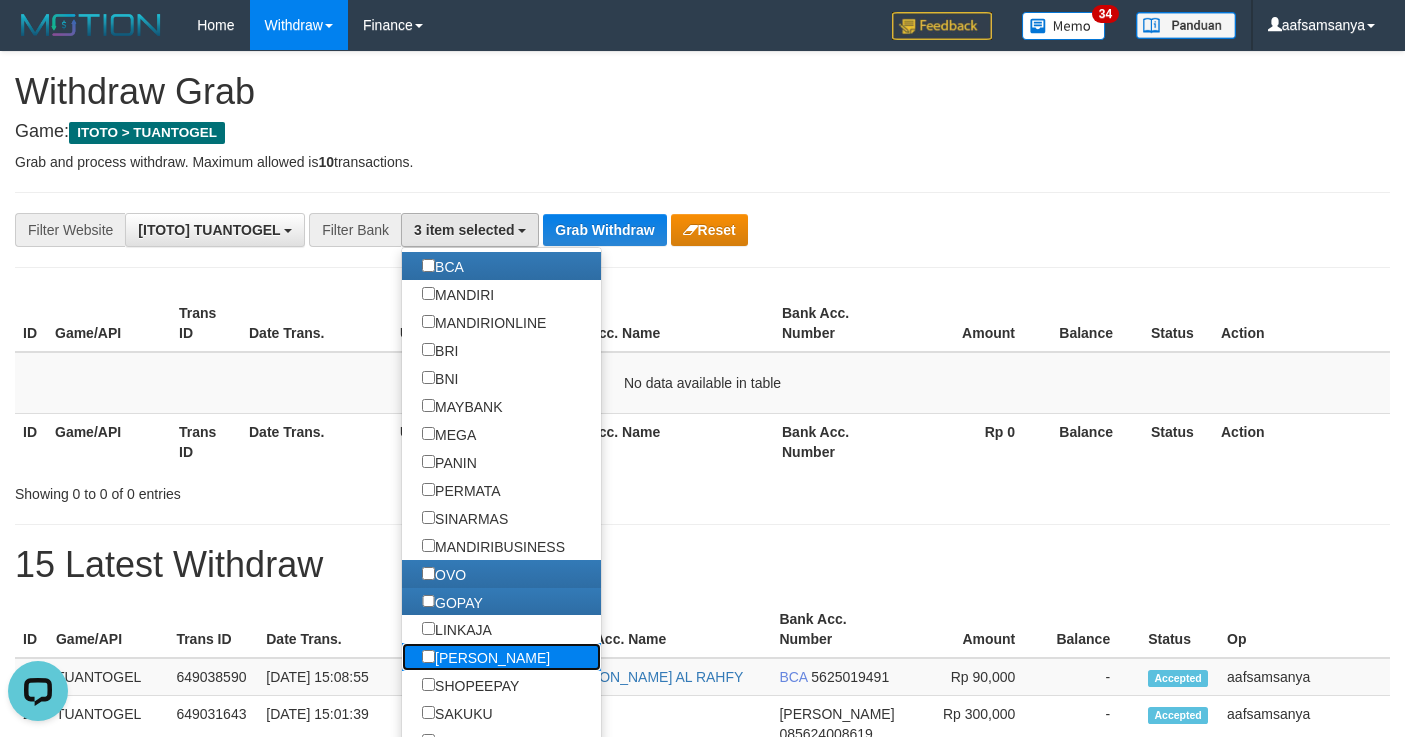 click on "[PERSON_NAME]" at bounding box center [486, 657] 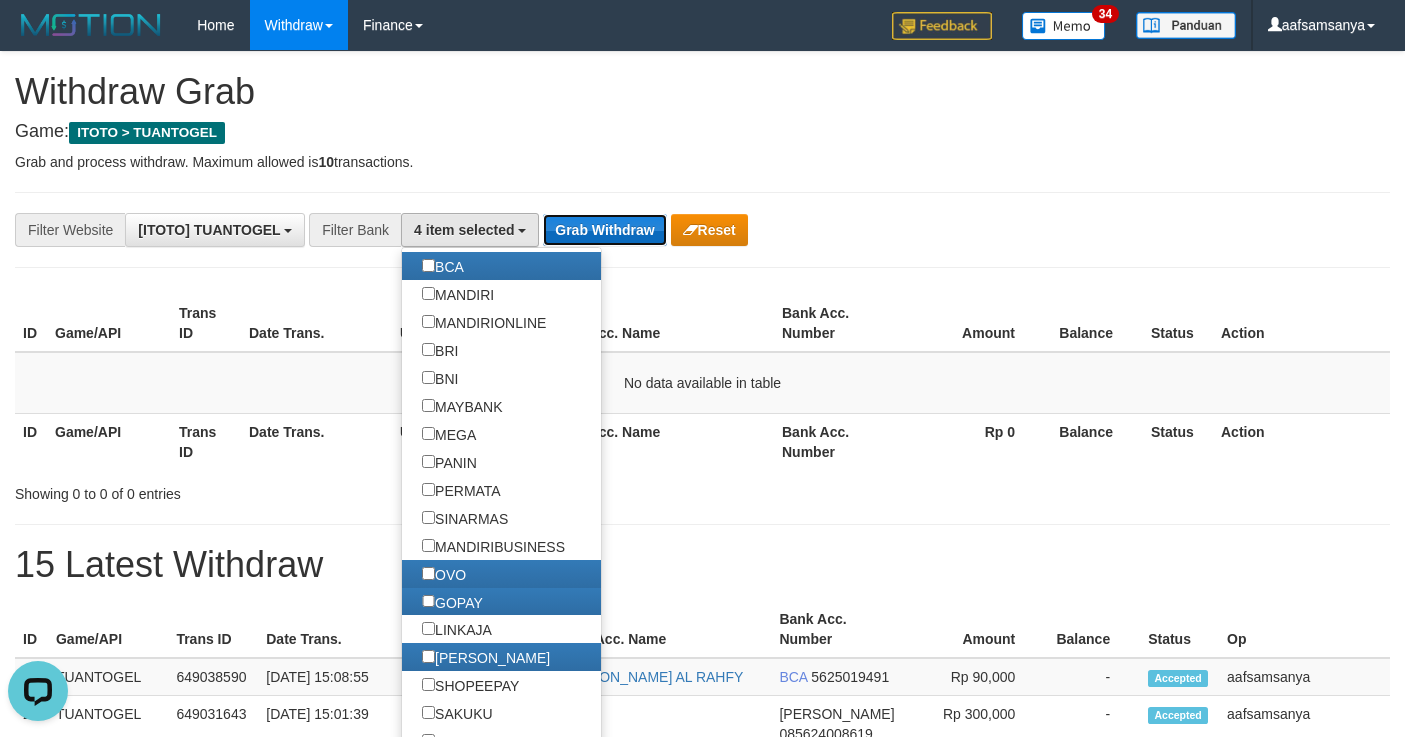 click on "Grab Withdraw" at bounding box center [604, 230] 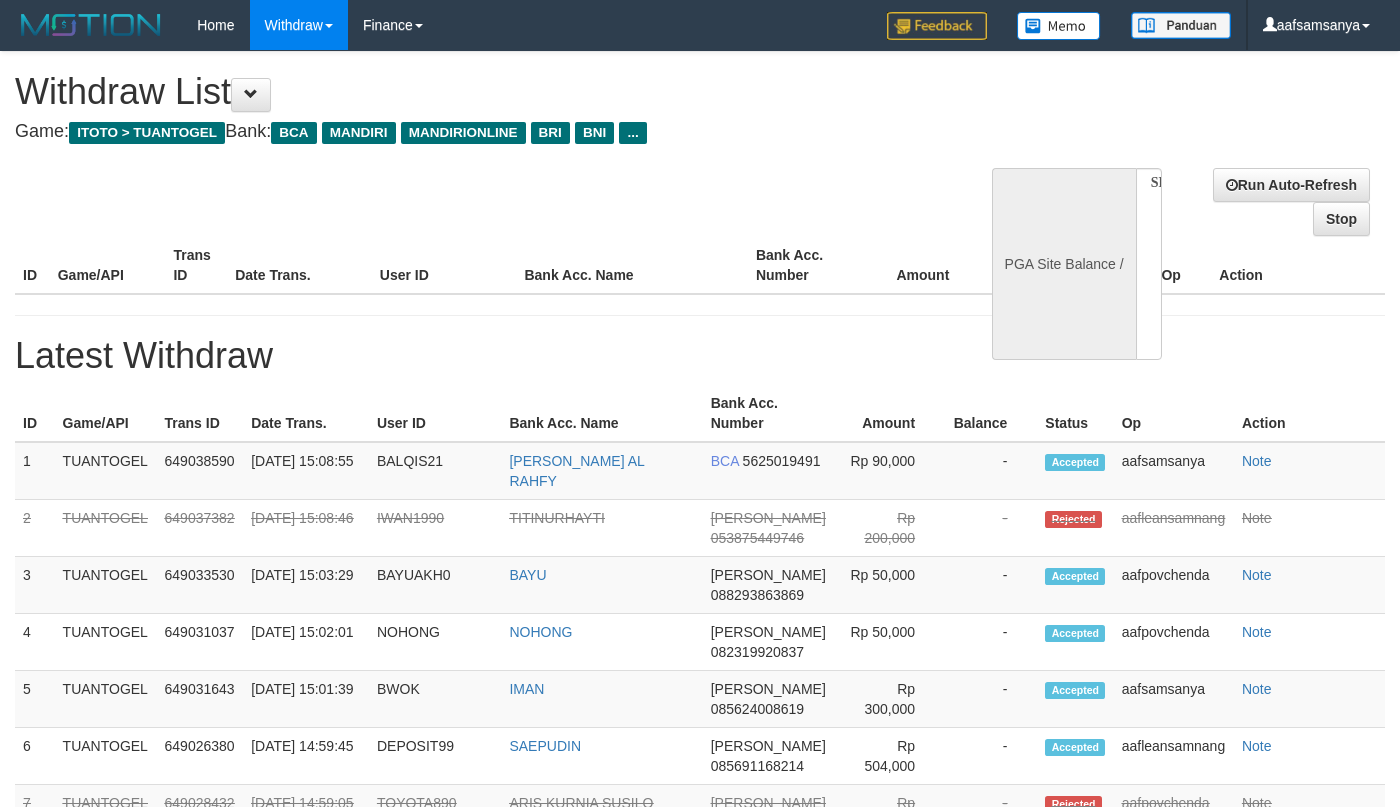select 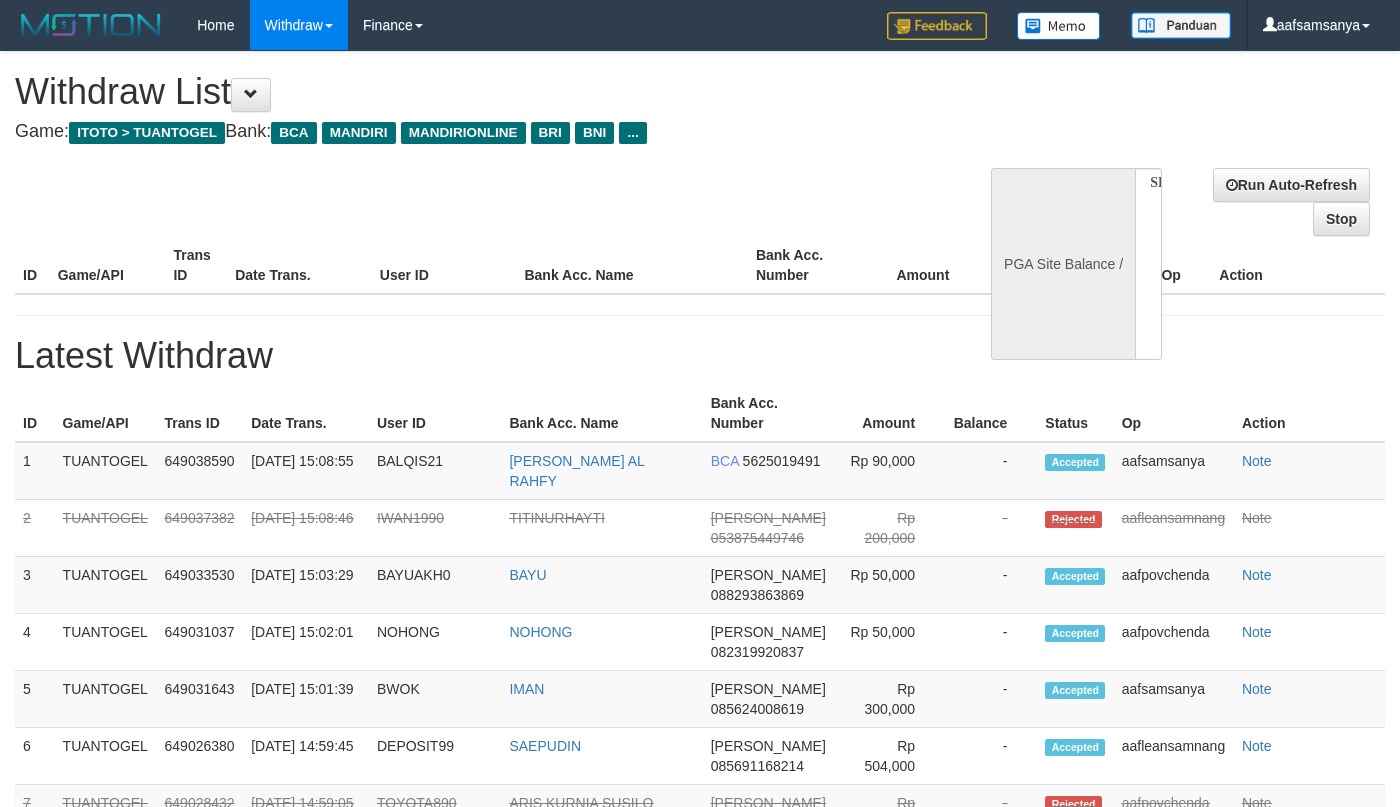 scroll, scrollTop: 0, scrollLeft: 0, axis: both 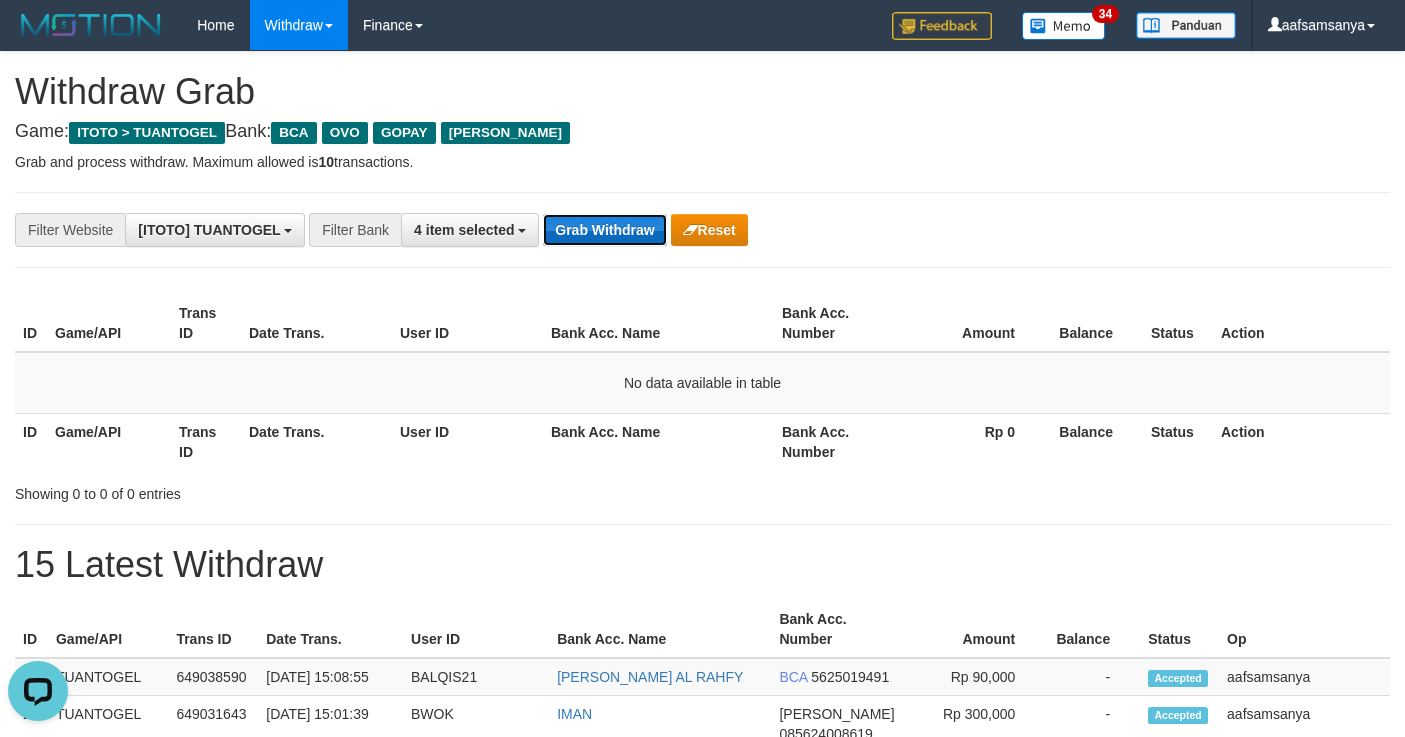 click on "Grab Withdraw" at bounding box center [604, 230] 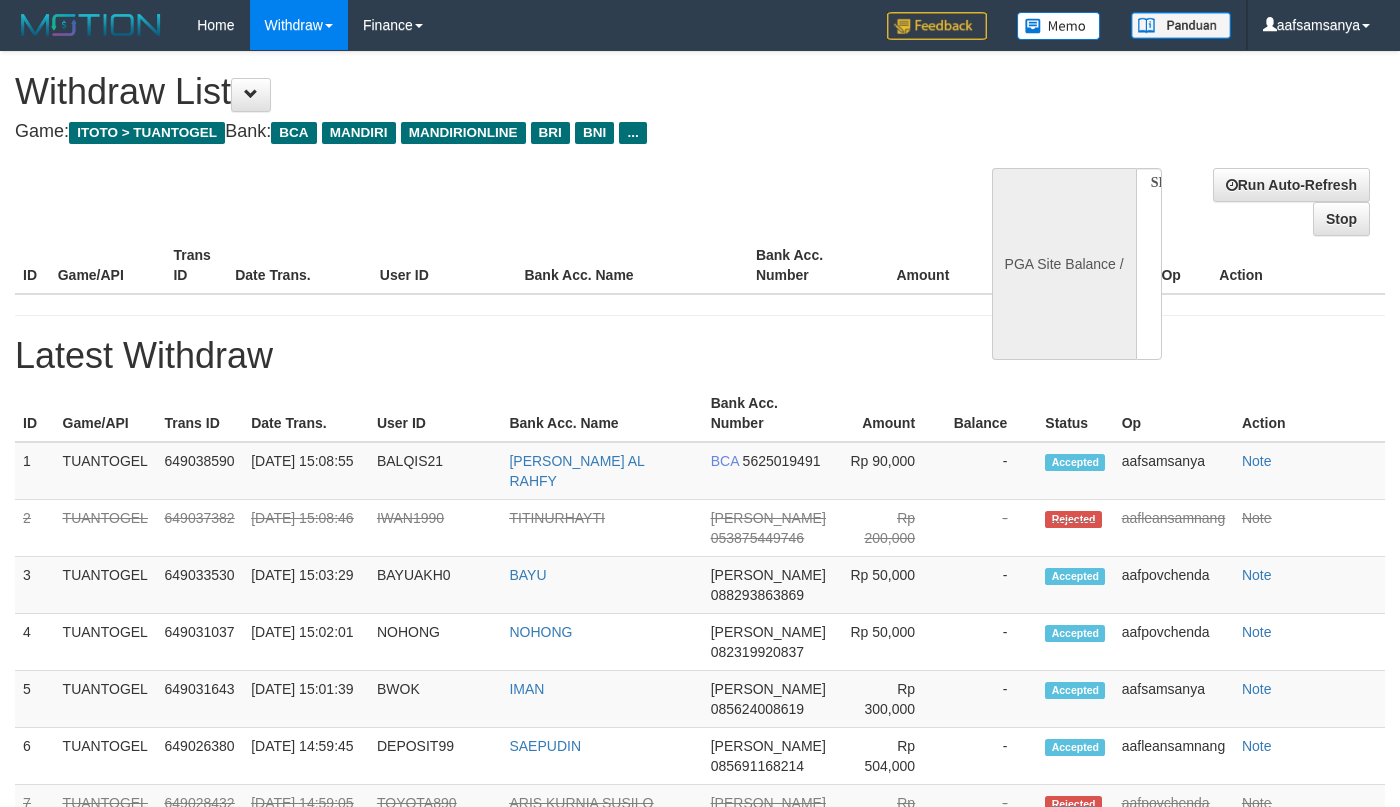 select 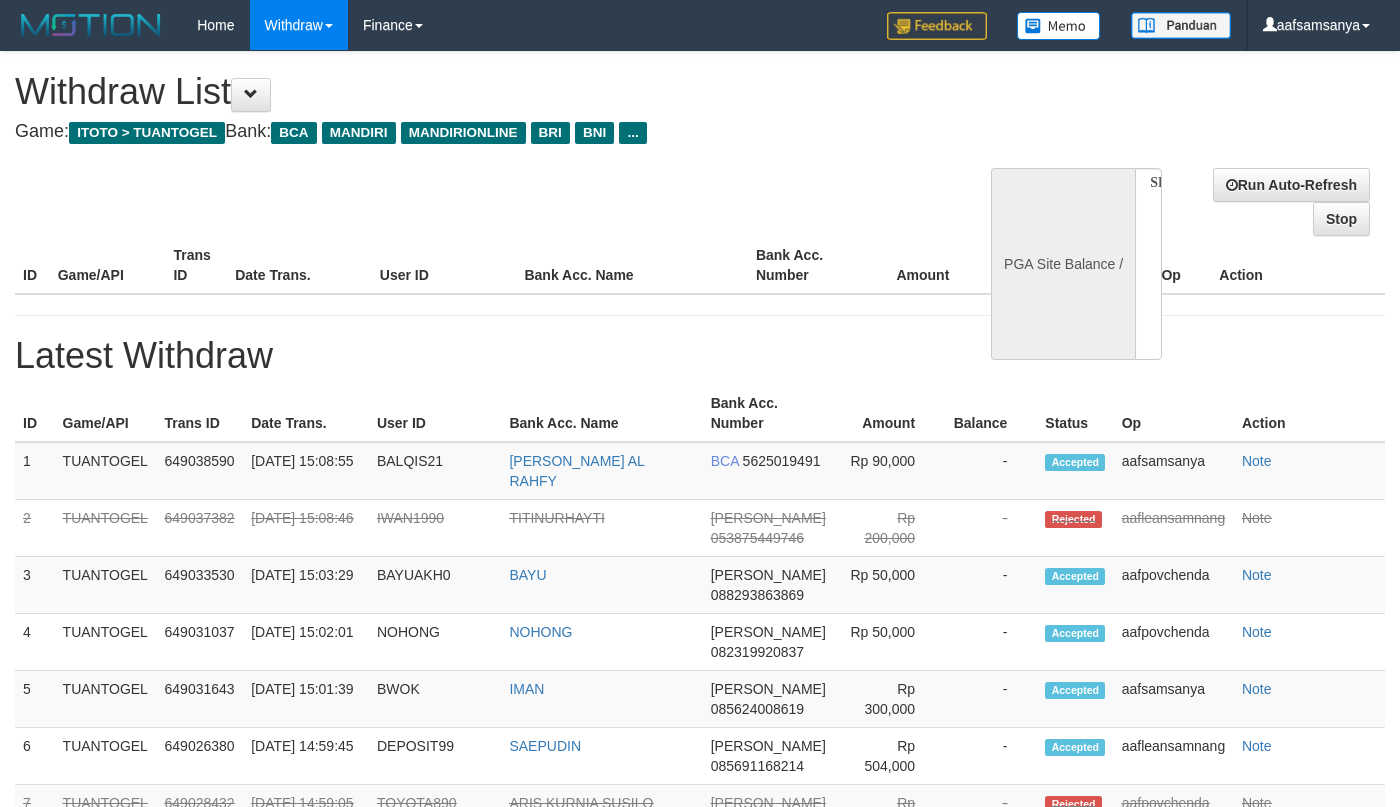 select on "**" 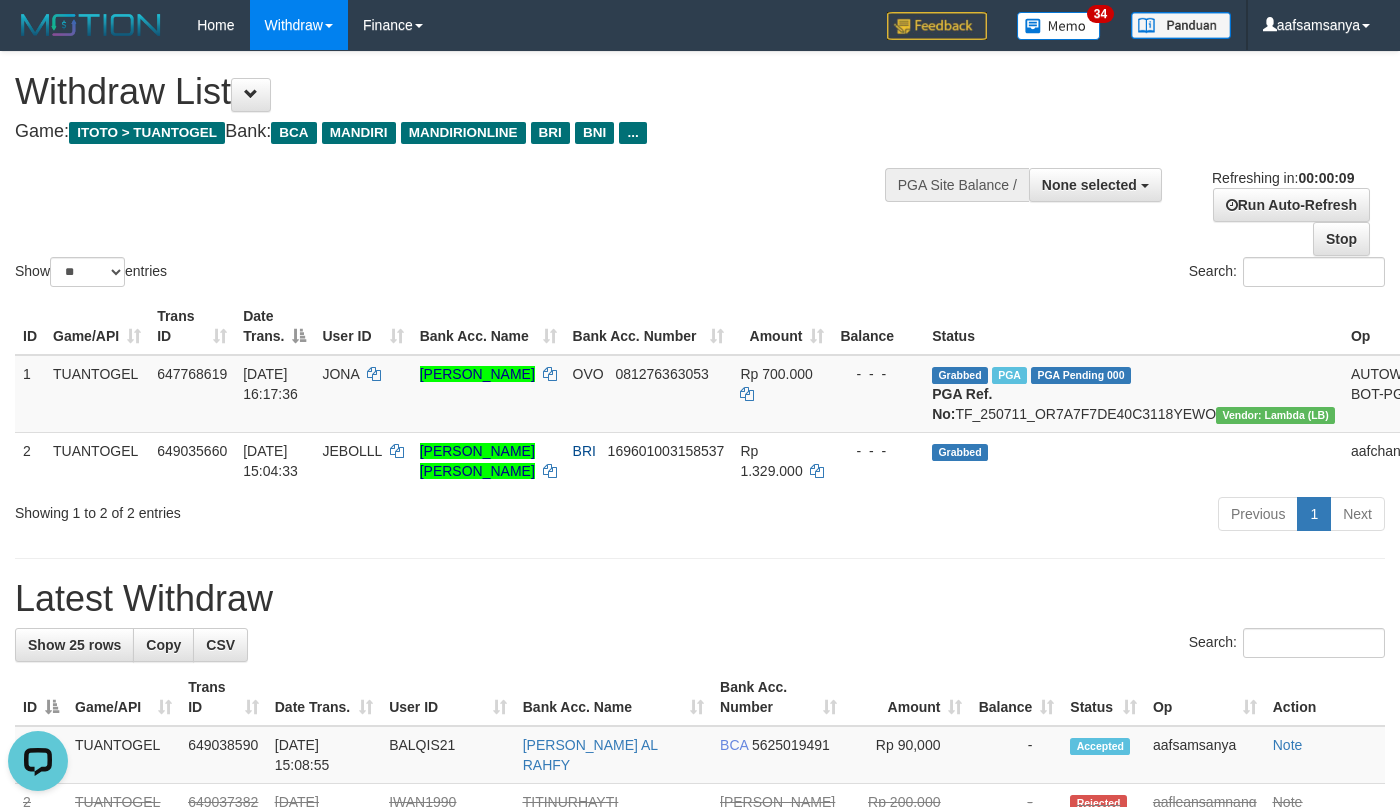 scroll, scrollTop: 0, scrollLeft: 0, axis: both 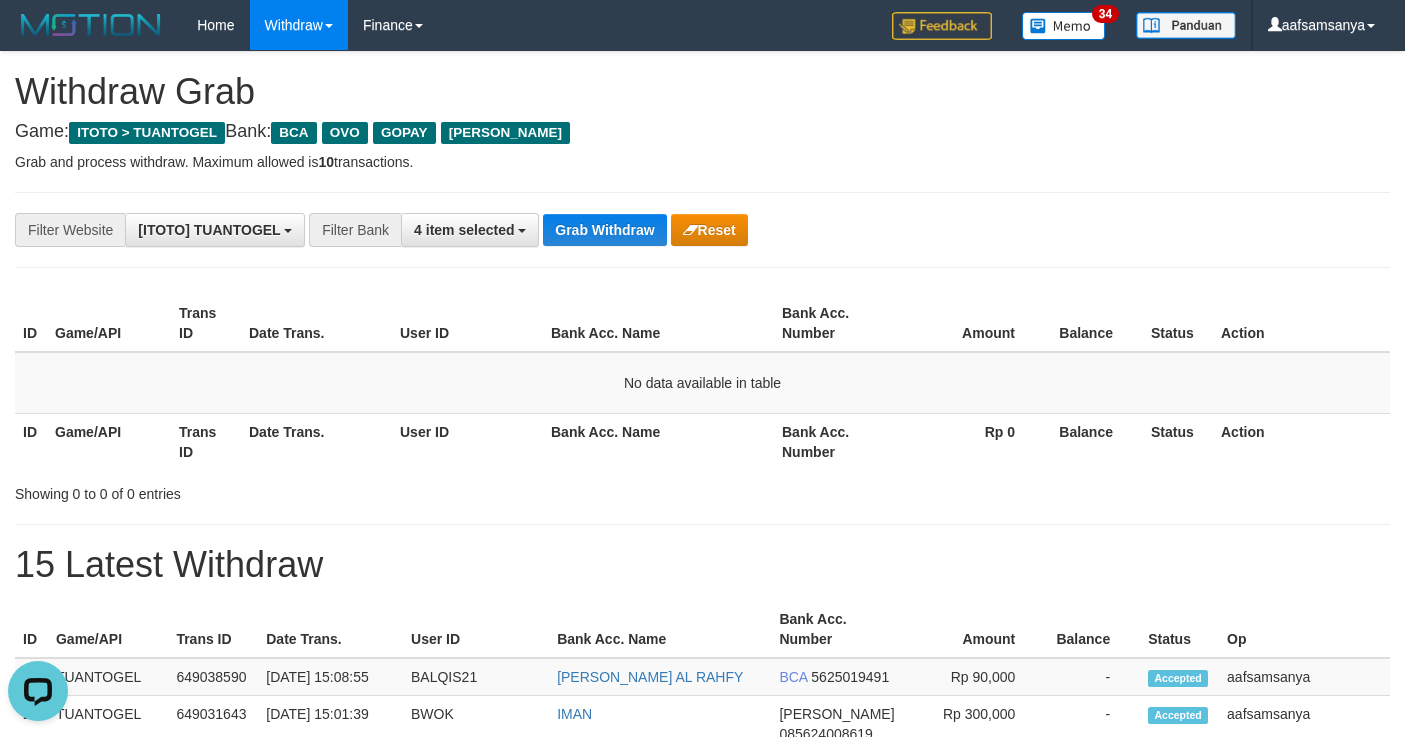 click on "**********" at bounding box center (702, 230) 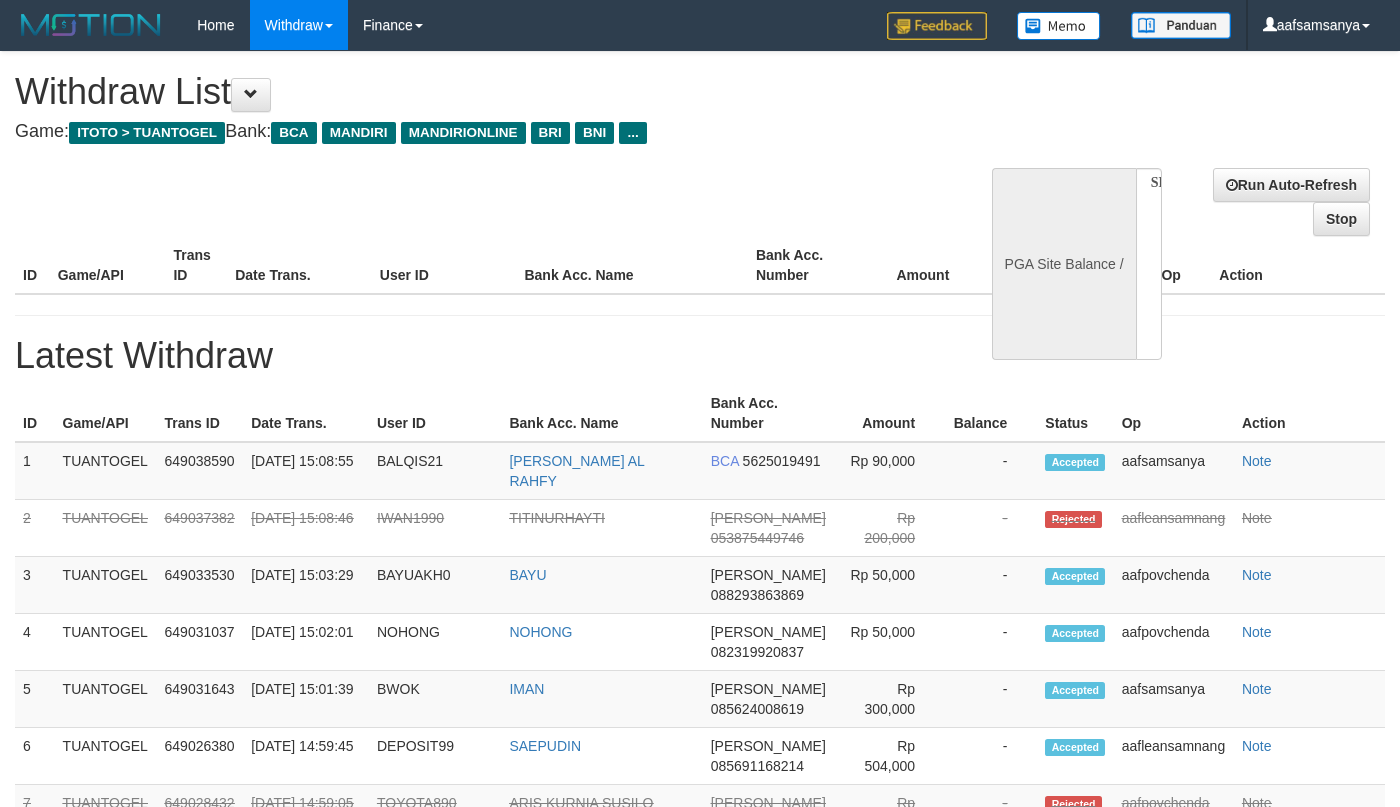 select 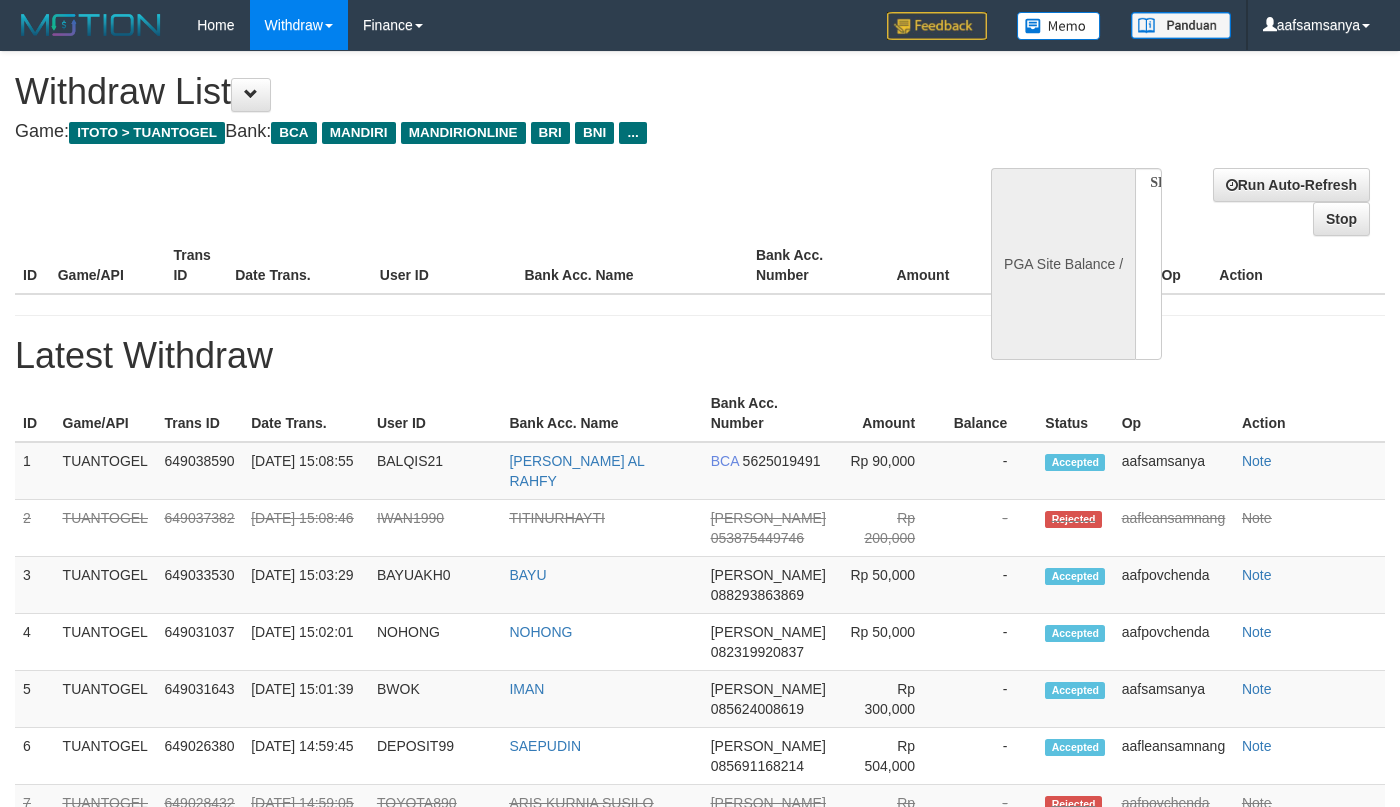 scroll, scrollTop: 0, scrollLeft: 0, axis: both 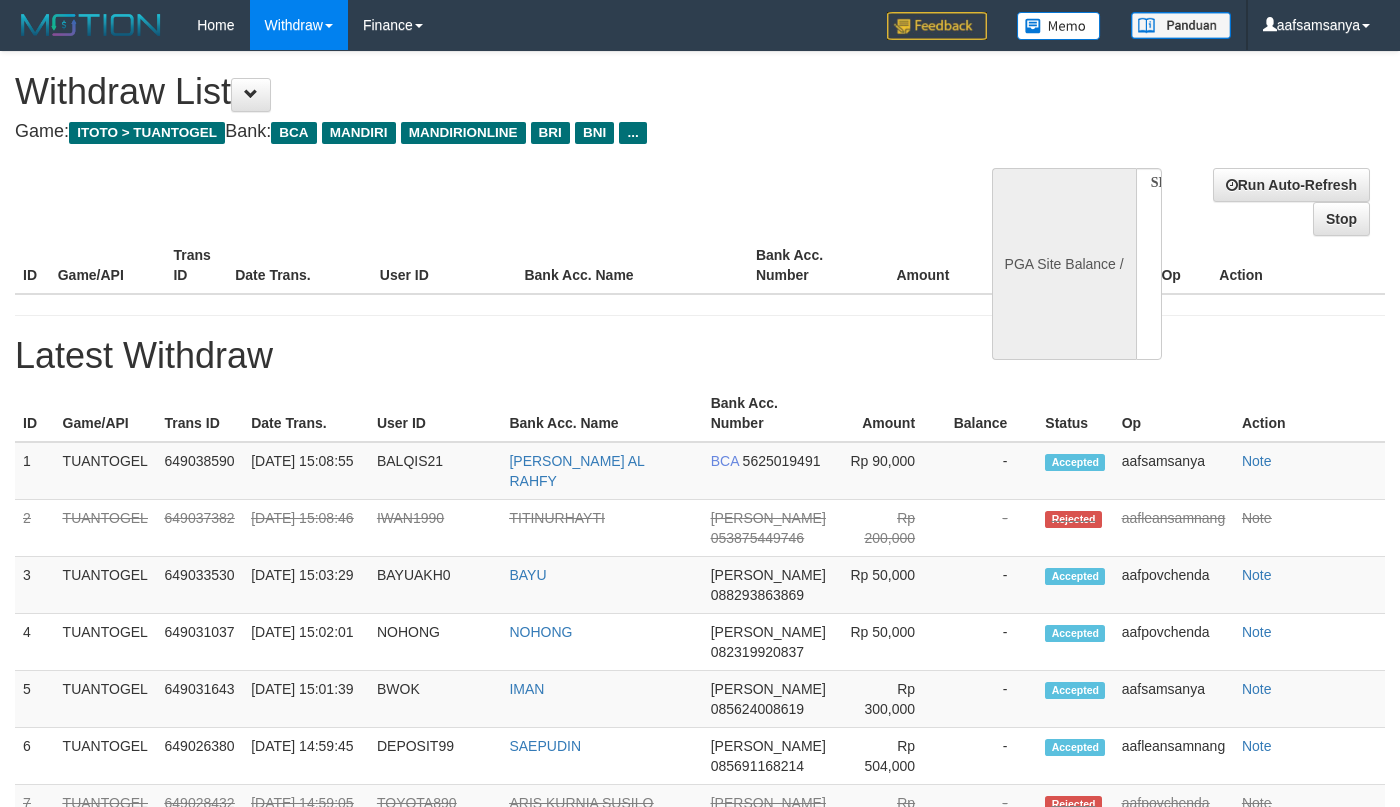 select 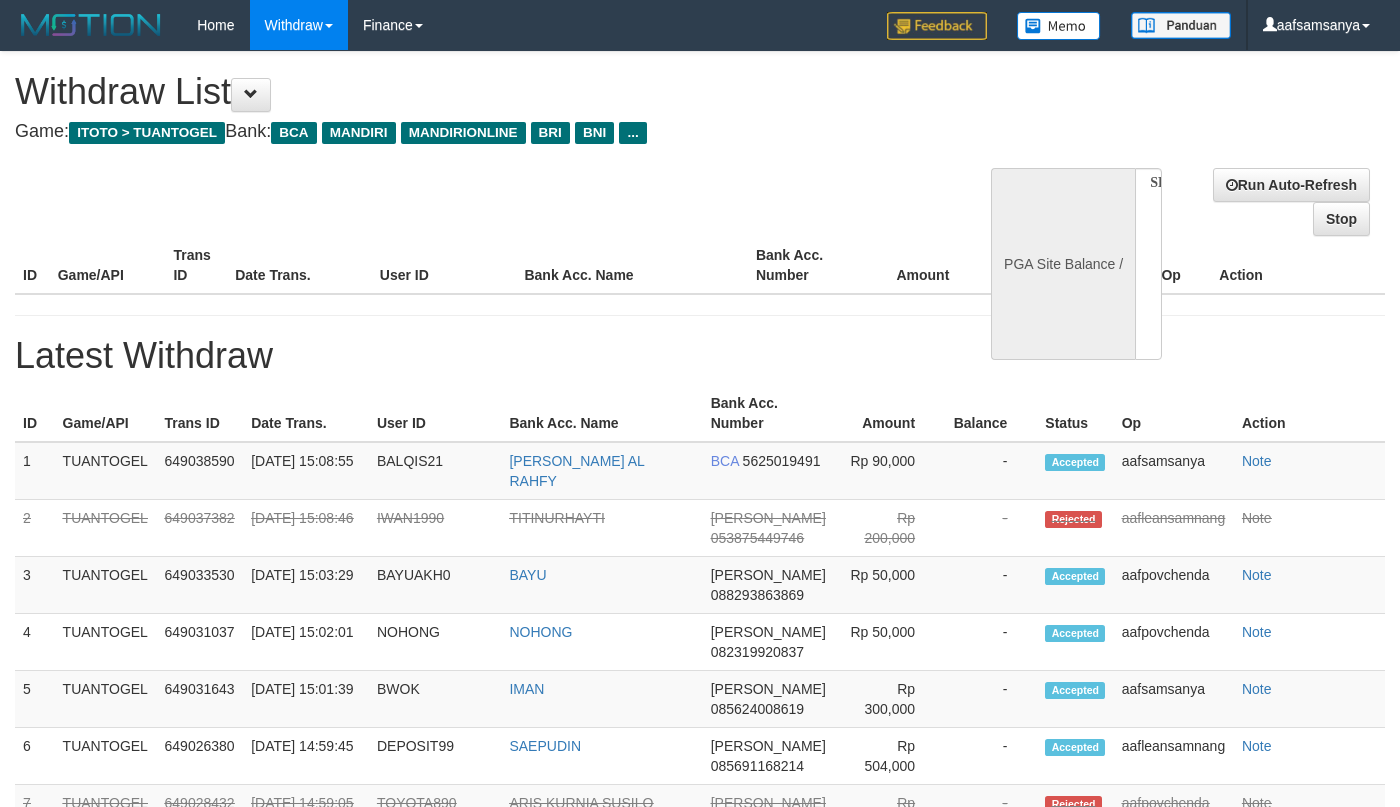 scroll, scrollTop: 0, scrollLeft: 0, axis: both 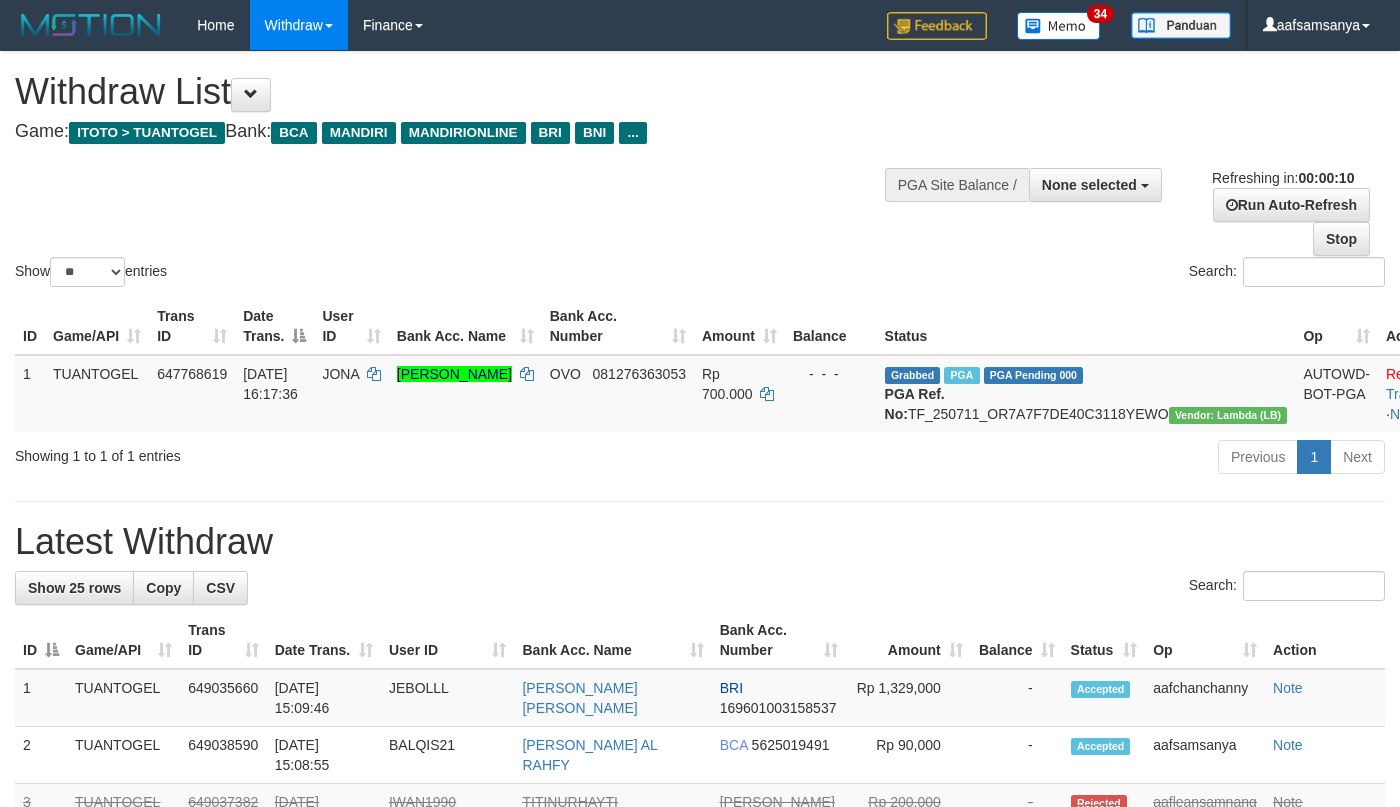select 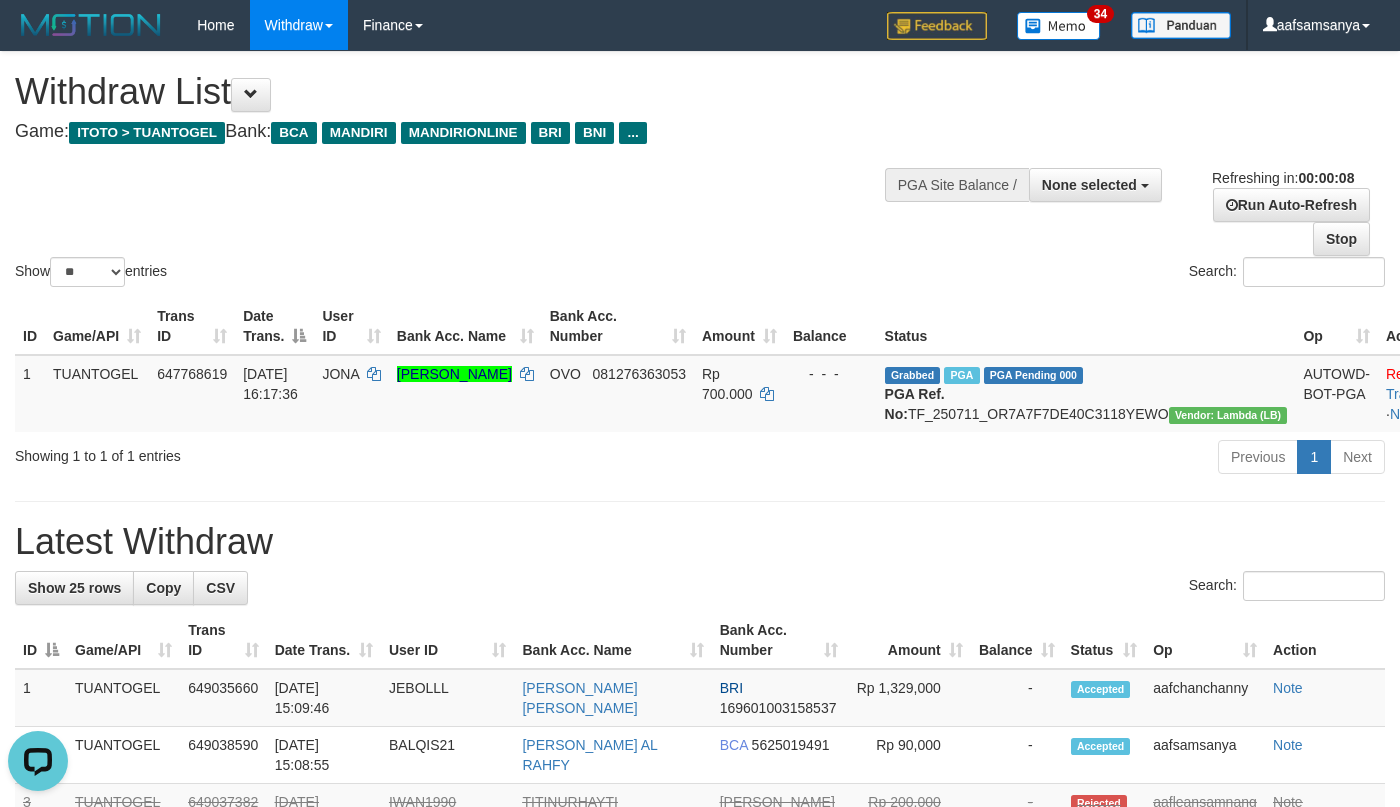 scroll, scrollTop: 0, scrollLeft: 0, axis: both 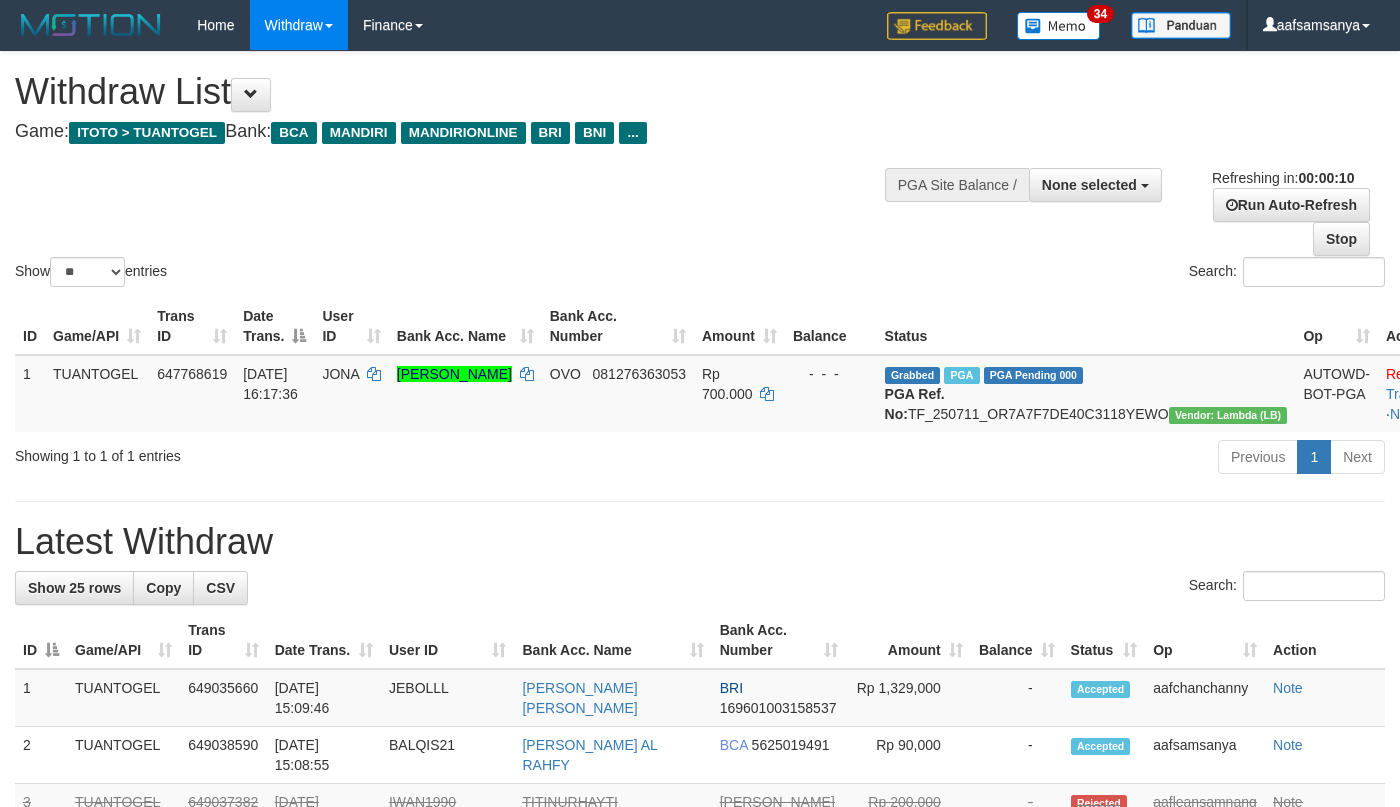select 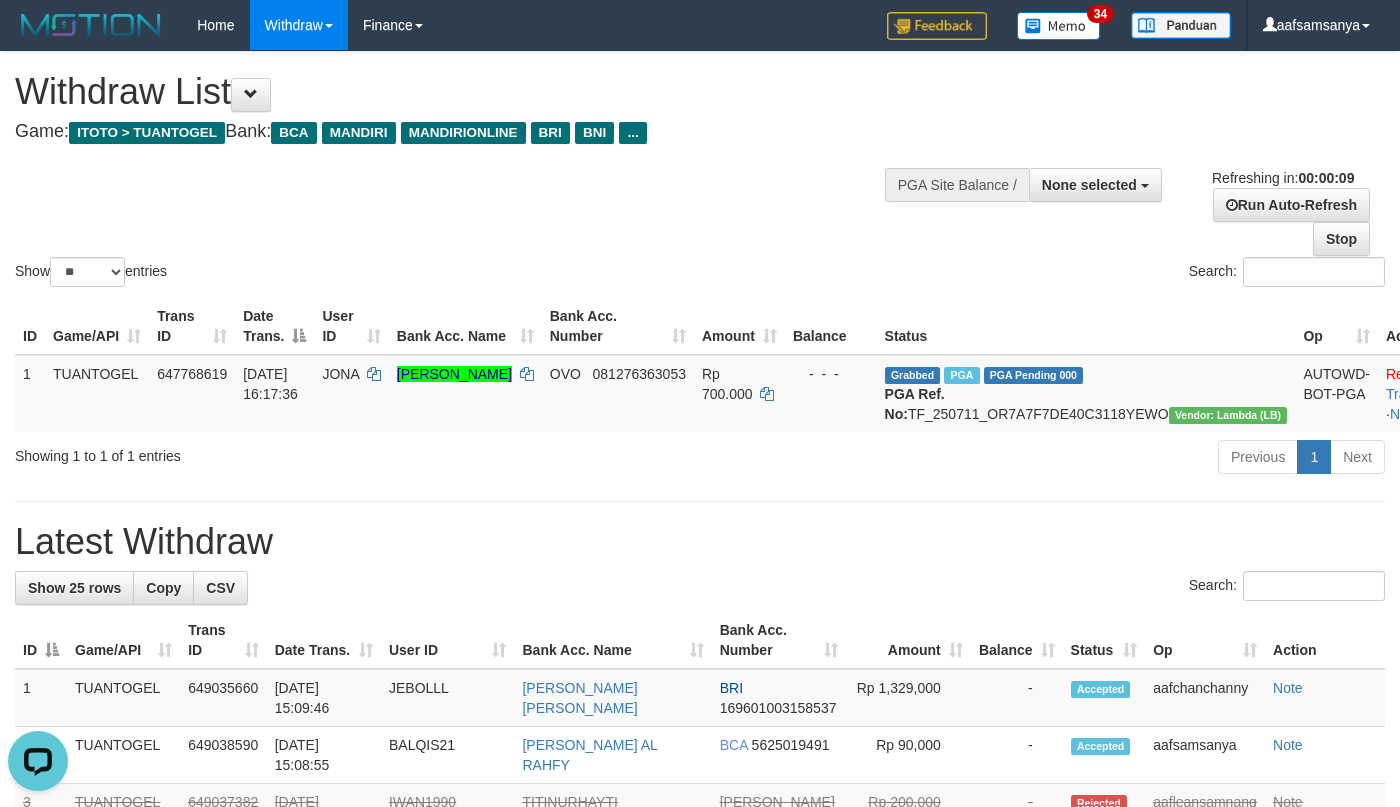 scroll, scrollTop: 0, scrollLeft: 0, axis: both 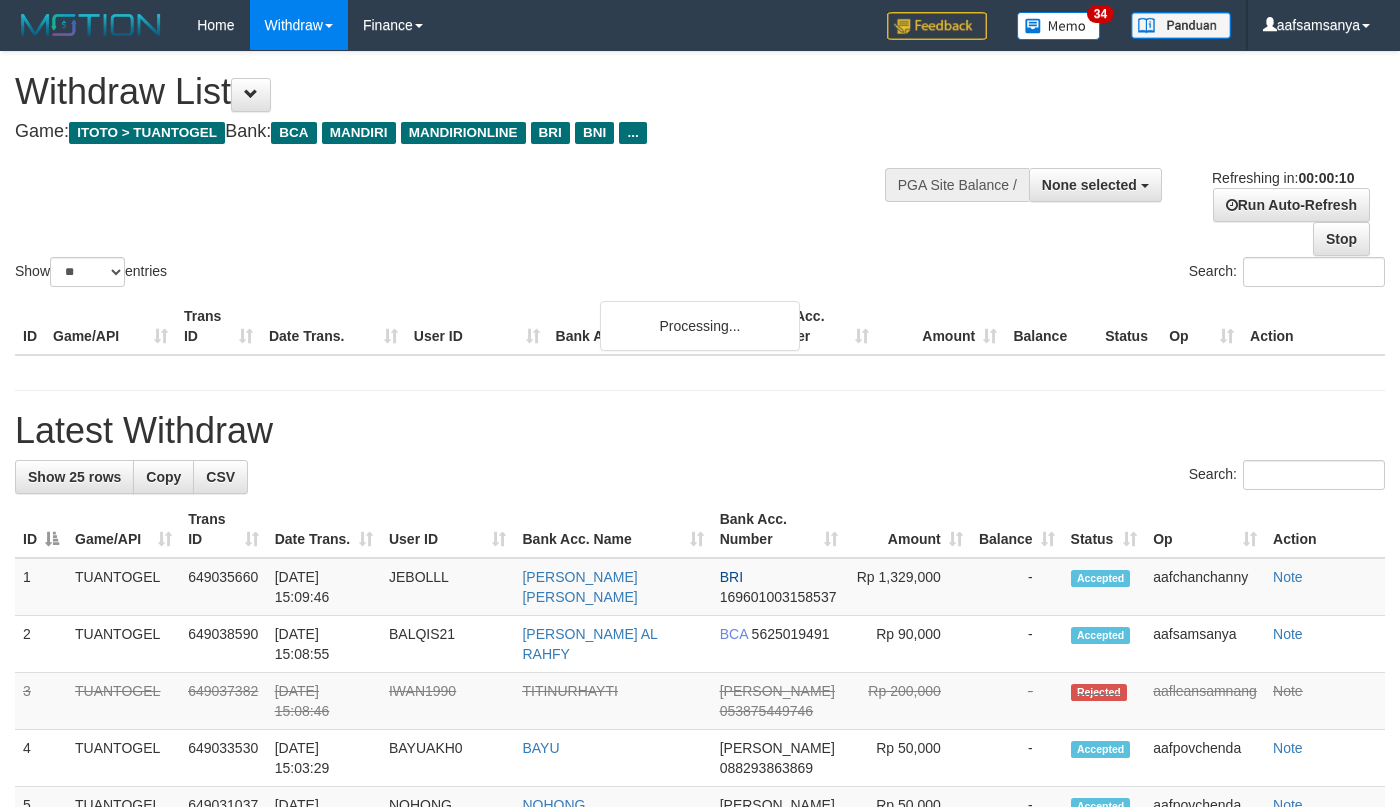 select 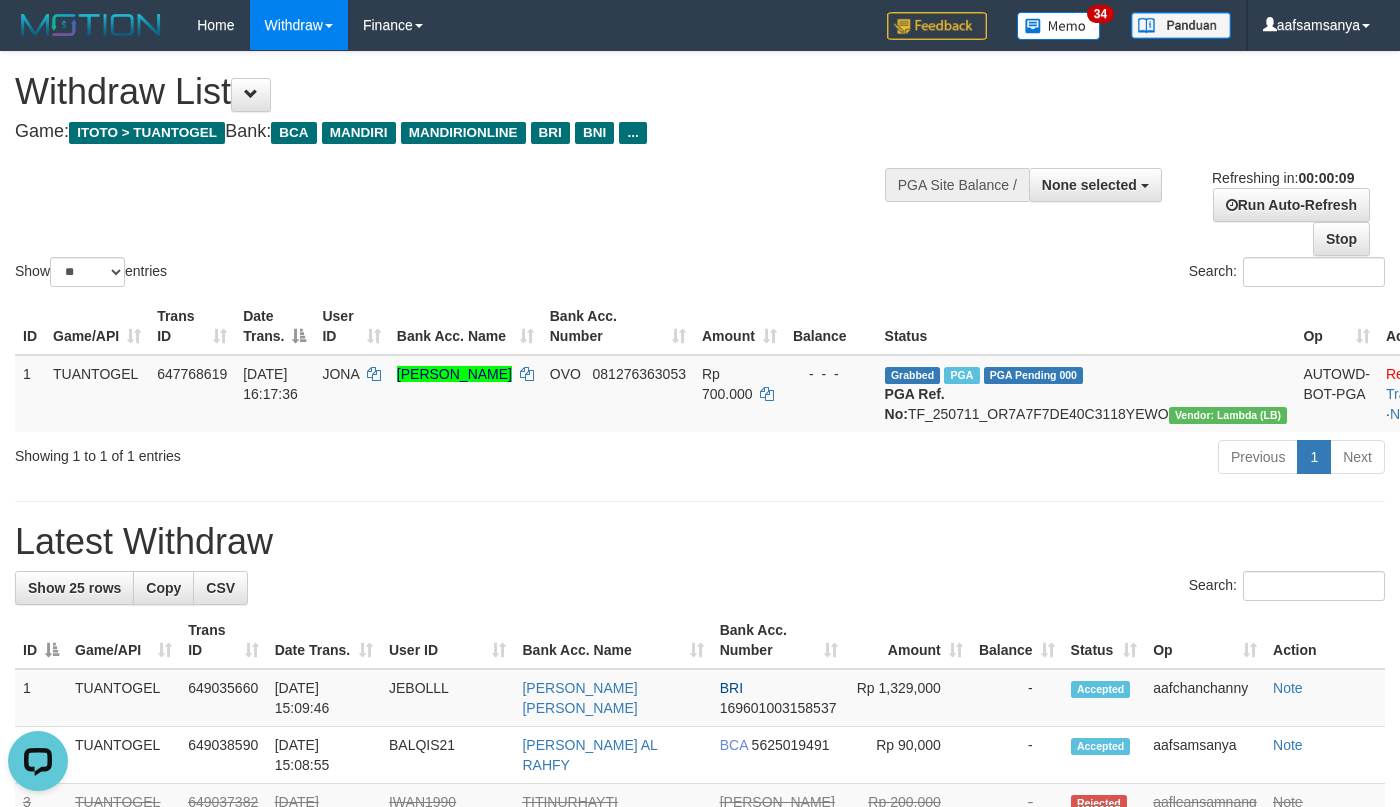 scroll, scrollTop: 0, scrollLeft: 0, axis: both 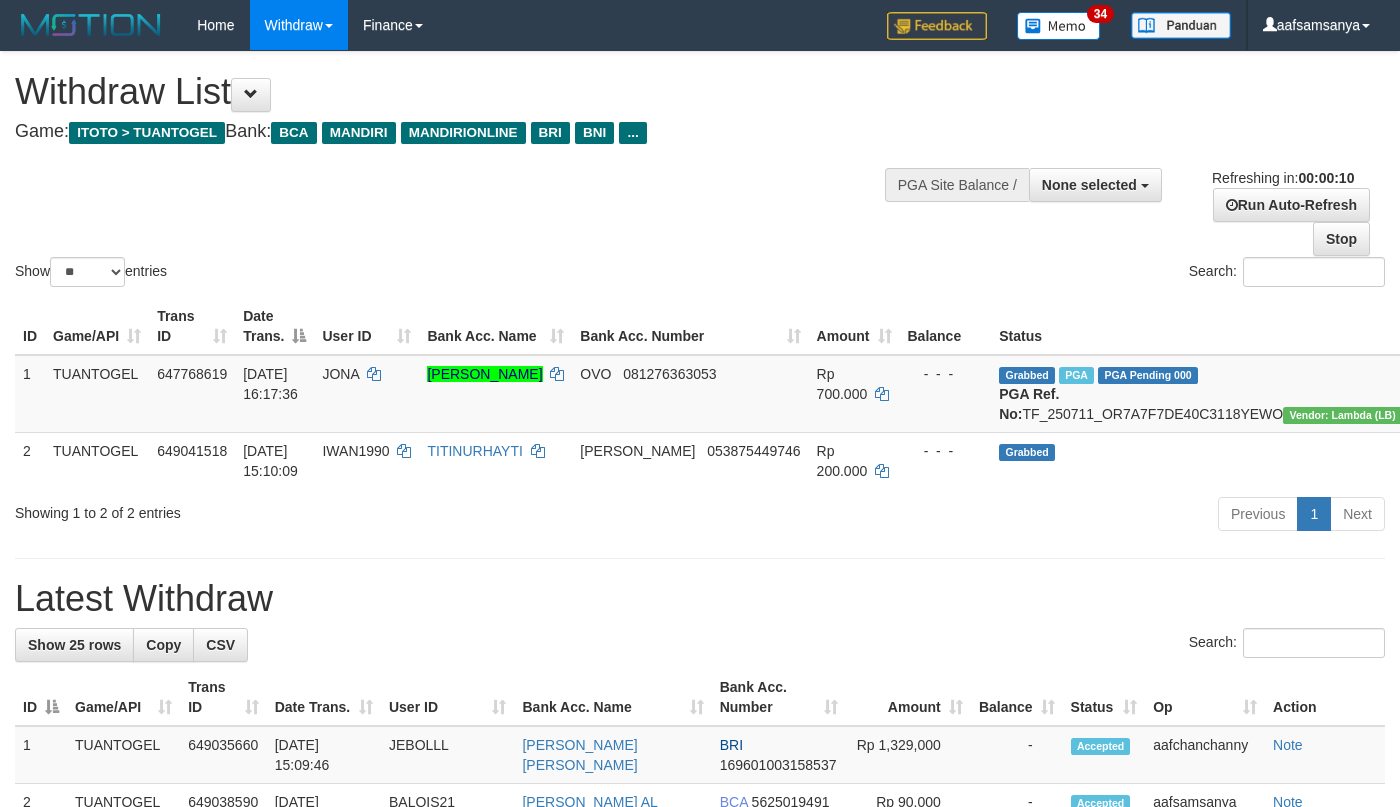 select 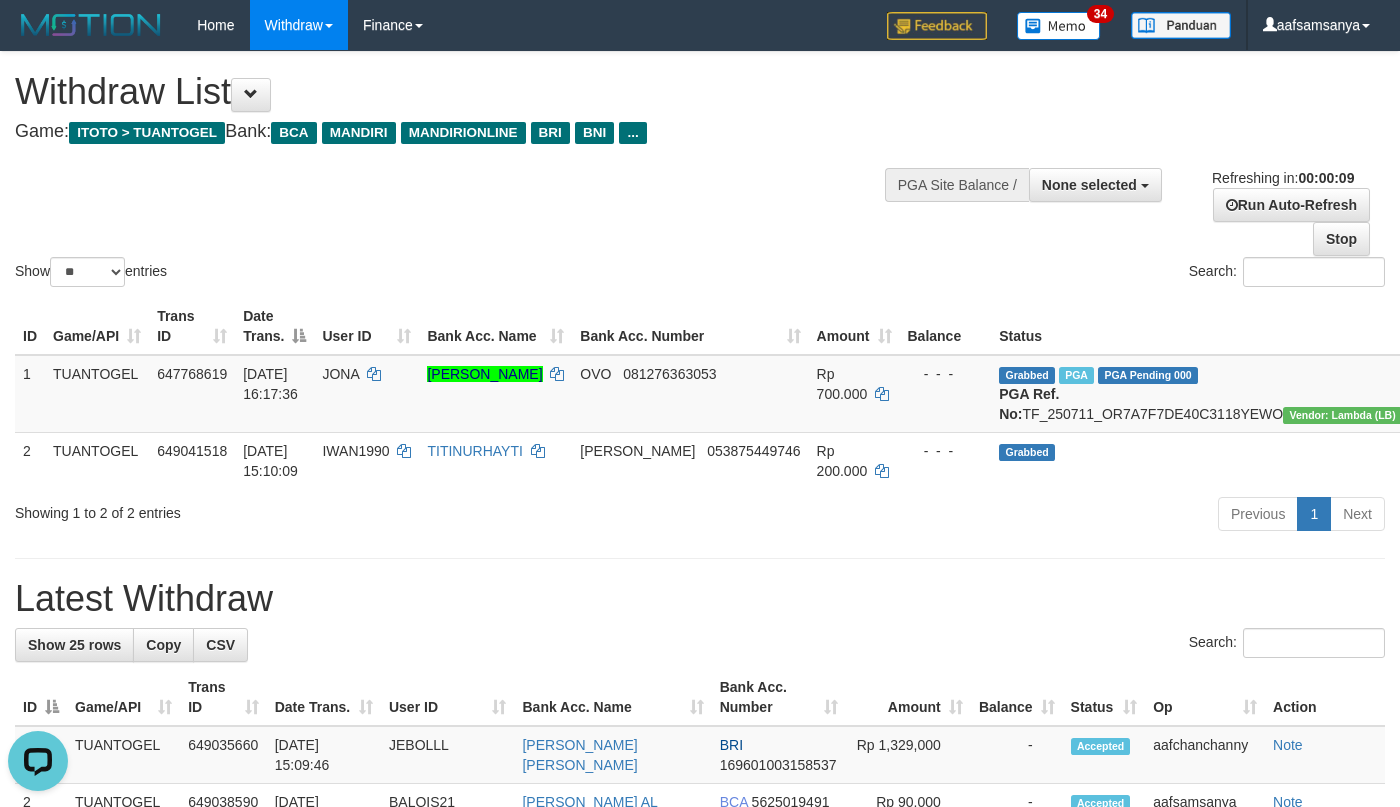 scroll, scrollTop: 0, scrollLeft: 0, axis: both 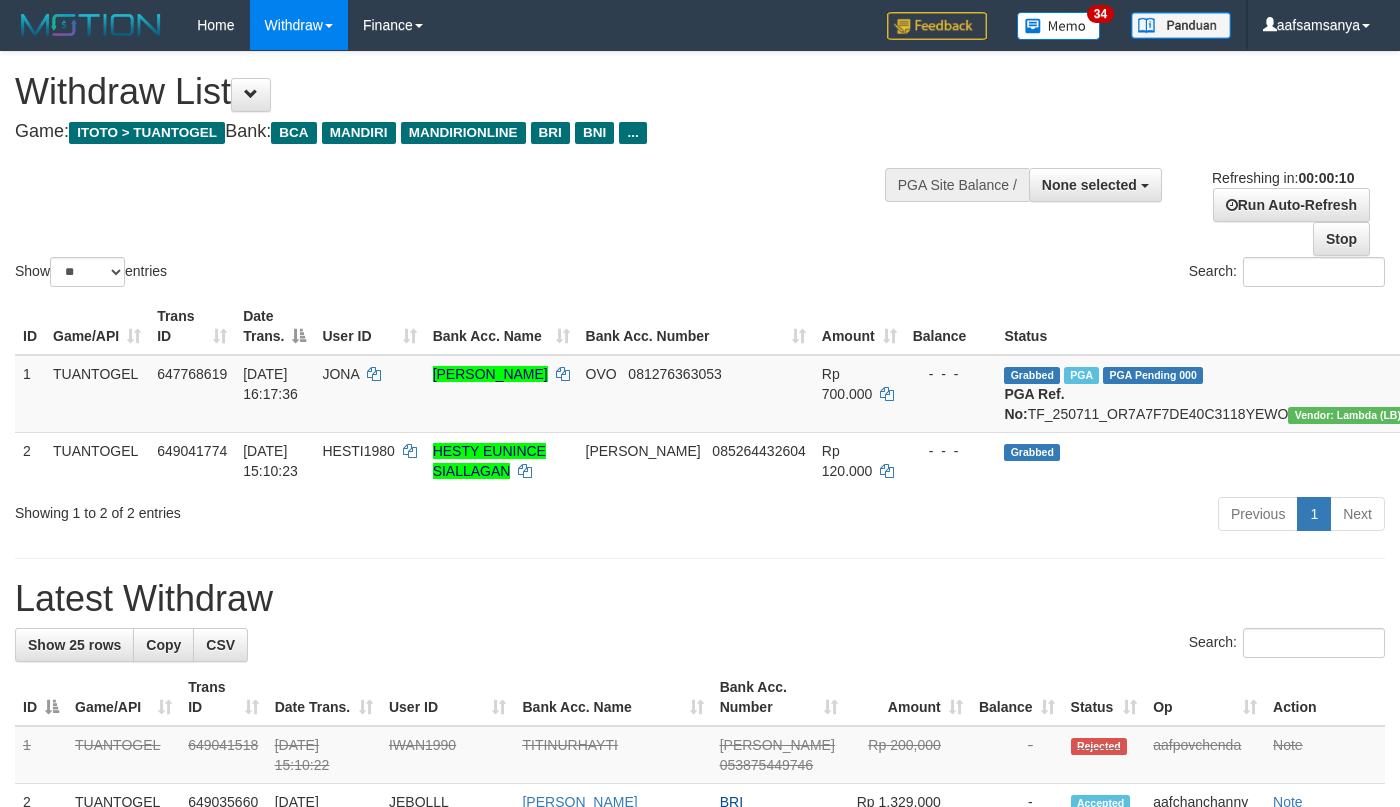 select 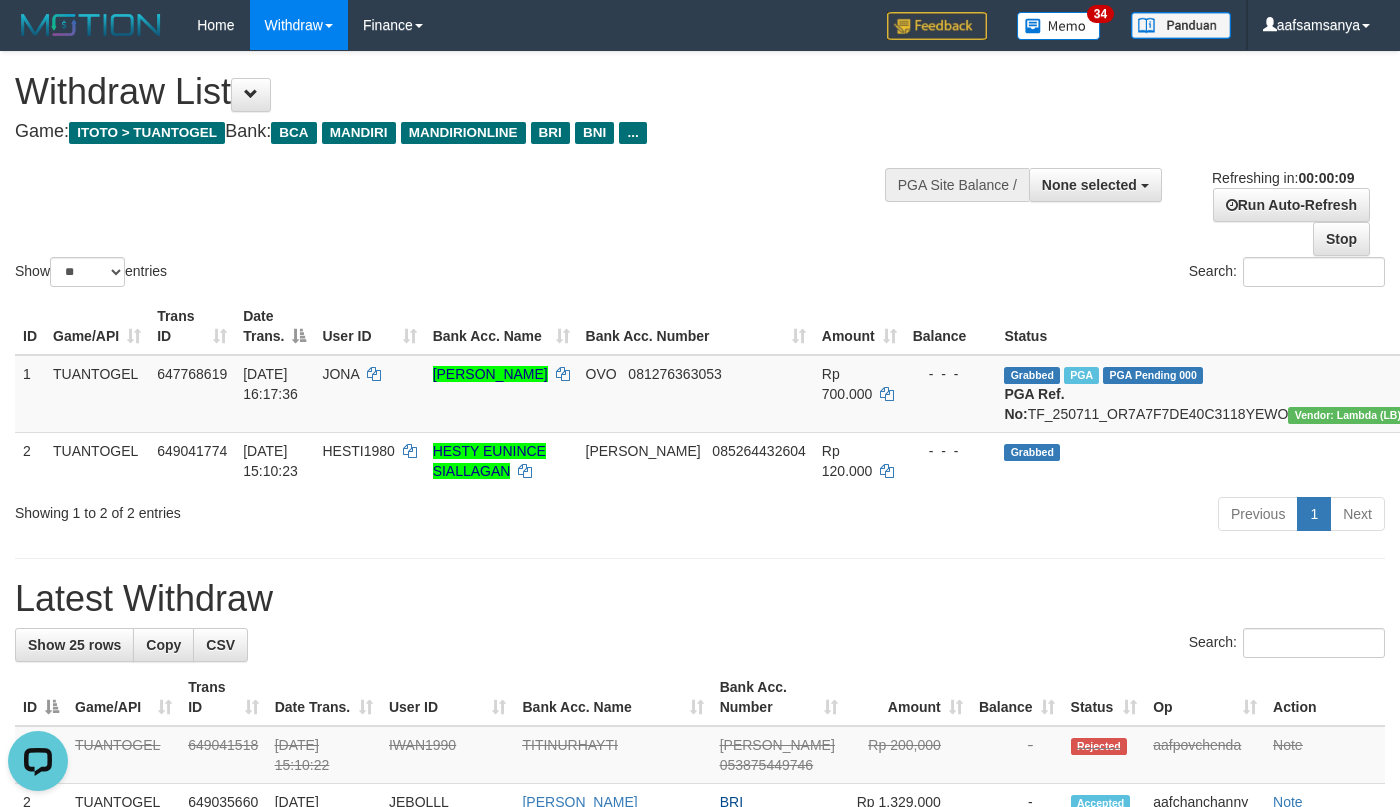 scroll, scrollTop: 0, scrollLeft: 0, axis: both 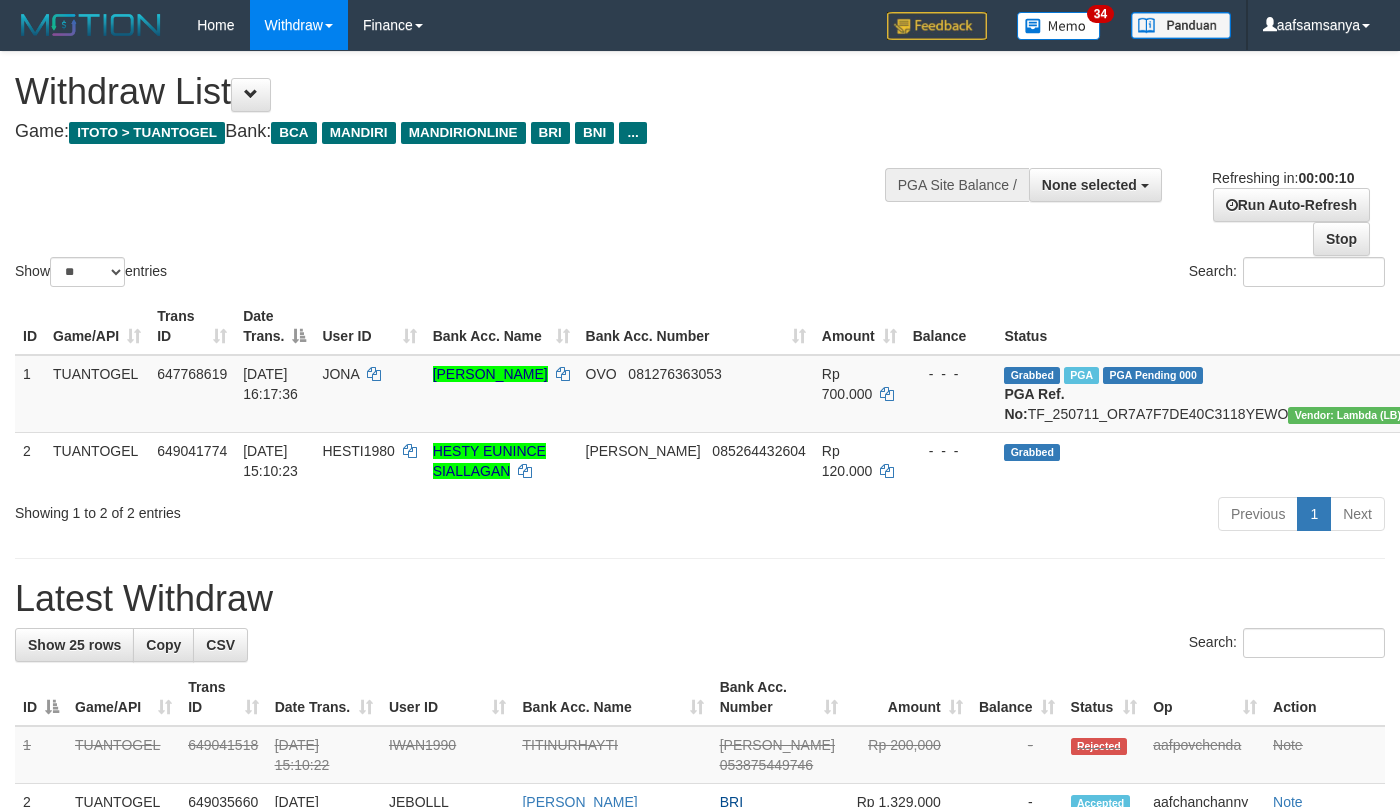 select 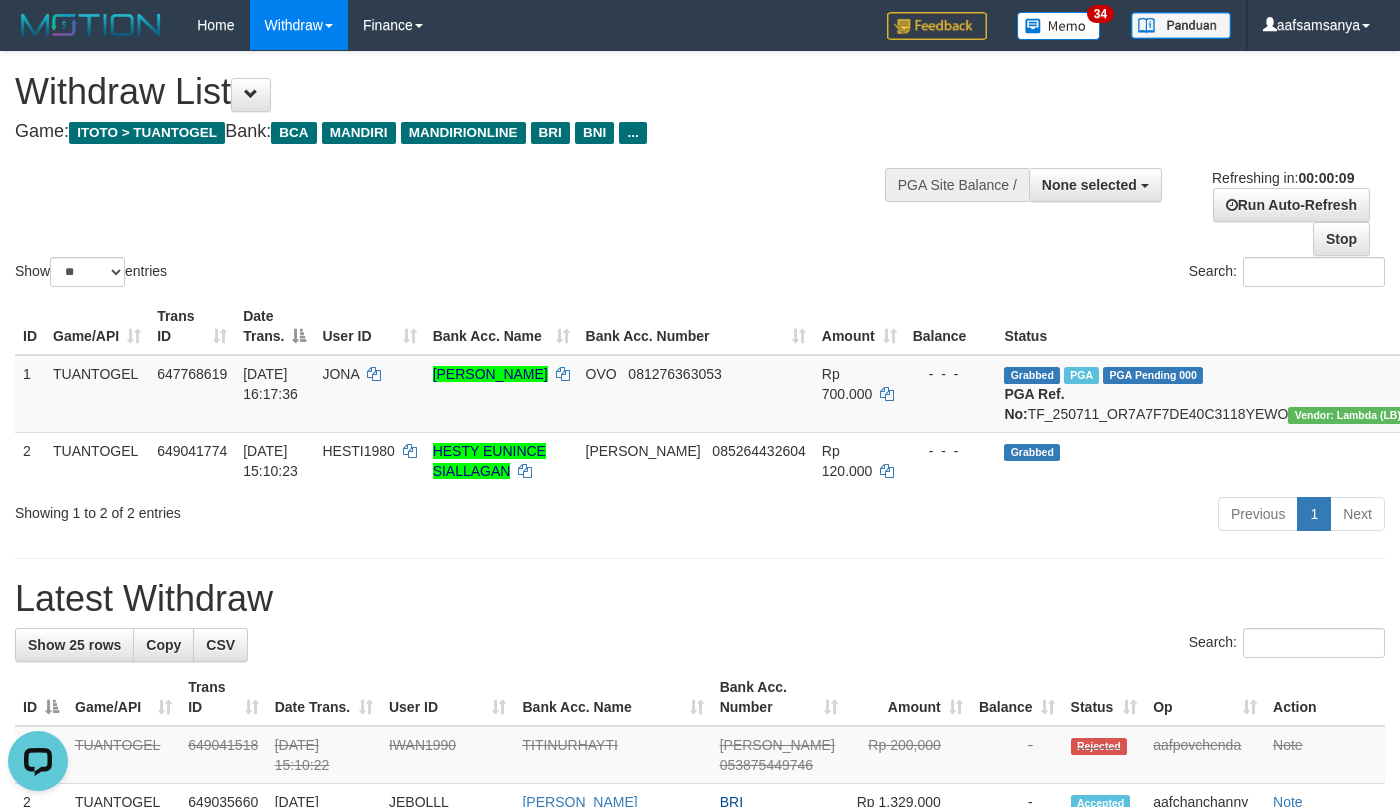 scroll, scrollTop: 0, scrollLeft: 0, axis: both 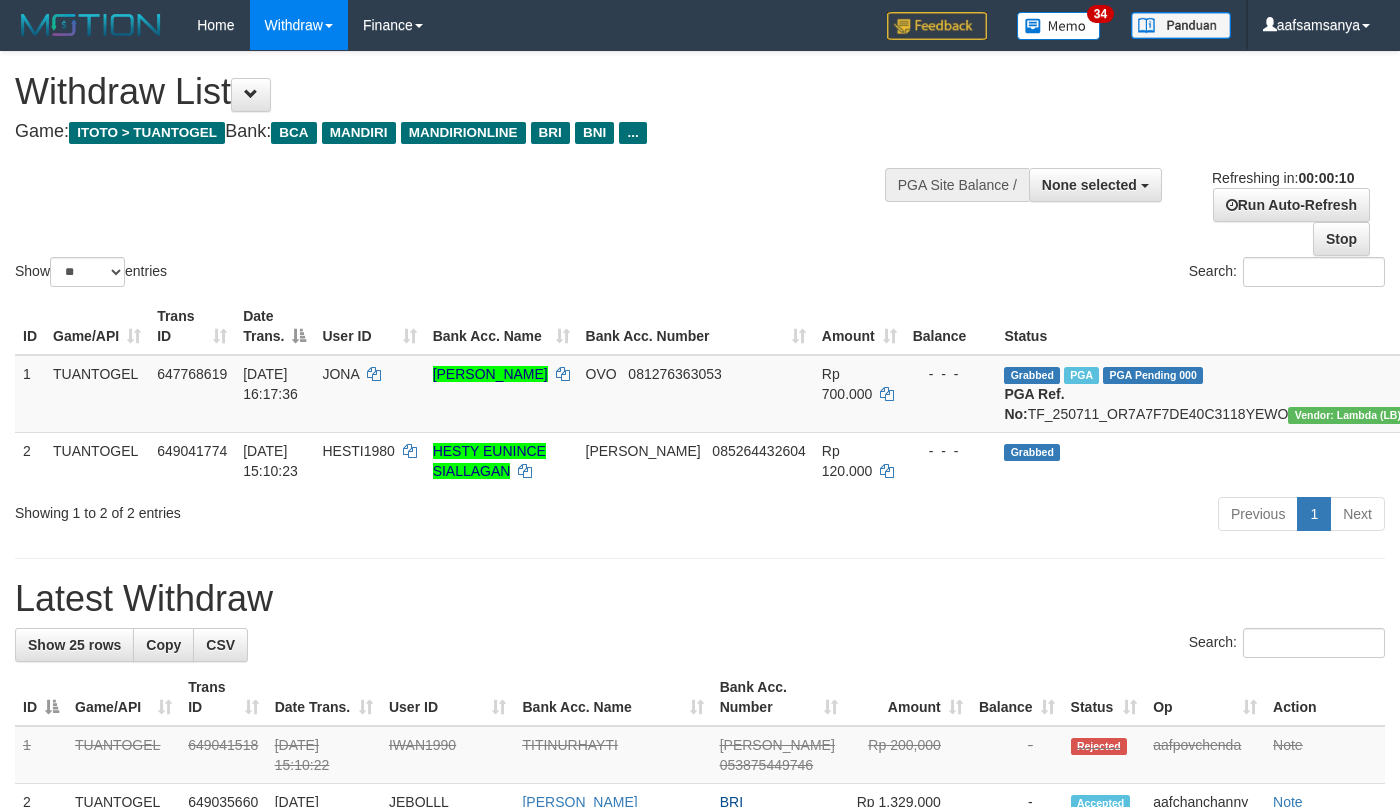 select 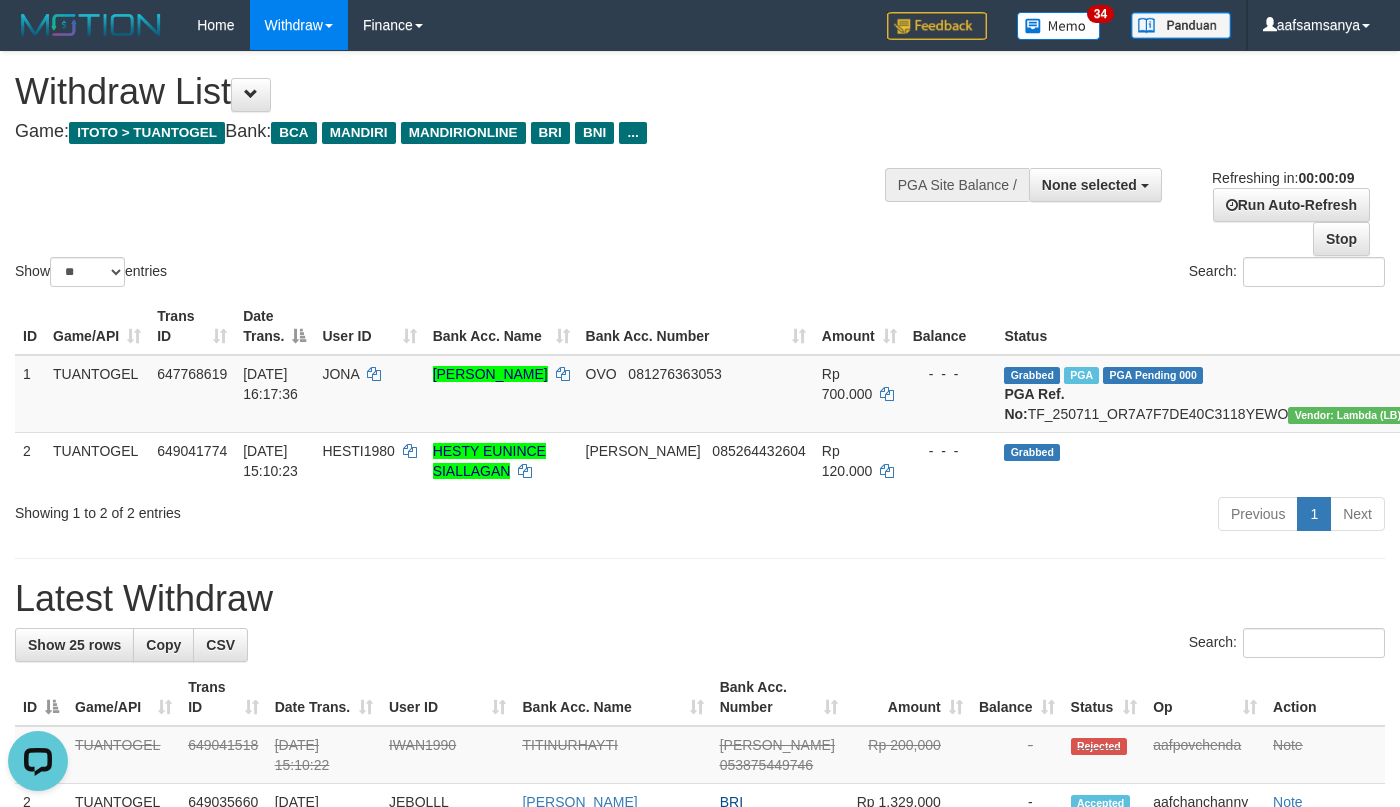 scroll, scrollTop: 0, scrollLeft: 0, axis: both 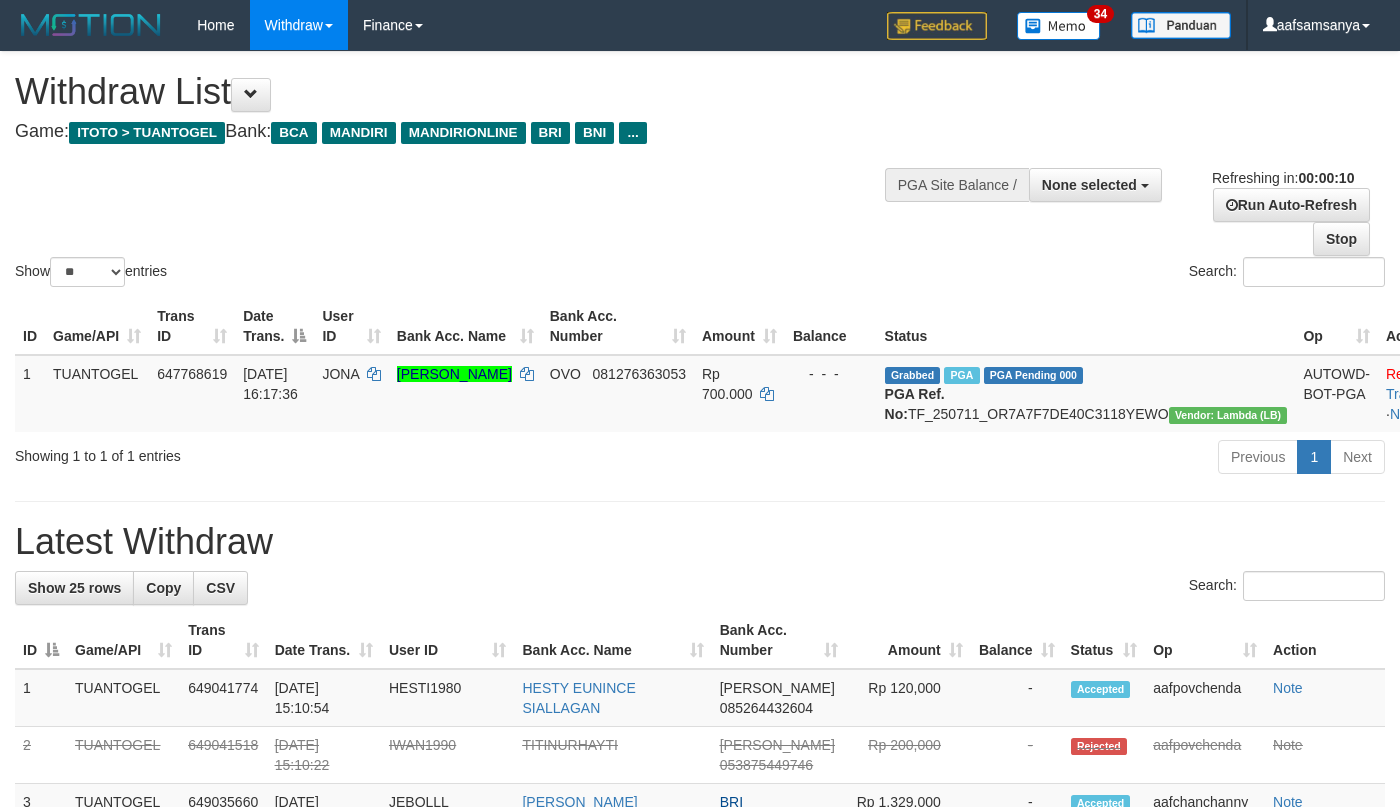 select 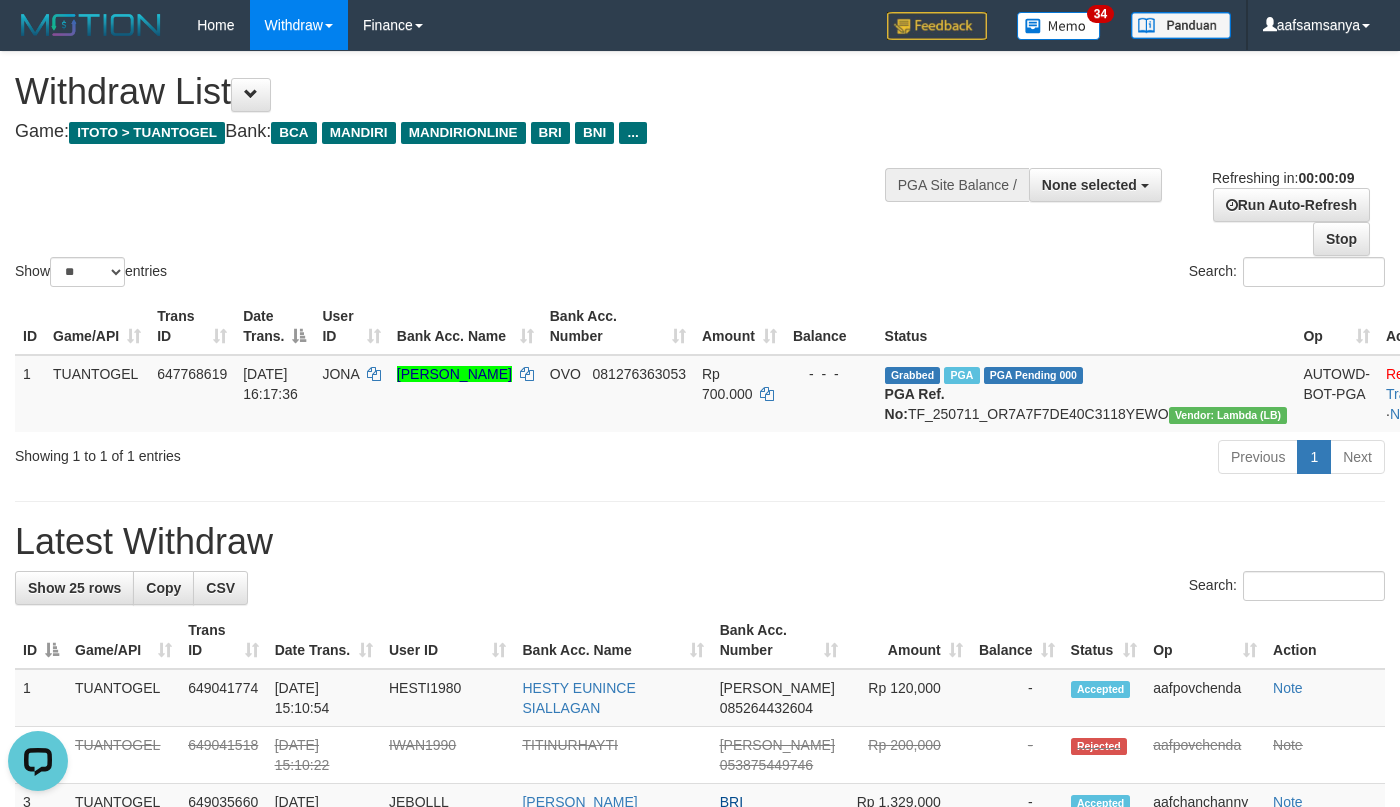 scroll, scrollTop: 0, scrollLeft: 0, axis: both 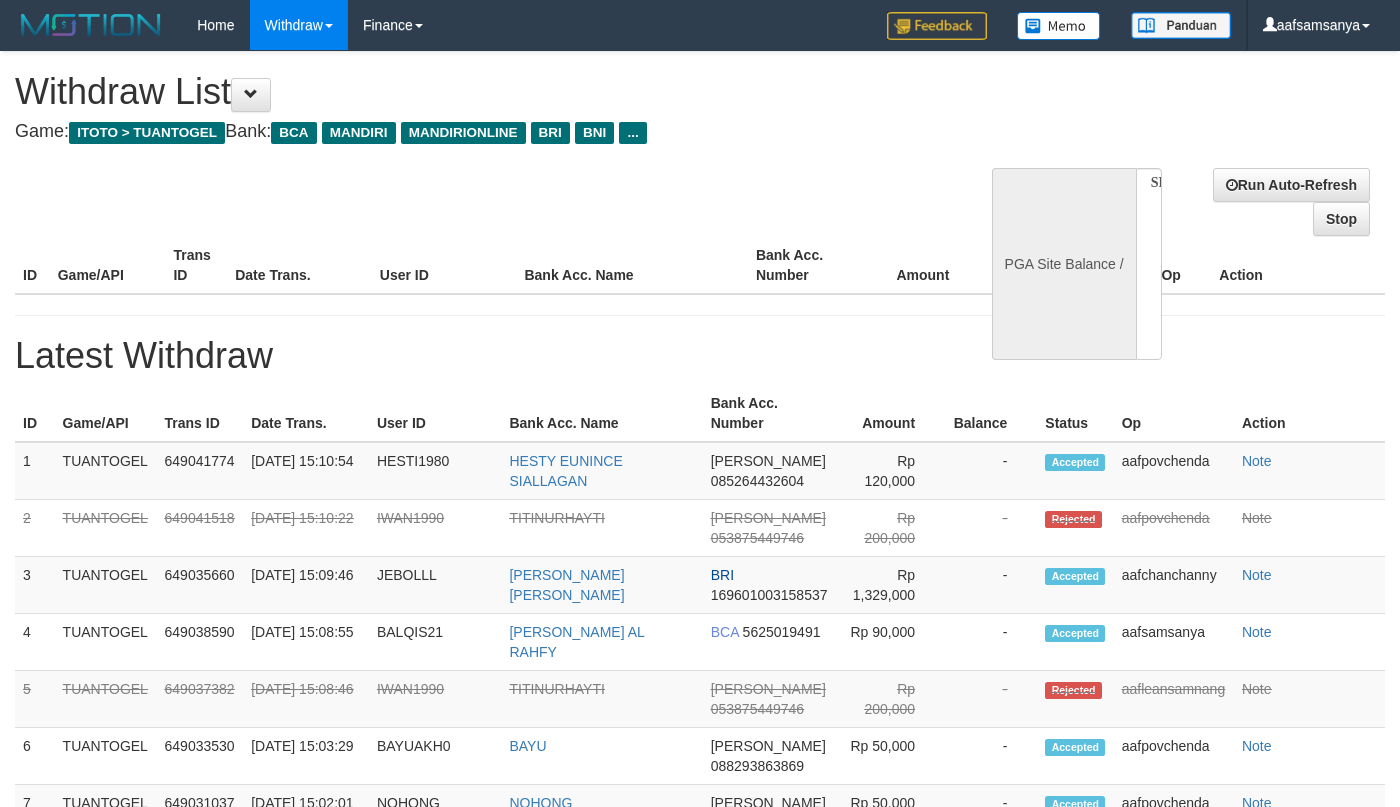 select 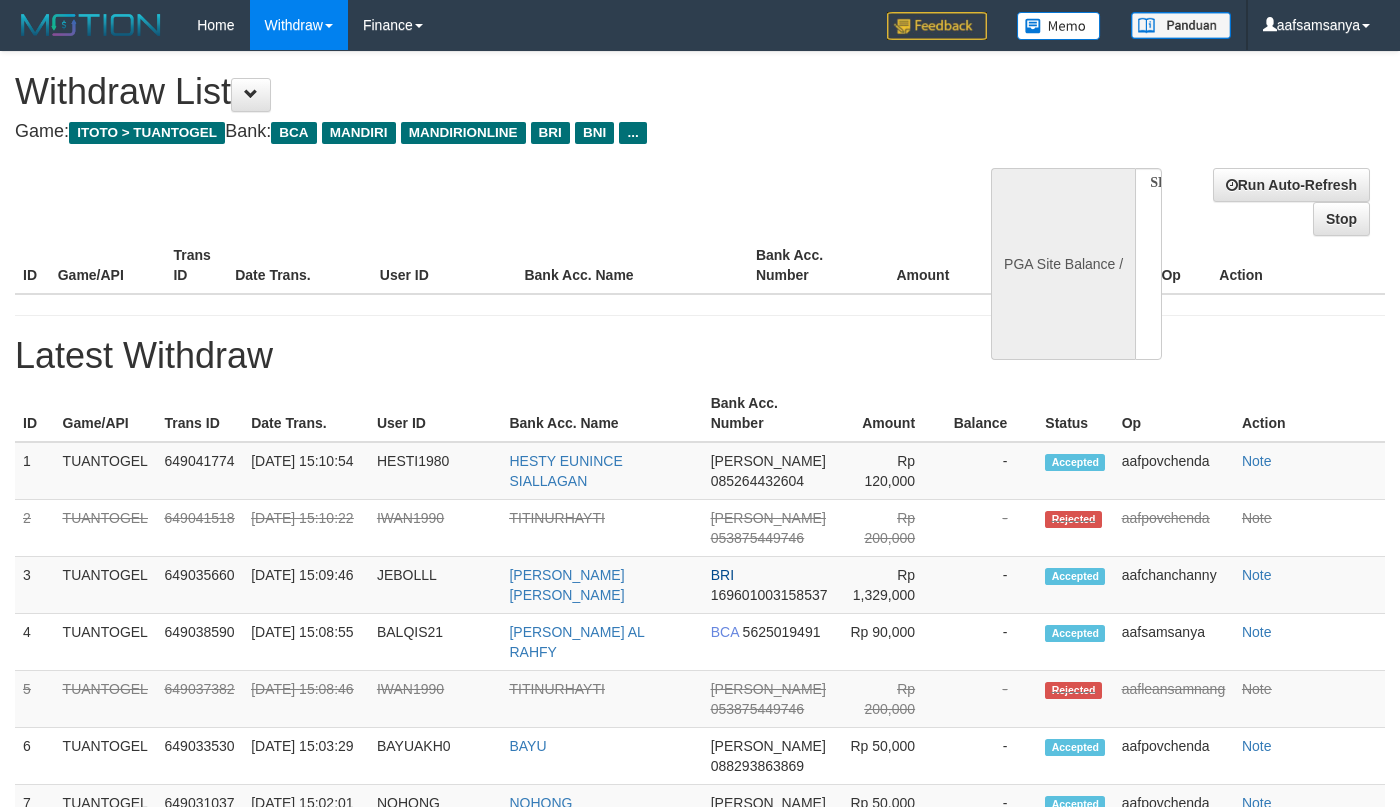 scroll, scrollTop: 0, scrollLeft: 0, axis: both 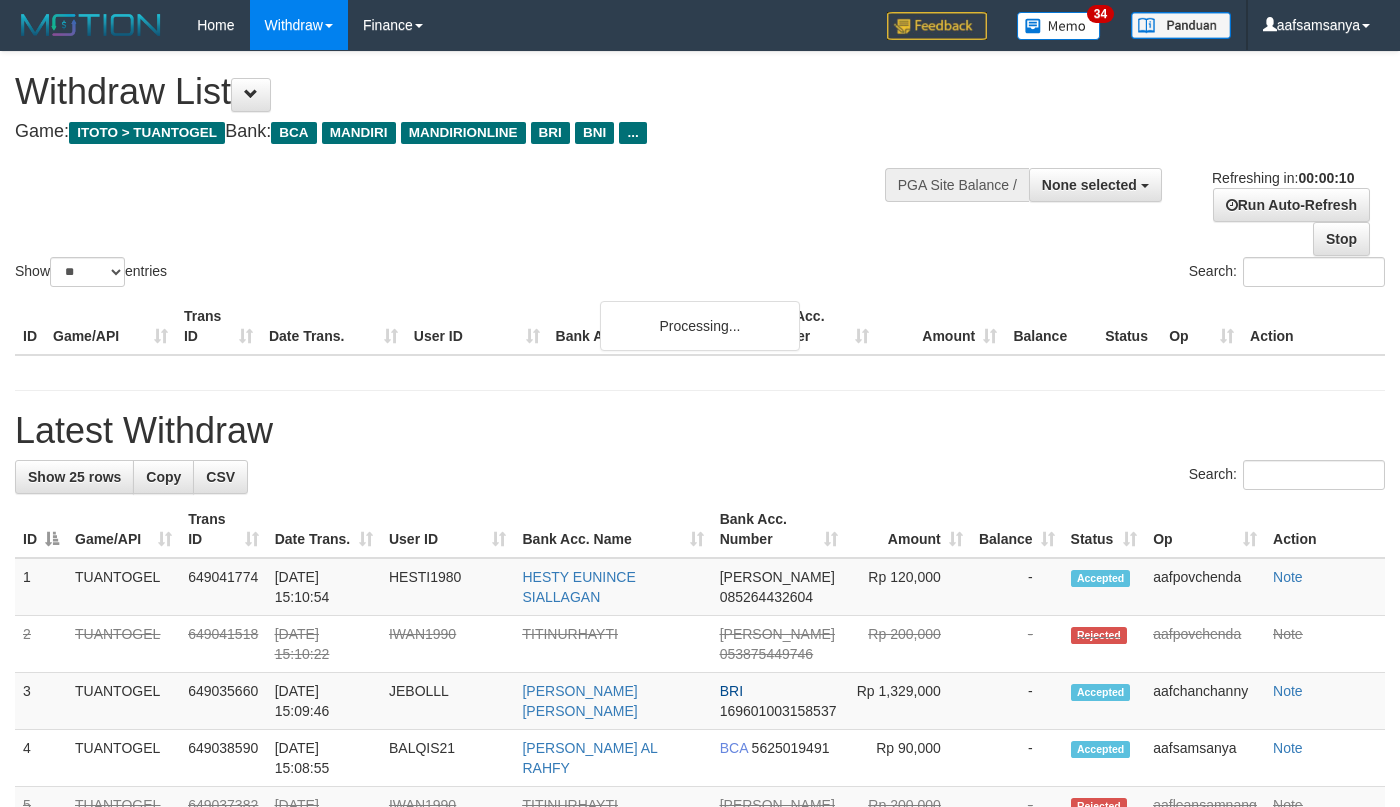 select 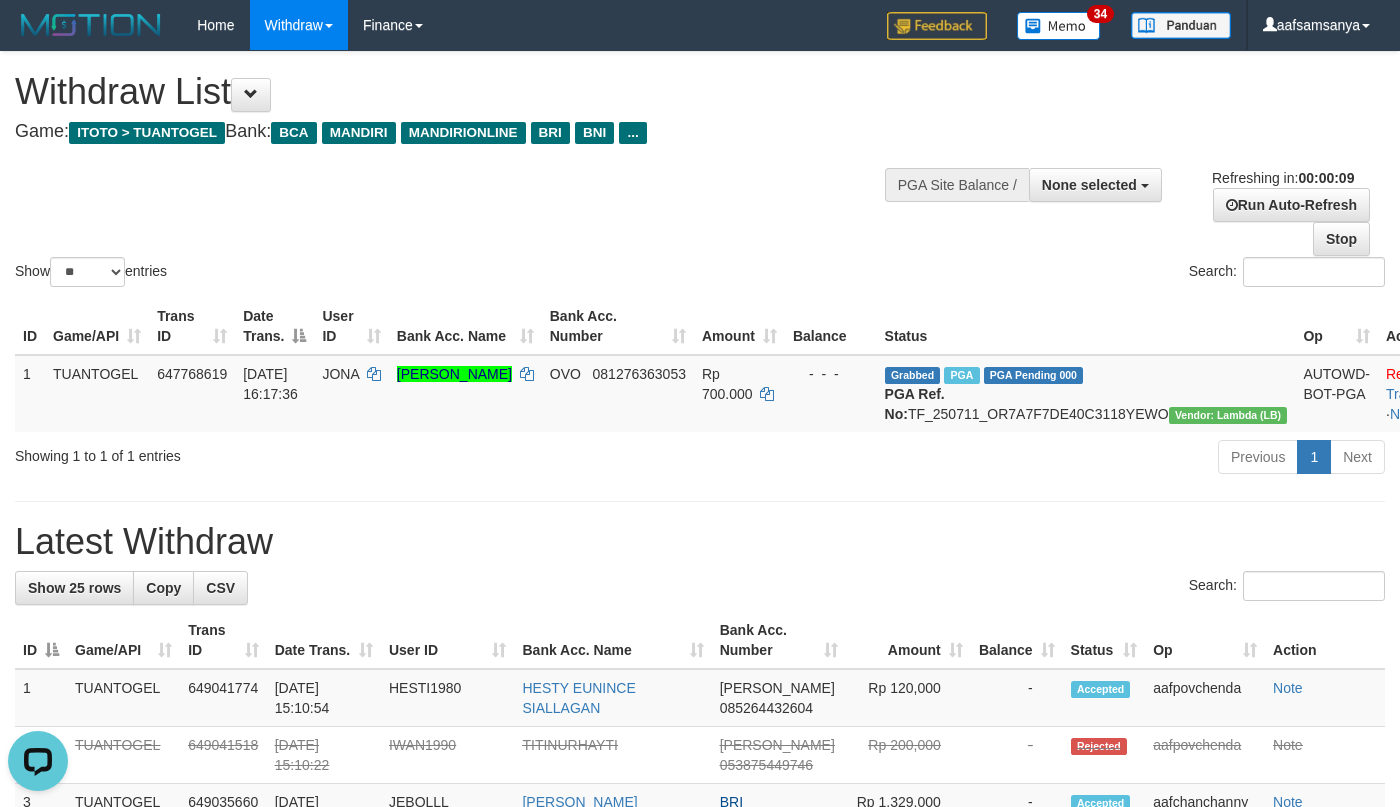 scroll, scrollTop: 0, scrollLeft: 0, axis: both 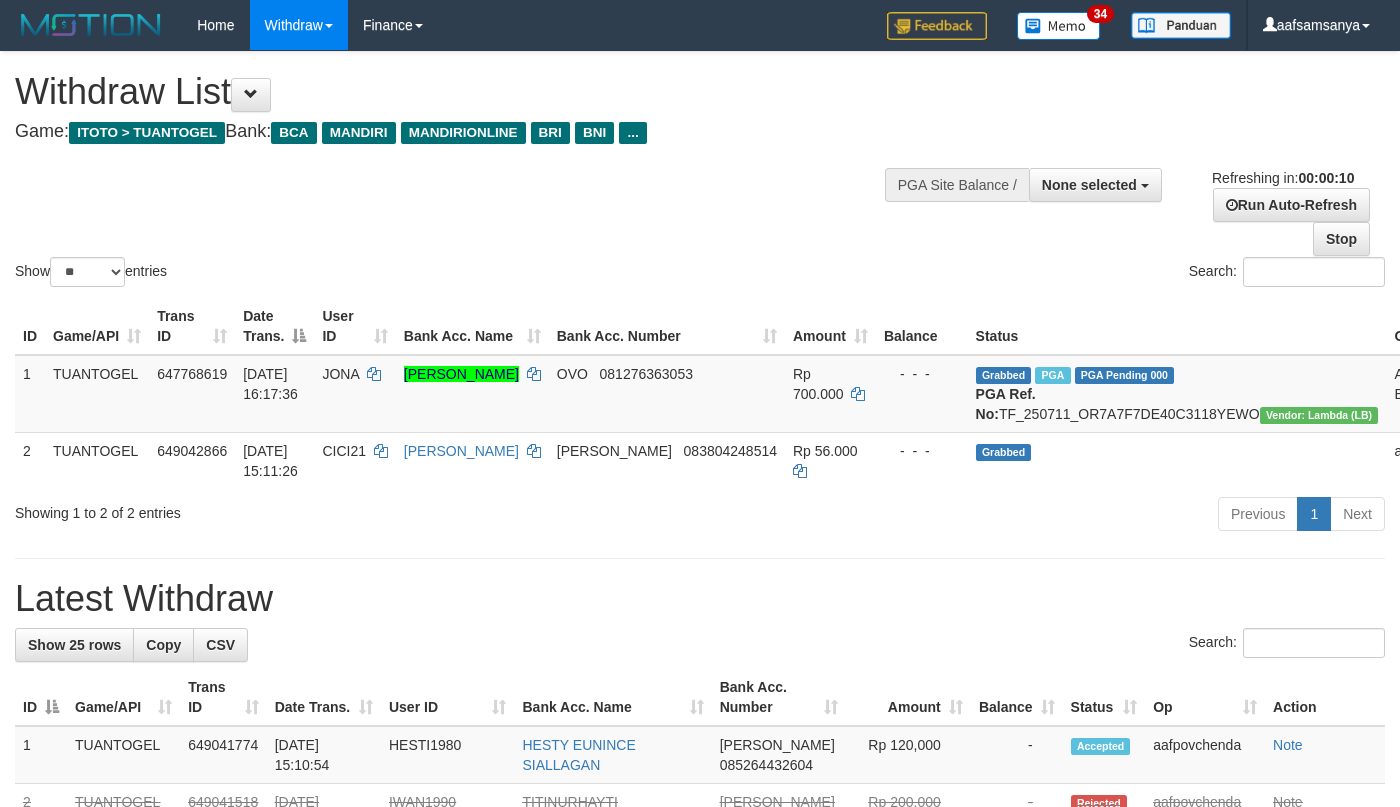 select 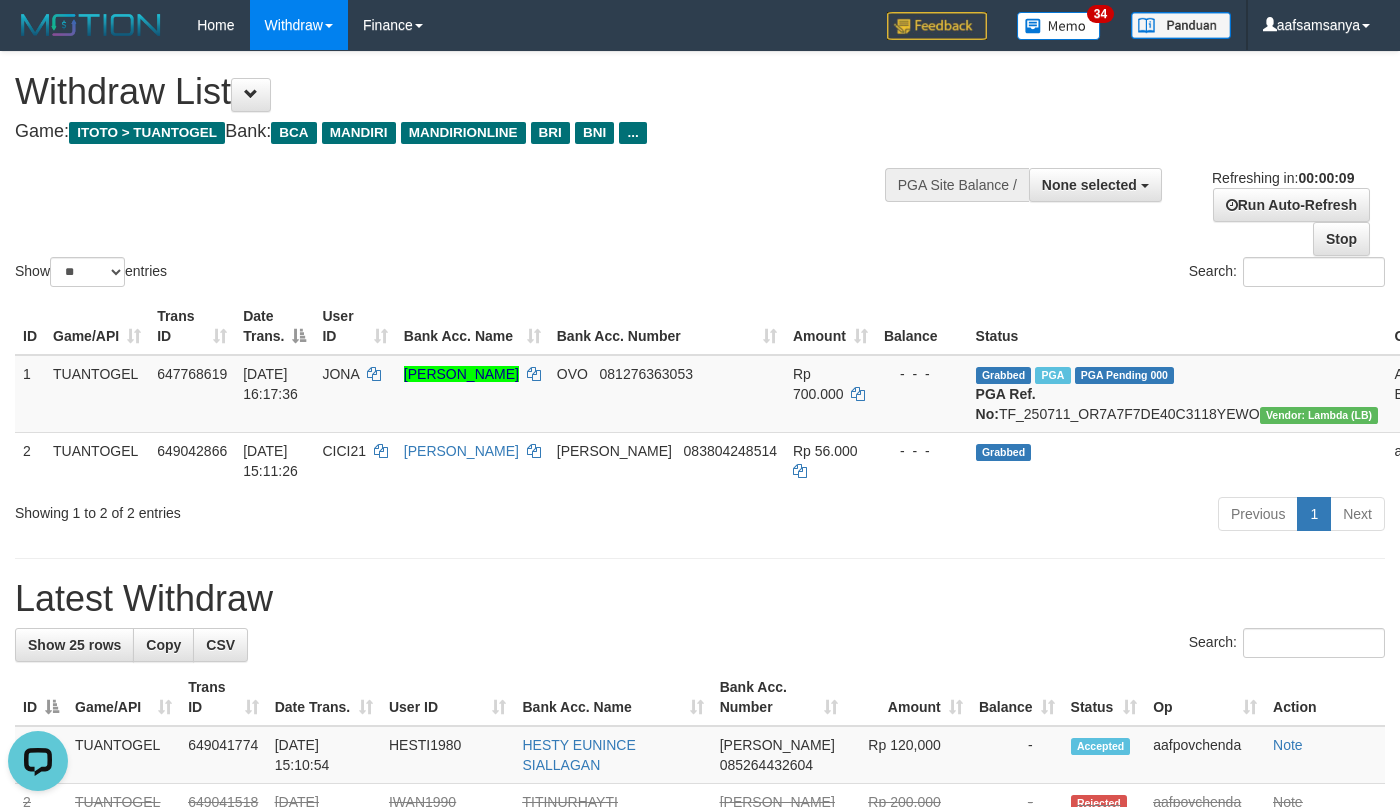 scroll, scrollTop: 0, scrollLeft: 0, axis: both 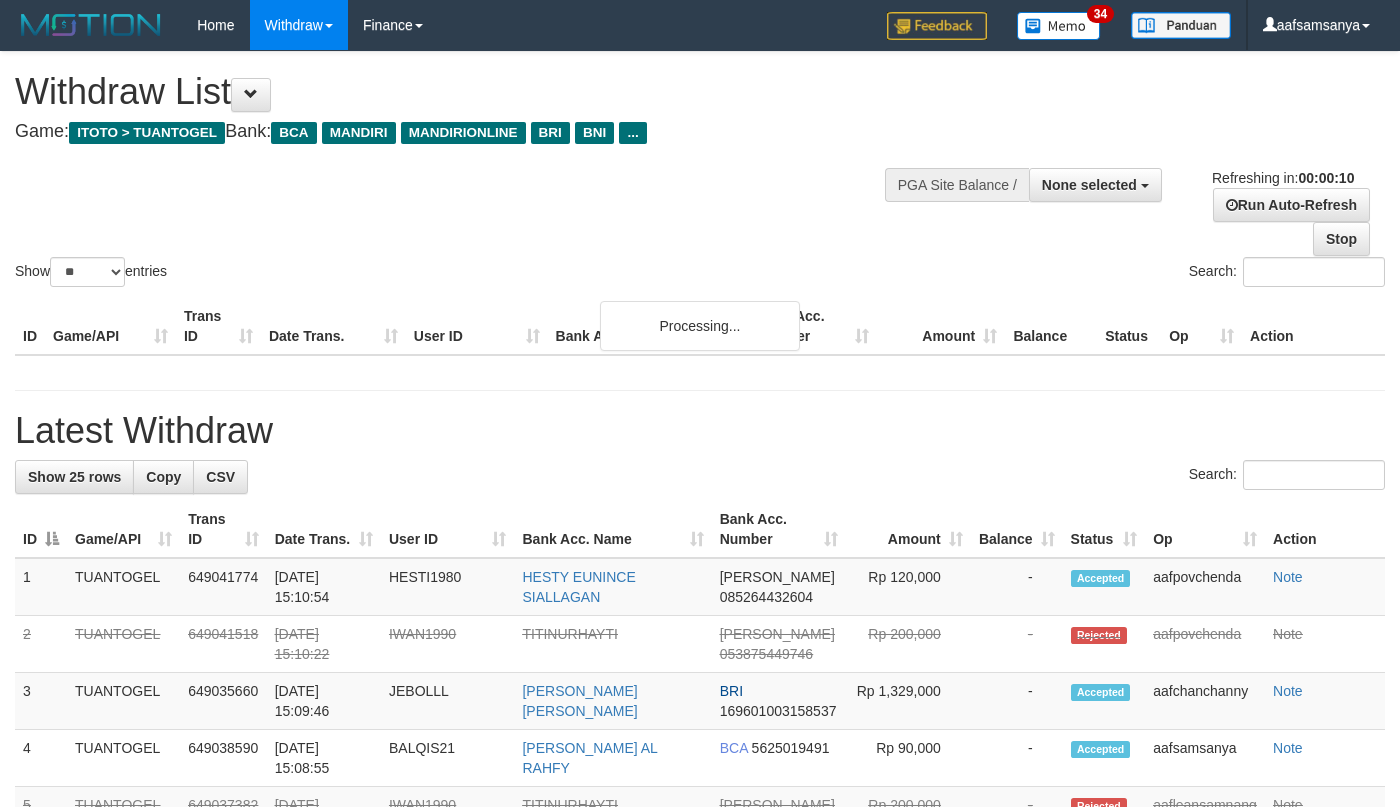select 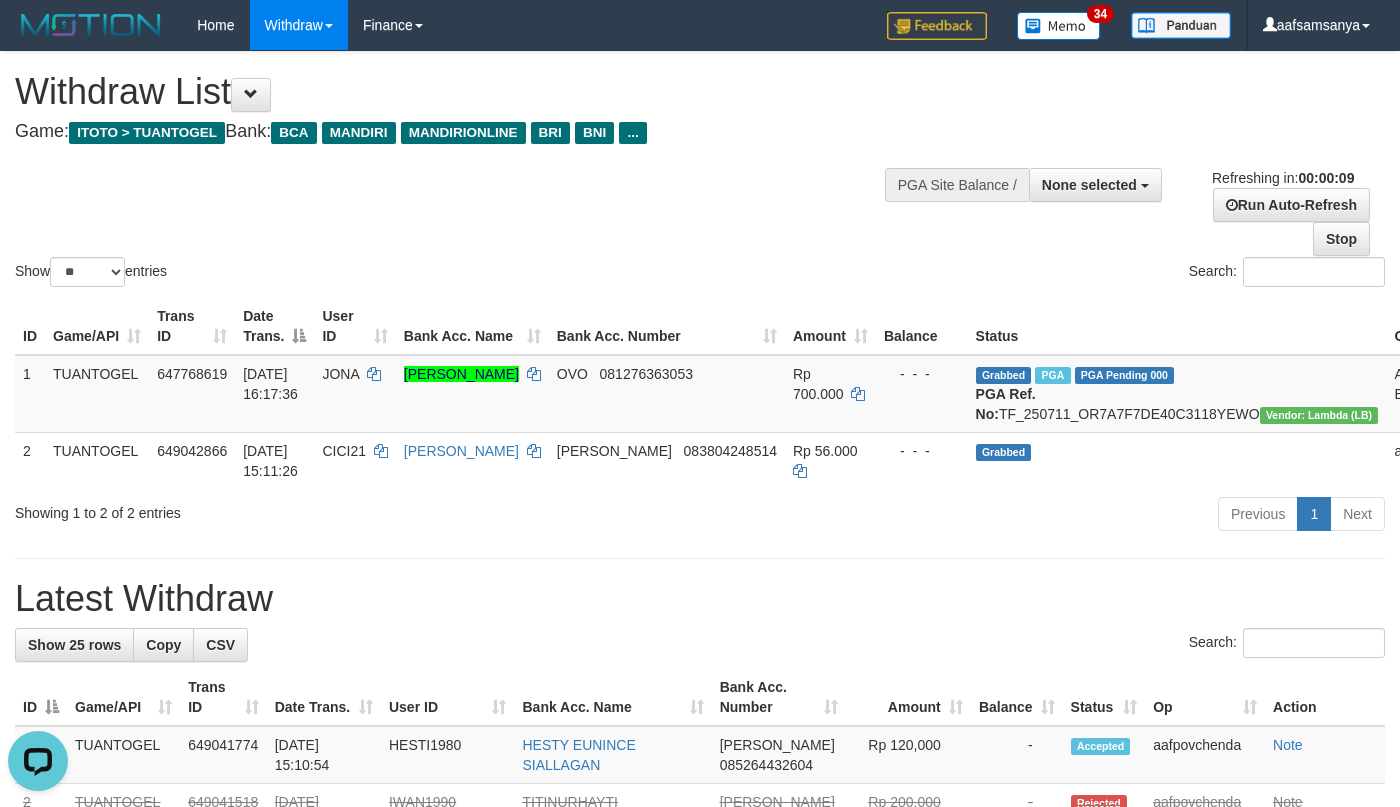 scroll, scrollTop: 0, scrollLeft: 0, axis: both 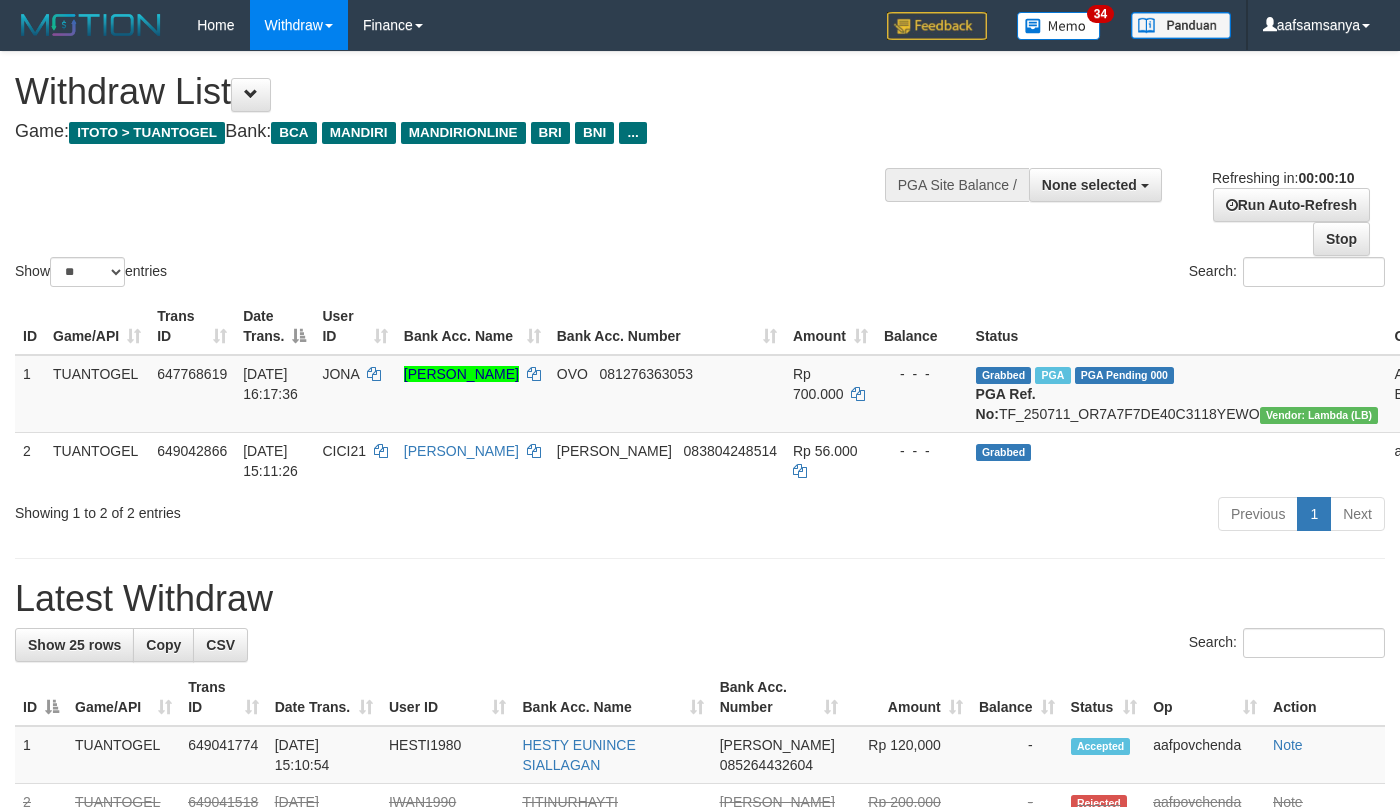 select 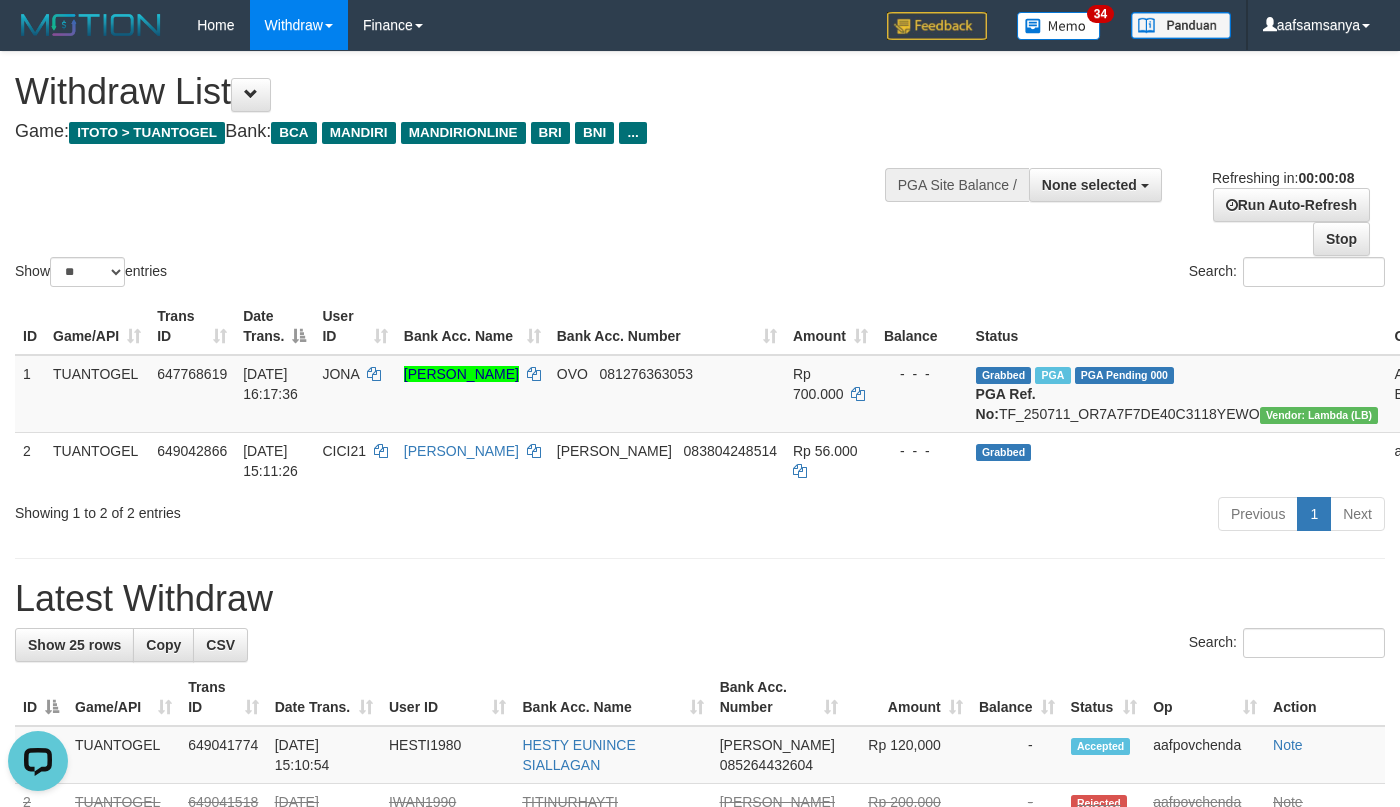 scroll, scrollTop: 0, scrollLeft: 0, axis: both 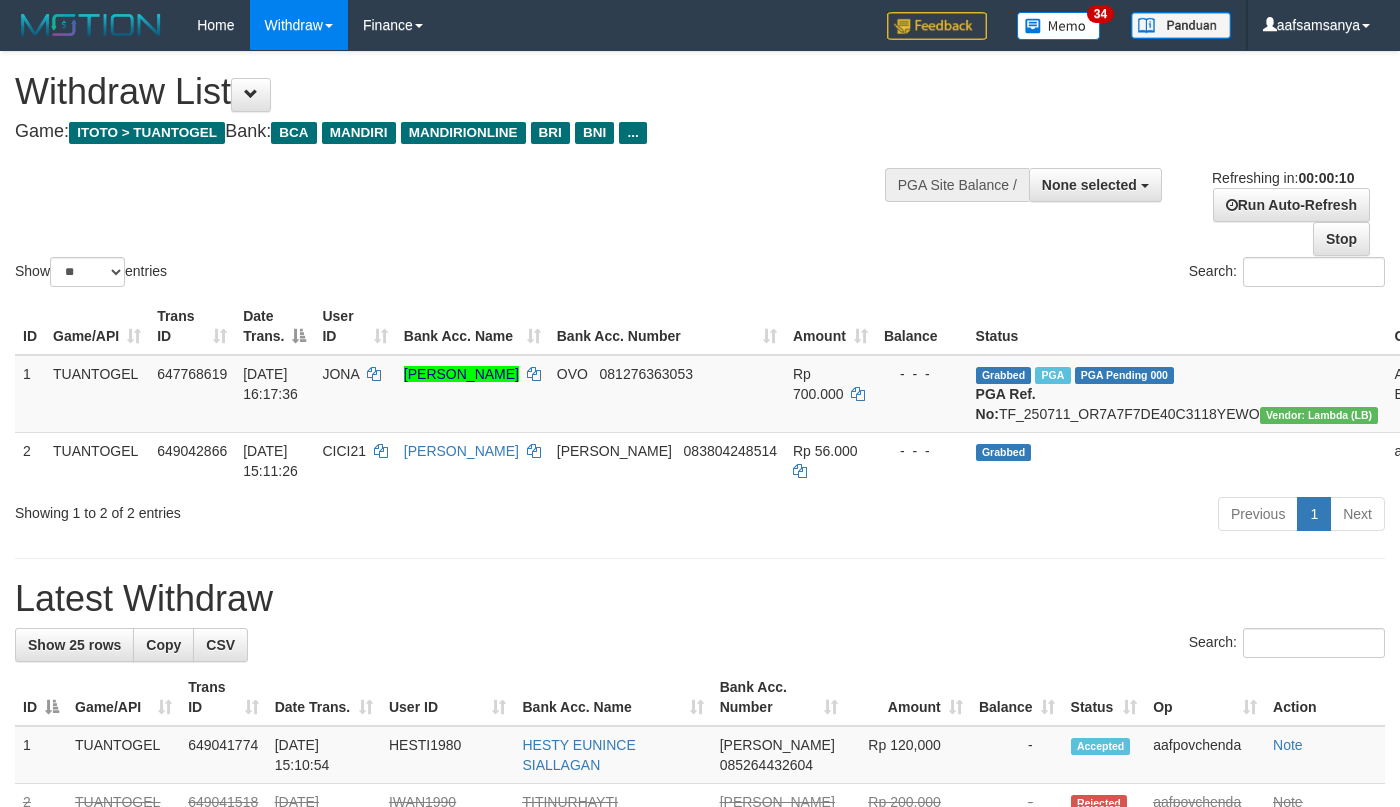 select 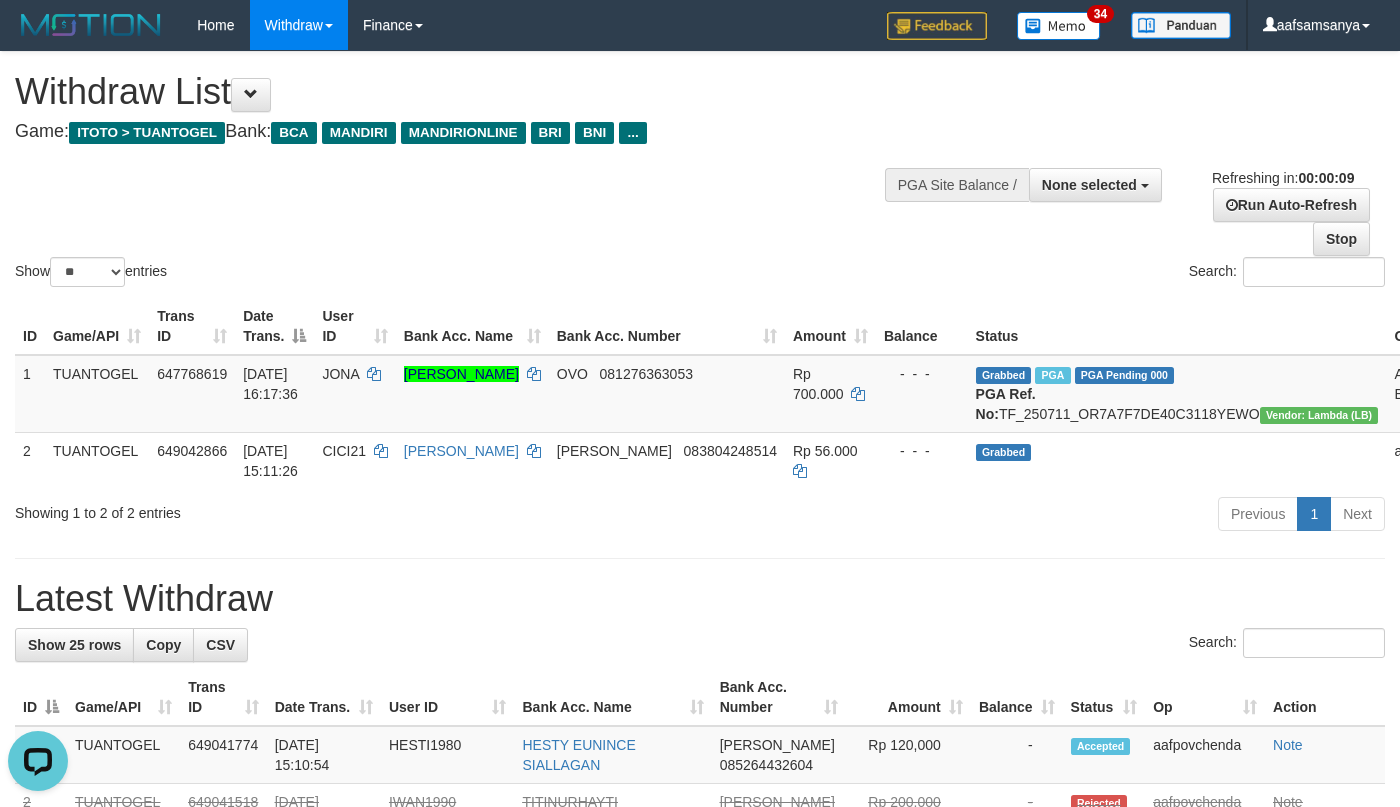 scroll, scrollTop: 0, scrollLeft: 0, axis: both 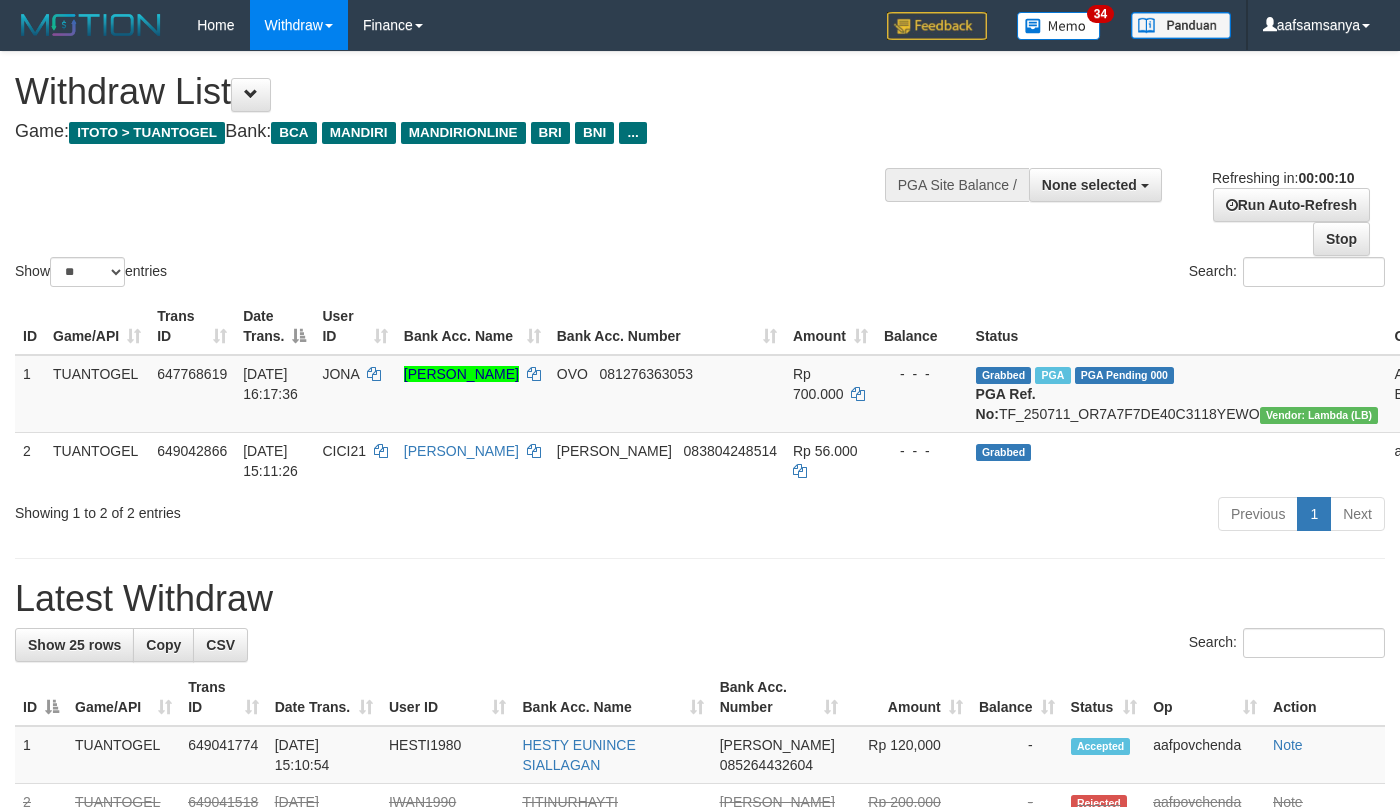 select 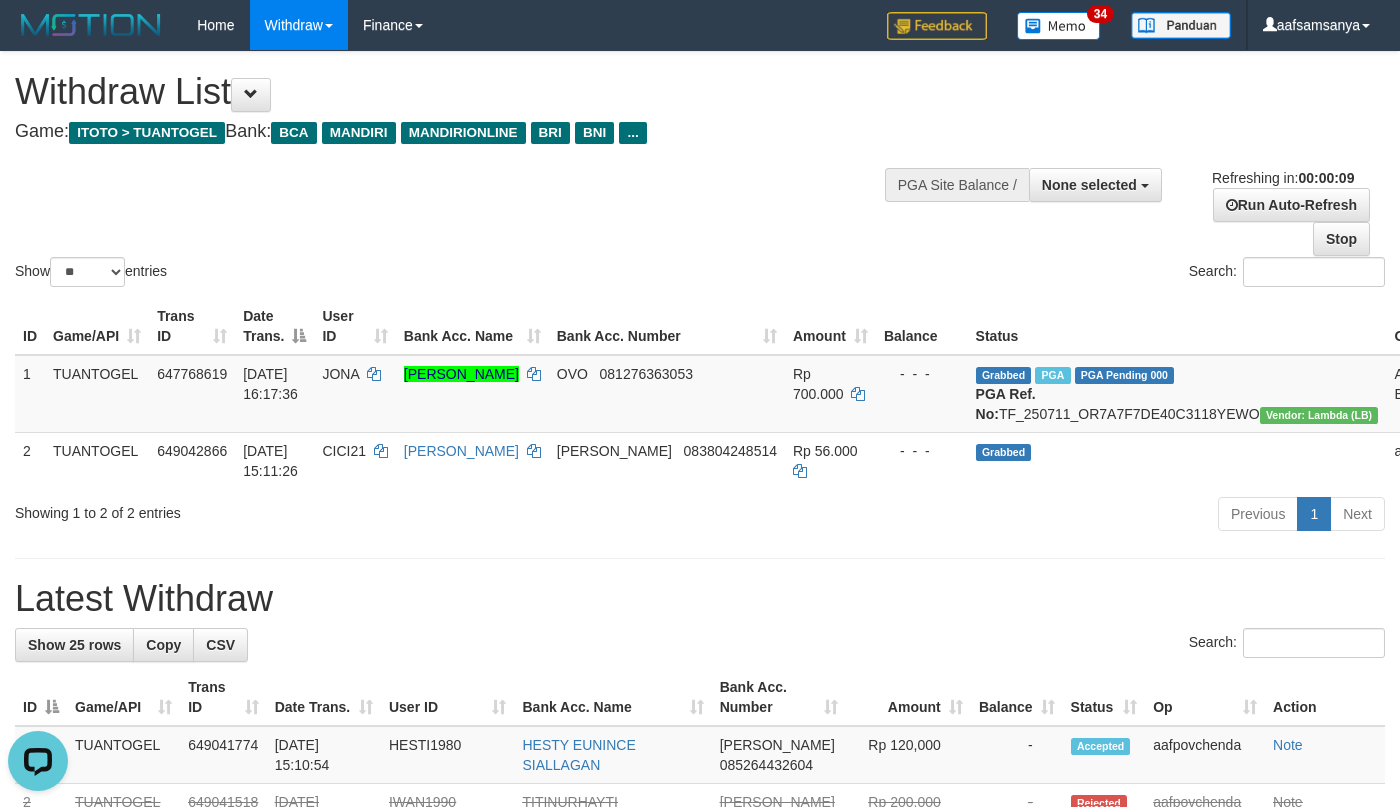 scroll, scrollTop: 0, scrollLeft: 0, axis: both 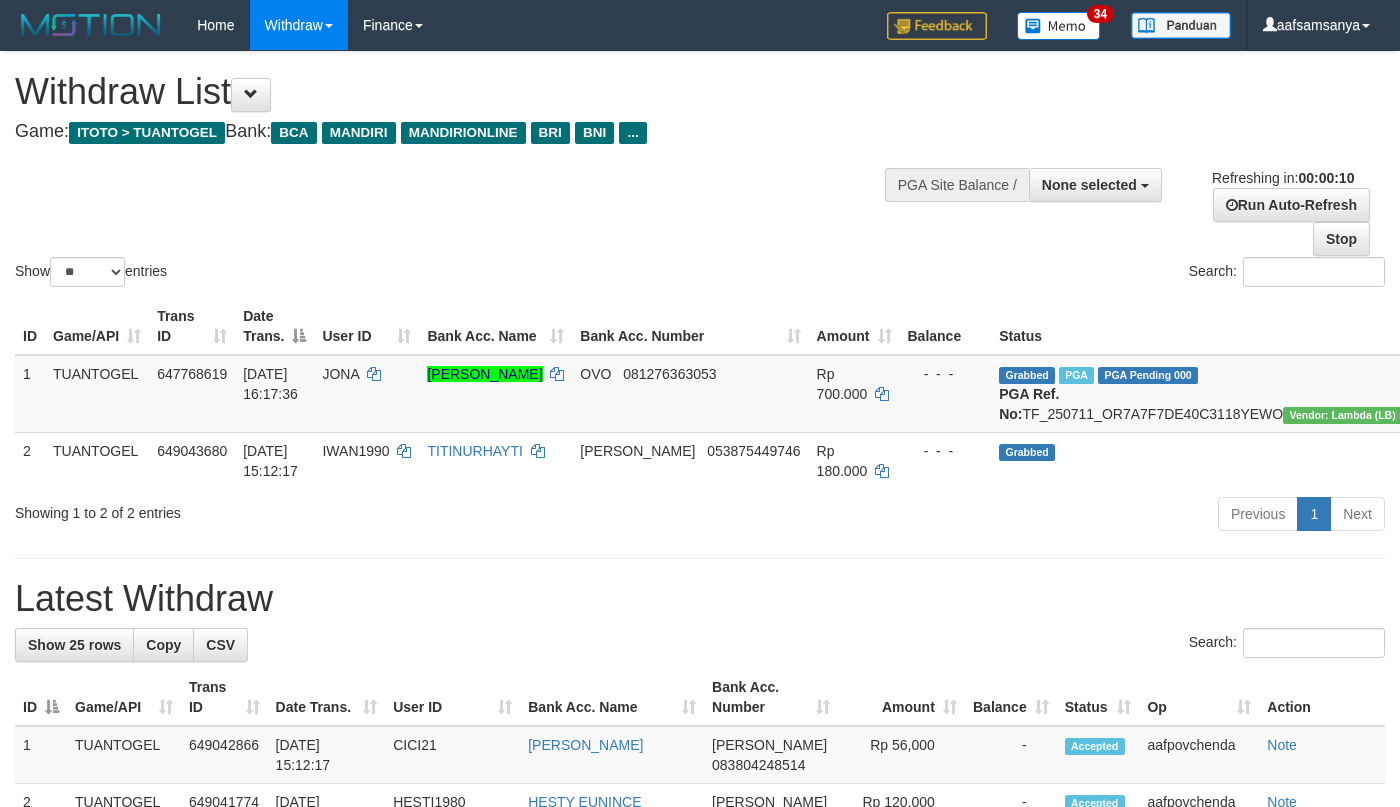 select 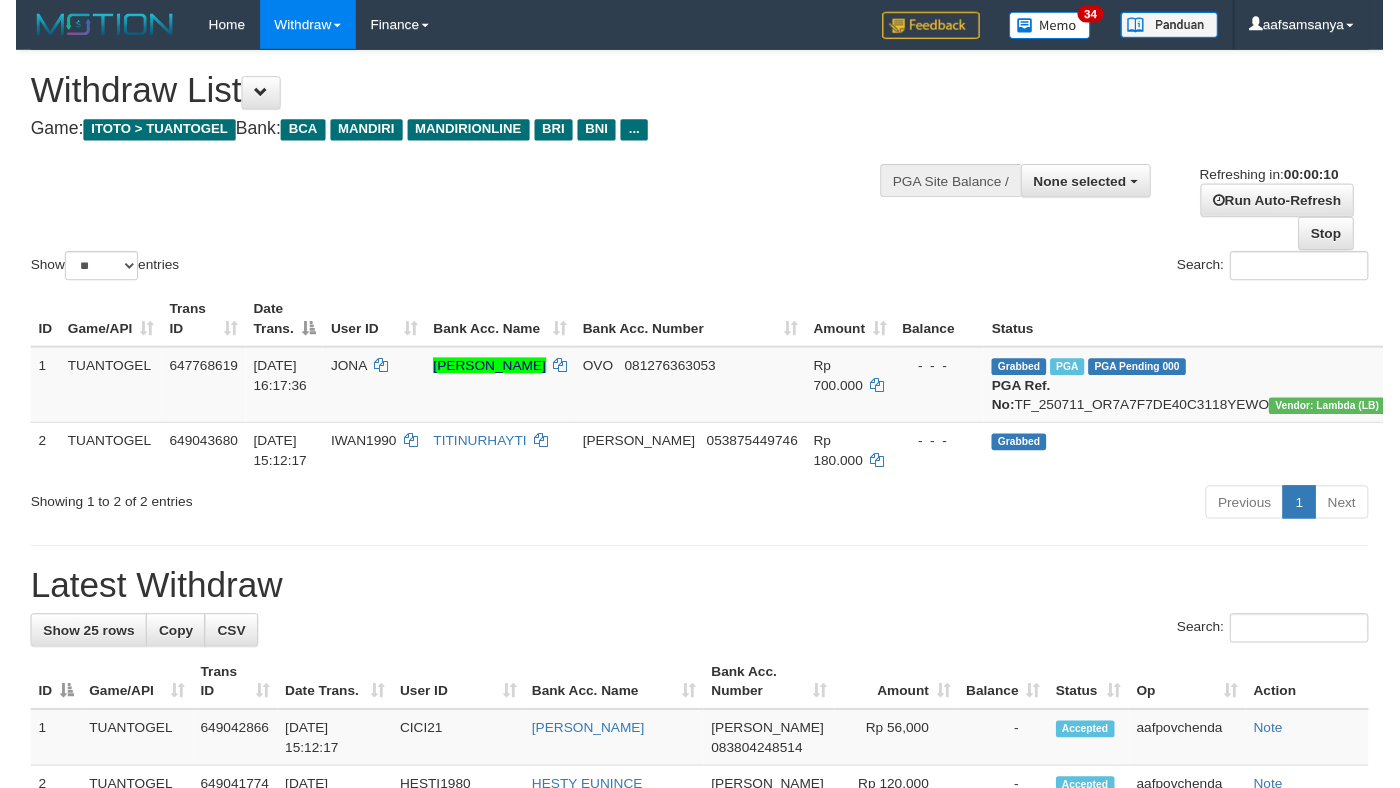 scroll, scrollTop: 0, scrollLeft: 0, axis: both 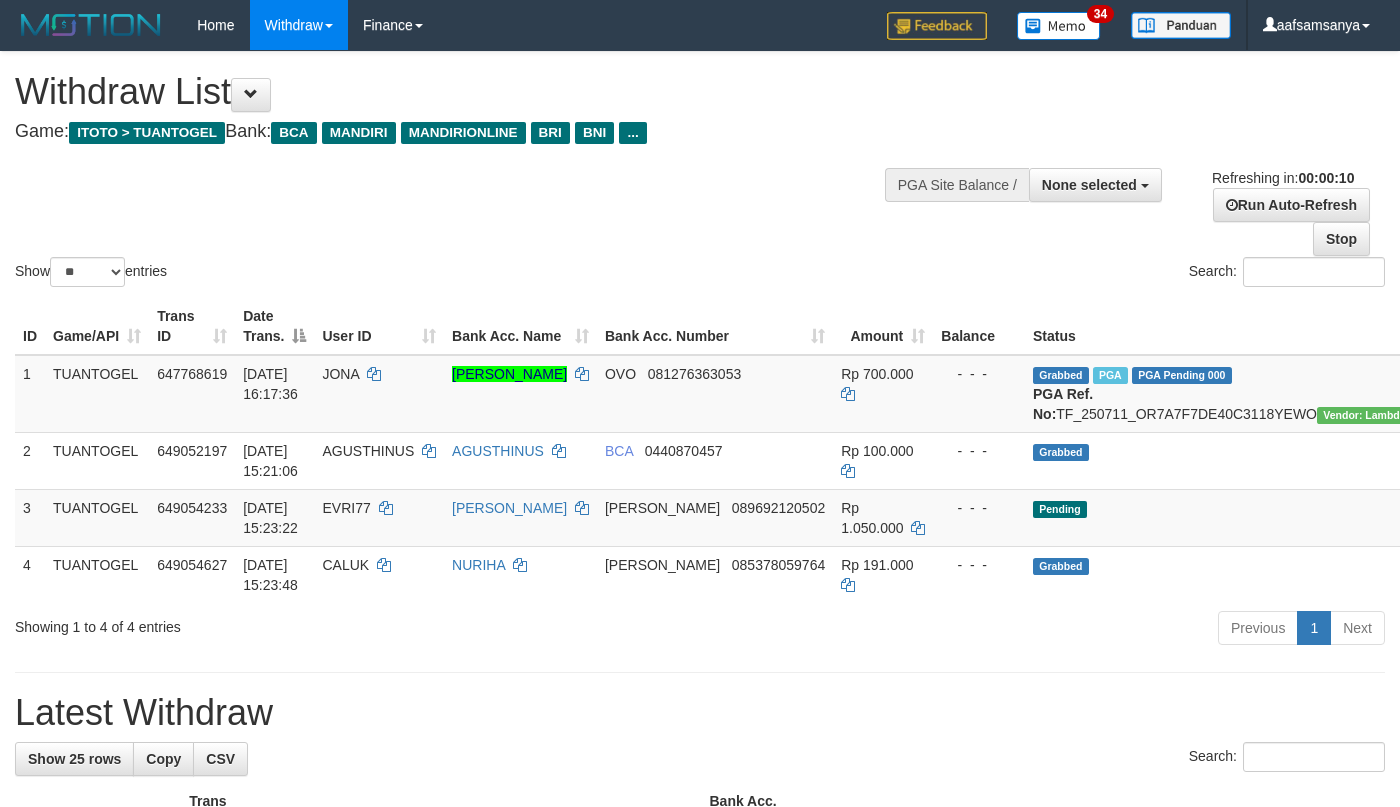 select 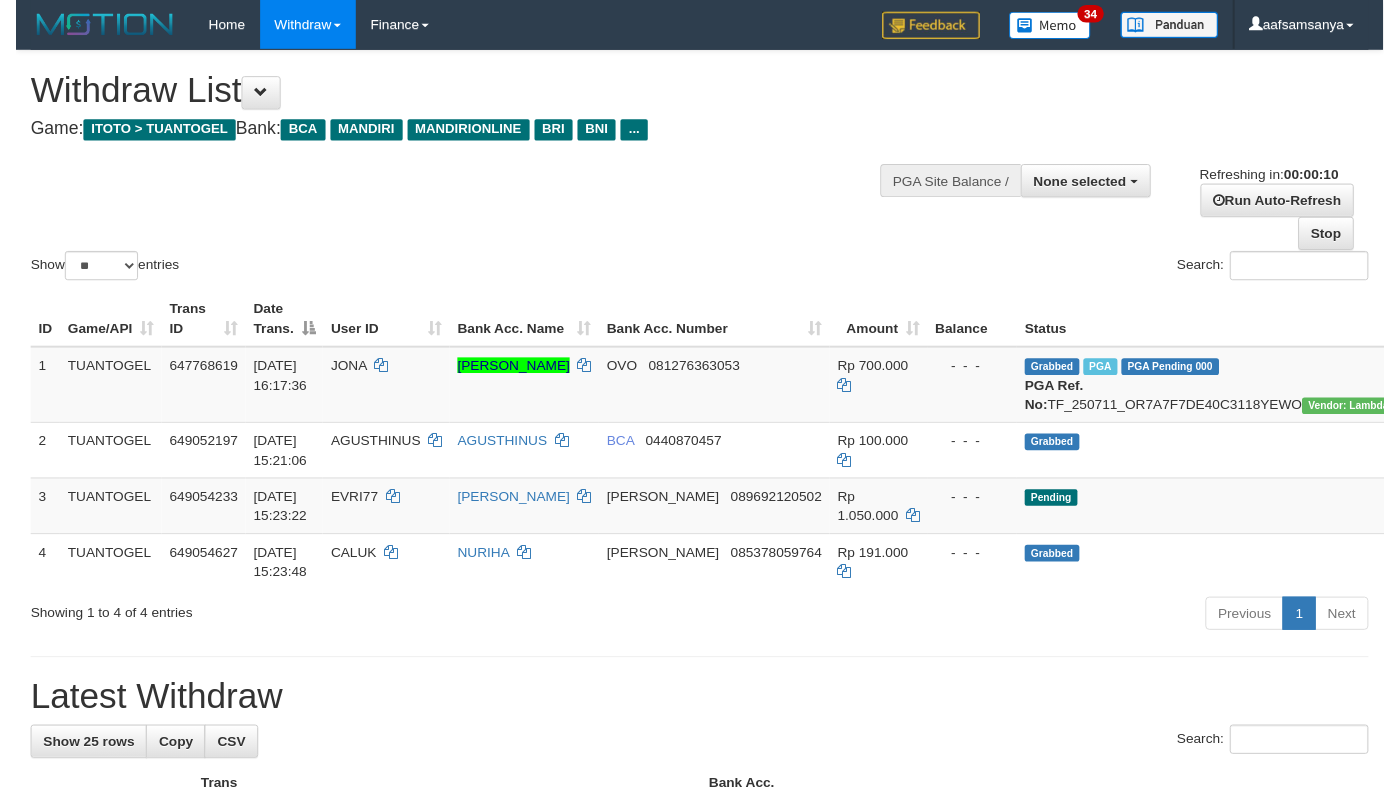 scroll, scrollTop: 0, scrollLeft: 0, axis: both 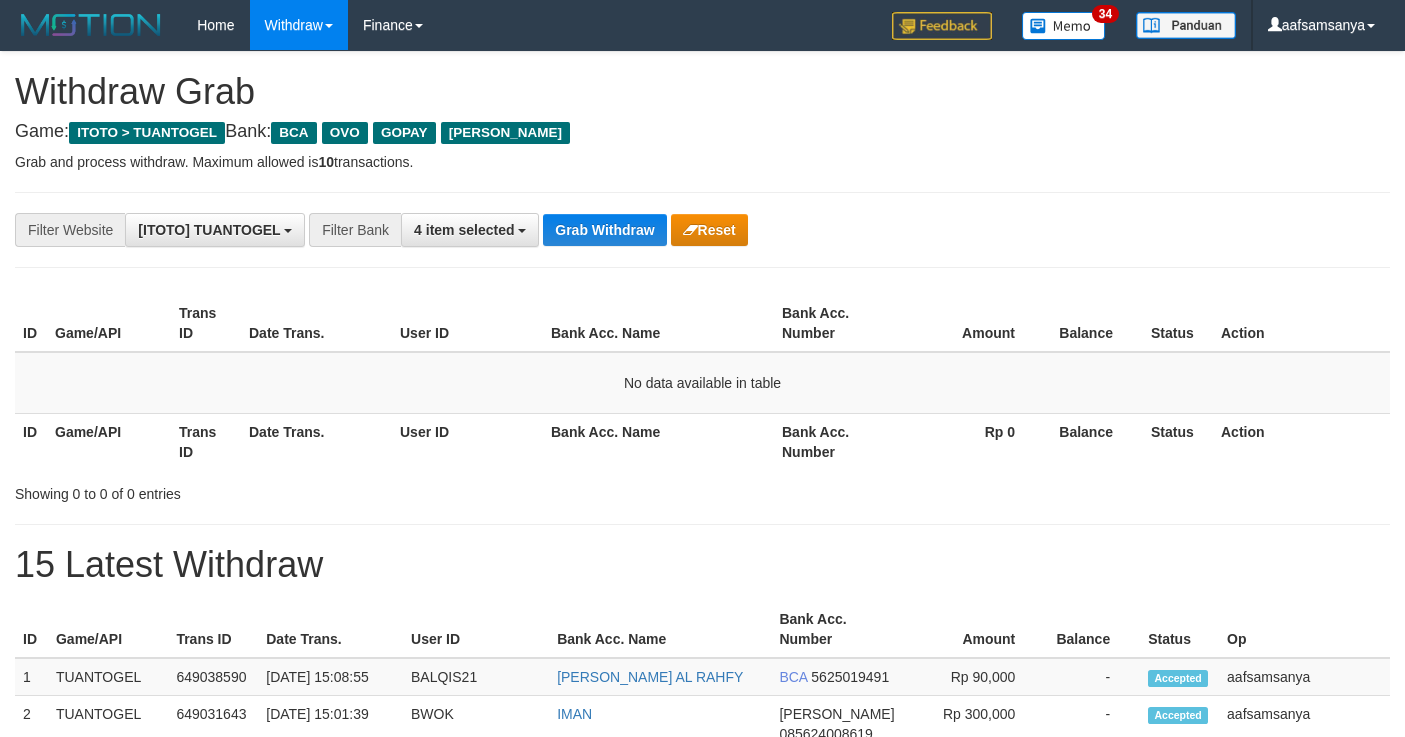 click on "Grab Withdraw" at bounding box center [604, 230] 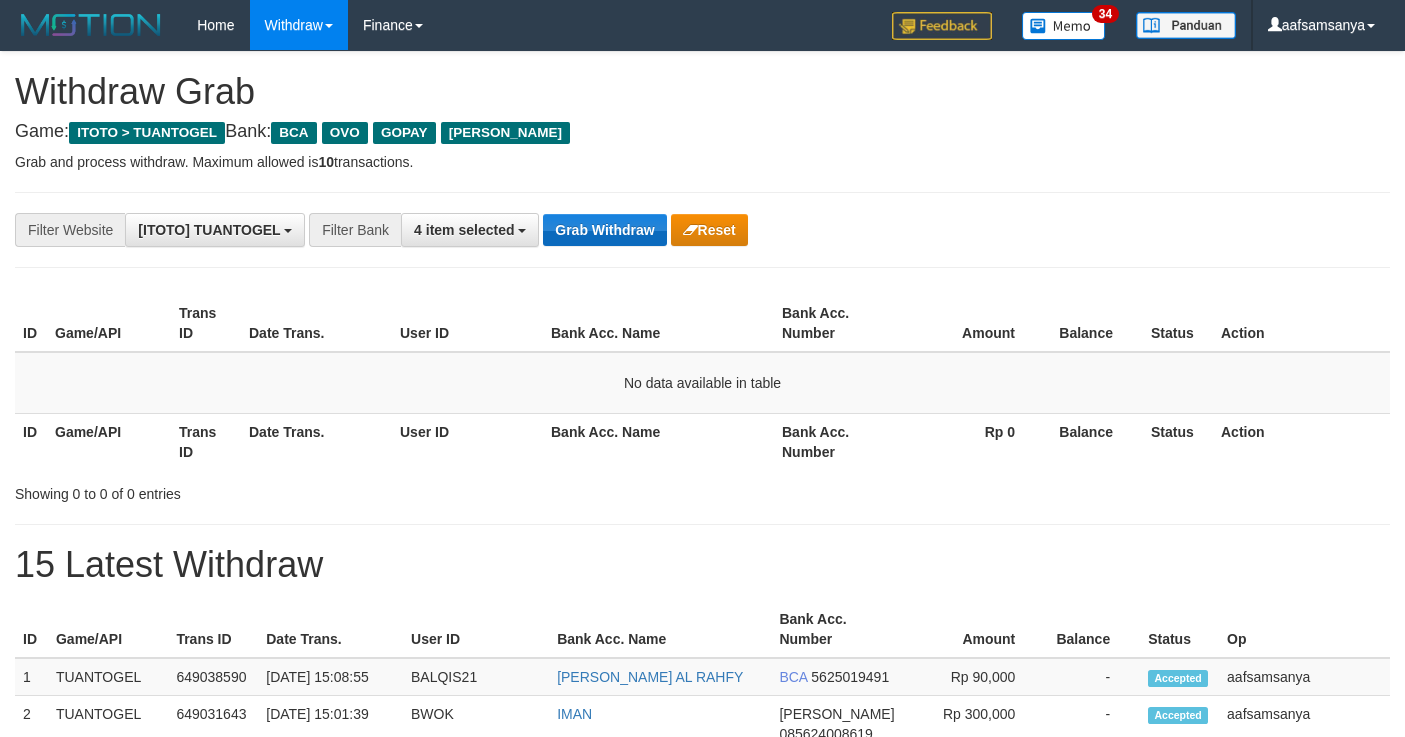scroll, scrollTop: 0, scrollLeft: 0, axis: both 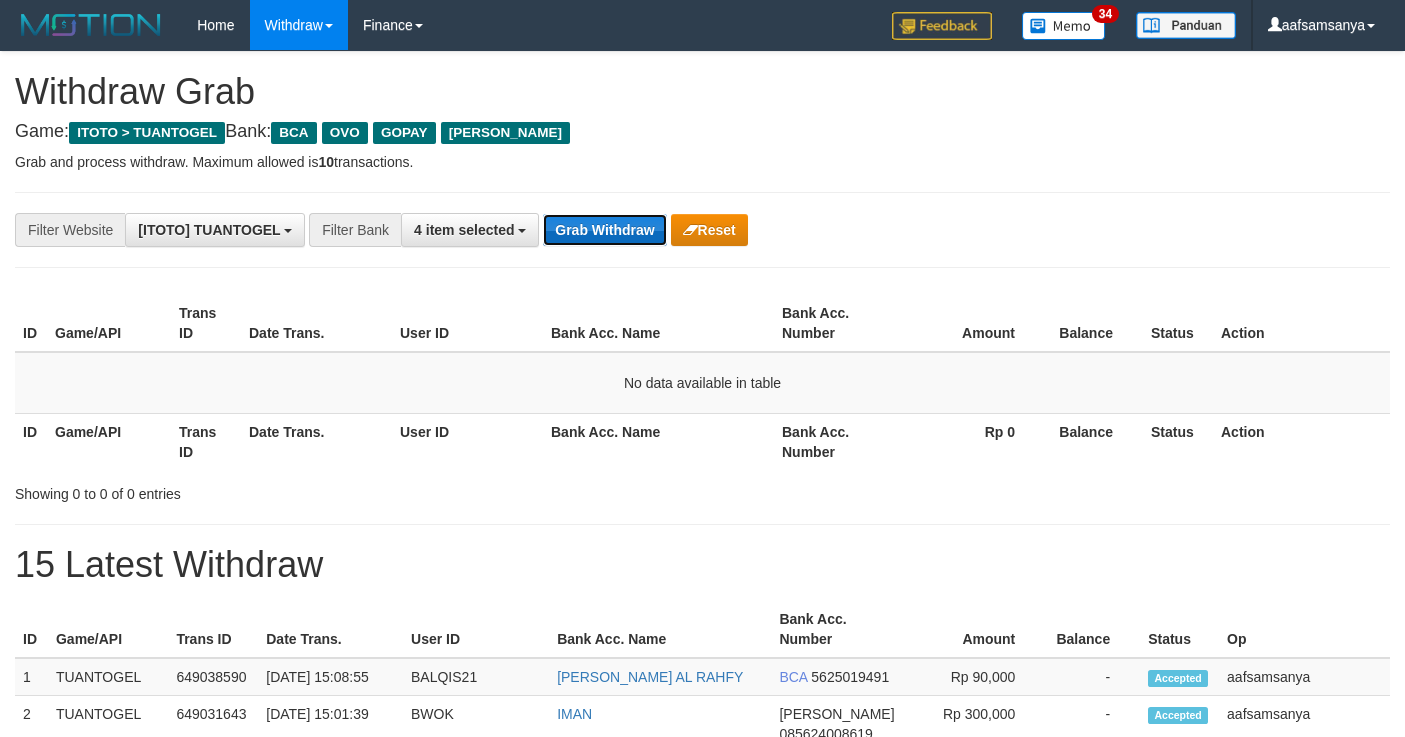 click on "Grab Withdraw" at bounding box center (604, 230) 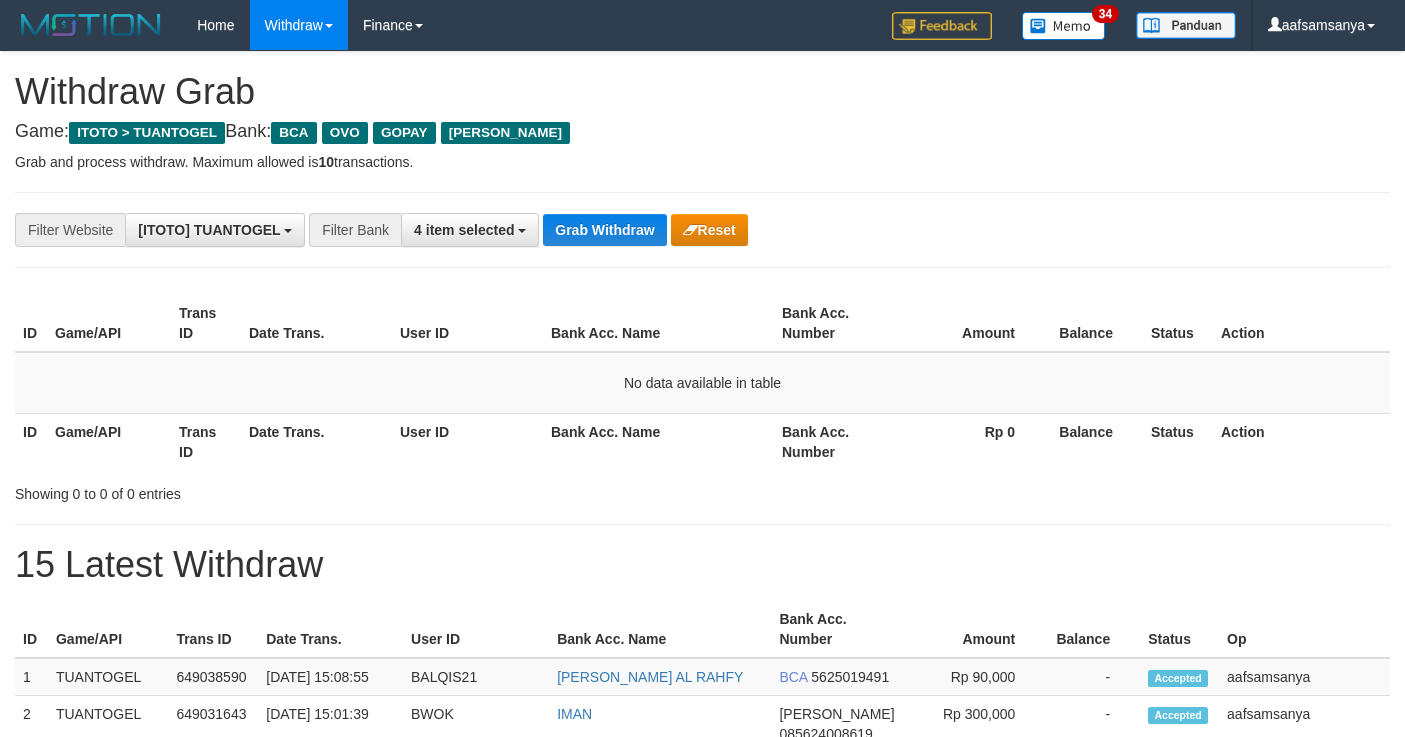 scroll, scrollTop: 0, scrollLeft: 0, axis: both 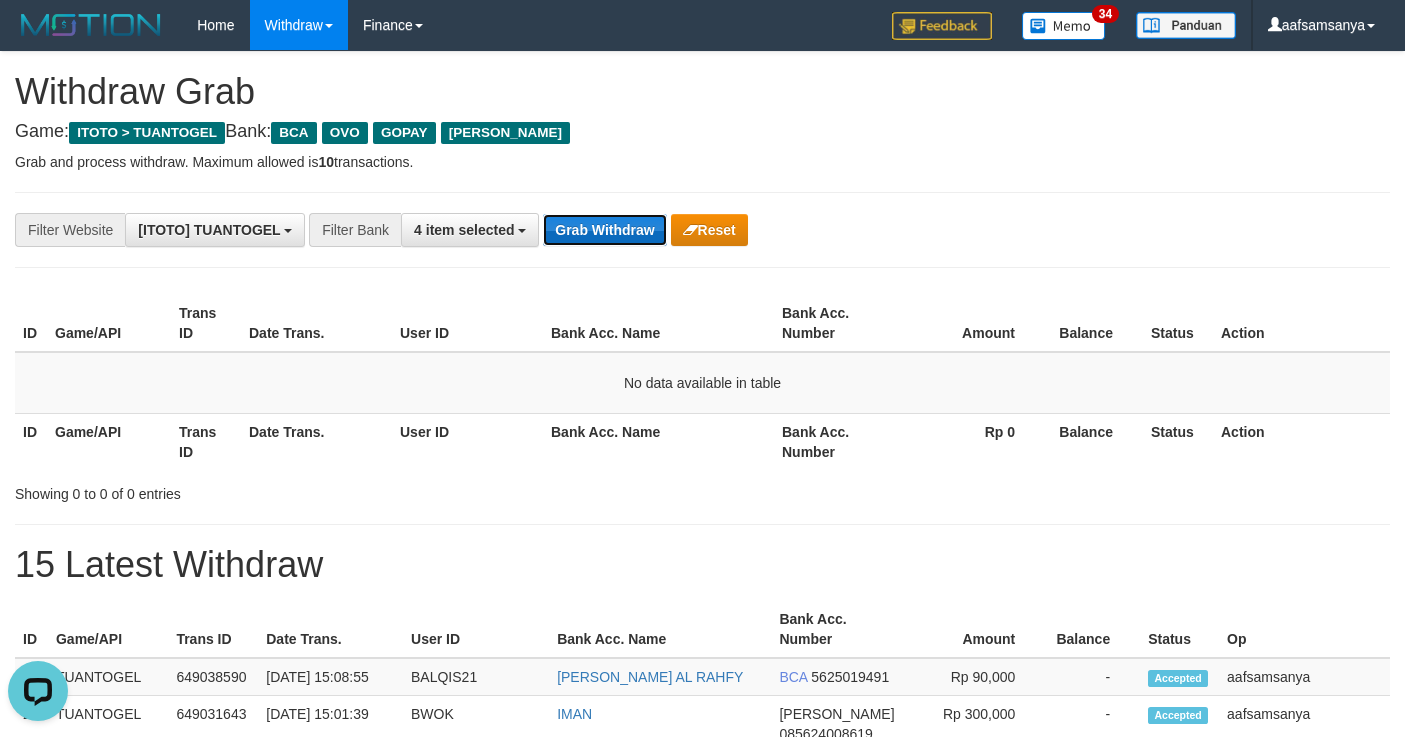 click on "Grab Withdraw" at bounding box center [604, 230] 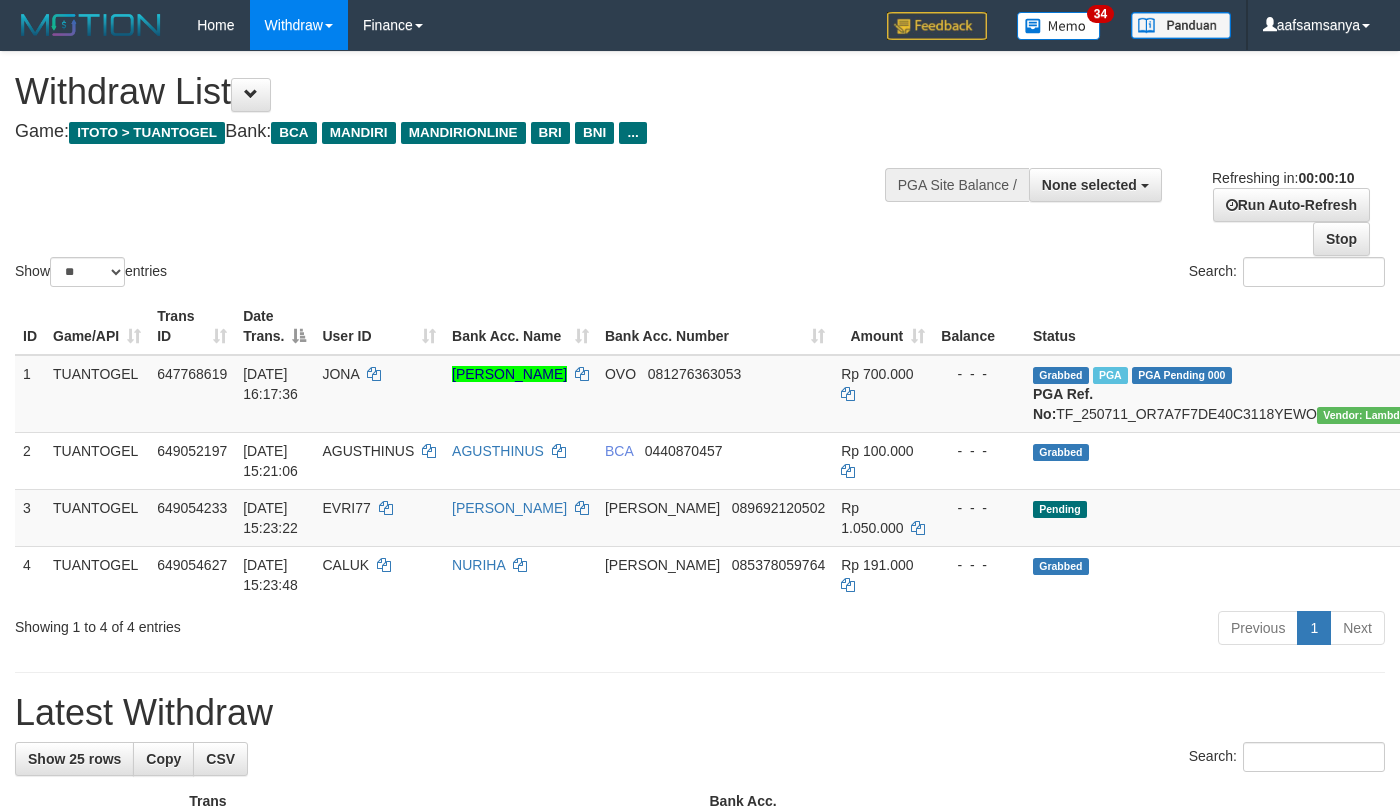 select 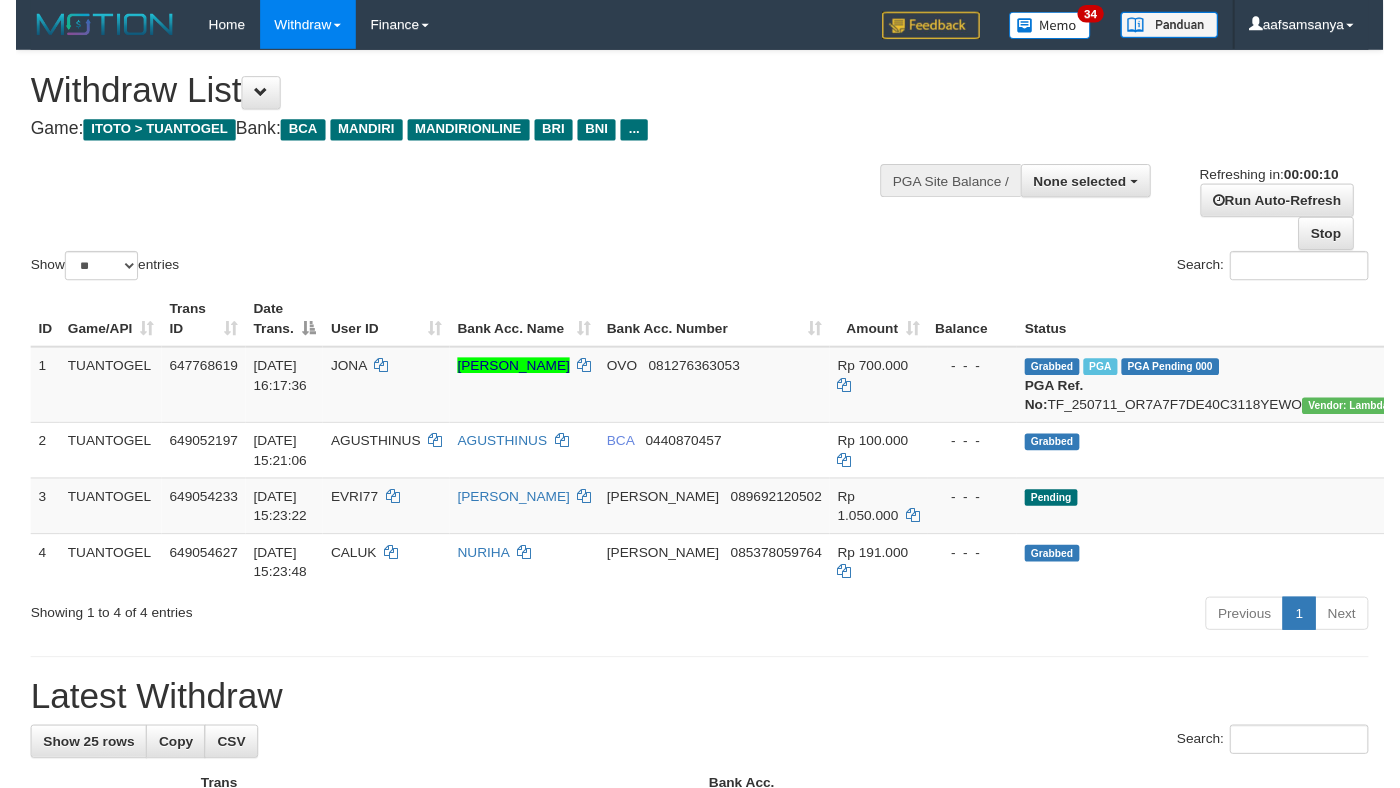 scroll, scrollTop: 0, scrollLeft: 0, axis: both 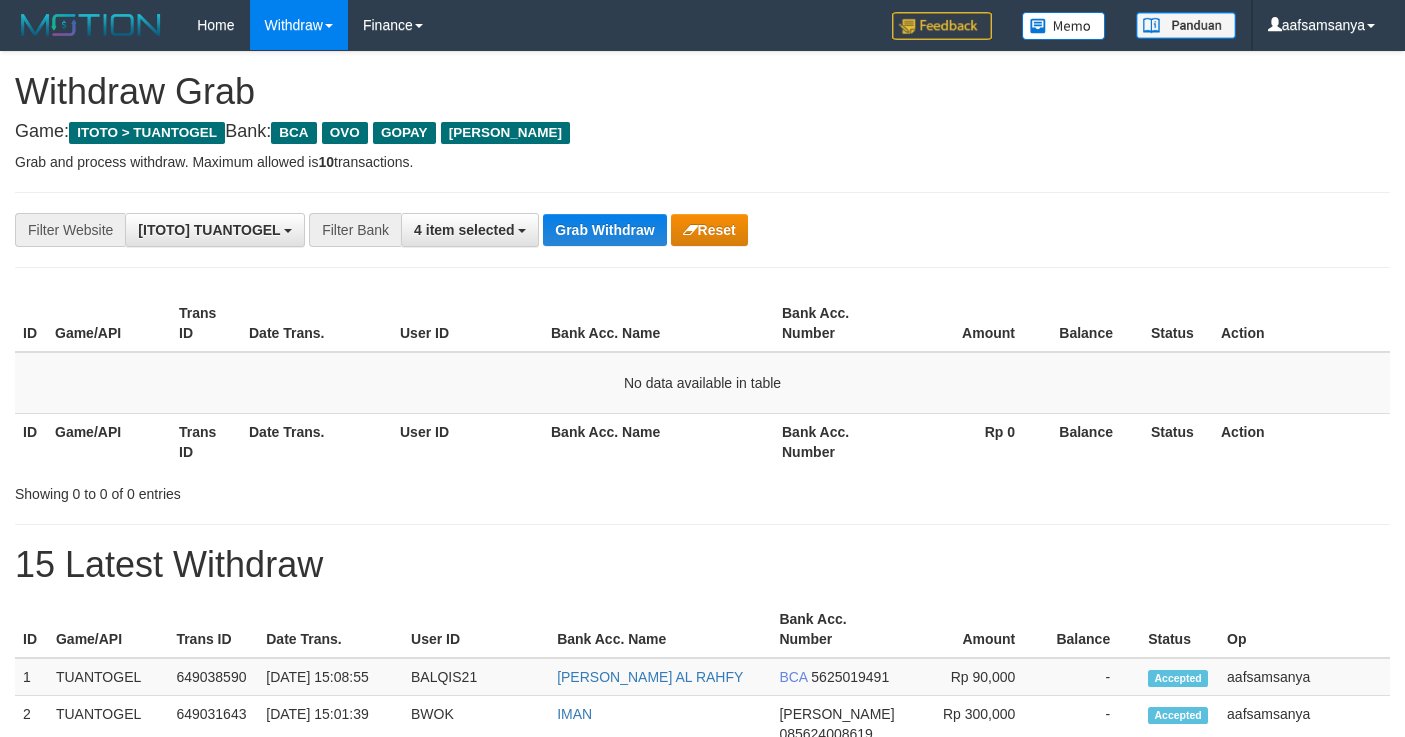 click on "Grab Withdraw" at bounding box center [604, 230] 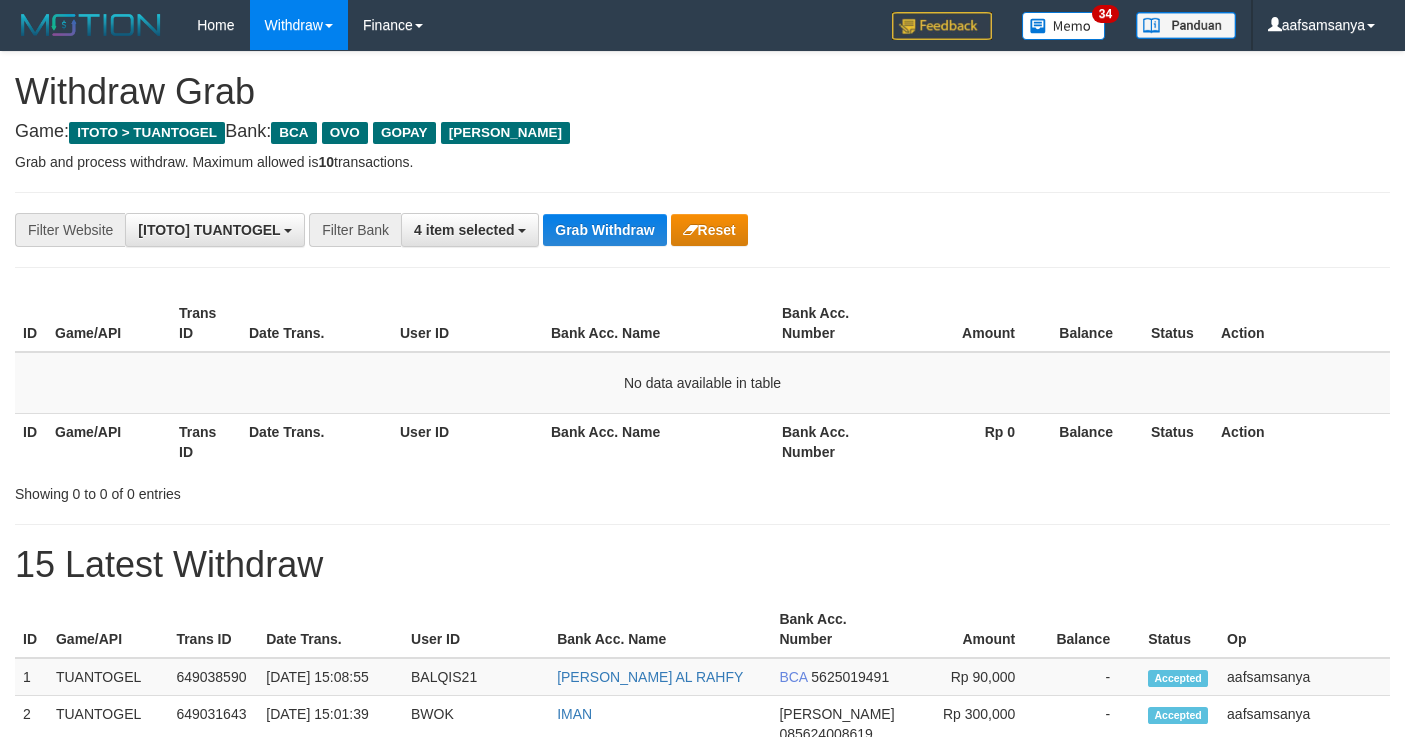 click on "Grab Withdraw" at bounding box center (604, 230) 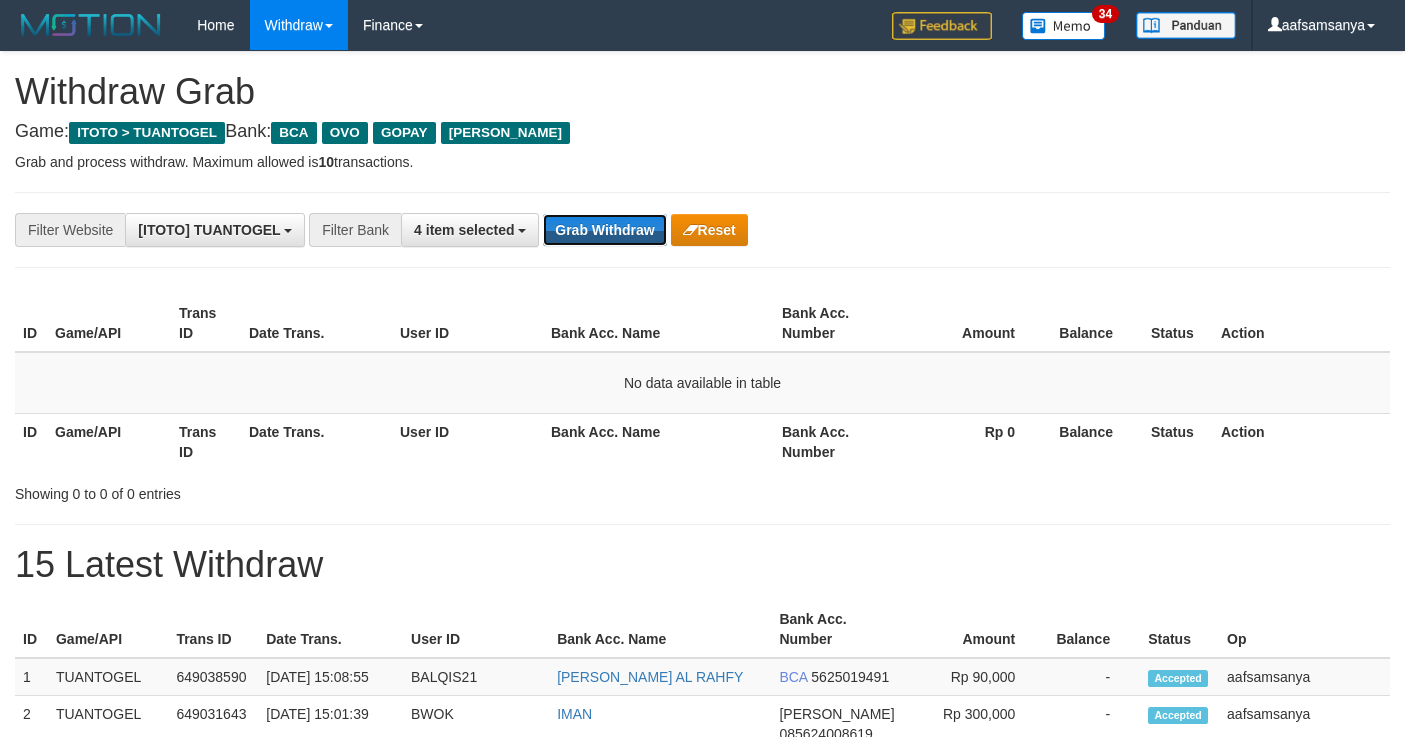 click on "Grab Withdraw" at bounding box center [604, 230] 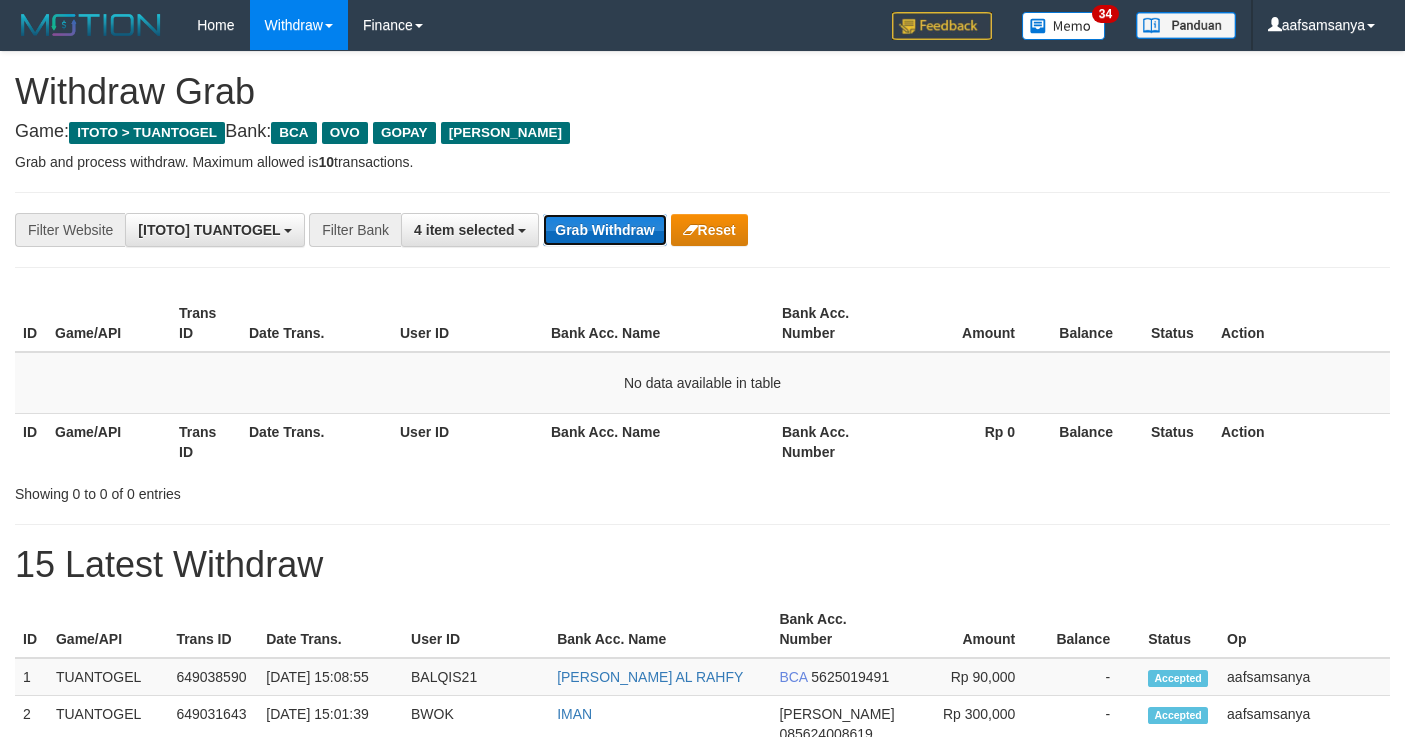 click on "Grab Withdraw" at bounding box center (604, 230) 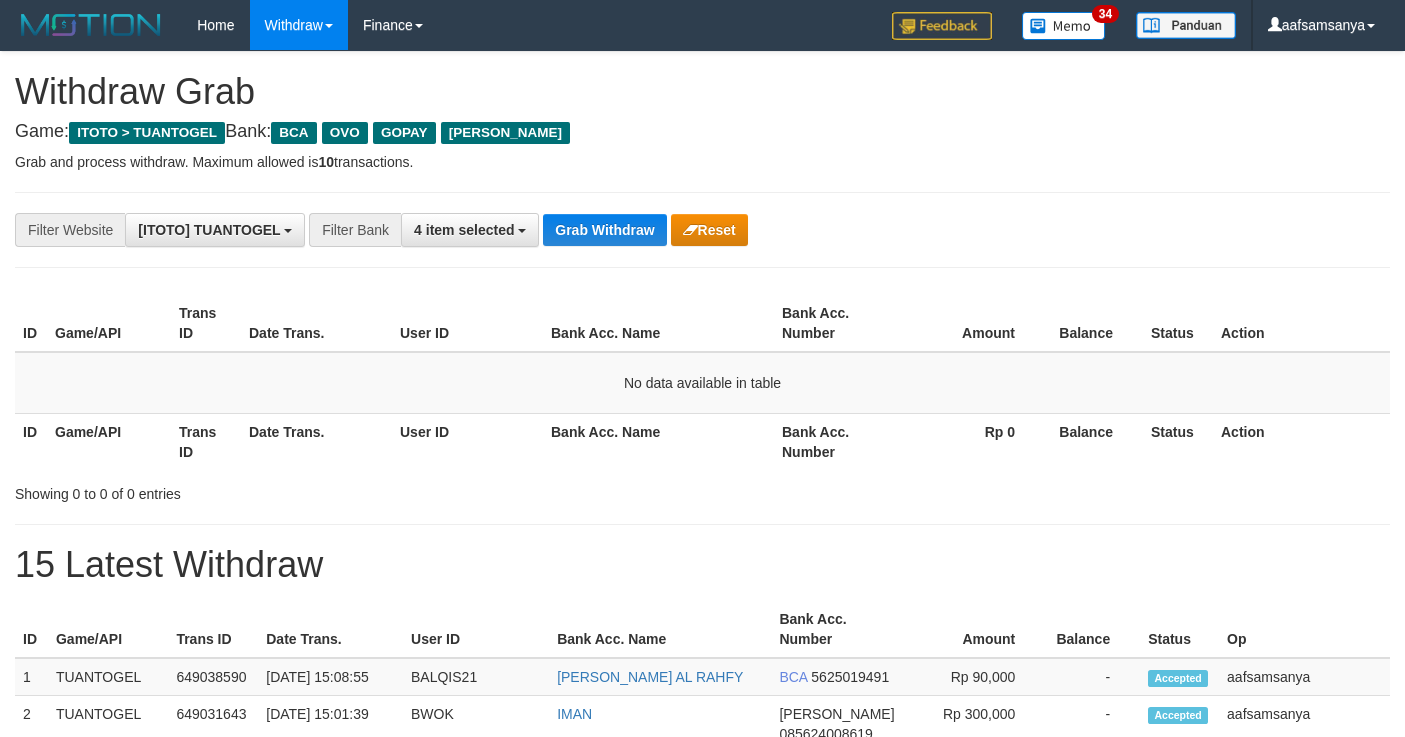 scroll, scrollTop: 0, scrollLeft: 0, axis: both 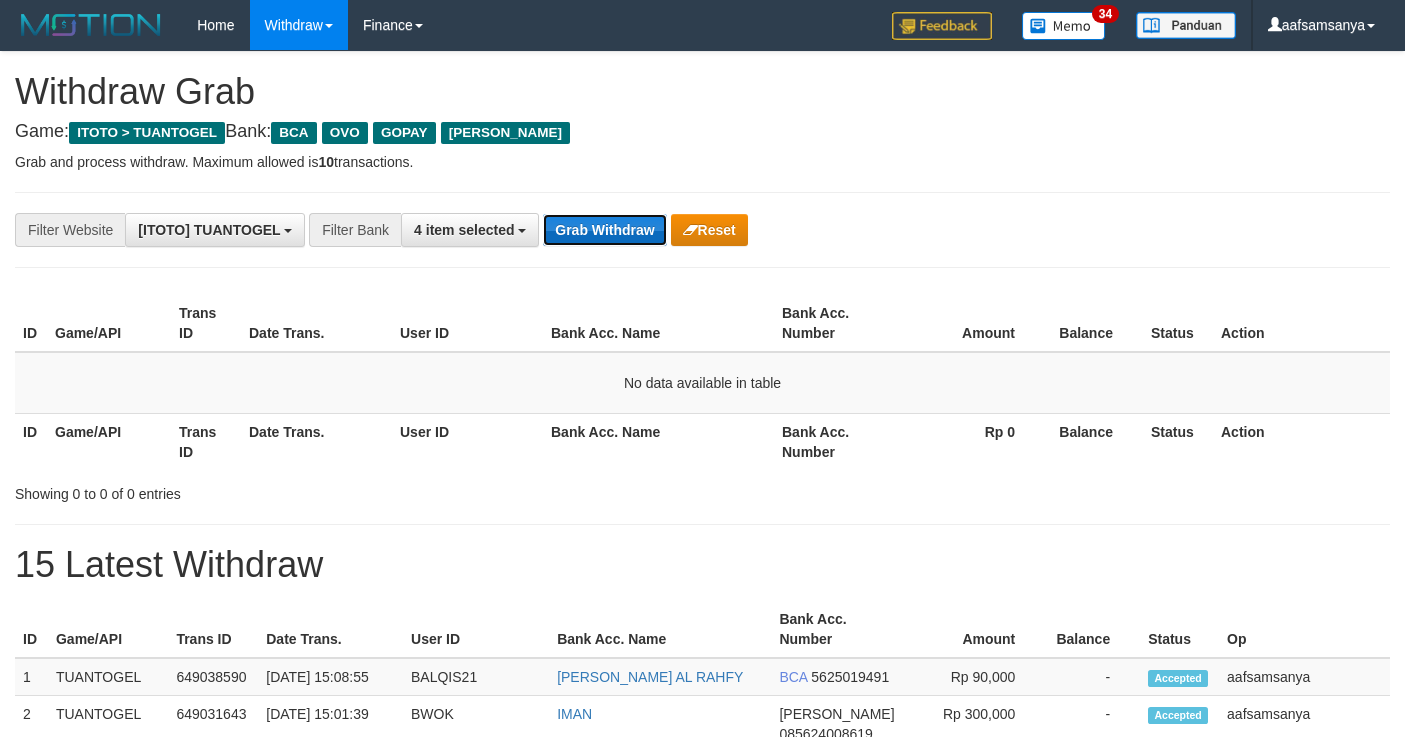 click on "Grab Withdraw" at bounding box center [604, 230] 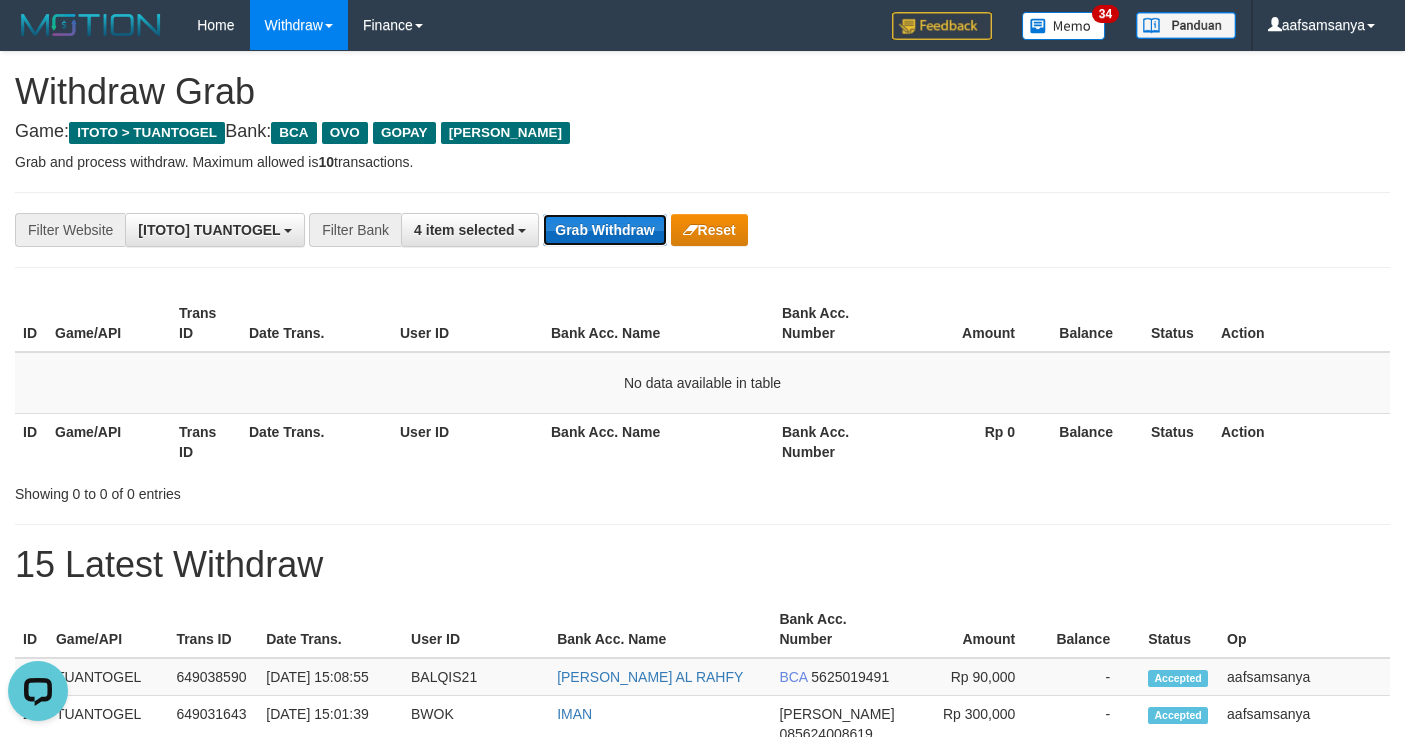 scroll, scrollTop: 0, scrollLeft: 0, axis: both 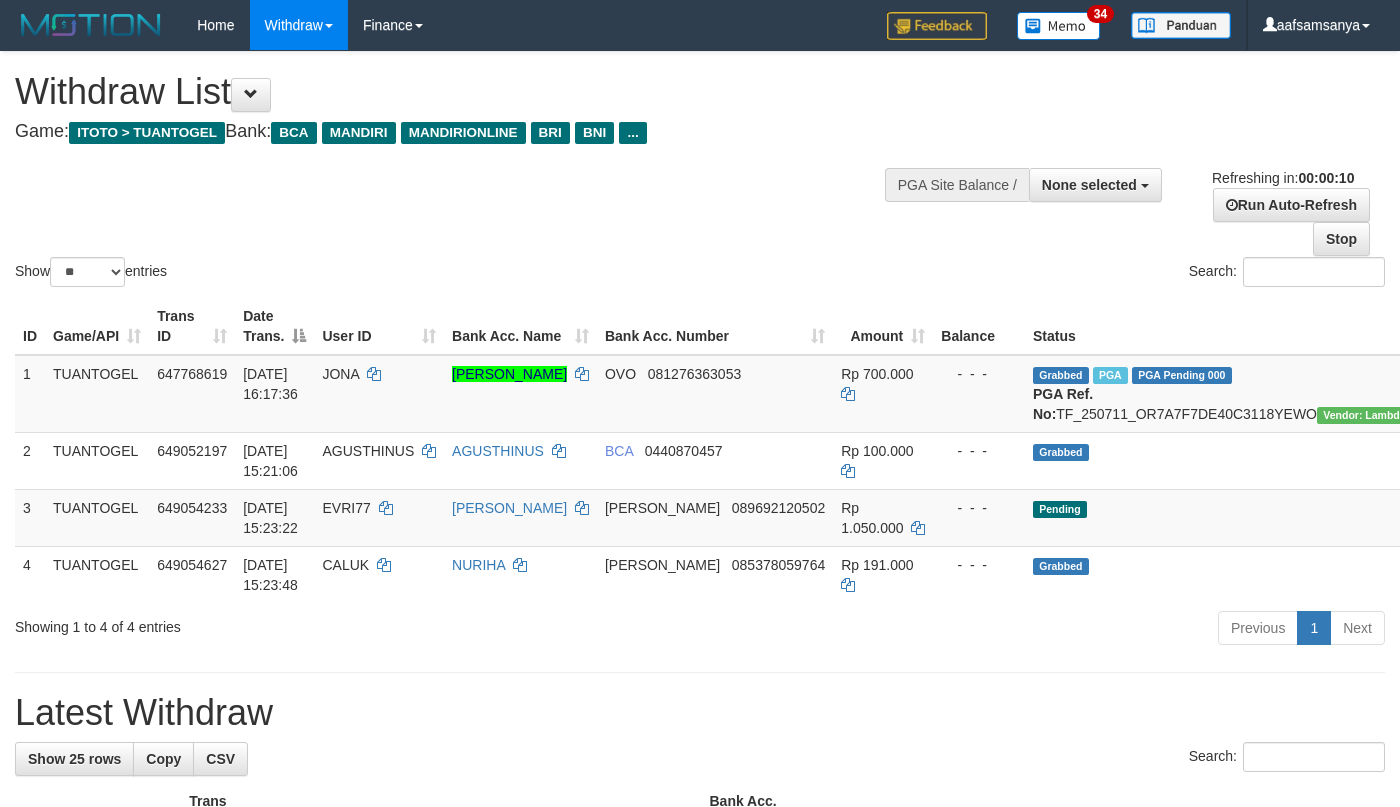 select 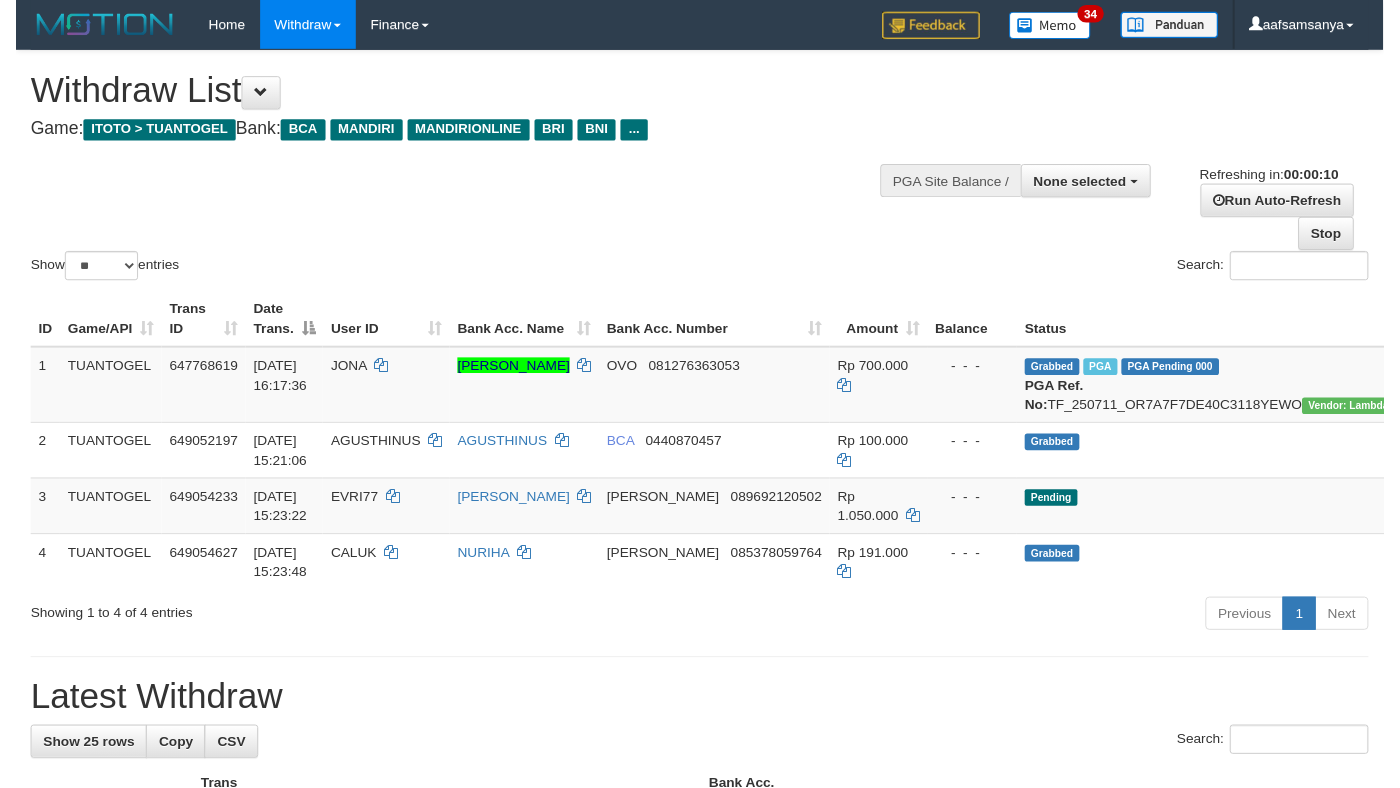 scroll, scrollTop: 0, scrollLeft: 0, axis: both 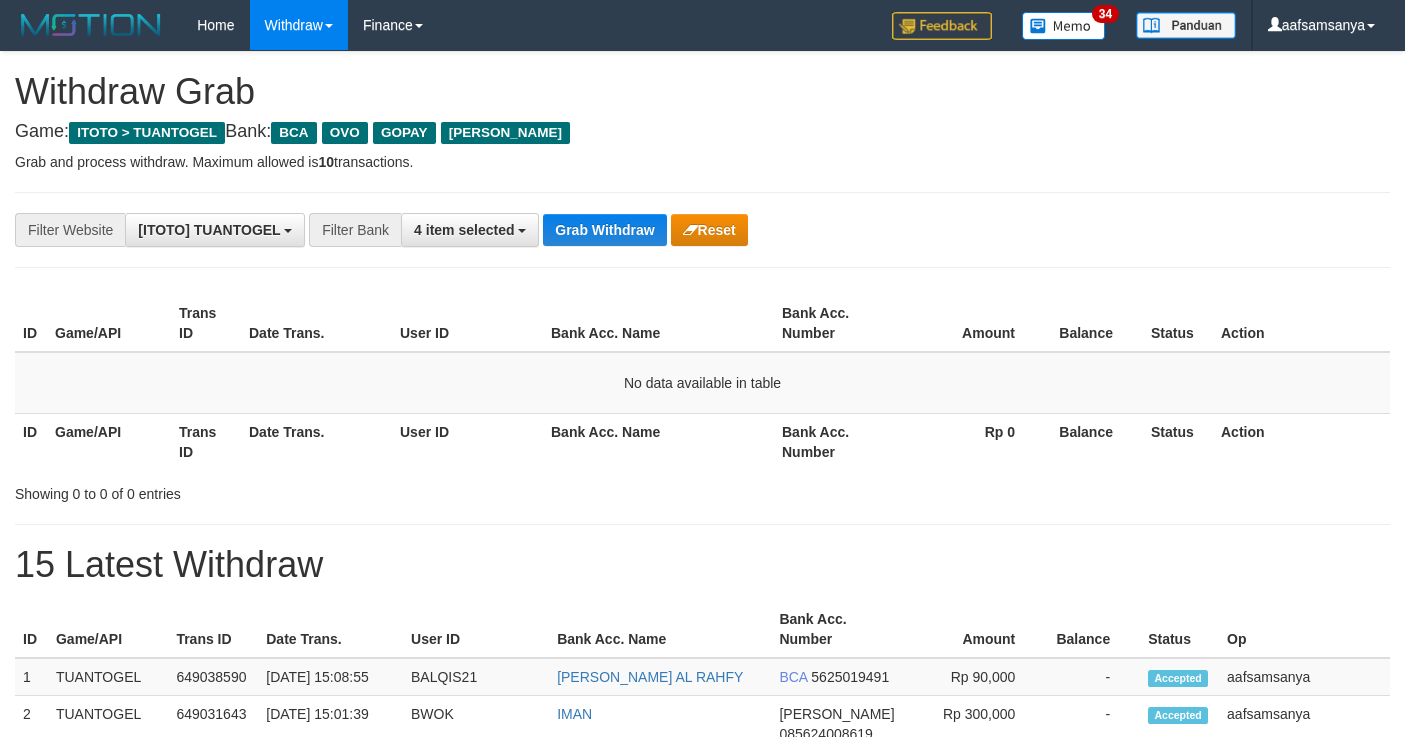 click on "Grab Withdraw" at bounding box center (604, 230) 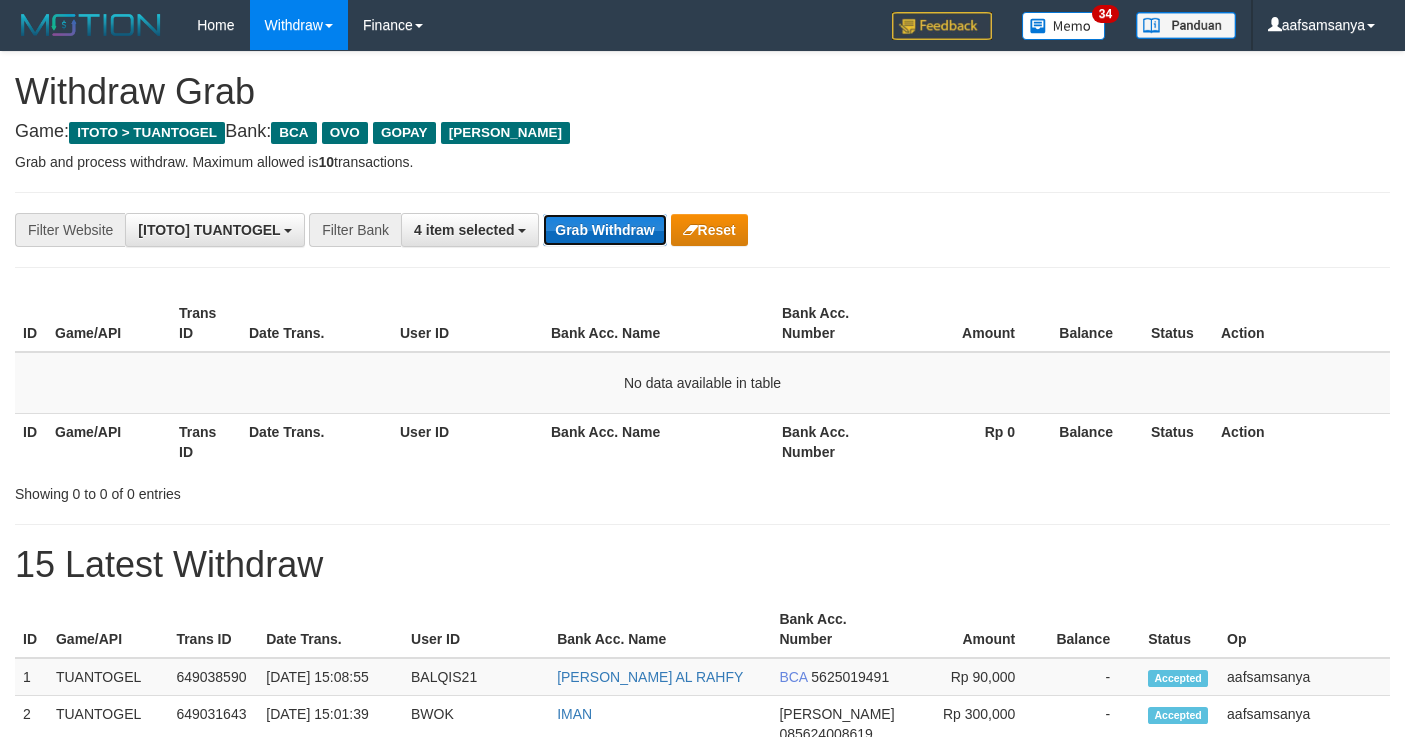 click on "Grab Withdraw" at bounding box center [604, 230] 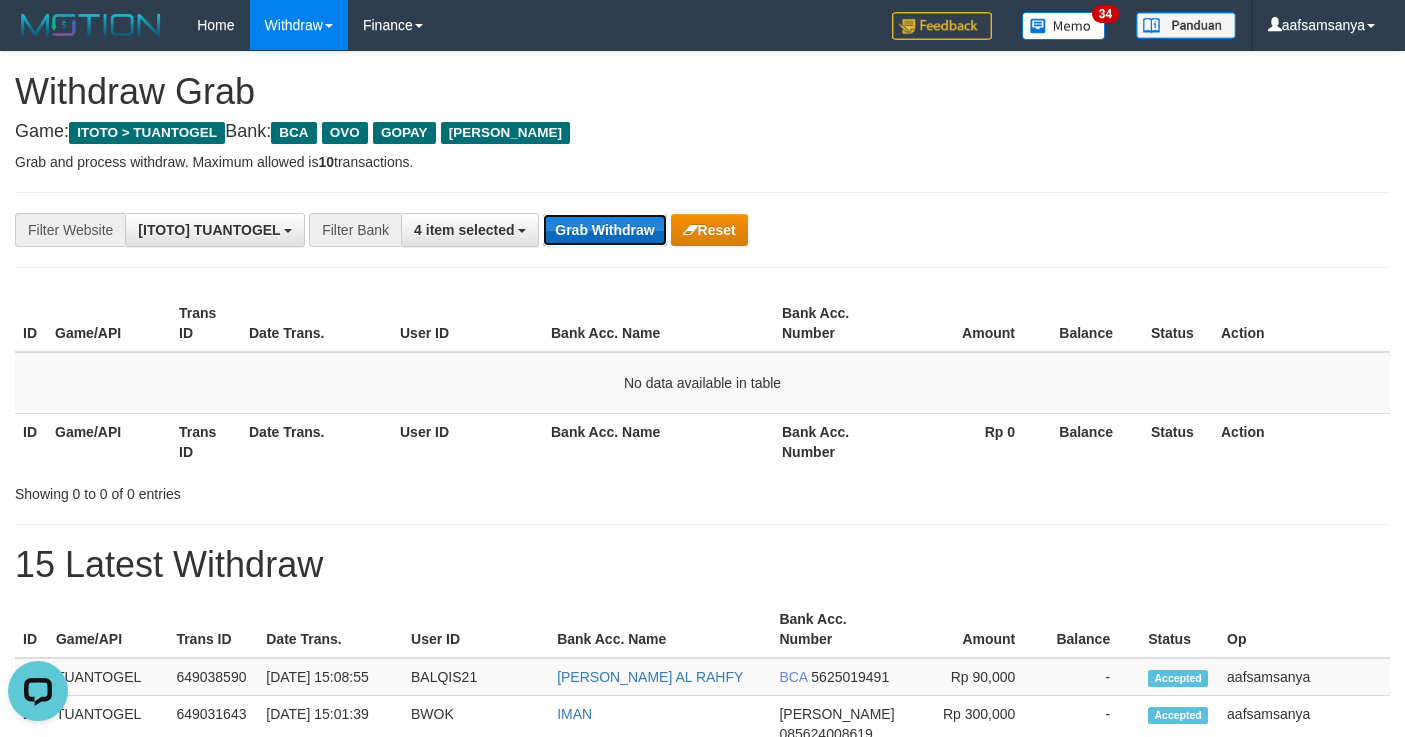 scroll, scrollTop: 0, scrollLeft: 0, axis: both 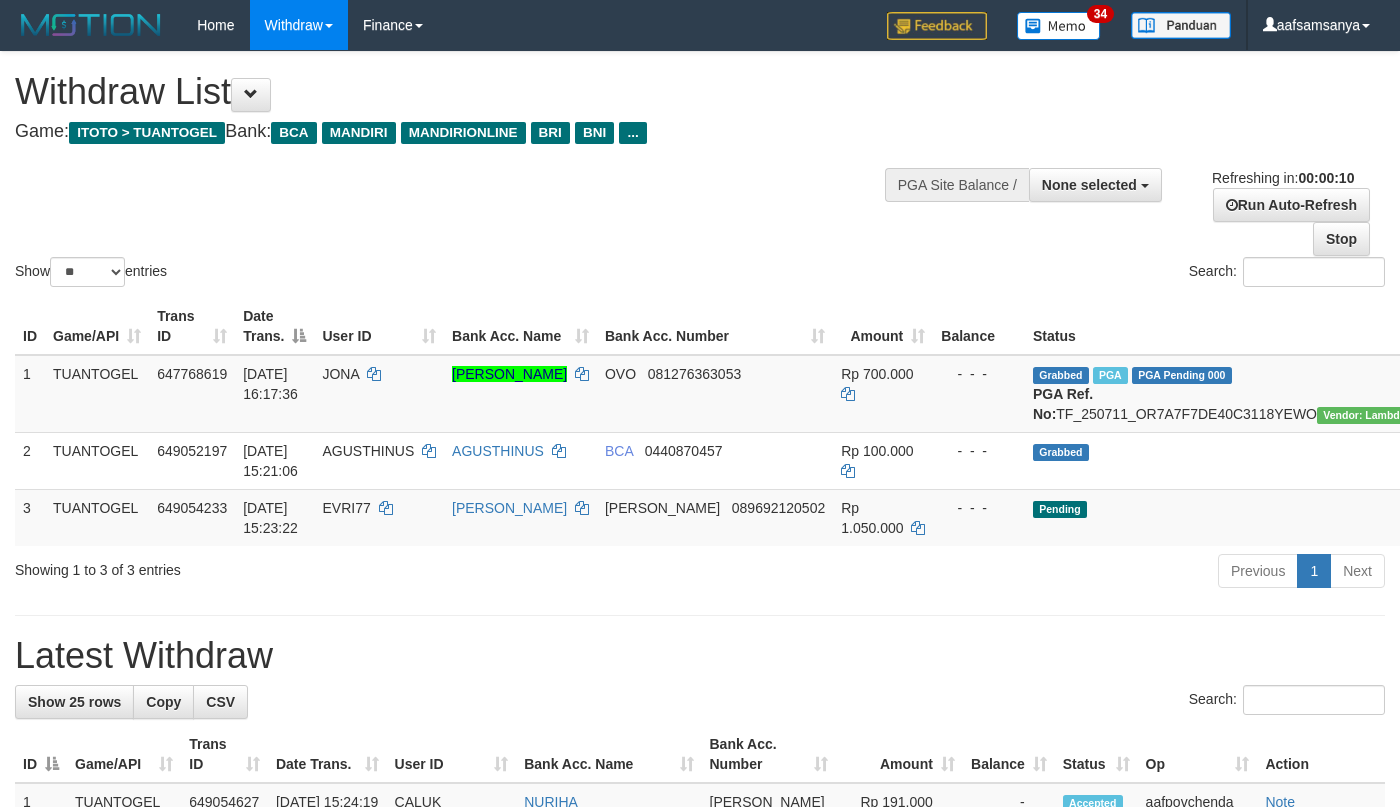 select 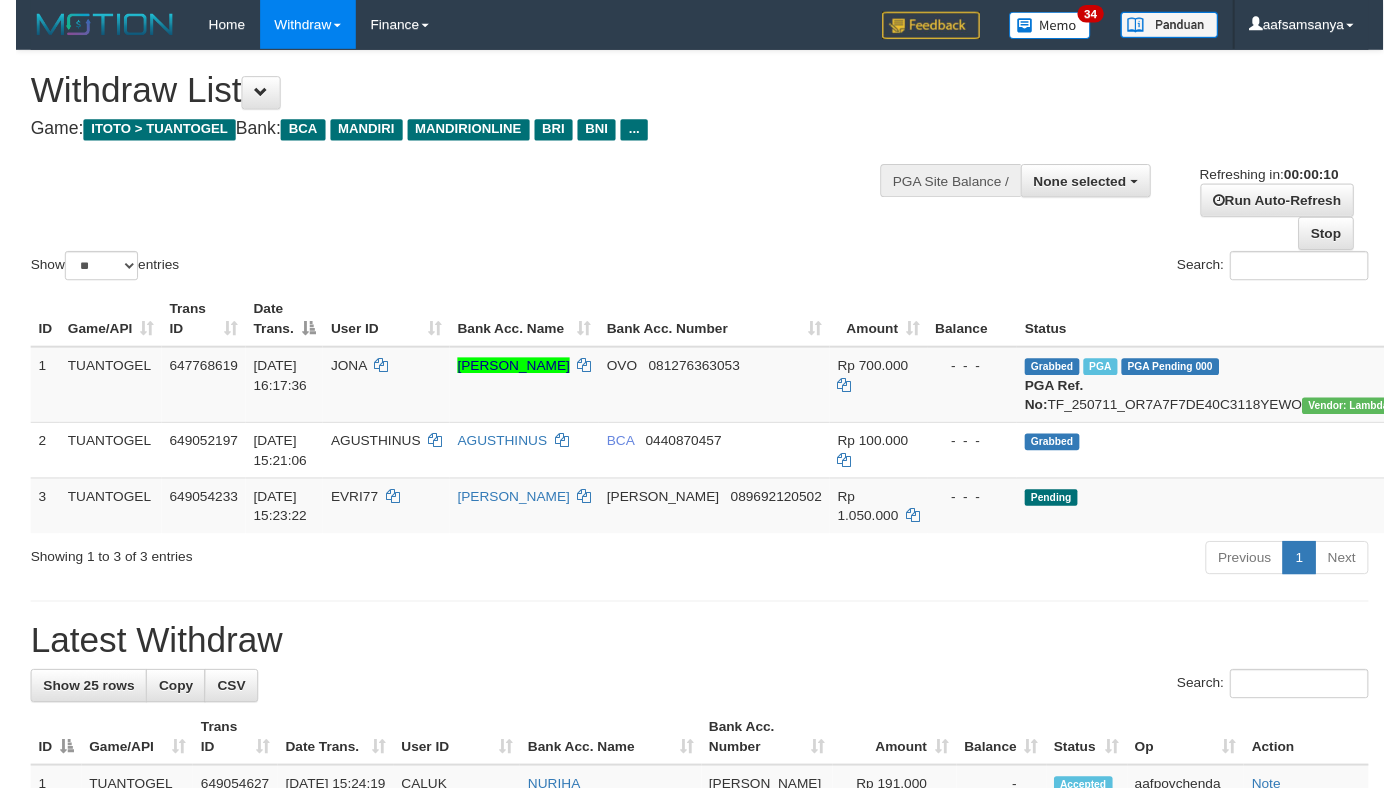 scroll, scrollTop: 0, scrollLeft: 0, axis: both 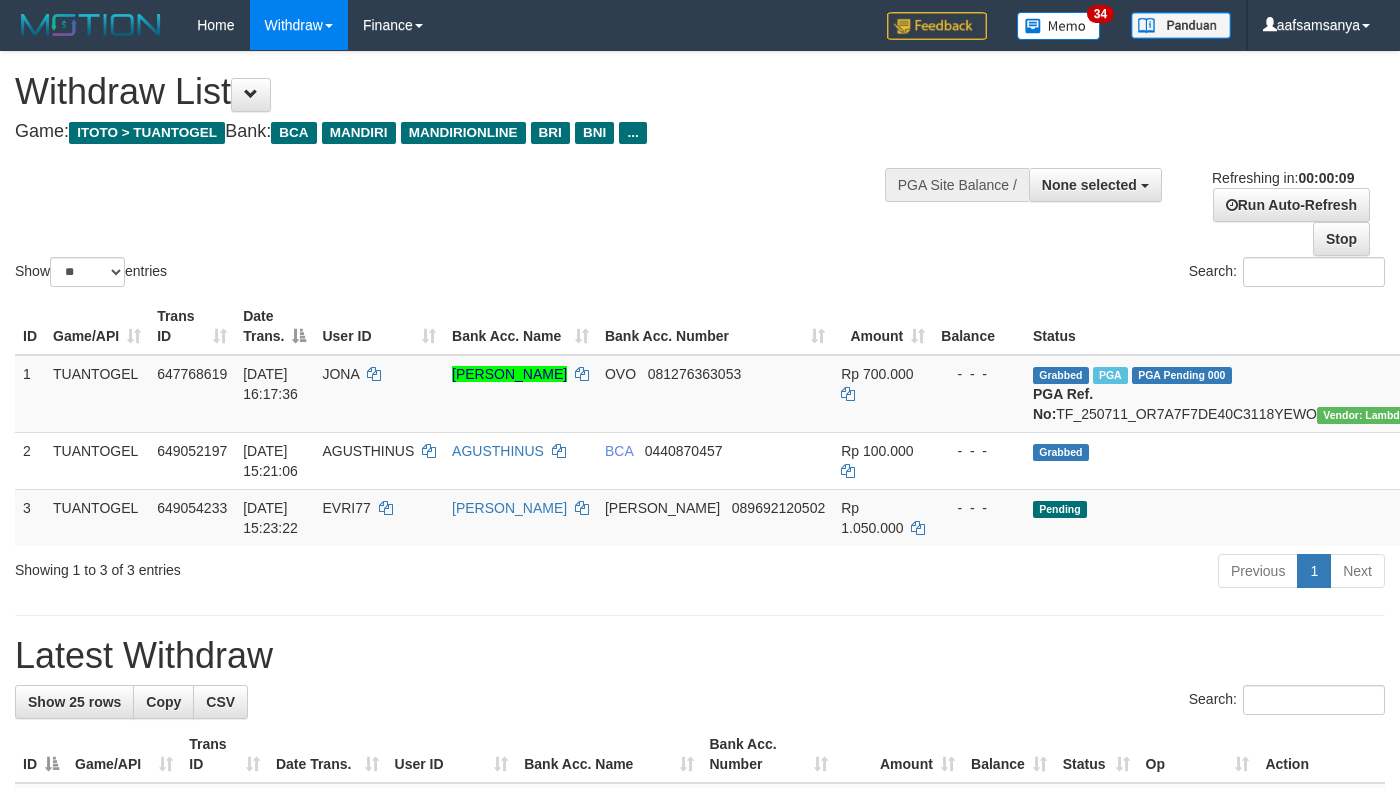drag, startPoint x: 811, startPoint y: 641, endPoint x: 816, endPoint y: 621, distance: 20.615528 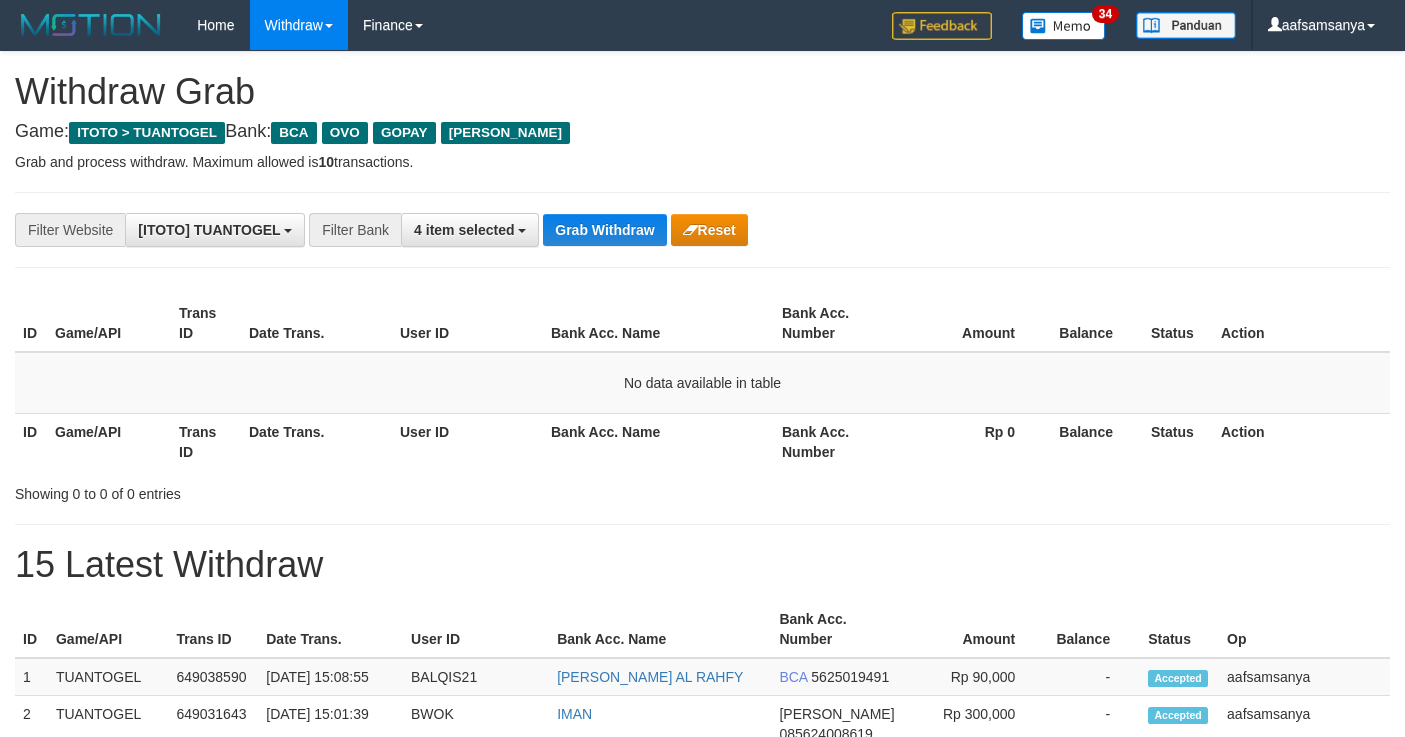 click on "Grab Withdraw" at bounding box center [604, 230] 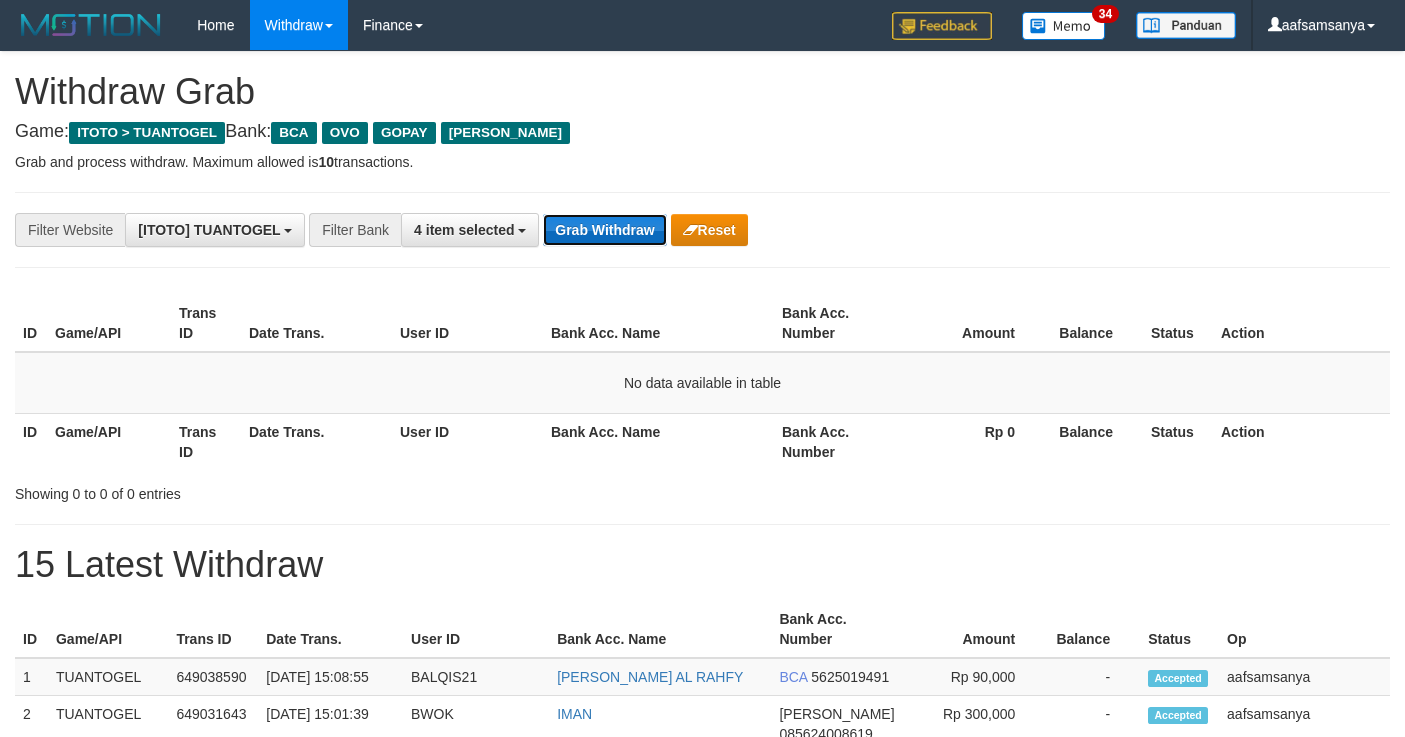 click on "Grab Withdraw" at bounding box center (604, 230) 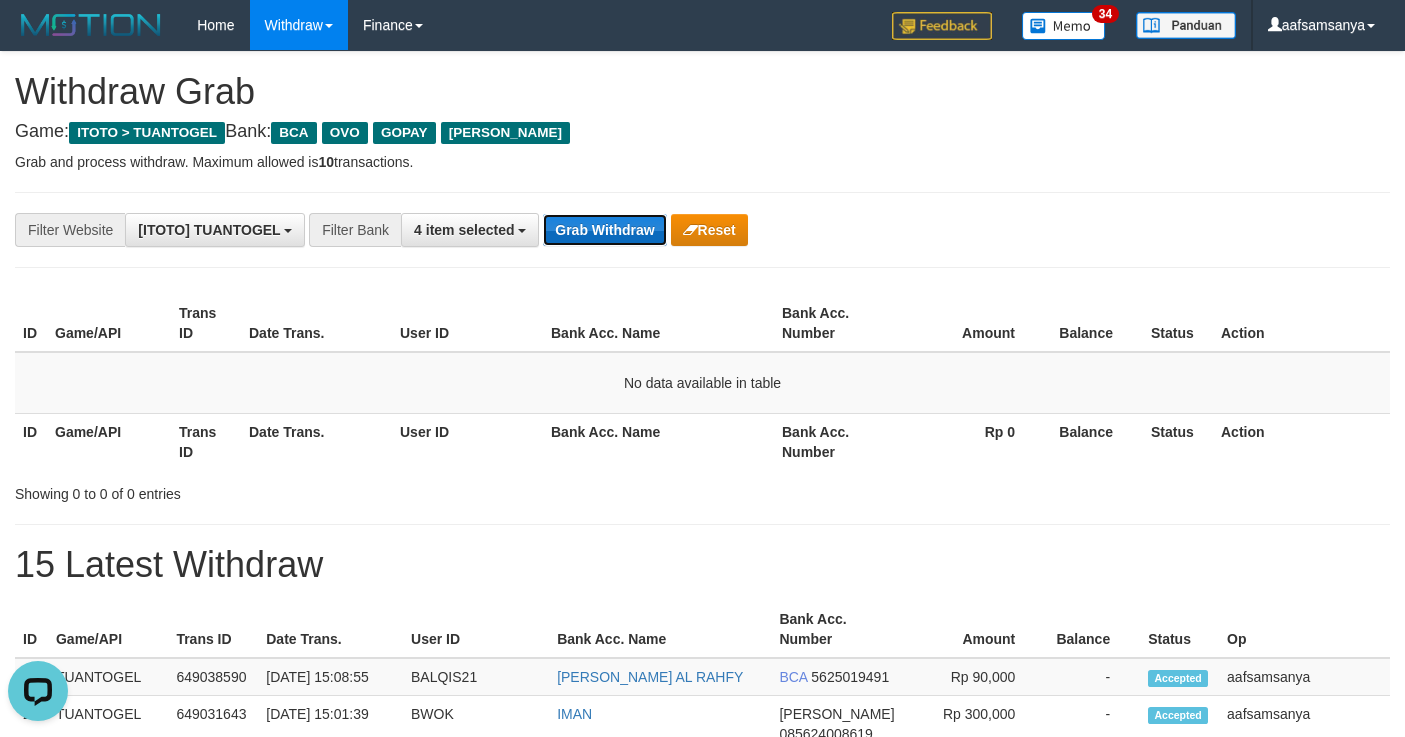 scroll, scrollTop: 0, scrollLeft: 0, axis: both 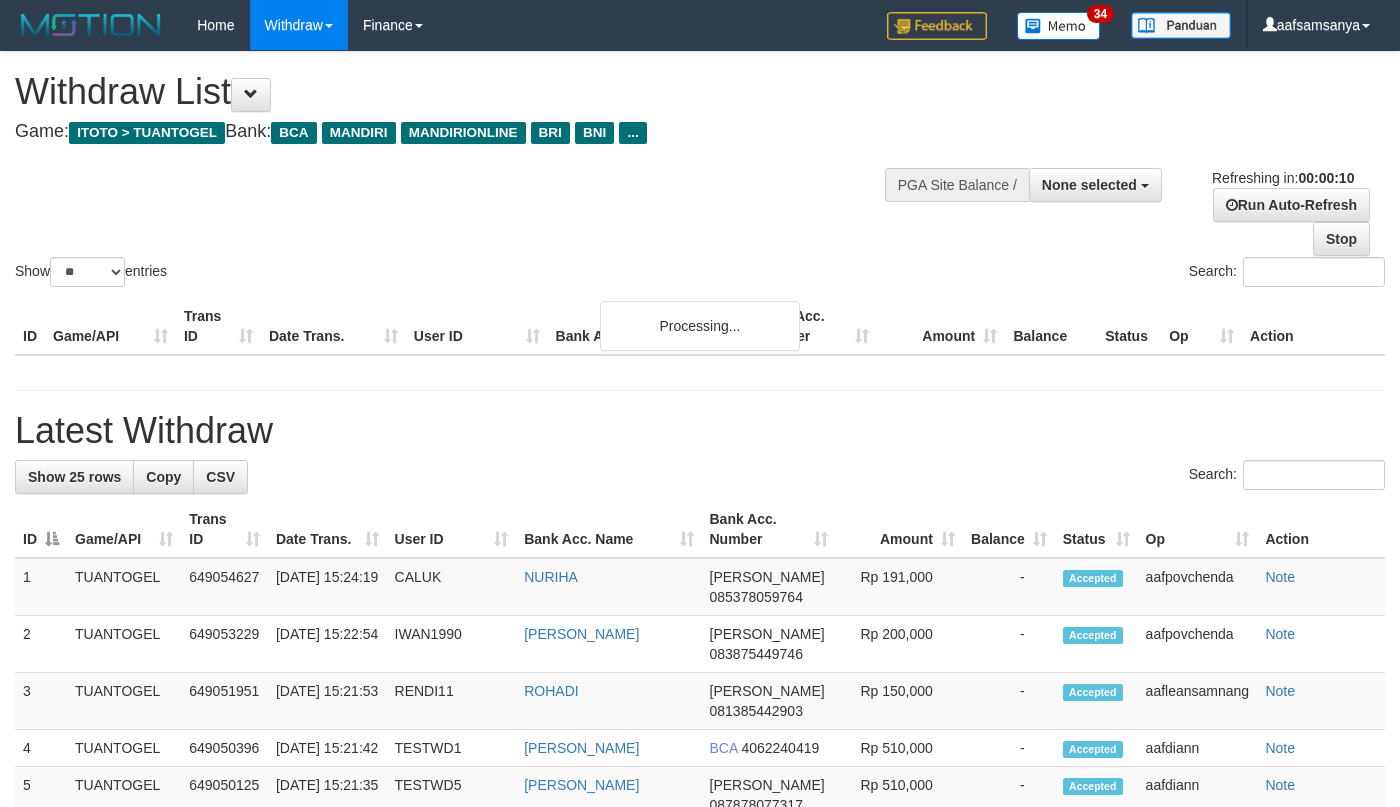 select 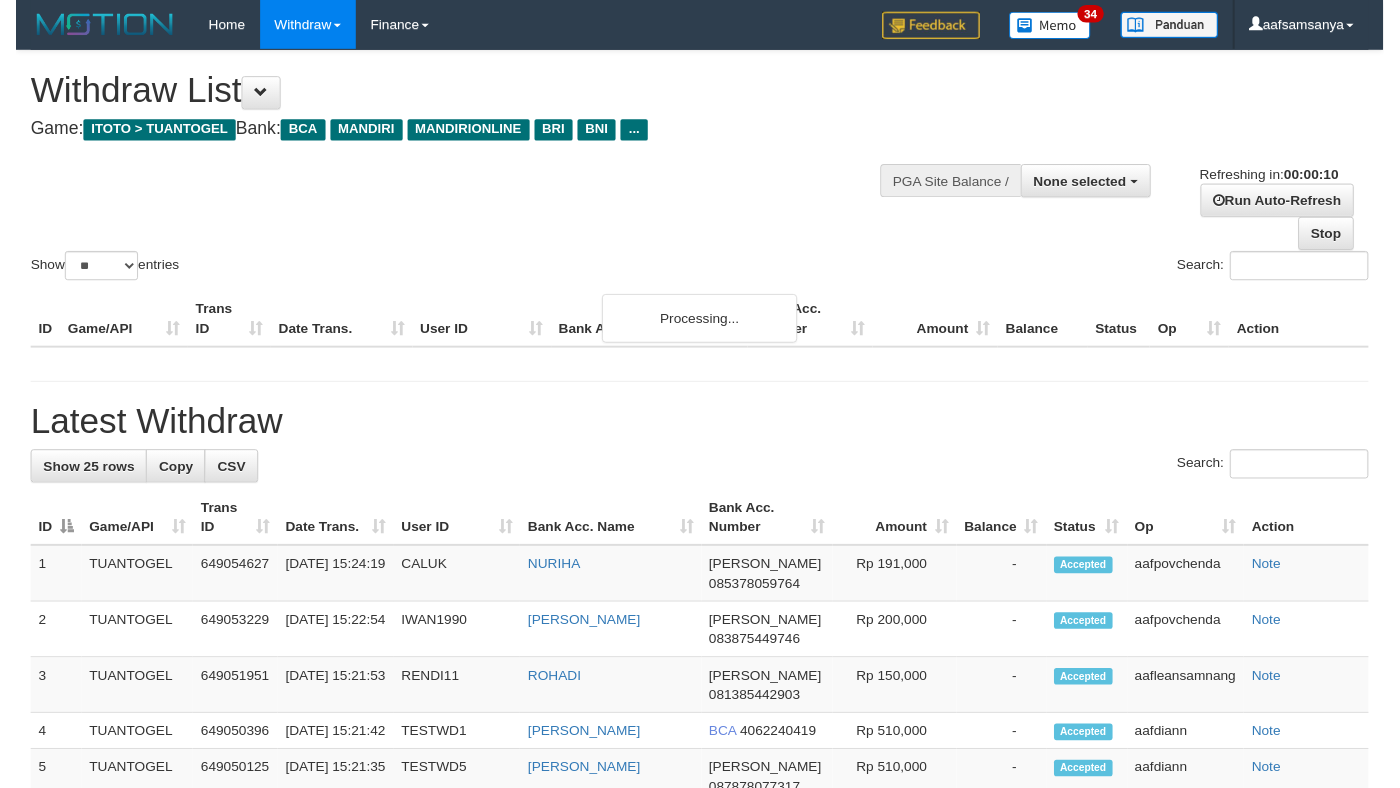 scroll, scrollTop: 0, scrollLeft: 0, axis: both 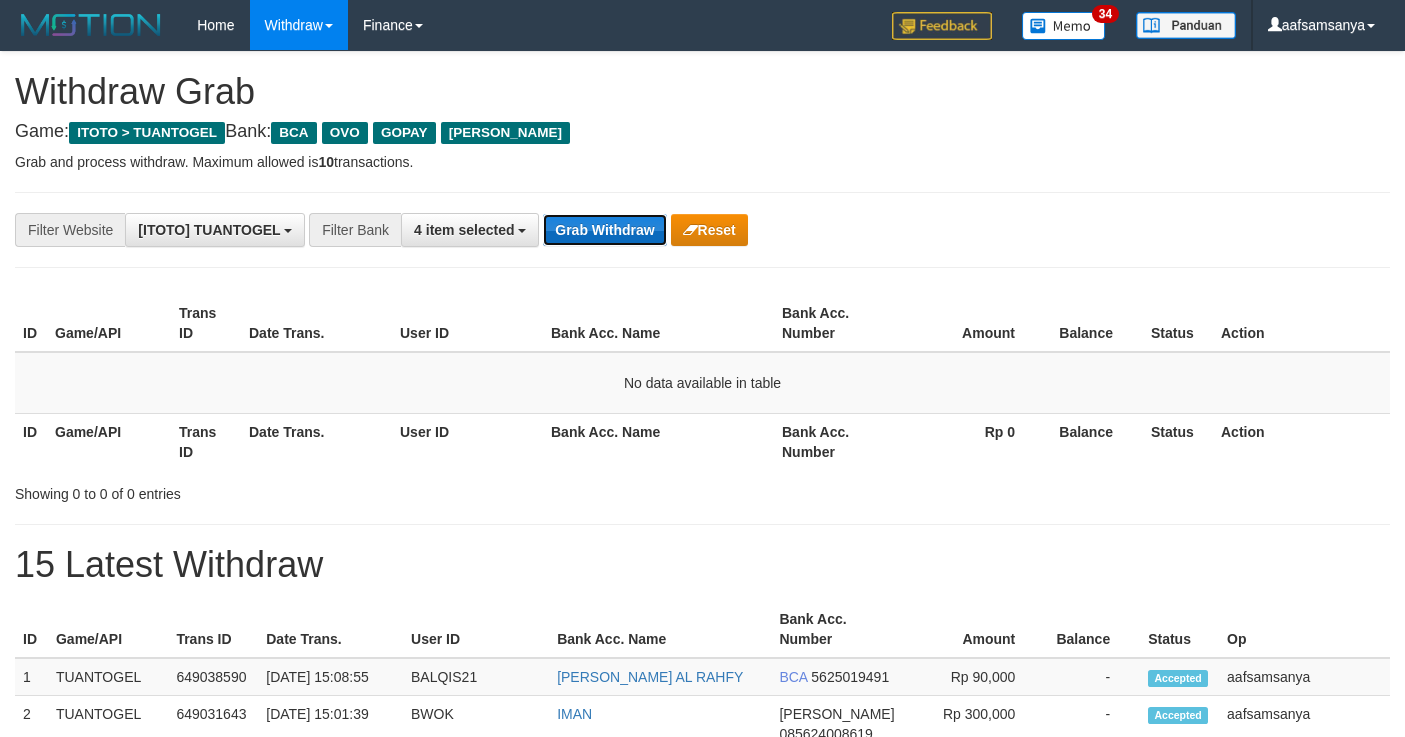 click on "Grab Withdraw" at bounding box center (604, 230) 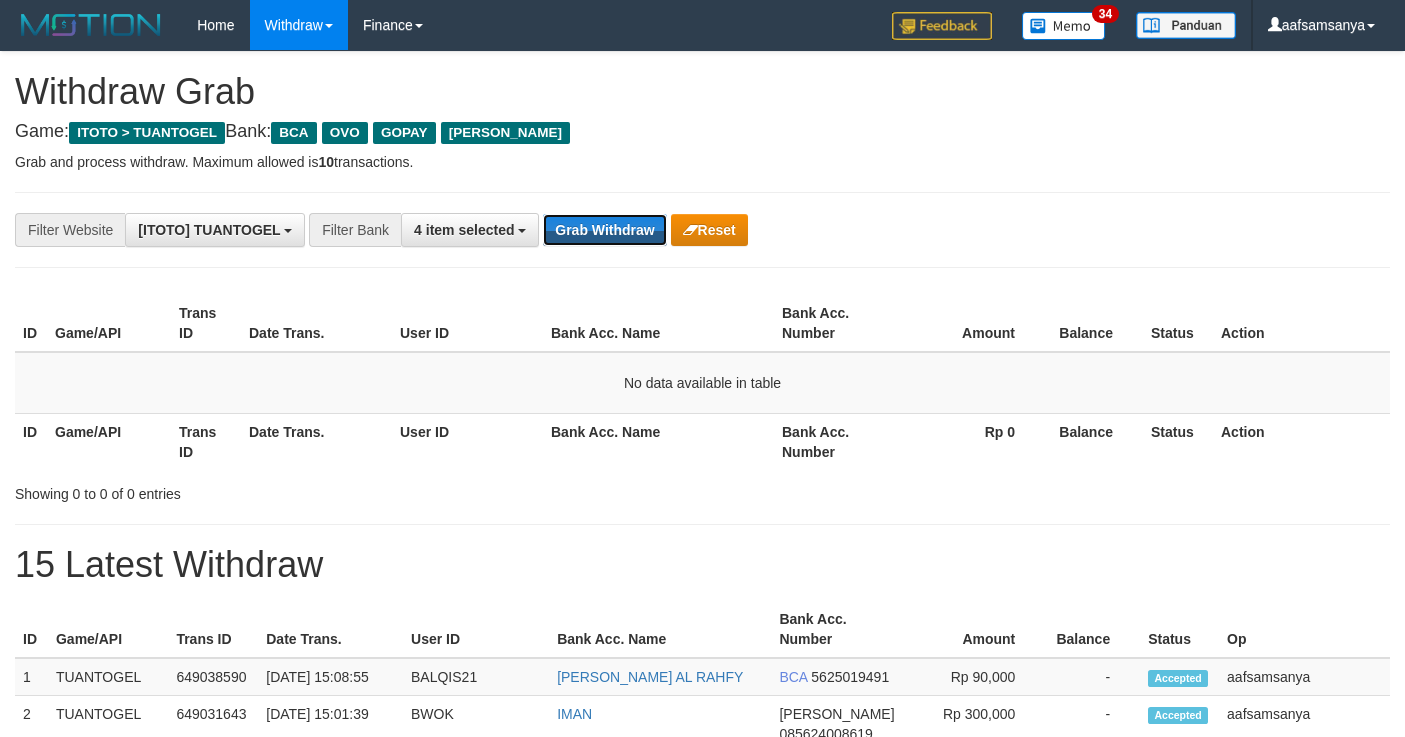 drag, startPoint x: 612, startPoint y: 228, endPoint x: 1410, endPoint y: 397, distance: 815.6991 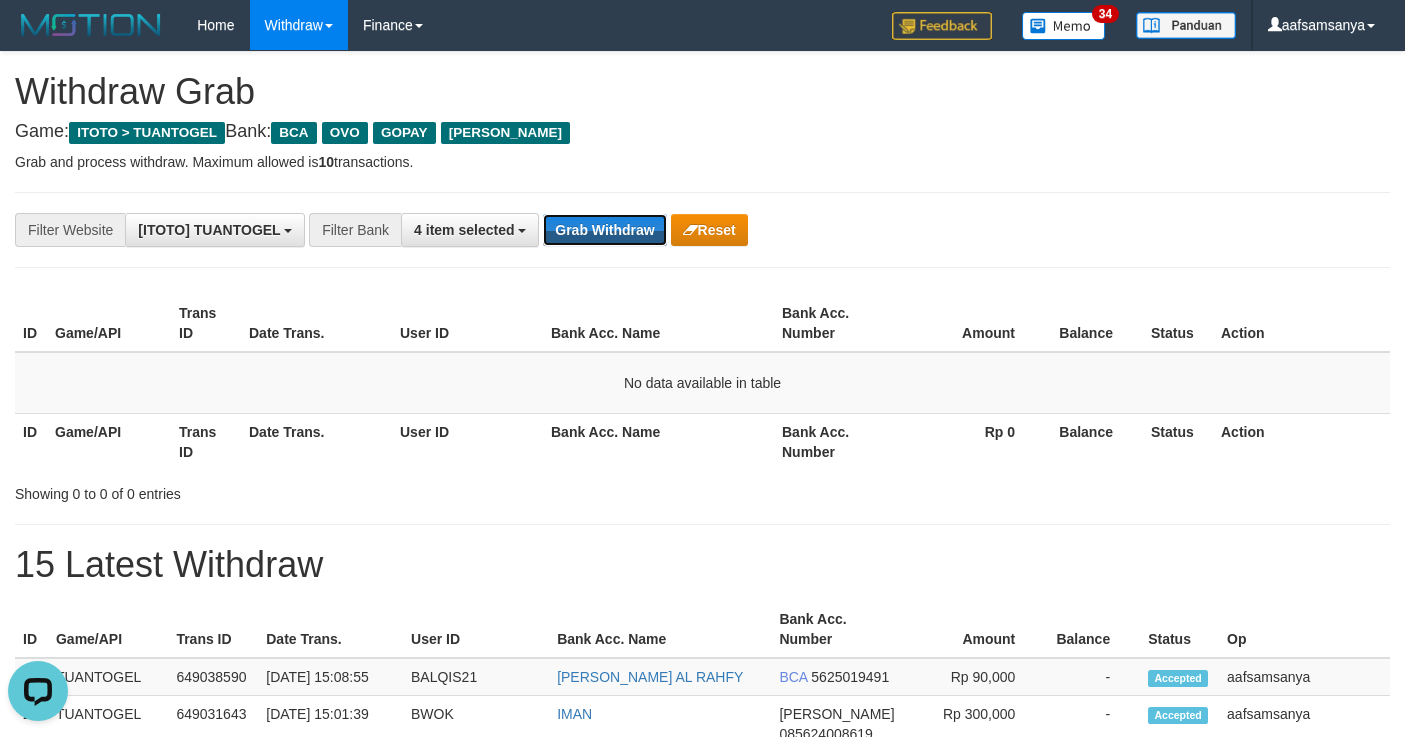 scroll, scrollTop: 0, scrollLeft: 0, axis: both 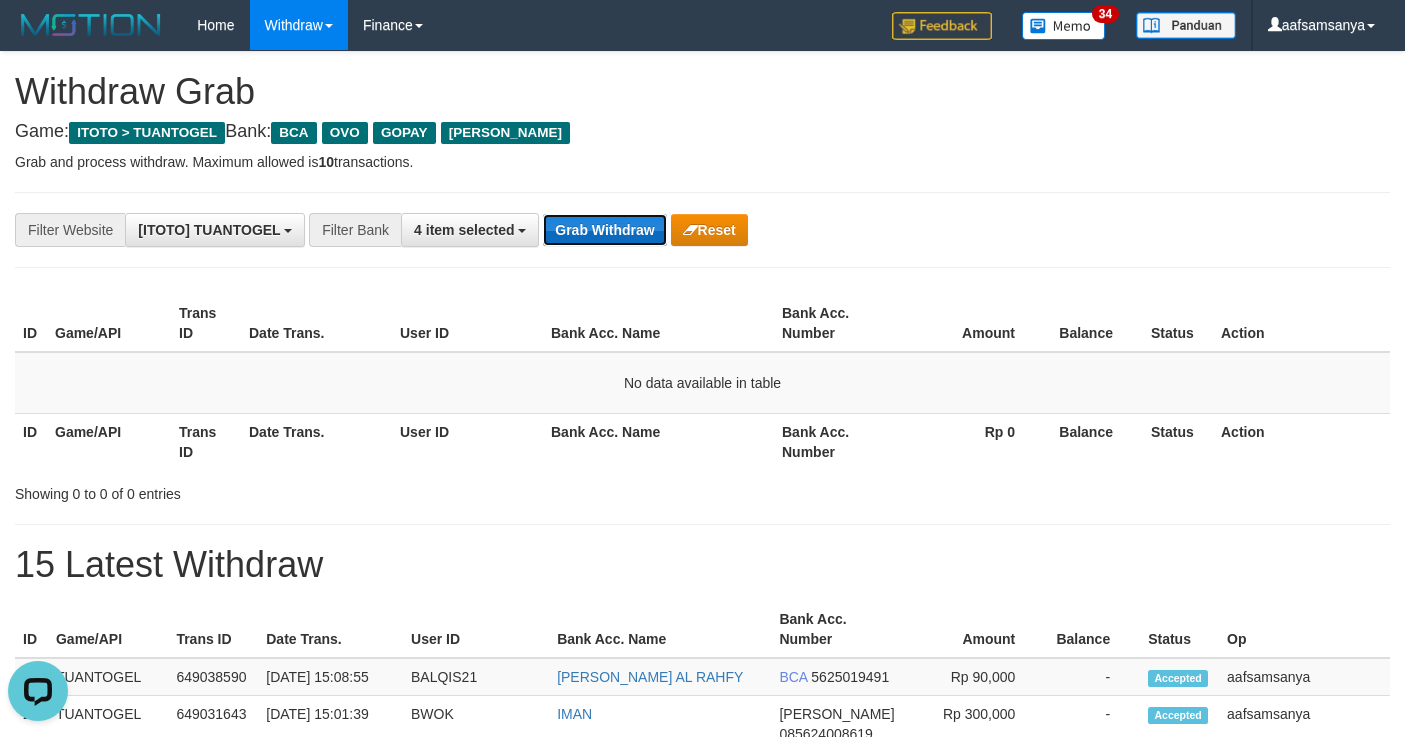 click on "Grab Withdraw" at bounding box center (604, 230) 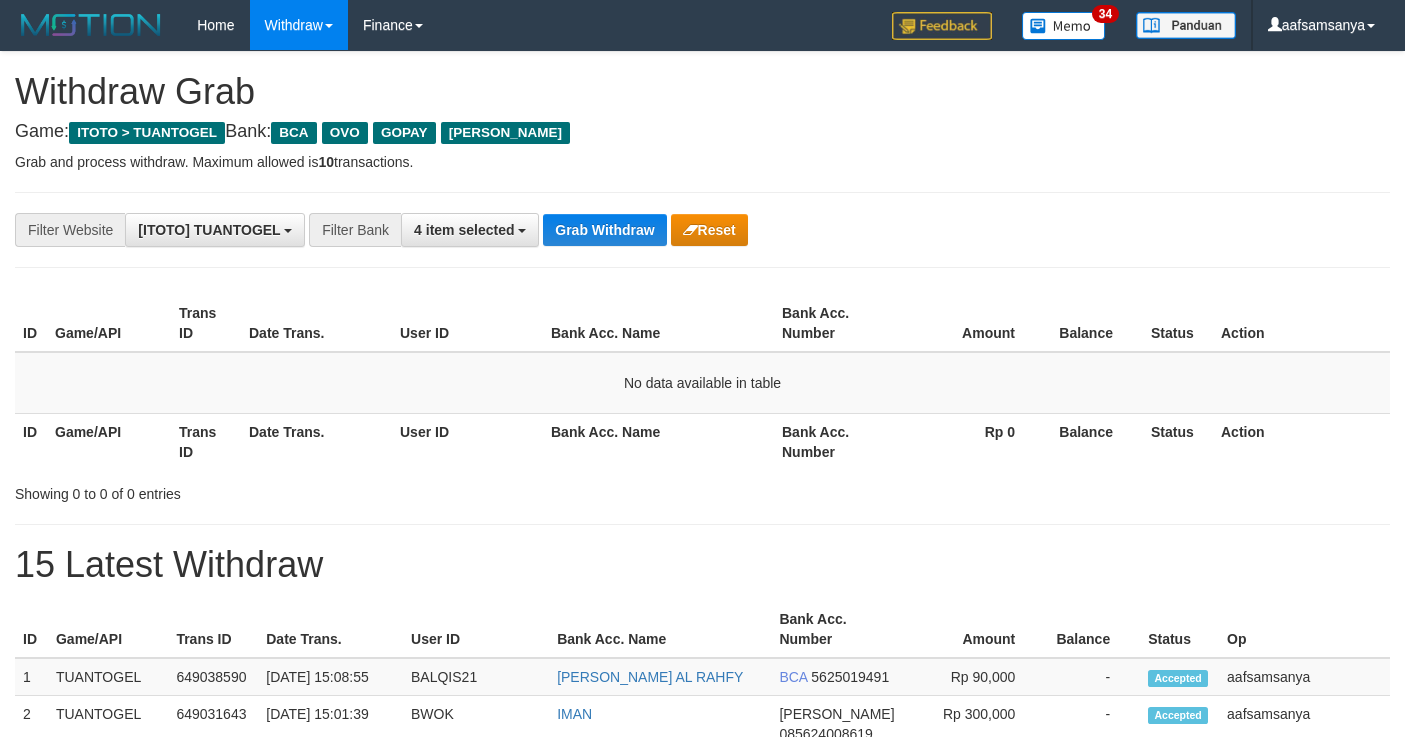 scroll, scrollTop: 0, scrollLeft: 0, axis: both 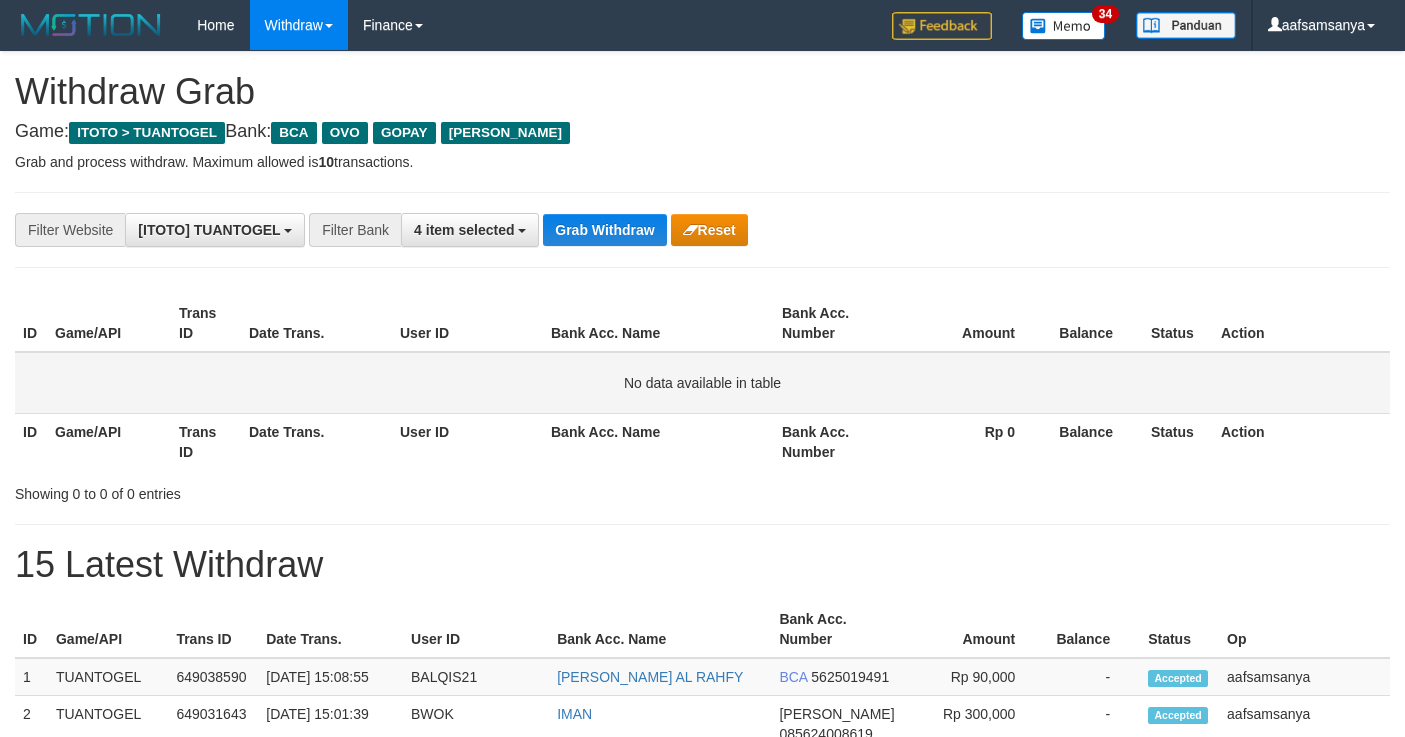 click on "No data available in table" at bounding box center (702, 383) 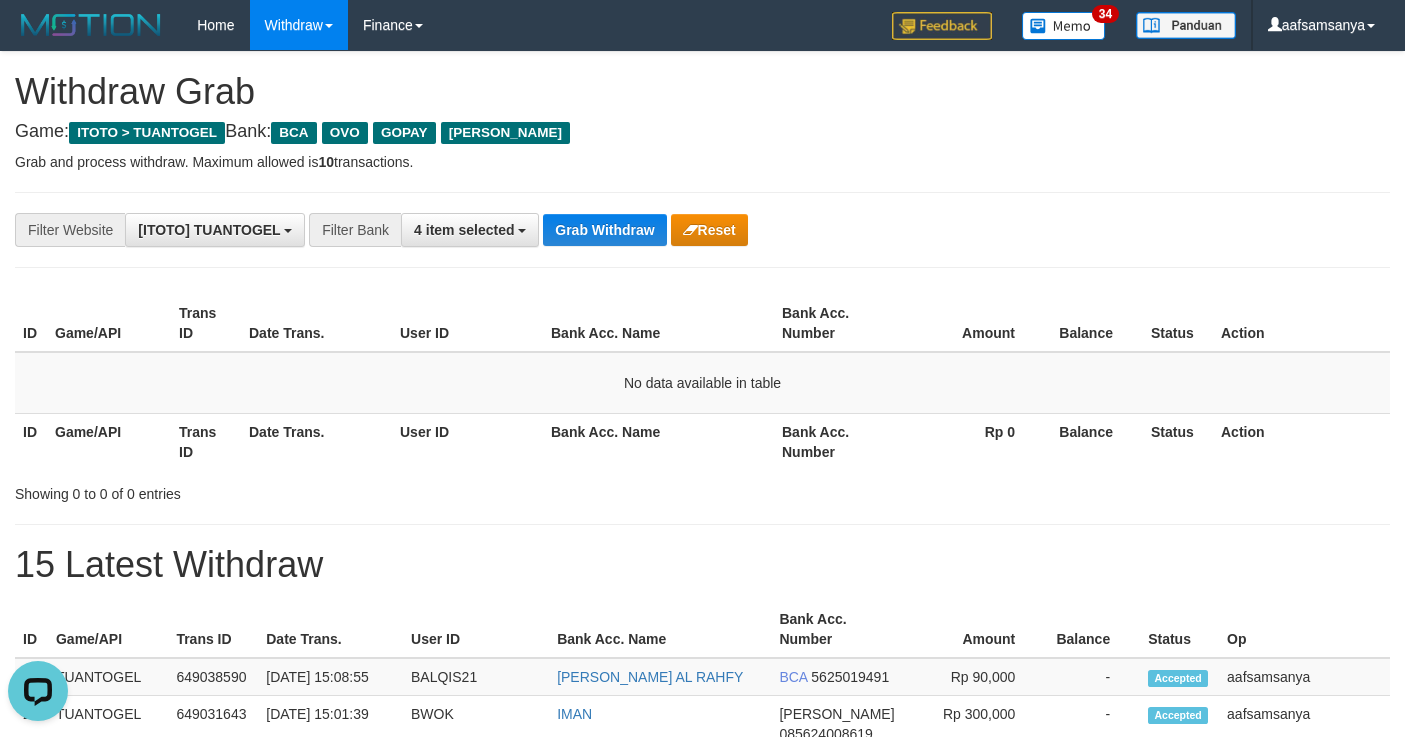 scroll, scrollTop: 0, scrollLeft: 0, axis: both 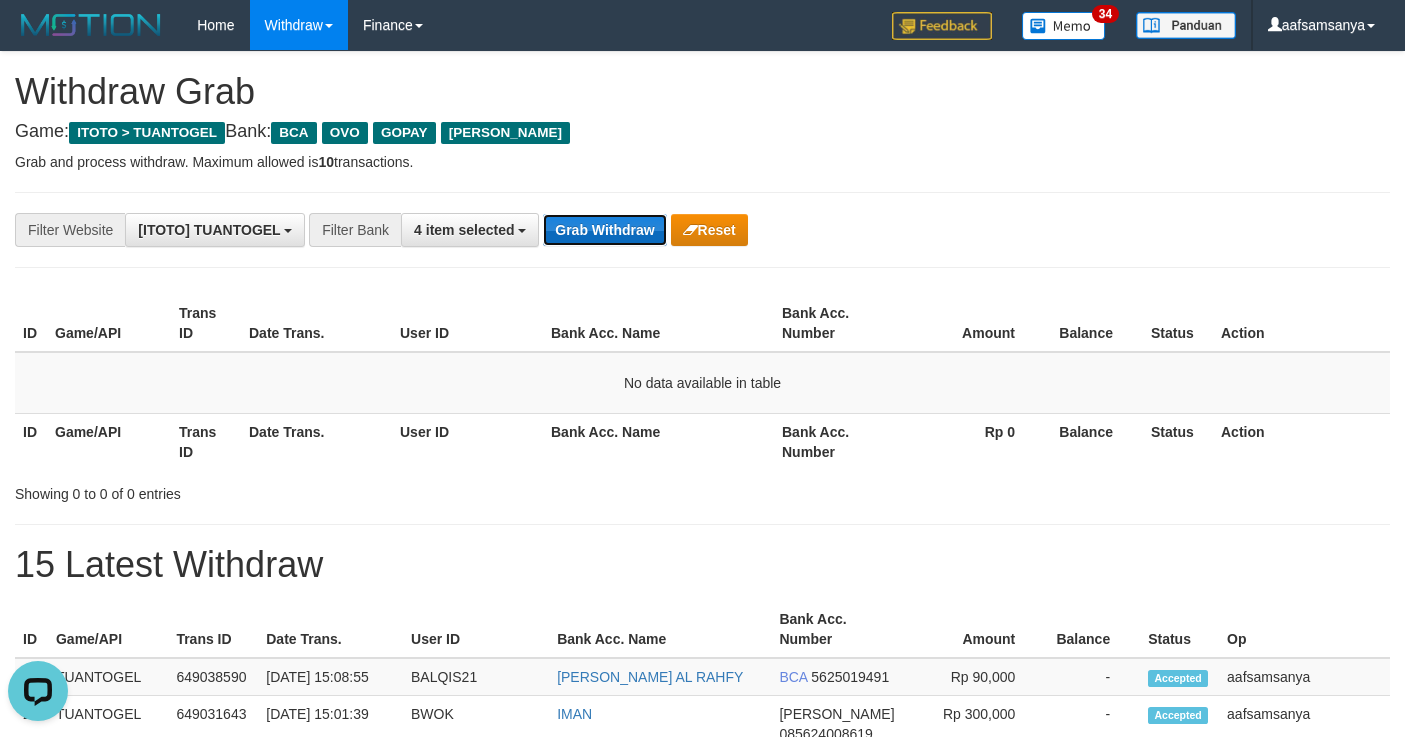 click on "Grab Withdraw" at bounding box center [604, 230] 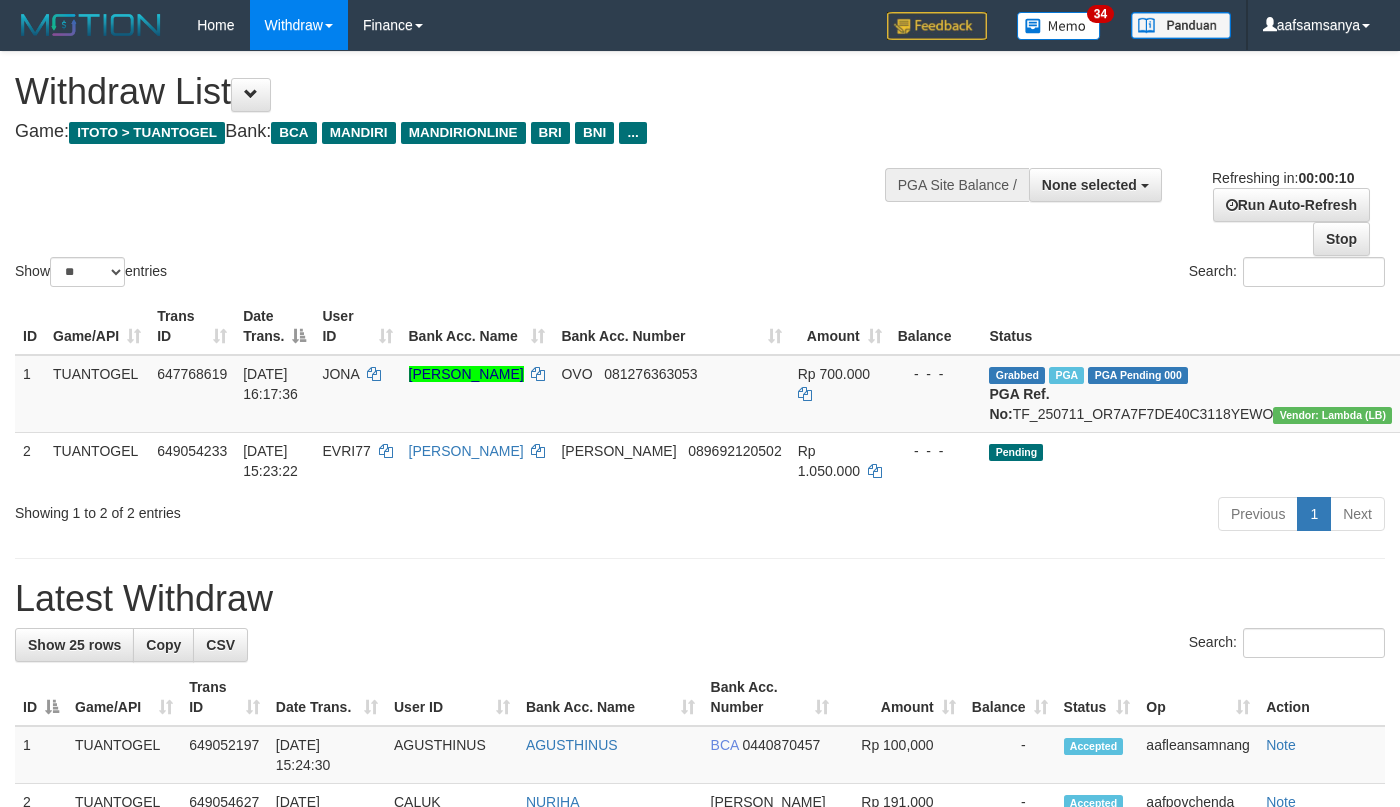 select 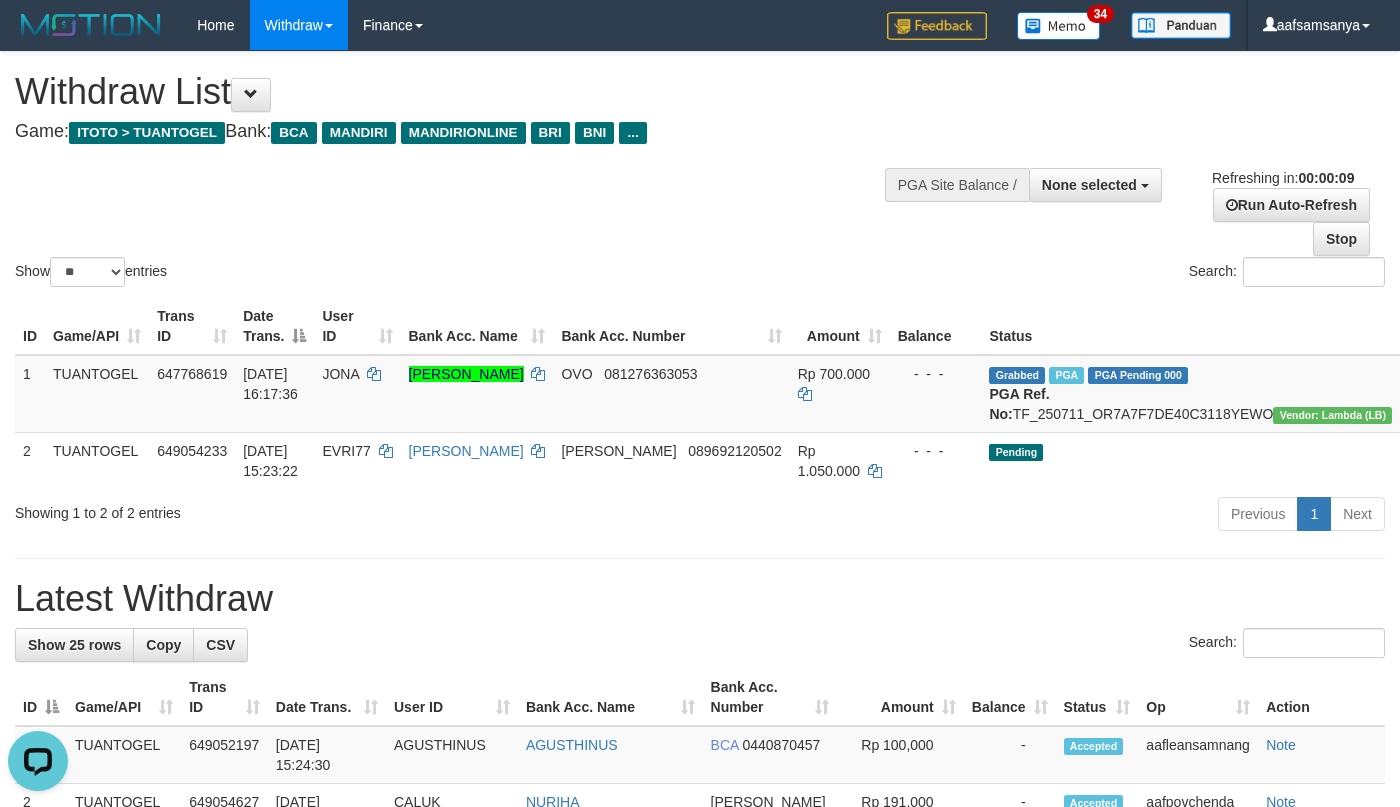 scroll, scrollTop: 0, scrollLeft: 0, axis: both 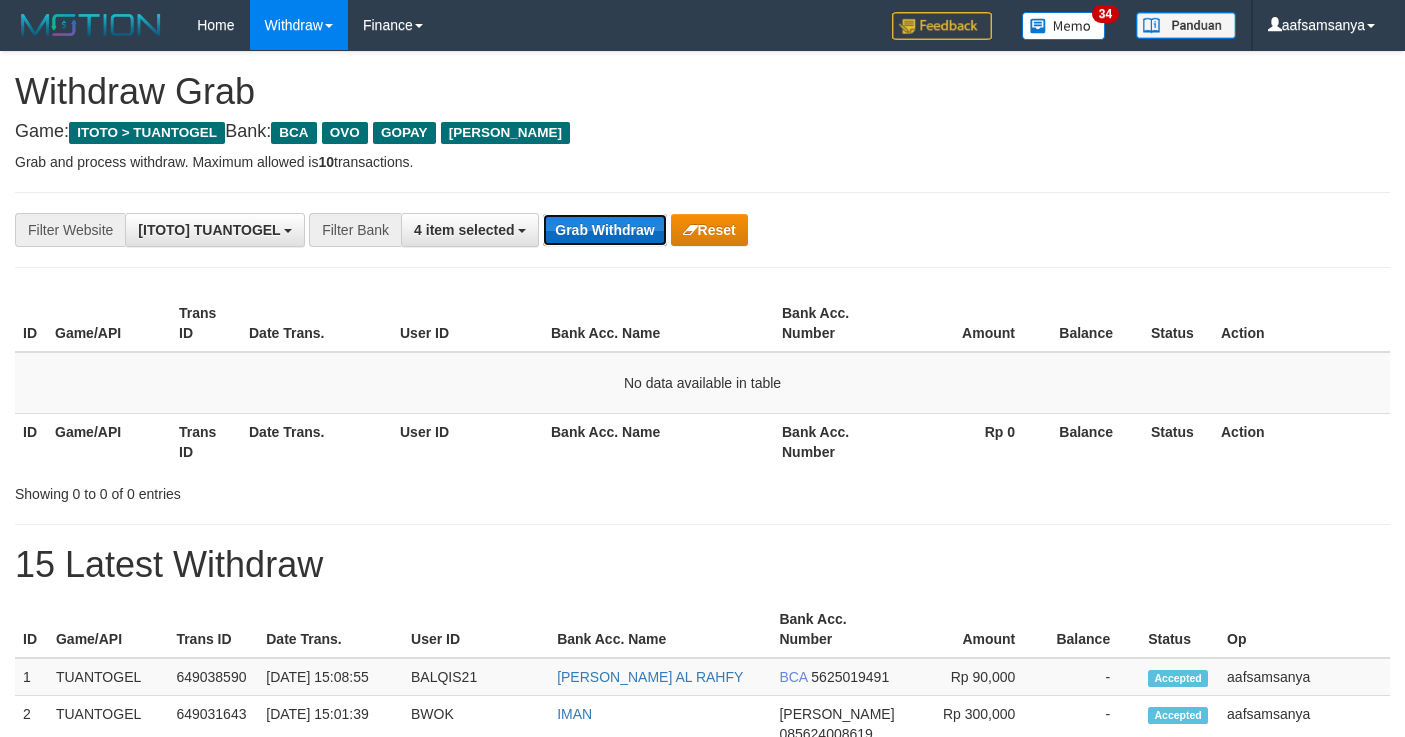 click on "Grab Withdraw" at bounding box center [604, 230] 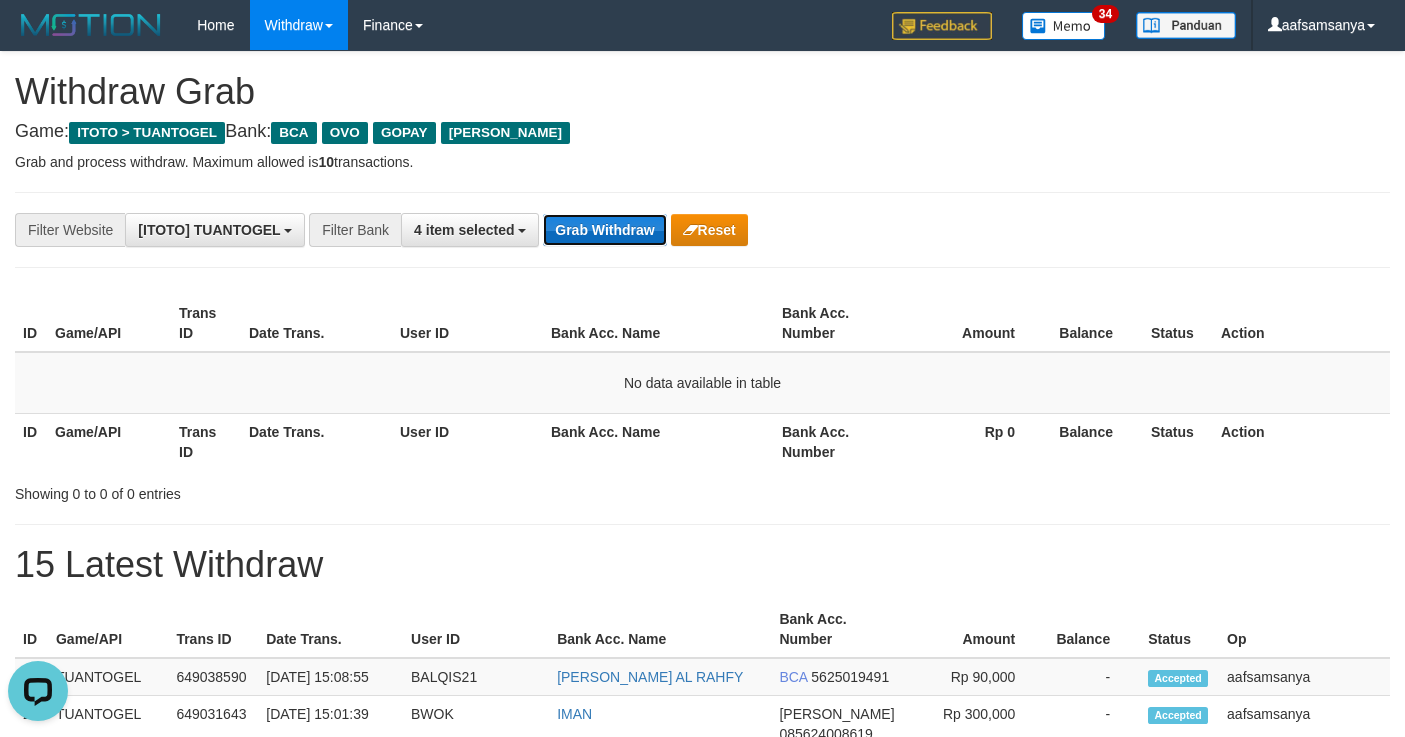 scroll, scrollTop: 0, scrollLeft: 0, axis: both 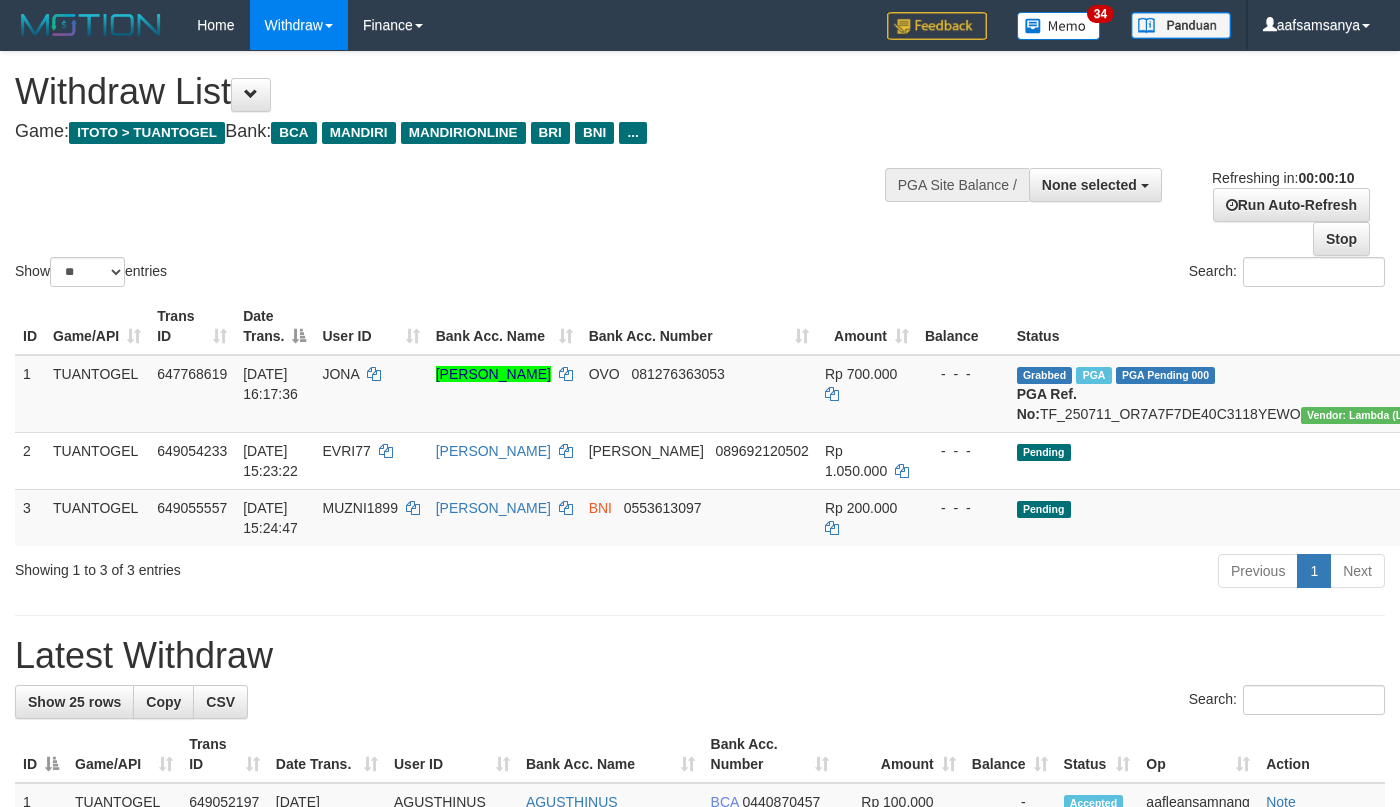 select 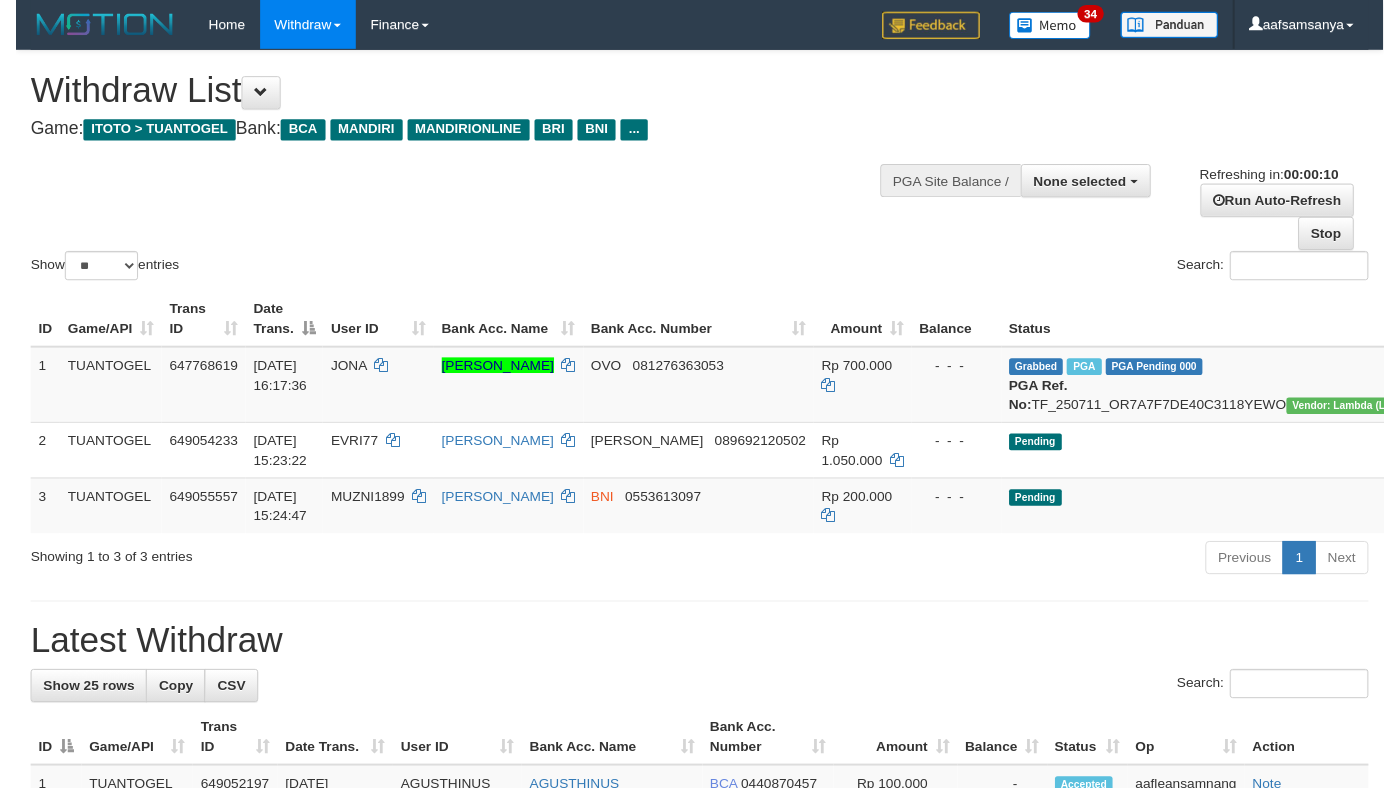 scroll, scrollTop: 0, scrollLeft: 0, axis: both 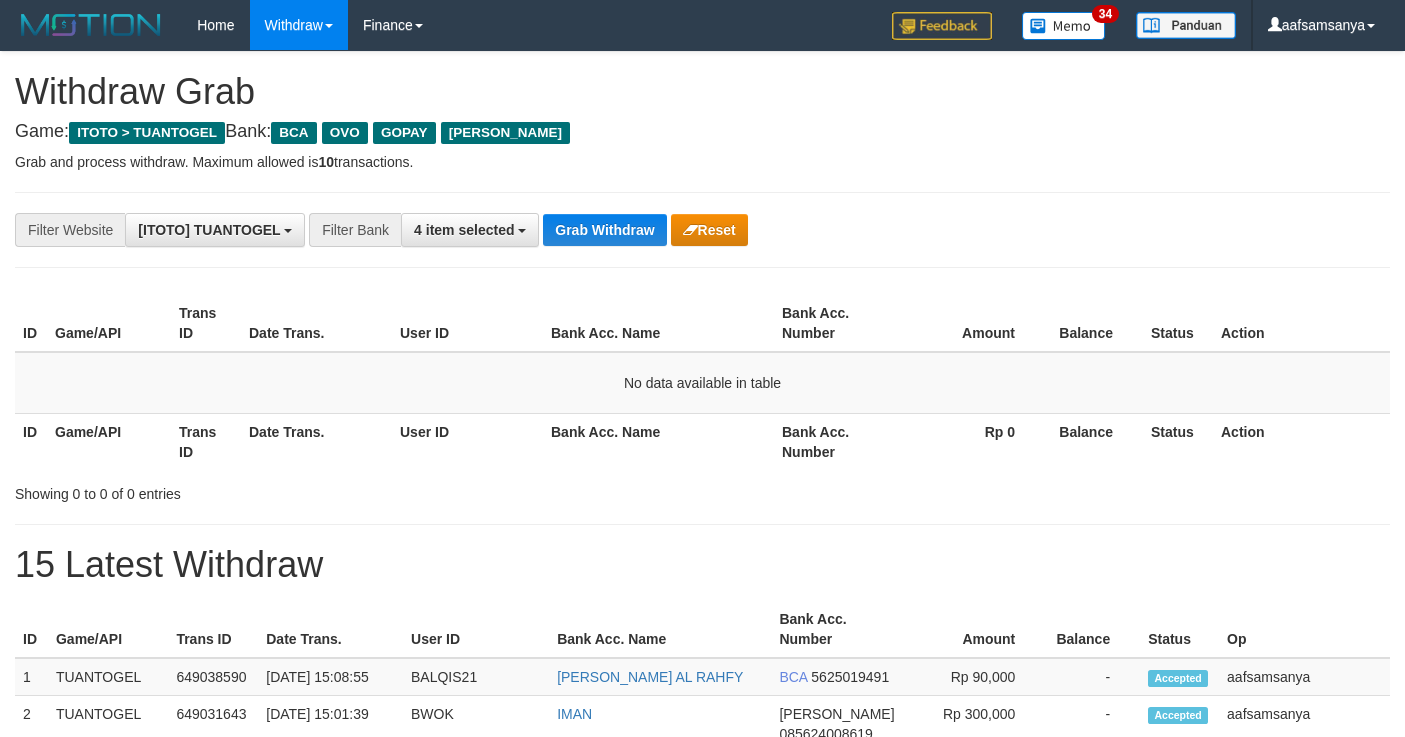 click on "Grab Withdraw" at bounding box center (604, 230) 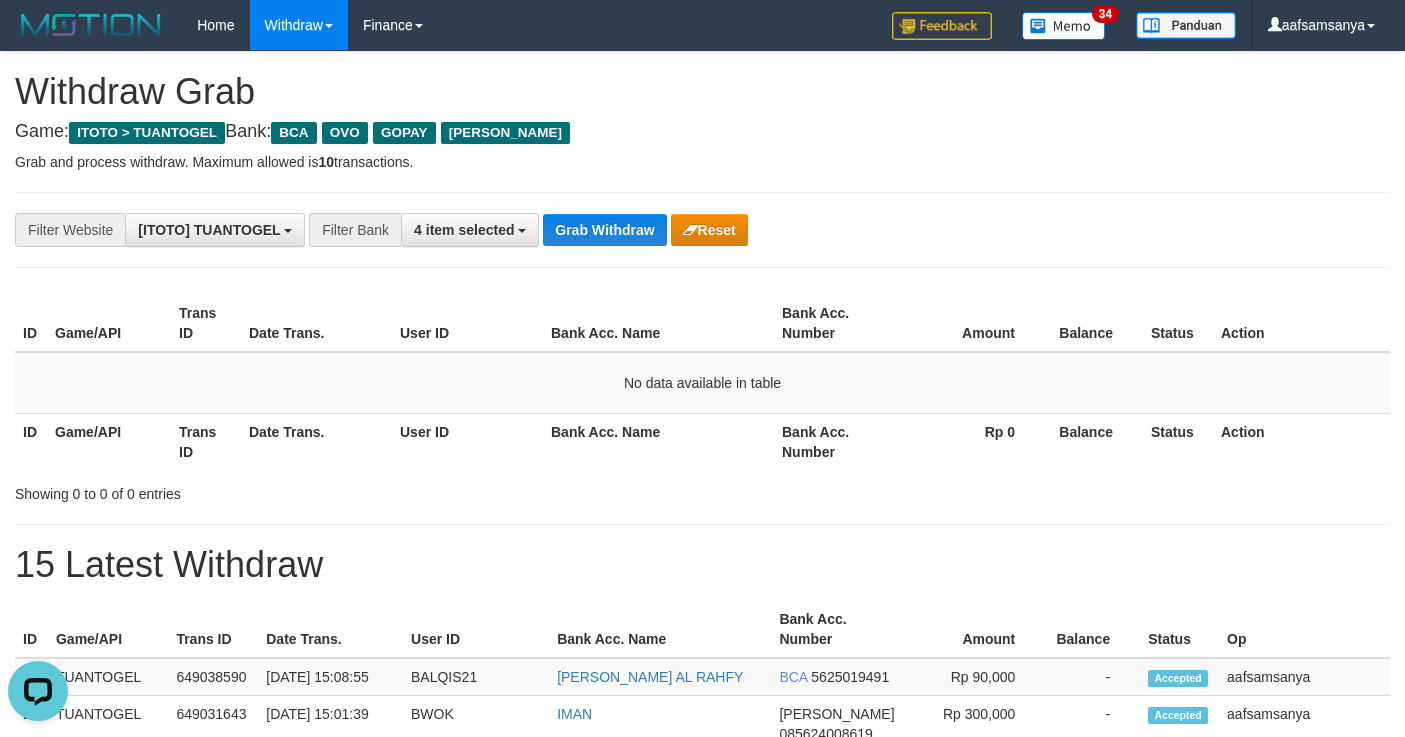 scroll, scrollTop: 0, scrollLeft: 0, axis: both 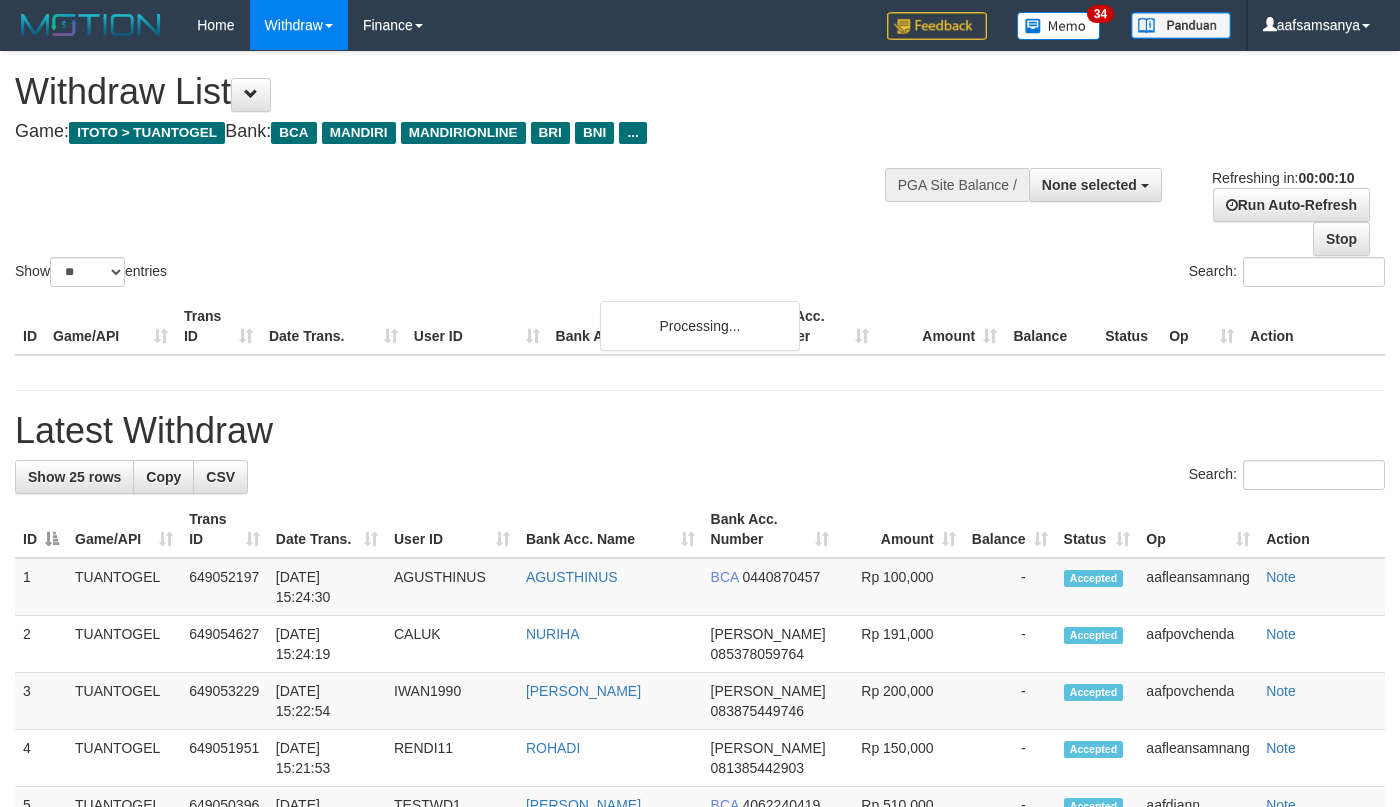select 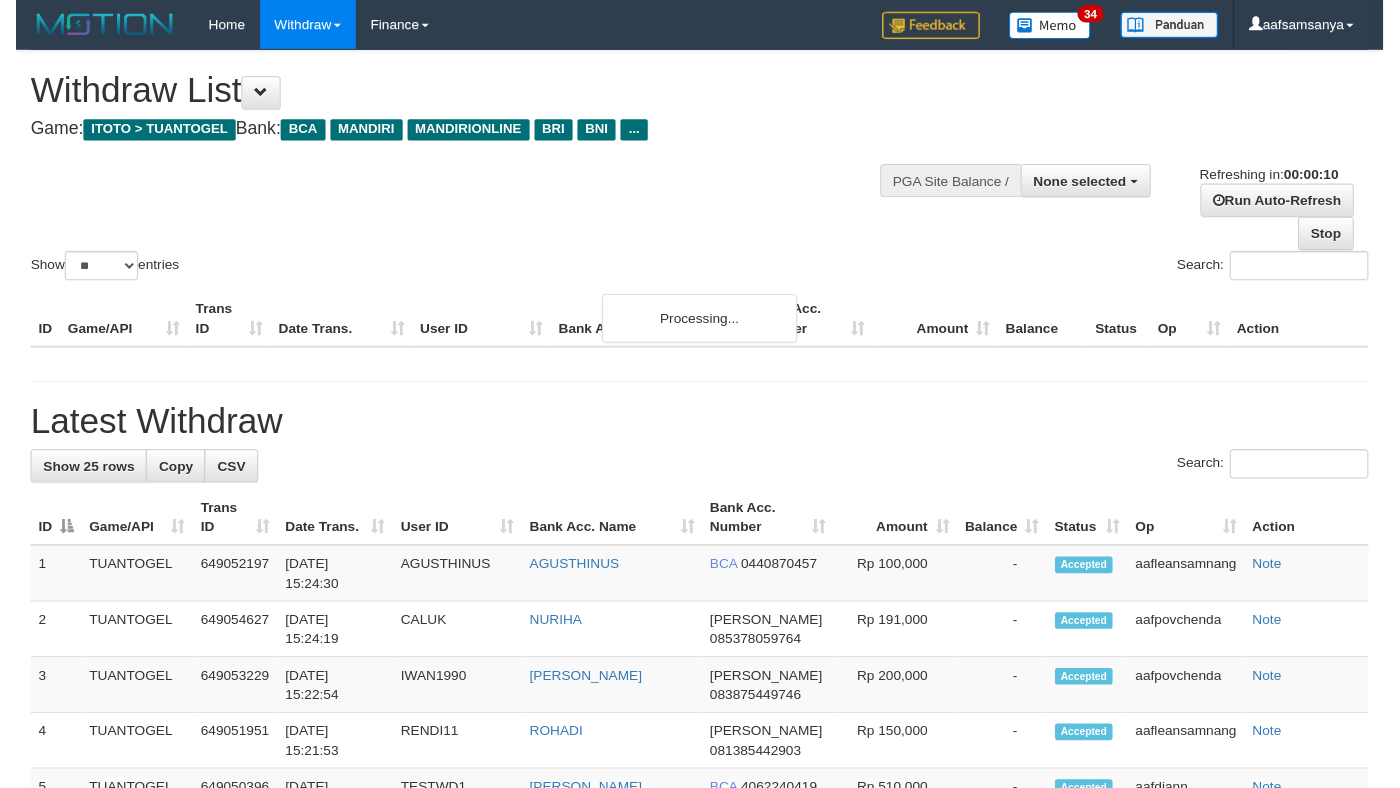 scroll, scrollTop: 0, scrollLeft: 0, axis: both 